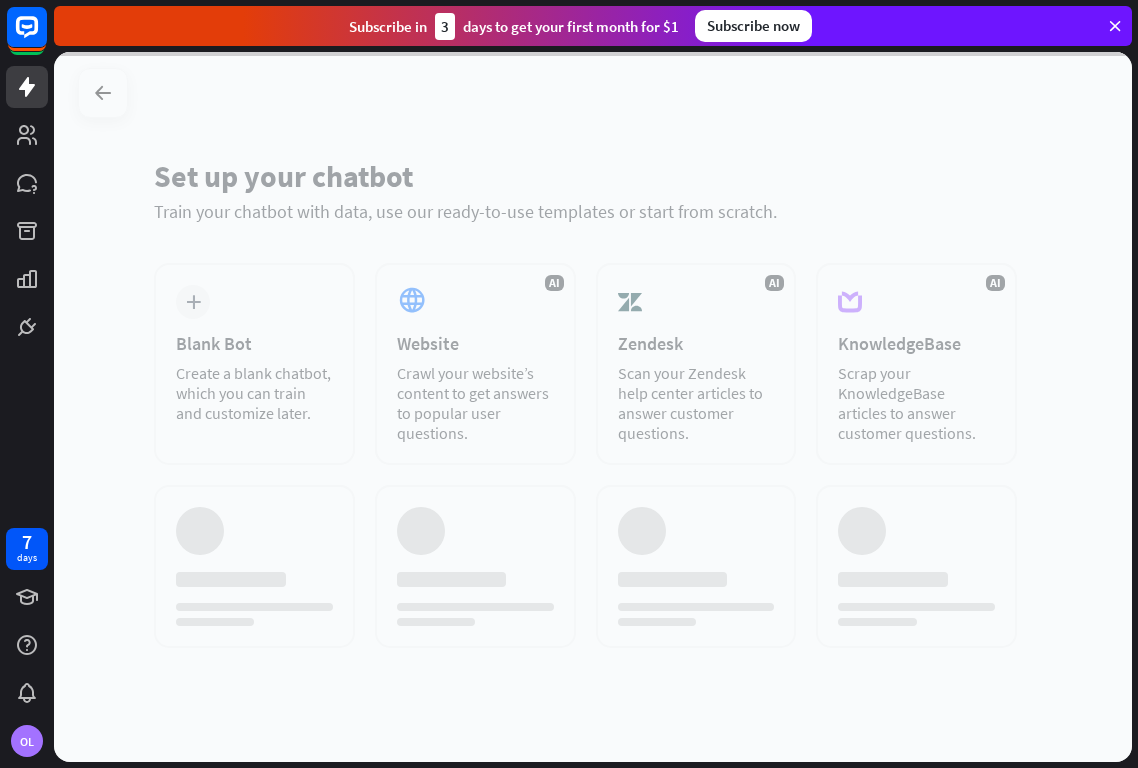 scroll, scrollTop: 0, scrollLeft: 0, axis: both 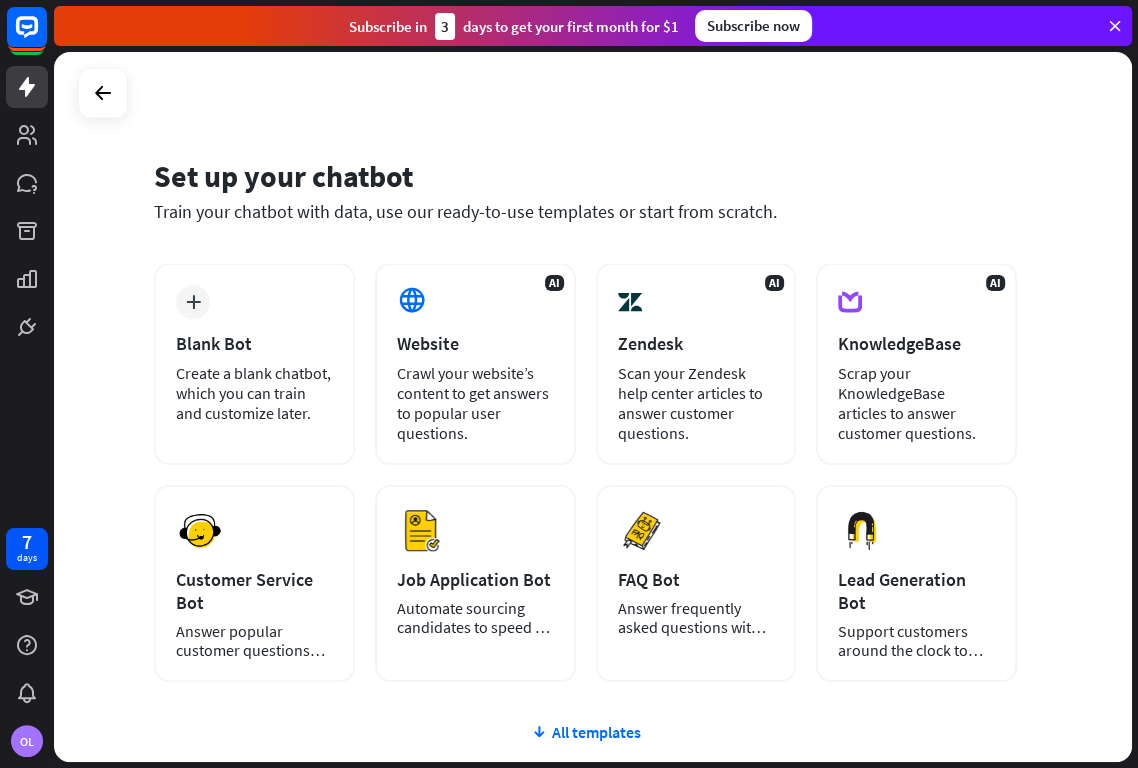 click on "Set up your chatbot
Train your chatbot with data, use our ready-to-use
templates or start from scratch.
plus   Blank Bot
Create a blank chatbot, which you can train and
customize later.
AI     Website
Crawl your website’s content to get answers to
popular user questions.
AI               Zendesk
Scan your Zendesk help center articles to answer
customer questions.
AI         KnowledgeBase
Scrap your KnowledgeBase articles to answer customer
questions.
Preview
Customer Service Bot" at bounding box center [593, 407] 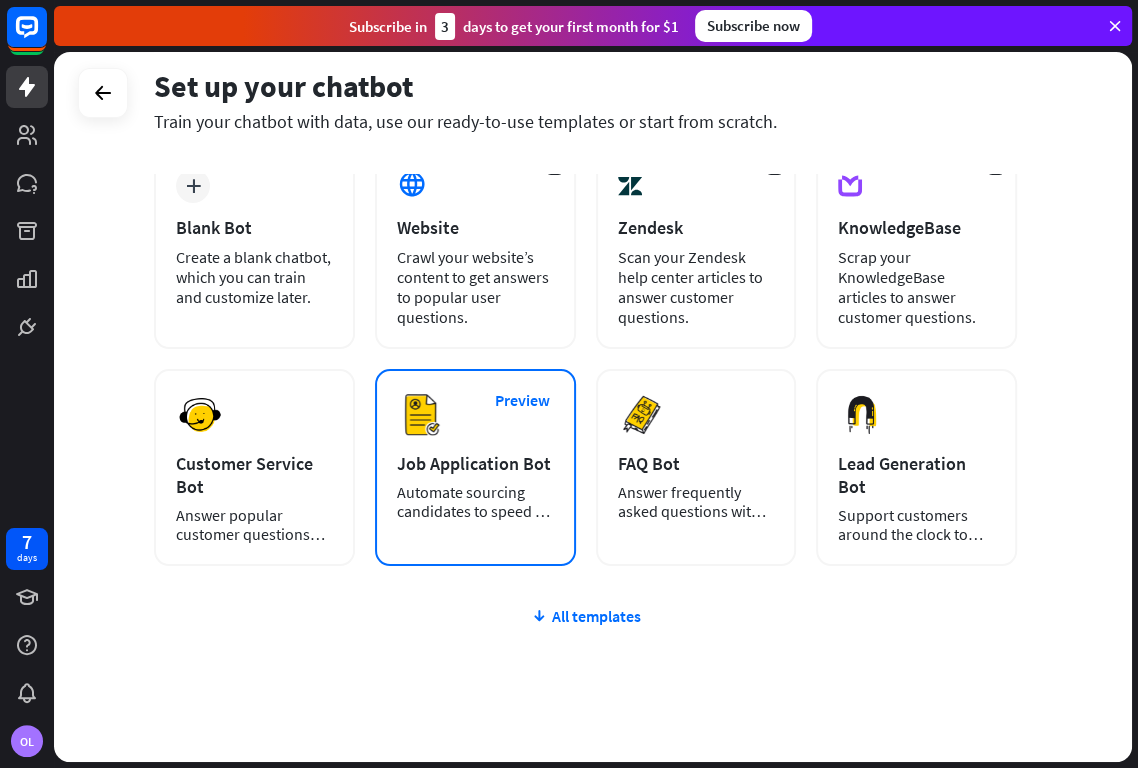 scroll, scrollTop: 159, scrollLeft: 0, axis: vertical 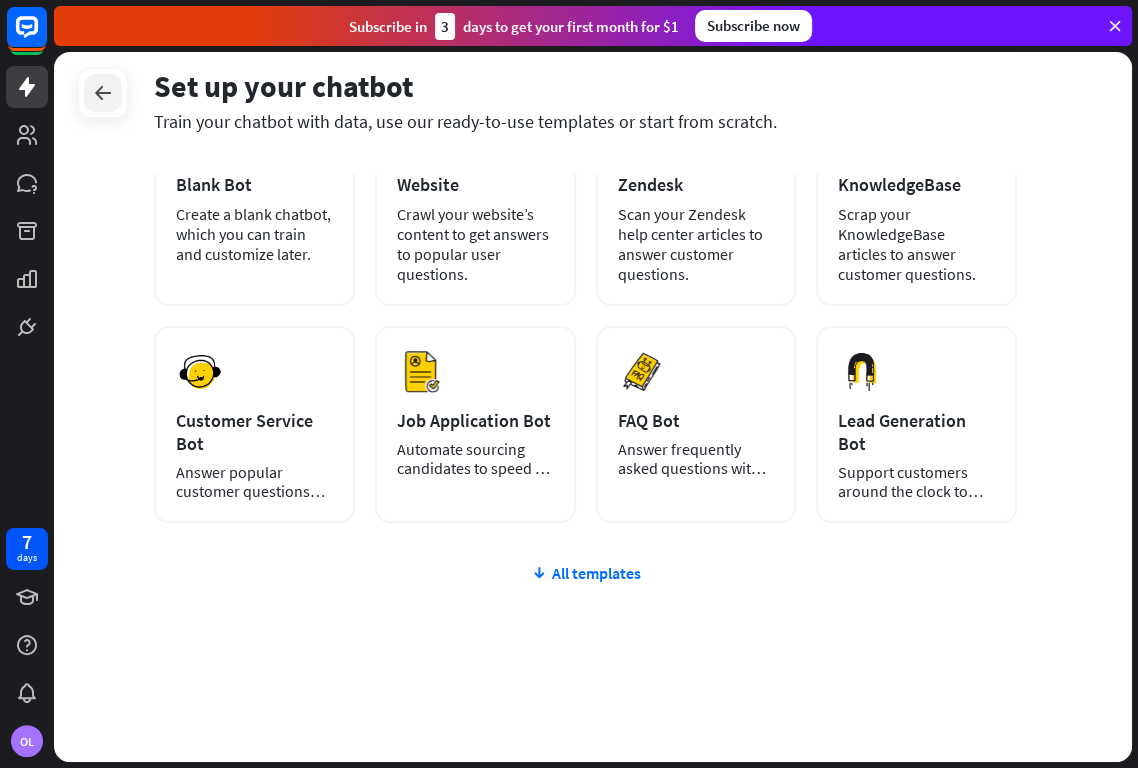 click at bounding box center [103, 93] 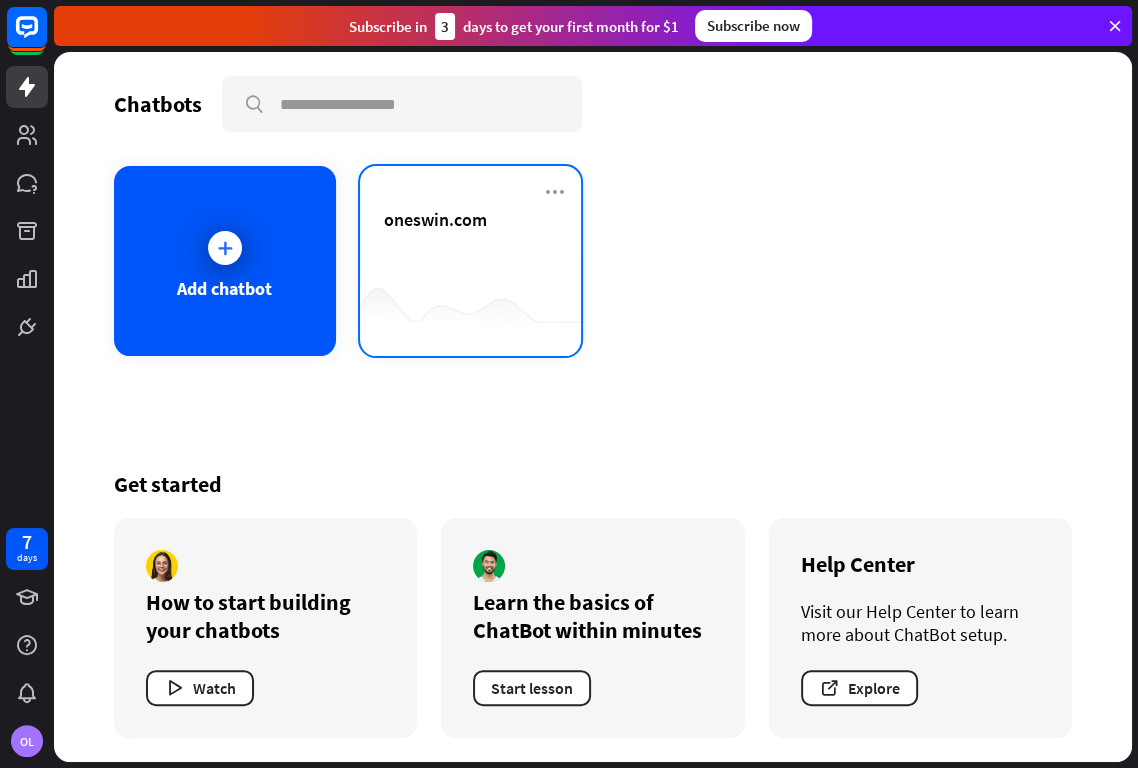 click on "oneswin.com" at bounding box center [471, 243] 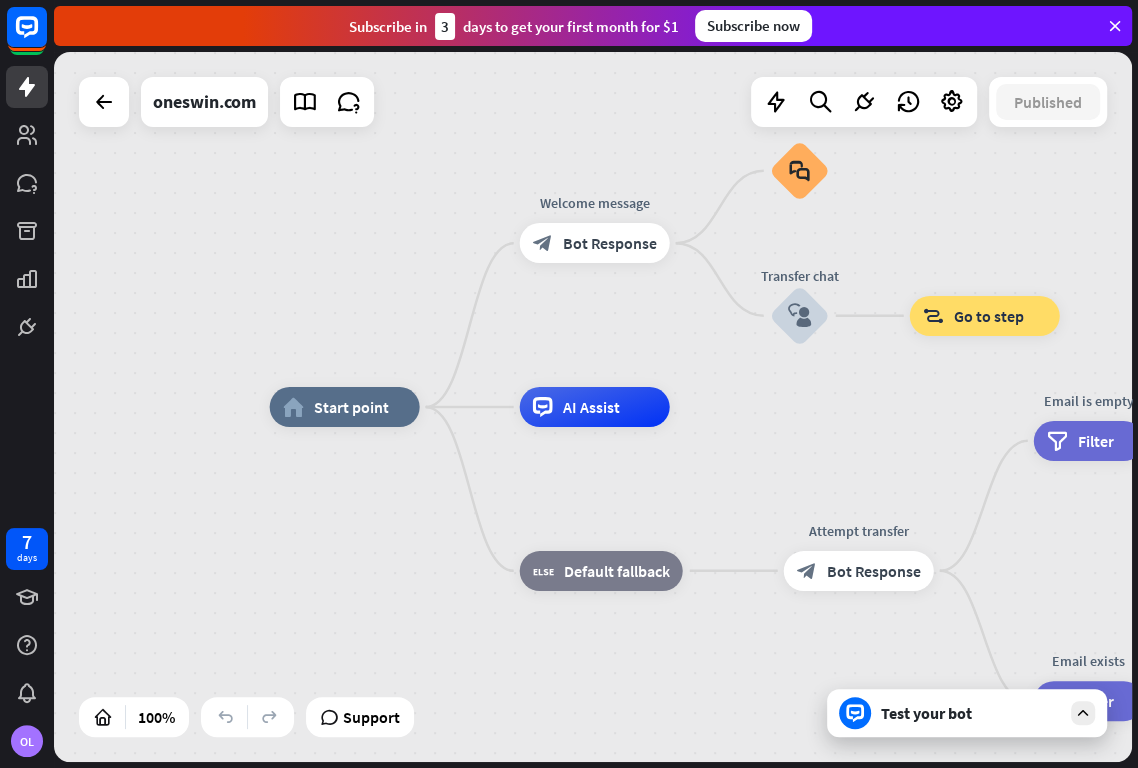 click on "home_2   Start point                 Welcome message   block_bot_response   Bot Response                 Small talk   block_faq                 Transfer chat   block_user_input                   block_goto   Go to step                     AI Assist                   block_fallback   Default fallback                 Attempt transfer   block_bot_response   Bot Response                 Email is empty   filter   Filter                 Collect email   block_bot_response   Bot Response                   block_user_input                 Thanks for email!   block_bot_response   Bot Response                 Go to "Transfer chat"   block_goto   Go to step                   block_fallback   Fallback                   block_goto   Go to step                 Email exists   filter   Filter                   block_livechat   Transfer chat                   block_success   Success                   block_failure   Failure                 No agents to chat.   block_bot_response   Bot Response" at bounding box center (593, 407) 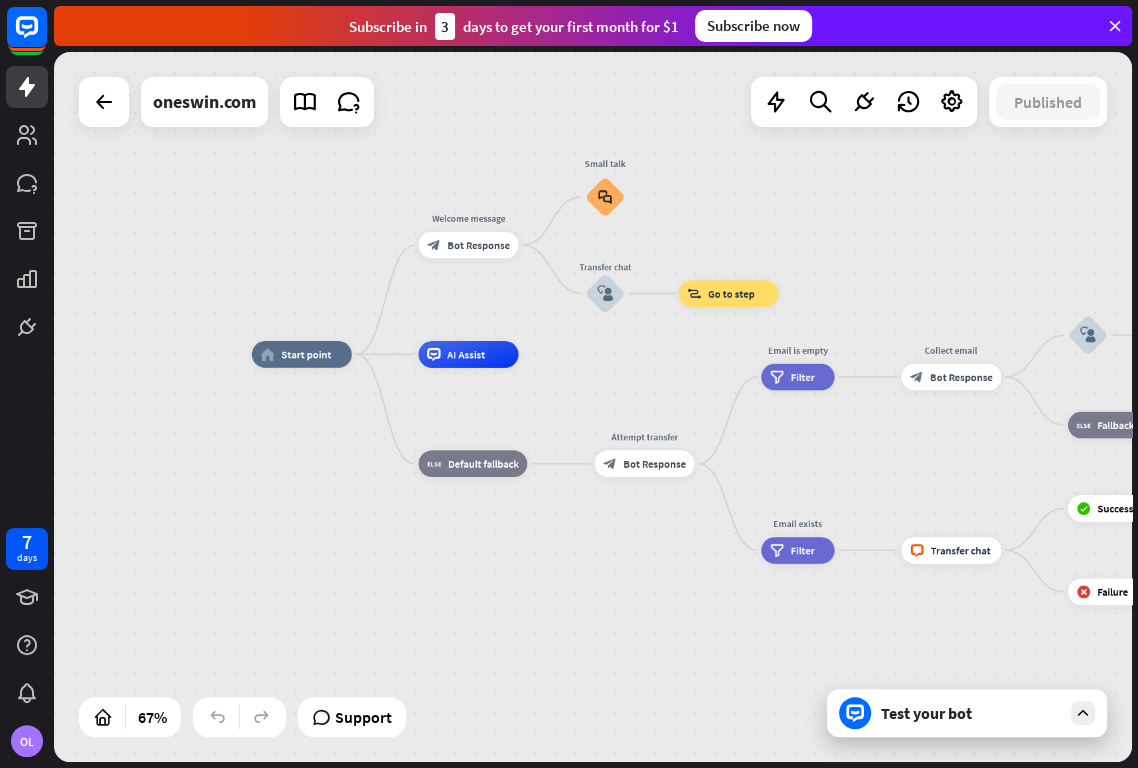 drag, startPoint x: 958, startPoint y: 498, endPoint x: 872, endPoint y: 458, distance: 94.847244 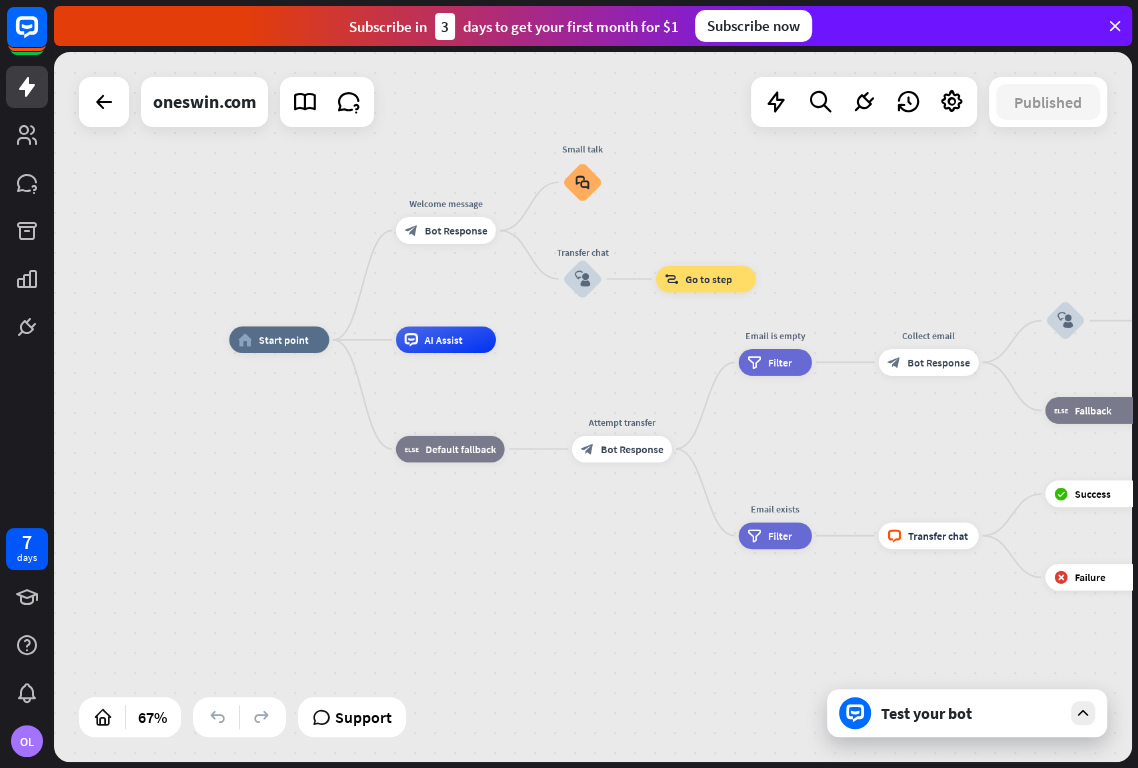 click at bounding box center (1083, 713) 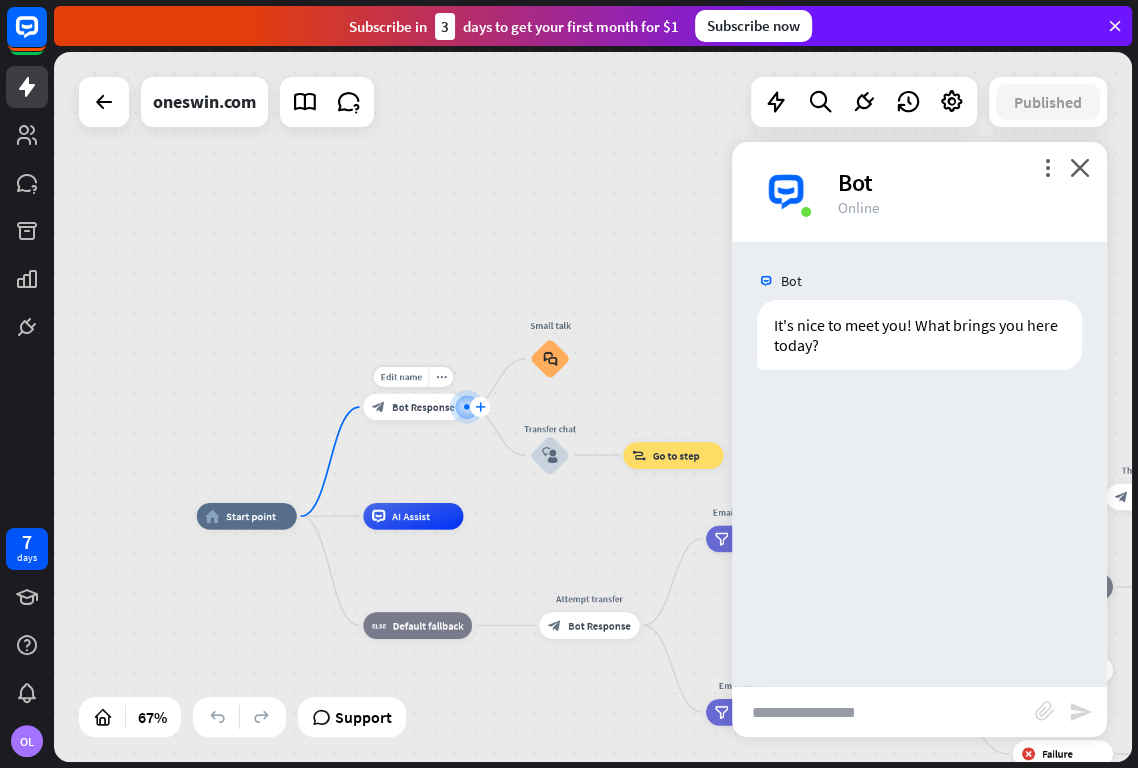 click on "plus" at bounding box center (480, 406) 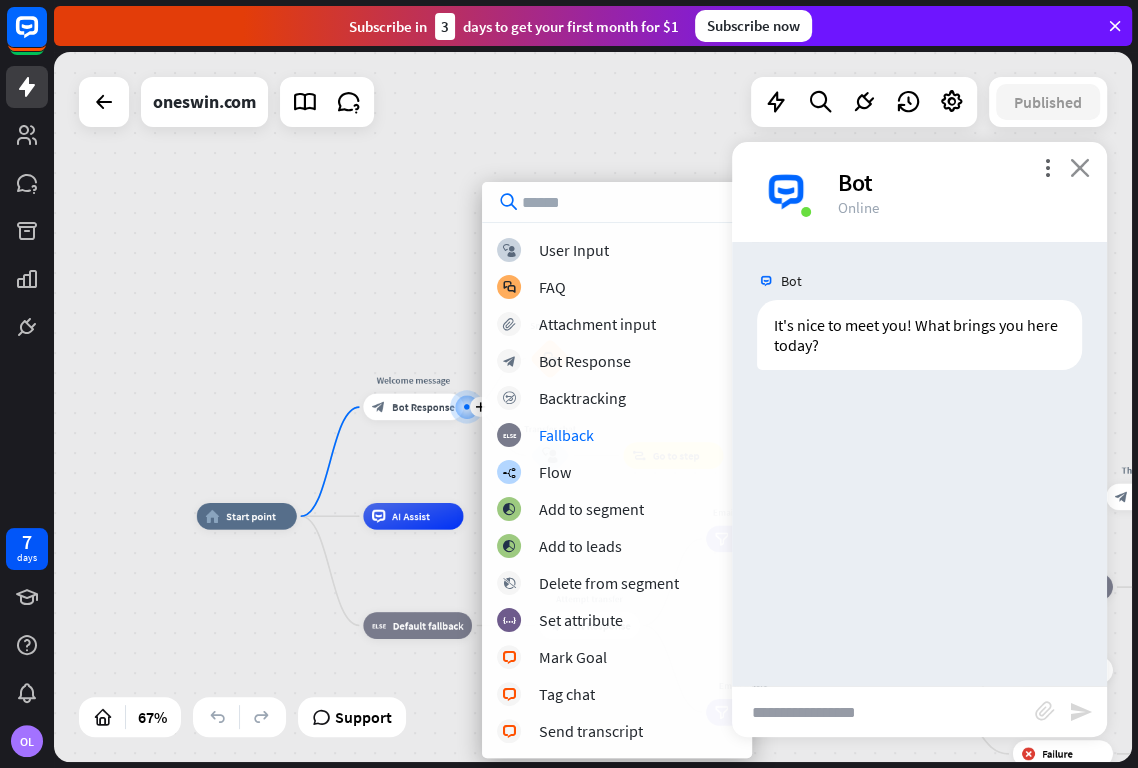 click on "close" at bounding box center (1080, 167) 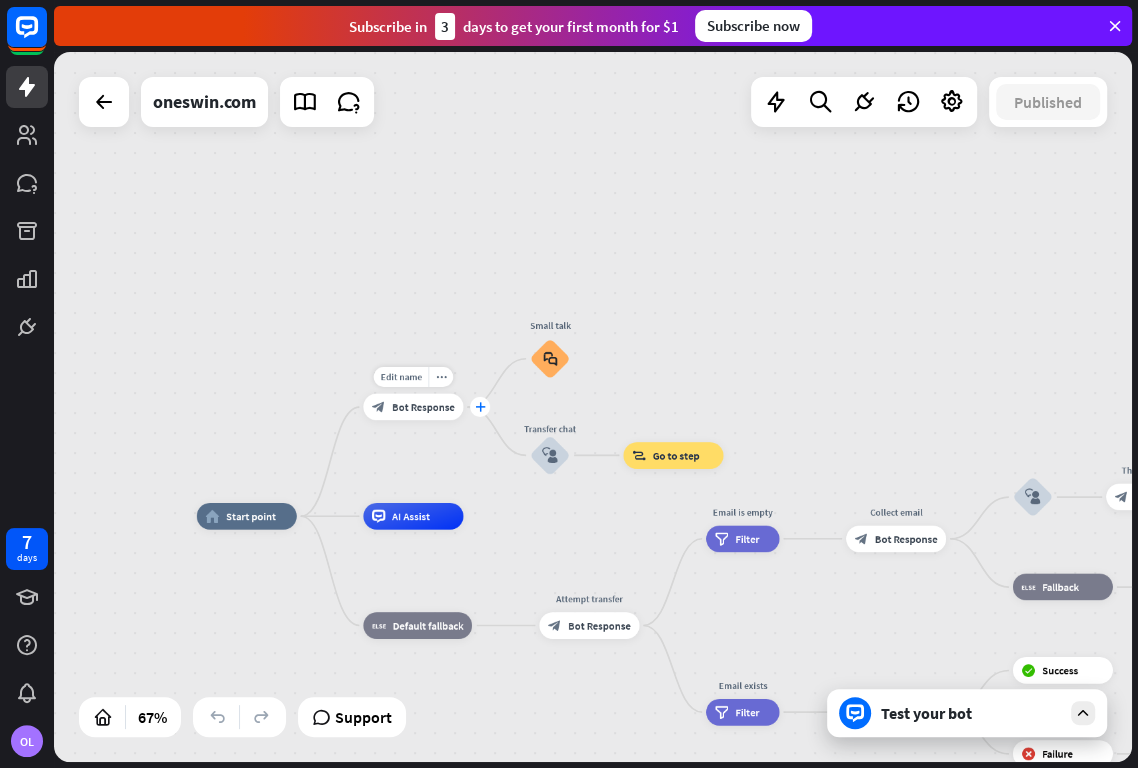 click on "plus" at bounding box center [480, 407] 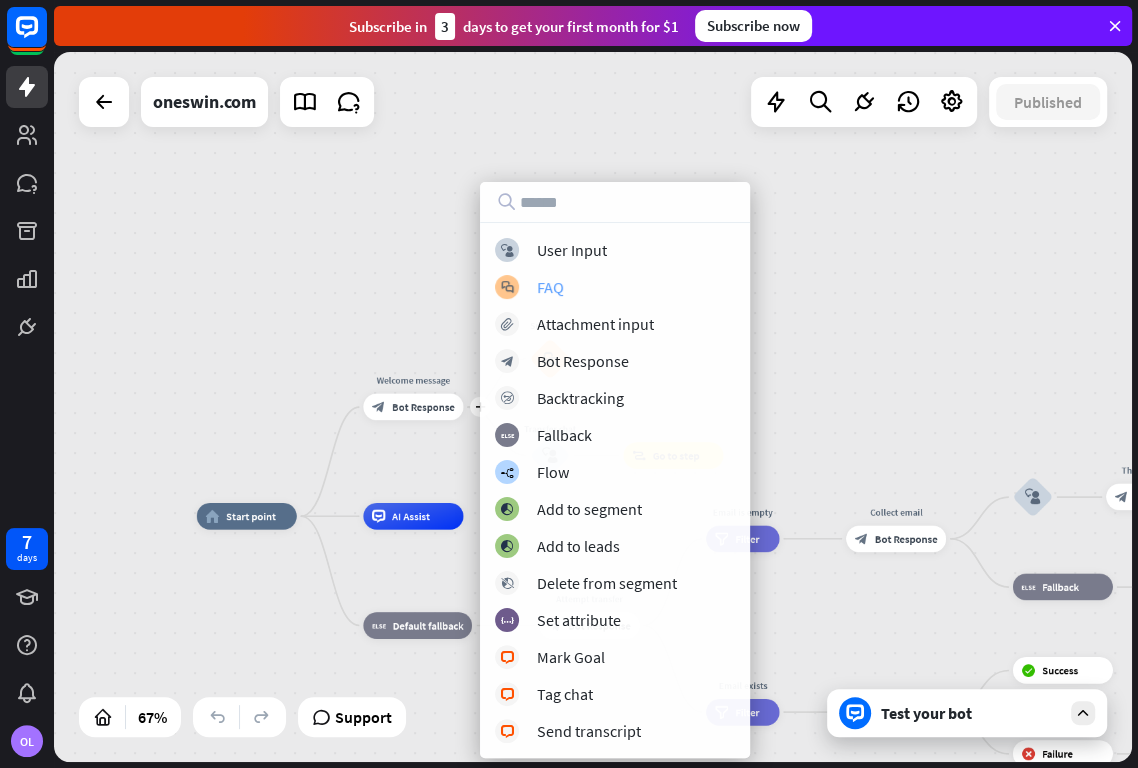 click on "block_faq
FAQ" at bounding box center (615, 287) 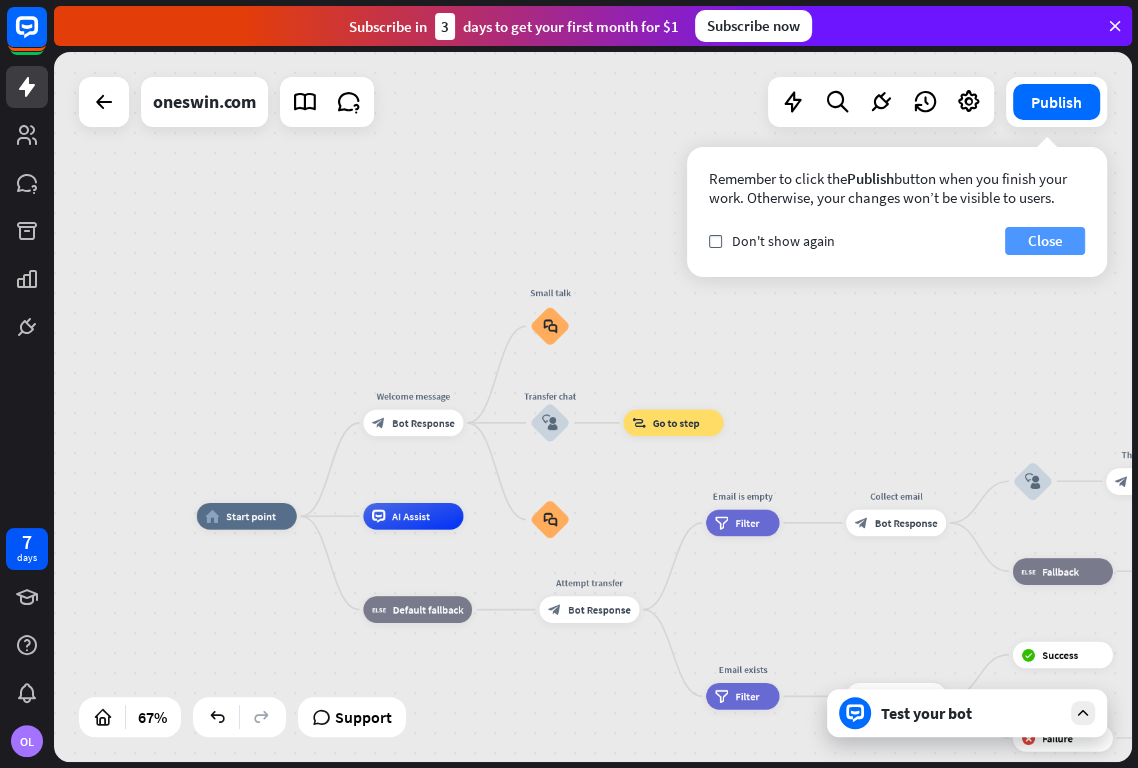 click on "Close" at bounding box center [1045, 241] 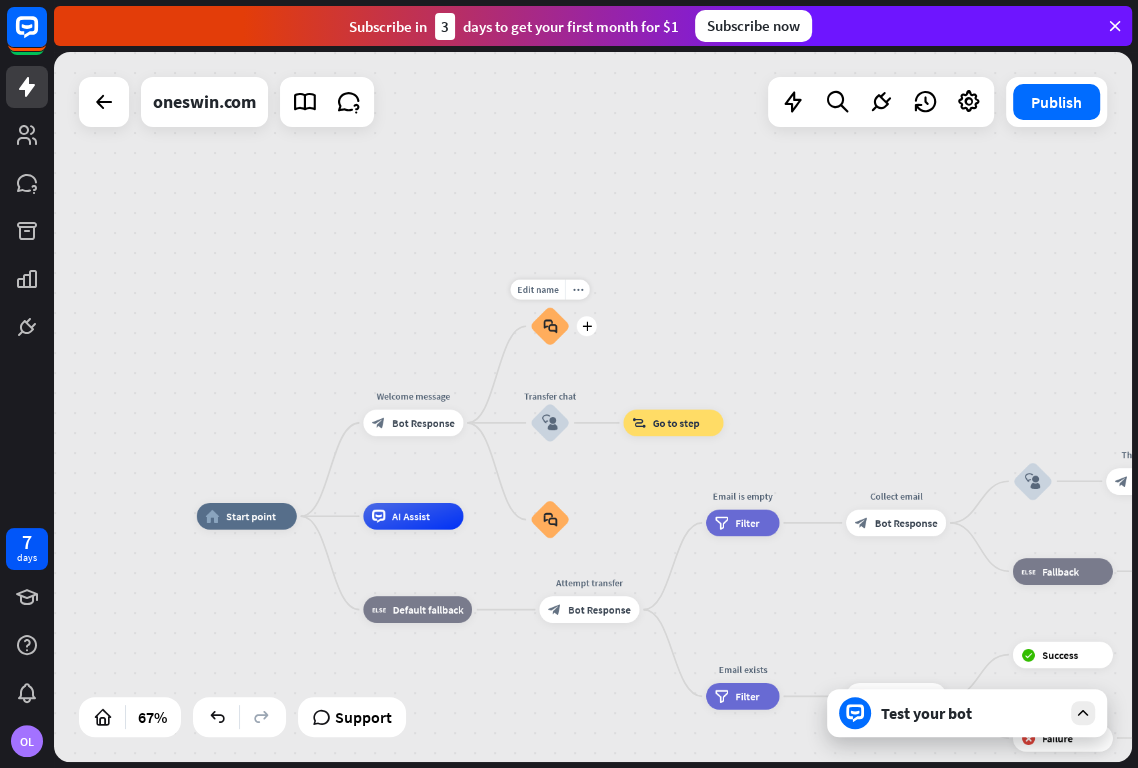 click on "block_faq" at bounding box center [550, 326] 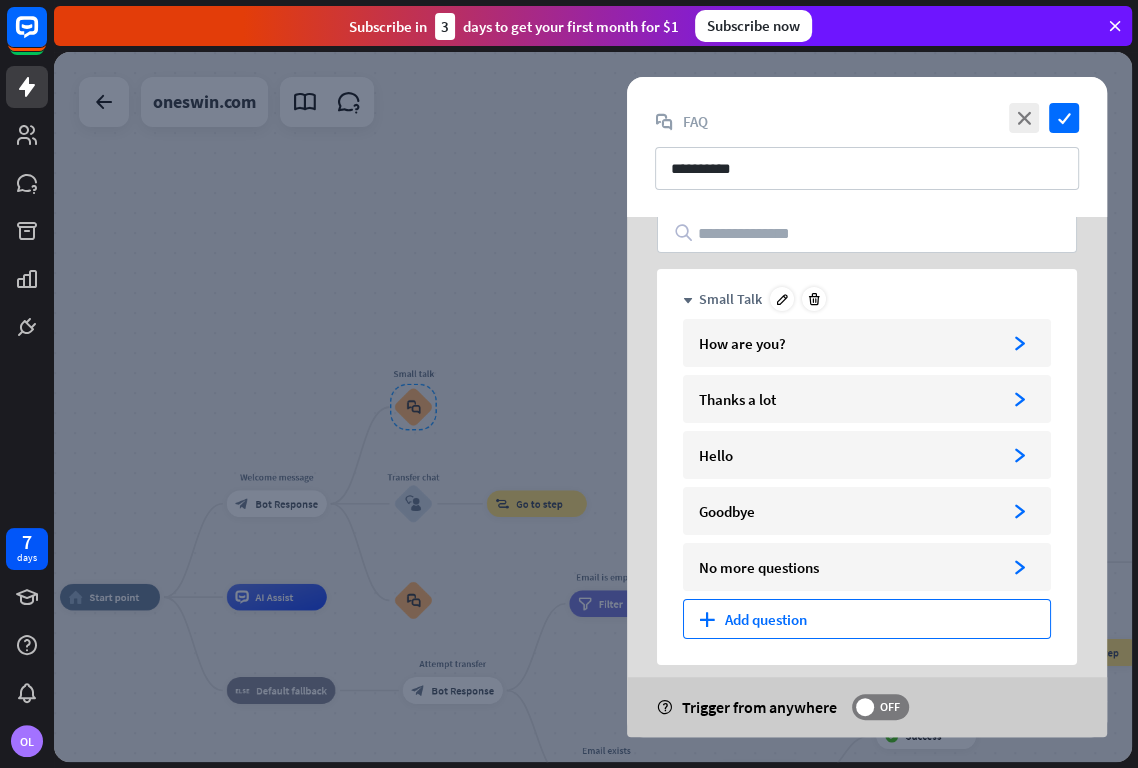 scroll, scrollTop: 0, scrollLeft: 0, axis: both 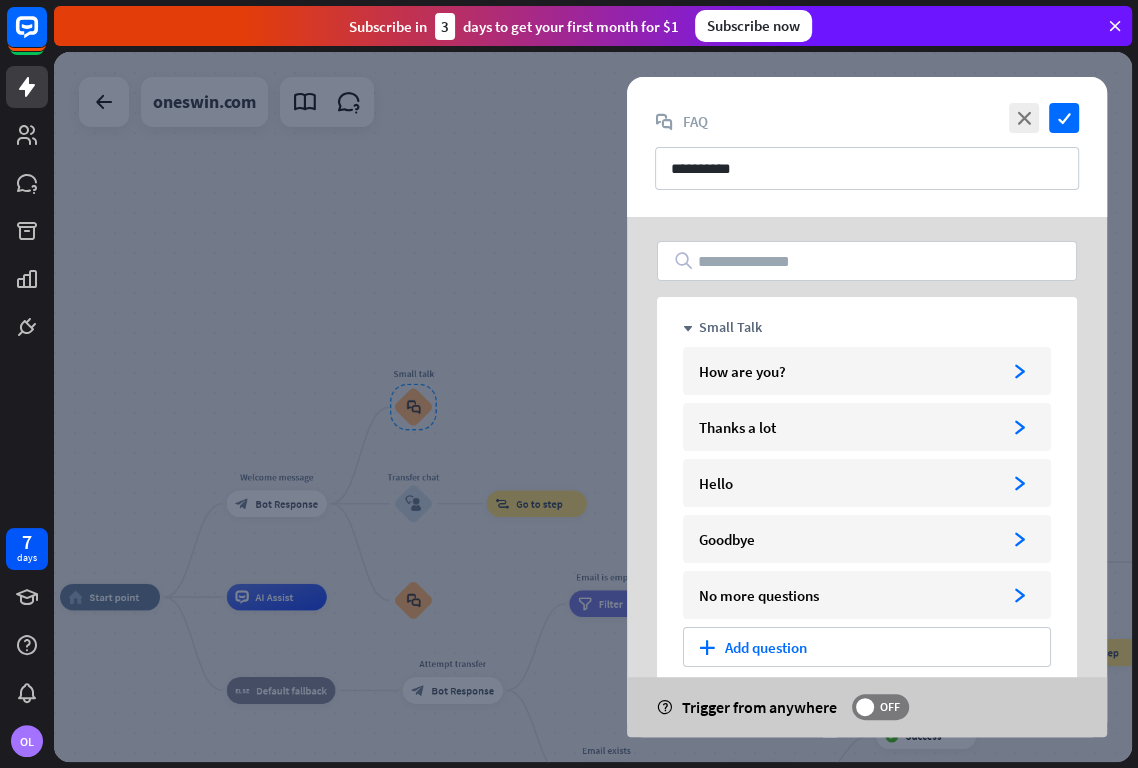 click at bounding box center (593, 407) 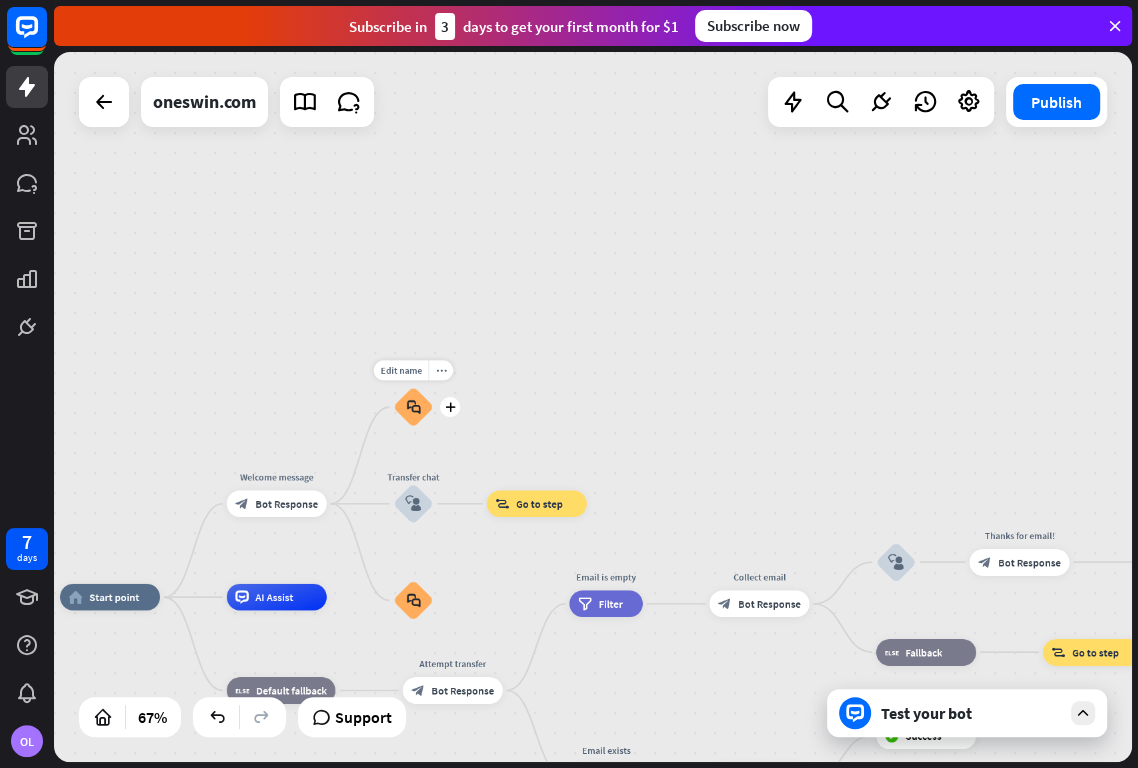 click on "block_faq" at bounding box center (413, 407) 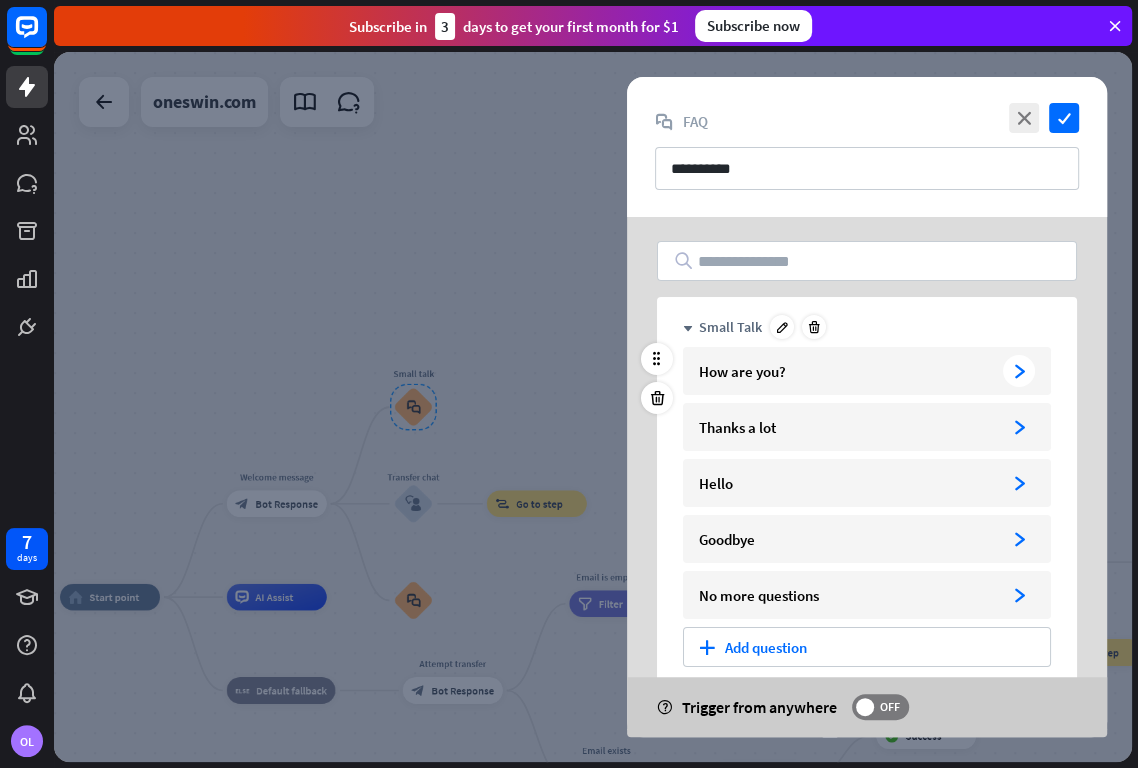 click on "How are you?" at bounding box center (847, 371) 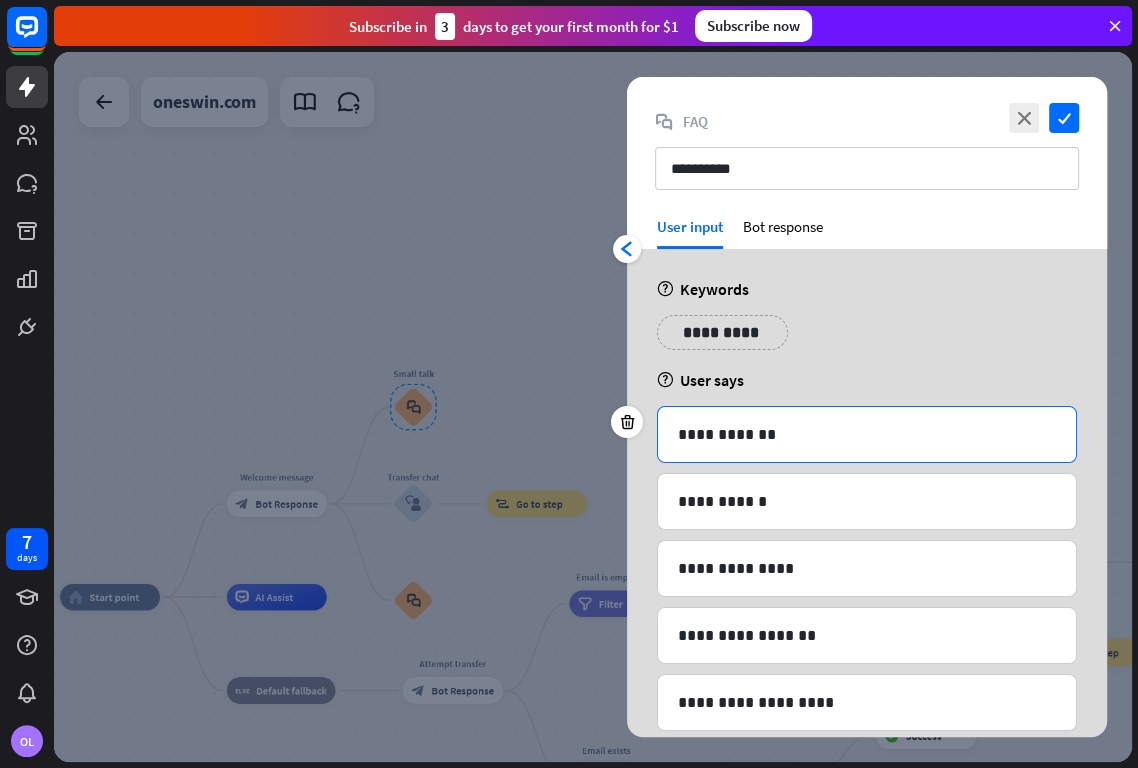 click on "**********" at bounding box center (867, 434) 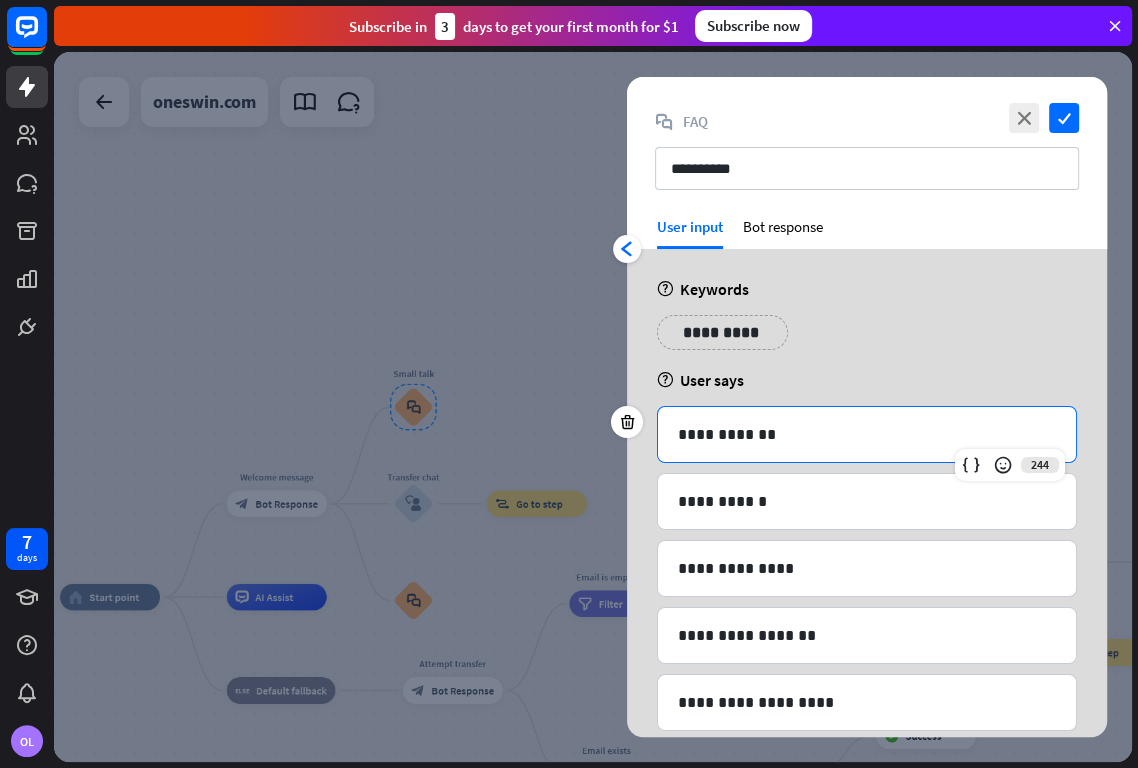click on "**********" at bounding box center (867, 434) 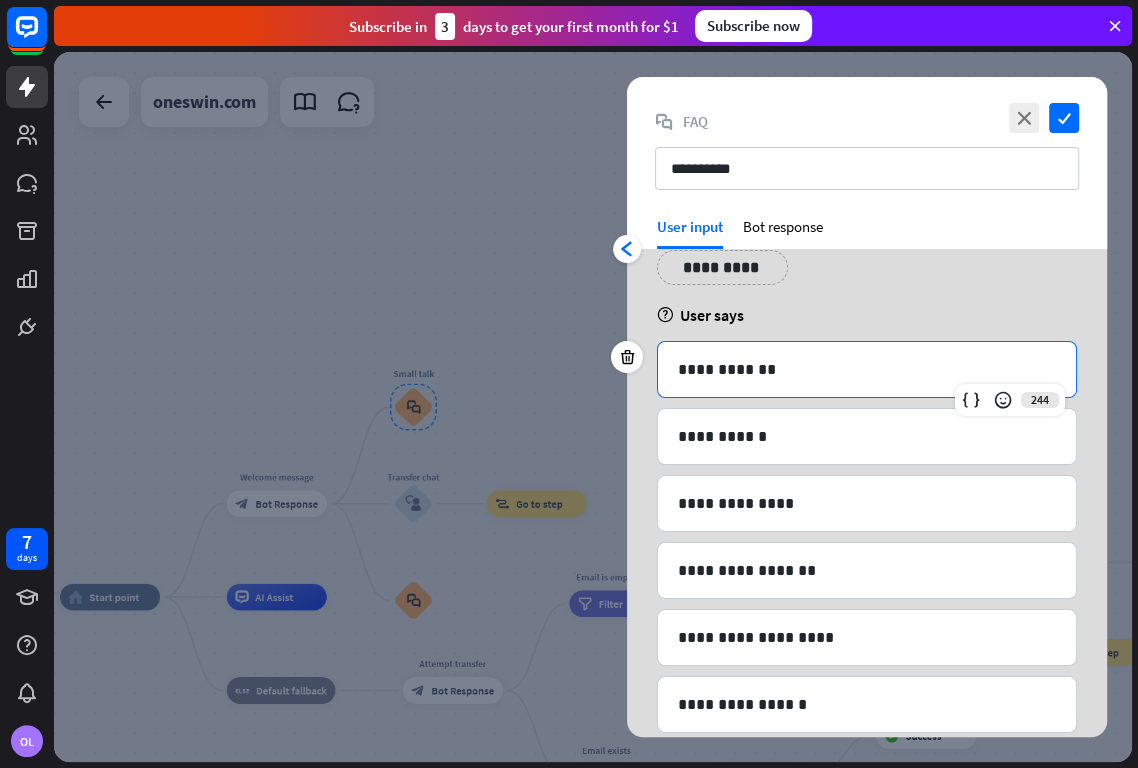 scroll, scrollTop: 0, scrollLeft: 0, axis: both 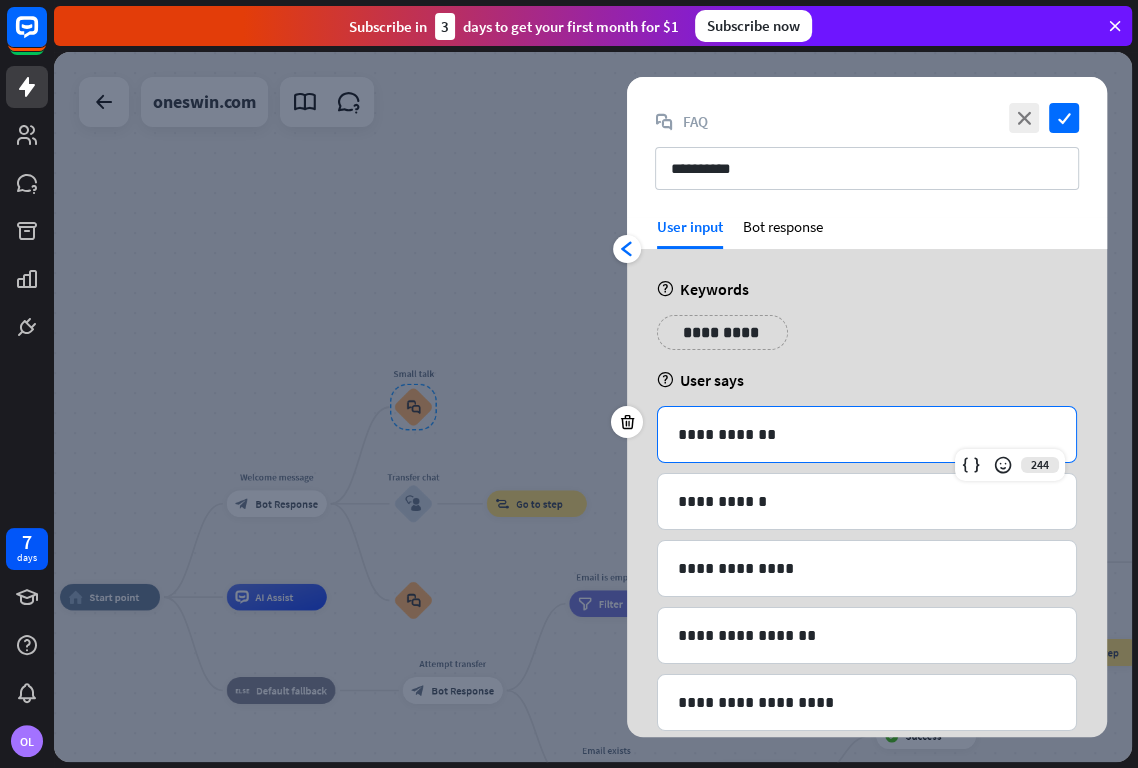 click on "check" at bounding box center (1064, 118) 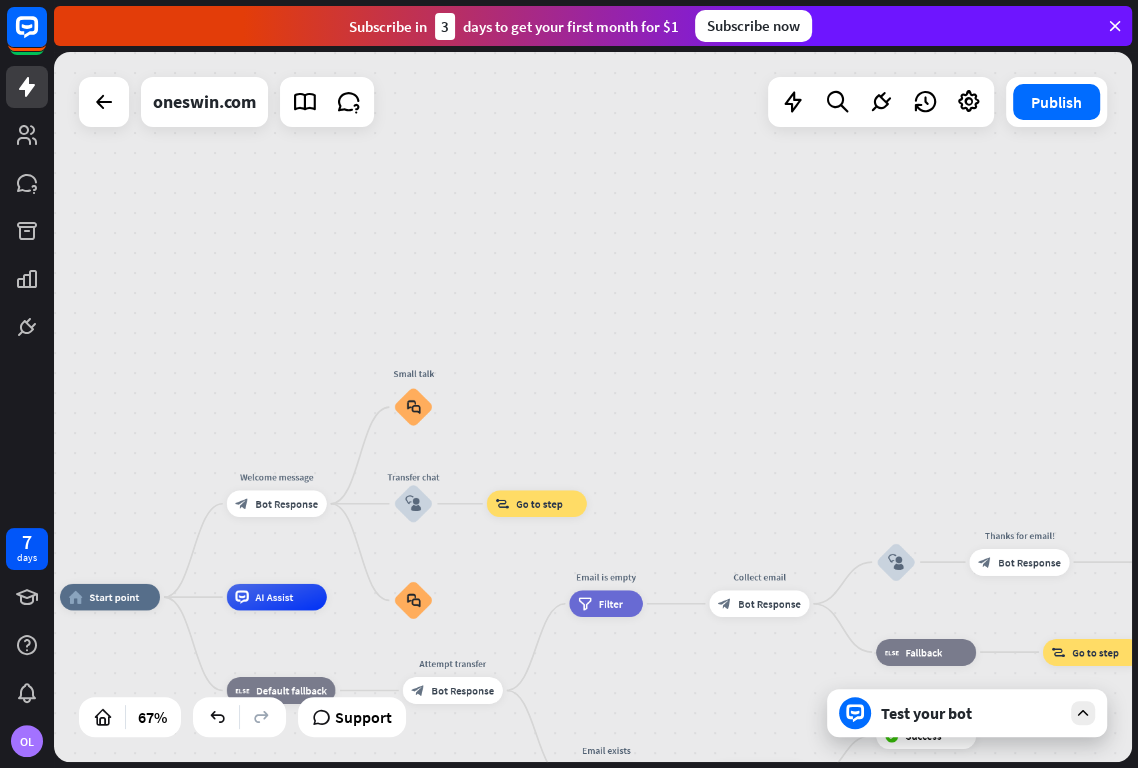 click on "Test your bot" at bounding box center [967, 713] 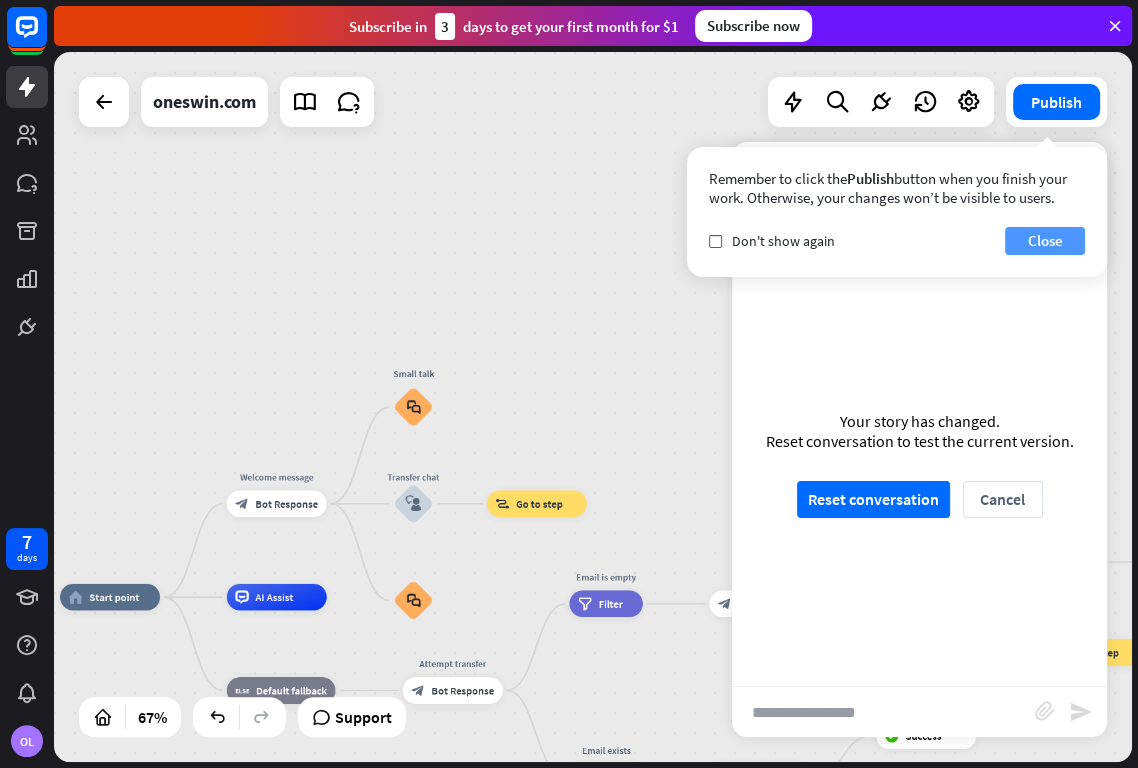 click on "Close" at bounding box center [1045, 241] 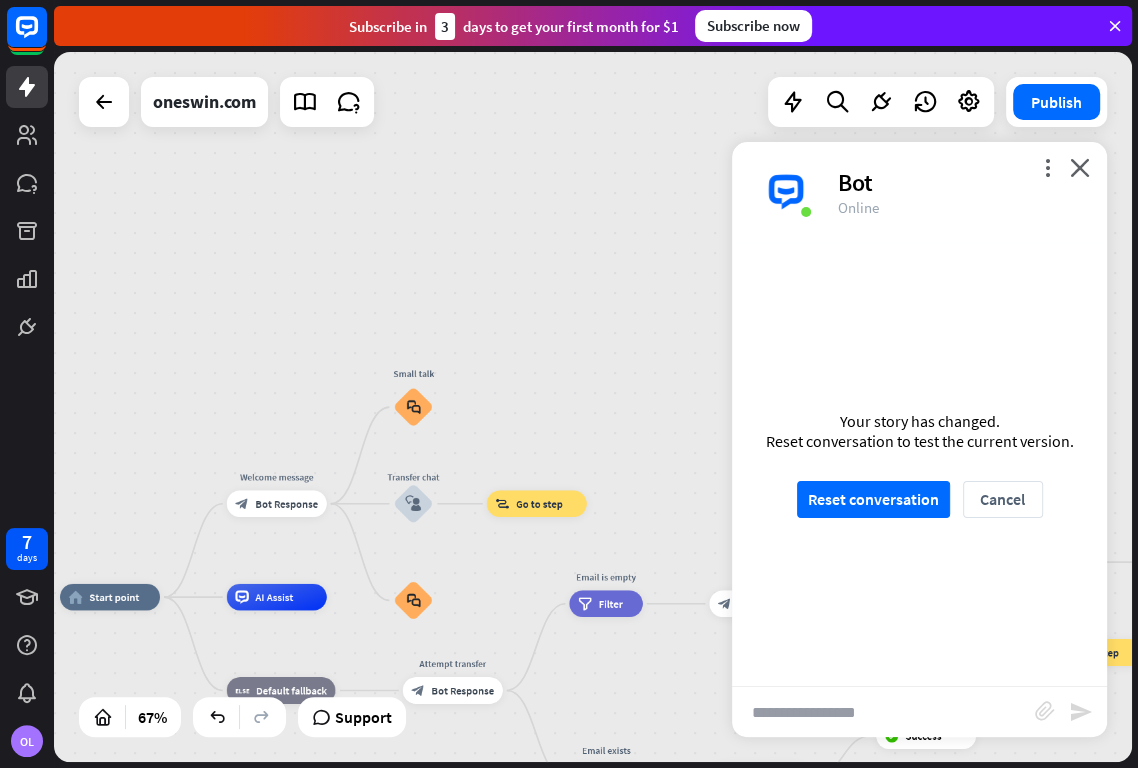 click at bounding box center (883, 712) 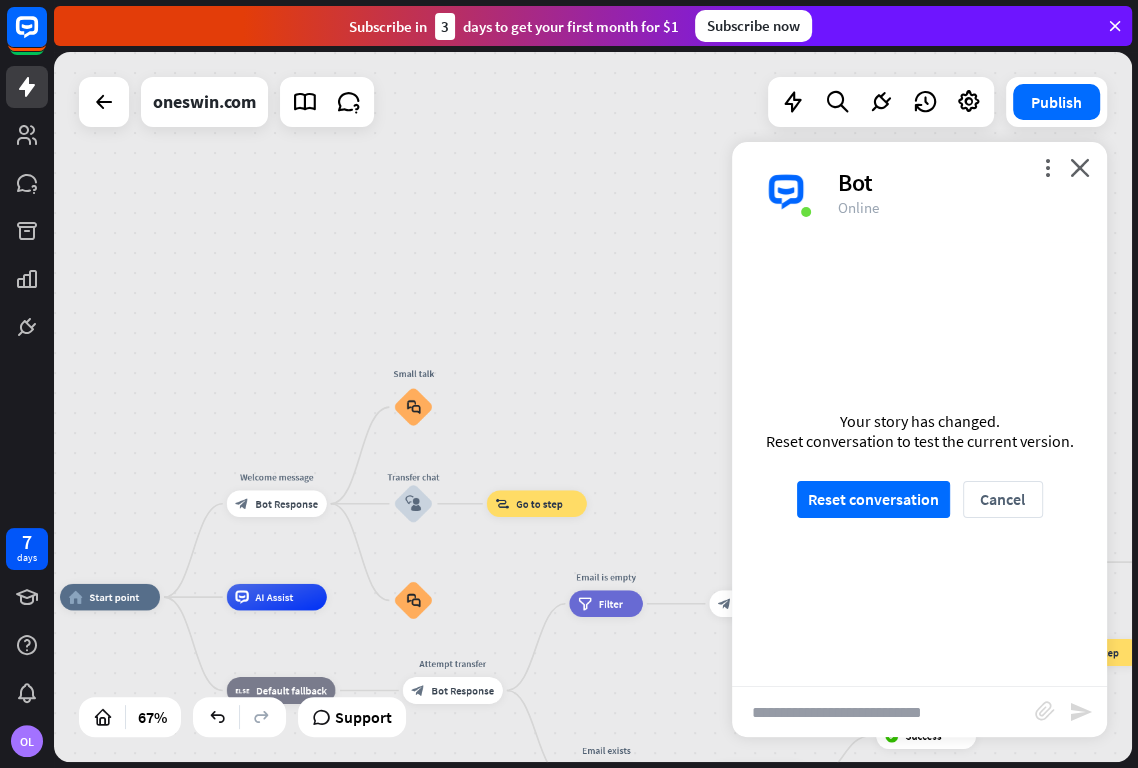 type on "**********" 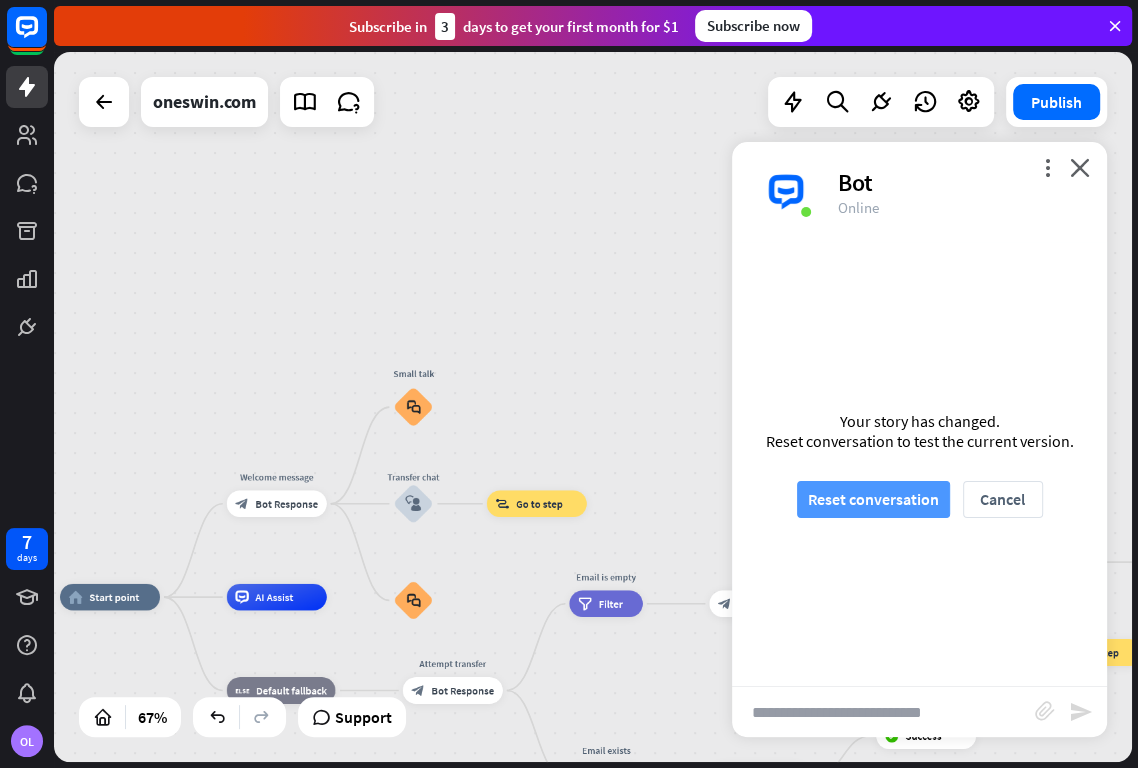 click on "Reset conversation" at bounding box center (873, 499) 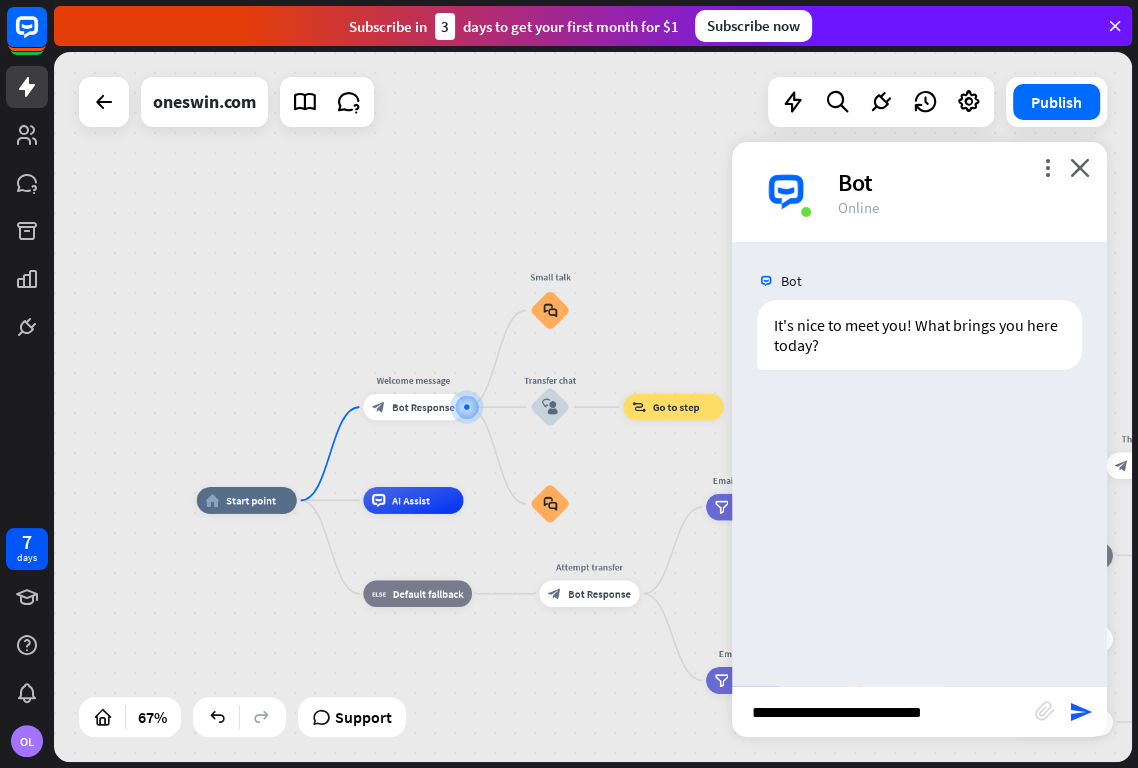 click on "**********" at bounding box center (883, 712) 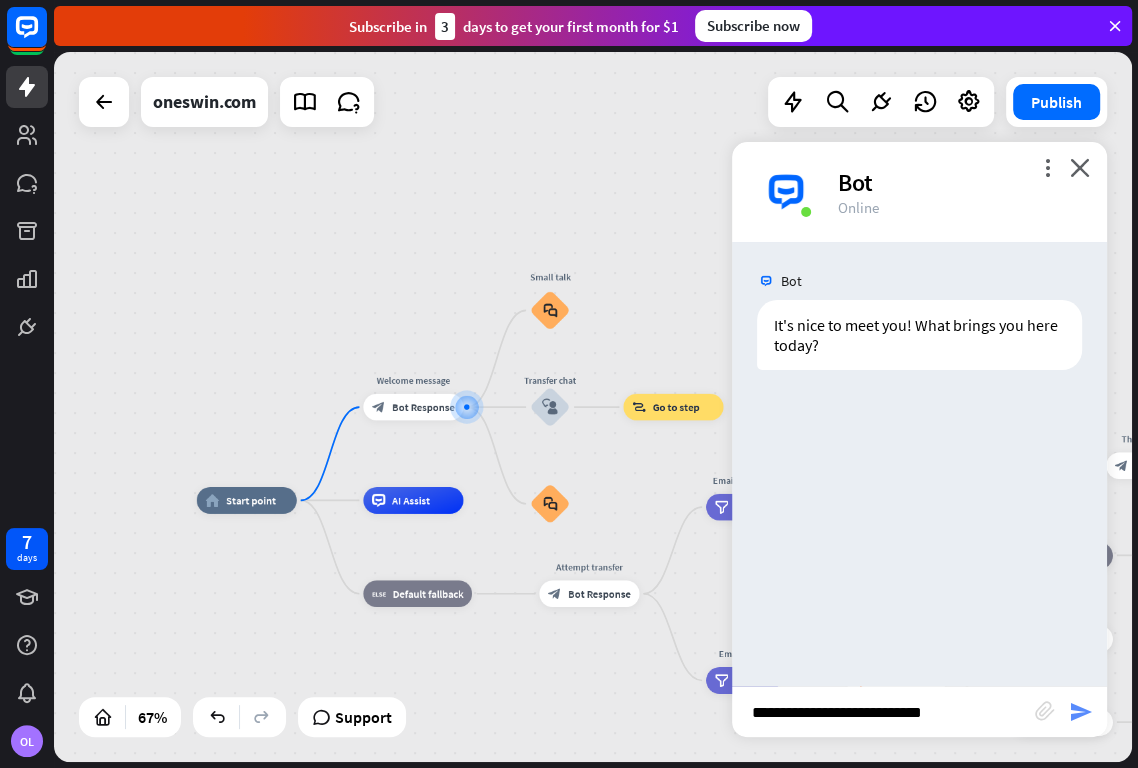 click on "send" at bounding box center (1081, 712) 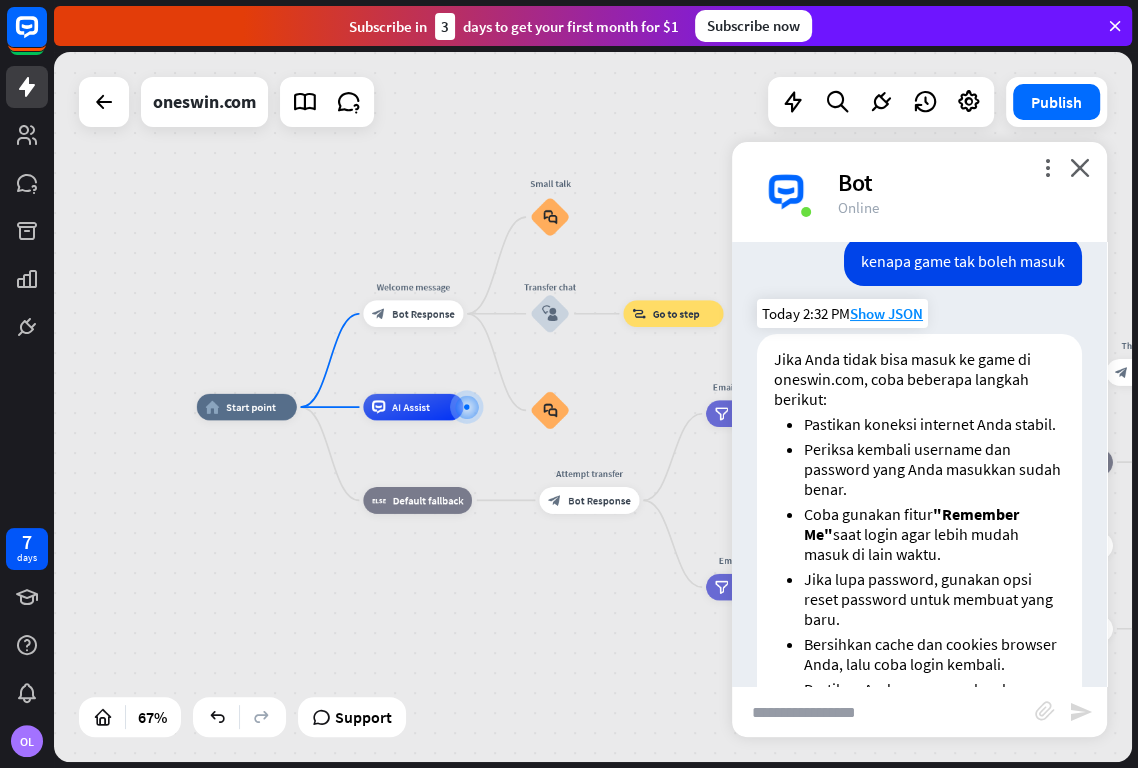 scroll, scrollTop: 162, scrollLeft: 0, axis: vertical 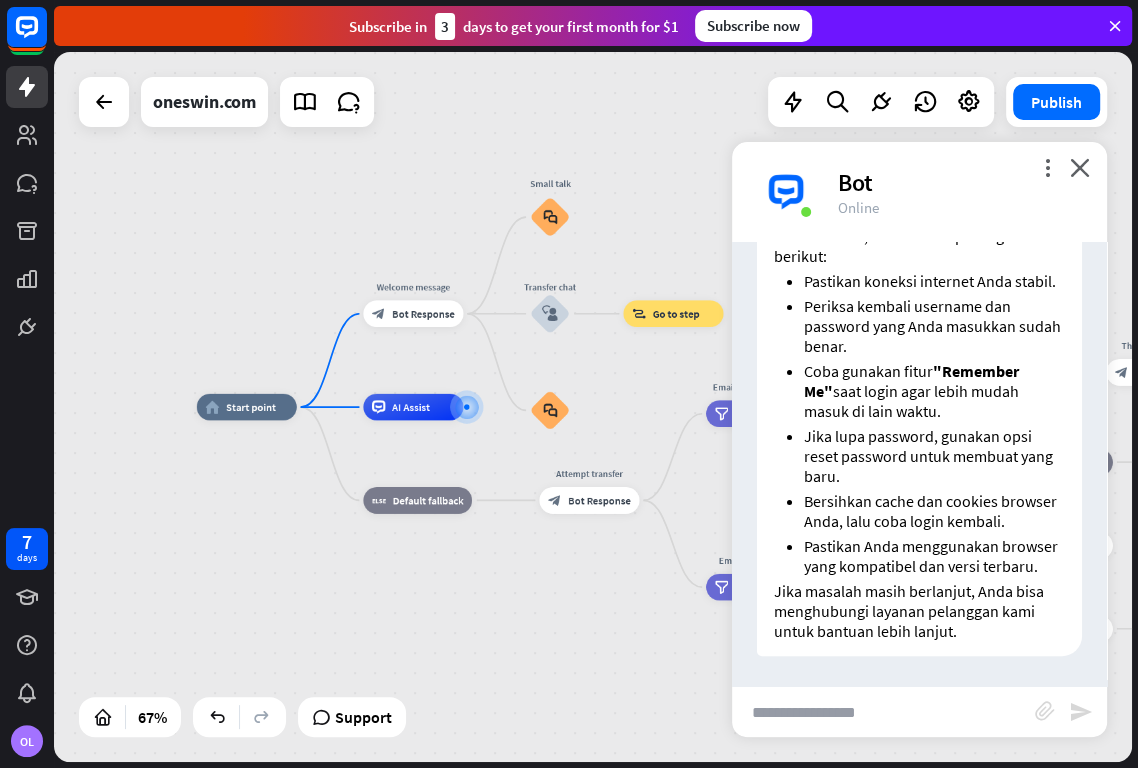 click at bounding box center (883, 712) 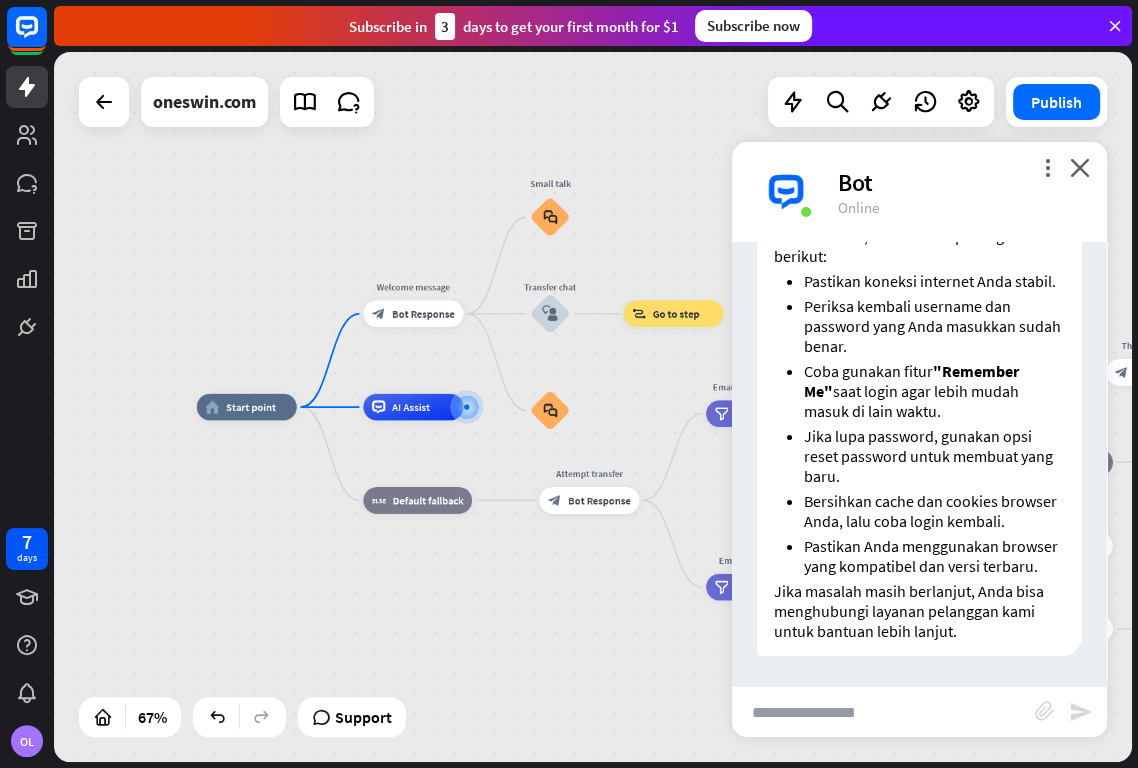 scroll, scrollTop: 384, scrollLeft: 0, axis: vertical 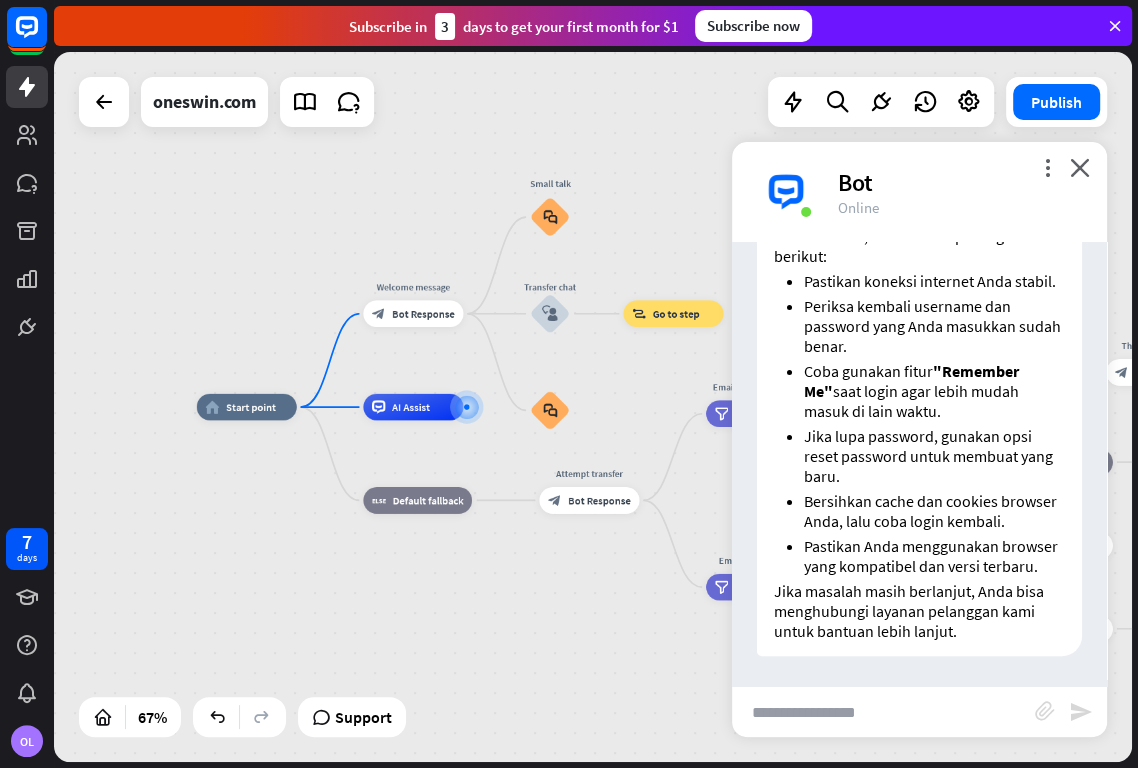 click at bounding box center [883, 712] 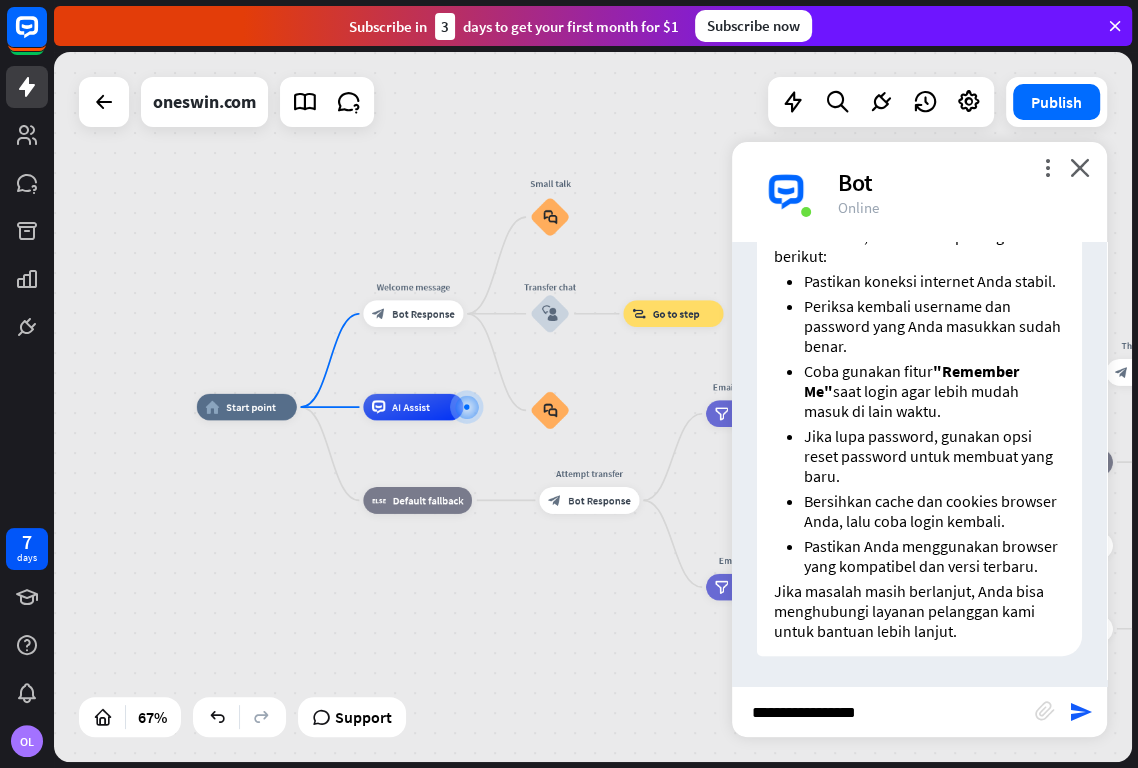 type on "**********" 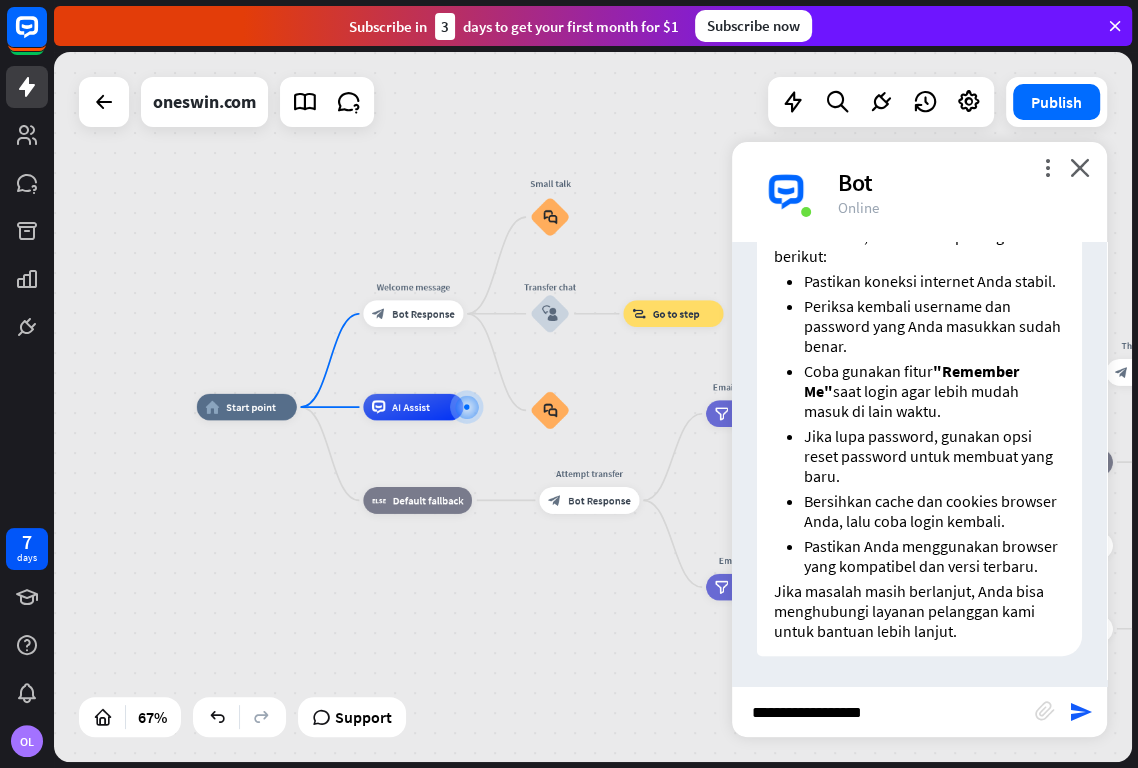 type 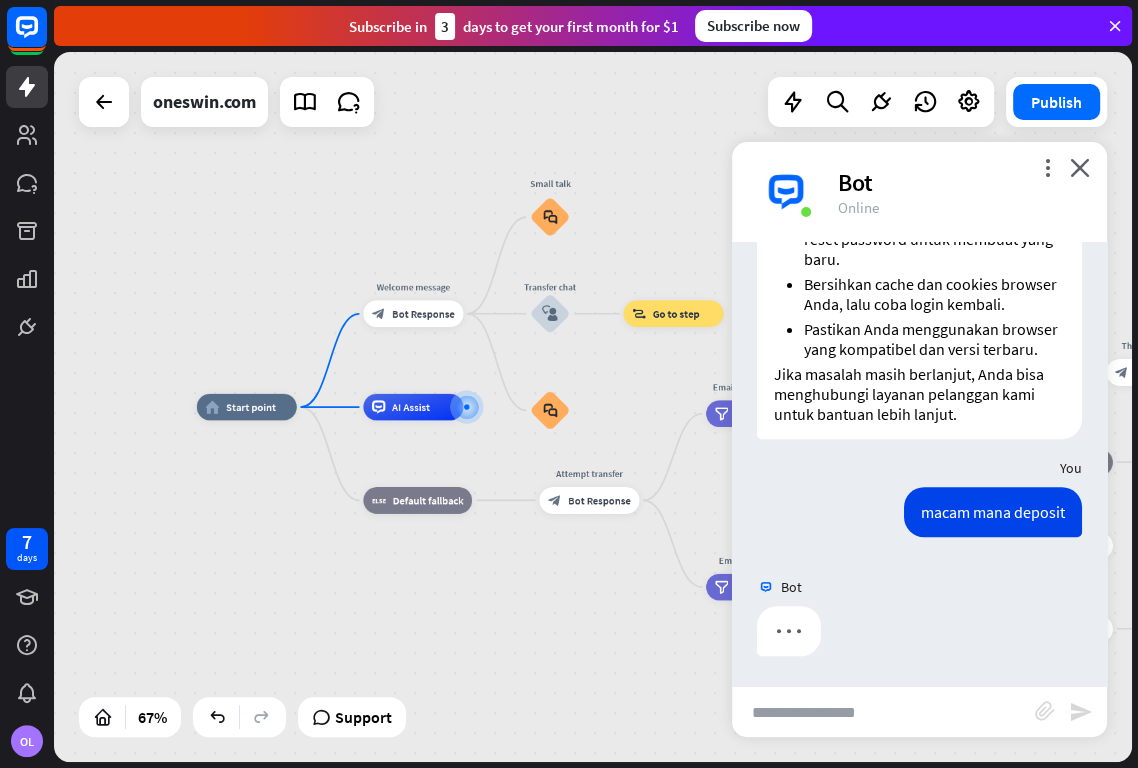 scroll, scrollTop: 601, scrollLeft: 0, axis: vertical 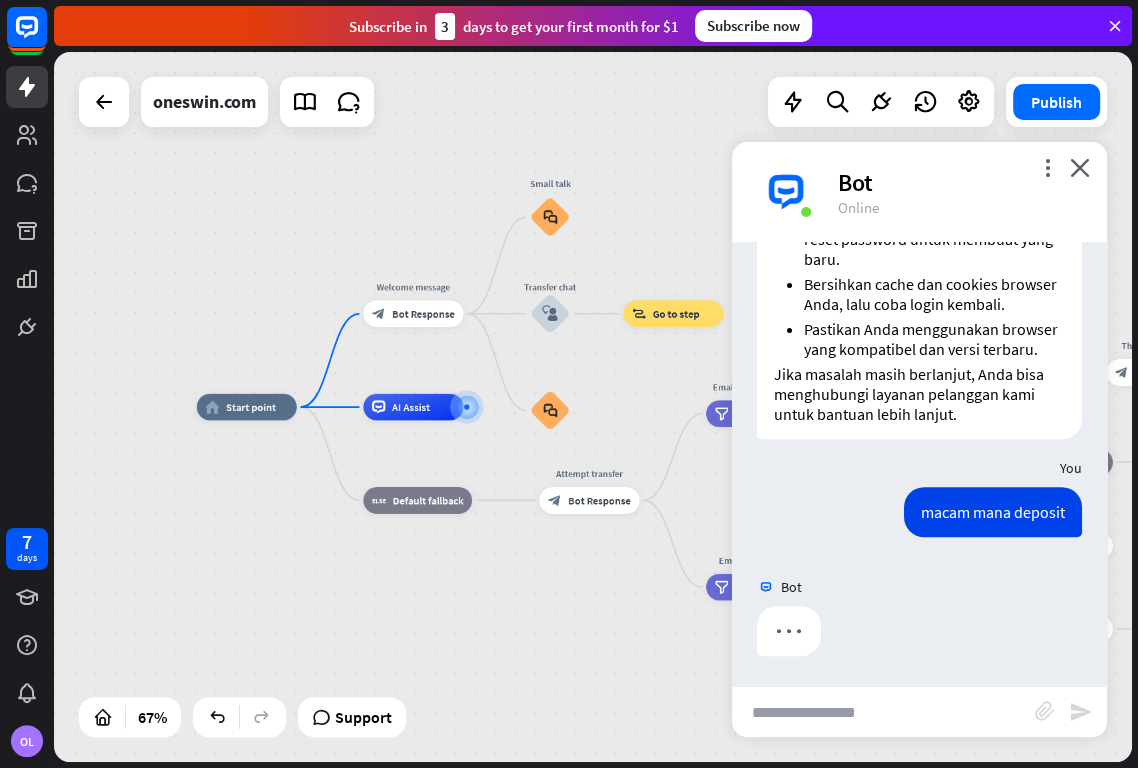 click at bounding box center [883, 712] 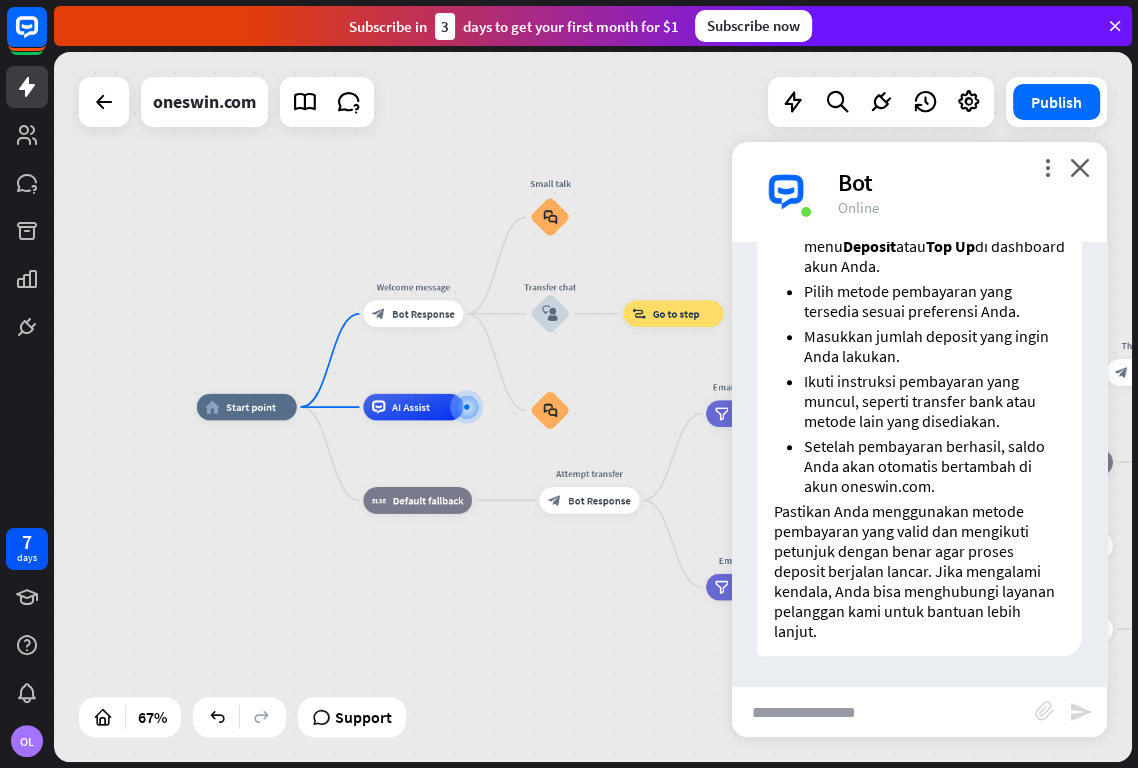scroll, scrollTop: 1075, scrollLeft: 0, axis: vertical 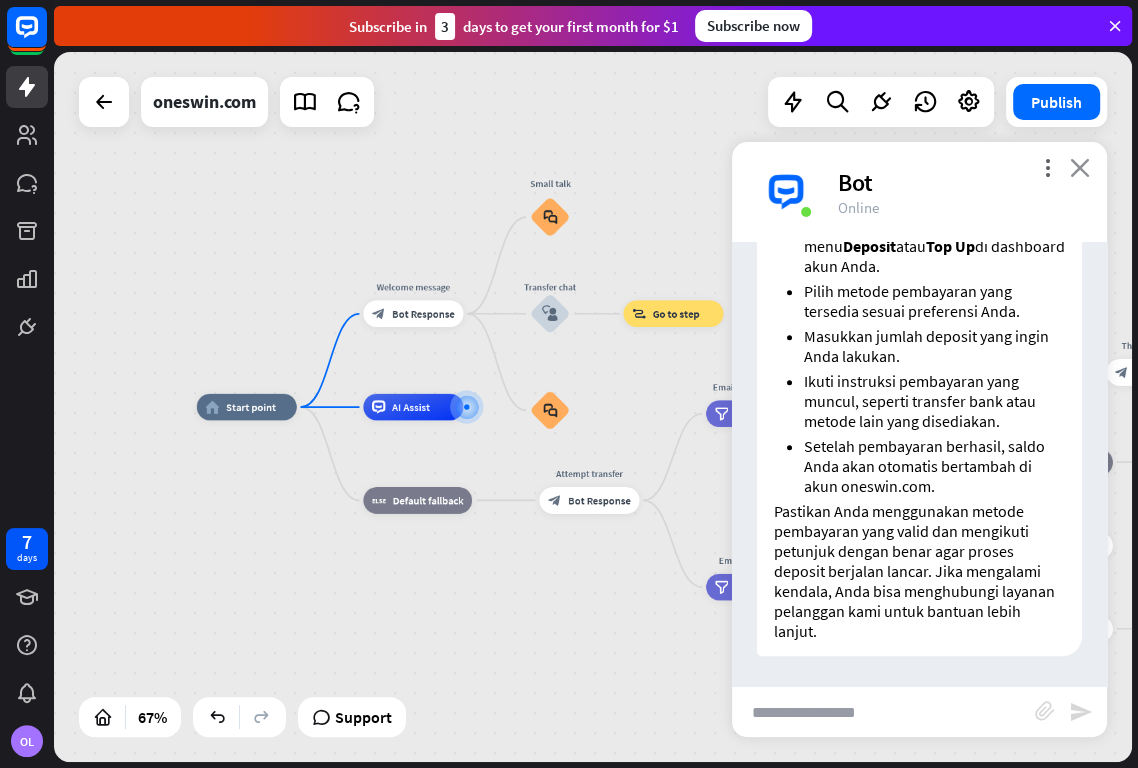 click on "close" at bounding box center [1080, 167] 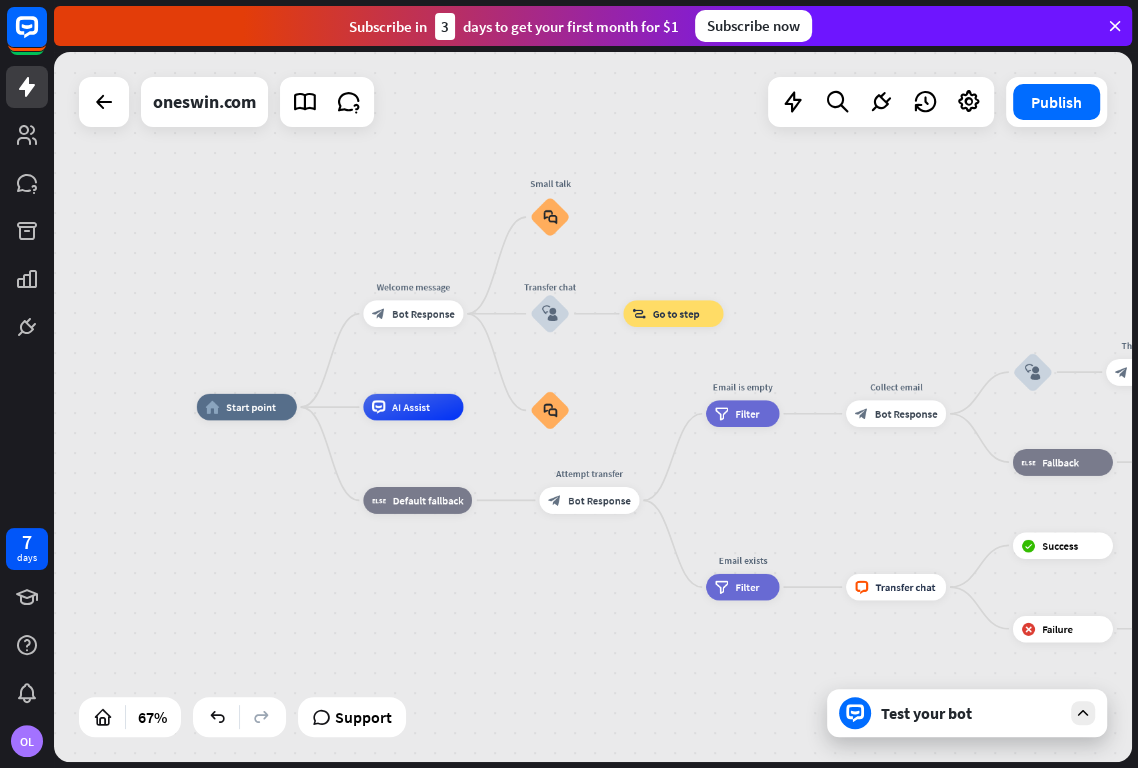 click on "home_2   Start point                 Welcome message   block_bot_response   Bot Response                 Small talk   block_faq                 Transfer chat   block_user_input                   block_goto   Go to step                   block_faq                     AI Assist                   block_fallback   Default fallback                 Attempt transfer   block_bot_response   Bot Response                 Email is empty   filter   Filter                 Collect email   block_bot_response   Bot Response                   block_user_input                 Thanks for email!   block_bot_response   Bot Response                 Go to "Transfer chat"   block_goto   Go to step                   block_fallback   Fallback                   block_goto   Go to step                 Email exists   filter   Filter                   block_livechat   Transfer chat                   block_success   Success                   block_failure   Failure                 No agents to chat.   block_bot_response" at bounding box center (556, 643) 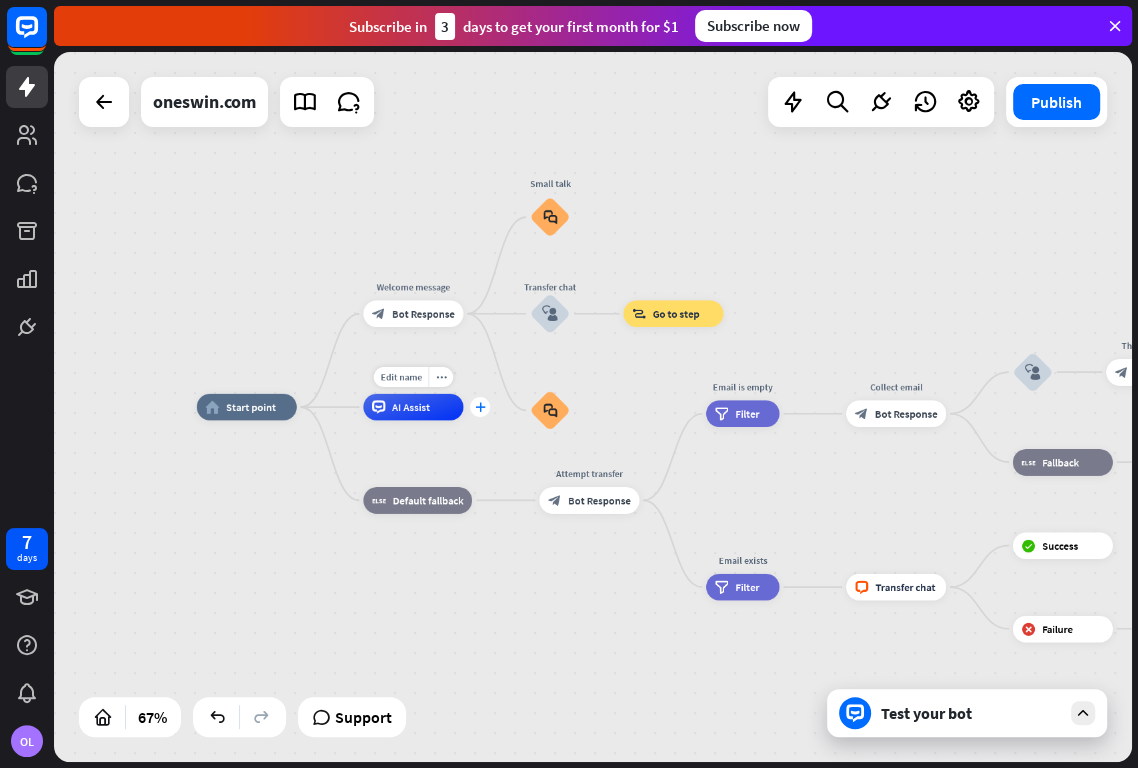 click on "plus" at bounding box center (480, 406) 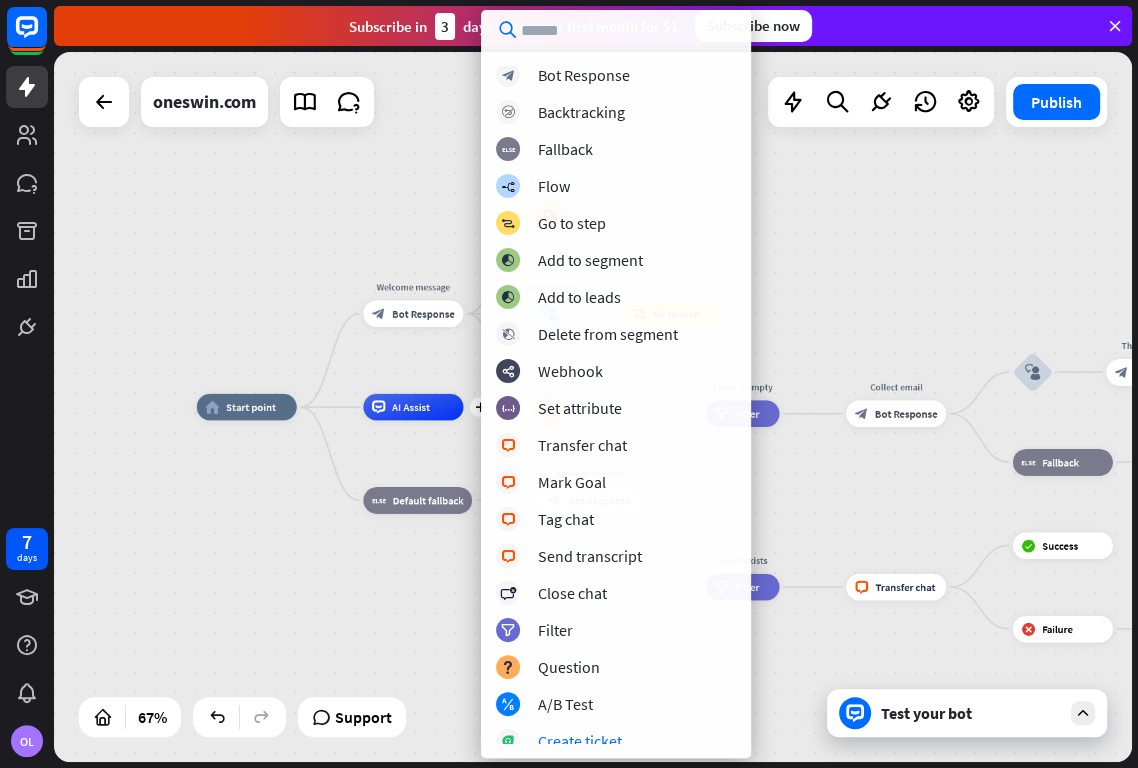 scroll, scrollTop: 0, scrollLeft: 0, axis: both 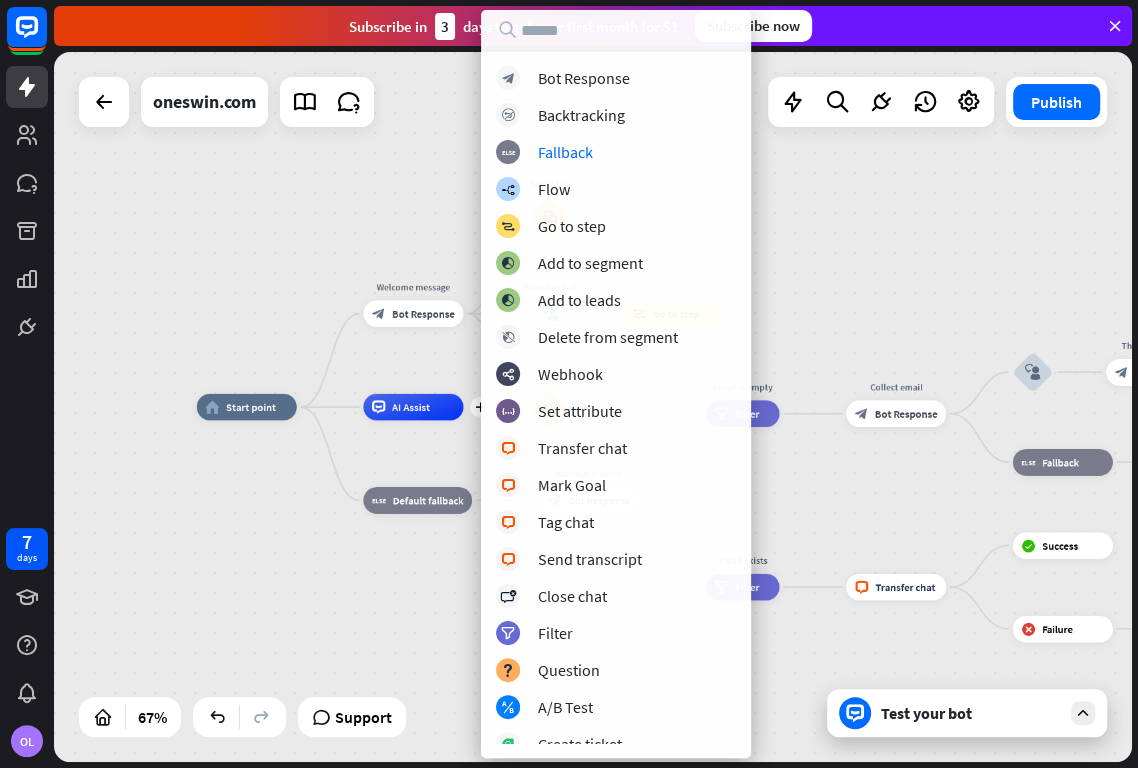 click on "home_2   Start point                 Welcome message   block_bot_response   Bot Response                 Small talk   block_faq                 Transfer chat   block_user_input                   block_goto   Go to step                   block_faq               plus       AI Assist                   block_fallback   Default fallback                 Attempt transfer   block_bot_response   Bot Response                 Email is empty   filter   Filter                 Collect email   block_bot_response   Bot Response                   block_user_input                 Thanks for email!   block_bot_response   Bot Response                 Go to "Transfer chat"   block_goto   Go to step                   block_fallback   Fallback                   block_goto   Go to step                 Email exists   filter   Filter                   block_livechat   Transfer chat                   block_success   Success                   block_failure   Failure                 No agents to chat.     Bot Response" at bounding box center [593, 407] 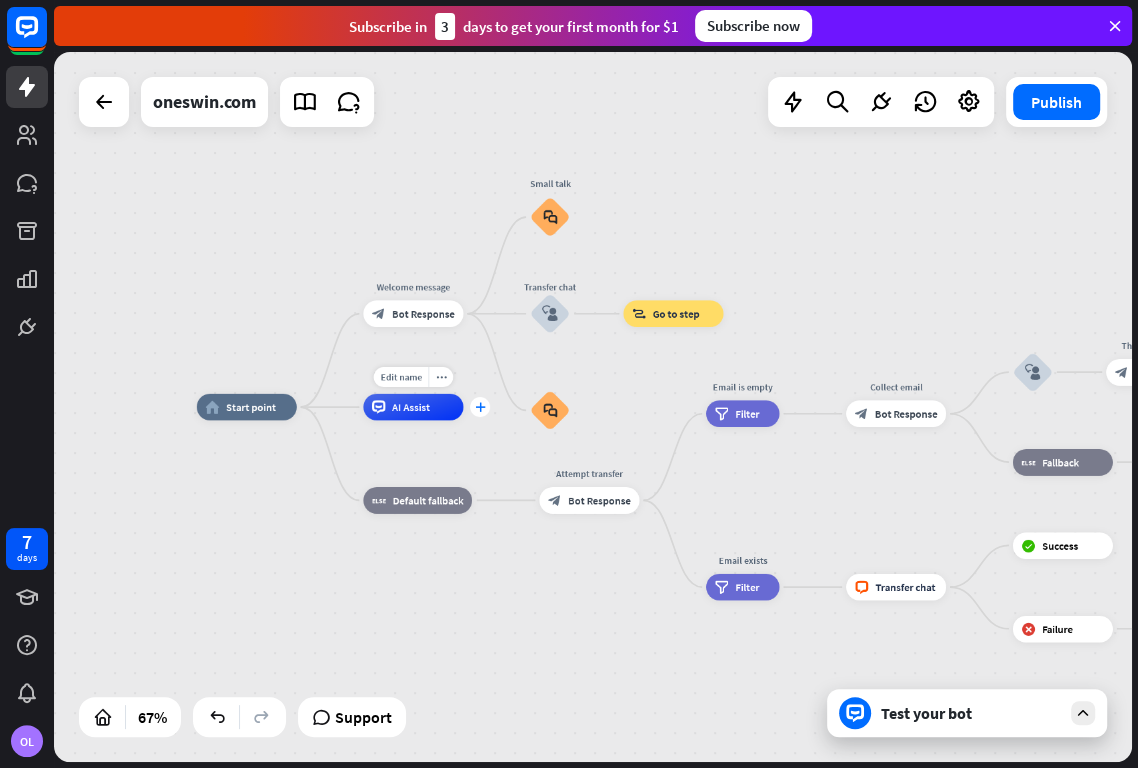 click on "plus" at bounding box center (480, 406) 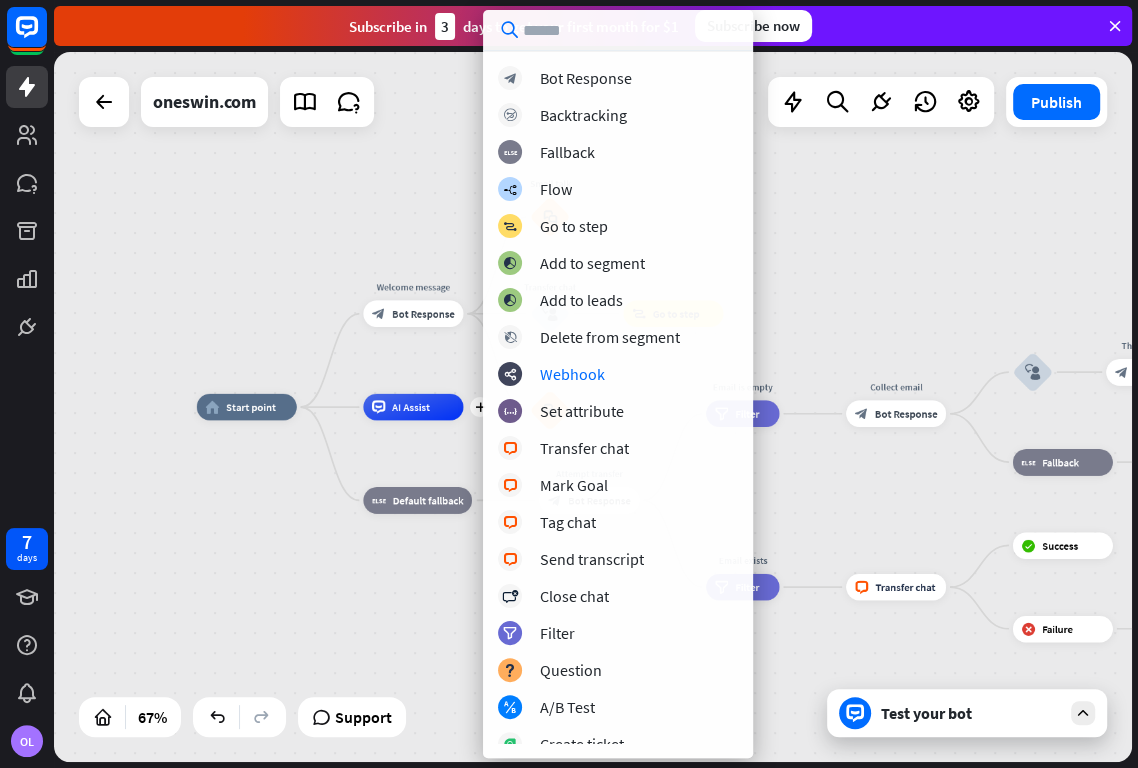 click on "home_2   Start point                 Welcome message   block_bot_response   Bot Response                 Small talk   block_faq                 Transfer chat   block_user_input                   block_goto   Go to step                   block_faq               plus       AI Assist                   block_fallback   Default fallback                 Attempt transfer   block_bot_response   Bot Response                 Email is empty   filter   Filter                 Collect email   block_bot_response   Bot Response                   block_user_input                 Thanks for email!   block_bot_response   Bot Response                 Go to "Transfer chat"   block_goto   Go to step                   block_fallback   Fallback                   block_goto   Go to step                 Email exists   filter   Filter                   block_livechat   Transfer chat                   block_success   Success                   block_failure   Failure                 No agents to chat.     Bot Response" at bounding box center [556, 643] 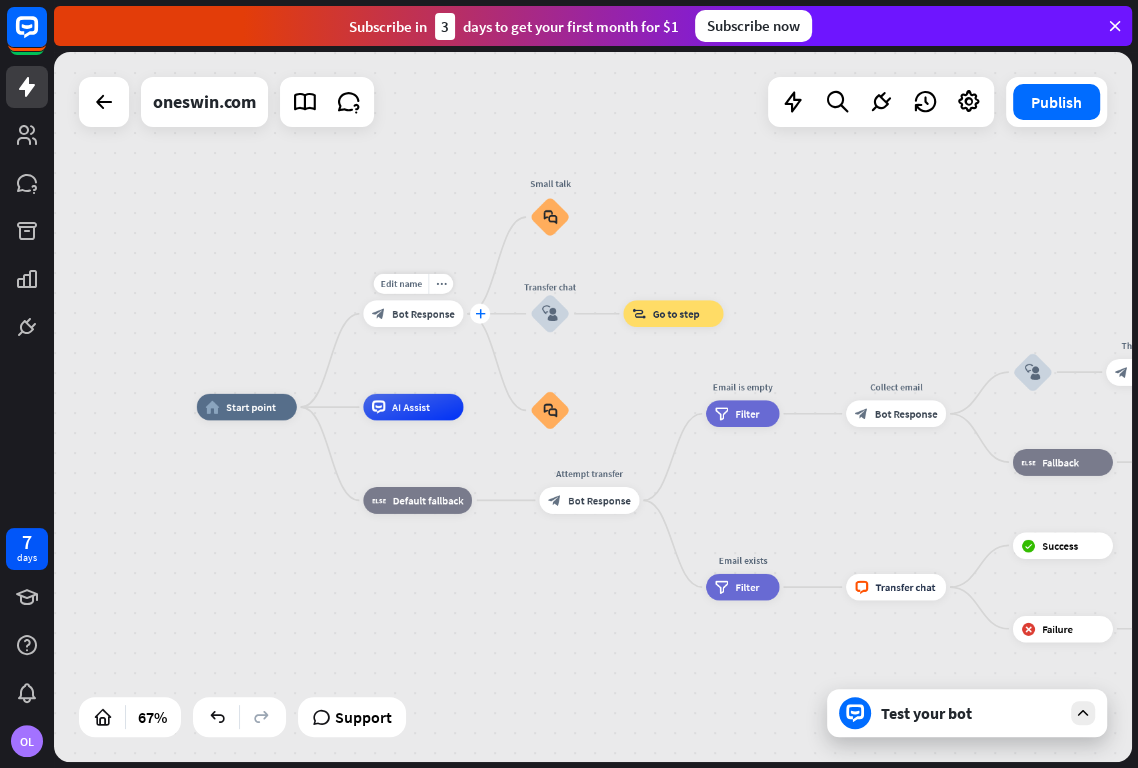 click on "plus" at bounding box center [480, 313] 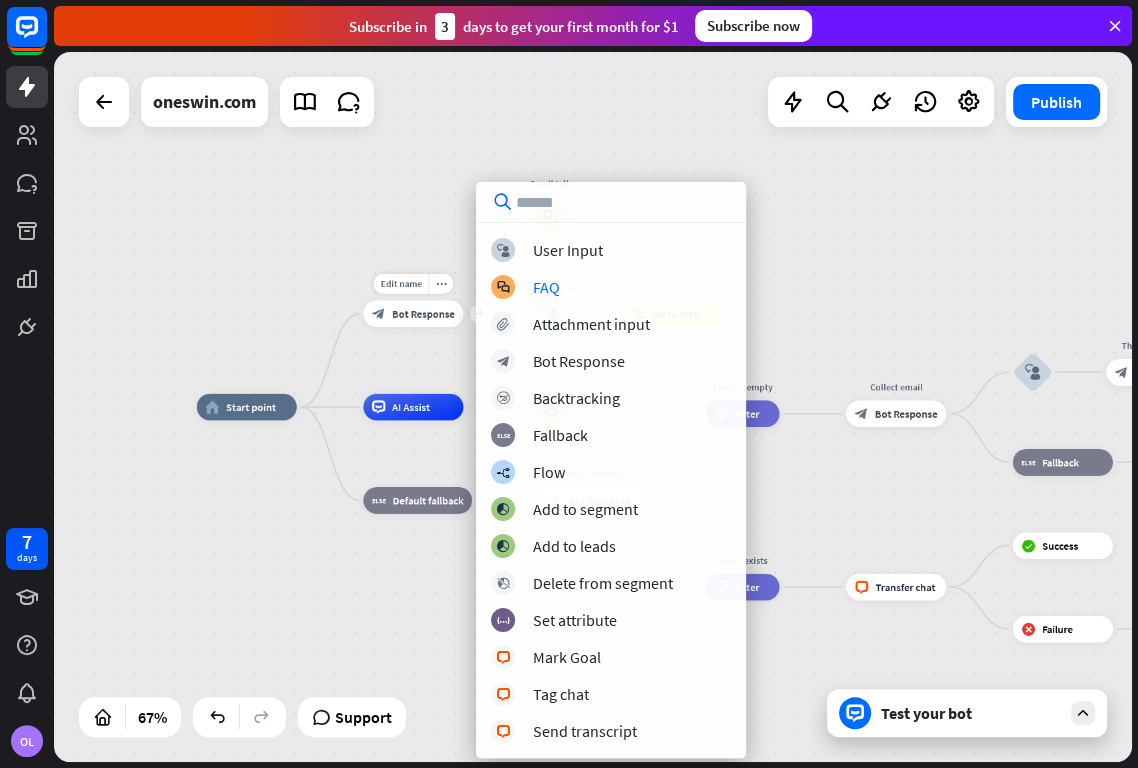 click on "Edit name   more_horiz         plus   Welcome message   block_bot_response   Bot Response" at bounding box center (413, 313) 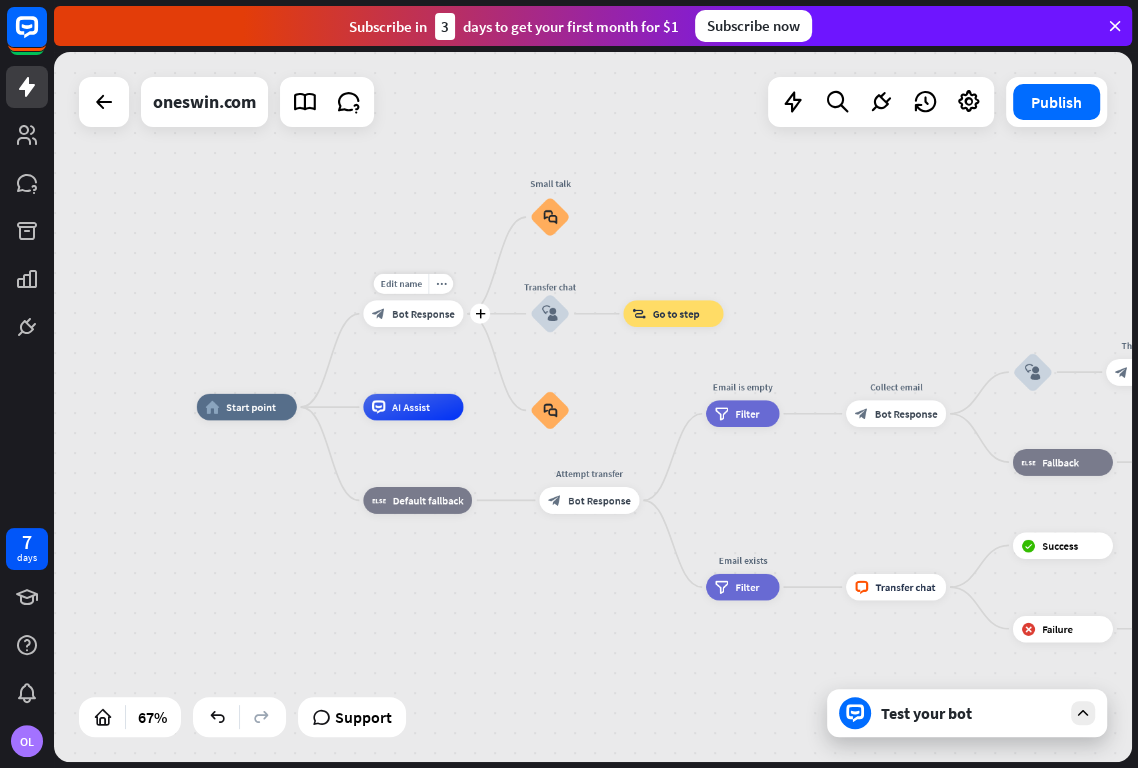 click on "Bot Response" at bounding box center (423, 313) 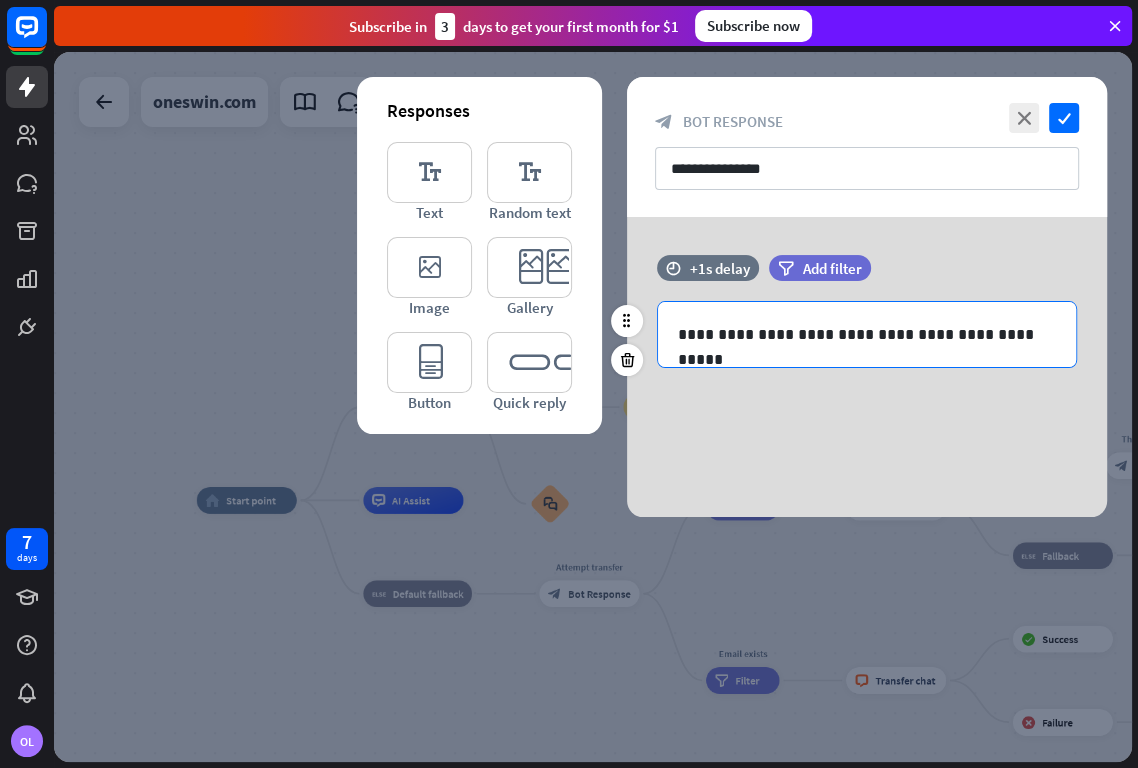 click on "**********" at bounding box center (867, 334) 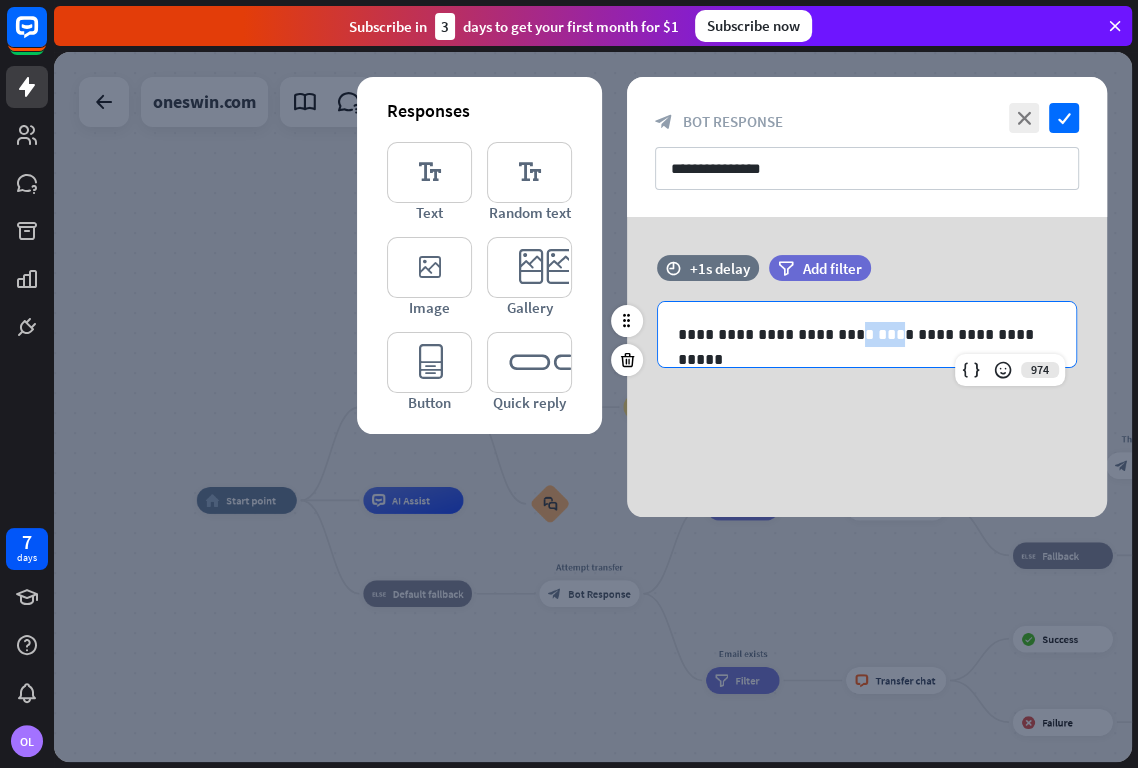 click on "**********" at bounding box center (867, 334) 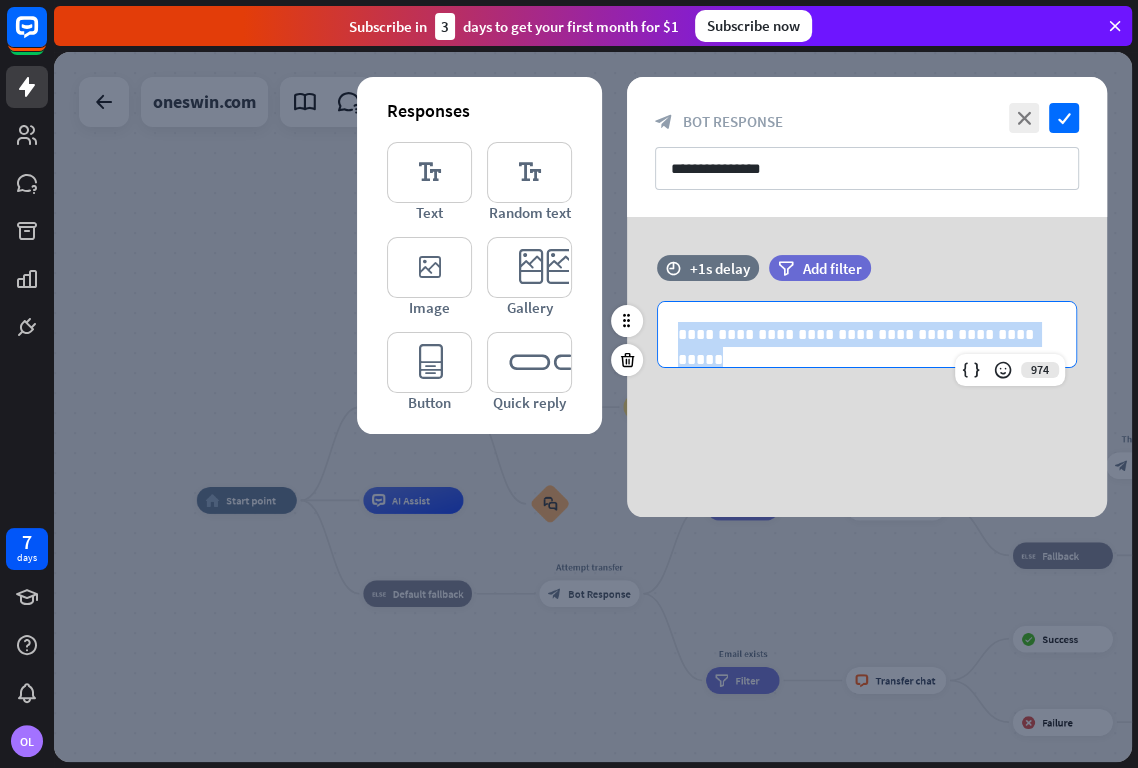 click on "**********" at bounding box center [867, 334] 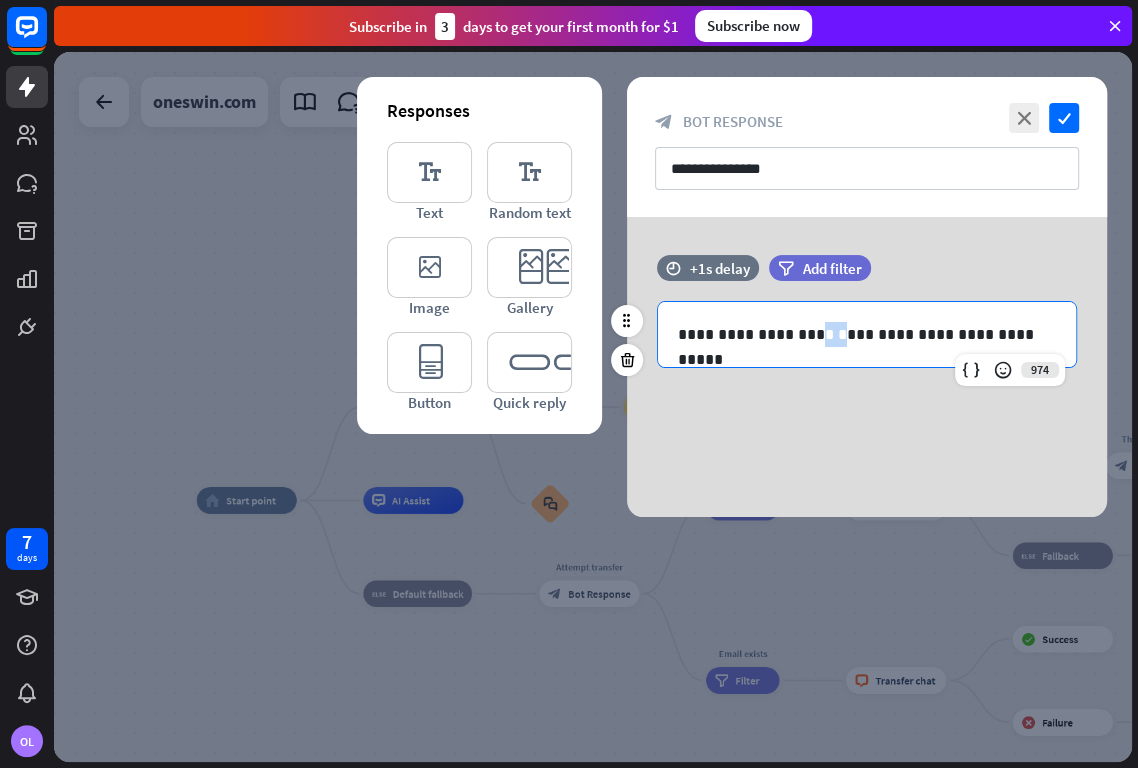 click on "**********" at bounding box center [867, 334] 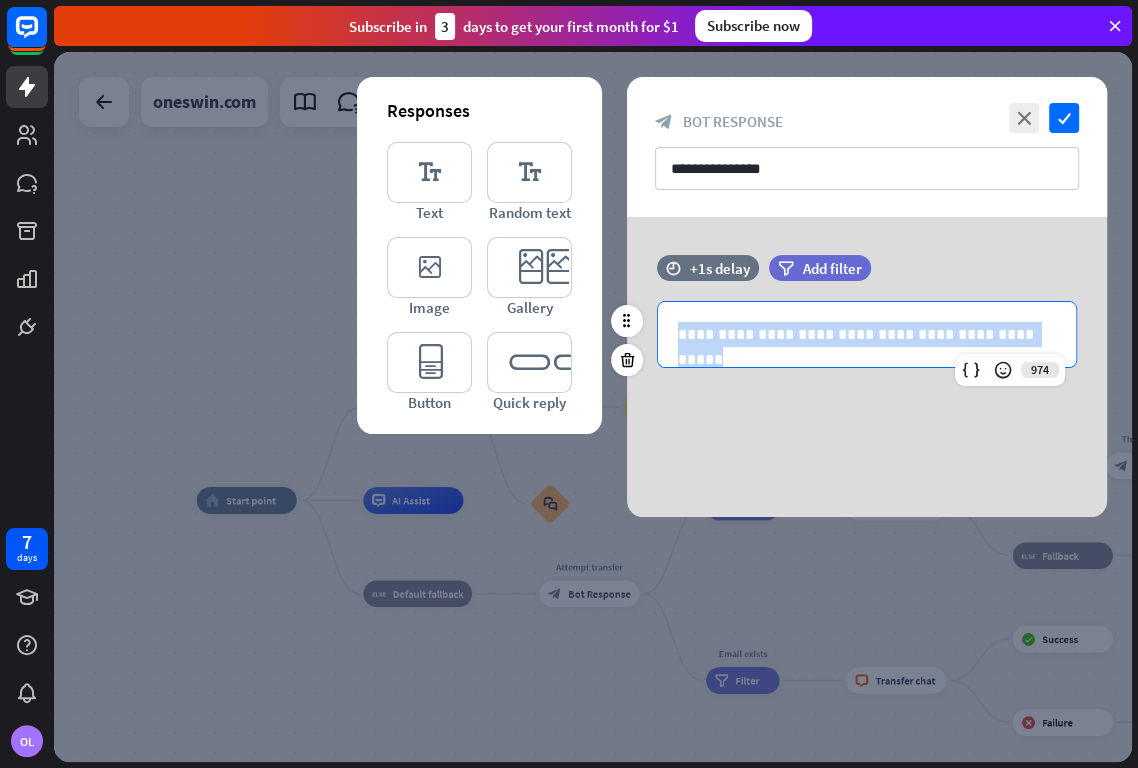 click on "**********" at bounding box center (867, 334) 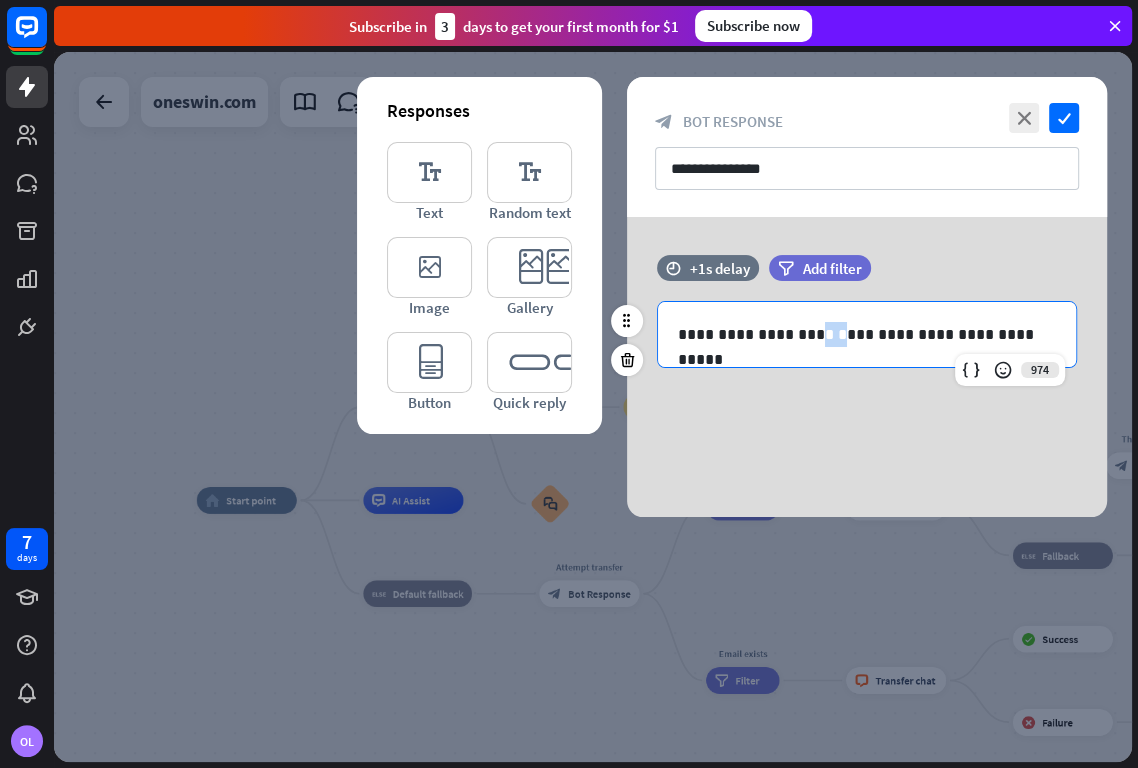 click on "**********" at bounding box center [867, 334] 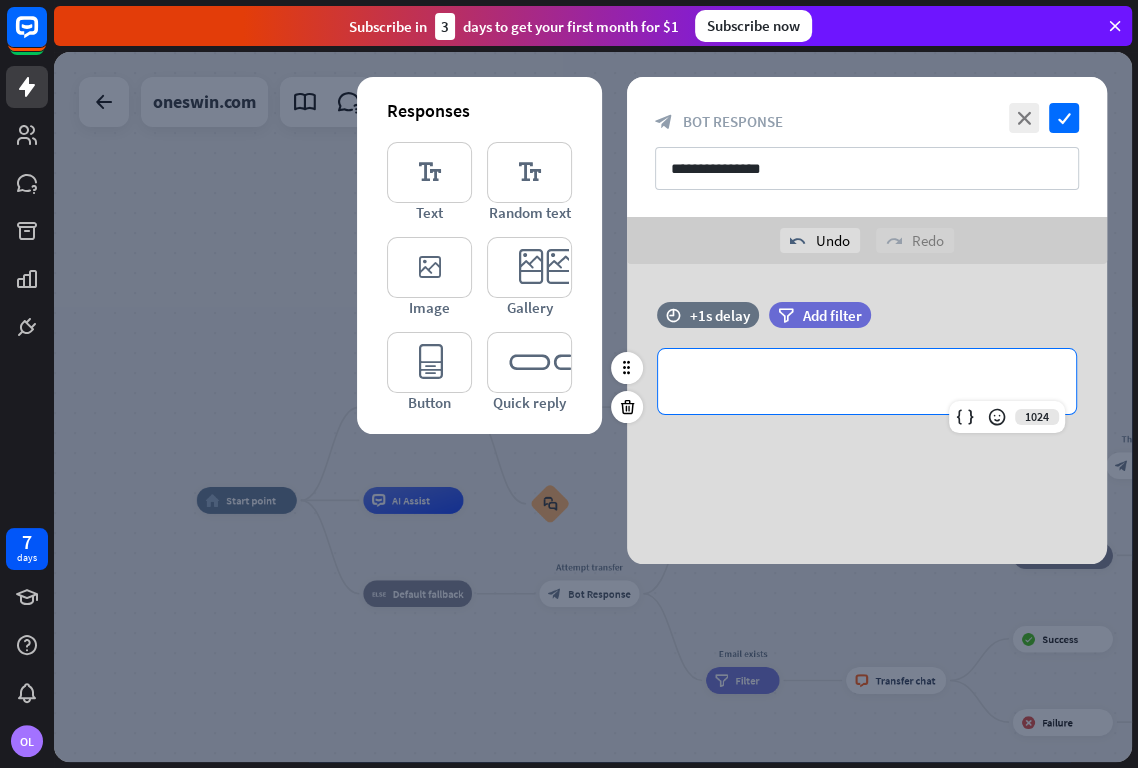 type 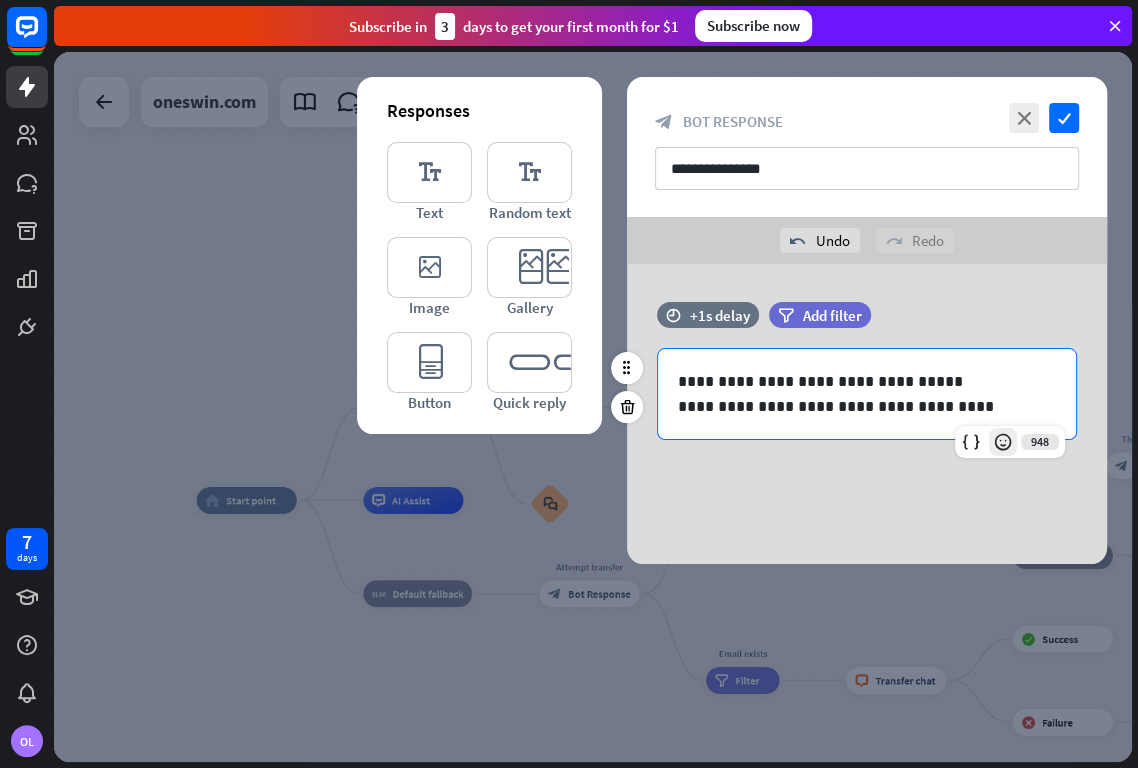 click at bounding box center (1003, 442) 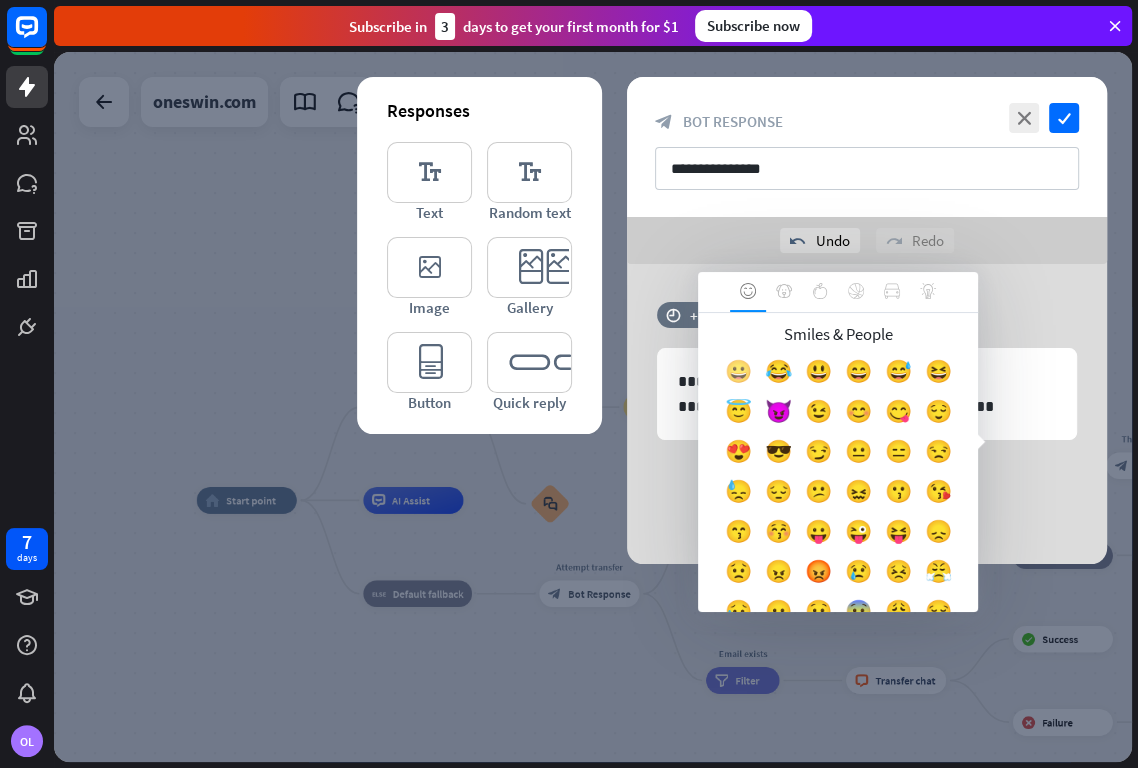 click on "😀" at bounding box center [738, 376] 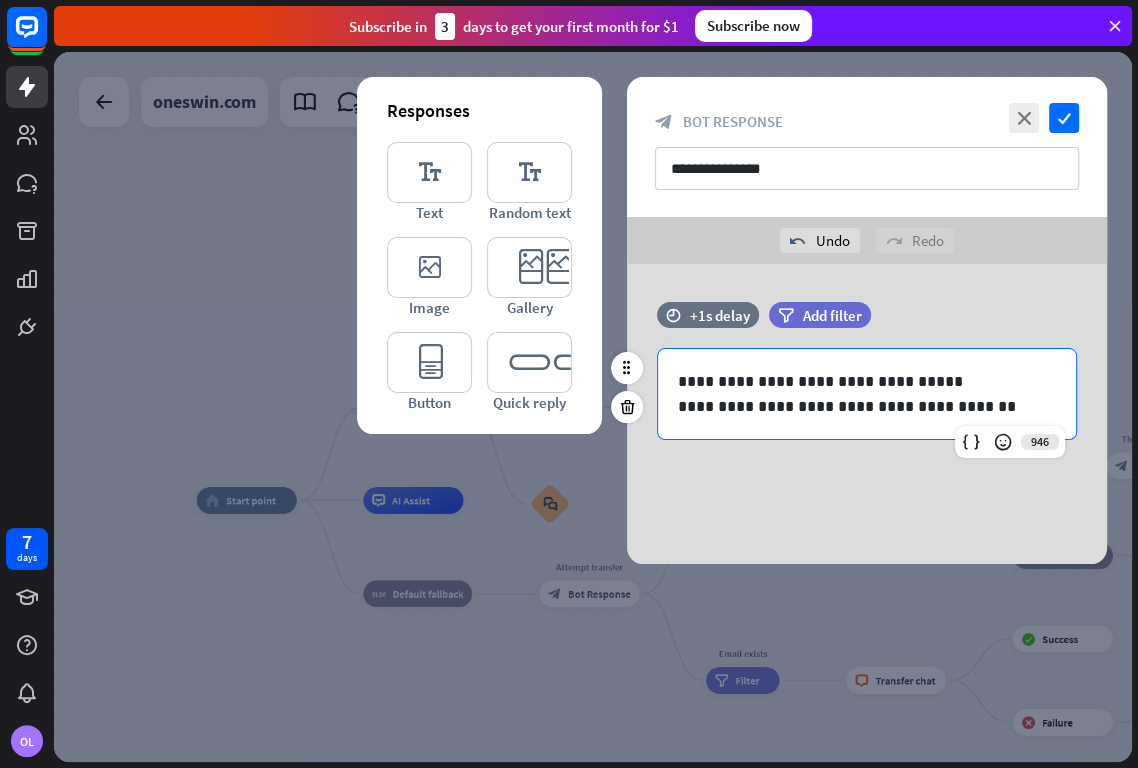 click on "**********" at bounding box center (867, 406) 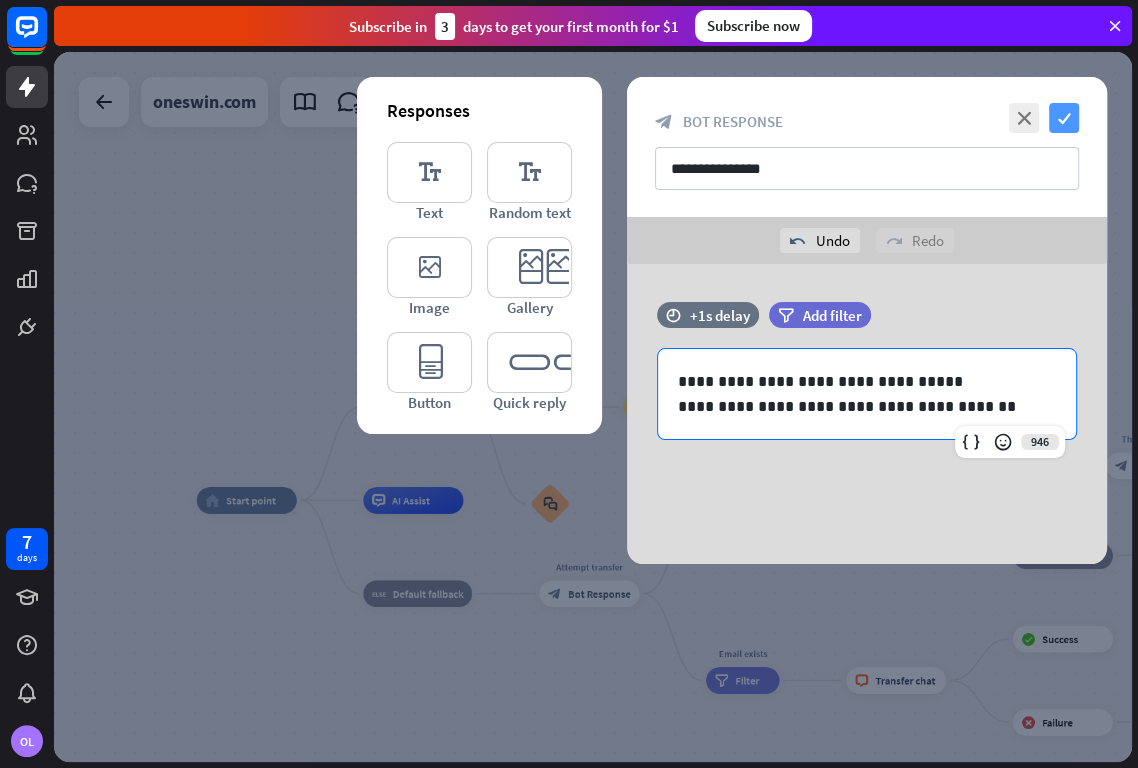 click on "**********" at bounding box center (867, 147) 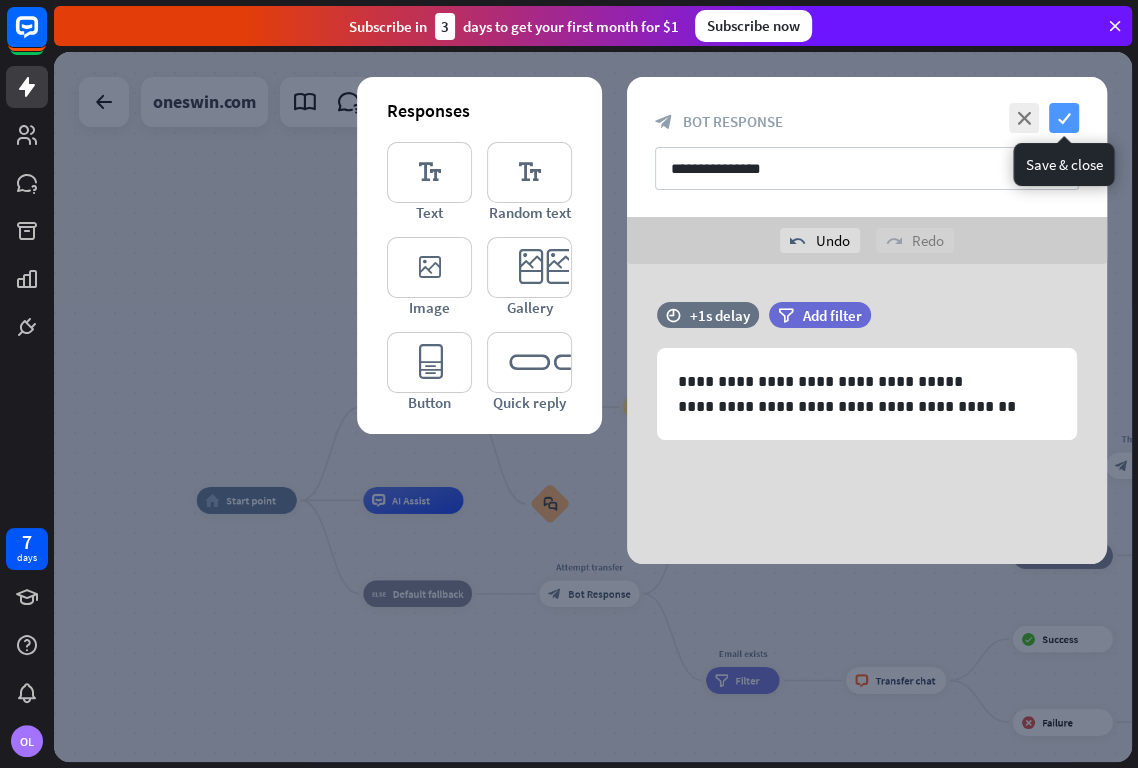 click on "check" at bounding box center [1064, 118] 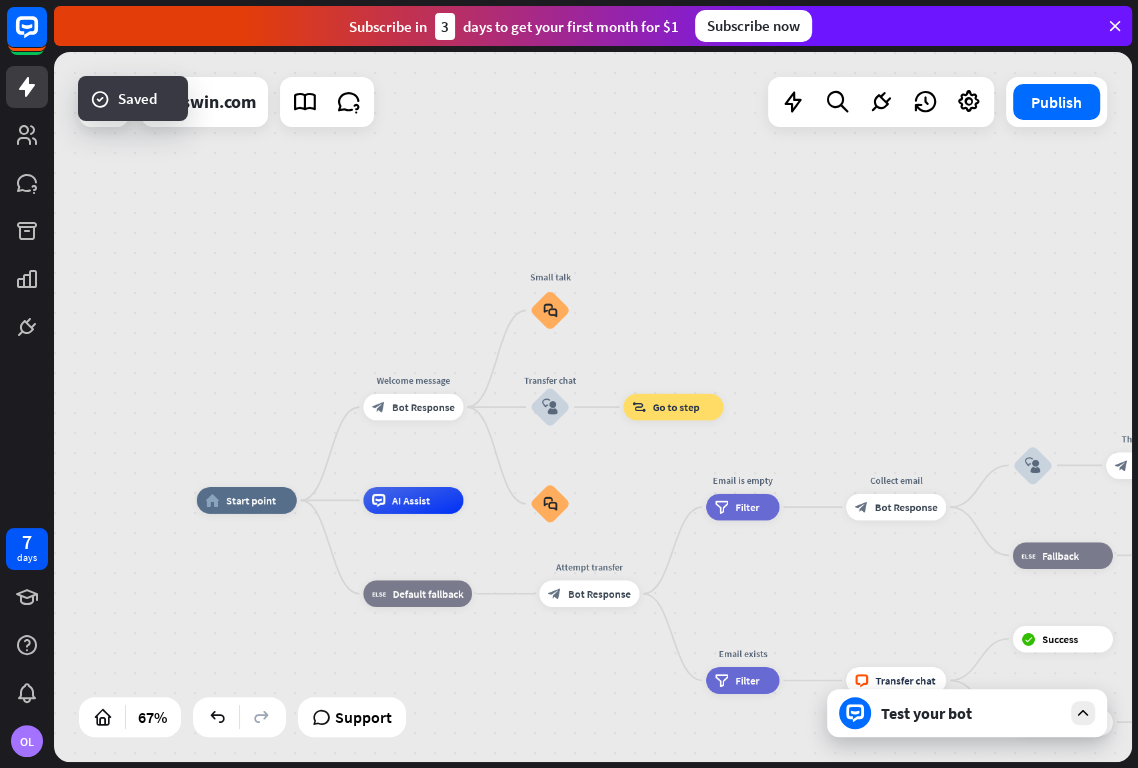 click at bounding box center (1083, 713) 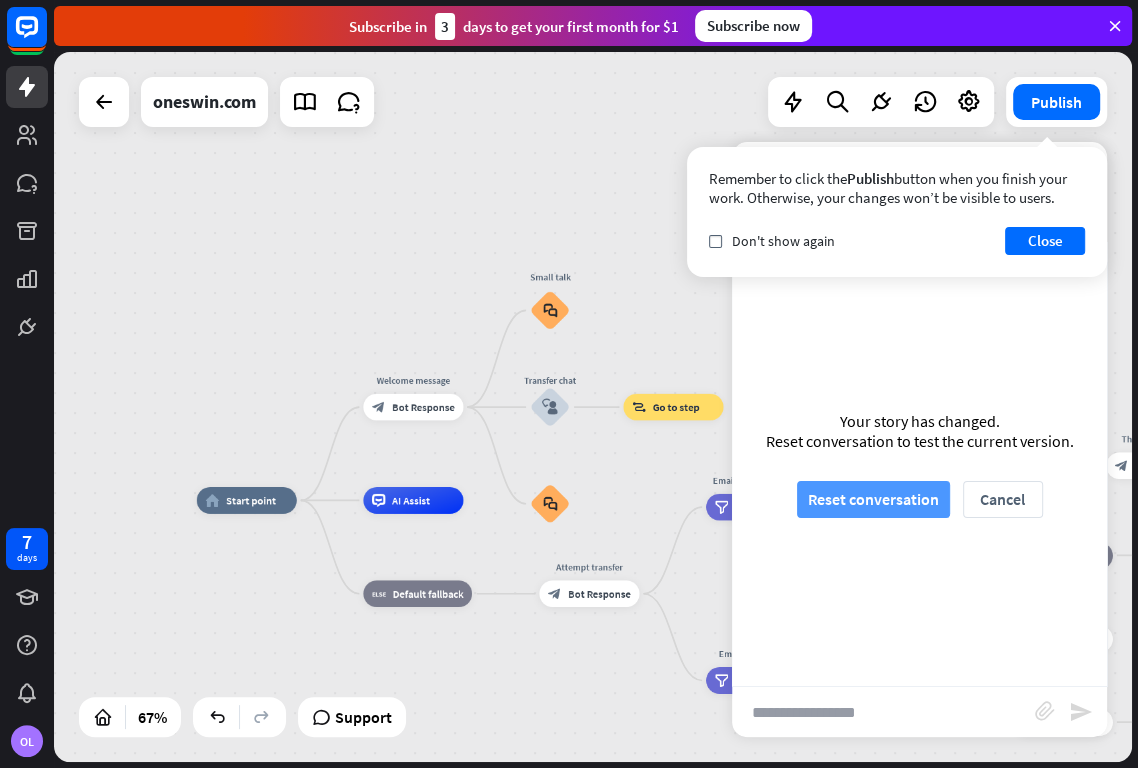 click on "Reset conversation" at bounding box center [873, 499] 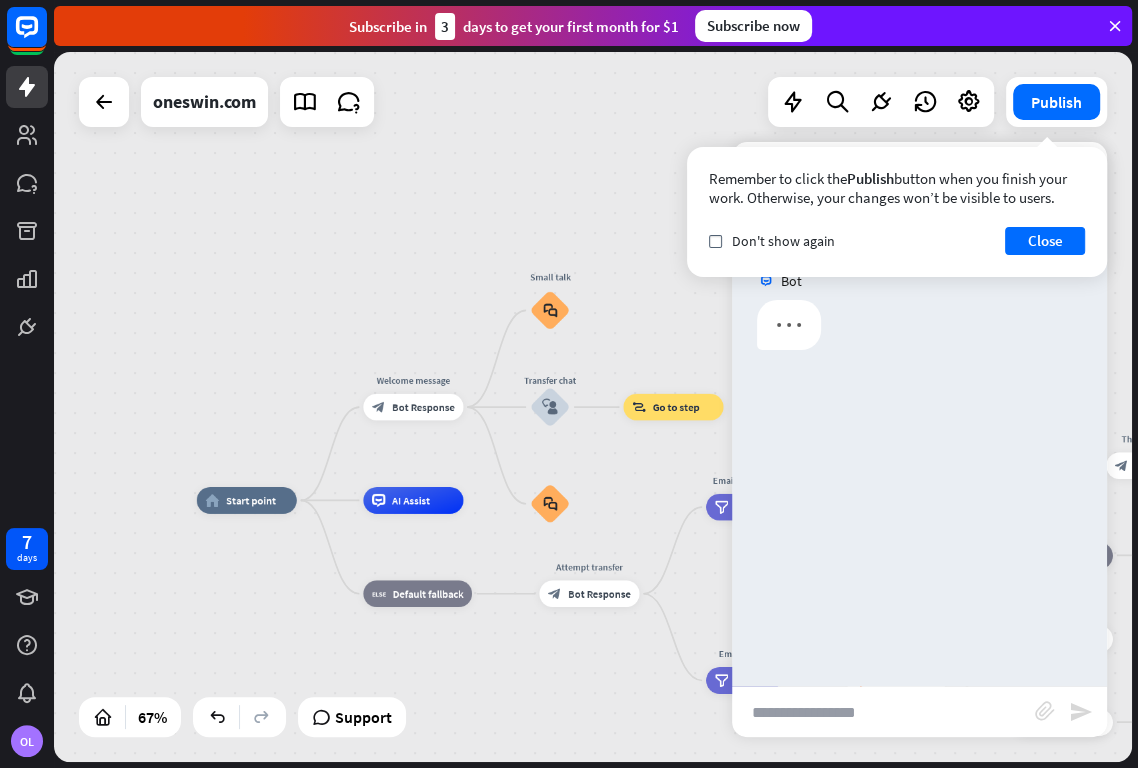 scroll, scrollTop: 0, scrollLeft: 0, axis: both 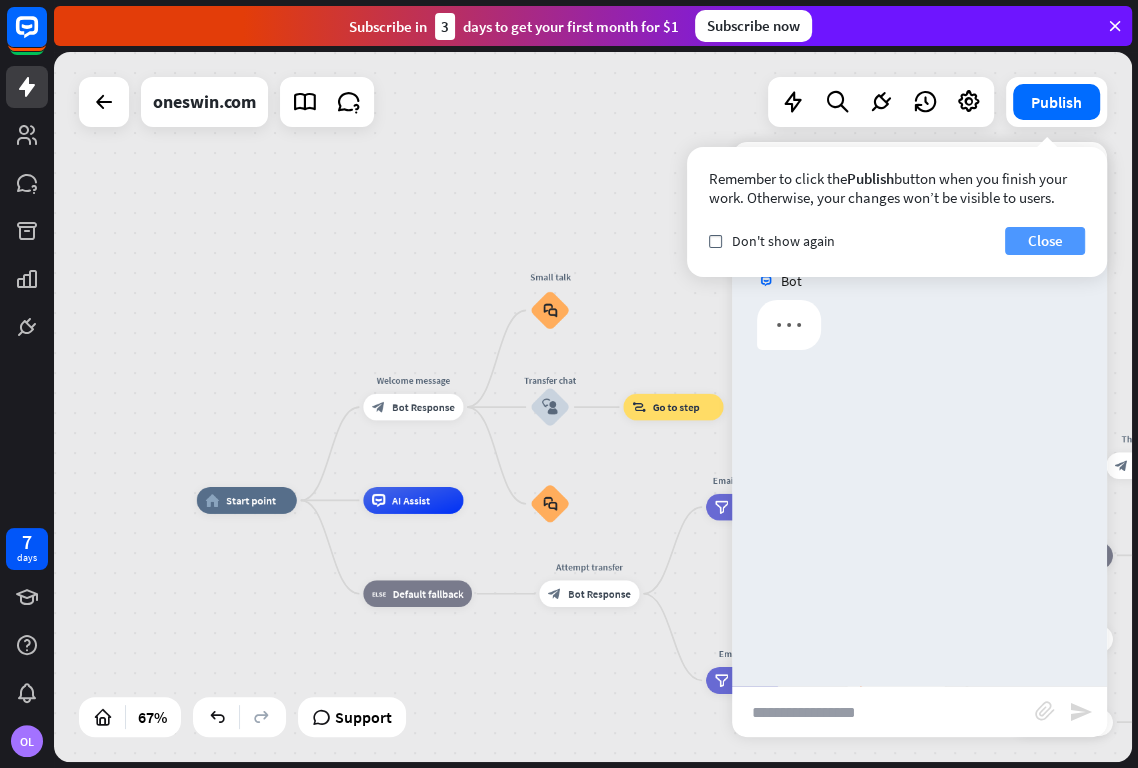click on "Close" at bounding box center (1045, 241) 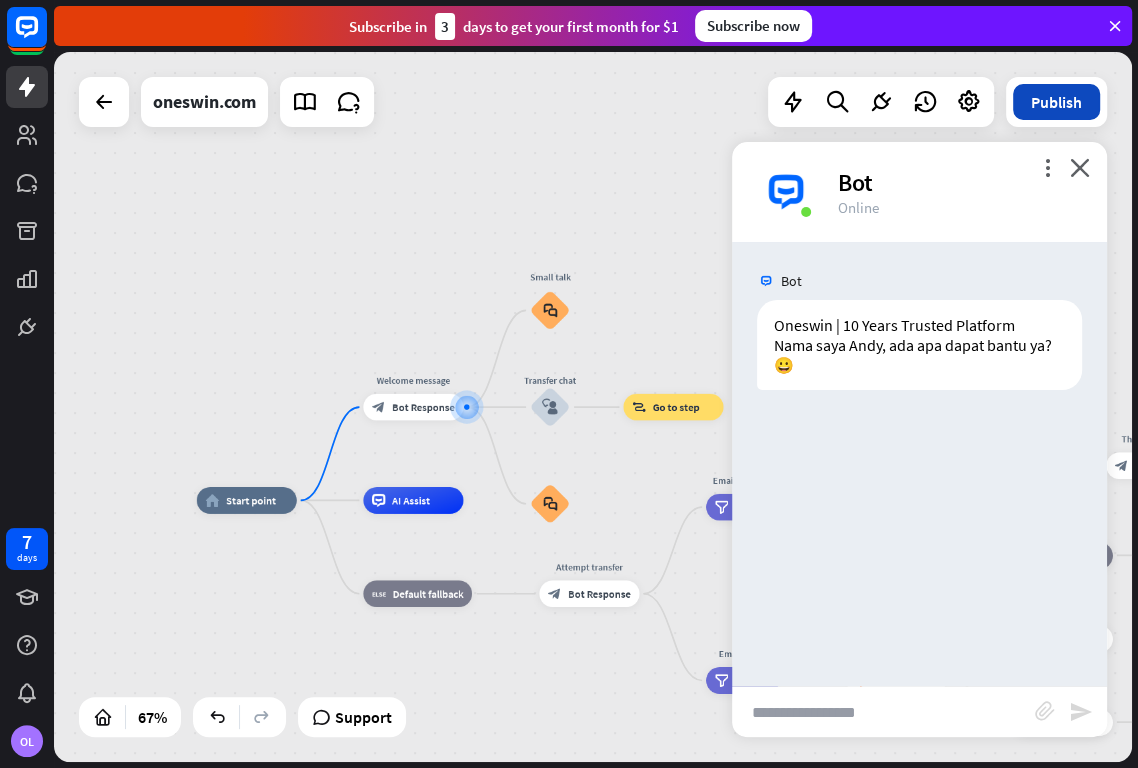 click on "Publish" at bounding box center [1056, 102] 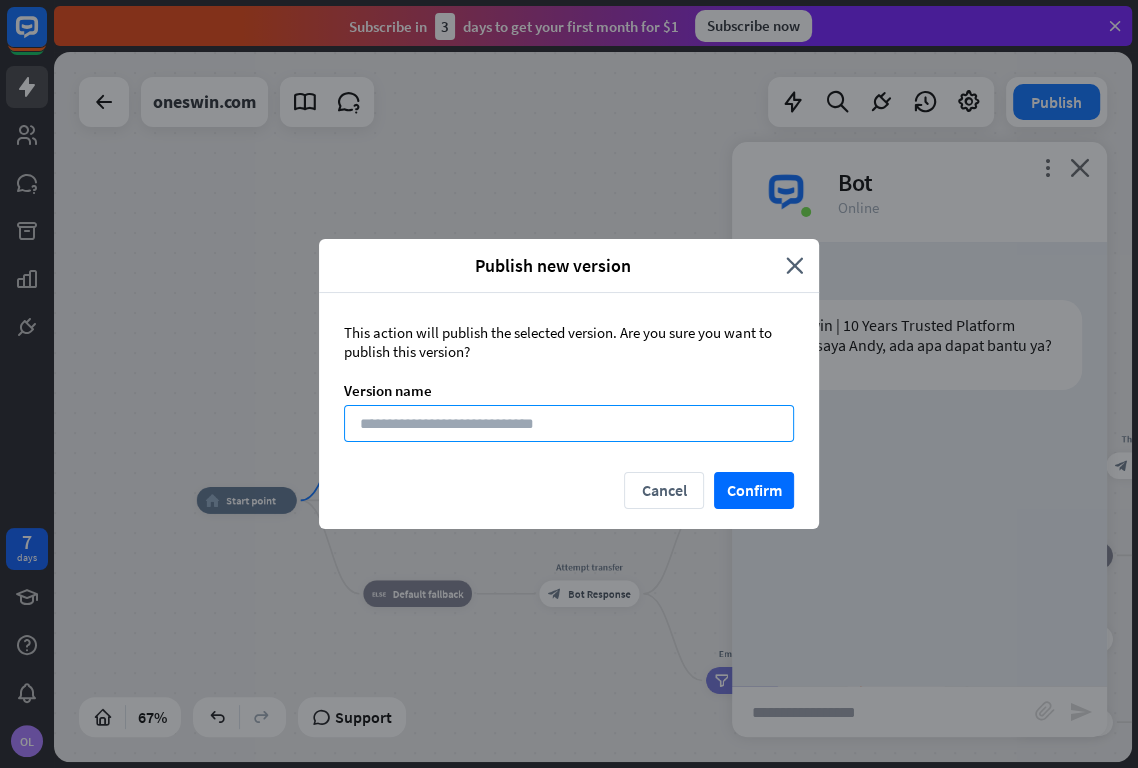 click at bounding box center (569, 423) 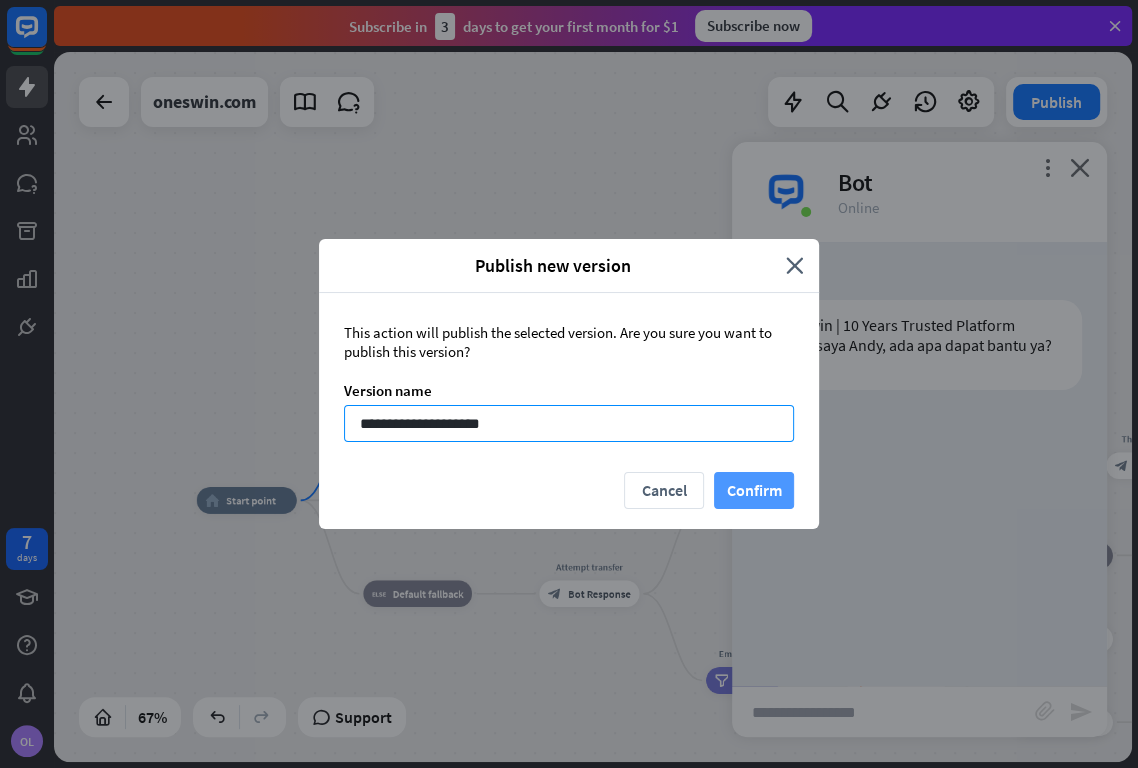 type on "**********" 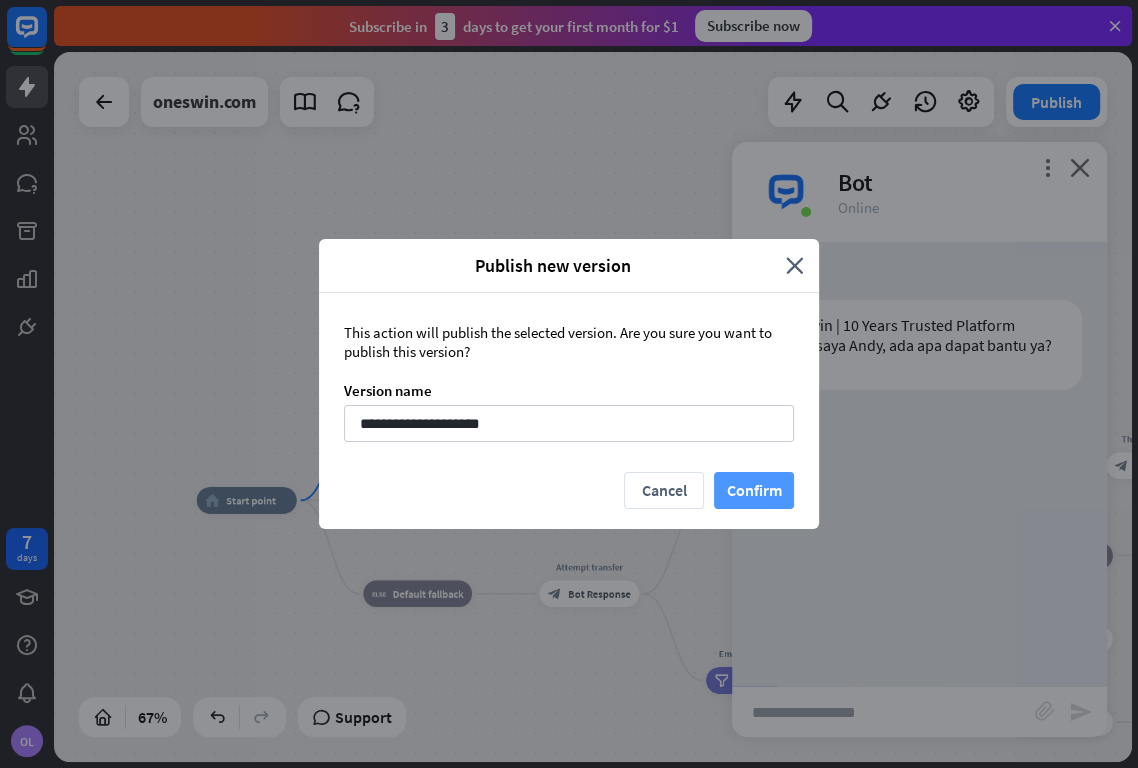 click on "Confirm" at bounding box center [754, 490] 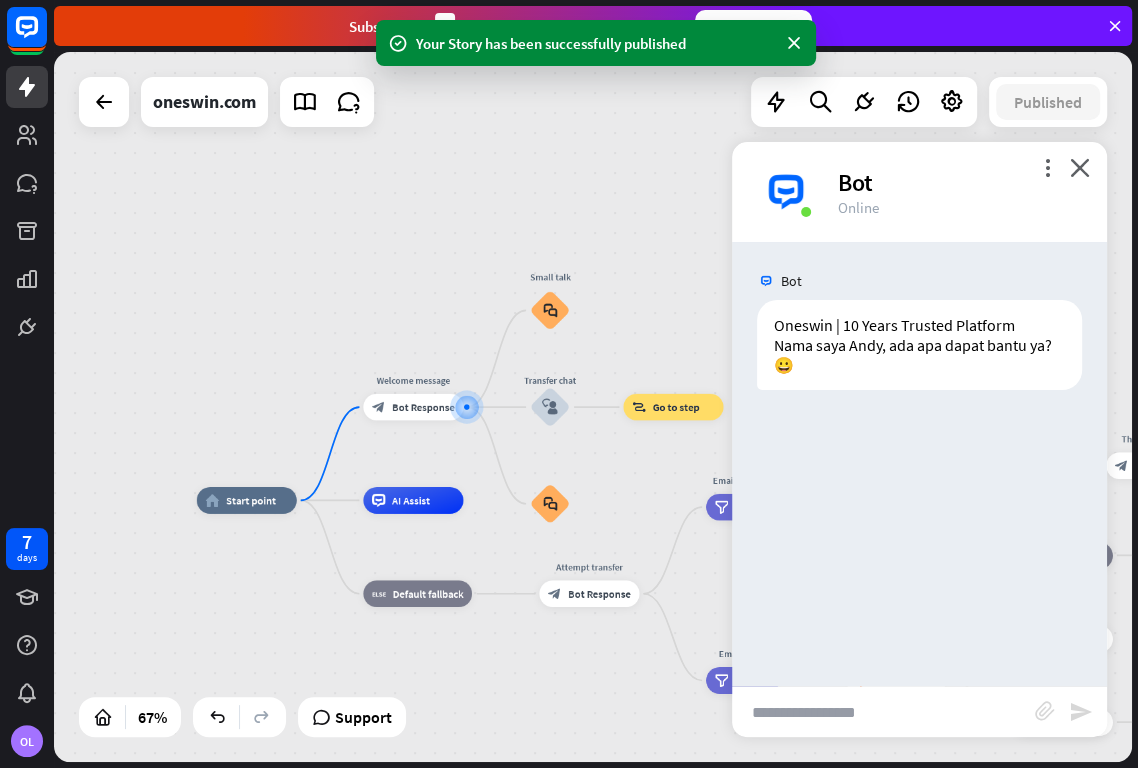 click at bounding box center (883, 712) 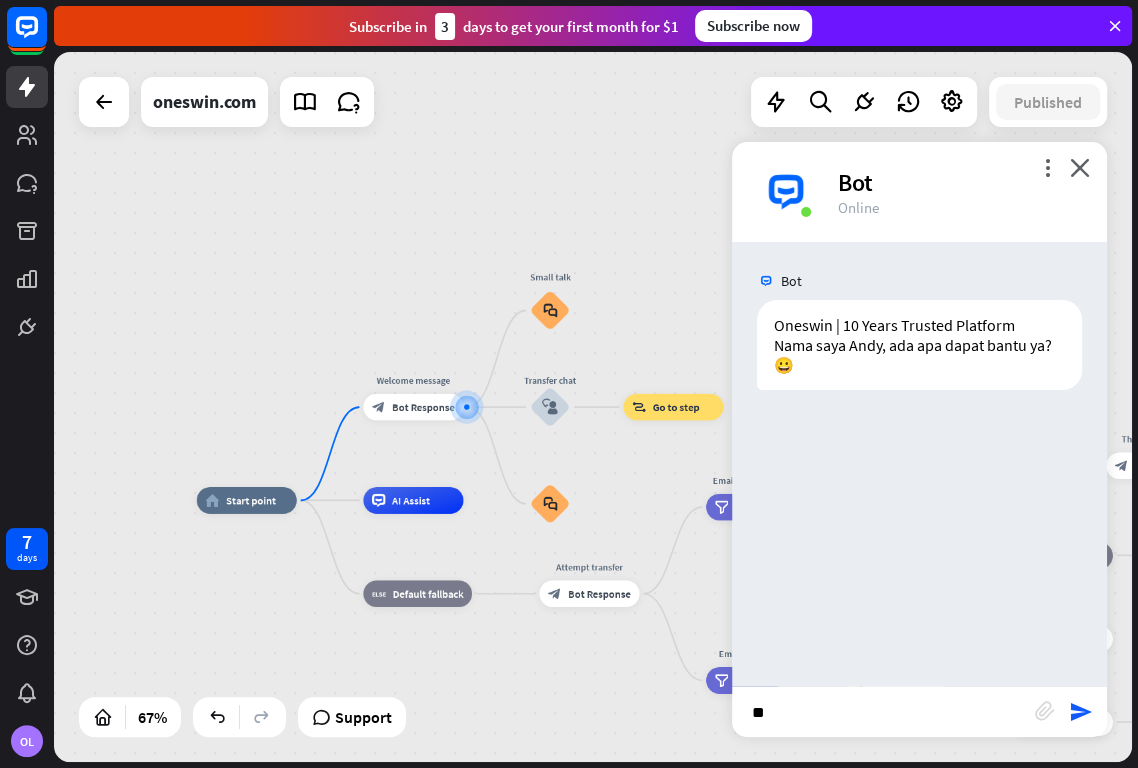 type on "*" 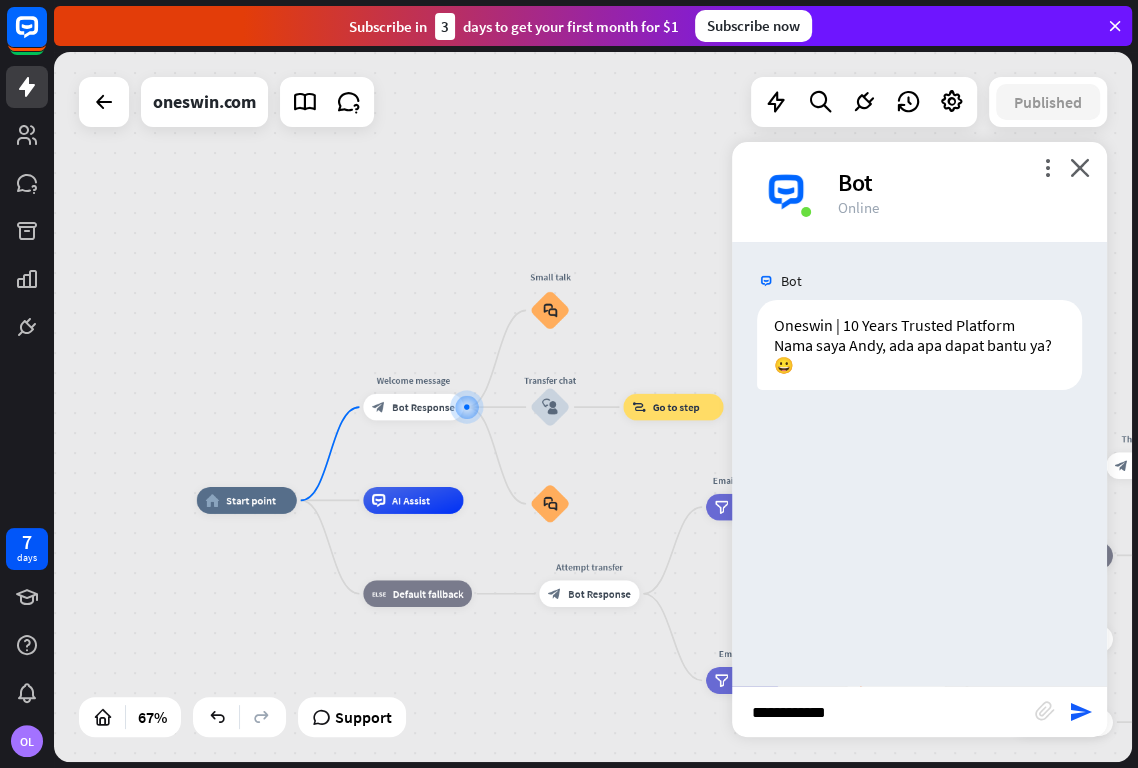 type on "**********" 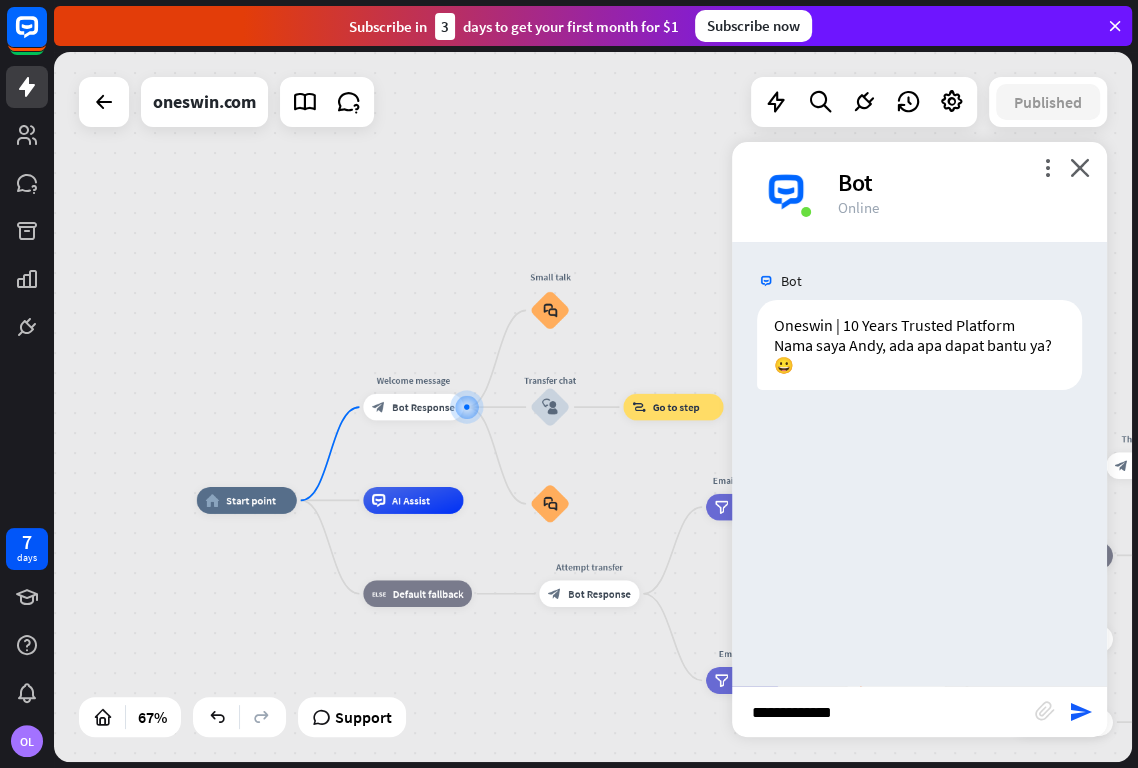 type 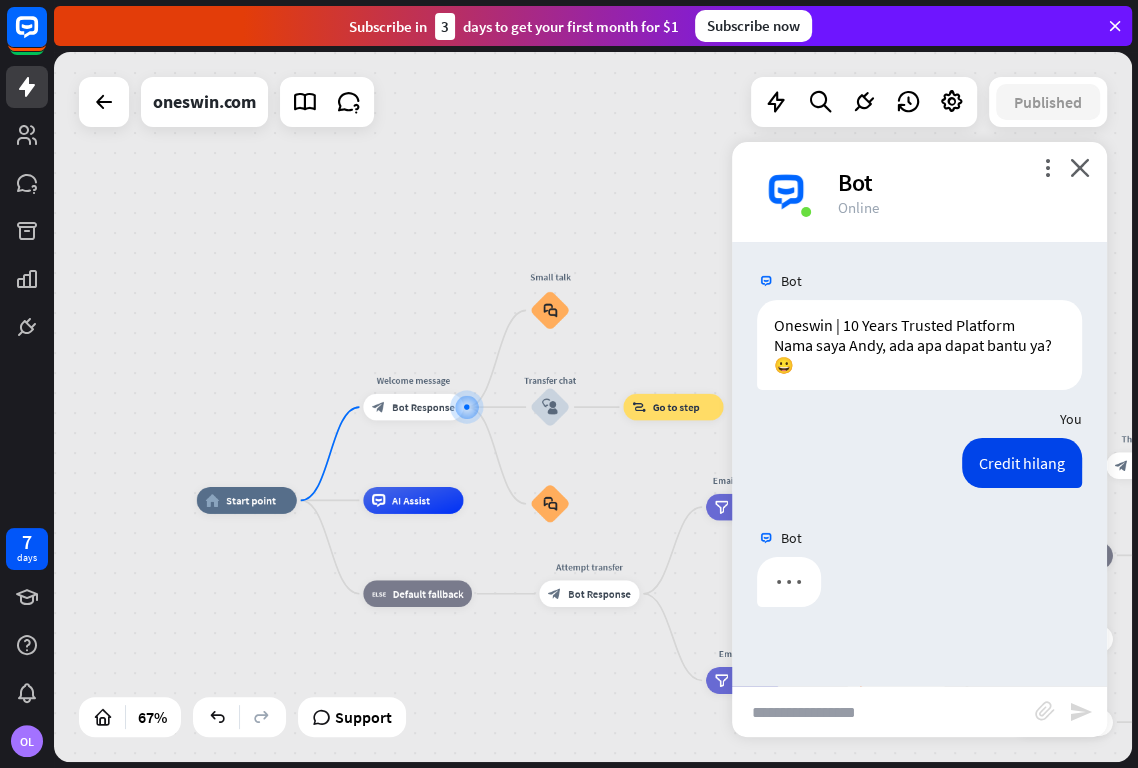 click at bounding box center (883, 712) 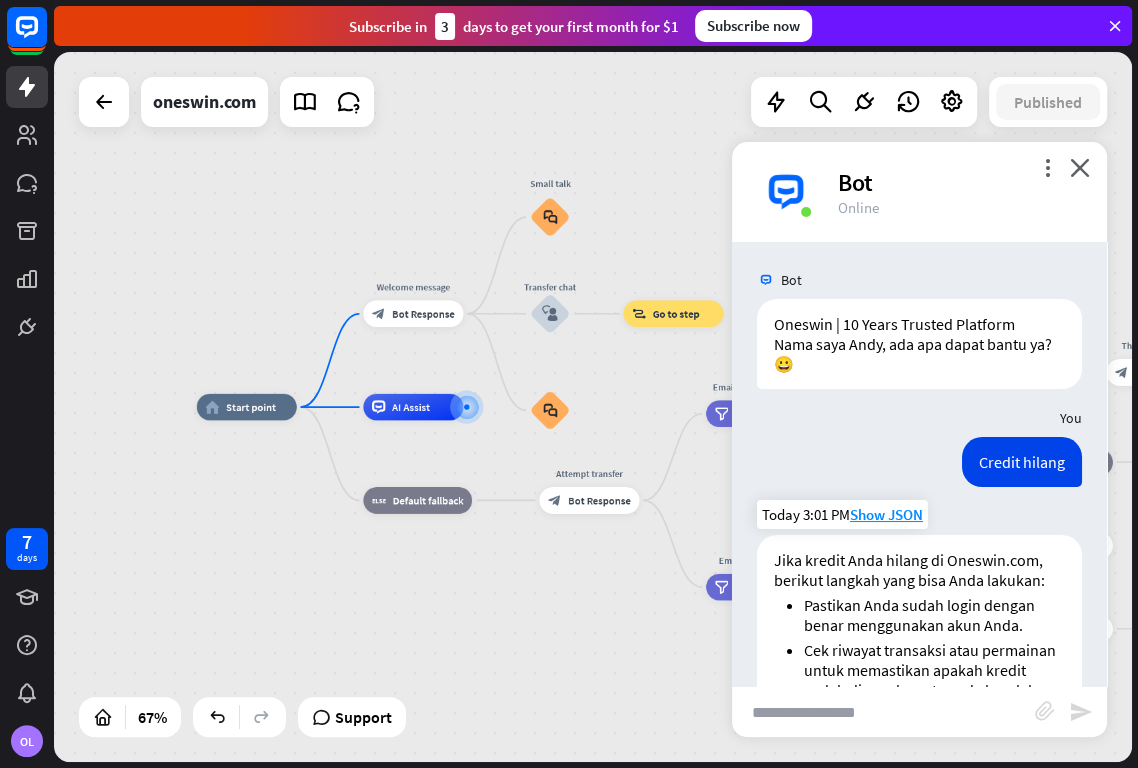 scroll, scrollTop: 0, scrollLeft: 0, axis: both 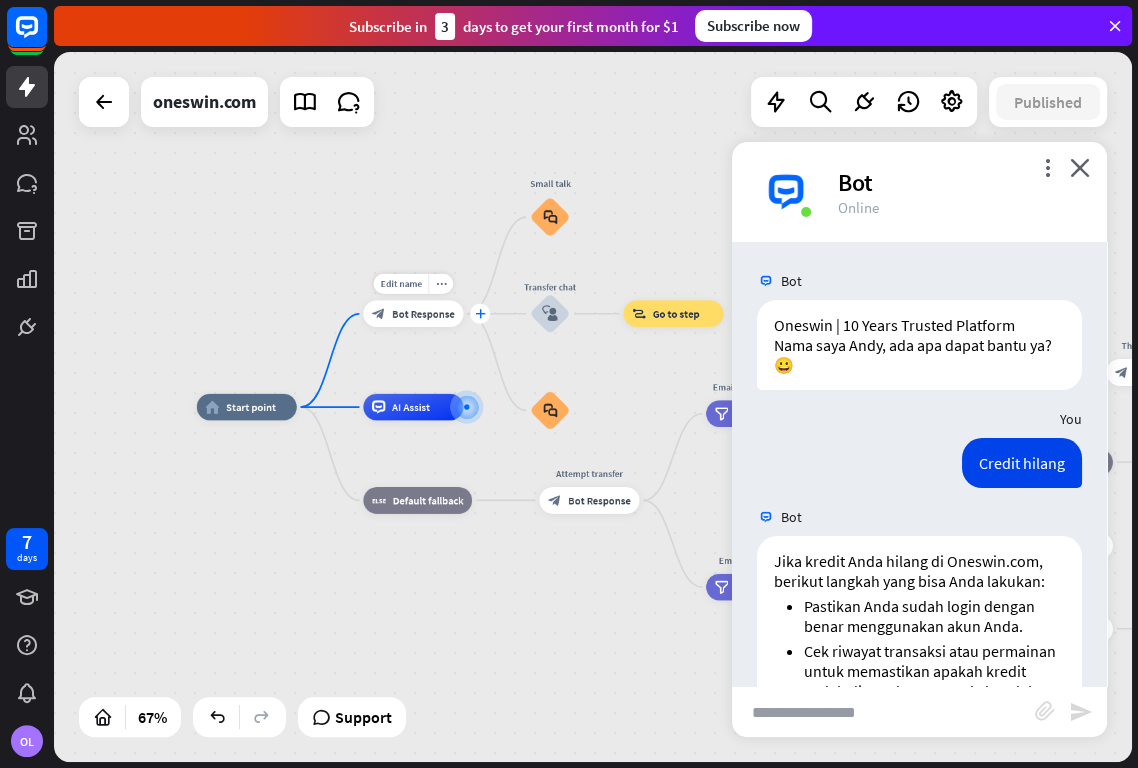 click on "plus" at bounding box center (480, 313) 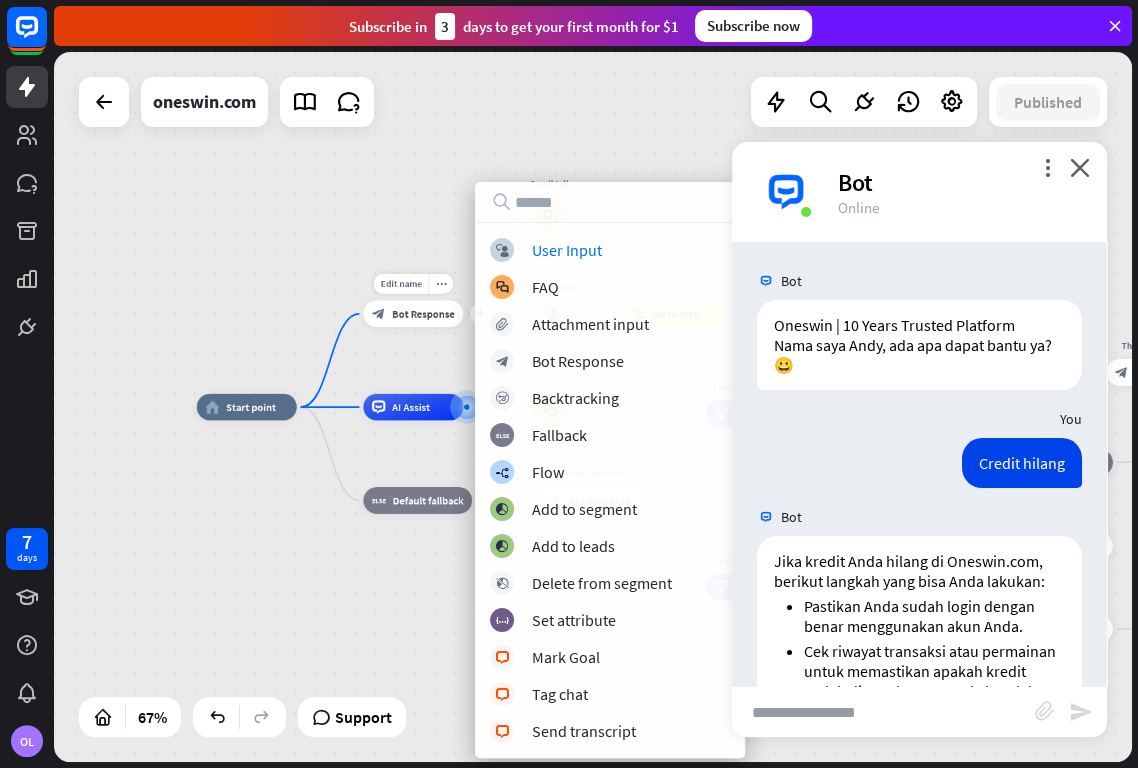 click on "Bot Response" at bounding box center [423, 313] 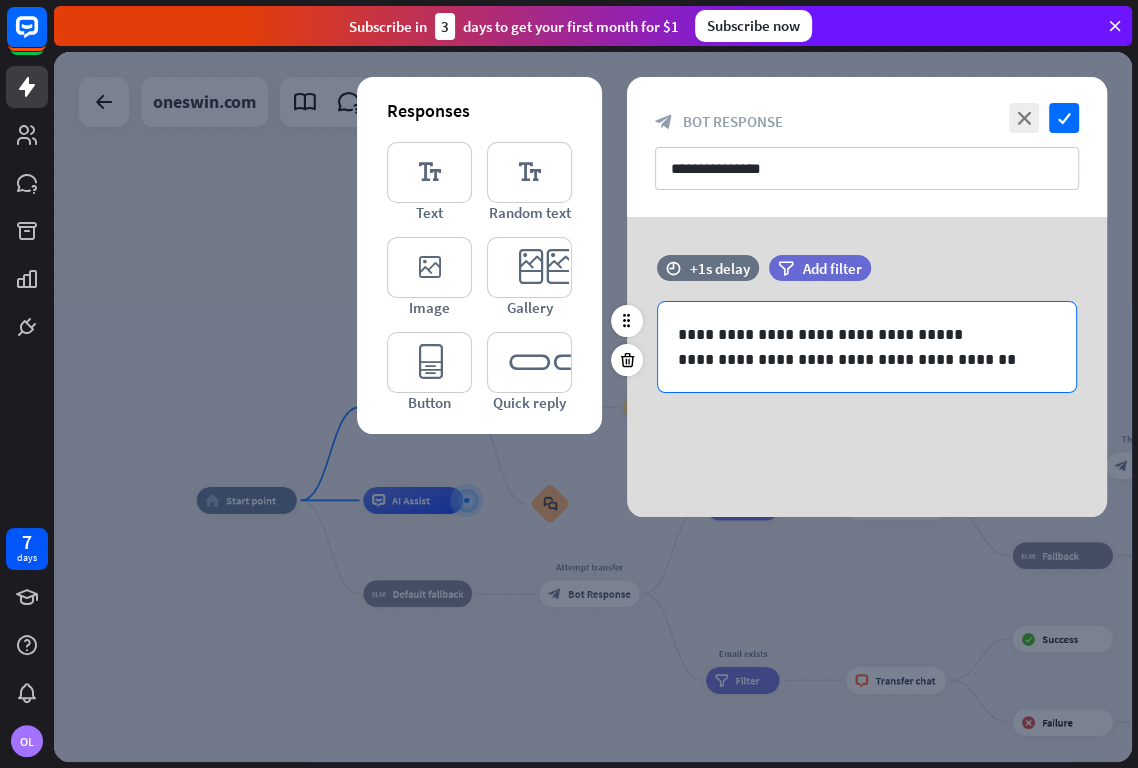 click on "**********" at bounding box center [867, 359] 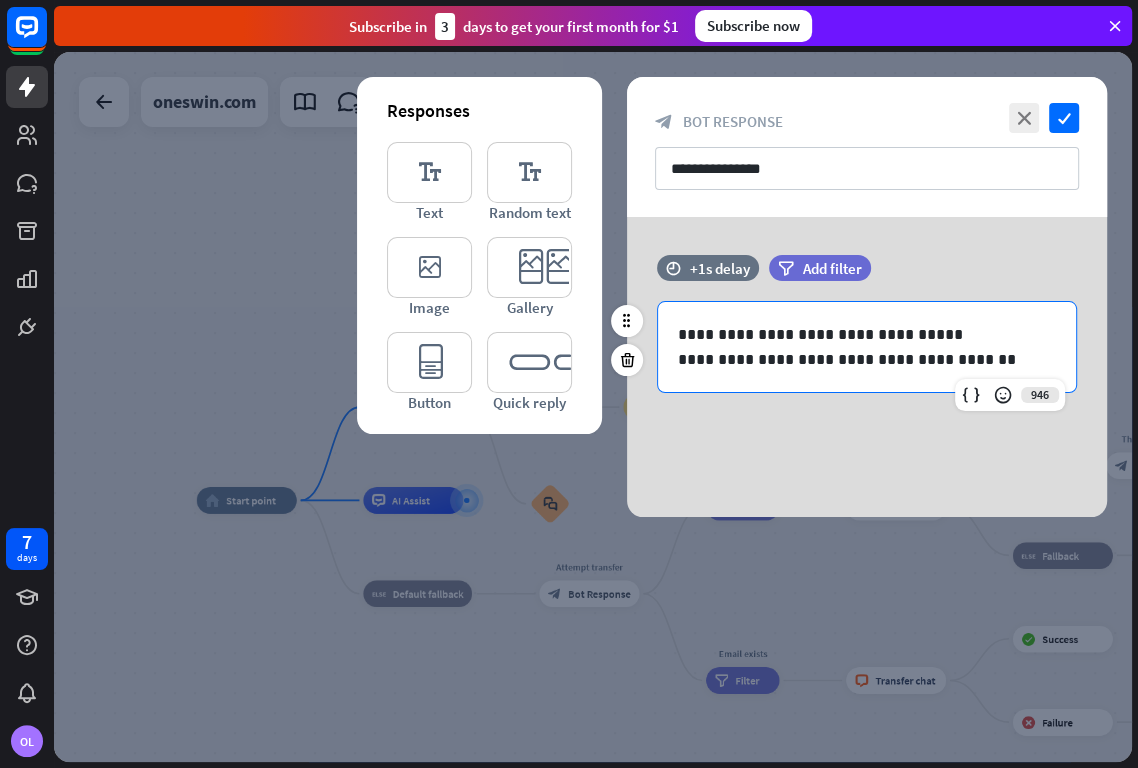 click on "**********" at bounding box center [867, 359] 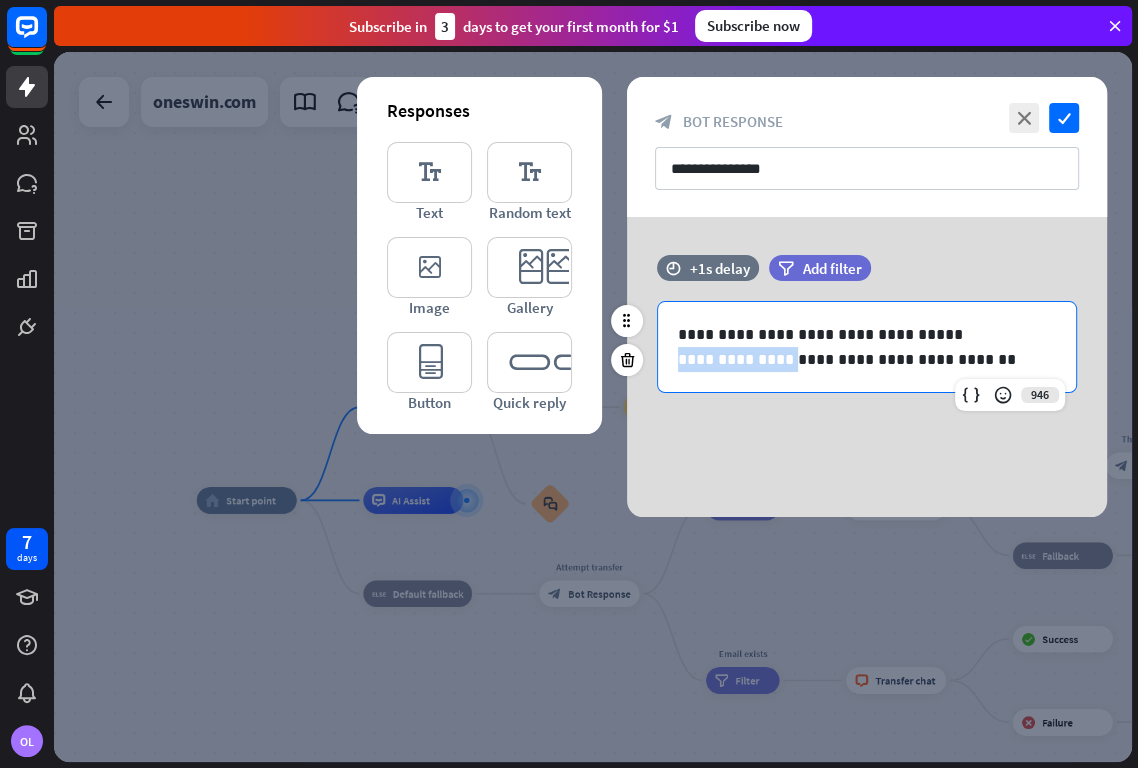 drag, startPoint x: 789, startPoint y: 362, endPoint x: 670, endPoint y: 365, distance: 119.03781 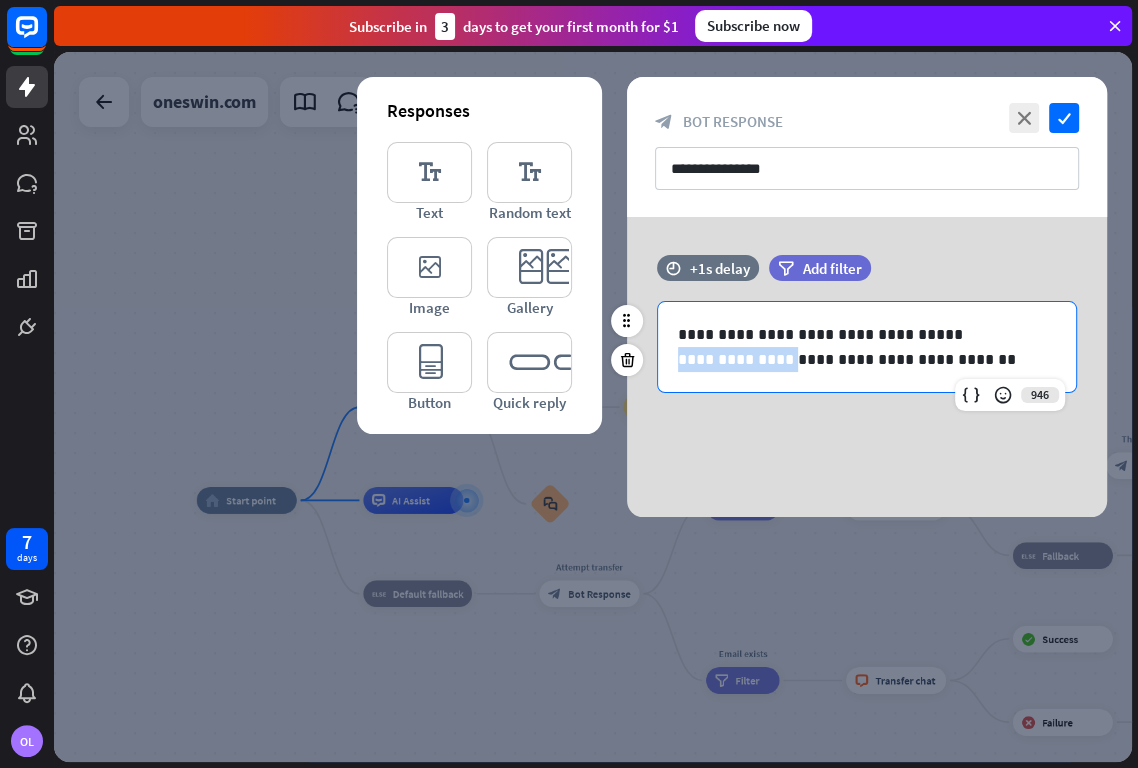 click on "**********" at bounding box center (867, 347) 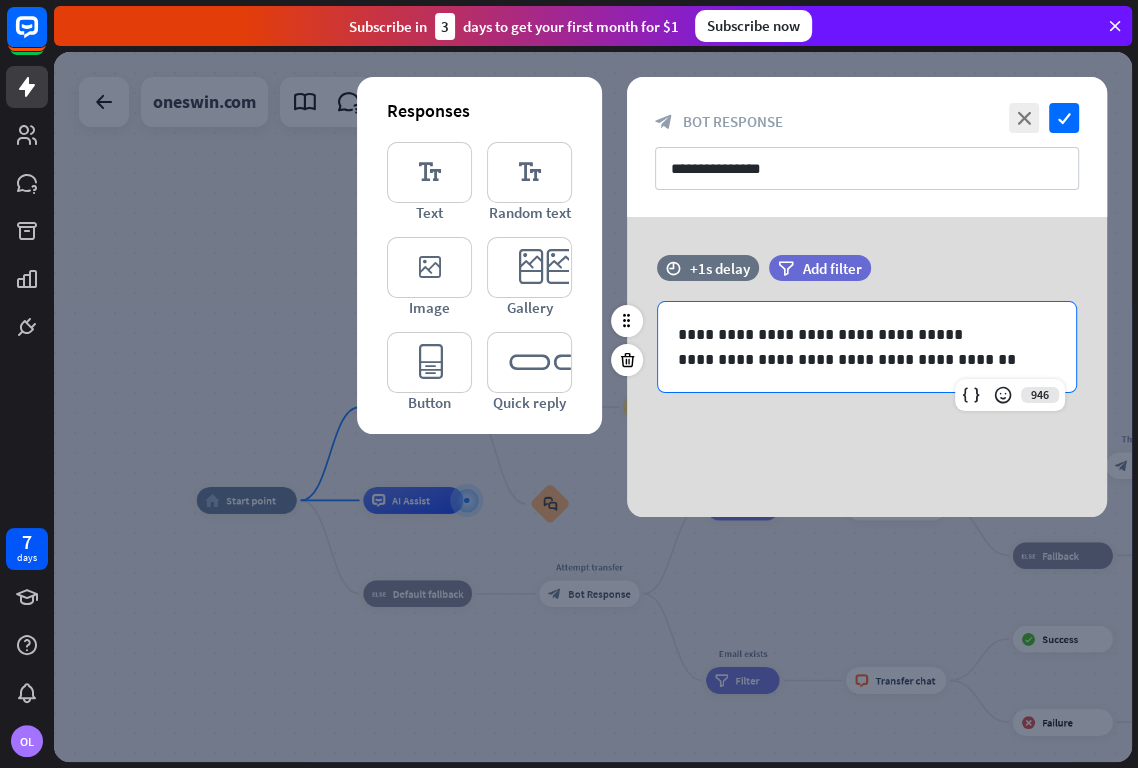 type 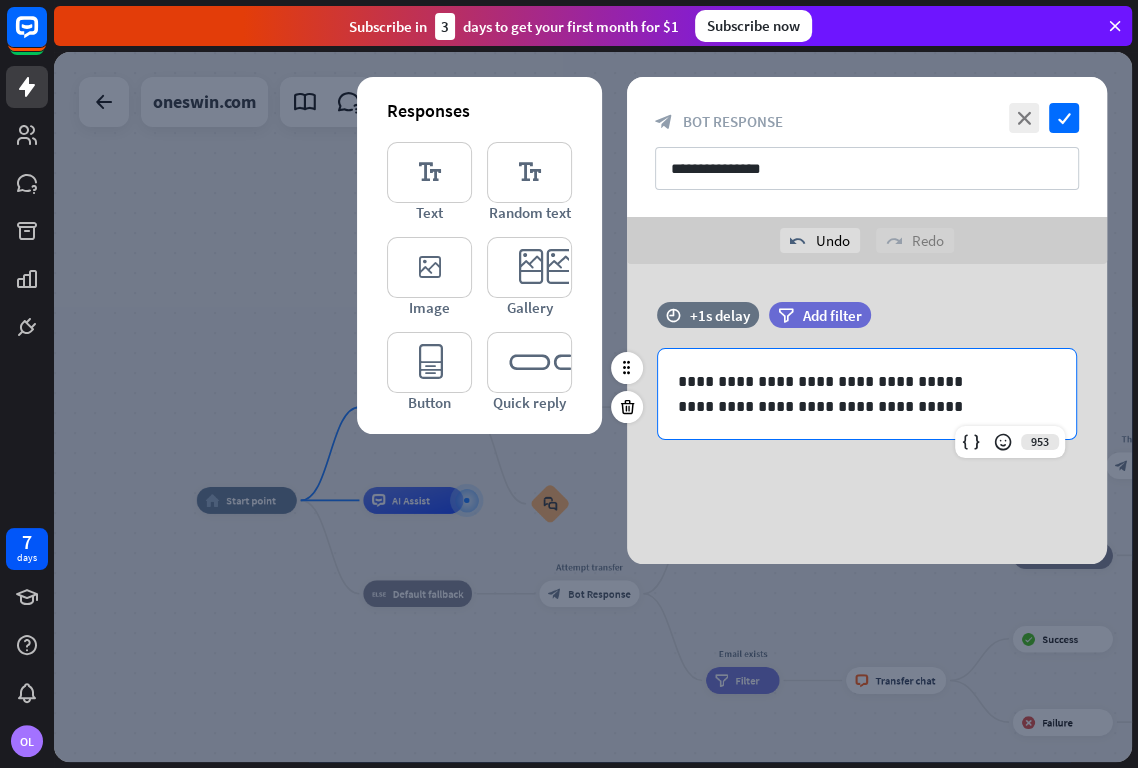click on "**********" at bounding box center [867, 406] 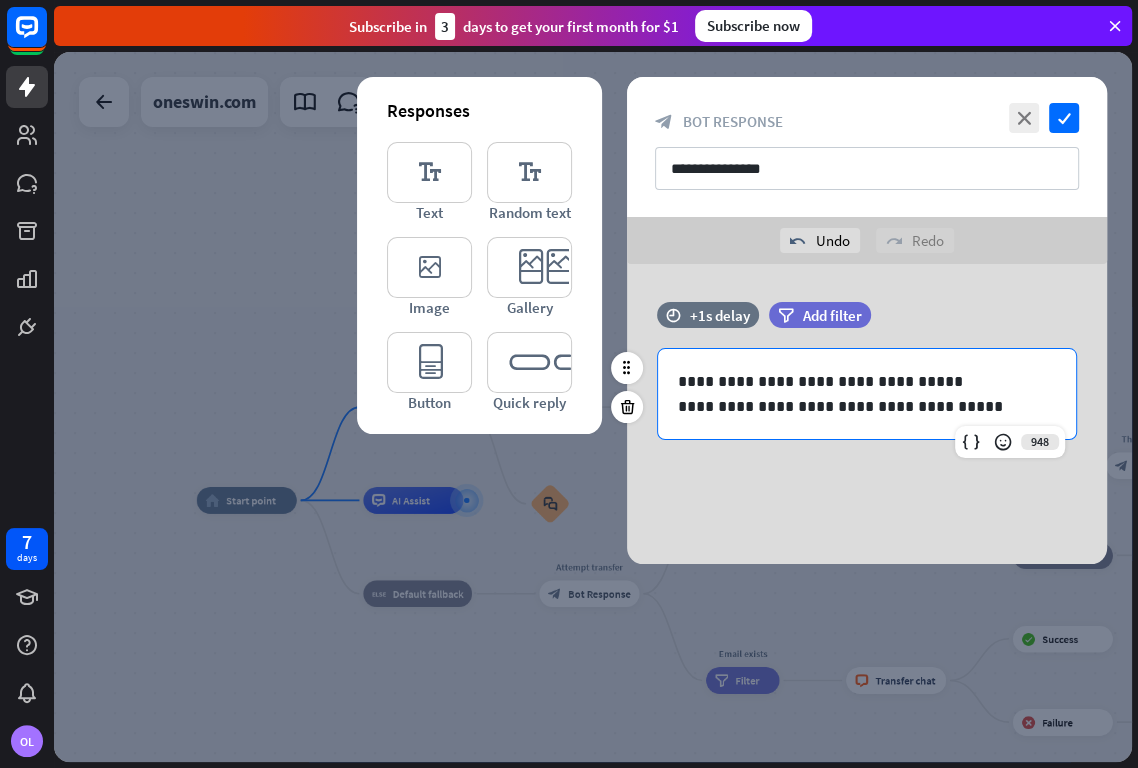 click on "**********" at bounding box center [867, 406] 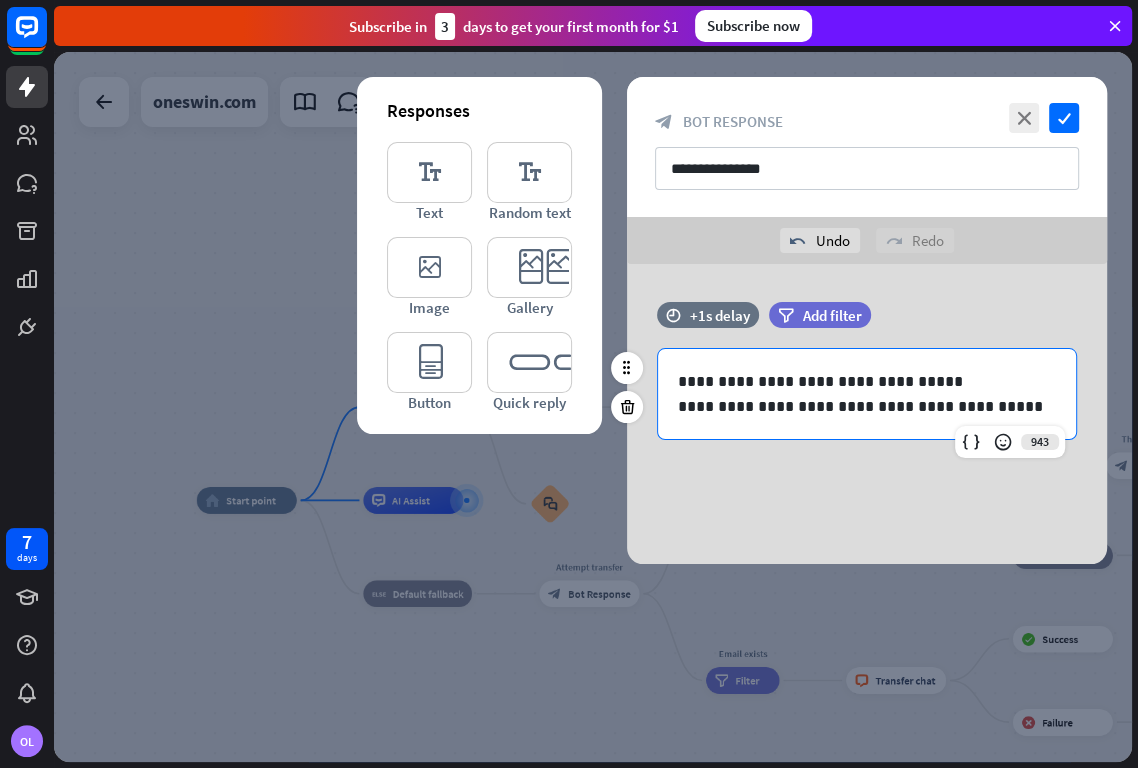 click on "**********" at bounding box center (867, 406) 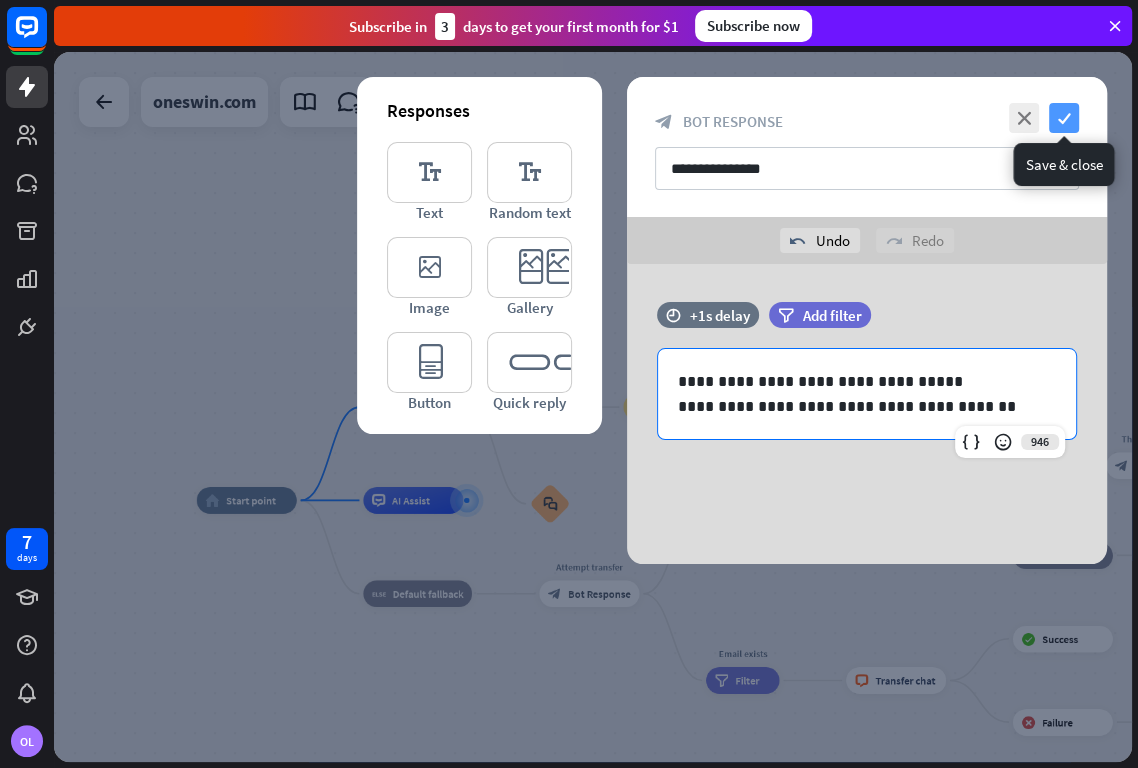 click on "check" at bounding box center [1064, 118] 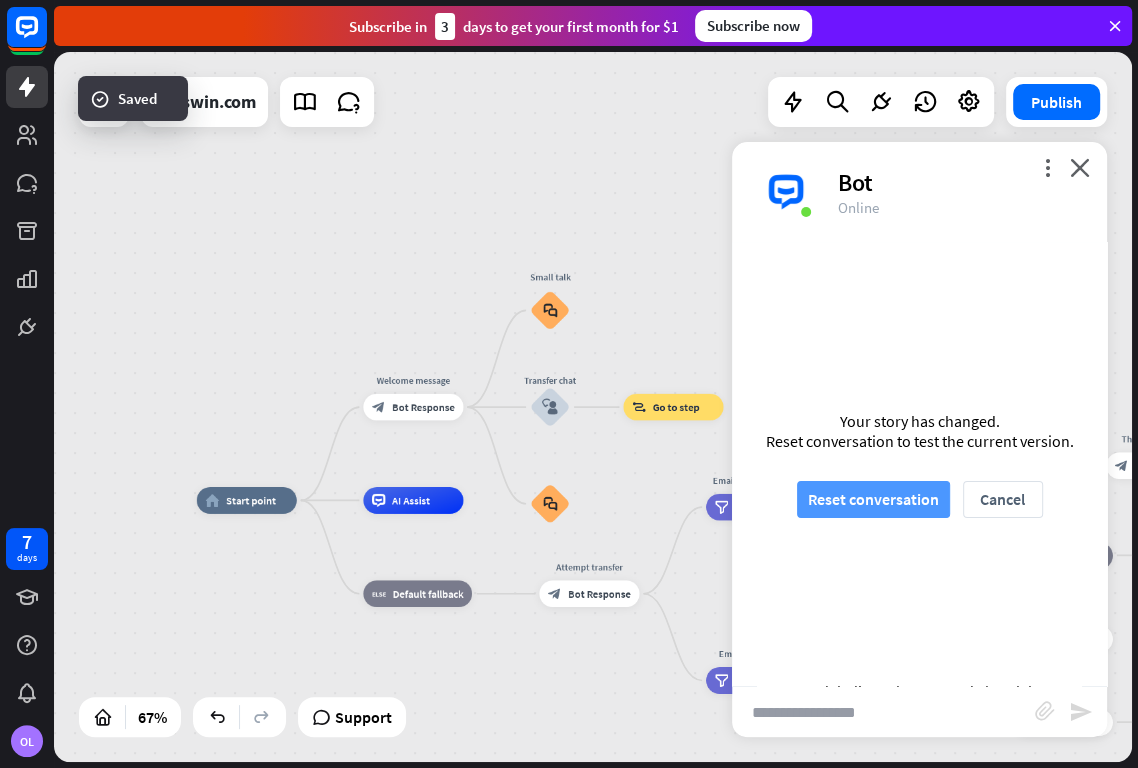 click on "Reset conversation" at bounding box center (873, 499) 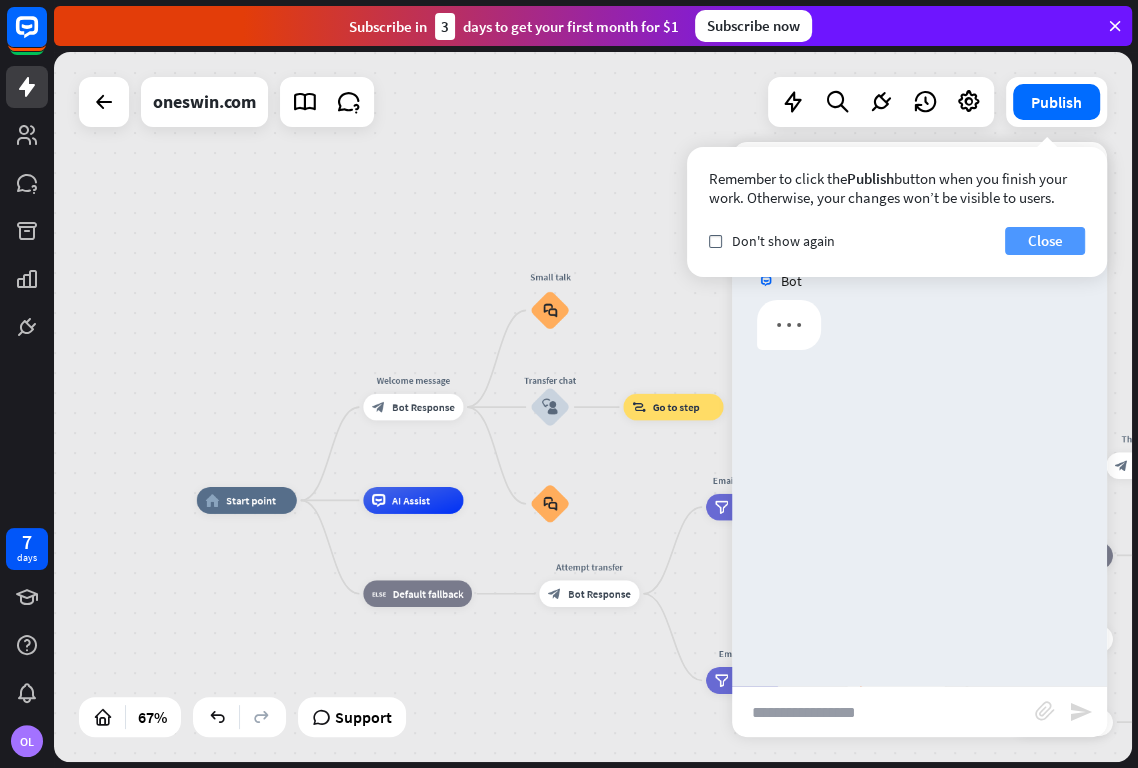 click on "Close" at bounding box center (1045, 241) 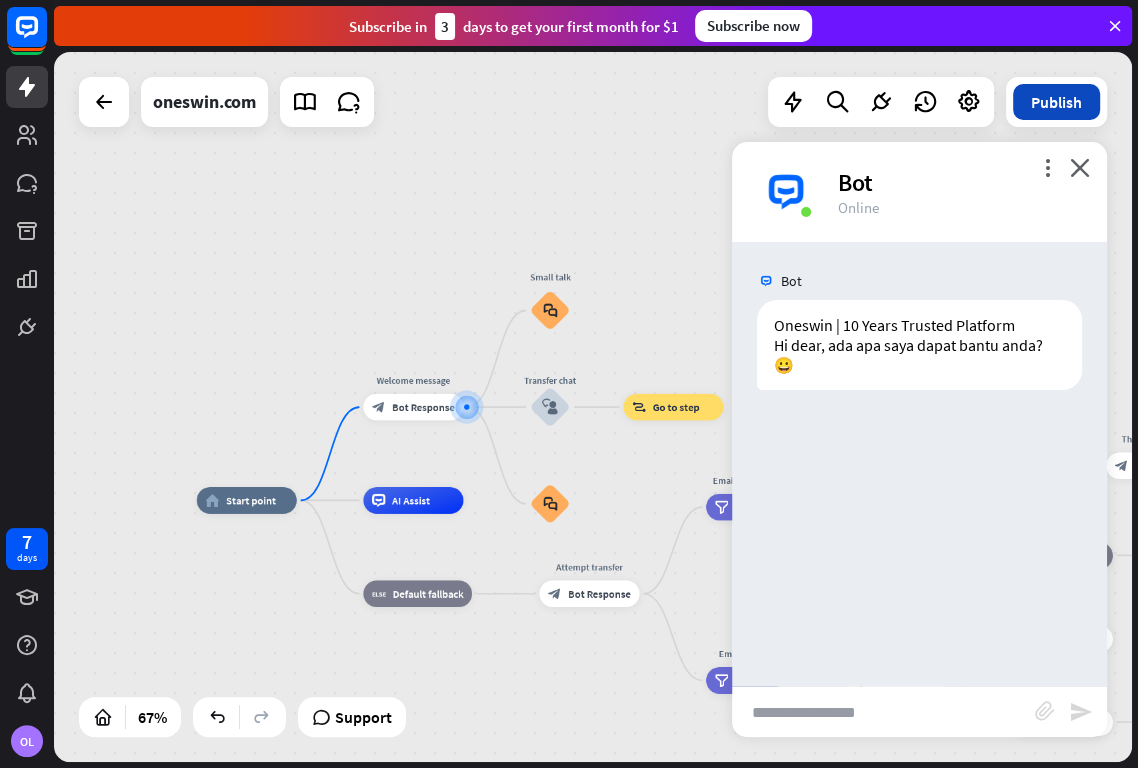 click on "Publish" at bounding box center (1056, 102) 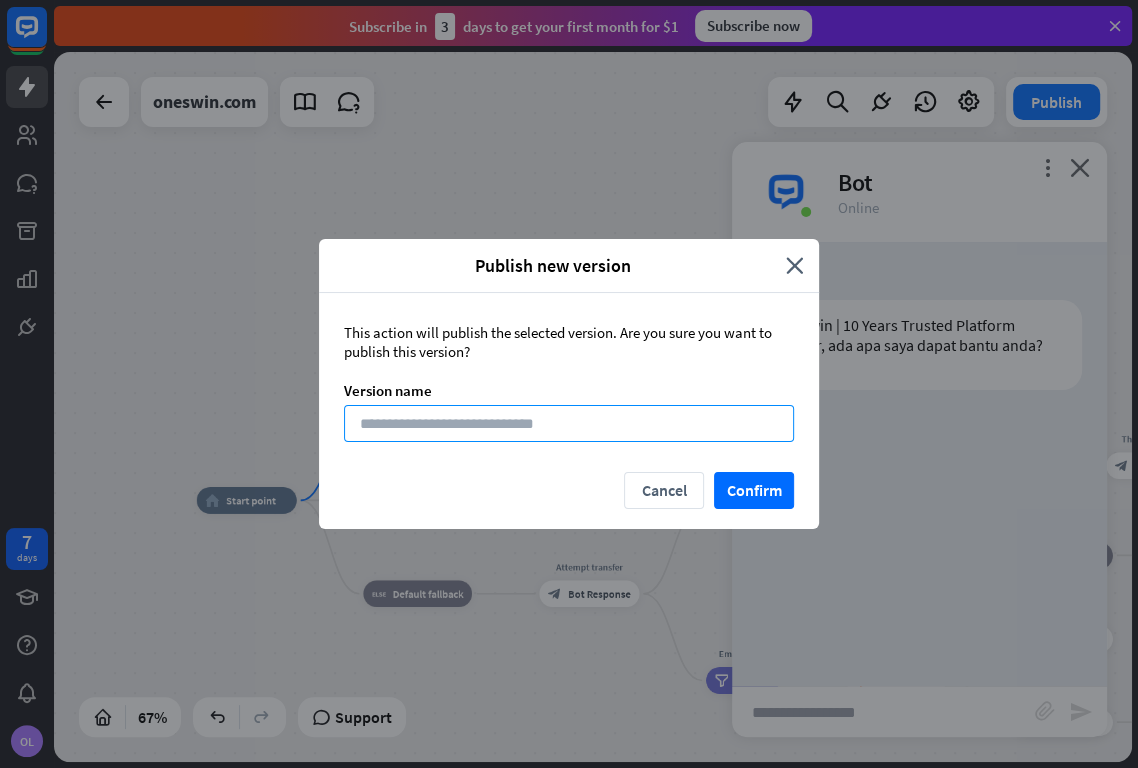 click at bounding box center (569, 423) 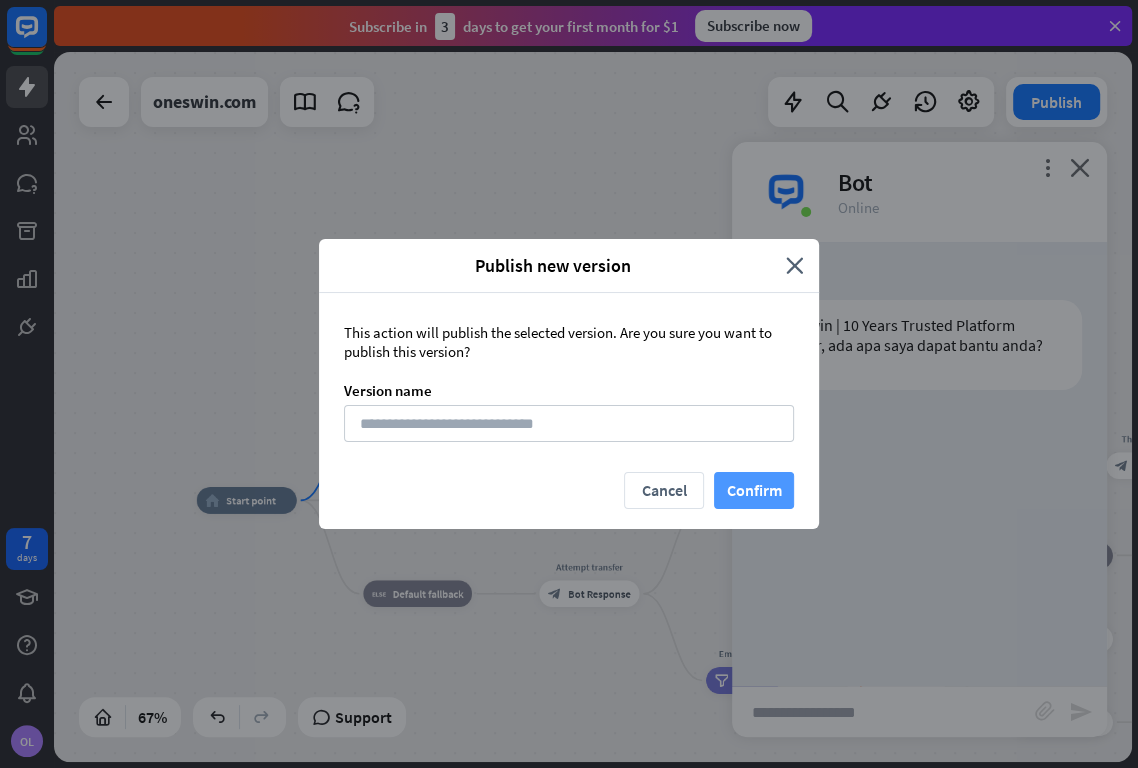 click on "Confirm" at bounding box center (754, 490) 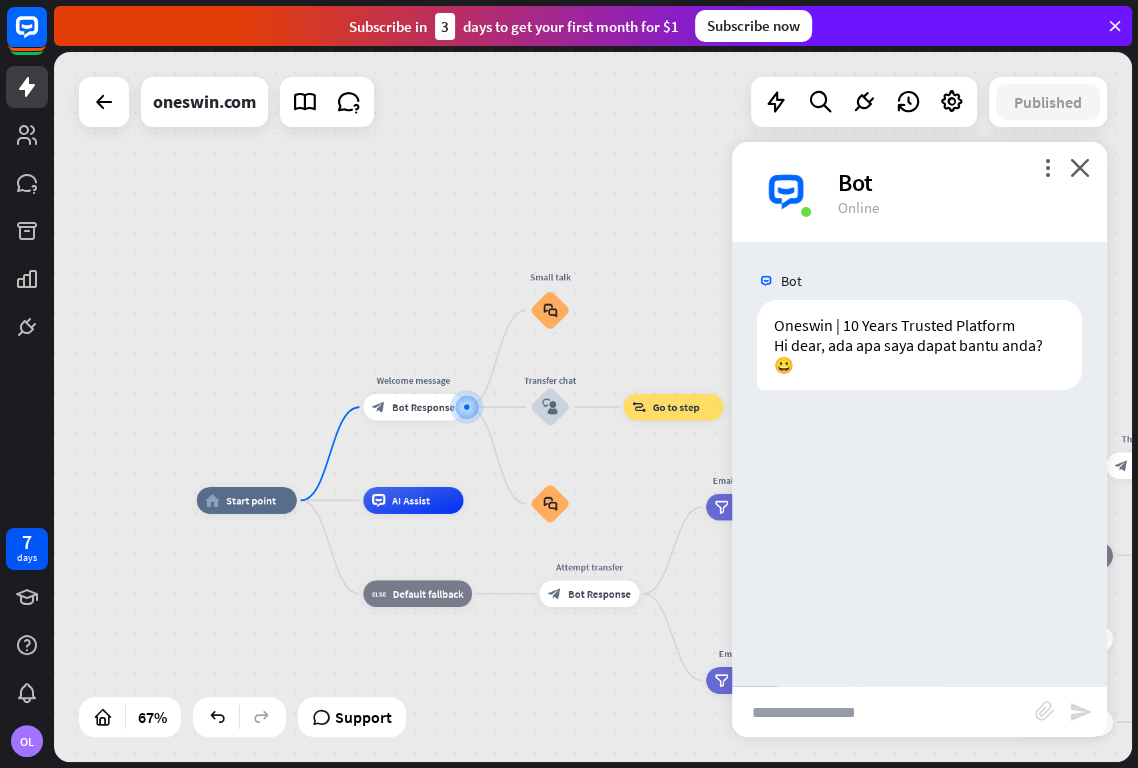 click at bounding box center [883, 712] 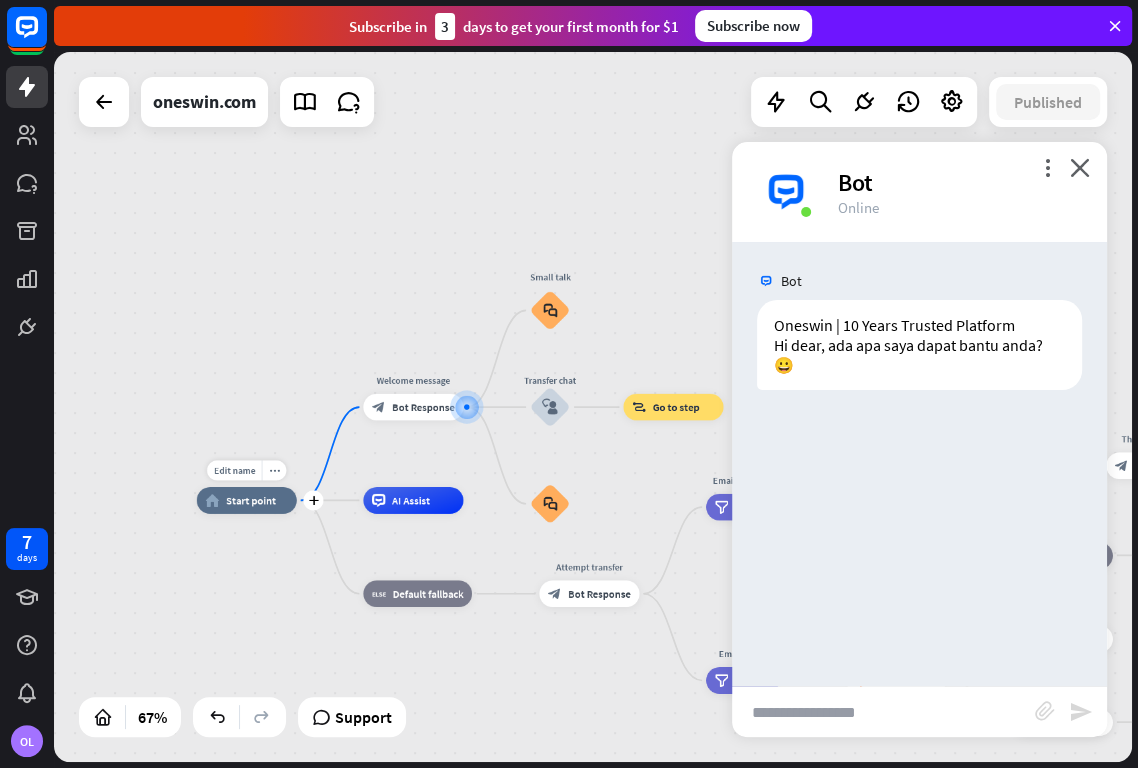 click on "Start point" at bounding box center [251, 500] 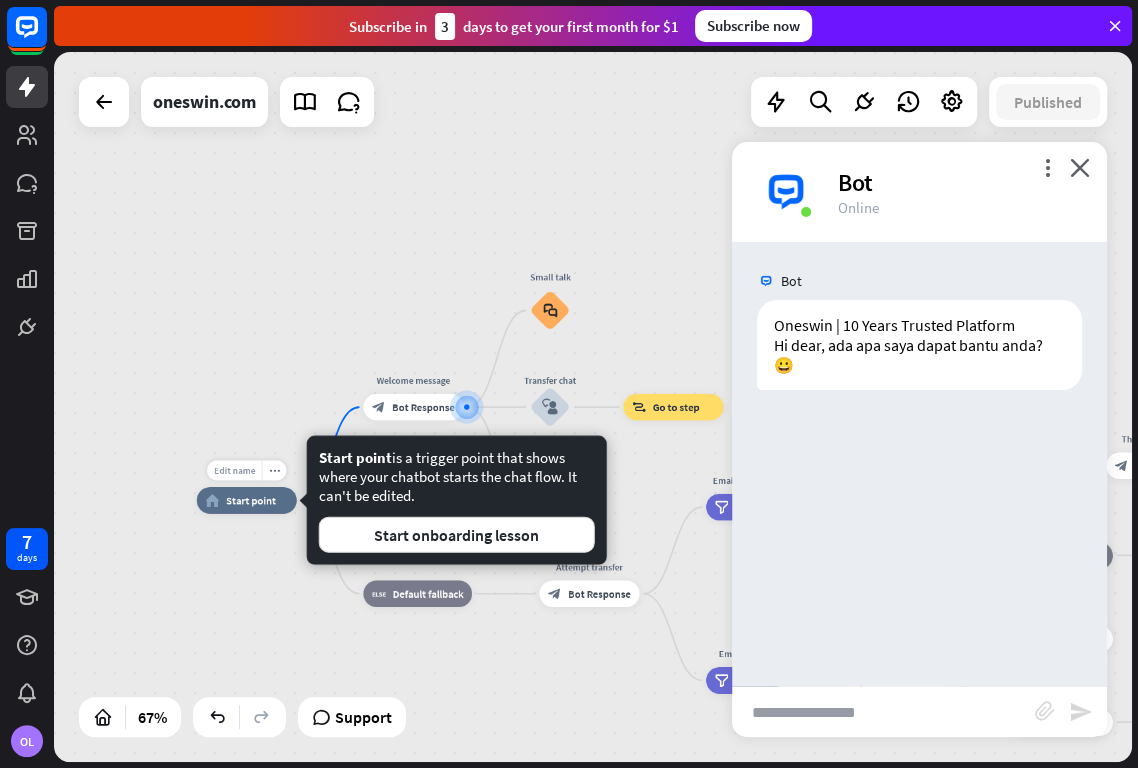 click on "Edit name" at bounding box center (234, 470) 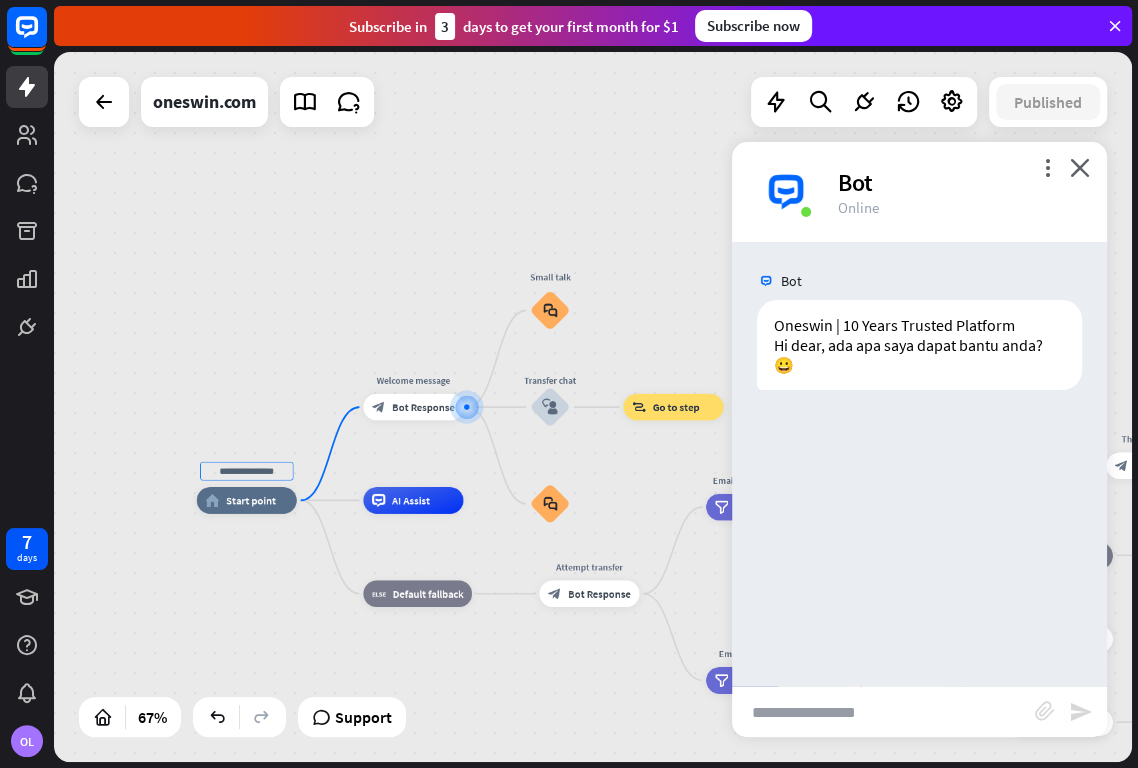 click on "home_2   Start point                 Welcome message   block_bot_response   Bot Response                     Small talk   block_faq                 Transfer chat   block_user_input                   block_goto   Go to step                   block_faq                     AI Assist                   block_fallback   Default fallback                 Attempt transfer   block_bot_response   Bot Response                 Email is empty   filter   Filter                 Collect email   block_bot_response   Bot Response                   block_user_input                 Thanks for email!   block_bot_response   Bot Response                 Go to "Transfer chat"   block_goto   Go to step                   block_fallback   Fallback                   block_goto   Go to step                 Email exists   filter   Filter                   block_livechat   Transfer chat                   block_success   Success                   block_failure   Failure                 No agents to chat.     Bot Response" at bounding box center (556, 736) 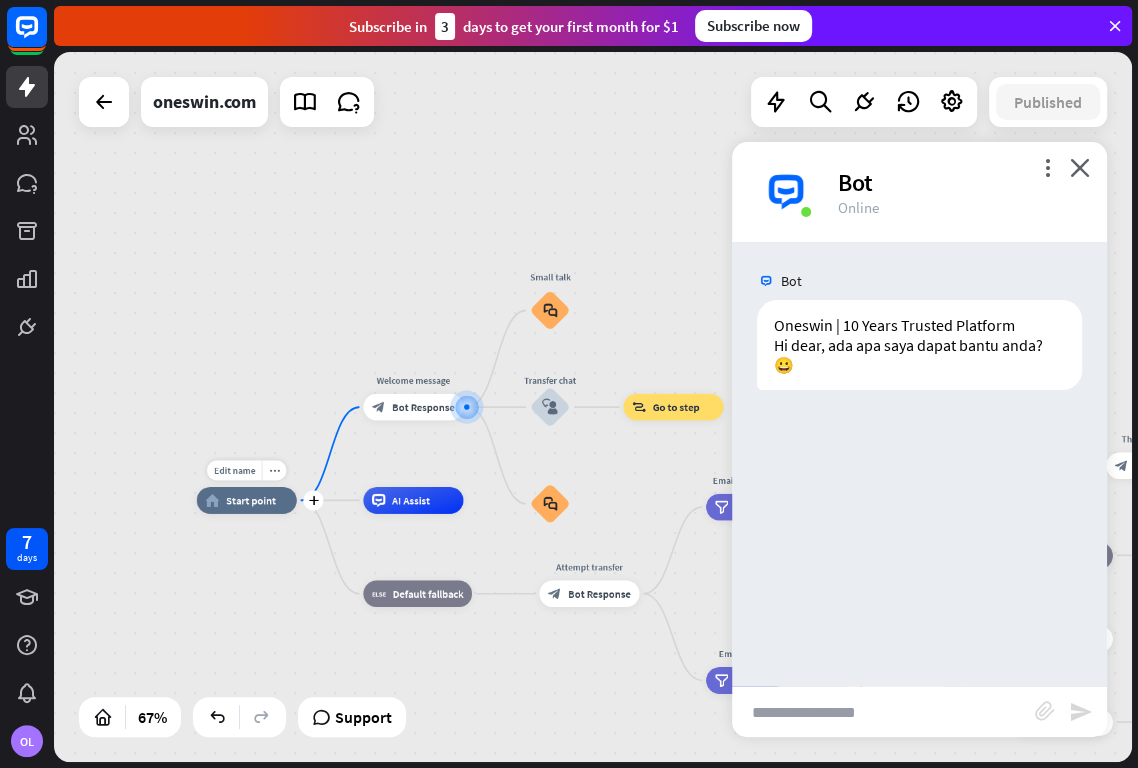 click on "Start point" at bounding box center (251, 500) 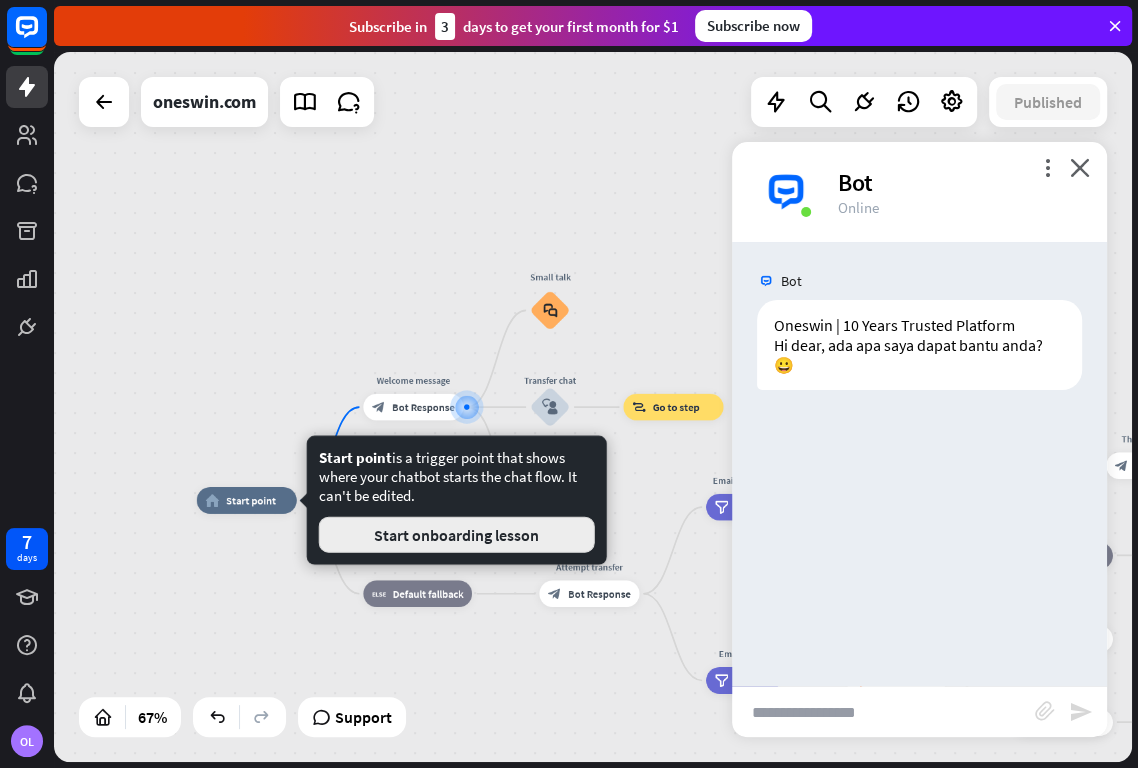 click on "Start onboarding lesson" at bounding box center [457, 535] 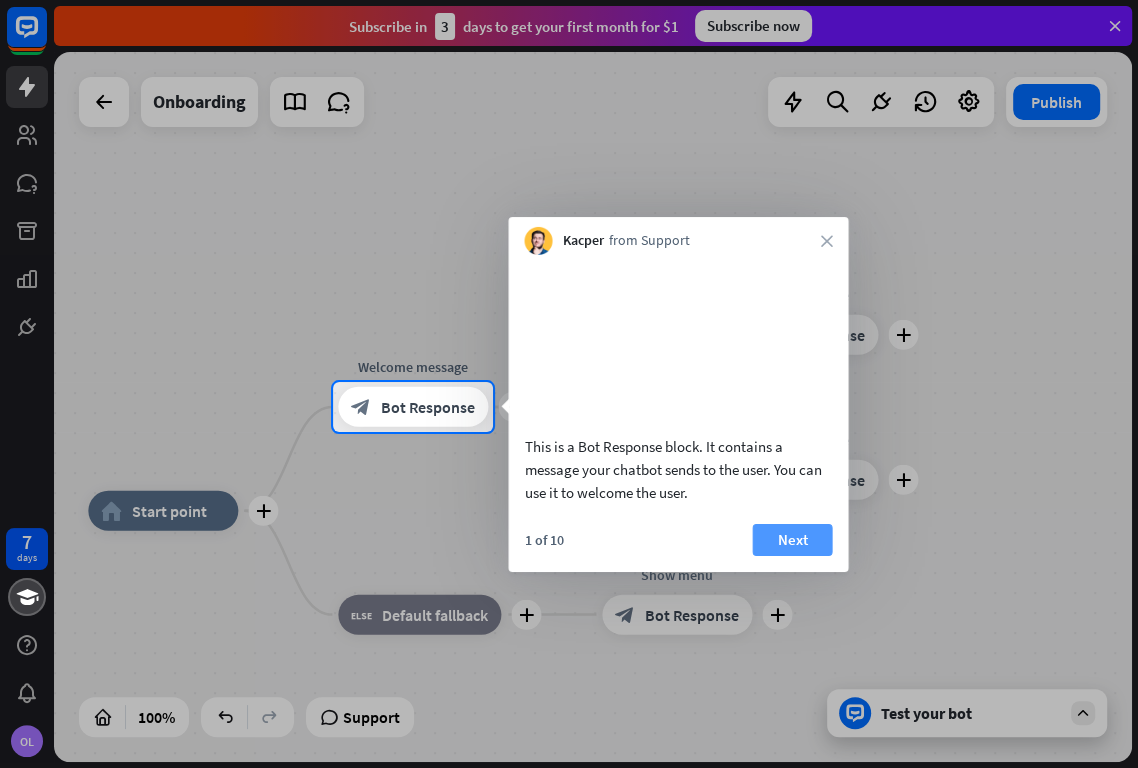 click on "Next" at bounding box center (792, 539) 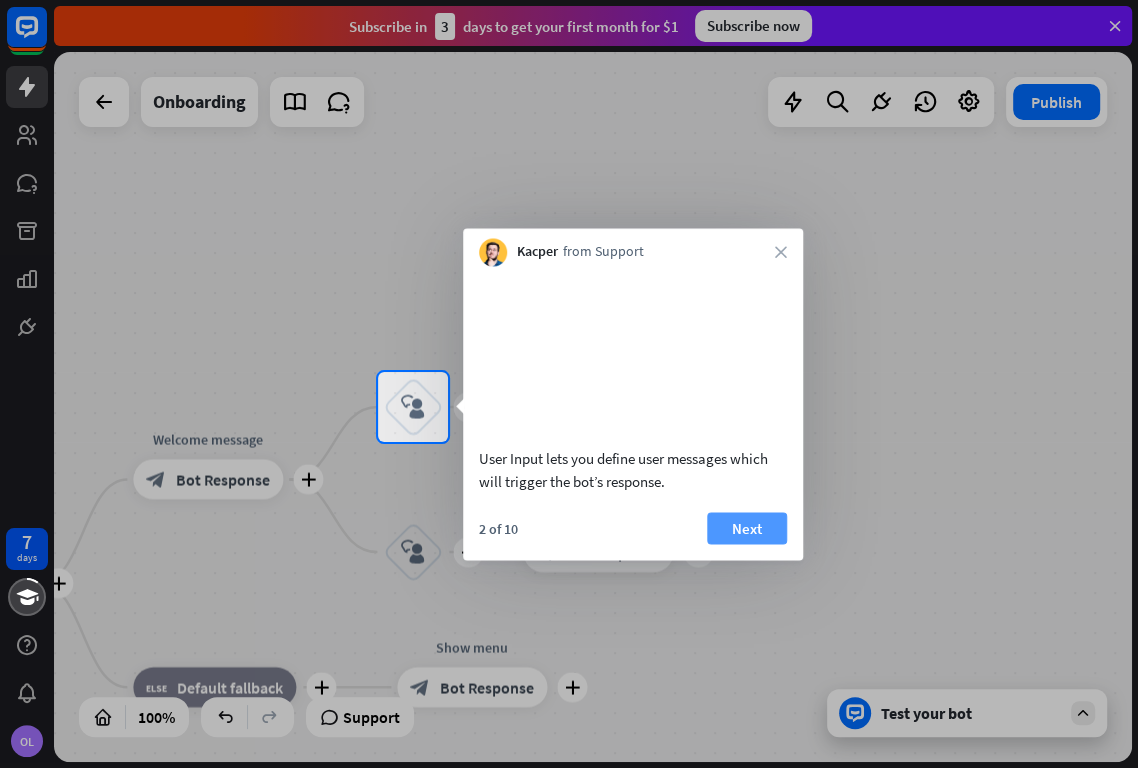 click on "Next" at bounding box center (747, 528) 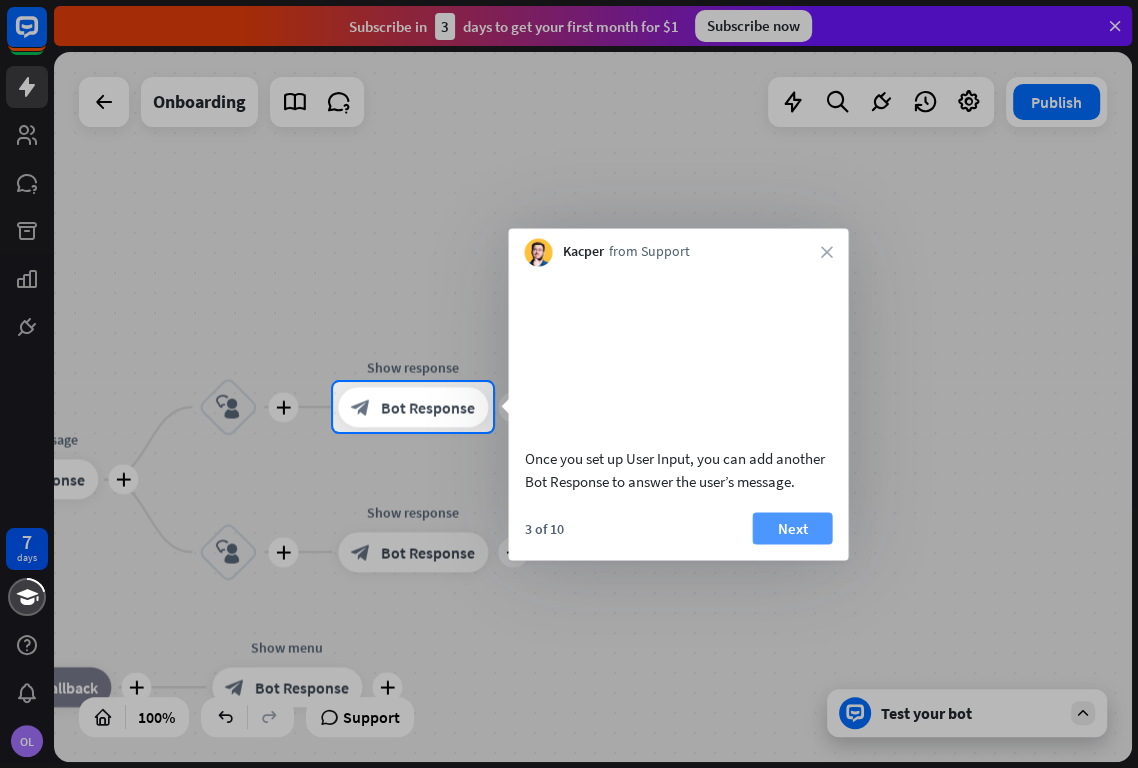 click on "Next" at bounding box center (792, 528) 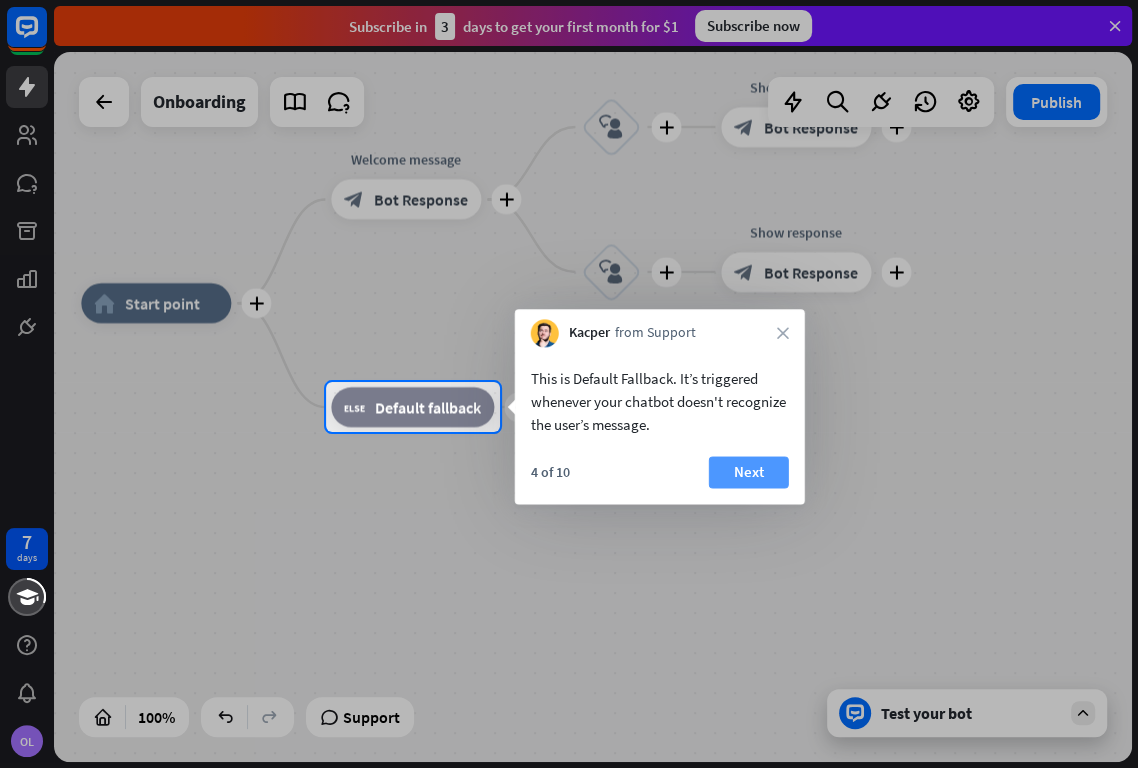 click on "Next" at bounding box center [749, 472] 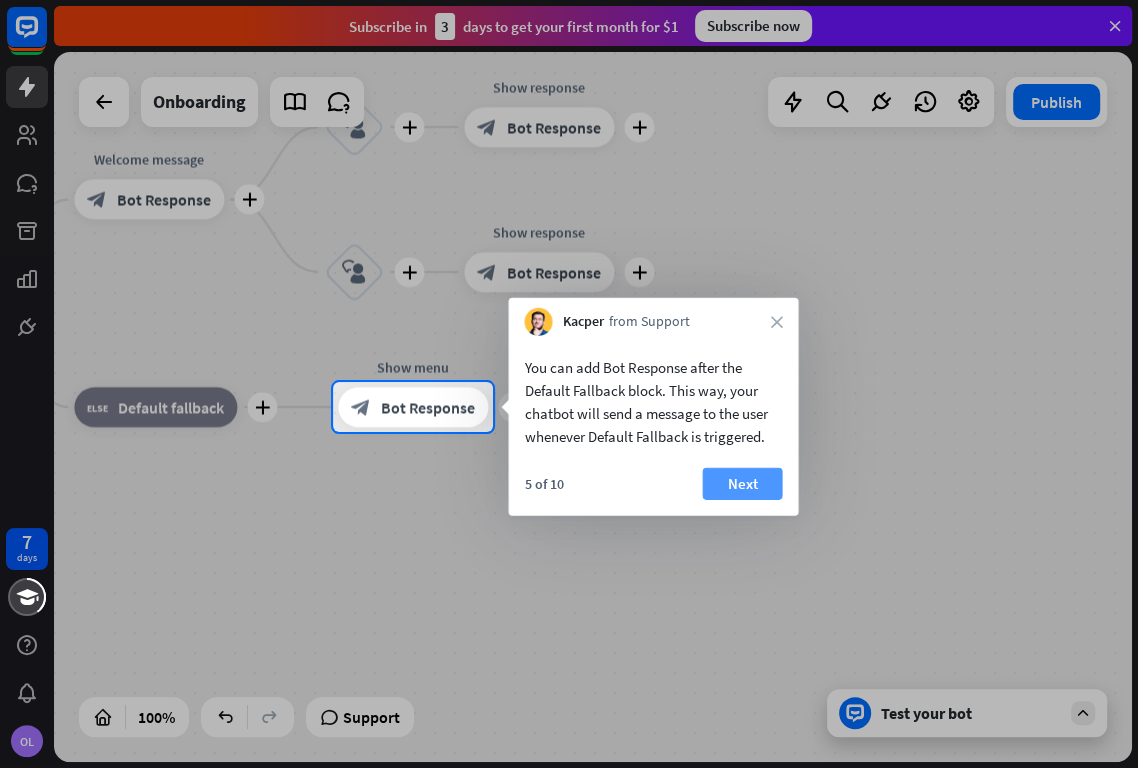 click on "Next" at bounding box center [742, 484] 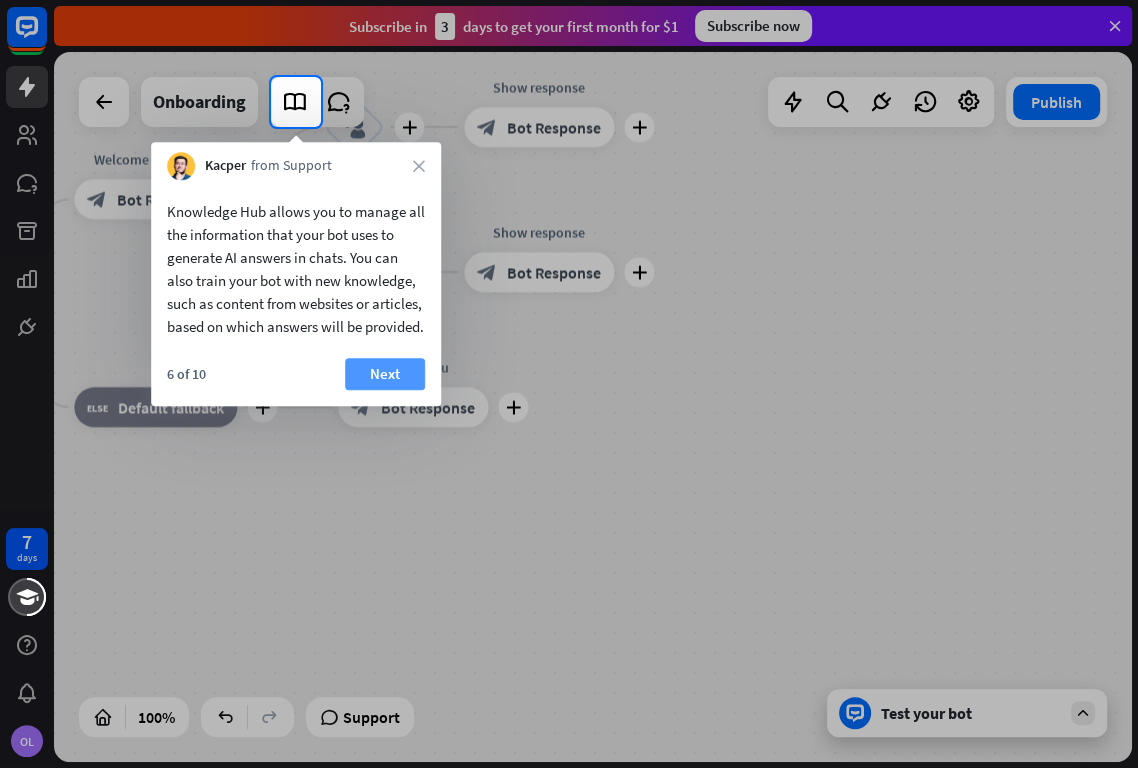 click on "Next" at bounding box center [385, 374] 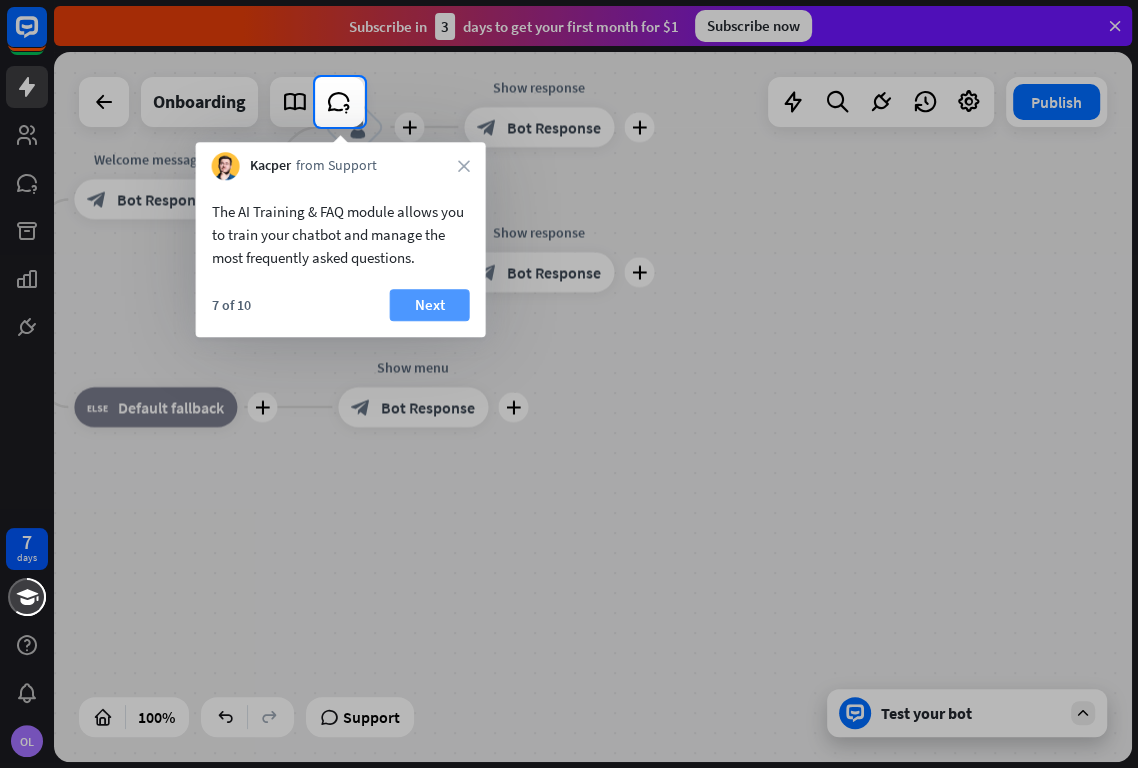 click on "Next" at bounding box center [430, 305] 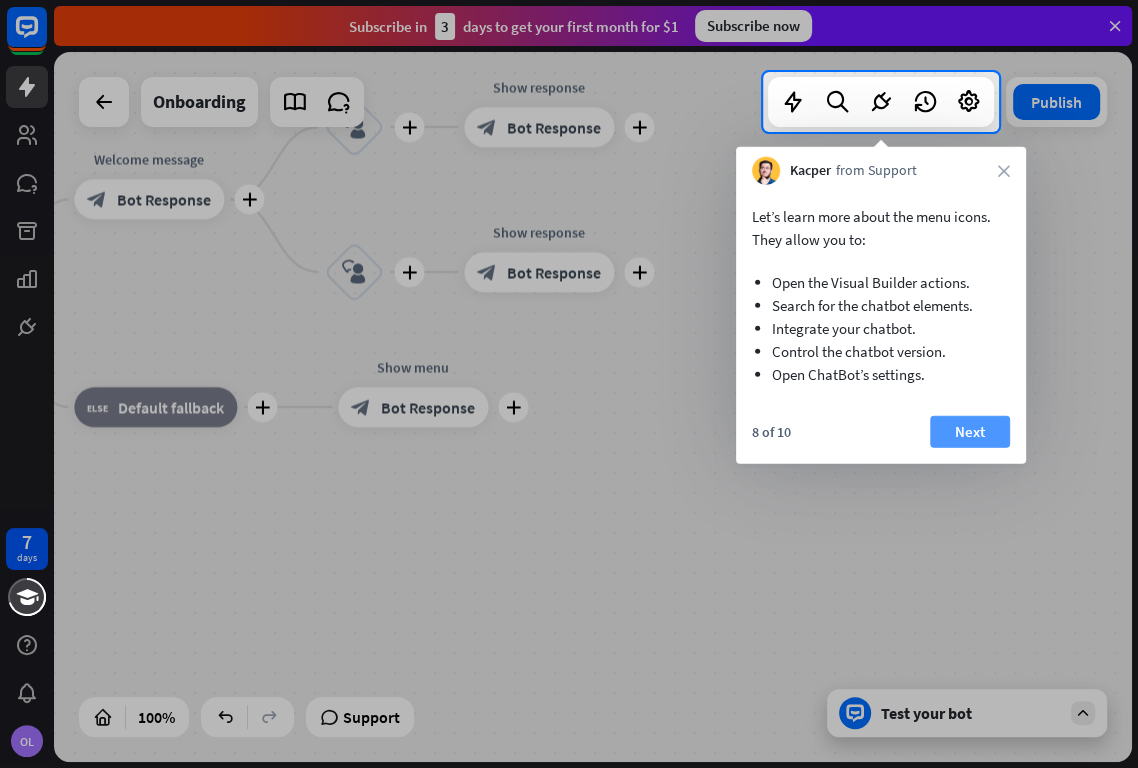 click on "Next" at bounding box center [970, 432] 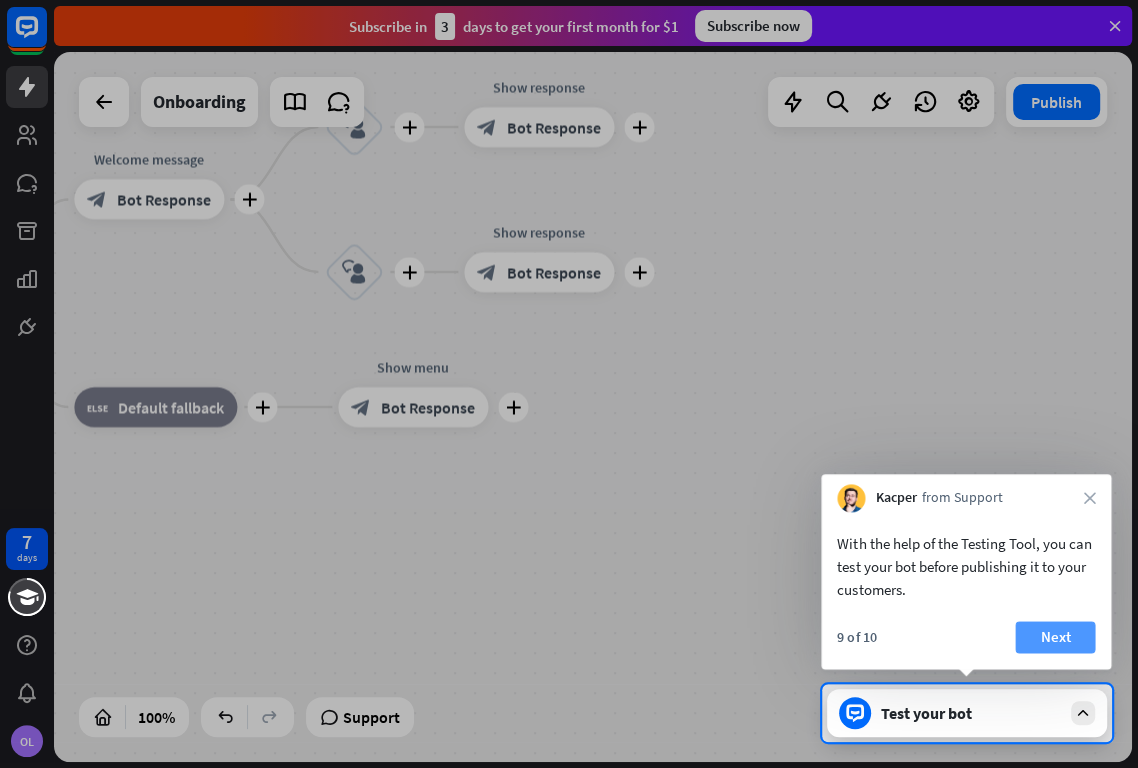 click on "Next" at bounding box center (1055, 637) 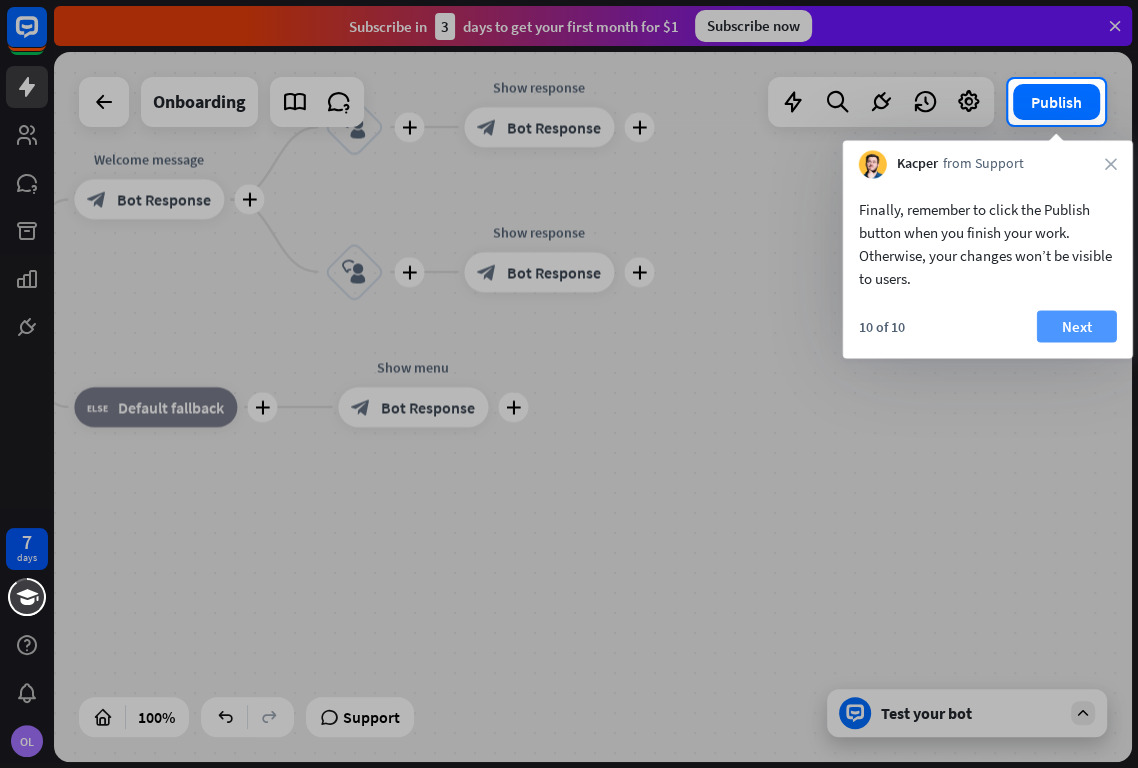 click on "Next" at bounding box center (1077, 326) 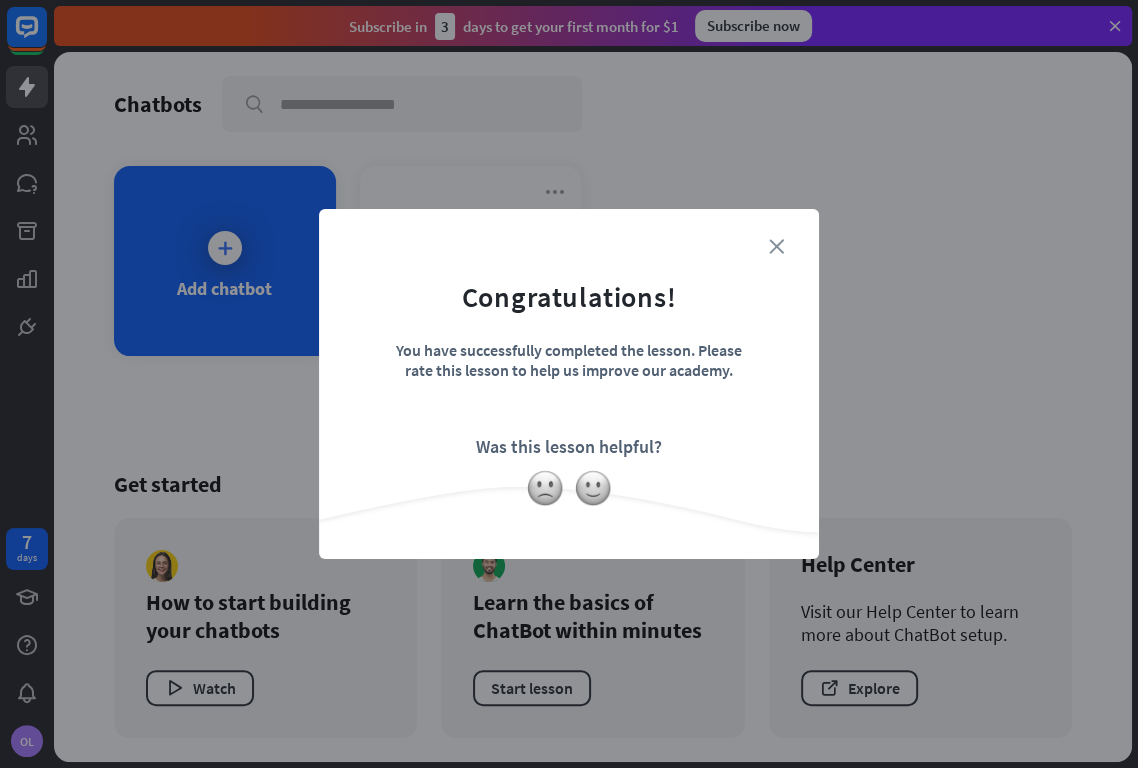click on "close" at bounding box center [776, 246] 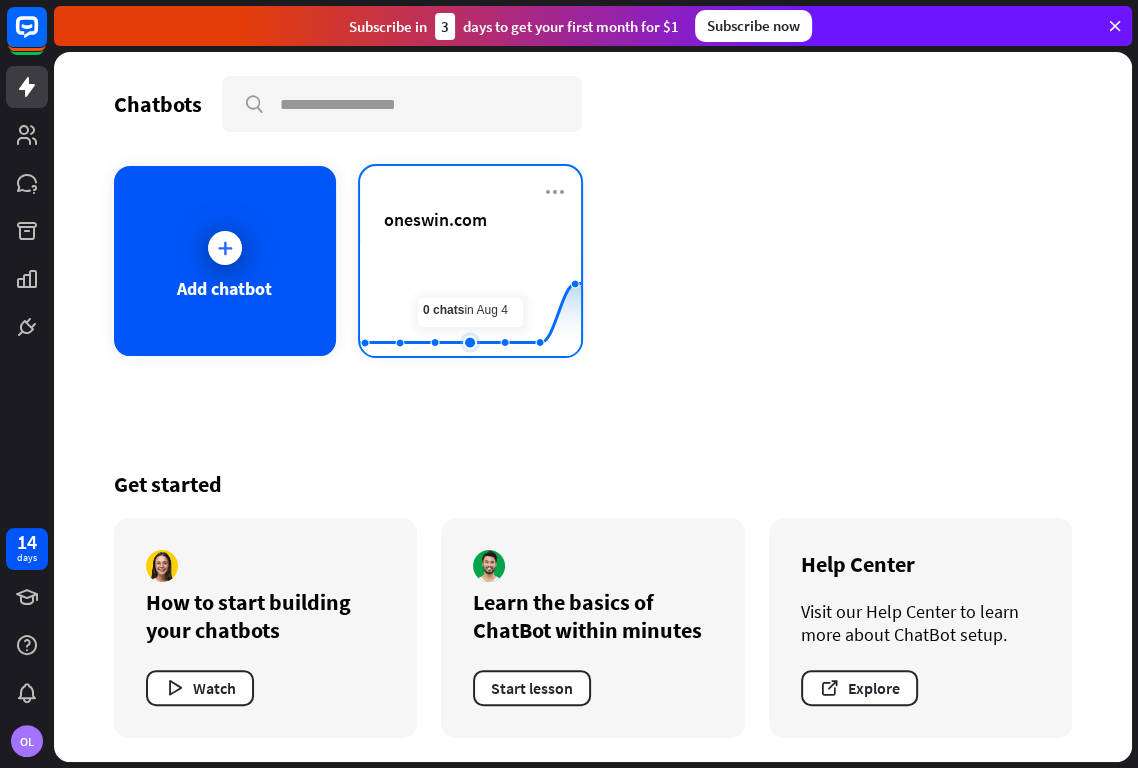 click 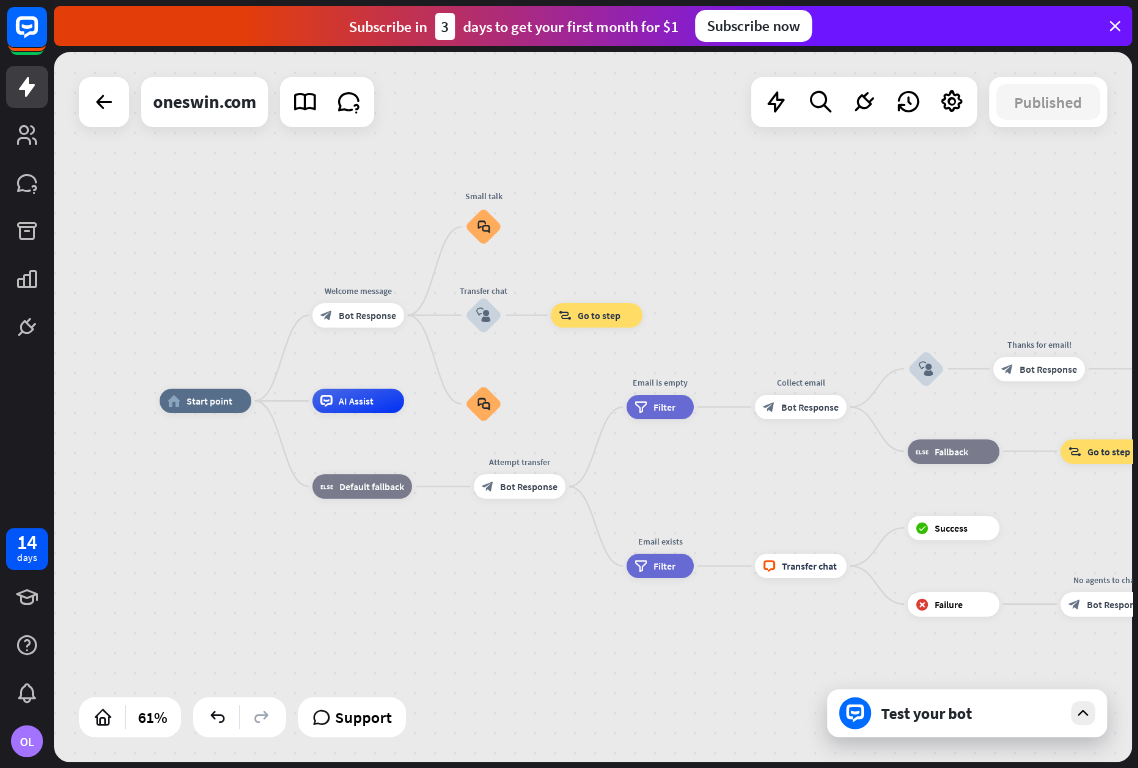 drag, startPoint x: 1008, startPoint y: 239, endPoint x: 704, endPoint y: 242, distance: 304.0148 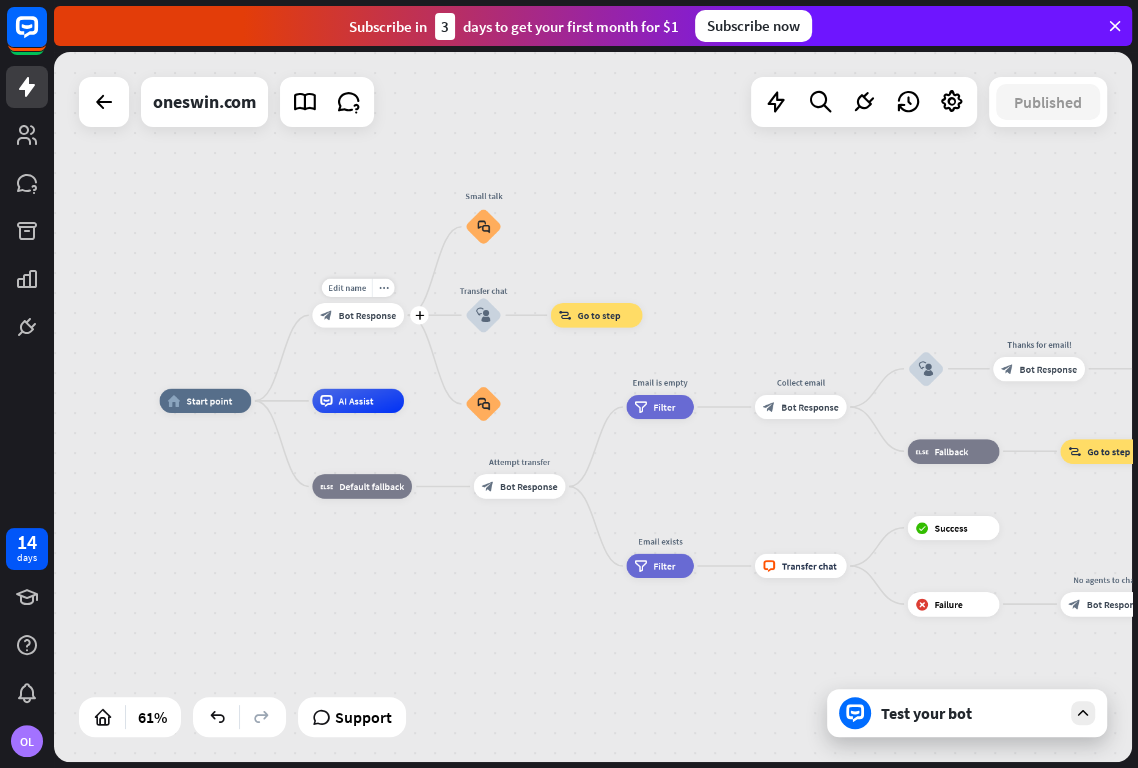click on "Bot Response" at bounding box center [367, 315] 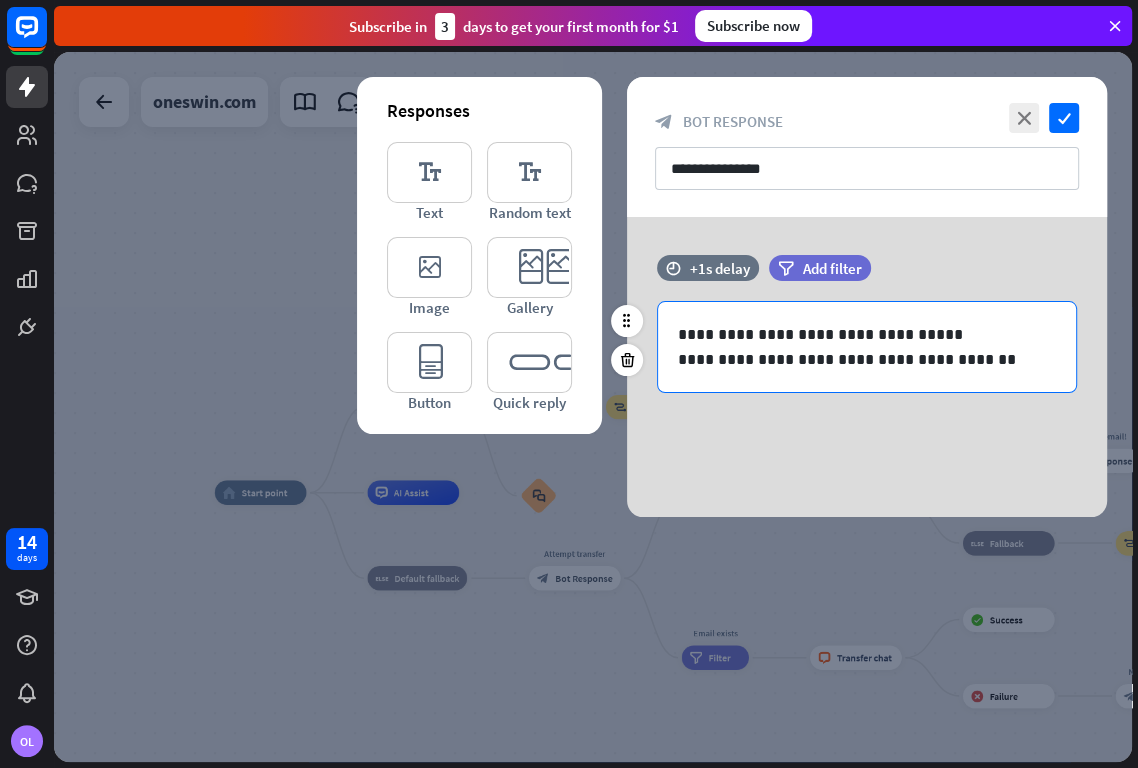 click on "**********" at bounding box center (867, 359) 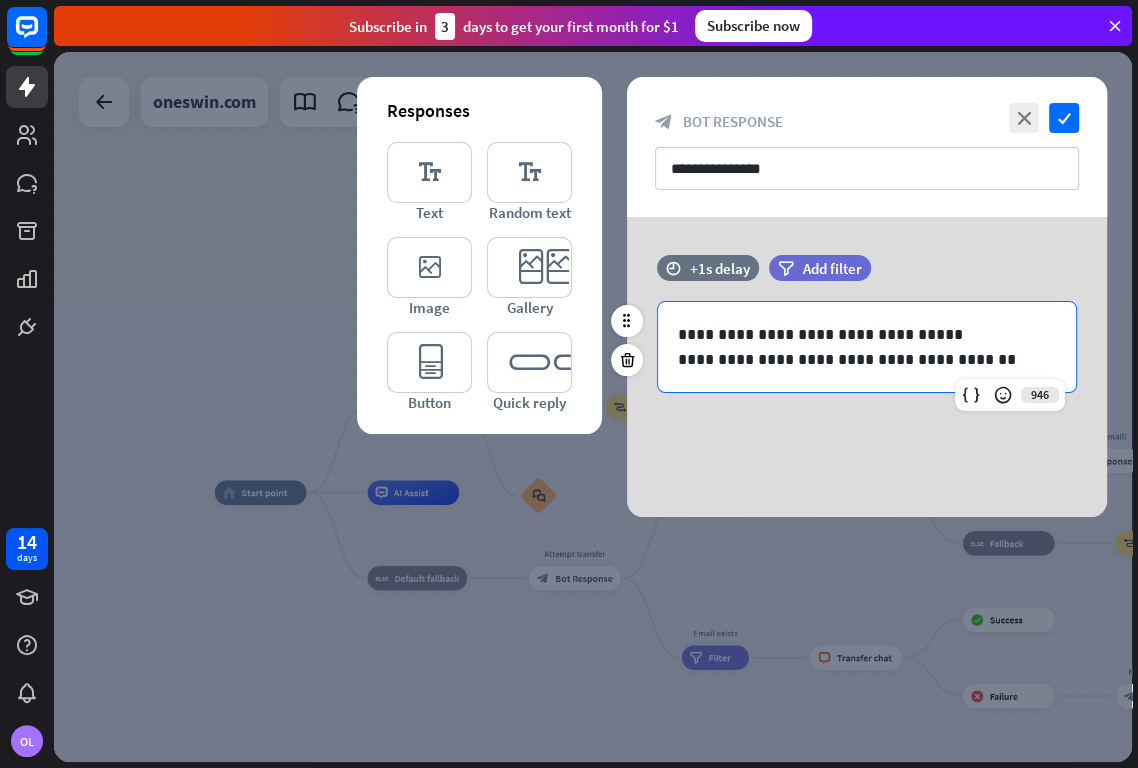 type 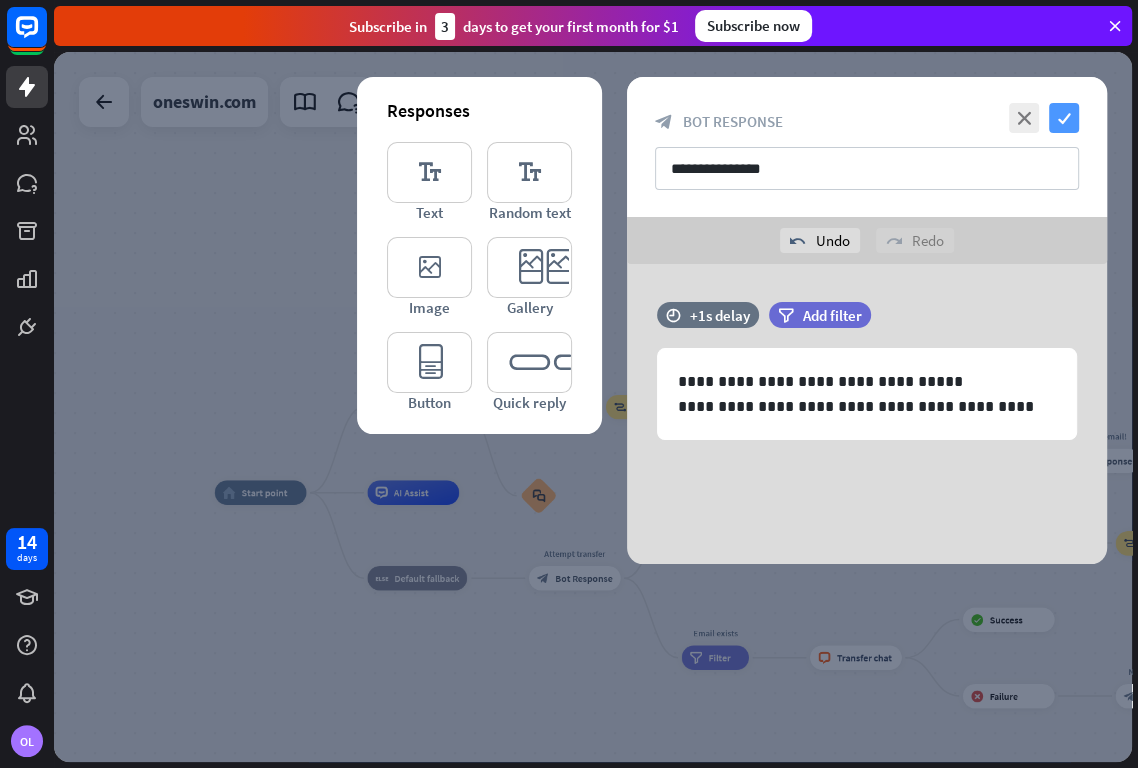 click on "check" at bounding box center [1064, 118] 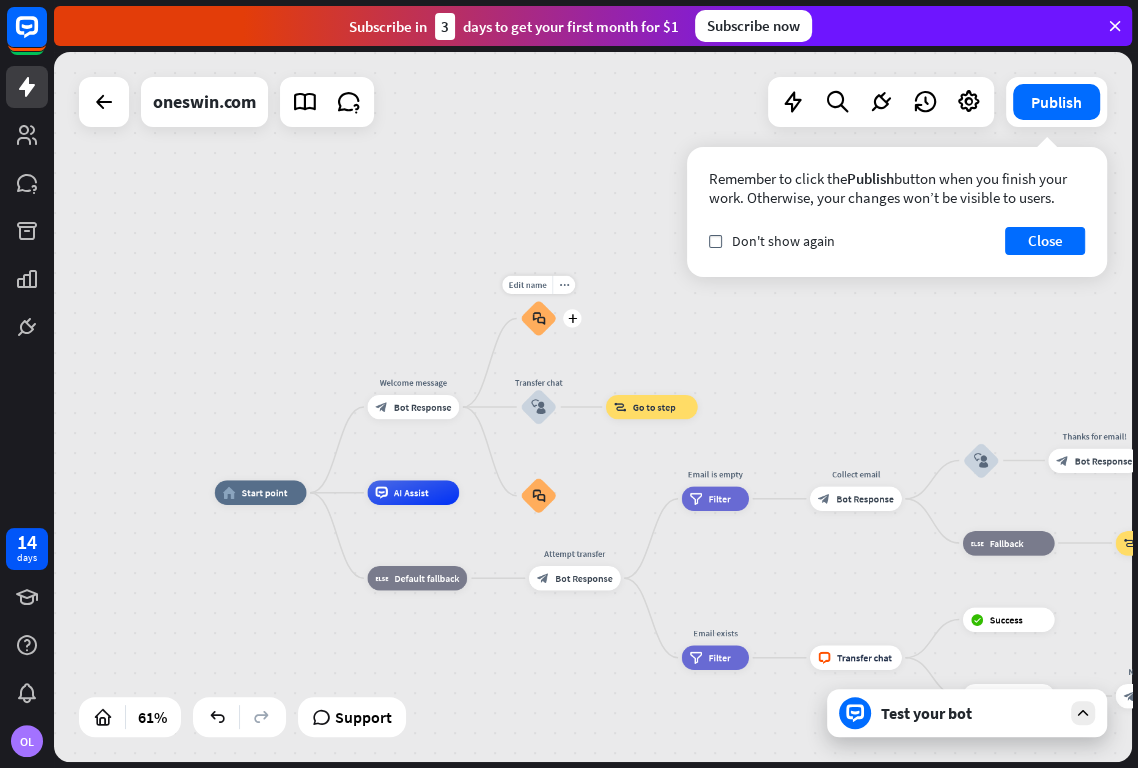 click on "block_faq" at bounding box center (538, 318) 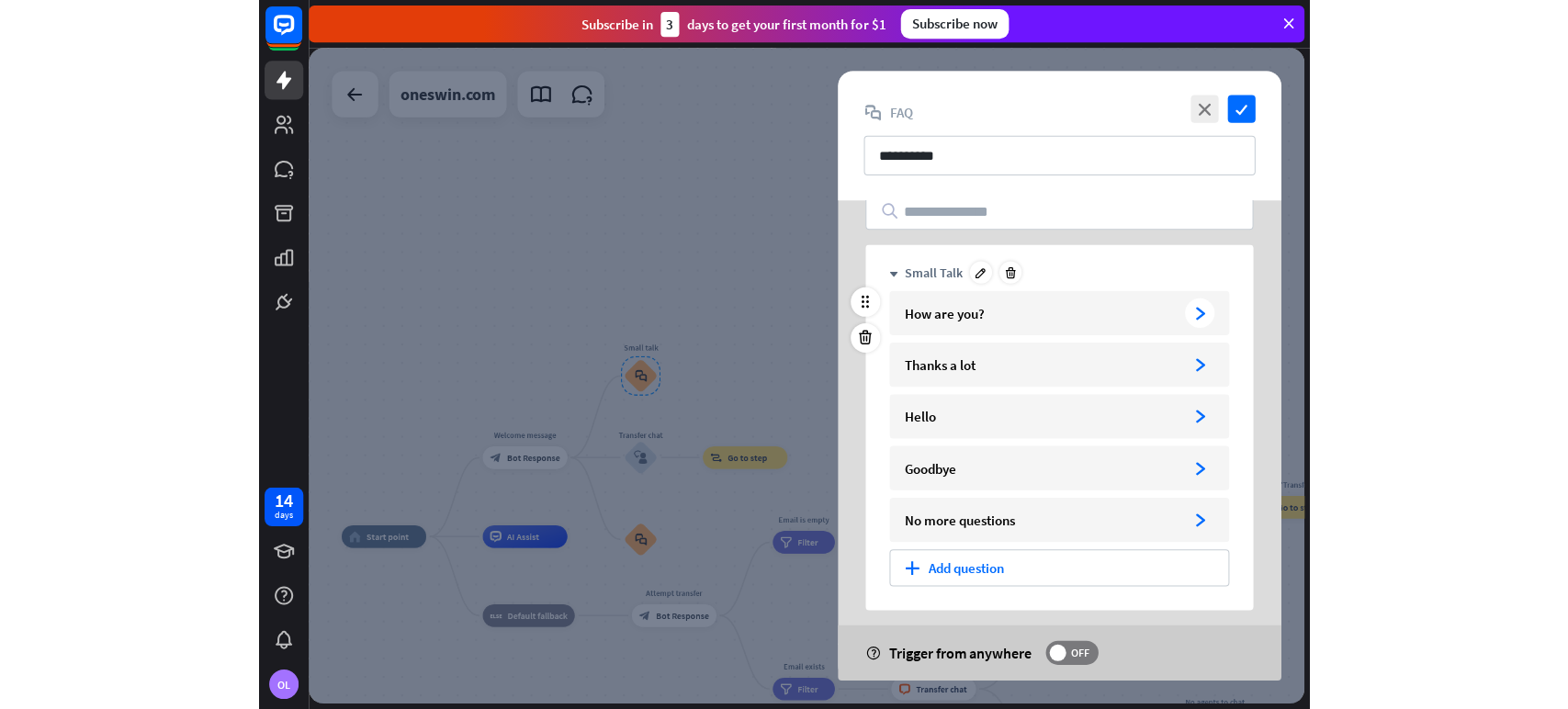 scroll, scrollTop: 0, scrollLeft: 0, axis: both 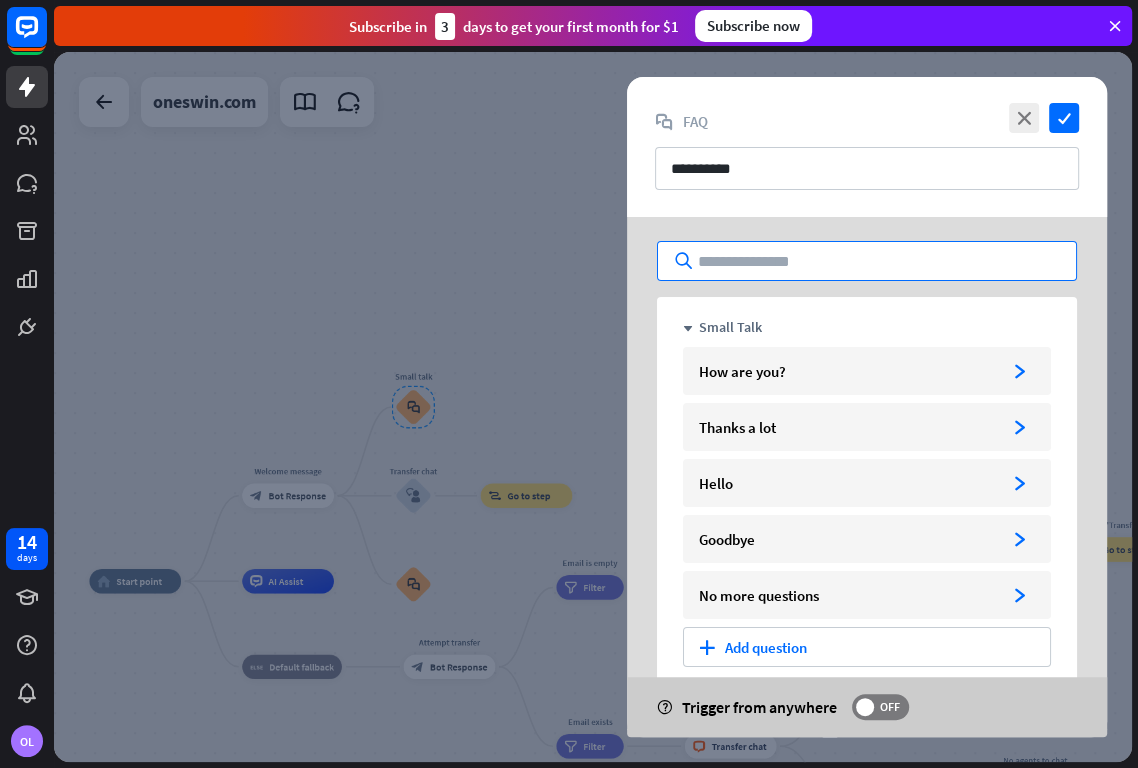 click at bounding box center [867, 261] 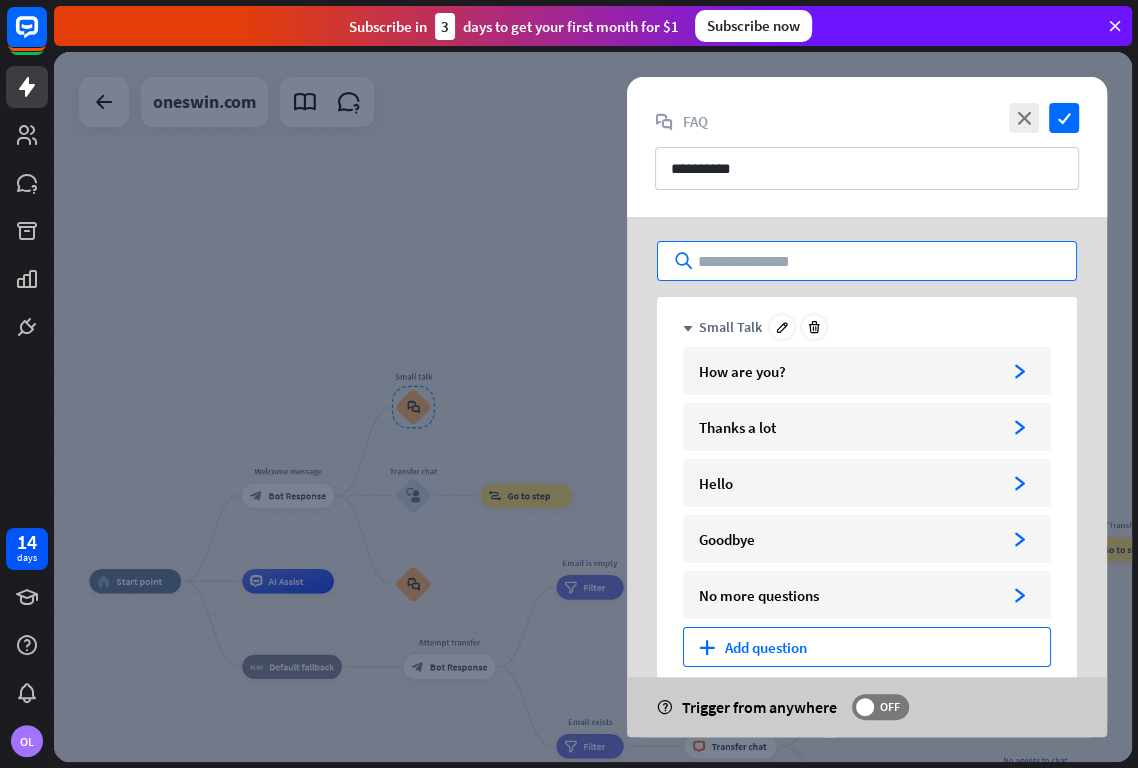 click on "plus
Add question" at bounding box center (867, 647) 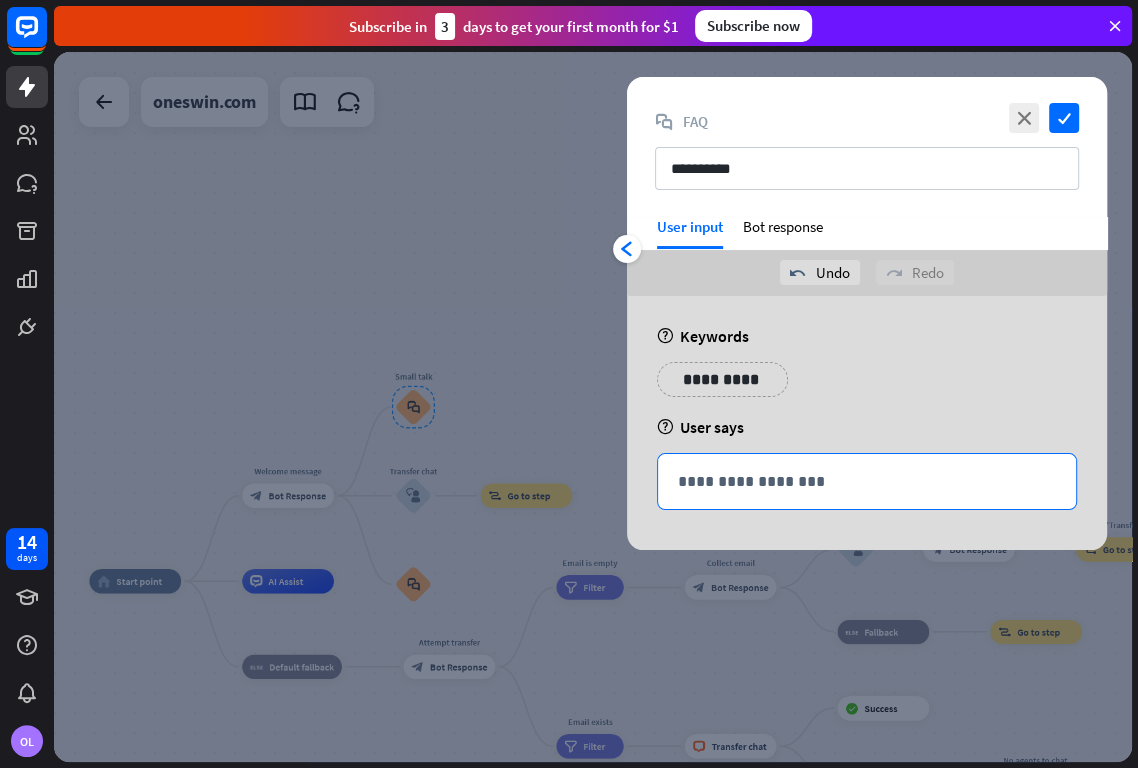 click on "**********" at bounding box center (867, 481) 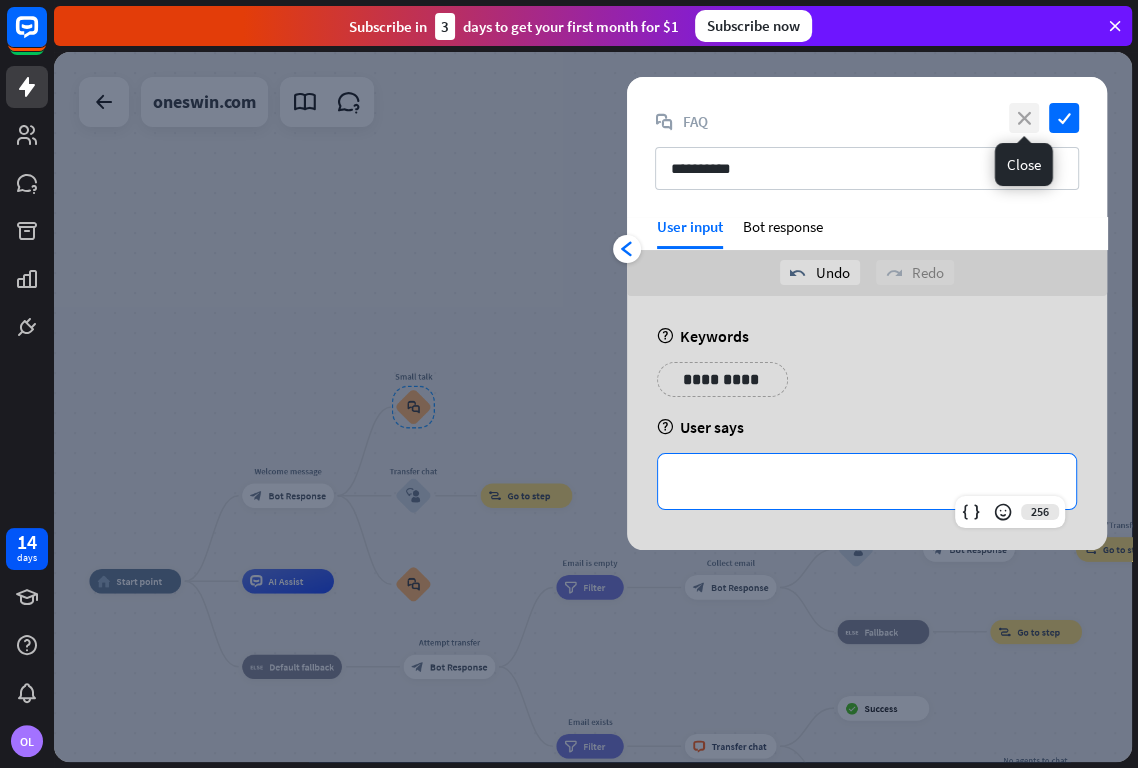 click on "close" at bounding box center [1024, 118] 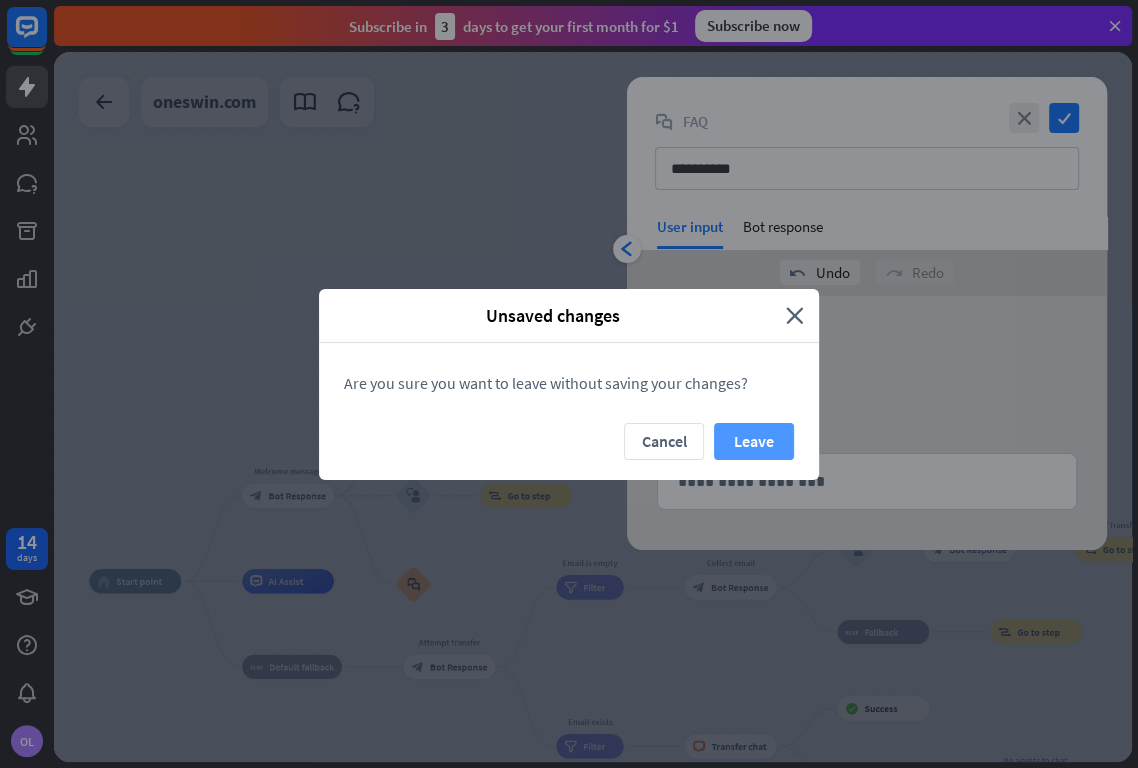 click on "Leave" at bounding box center [754, 441] 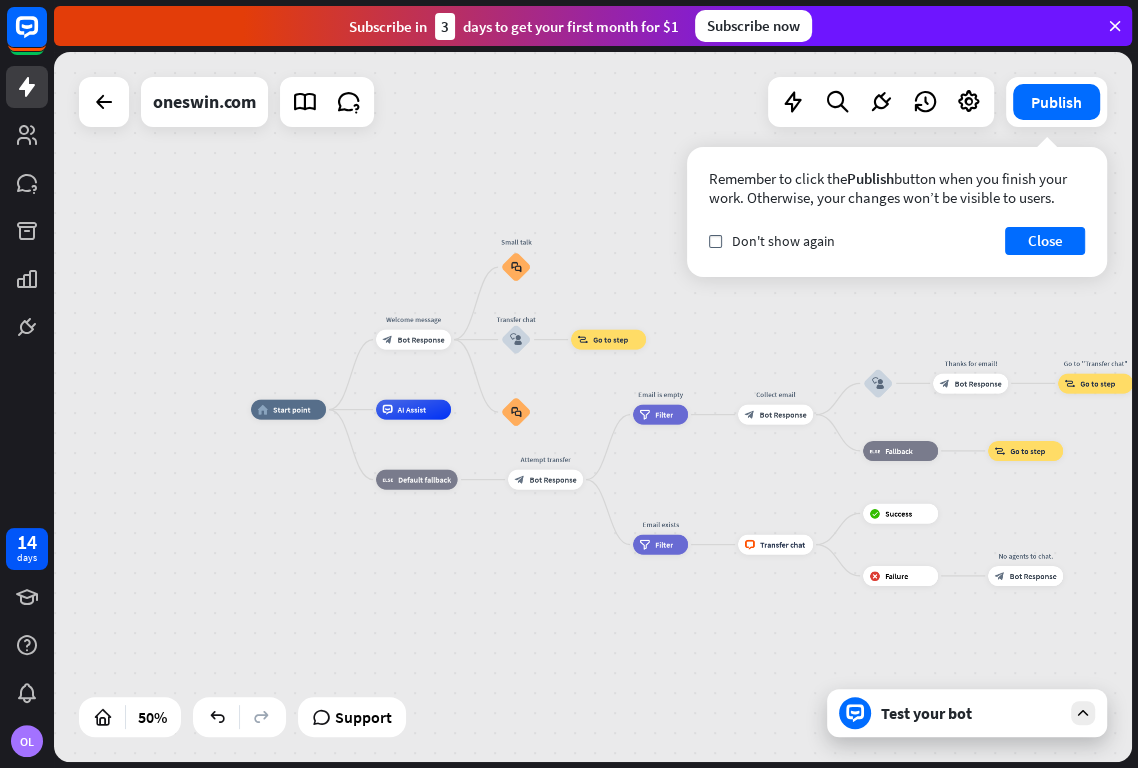drag, startPoint x: 816, startPoint y: 297, endPoint x: 838, endPoint y: 262, distance: 41.340054 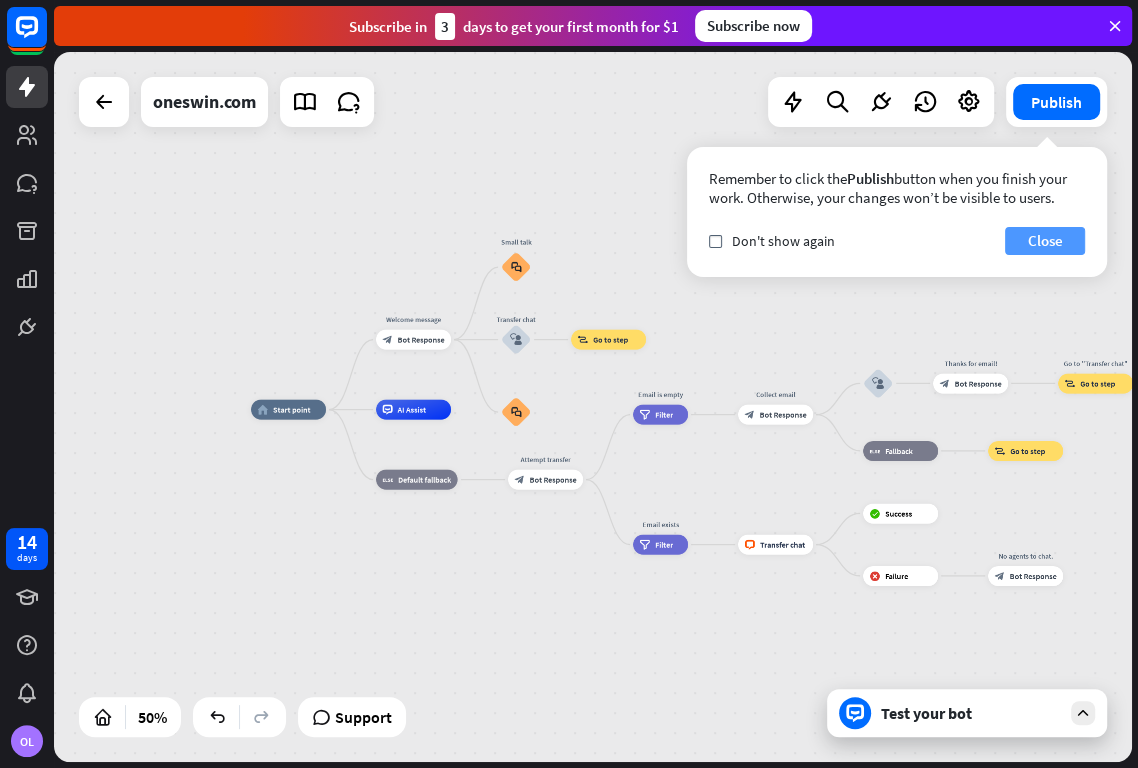 click on "Close" at bounding box center (1045, 241) 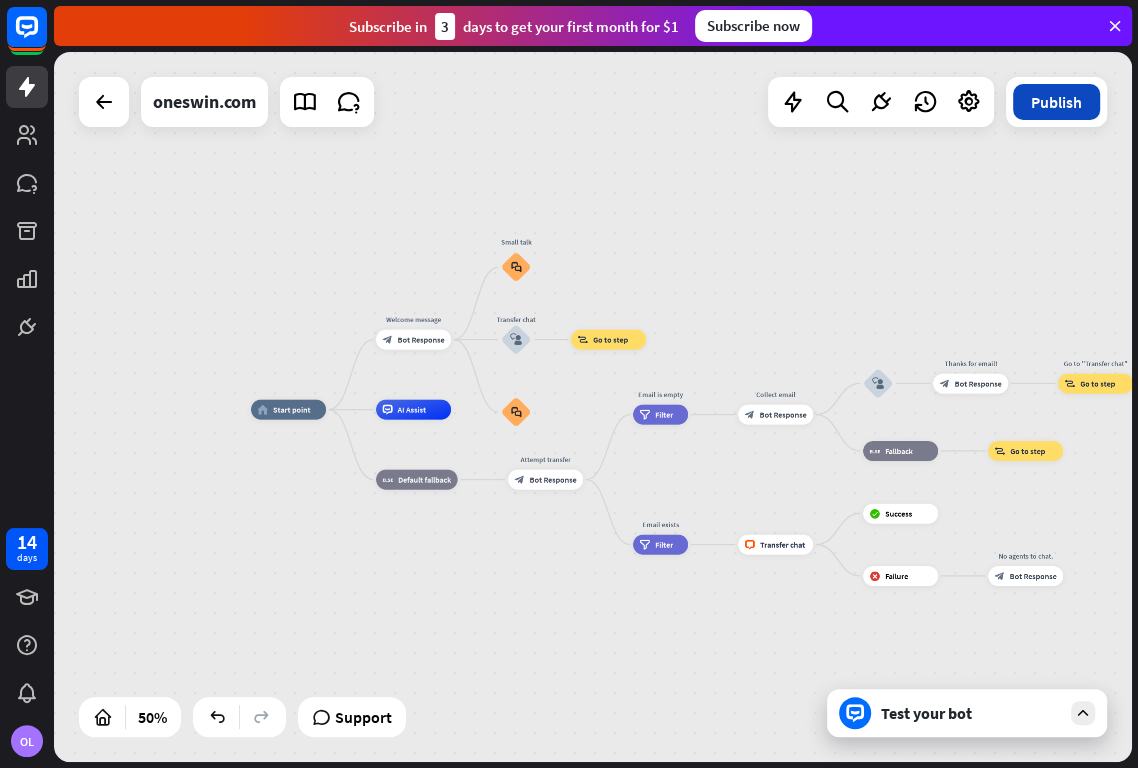 click on "Publish" at bounding box center (1056, 102) 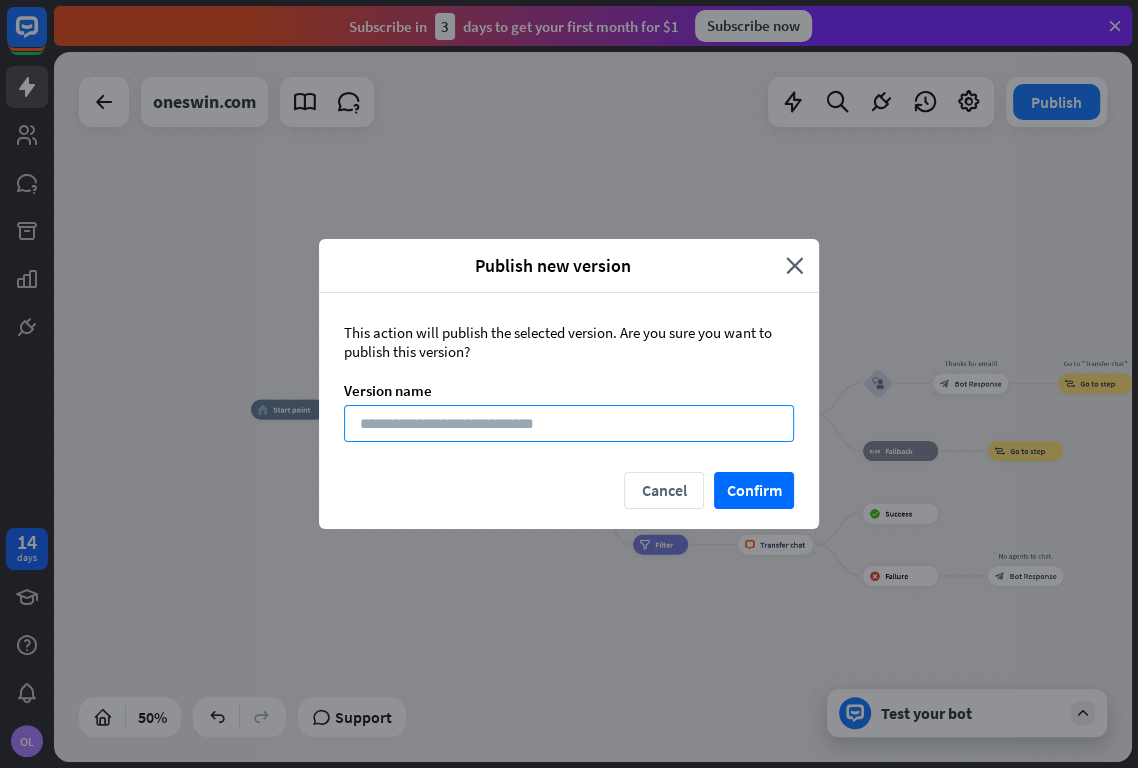 click at bounding box center (569, 423) 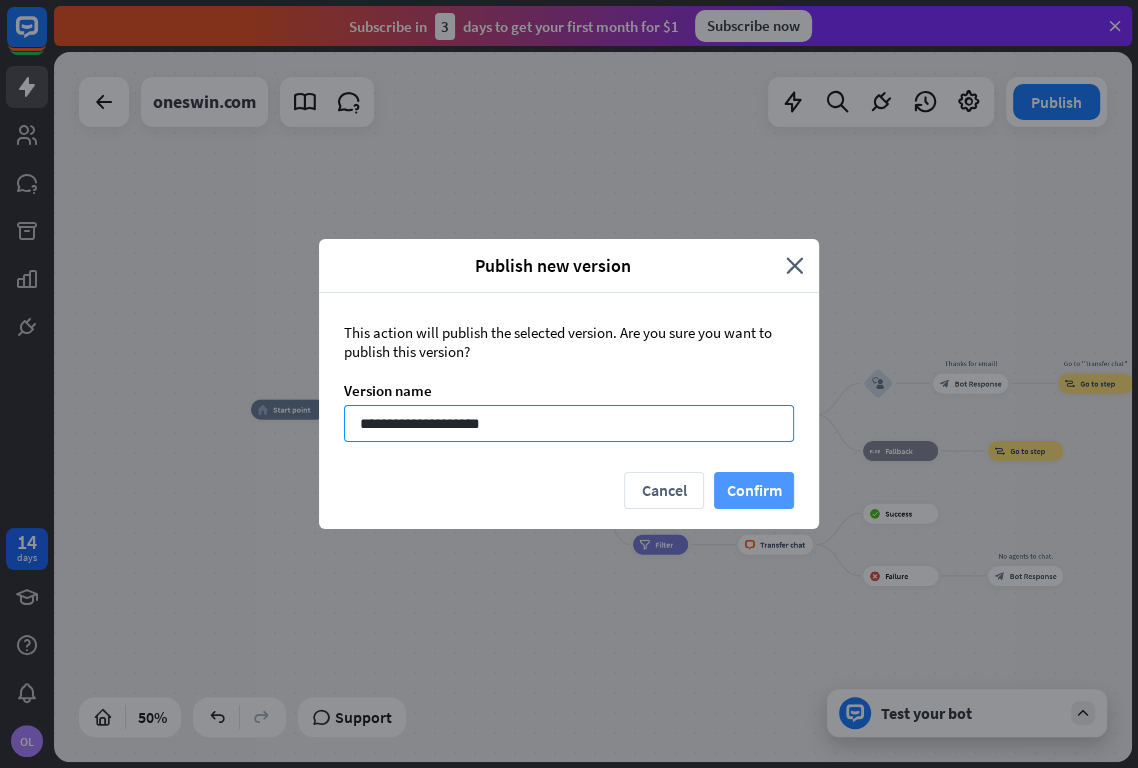 type on "**********" 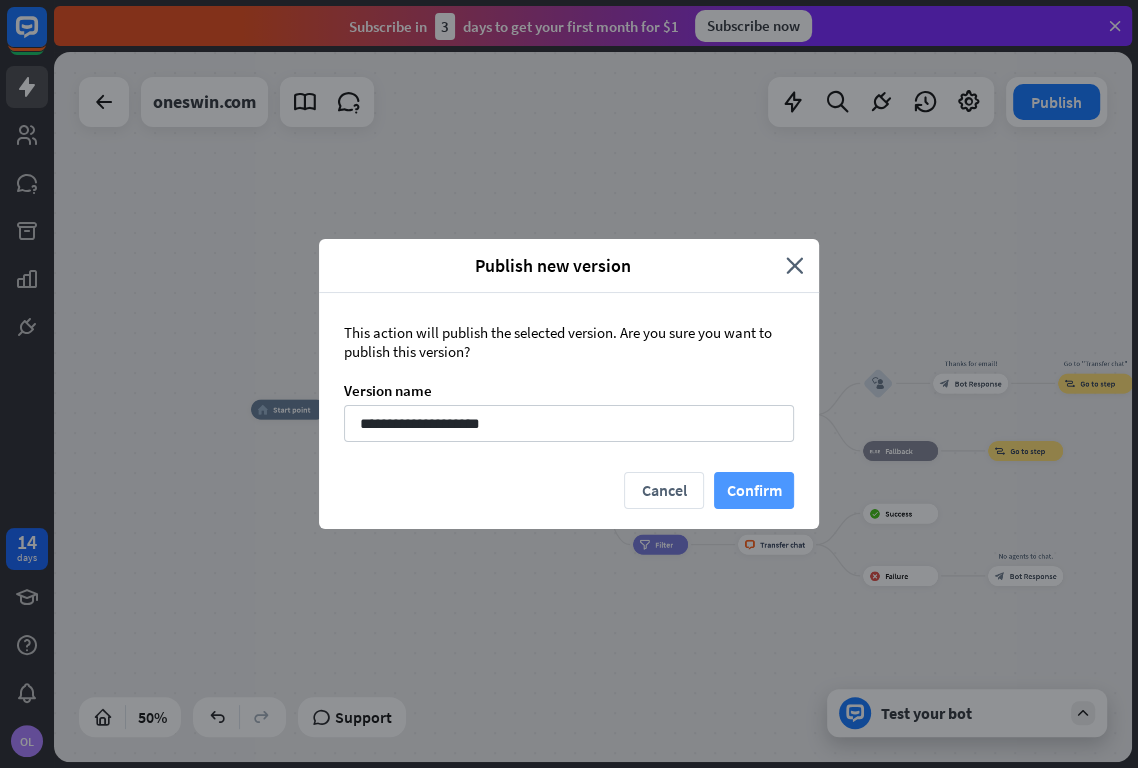 click on "Confirm" at bounding box center [754, 490] 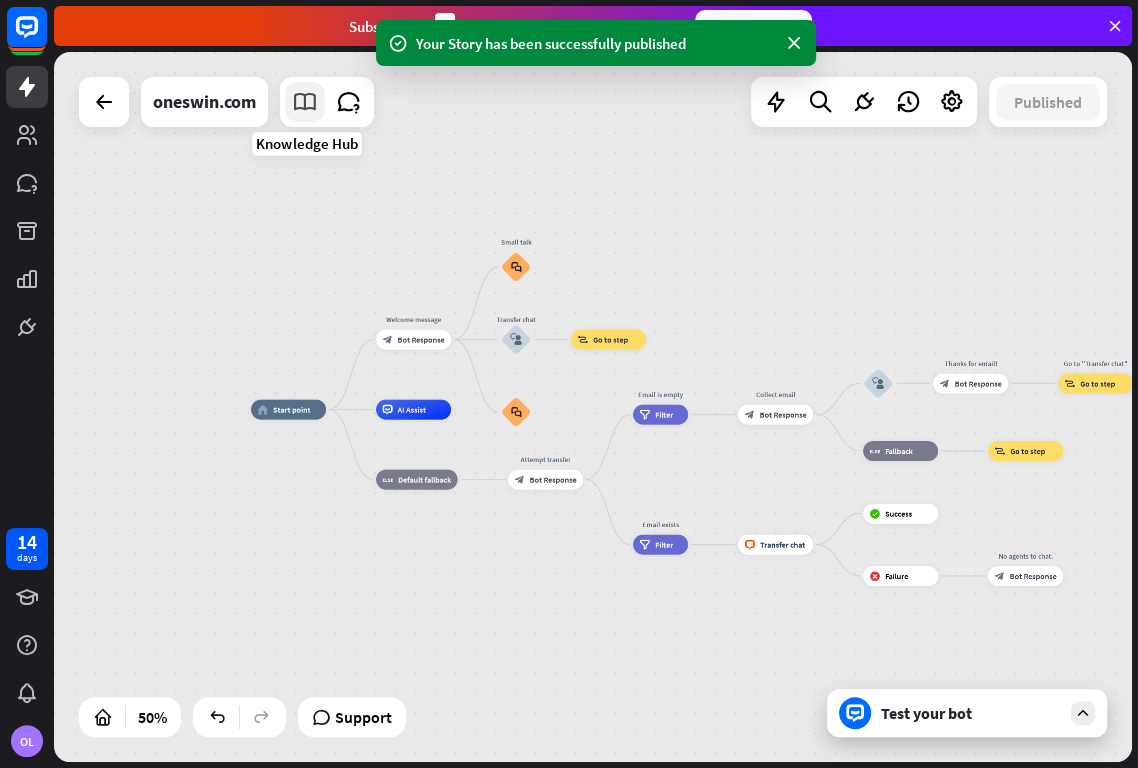 click at bounding box center [305, 102] 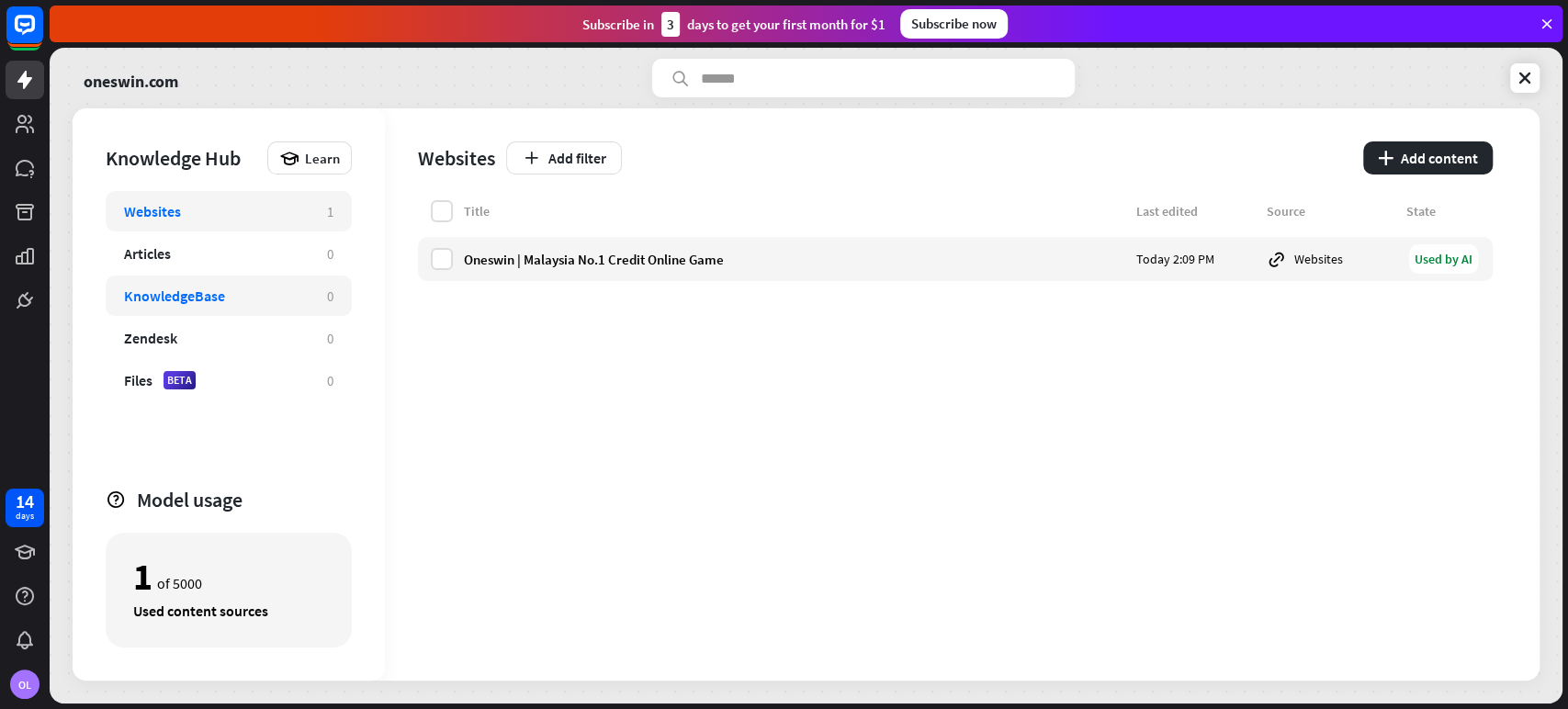 click on "KnowledgeBase" at bounding box center [175, 296] 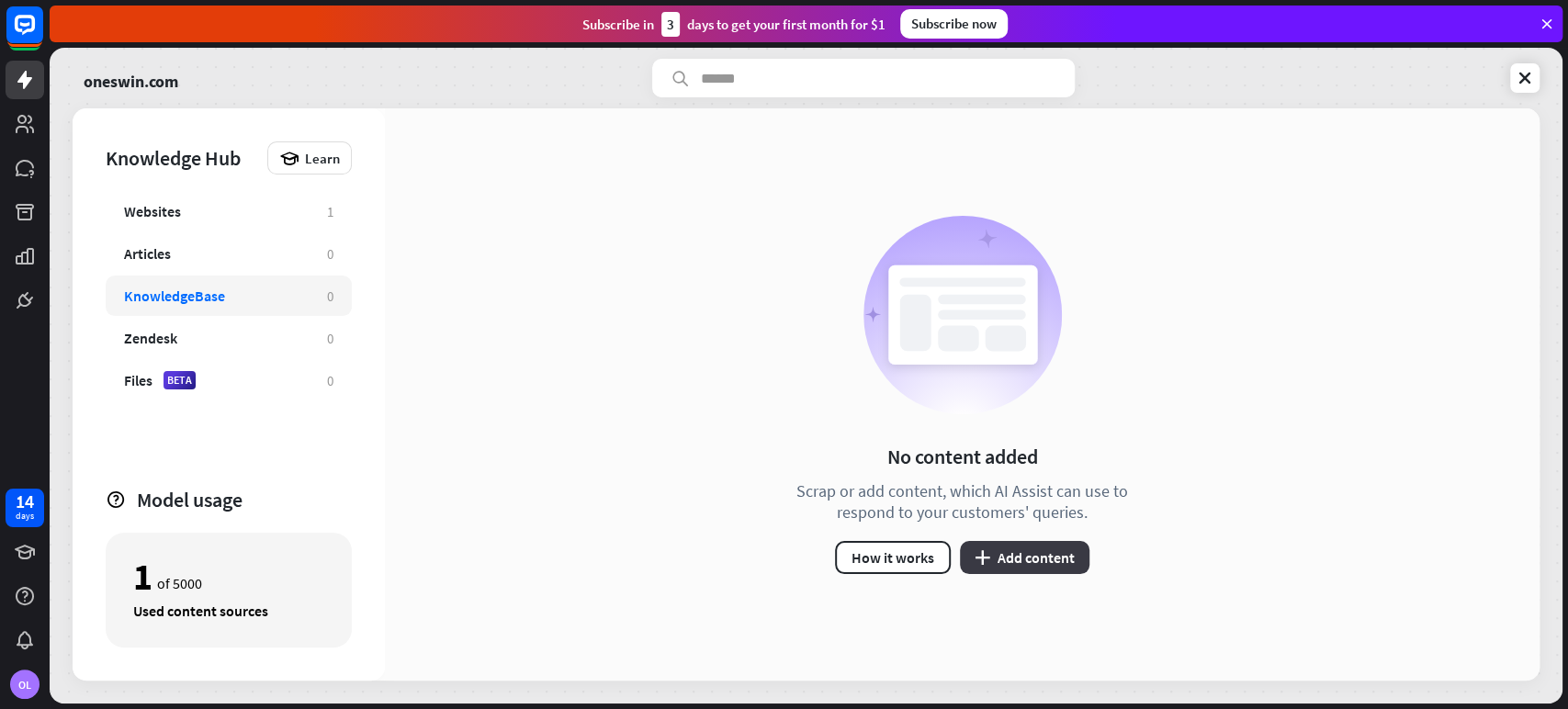 click on "plus
Add content" at bounding box center (1024, 557) 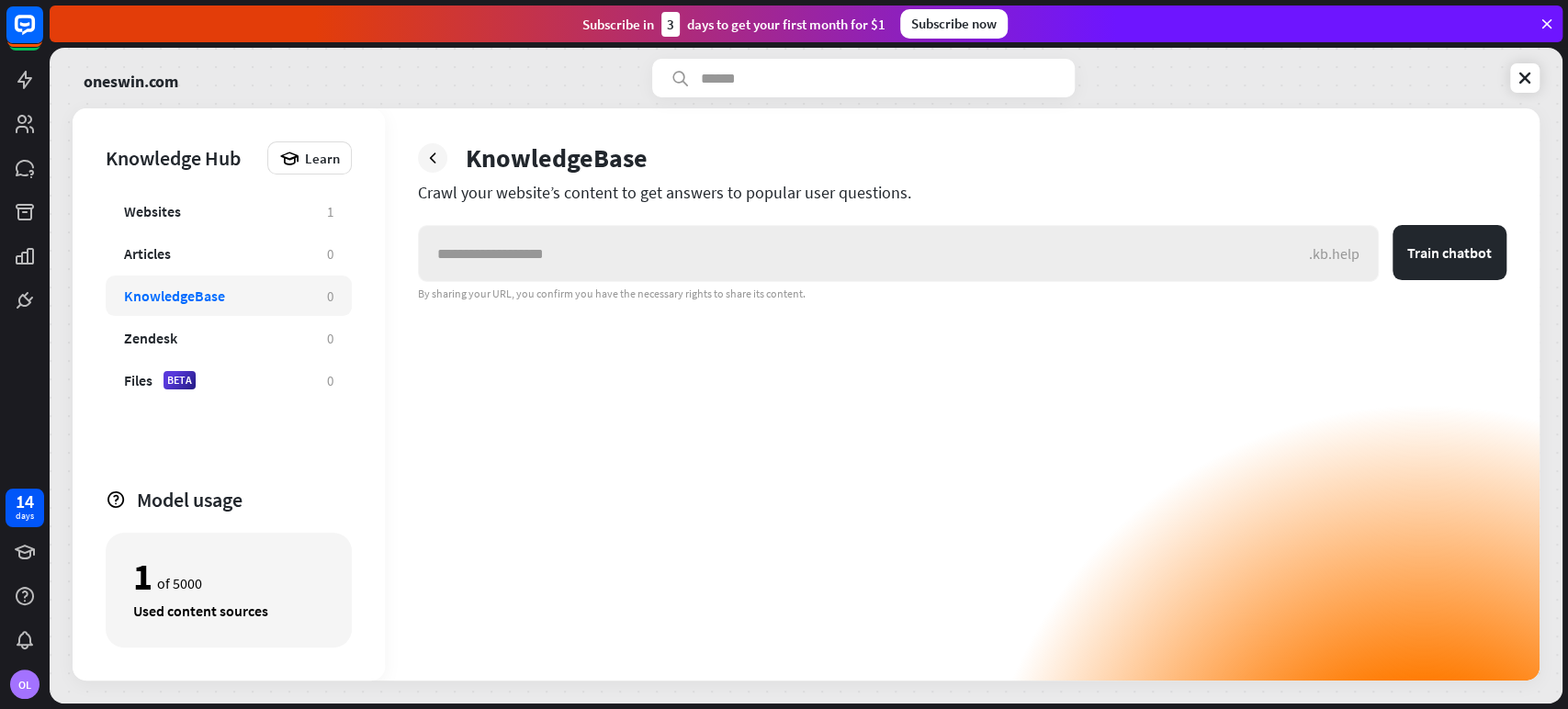 click at bounding box center [863, 253] 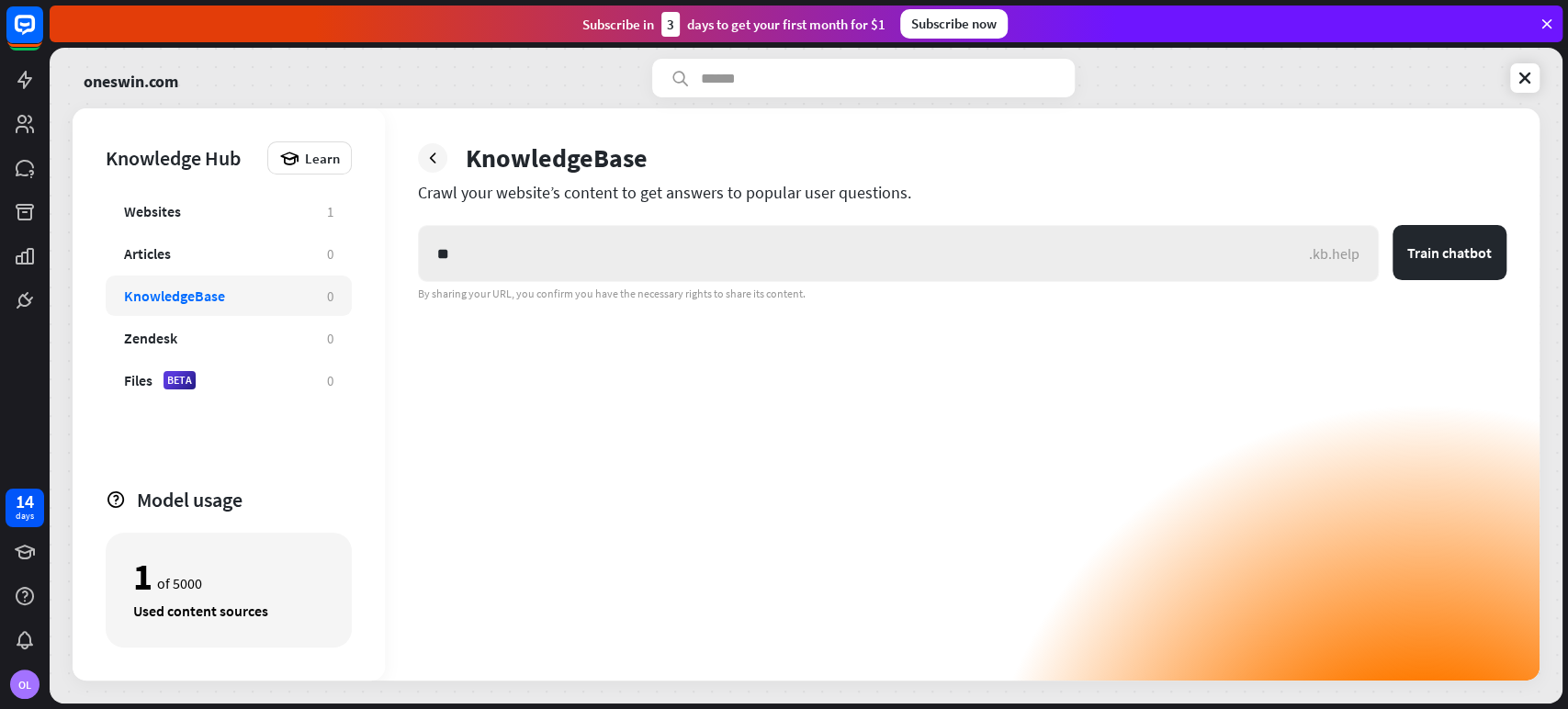 type on "*" 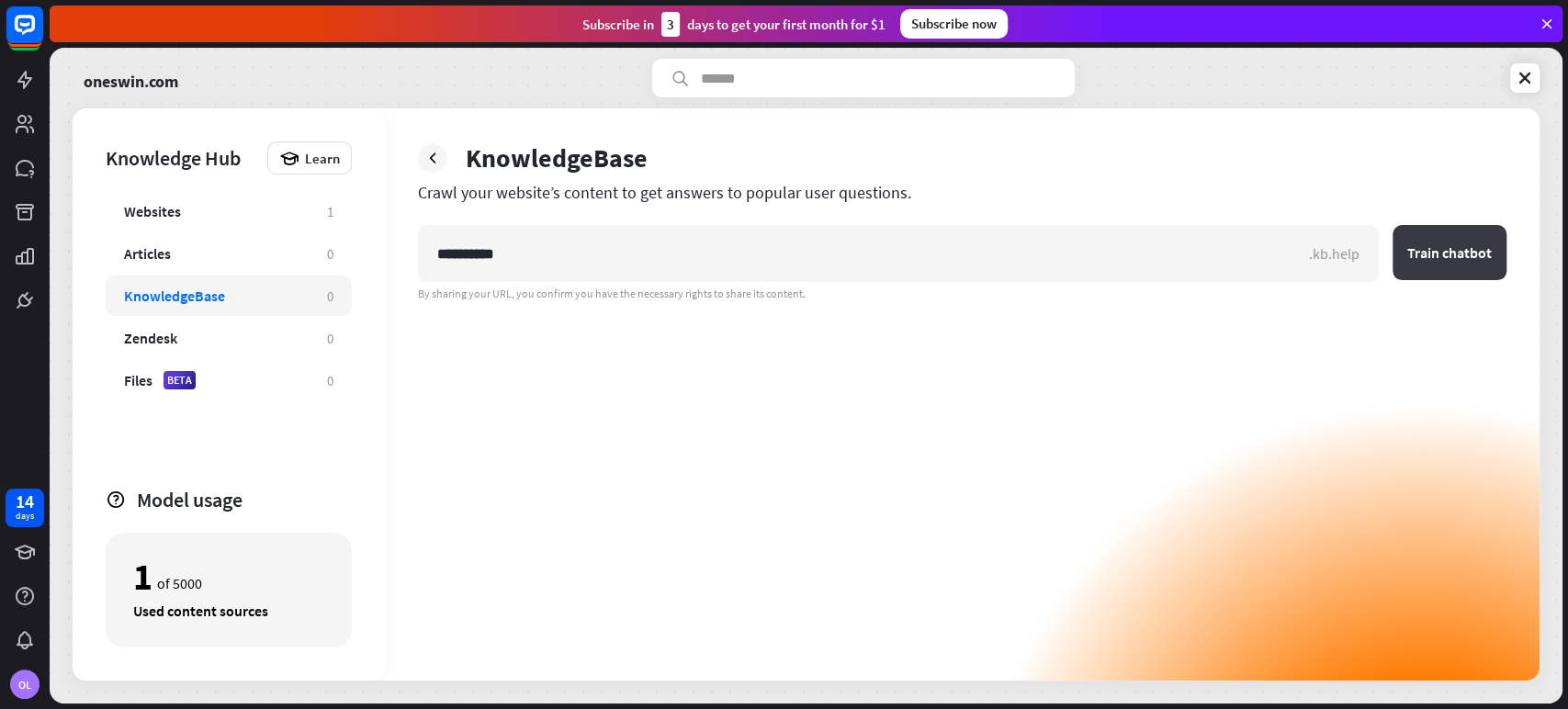 type on "**********" 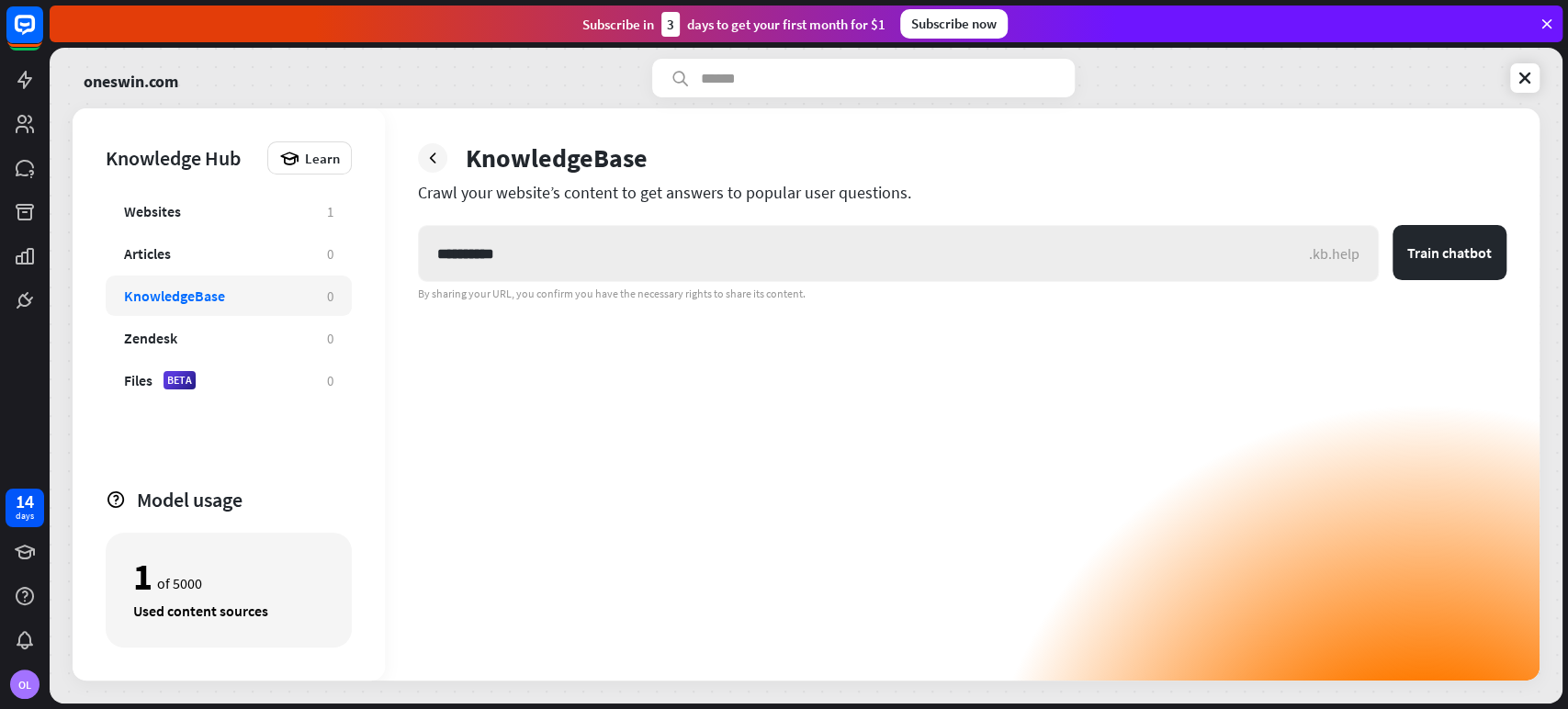 click on "**********" at bounding box center (863, 253) 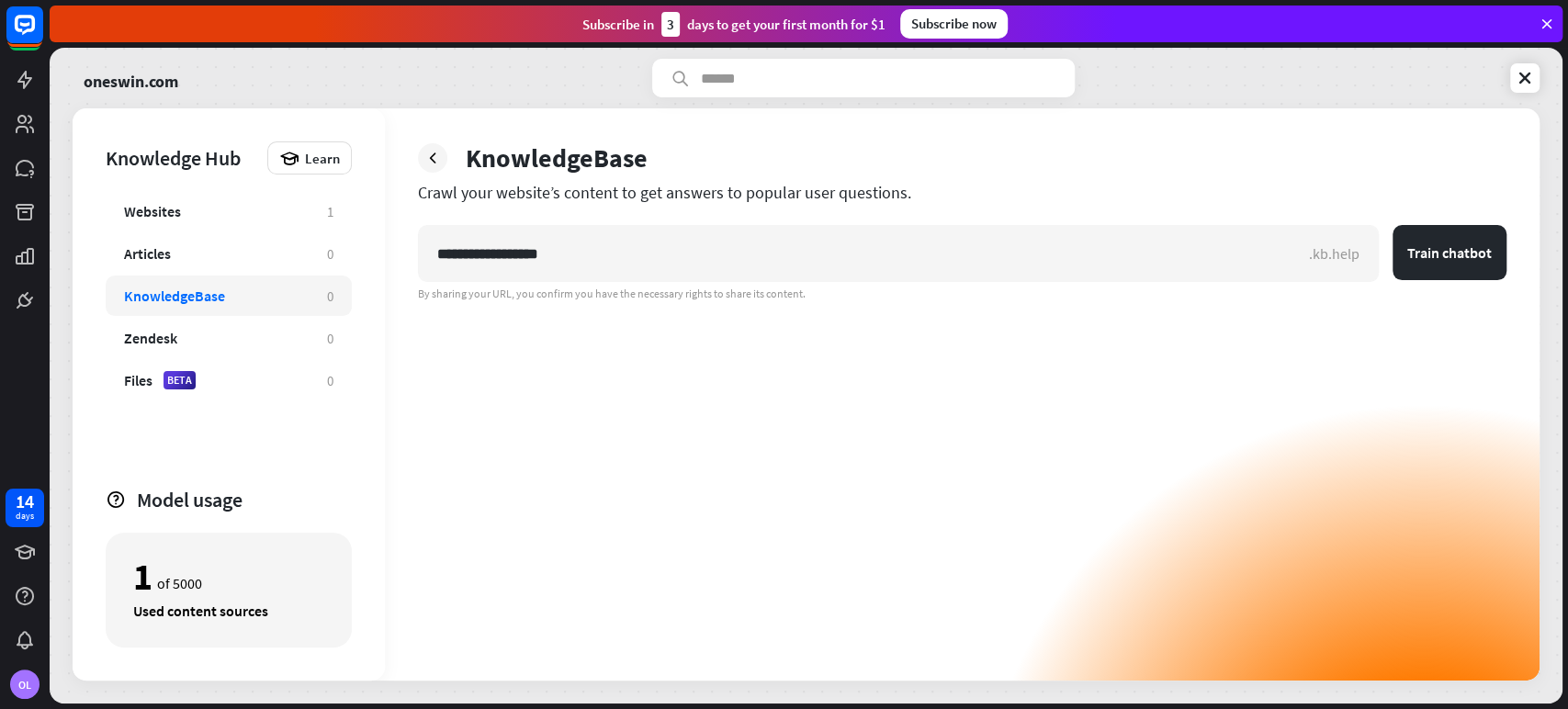 type on "**********" 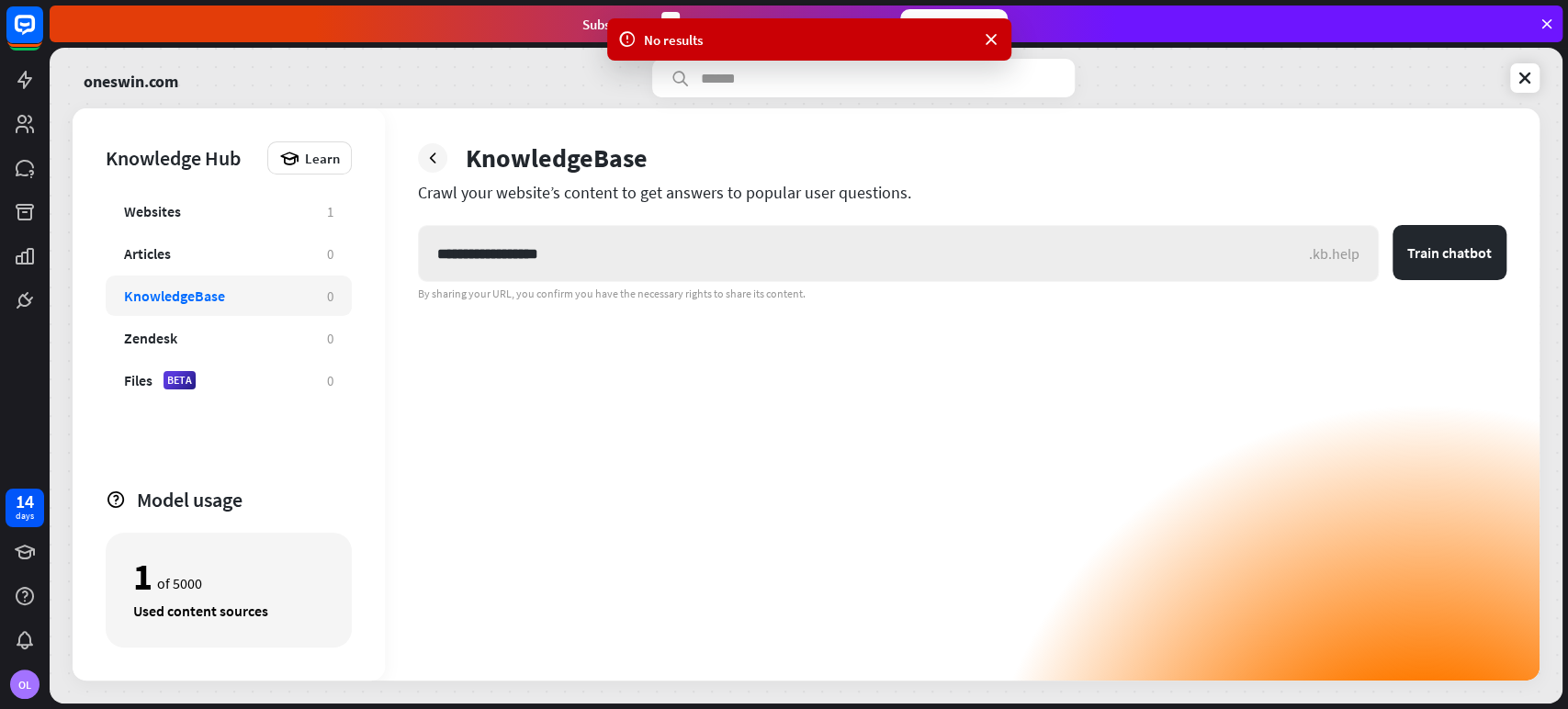 click on "**********" at bounding box center (863, 253) 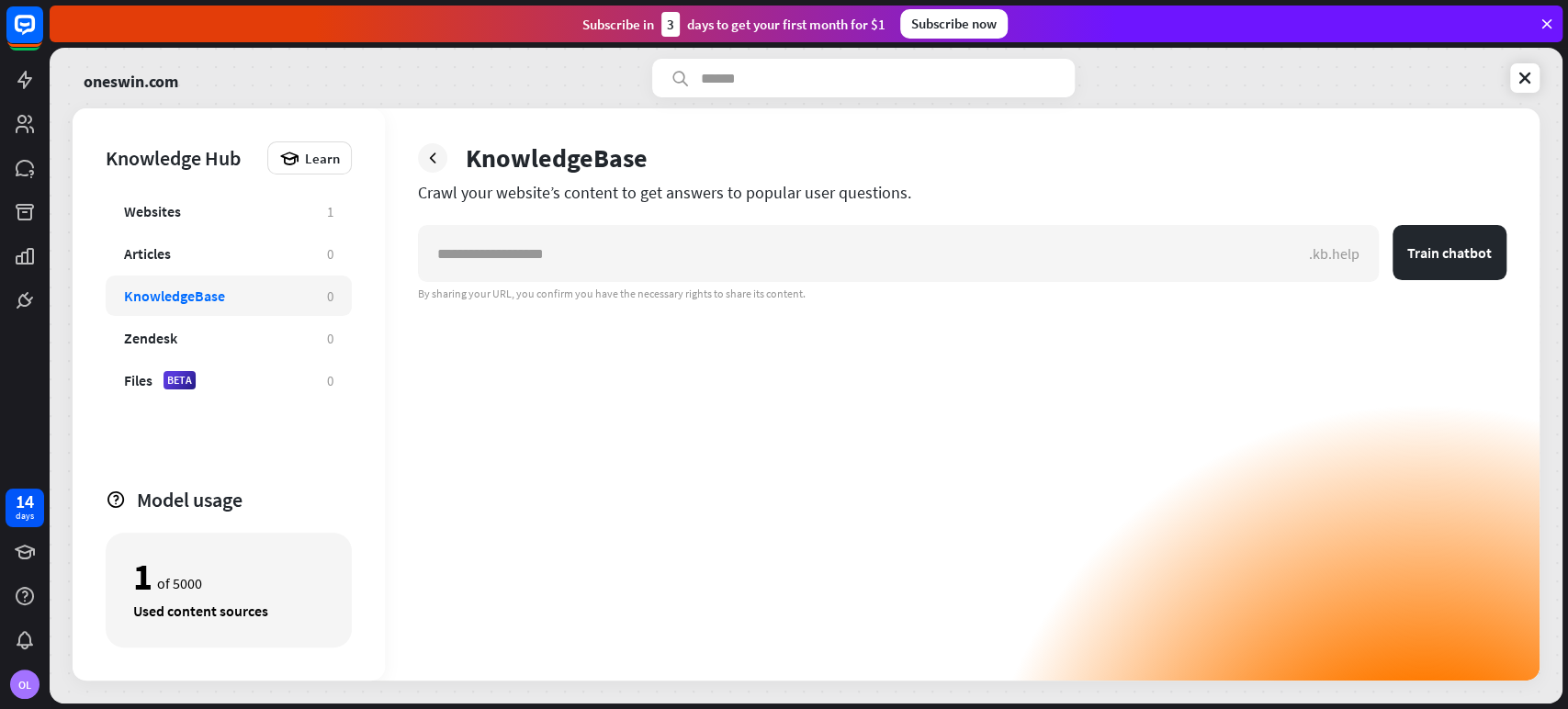 type 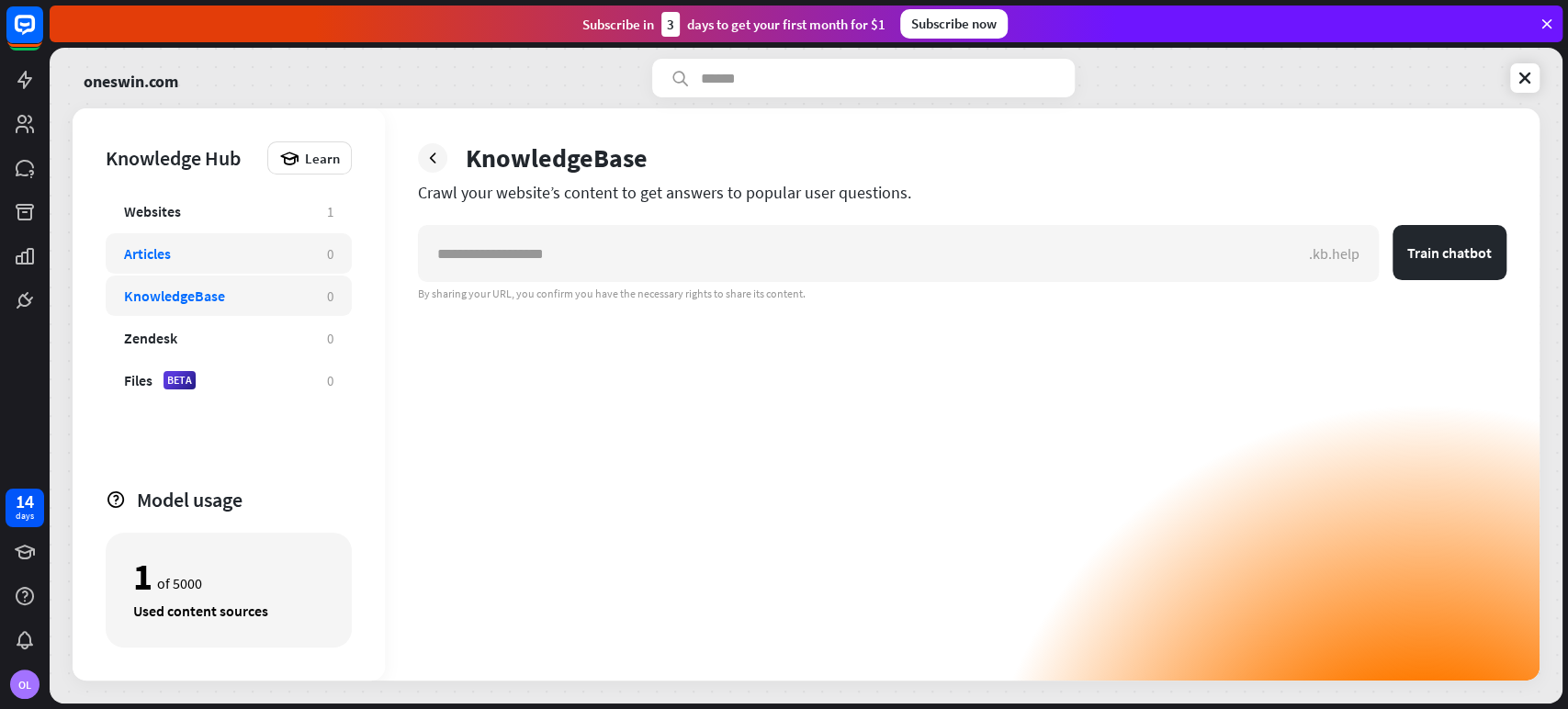 click on "Articles" at bounding box center (216, 253) 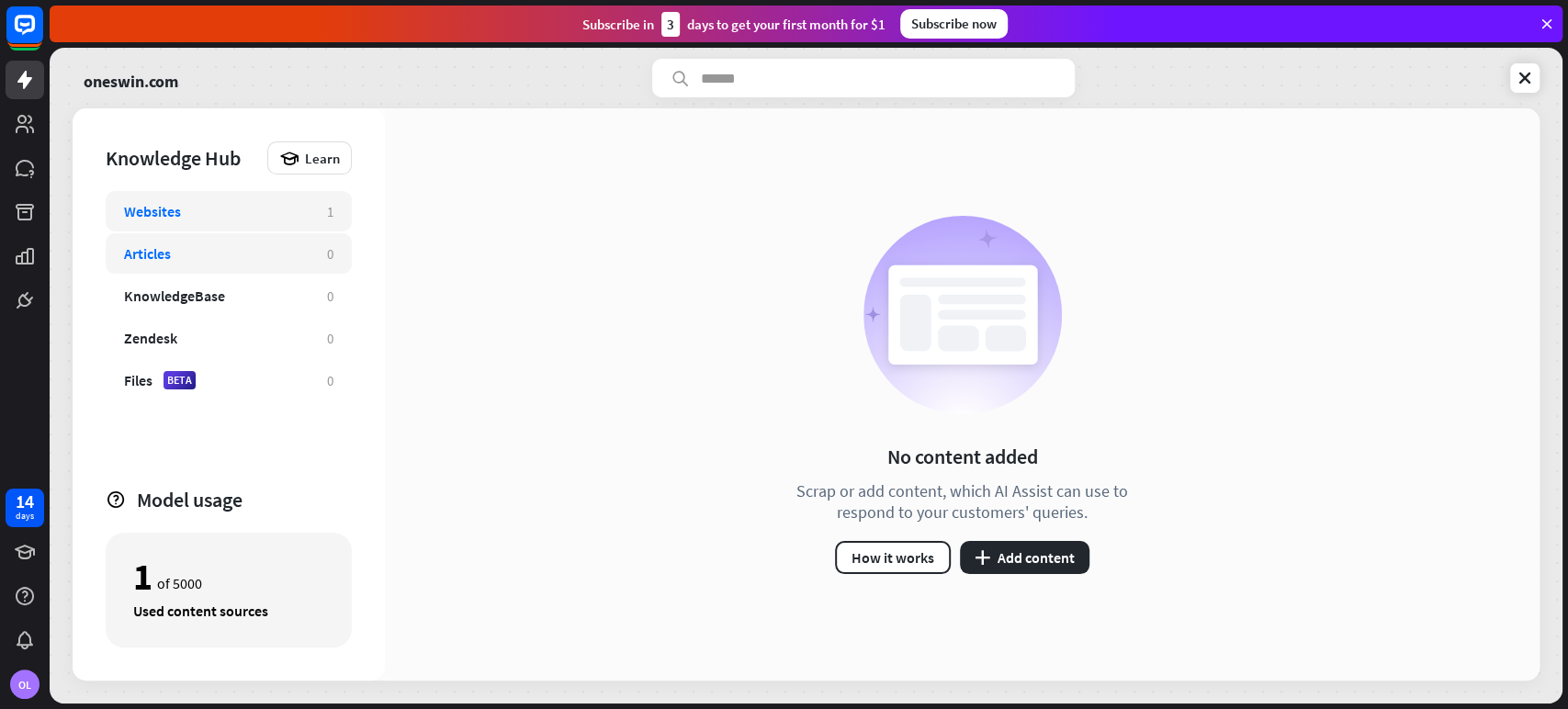 click on "Websites" at bounding box center (216, 211) 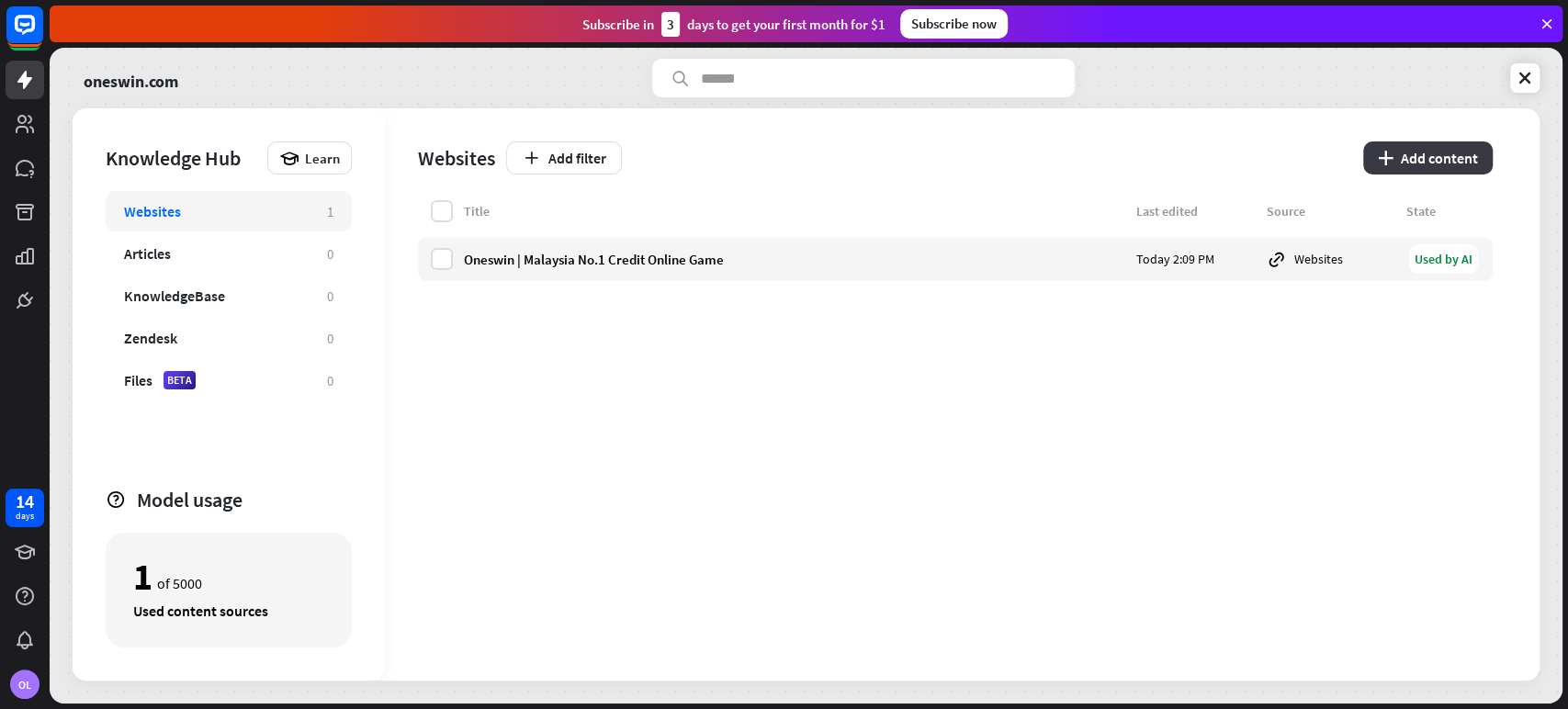 click on "plus
Add content" at bounding box center [1427, 158] 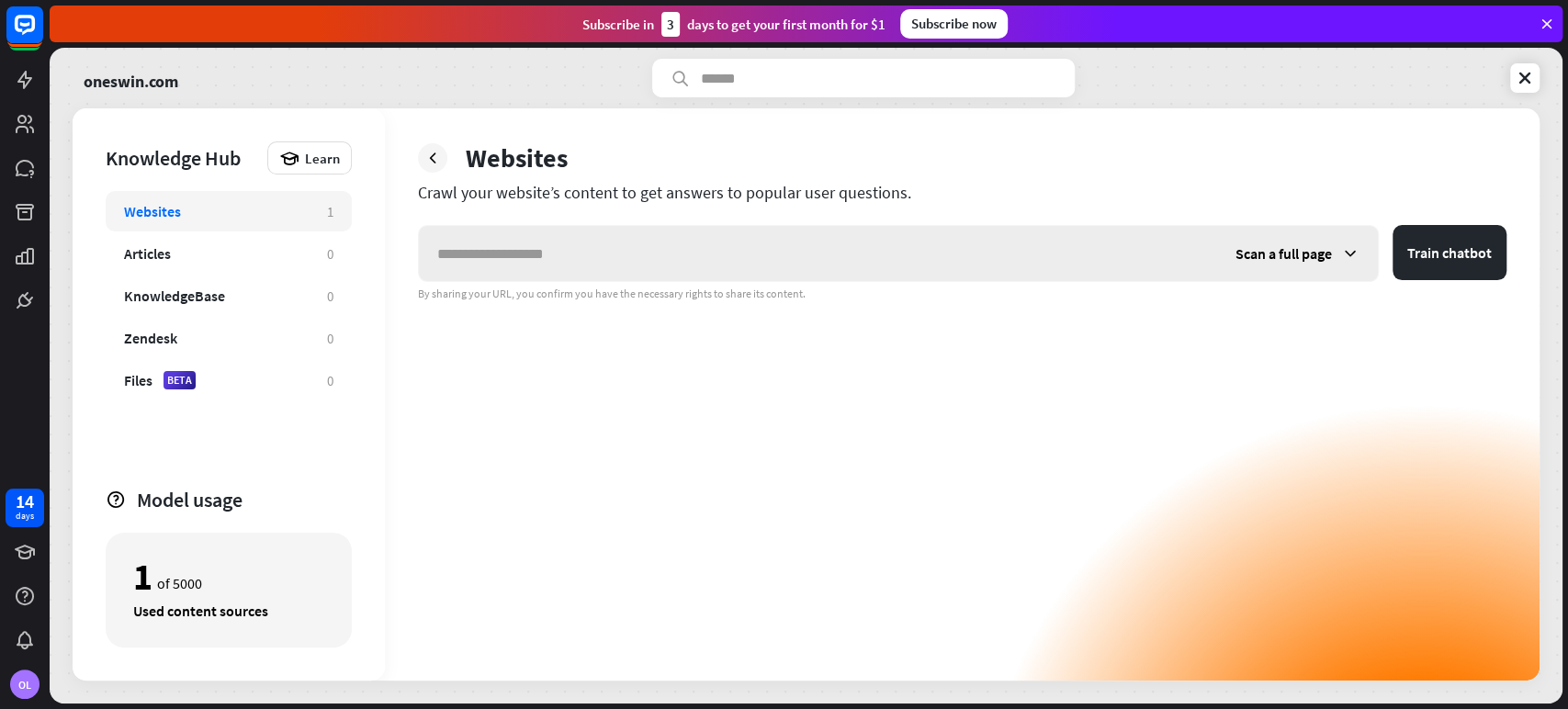 click at bounding box center [818, 253] 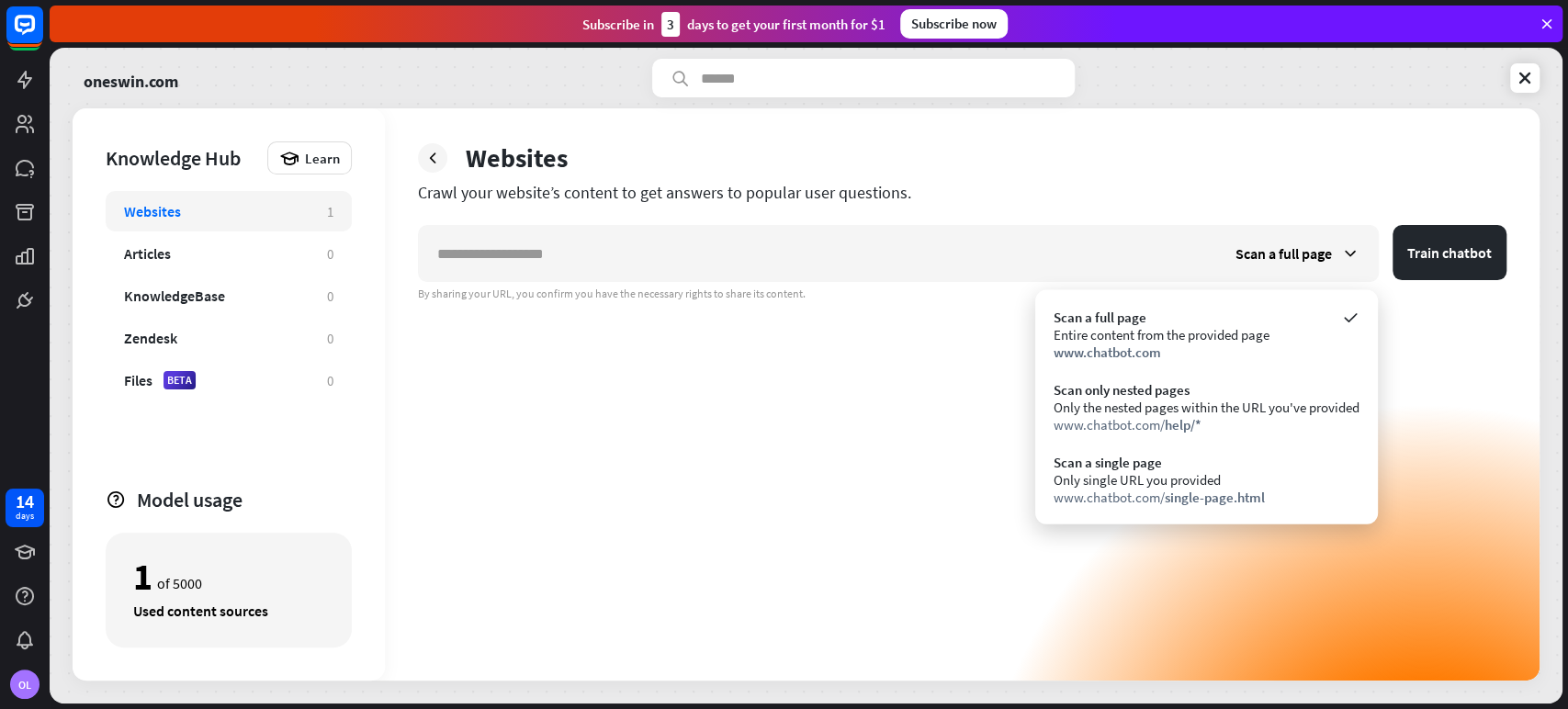 click on "Scan a full page
Train chatbot
By sharing your URL, you confirm you have the necessary rights to
share its content." at bounding box center [962, 453] 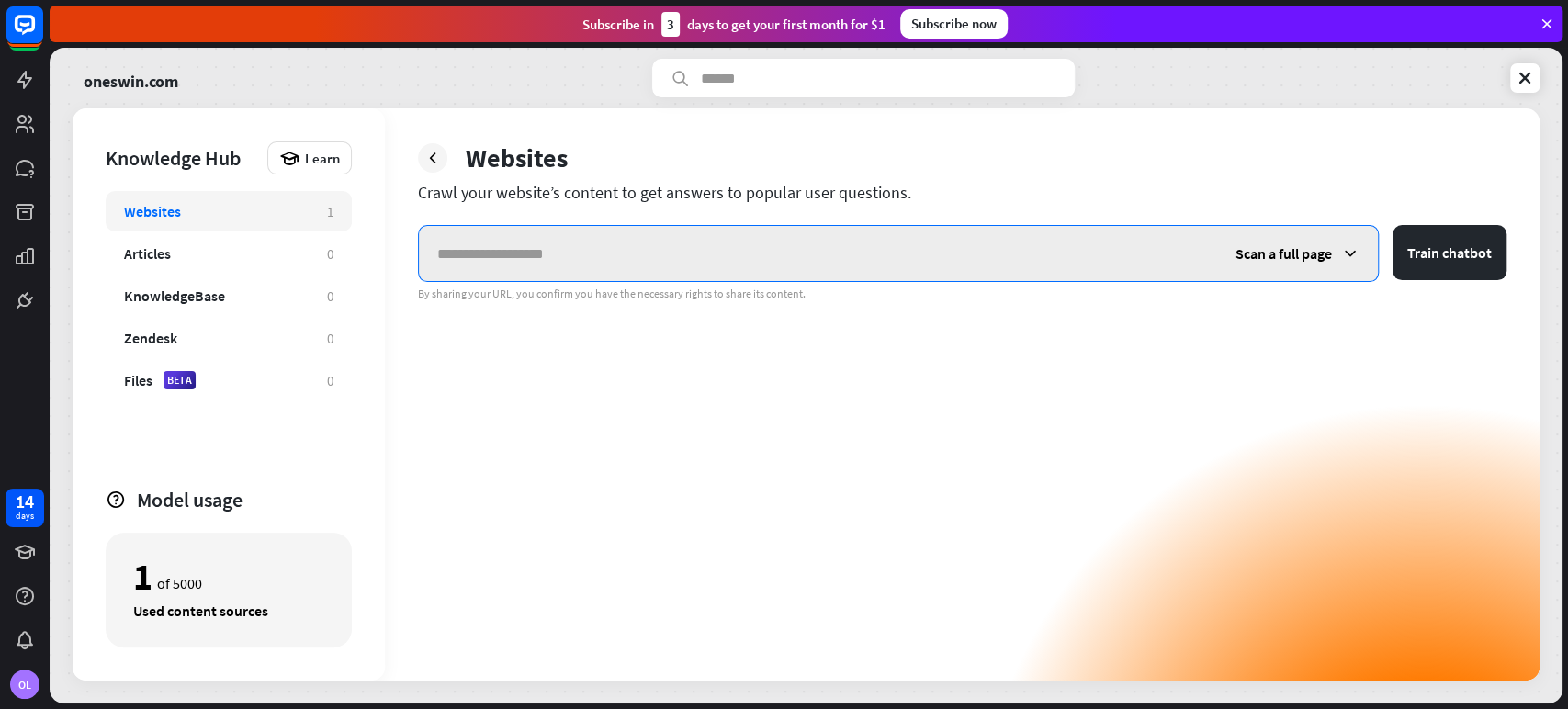 click at bounding box center (818, 253) 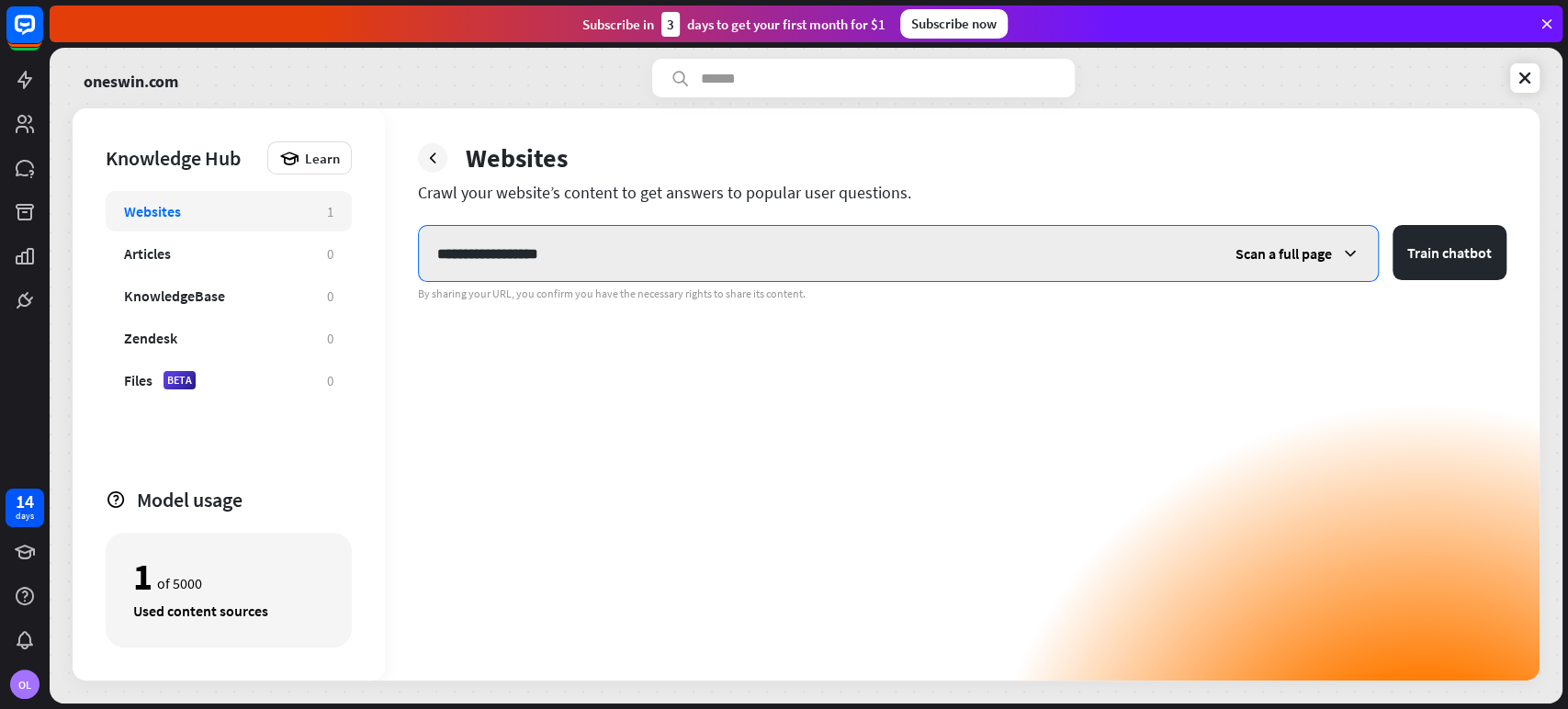 type on "**********" 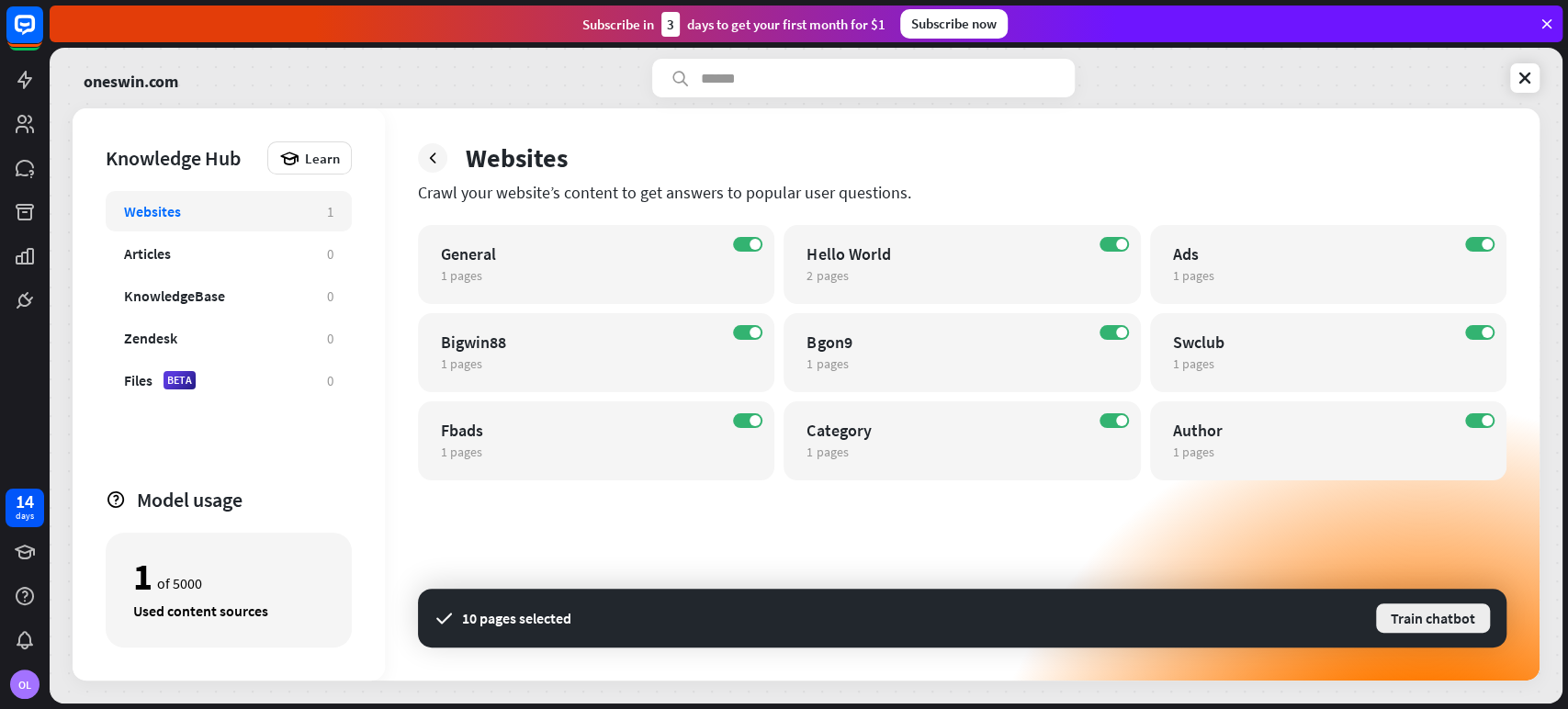 click on "Train chatbot" at bounding box center [1433, 618] 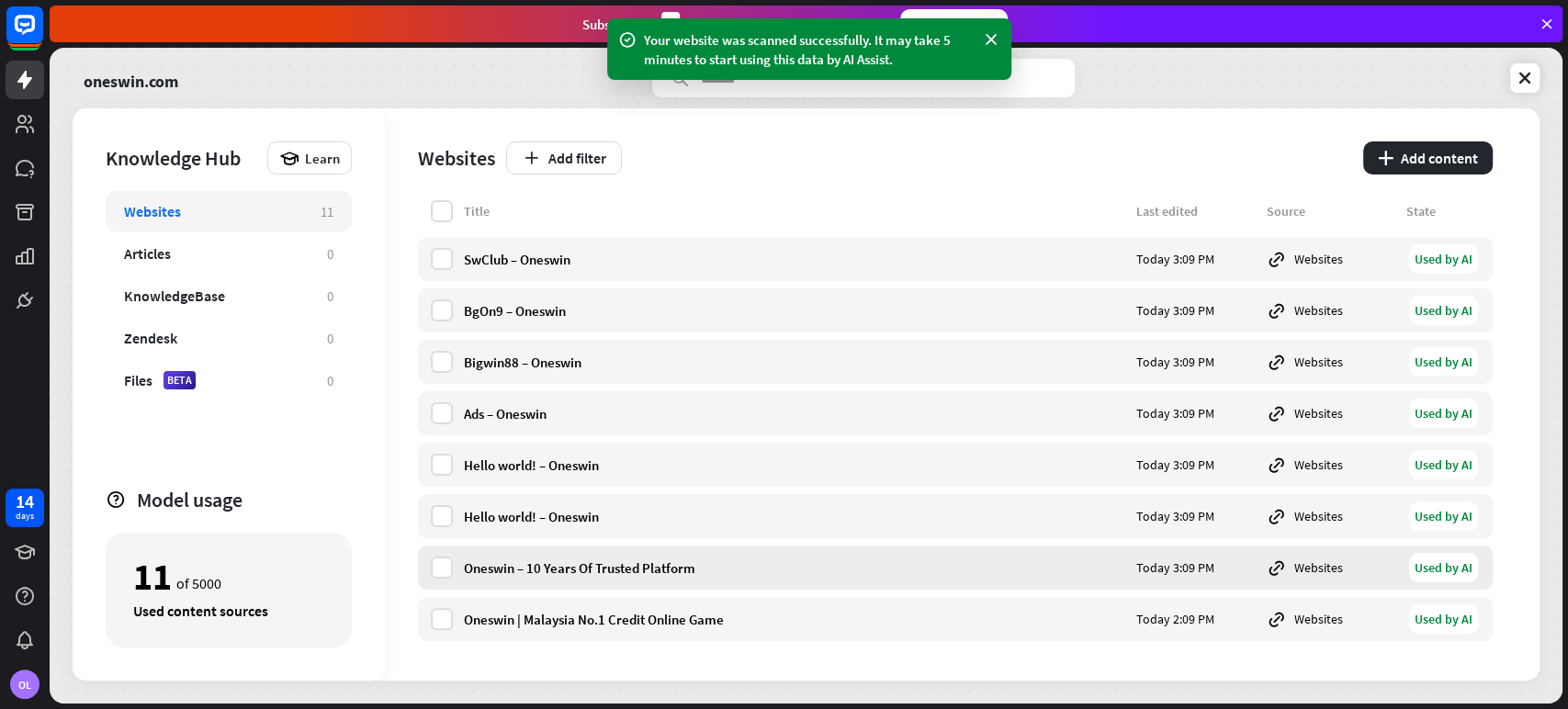 scroll, scrollTop: 0, scrollLeft: 0, axis: both 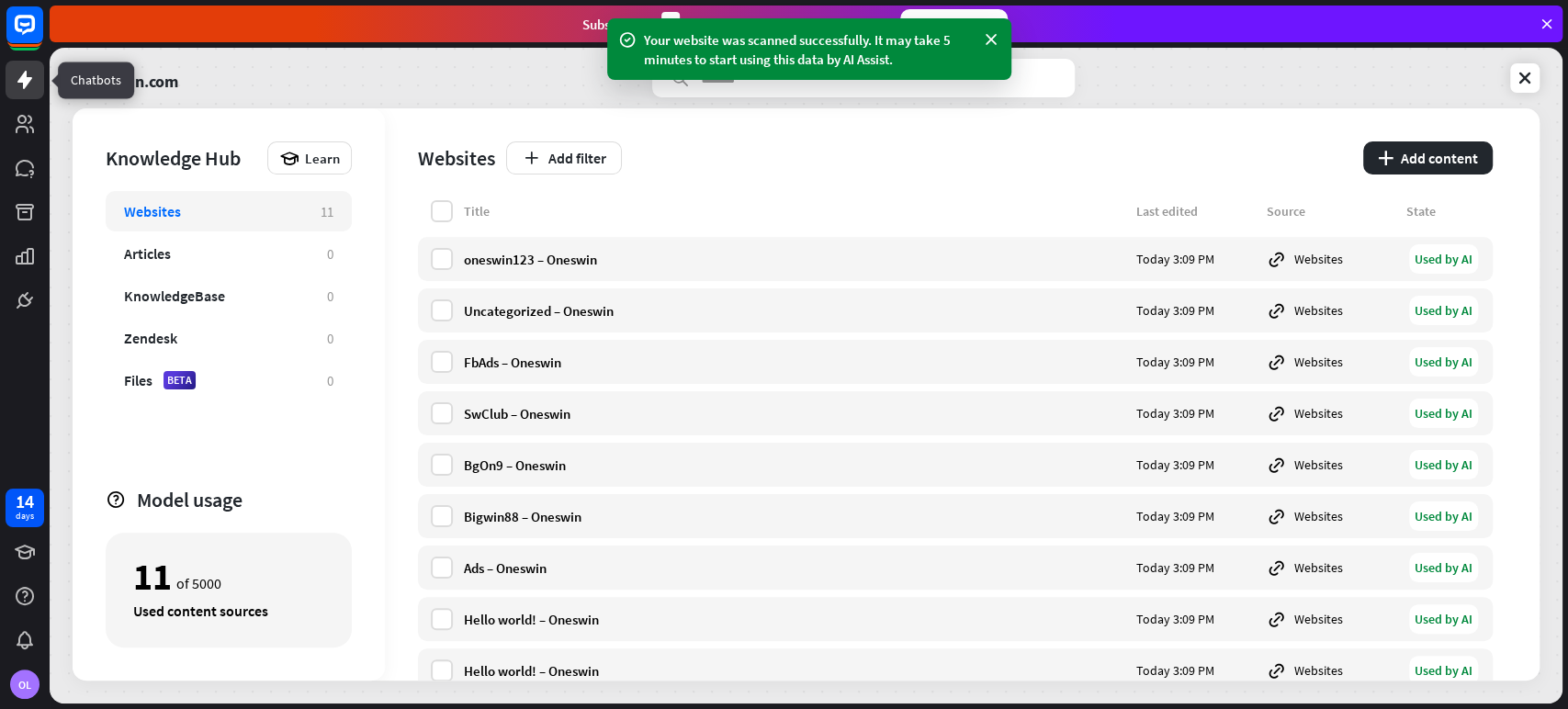 click 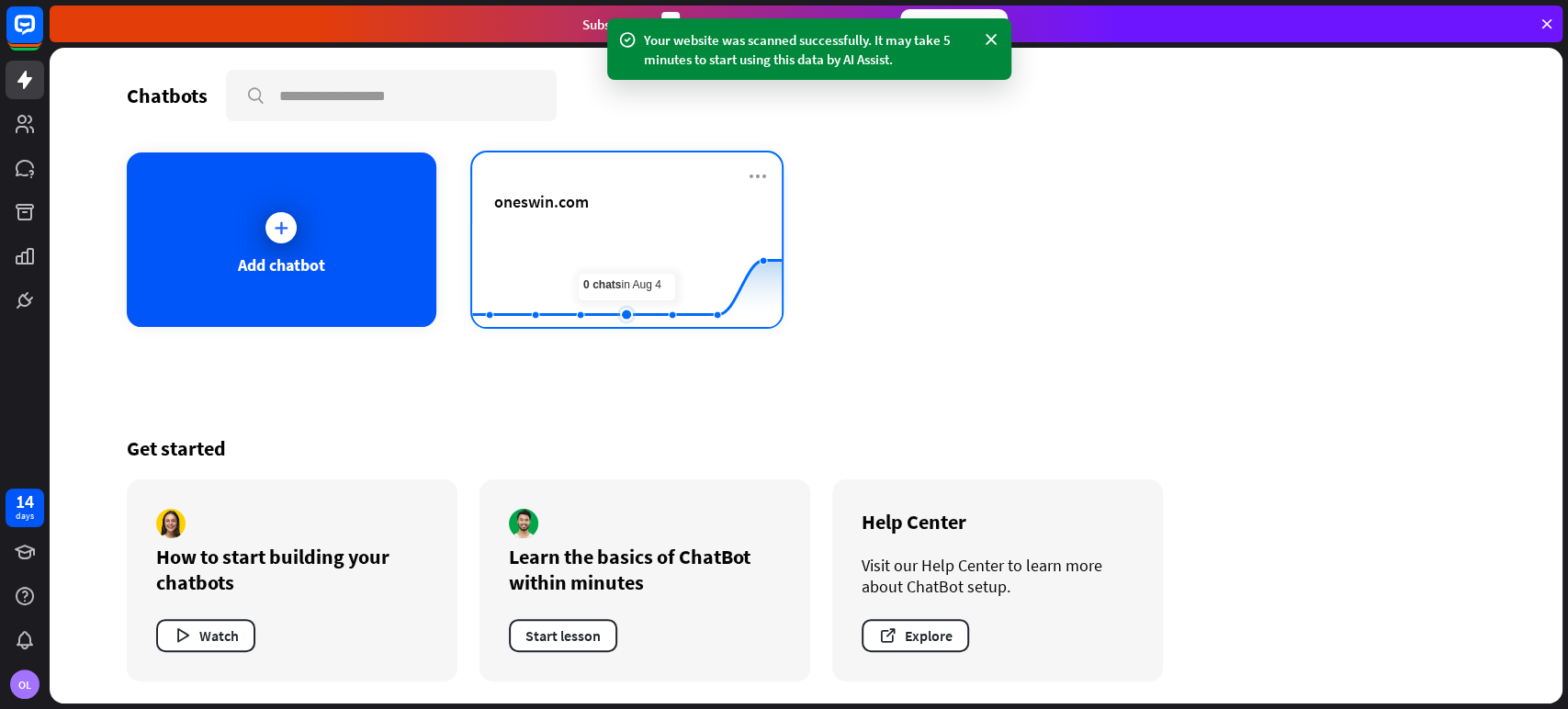 click on "oneswin.com" at bounding box center (626, 223) 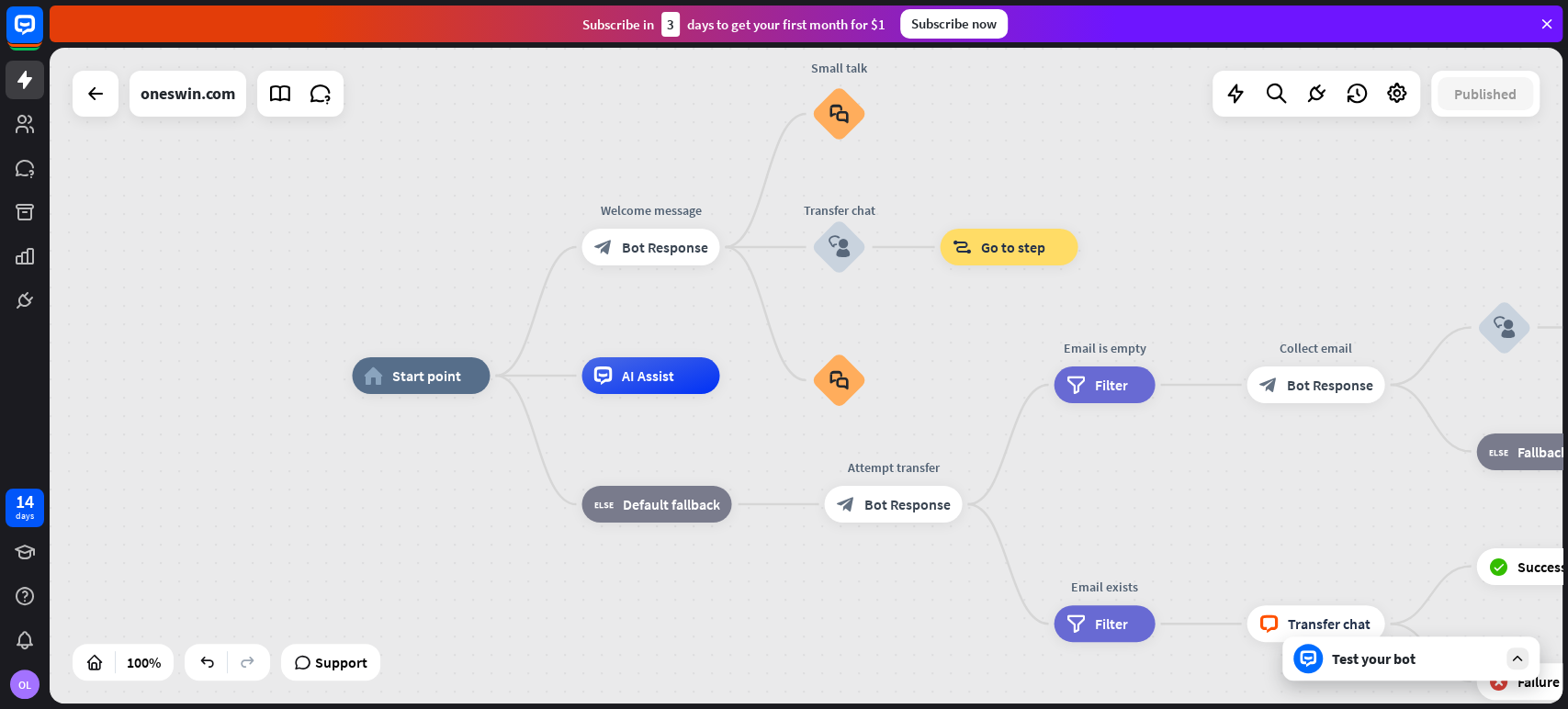 click on "Test your bot" at bounding box center (1411, 658) 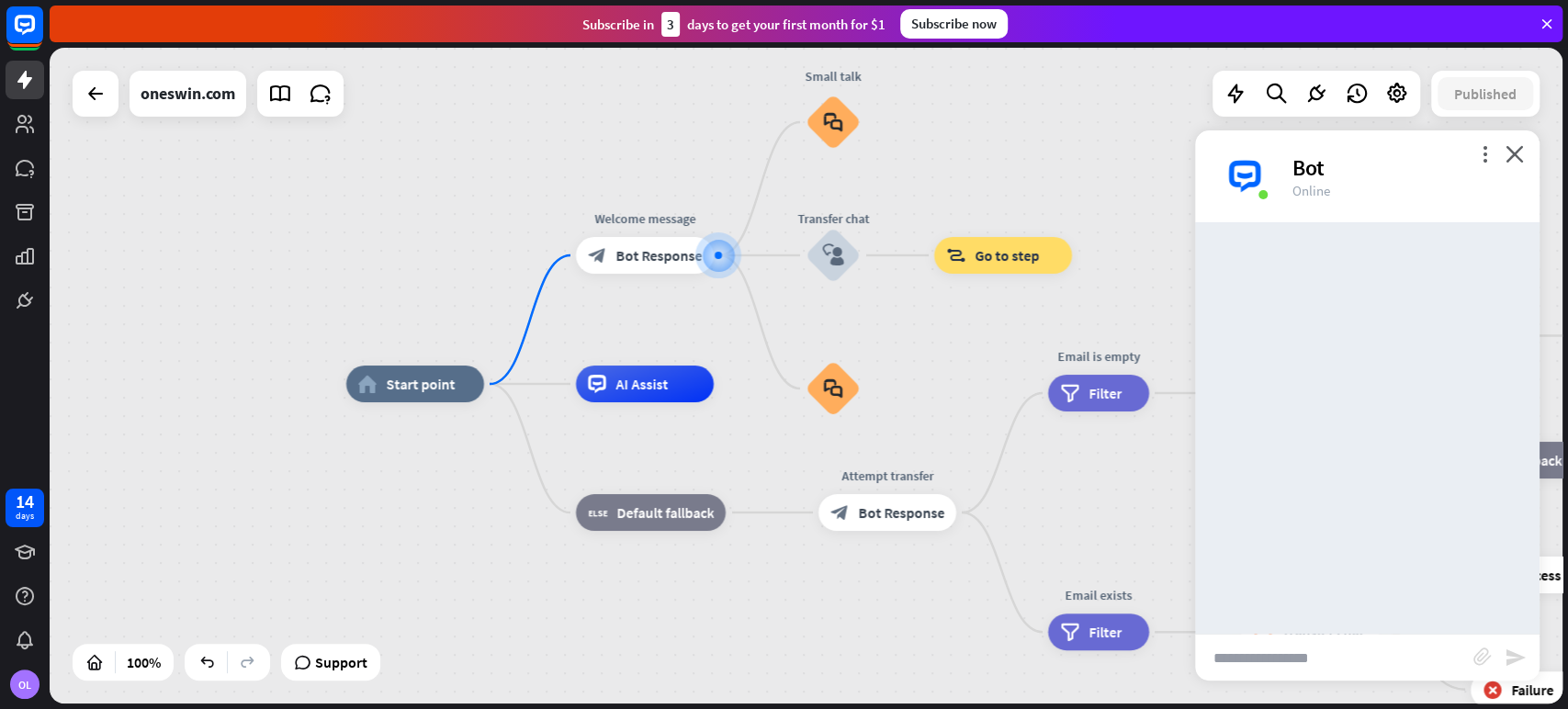 click at bounding box center [1334, 658] 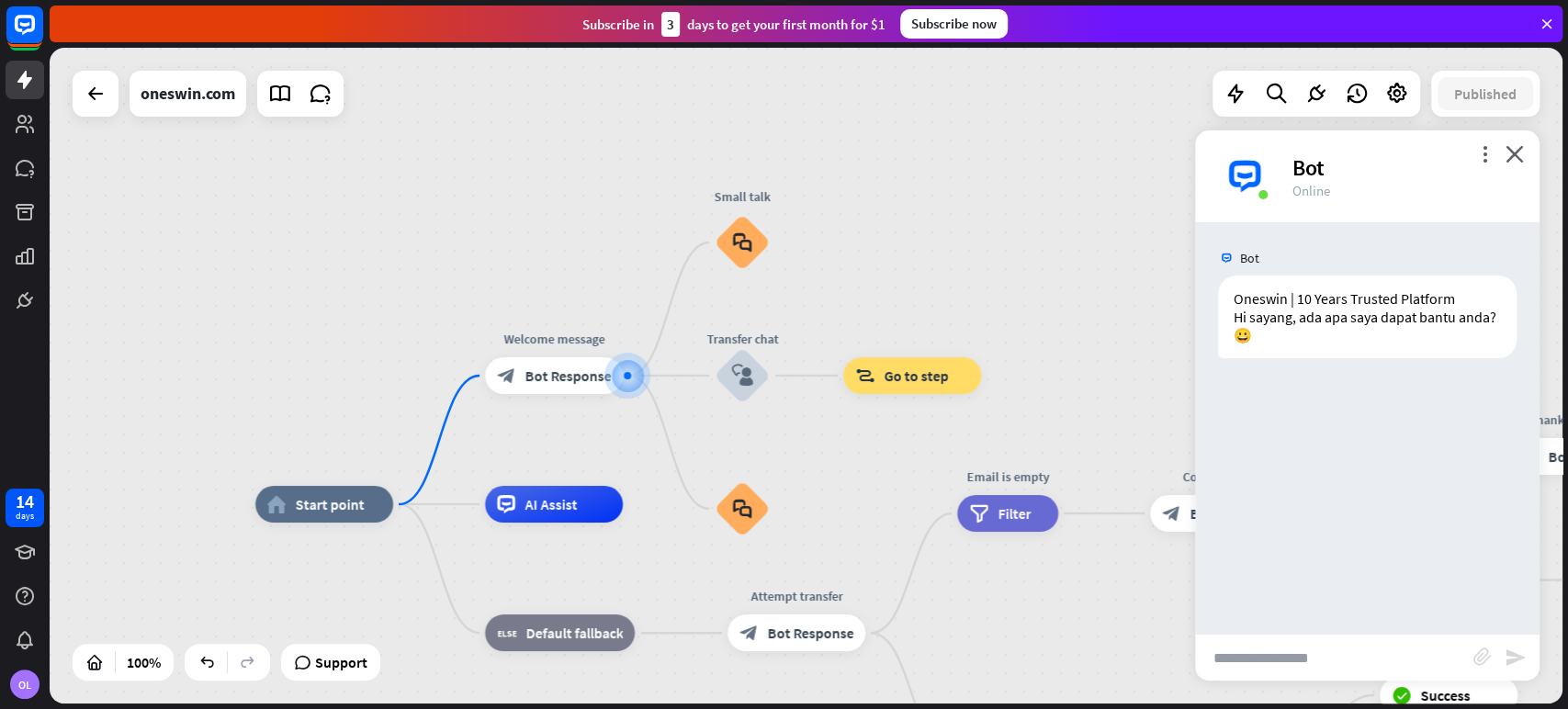 click at bounding box center (1334, 658) 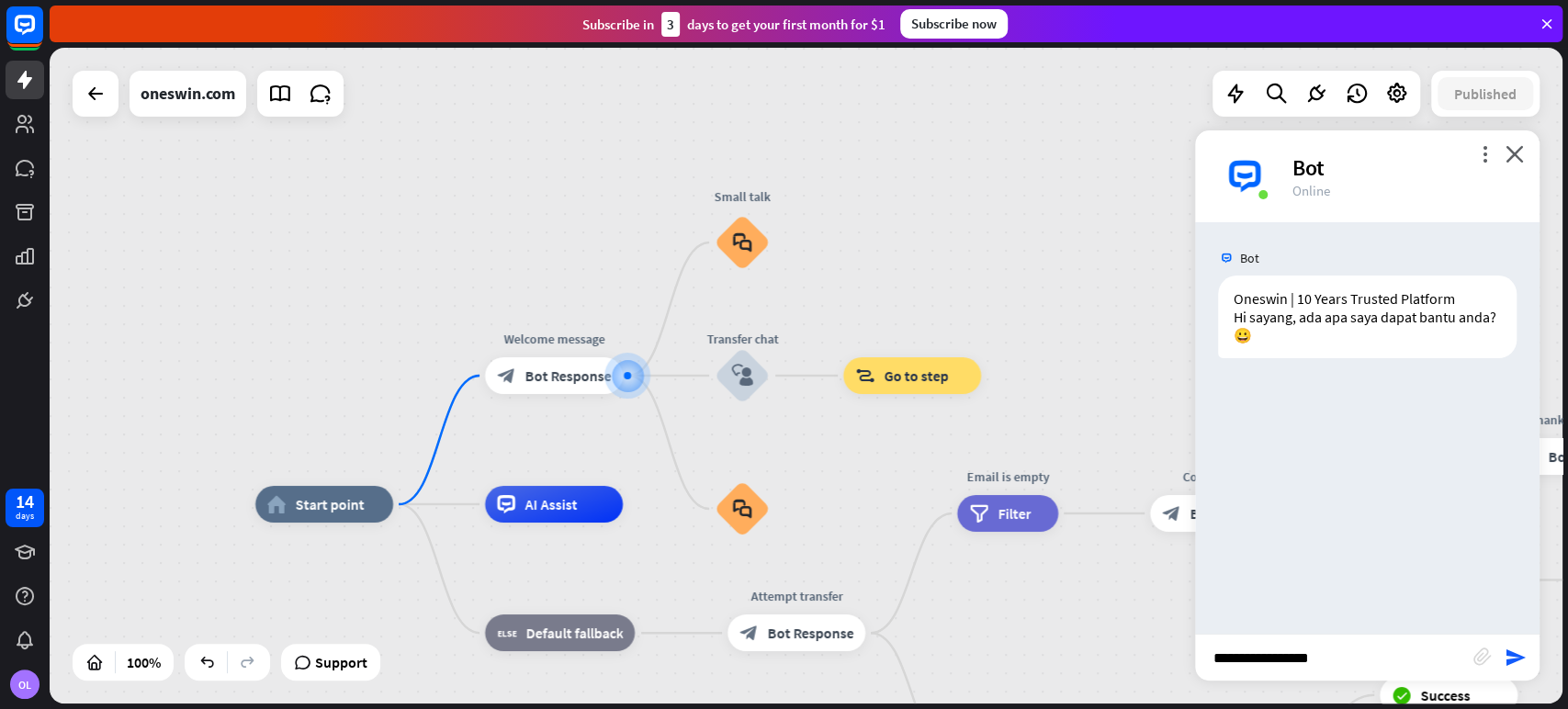 type on "**********" 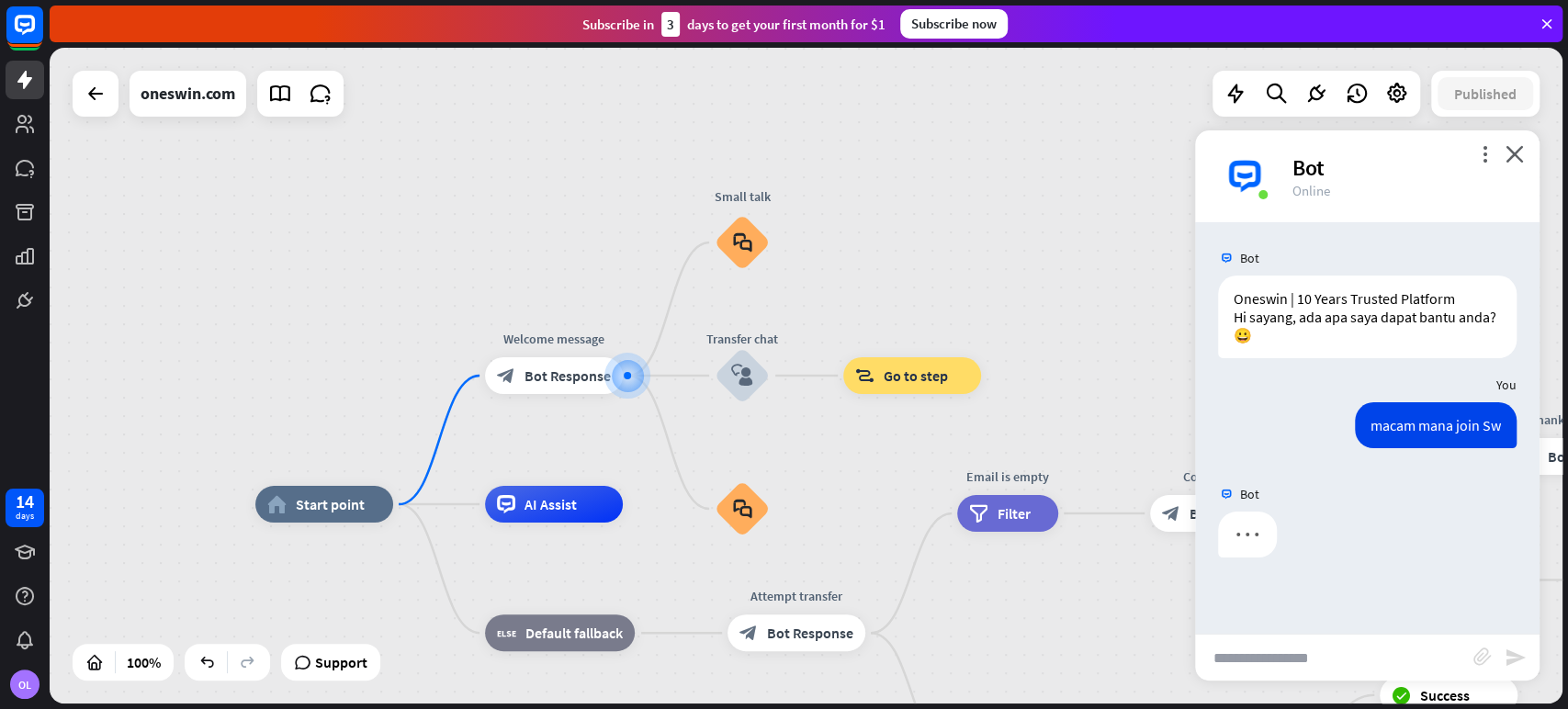 click at bounding box center (1334, 658) 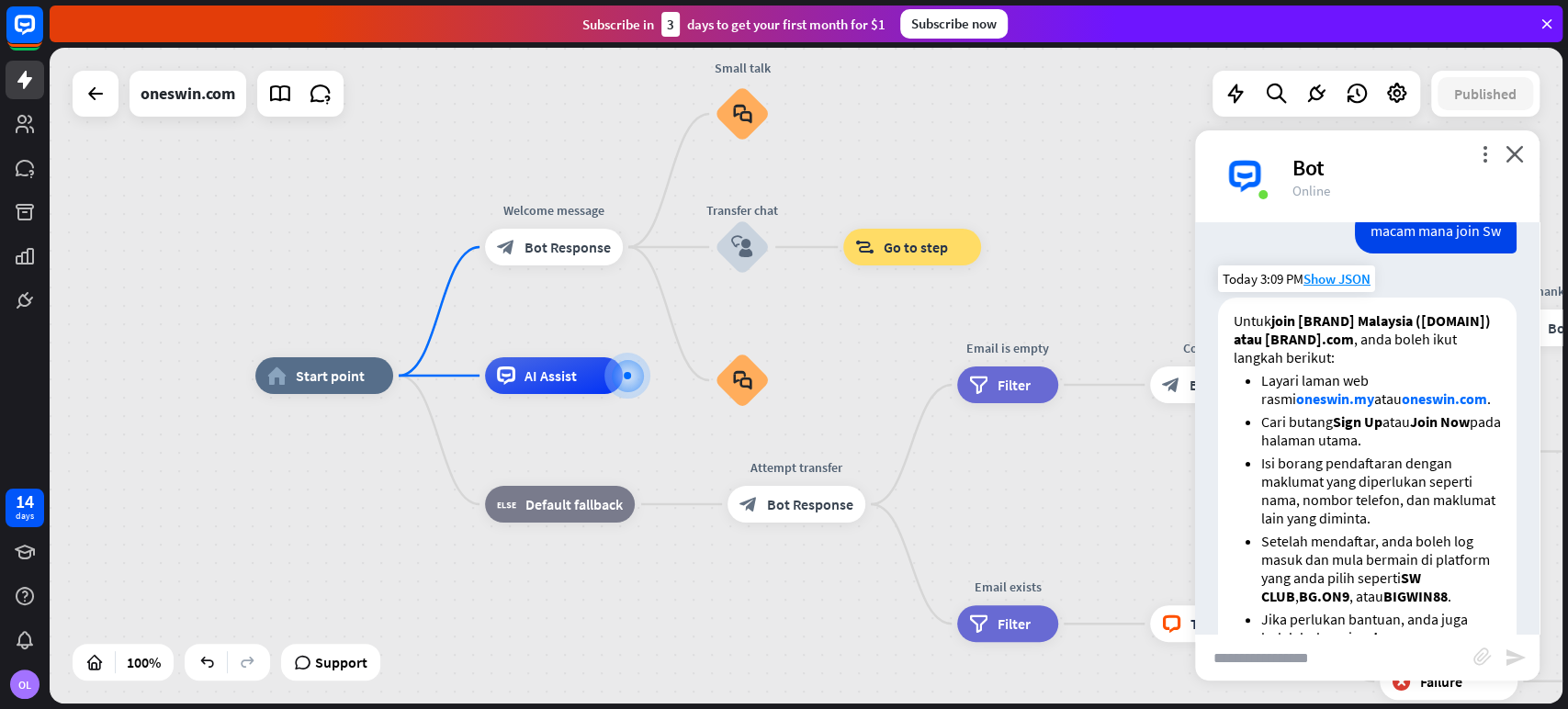 scroll, scrollTop: 399, scrollLeft: 0, axis: vertical 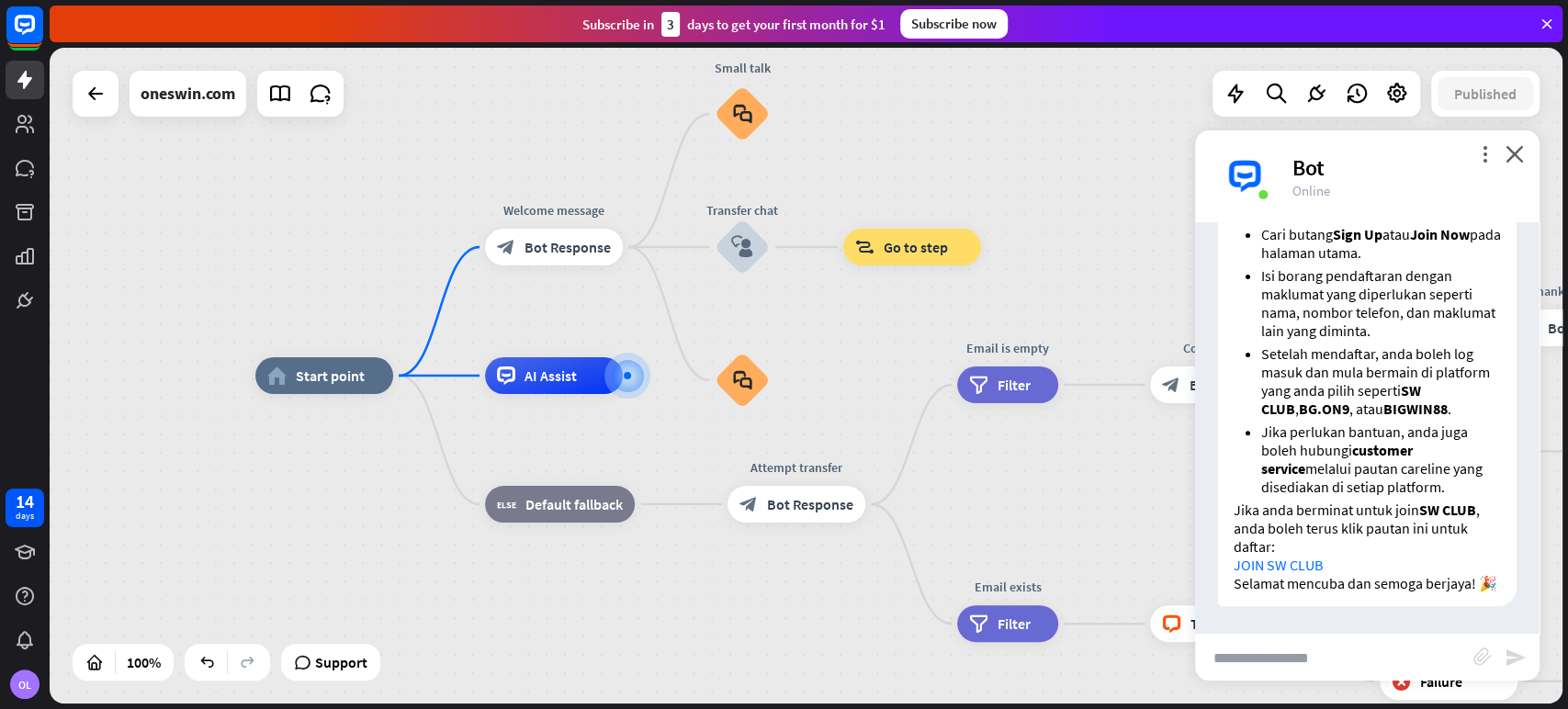 click on "JOIN SW CLUB" at bounding box center [1278, 565] 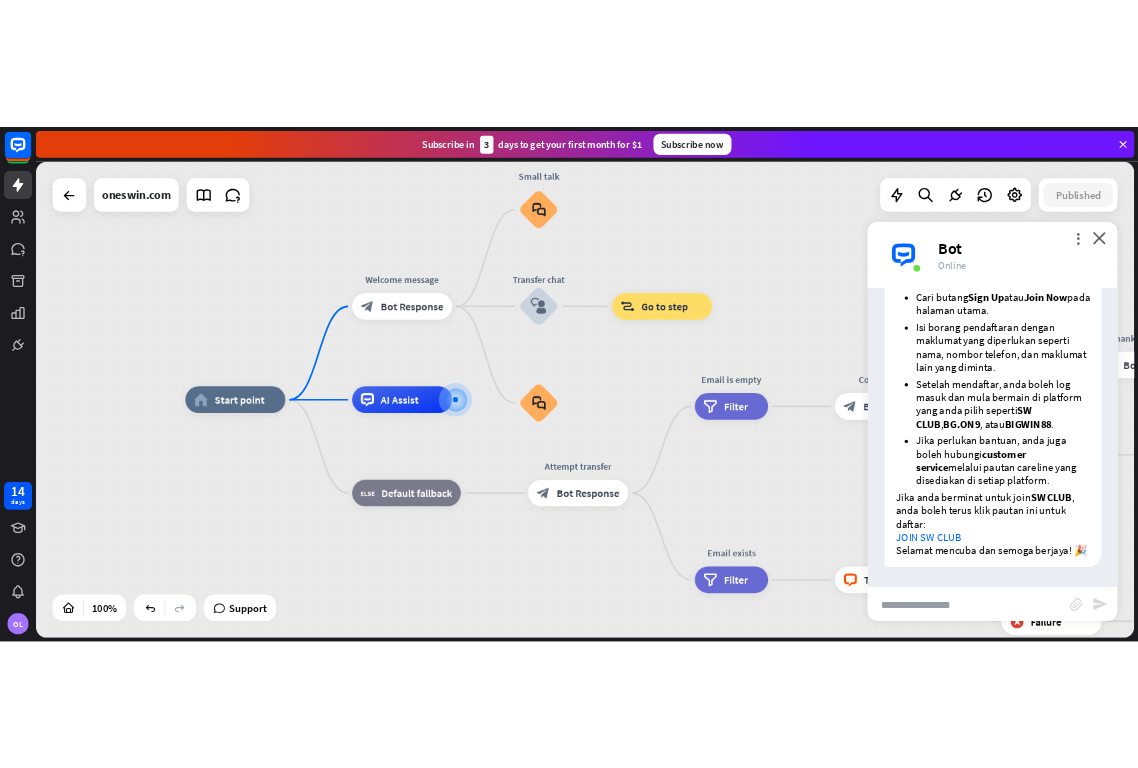 scroll, scrollTop: 435, scrollLeft: 0, axis: vertical 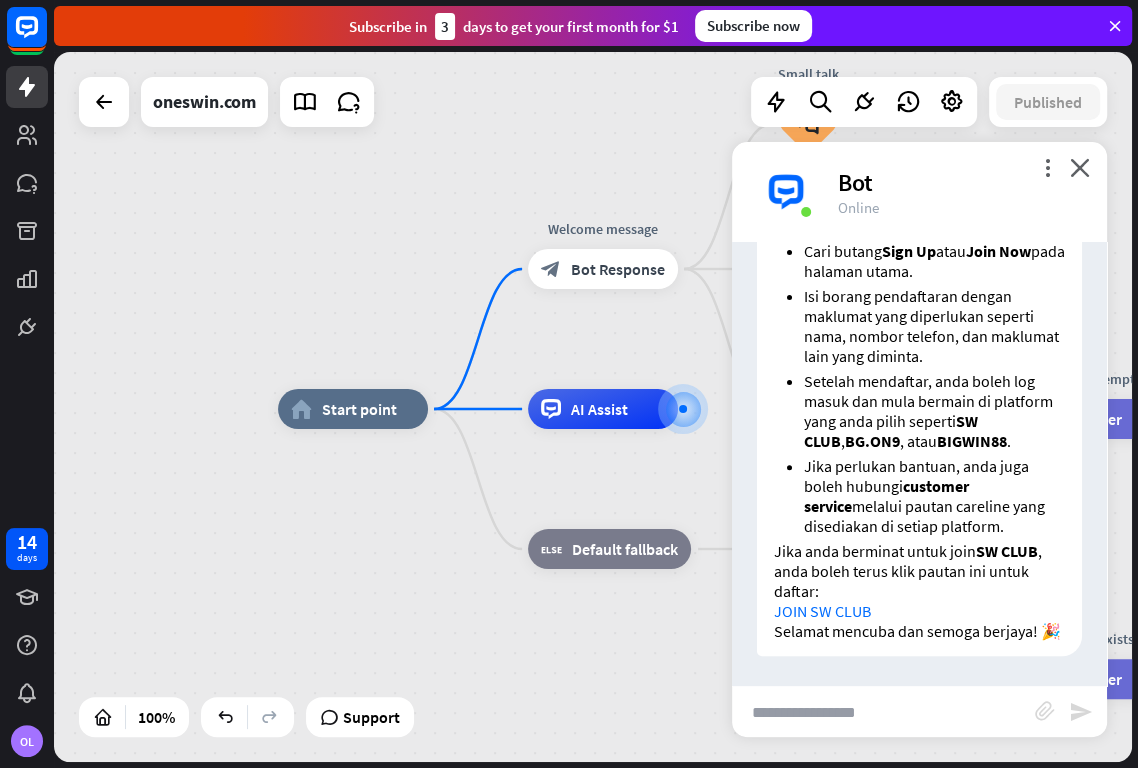 click at bounding box center [883, 712] 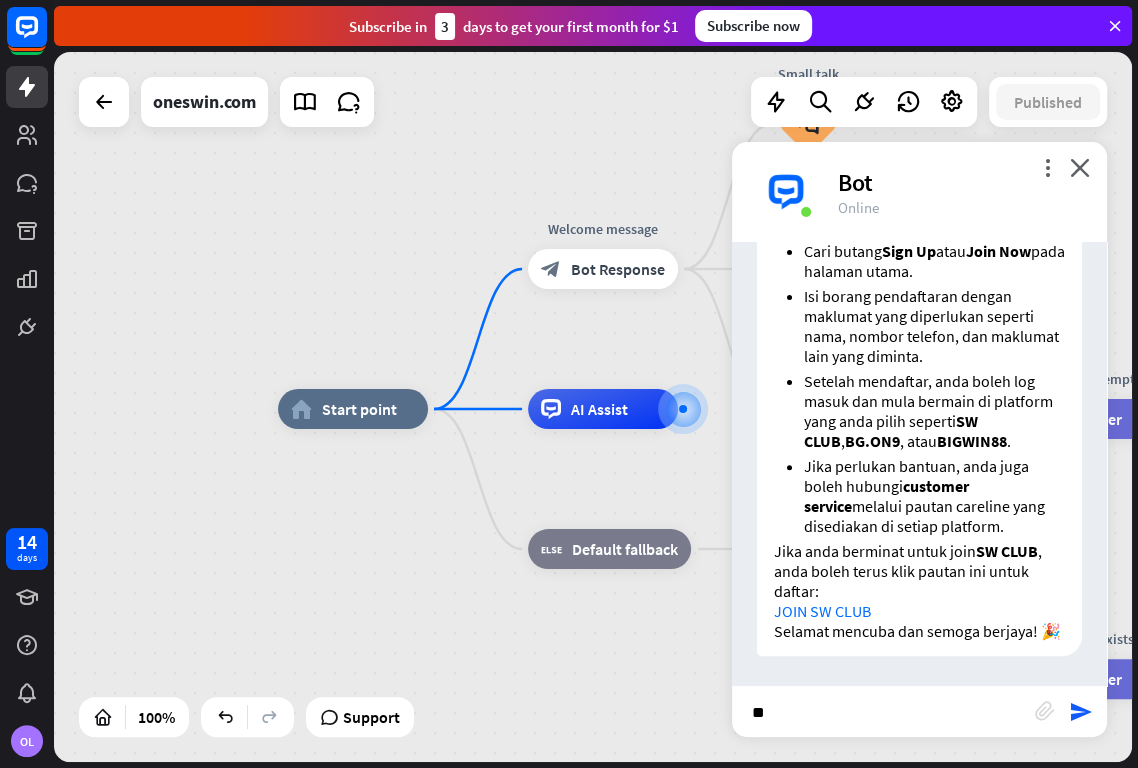 type on "*" 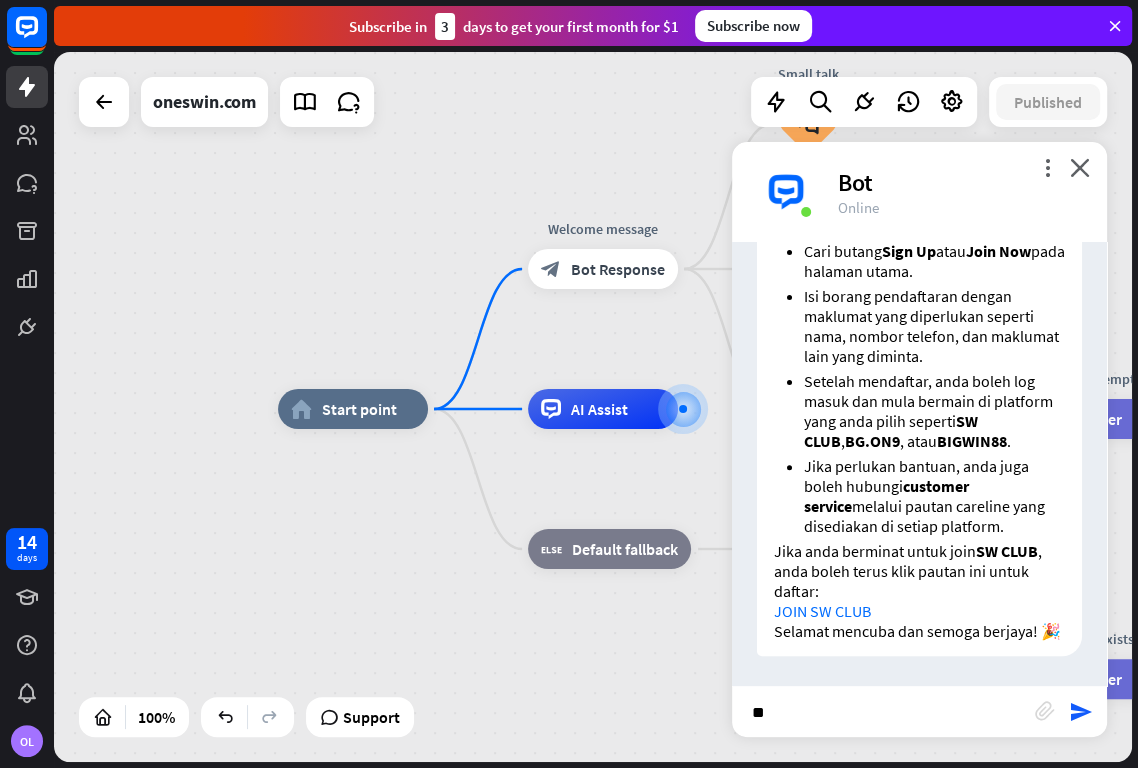 type on "*" 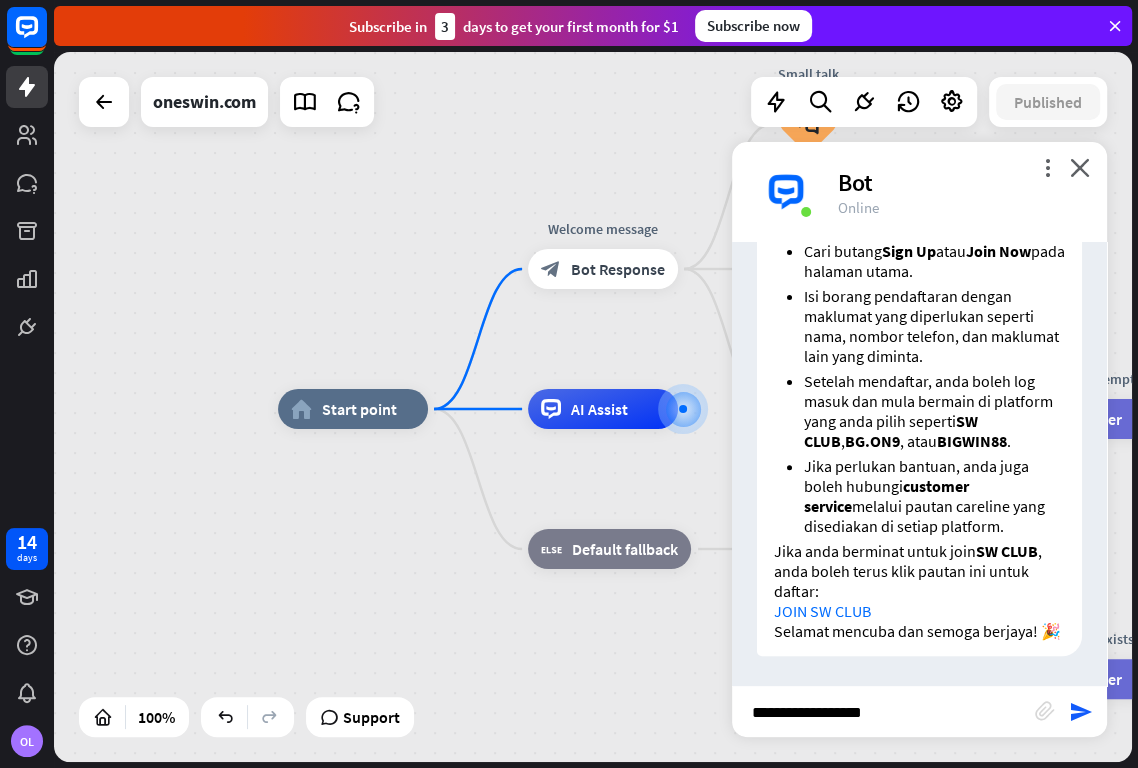 type on "**********" 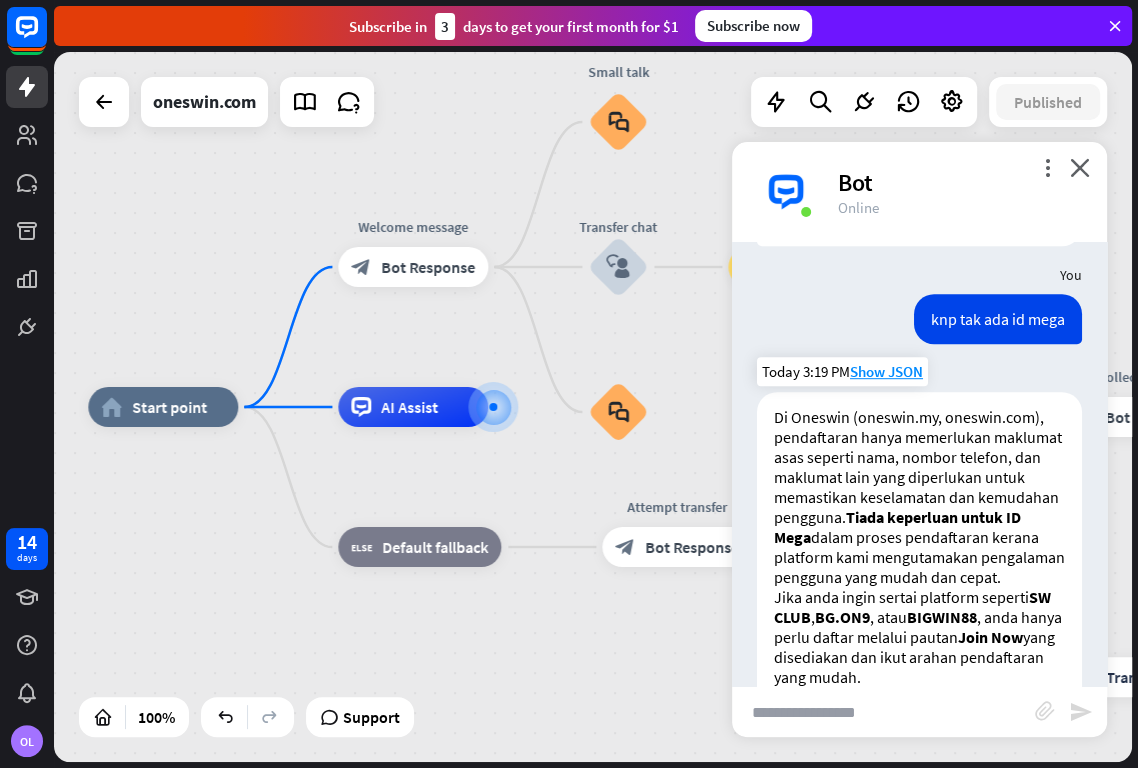 scroll, scrollTop: 813, scrollLeft: 0, axis: vertical 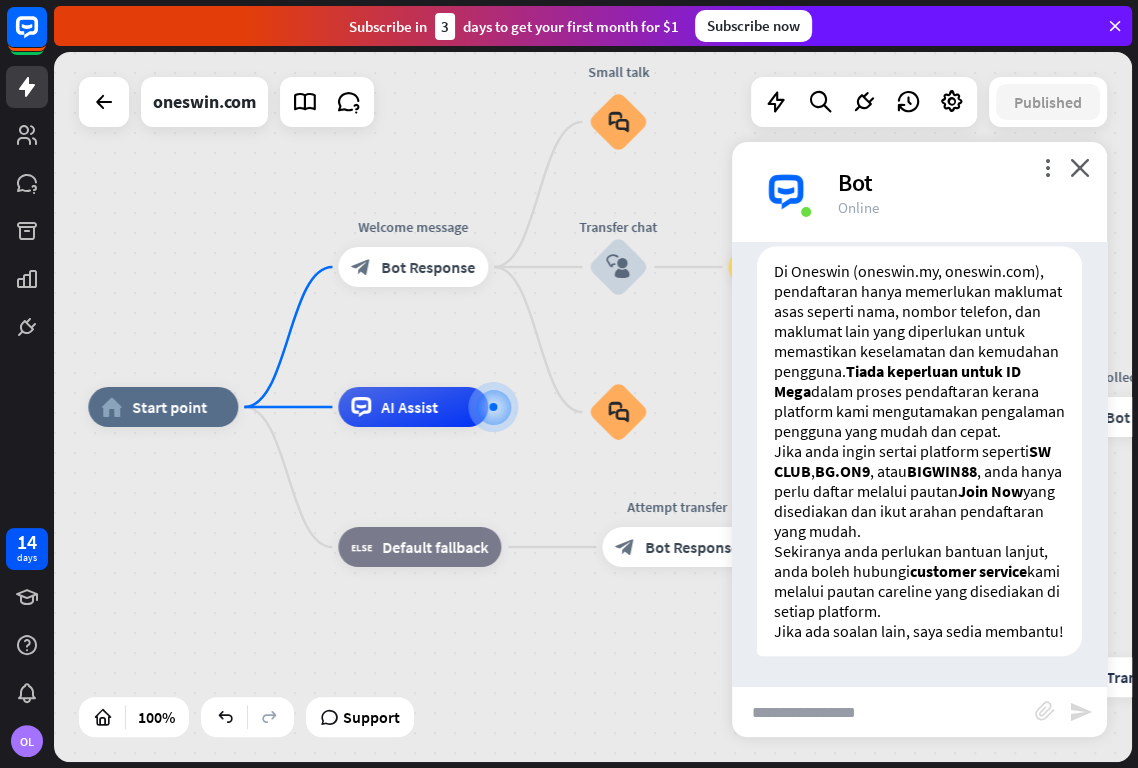click at bounding box center [883, 712] 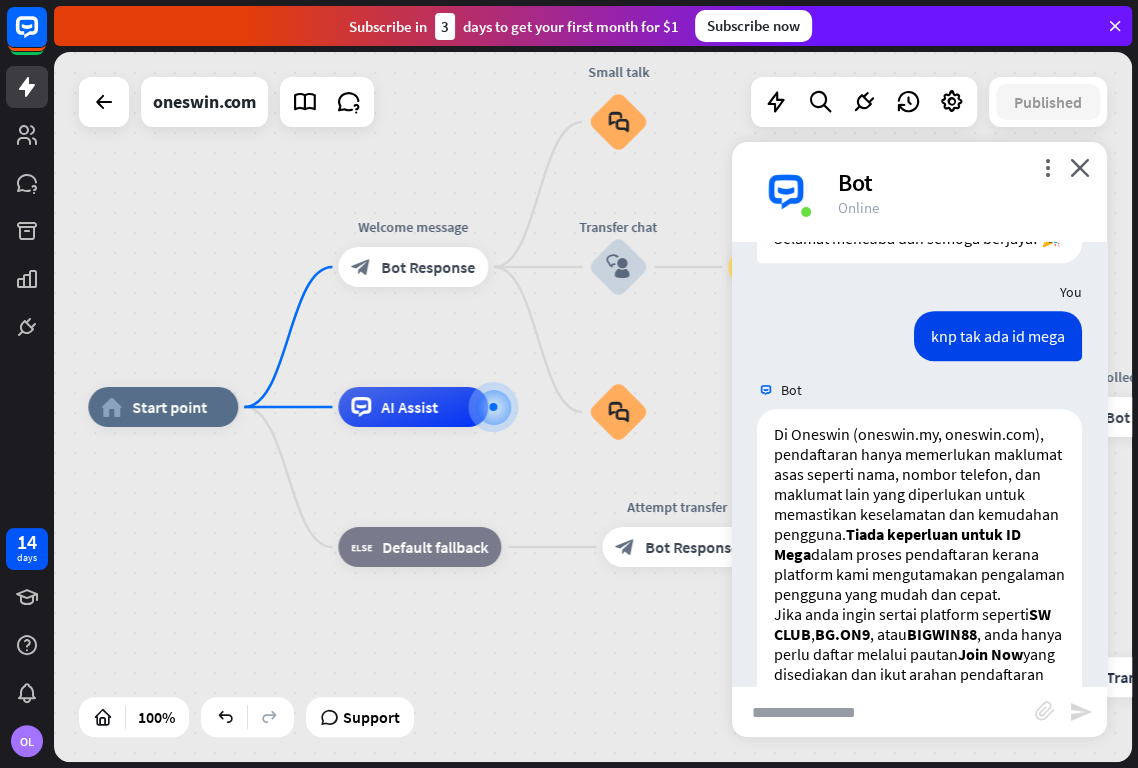 scroll, scrollTop: 1035, scrollLeft: 0, axis: vertical 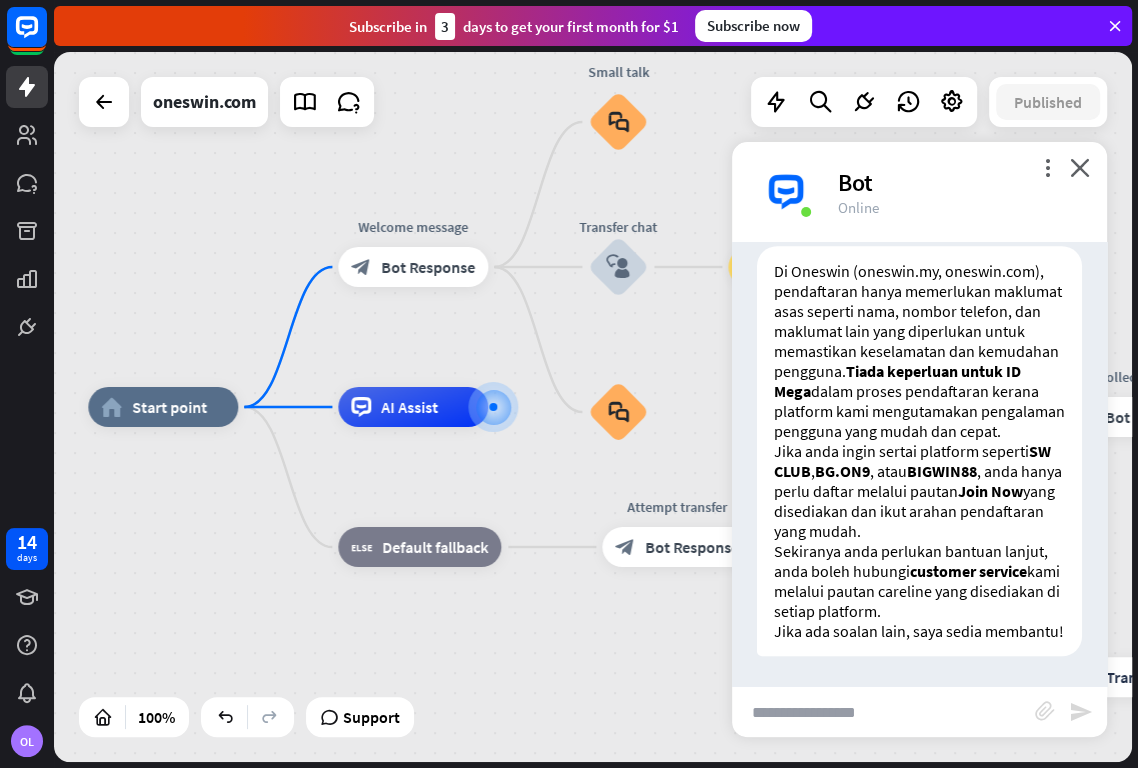 click at bounding box center [883, 712] 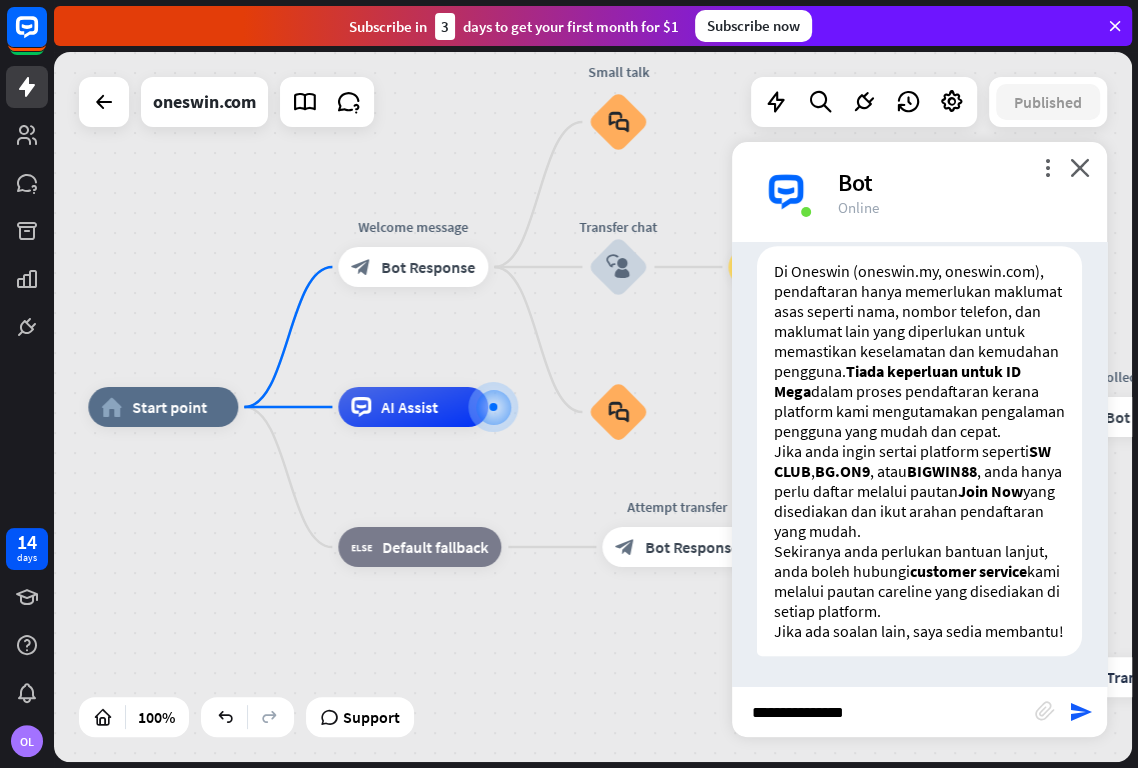 type on "**********" 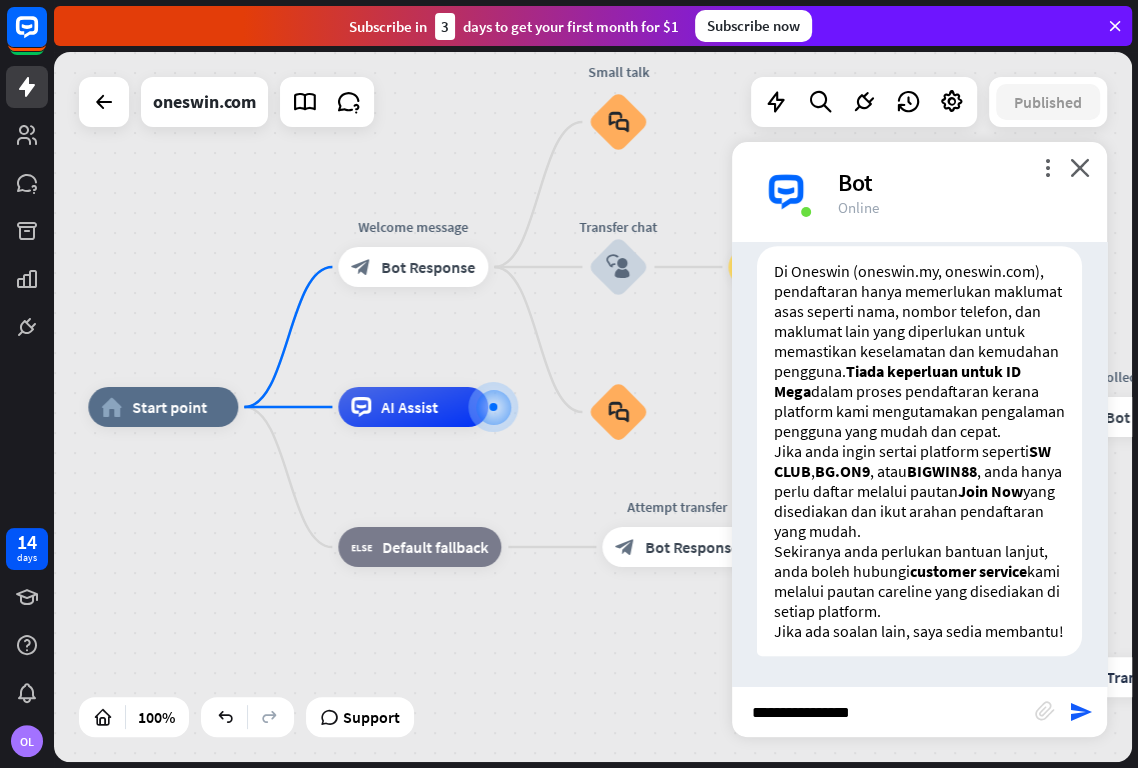 type 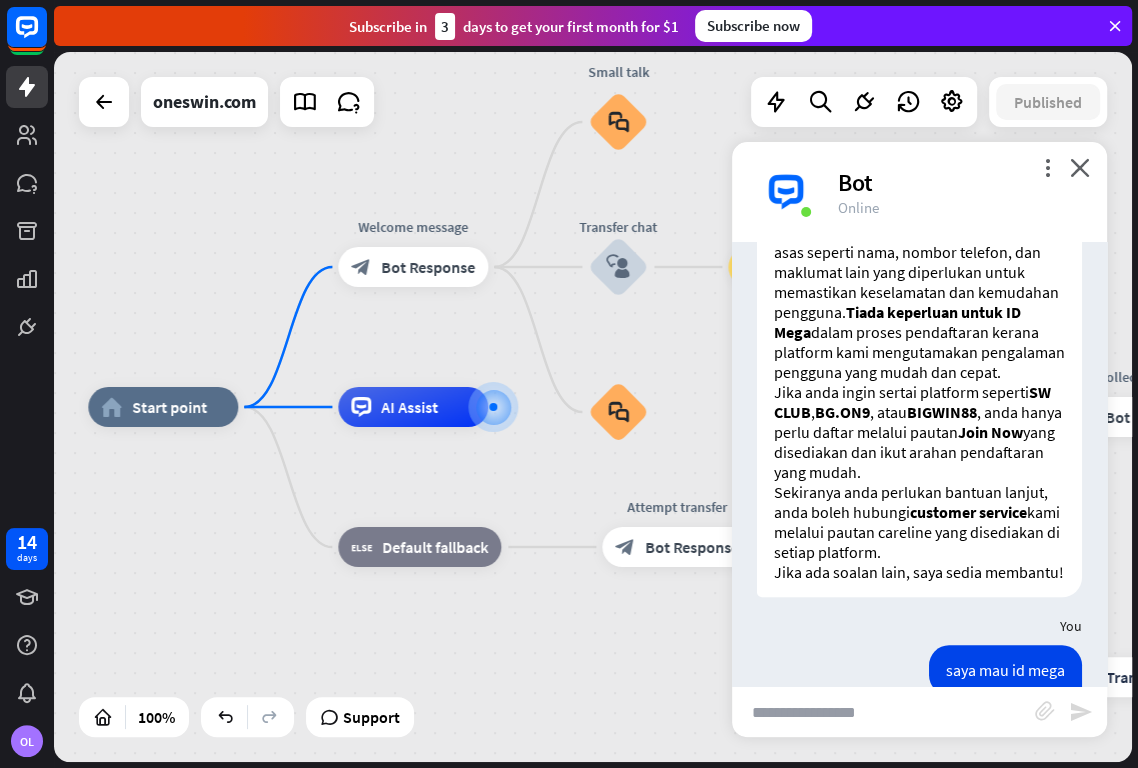 scroll, scrollTop: 1252, scrollLeft: 0, axis: vertical 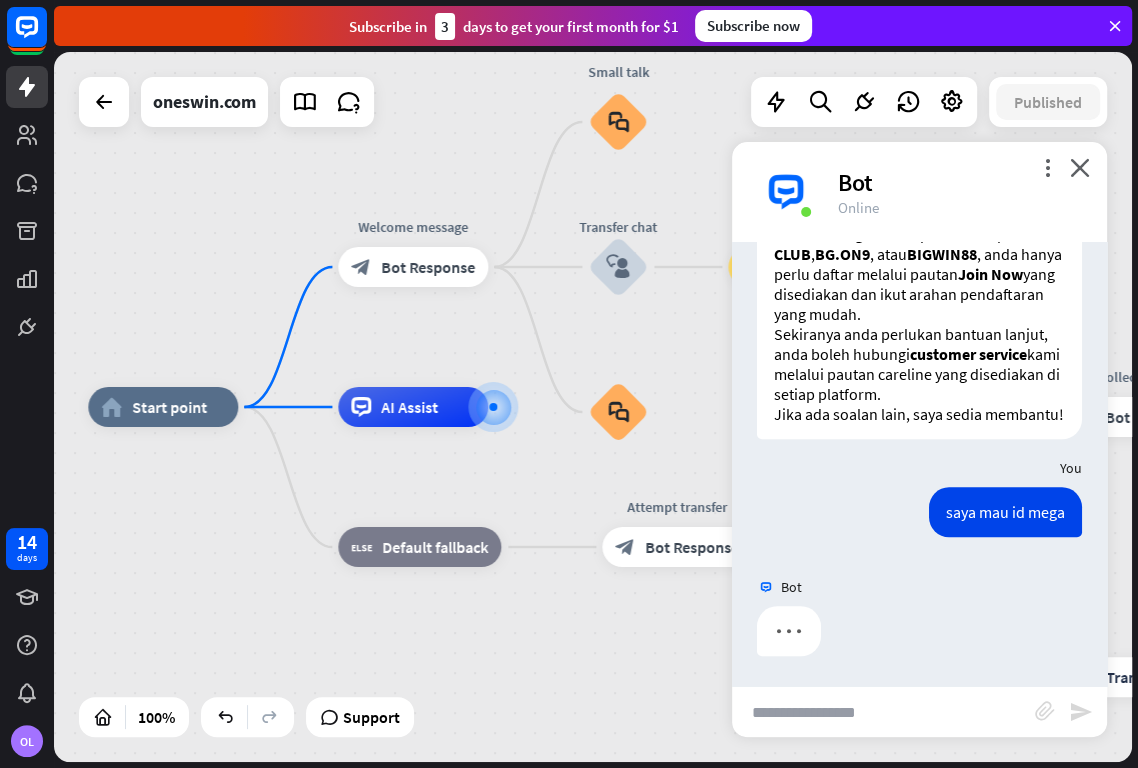 click at bounding box center (883, 712) 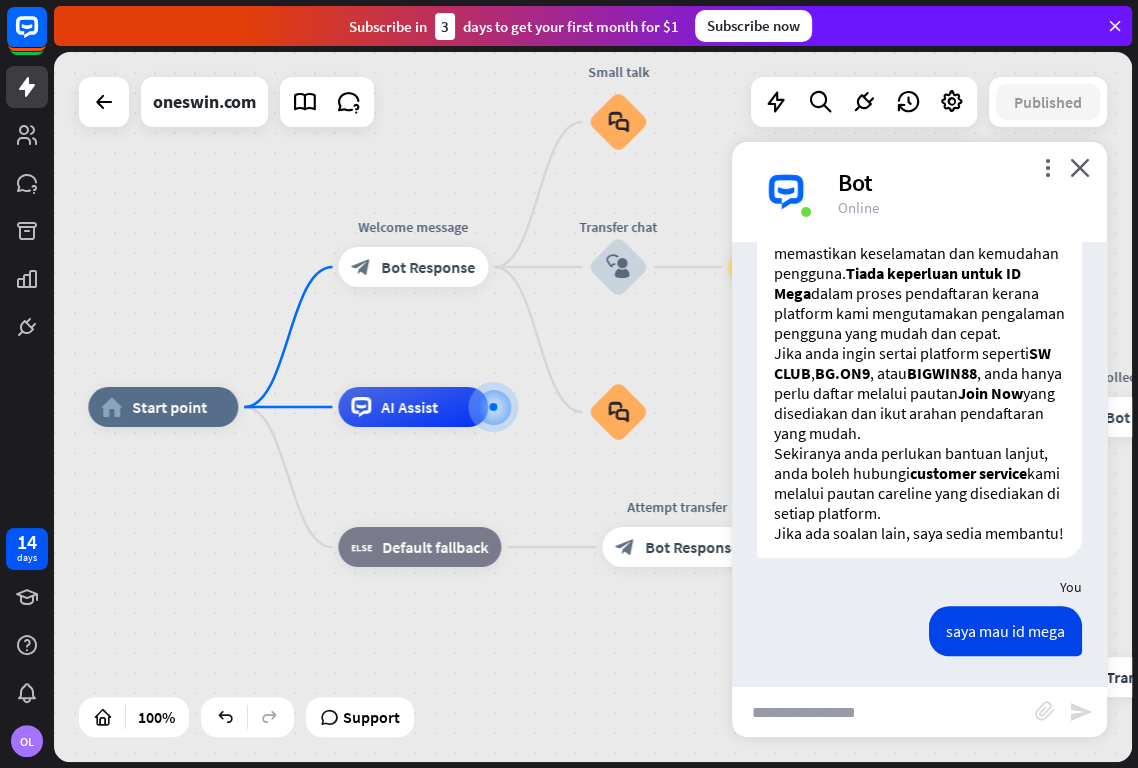 click at bounding box center [883, 712] 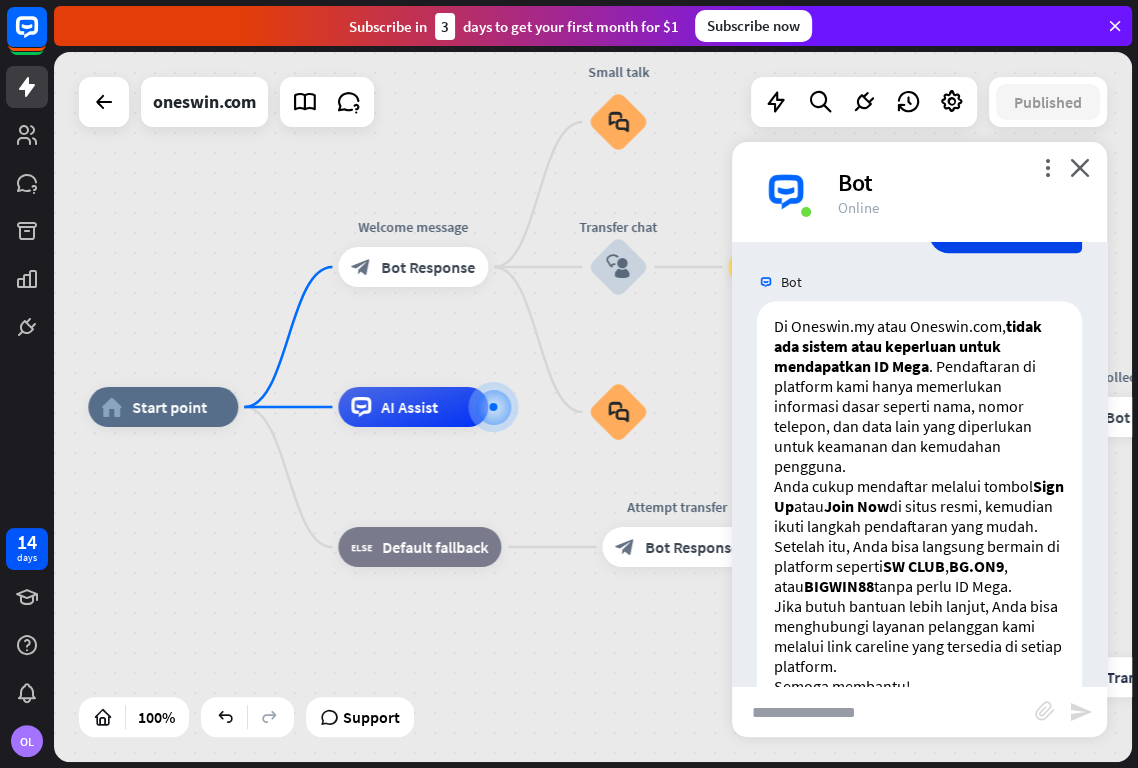 scroll, scrollTop: 1611, scrollLeft: 0, axis: vertical 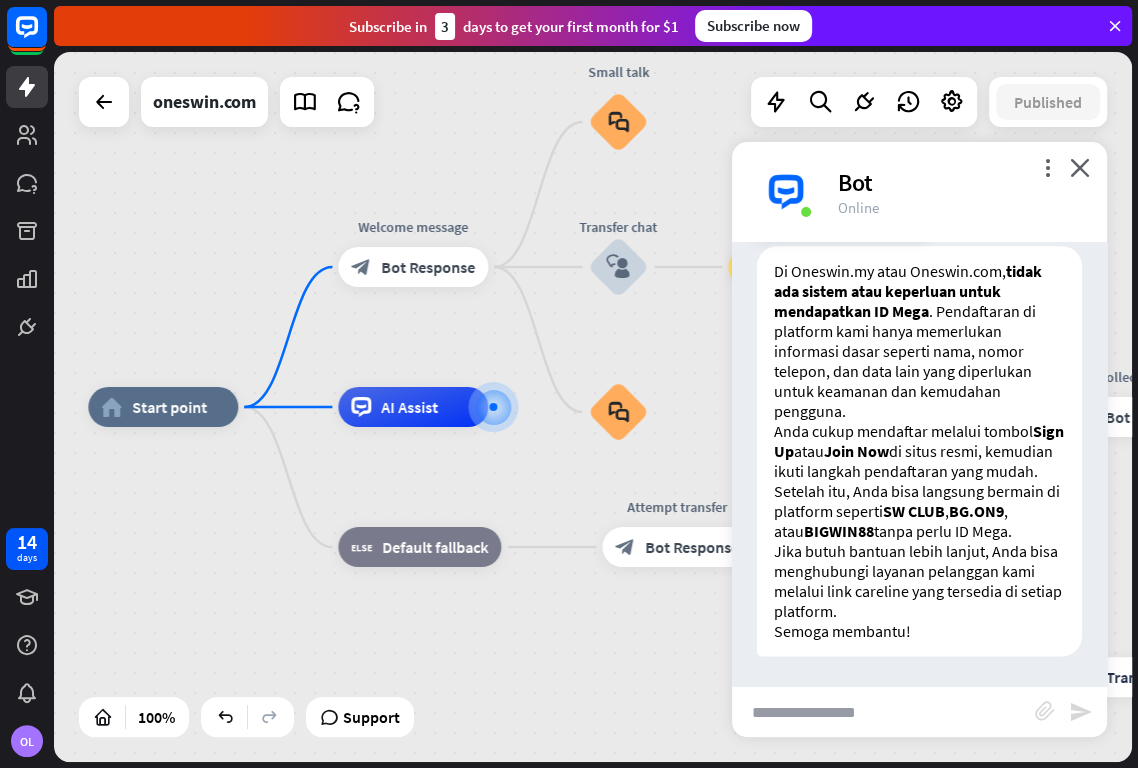 click on "Jika butuh bantuan lebih lanjut, Anda bisa menghubungi layanan pelanggan kami melalui link careline yang tersedia di setiap platform." at bounding box center (919, 581) 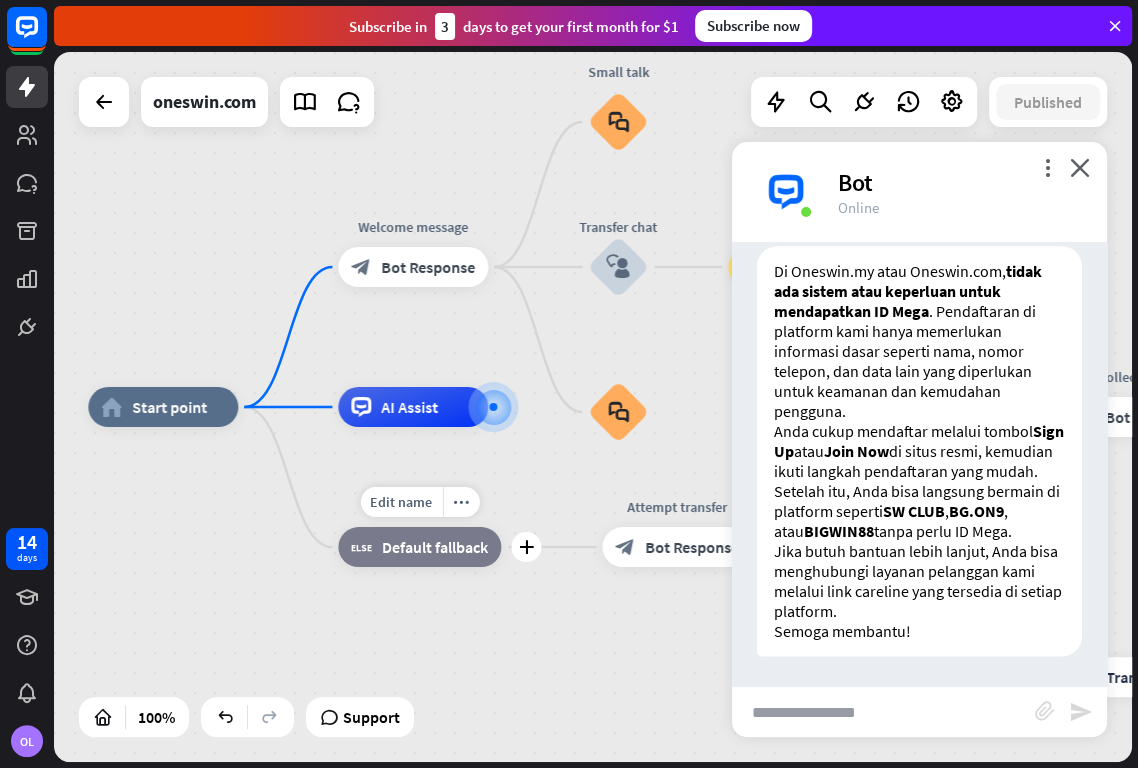 click on "Default fallback" at bounding box center [435, 547] 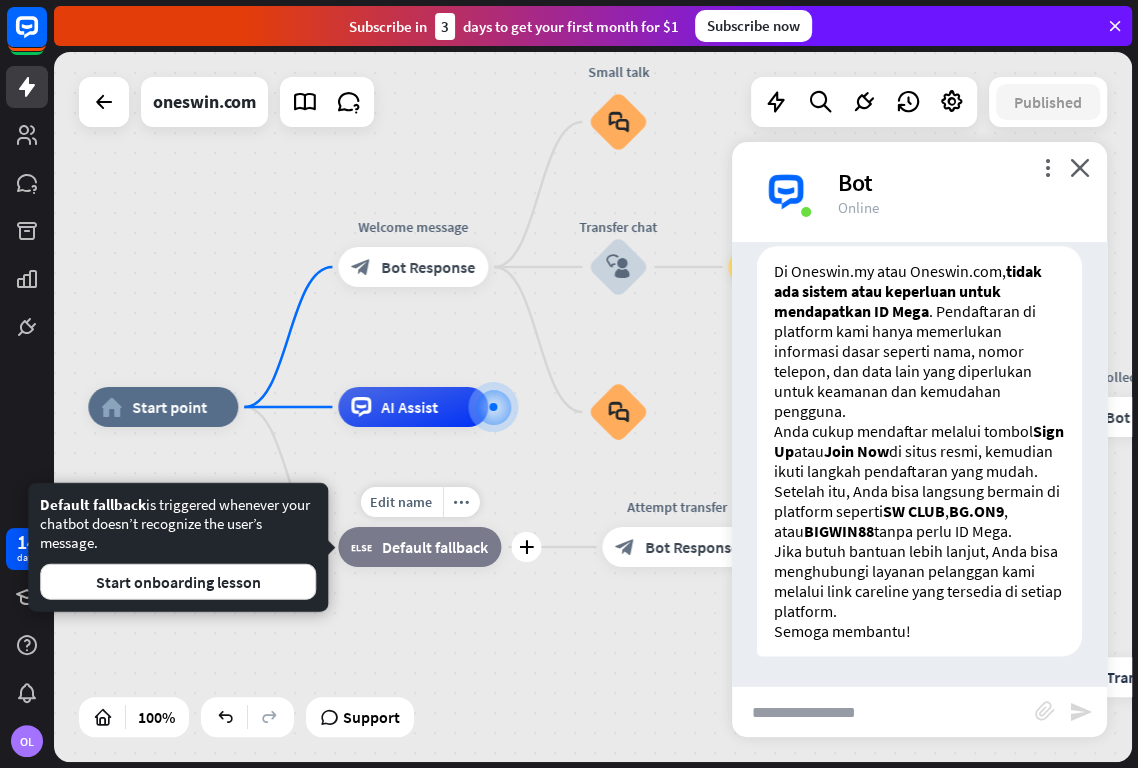 click on "block_fallback   Default fallback" at bounding box center [419, 547] 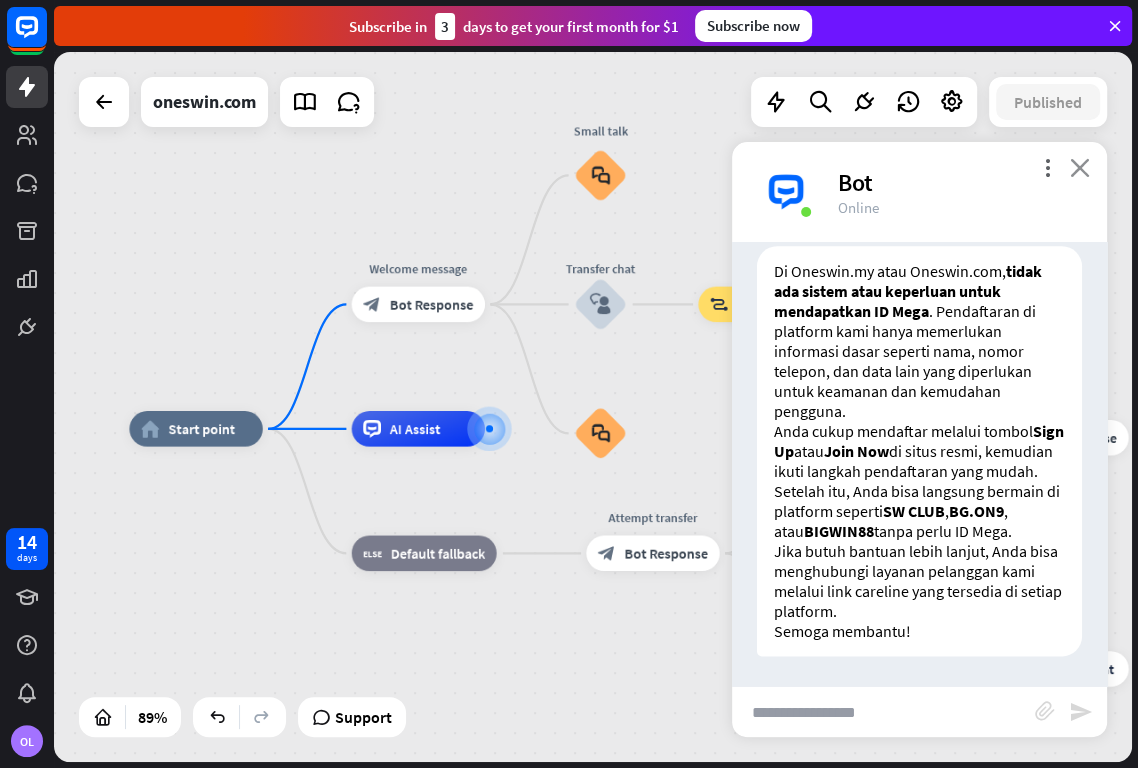 click on "close" at bounding box center (1080, 167) 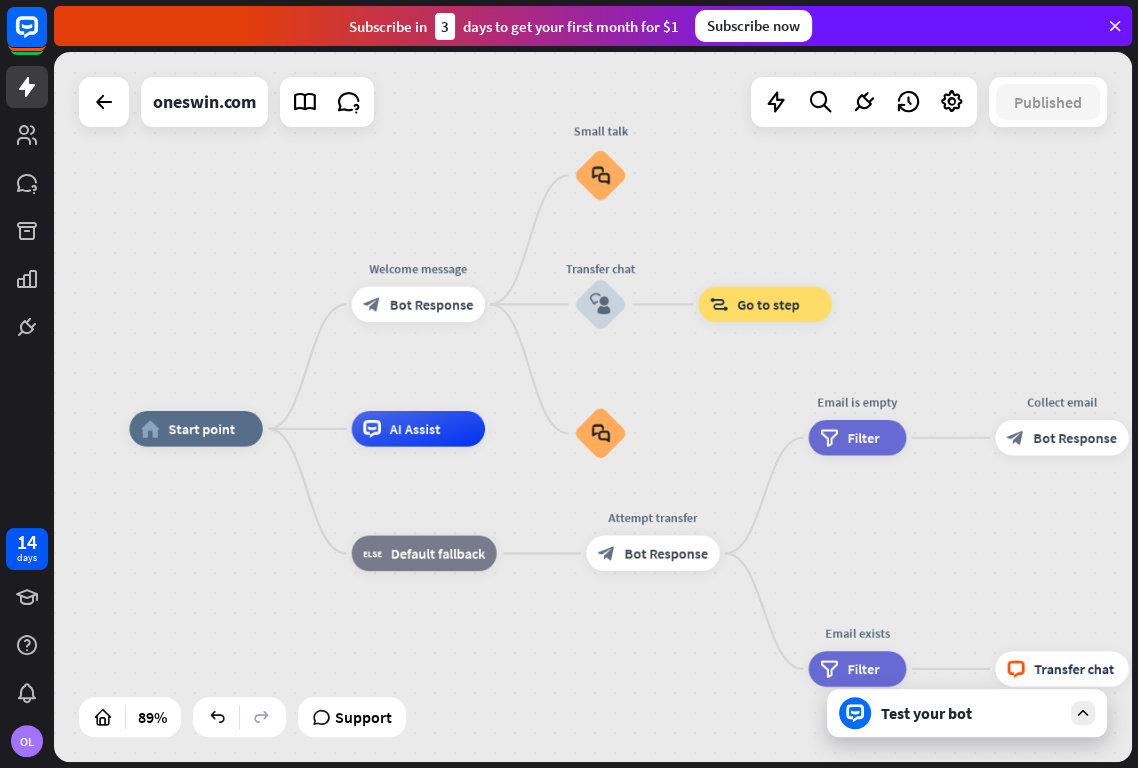 click on "home_2   Start point                 Welcome message   block_bot_response   Bot Response                 Small talk   block_faq                 Transfer chat   block_user_input                   block_goto   Go to step                   block_faq                     AI Assist                   block_fallback   Default fallback                 Attempt transfer   block_bot_response   Bot Response                 Email is empty   filter   Filter                 Collect email   block_bot_response   Bot Response                   block_user_input                 Thanks for email!   block_bot_response   Bot Response                 Go to "Transfer chat"   block_goto   Go to step                   block_fallback   Fallback                   block_goto   Go to step                 Email exists   filter   Filter                   block_livechat   Transfer chat                   block_success   Success                   block_failure   Failure                 No agents to chat.   block_bot_response" at bounding box center [608, 744] 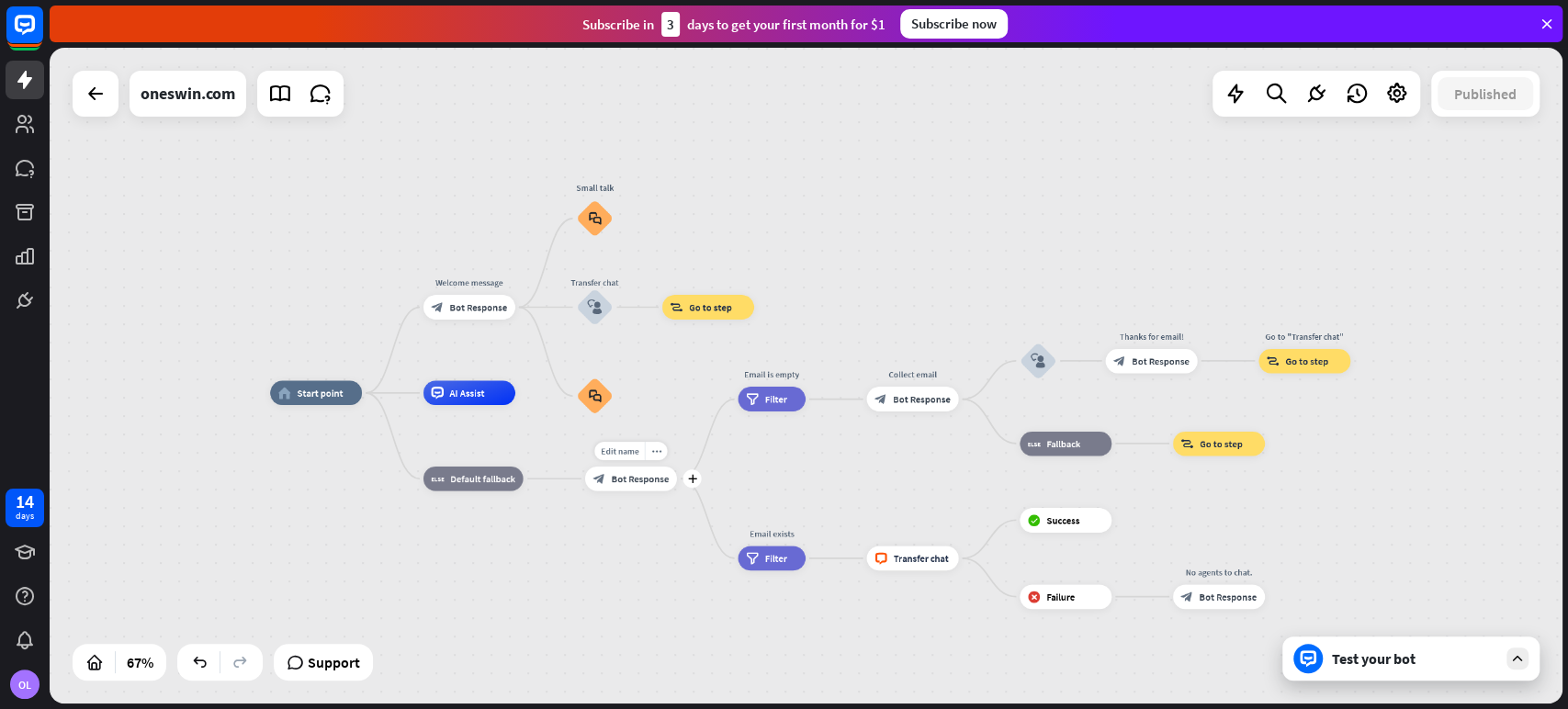 click on "Bot Response" at bounding box center (639, 478) 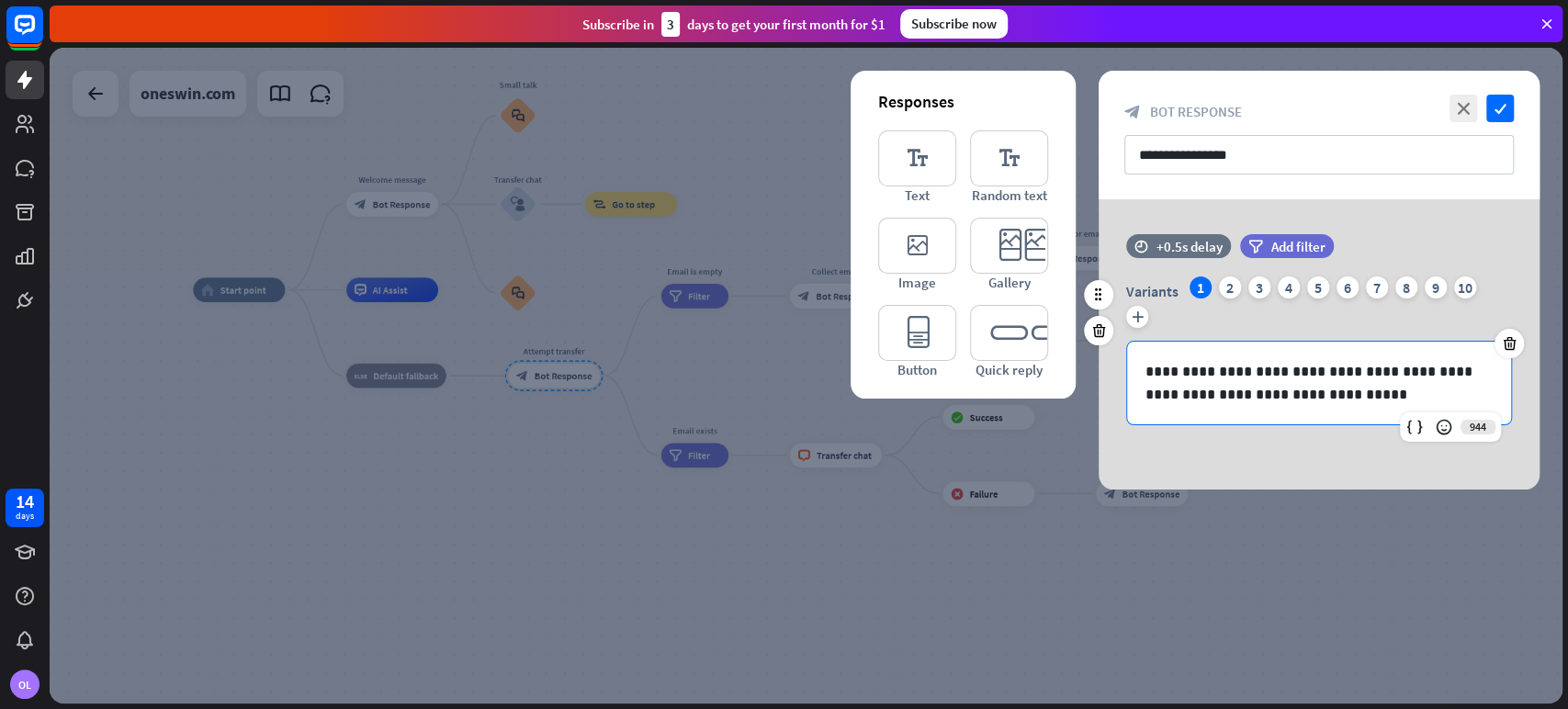 click on "**********" at bounding box center [1319, 383] 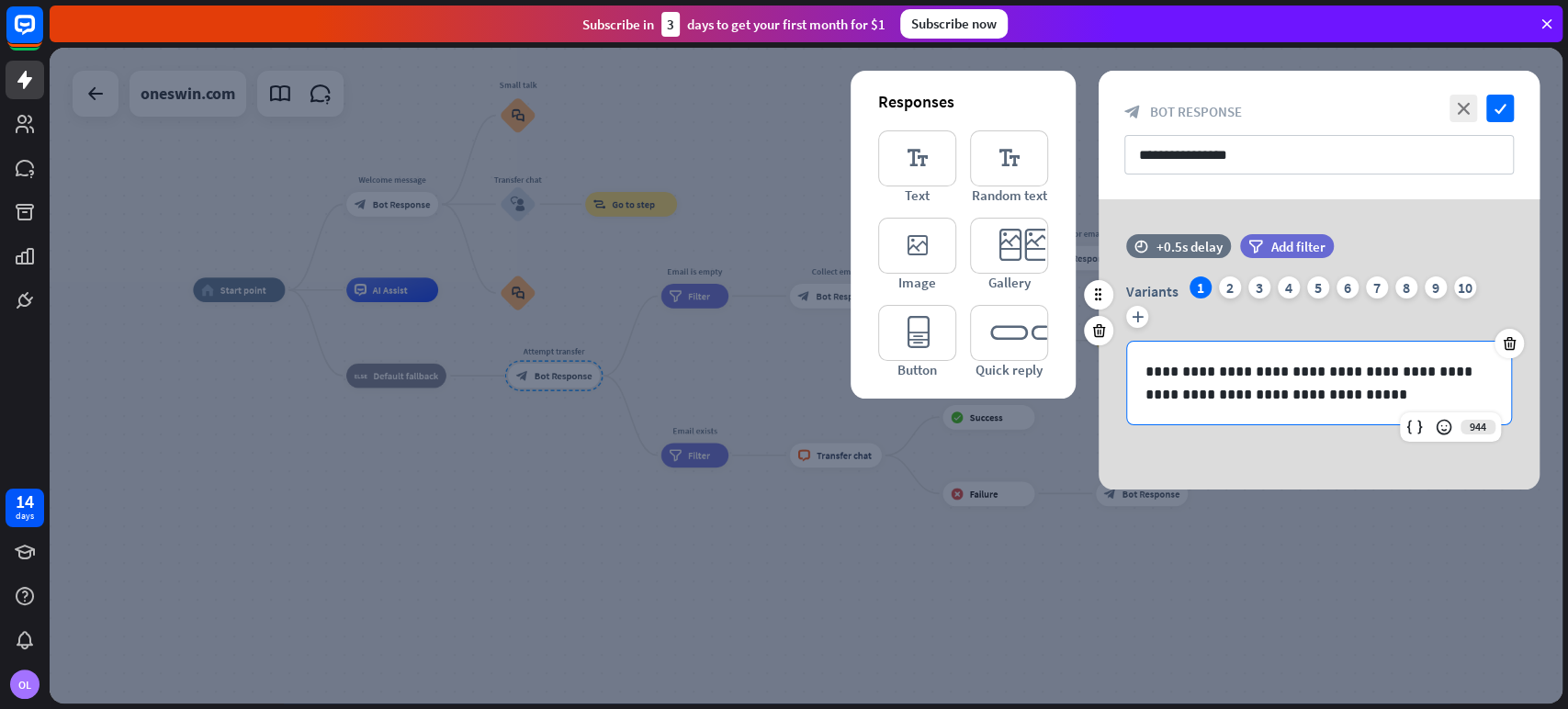 click on "**********" at bounding box center (1319, 383) 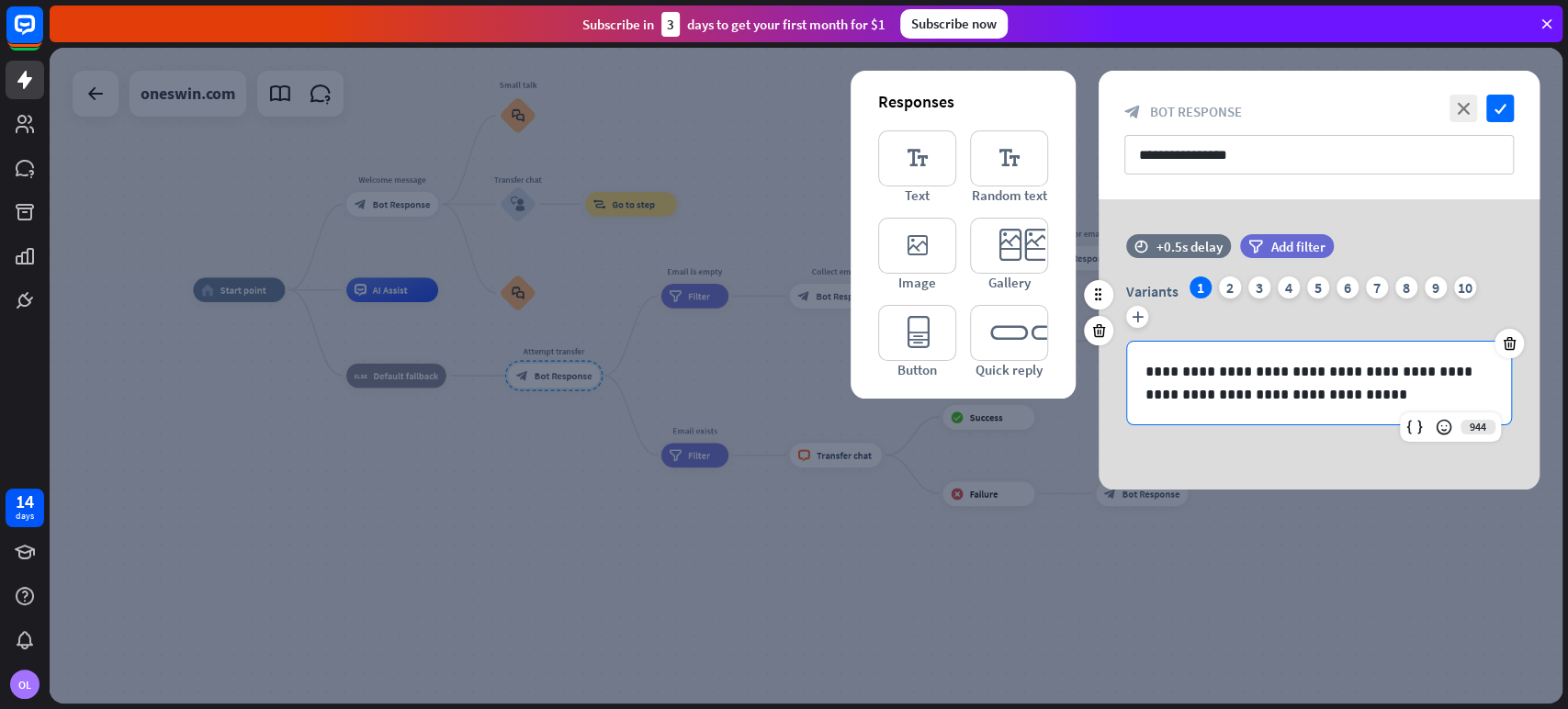 click on "**********" at bounding box center [1319, 383] 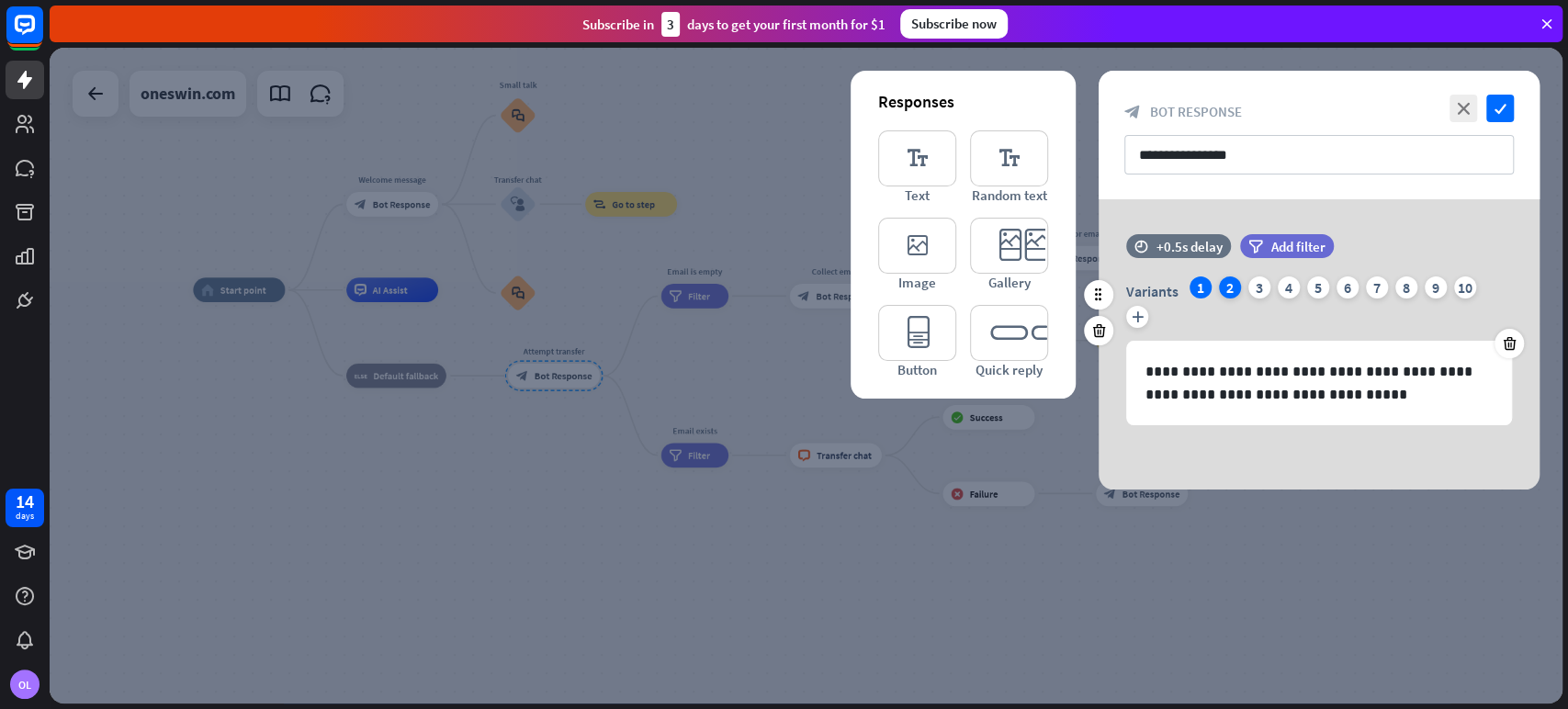click on "2" at bounding box center (1230, 287) 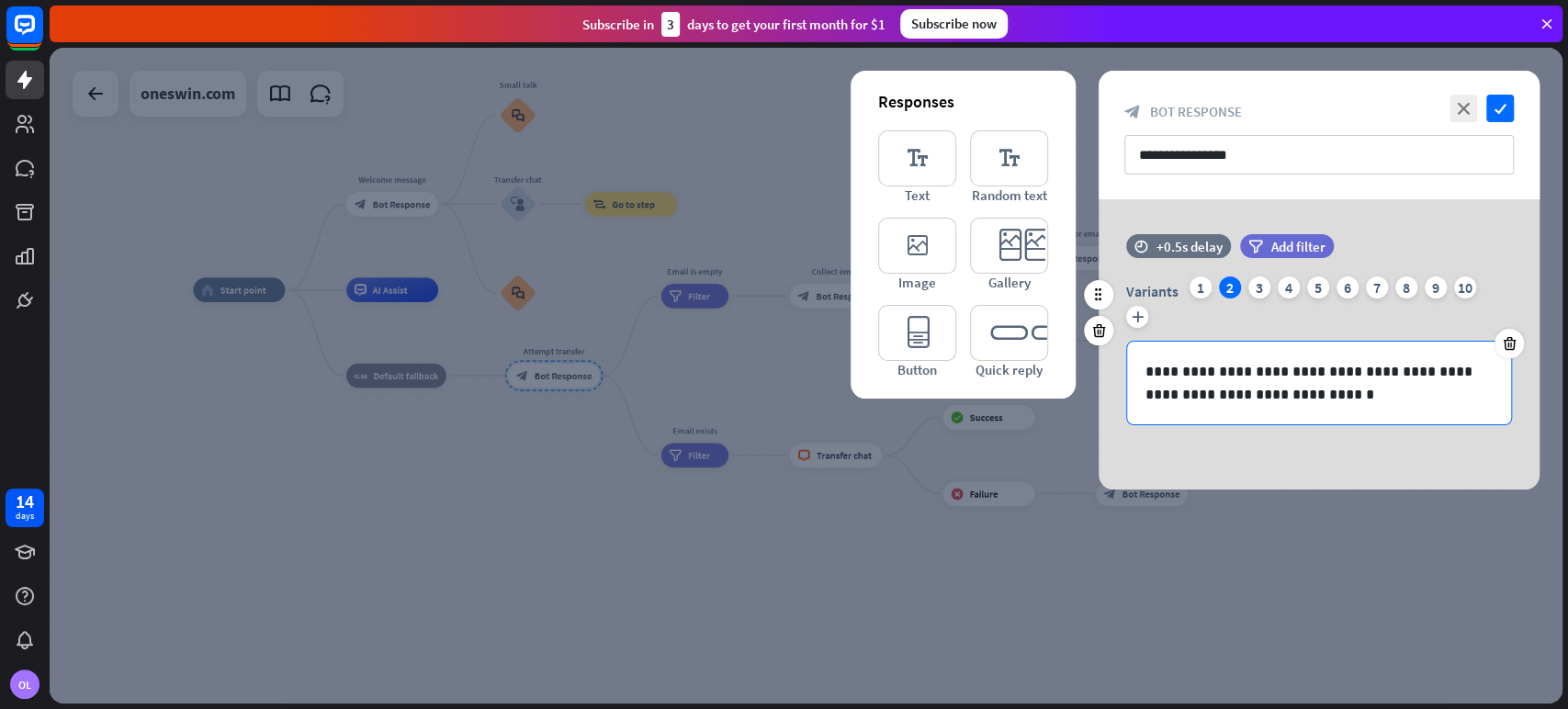 click on "**********" at bounding box center (1319, 383) 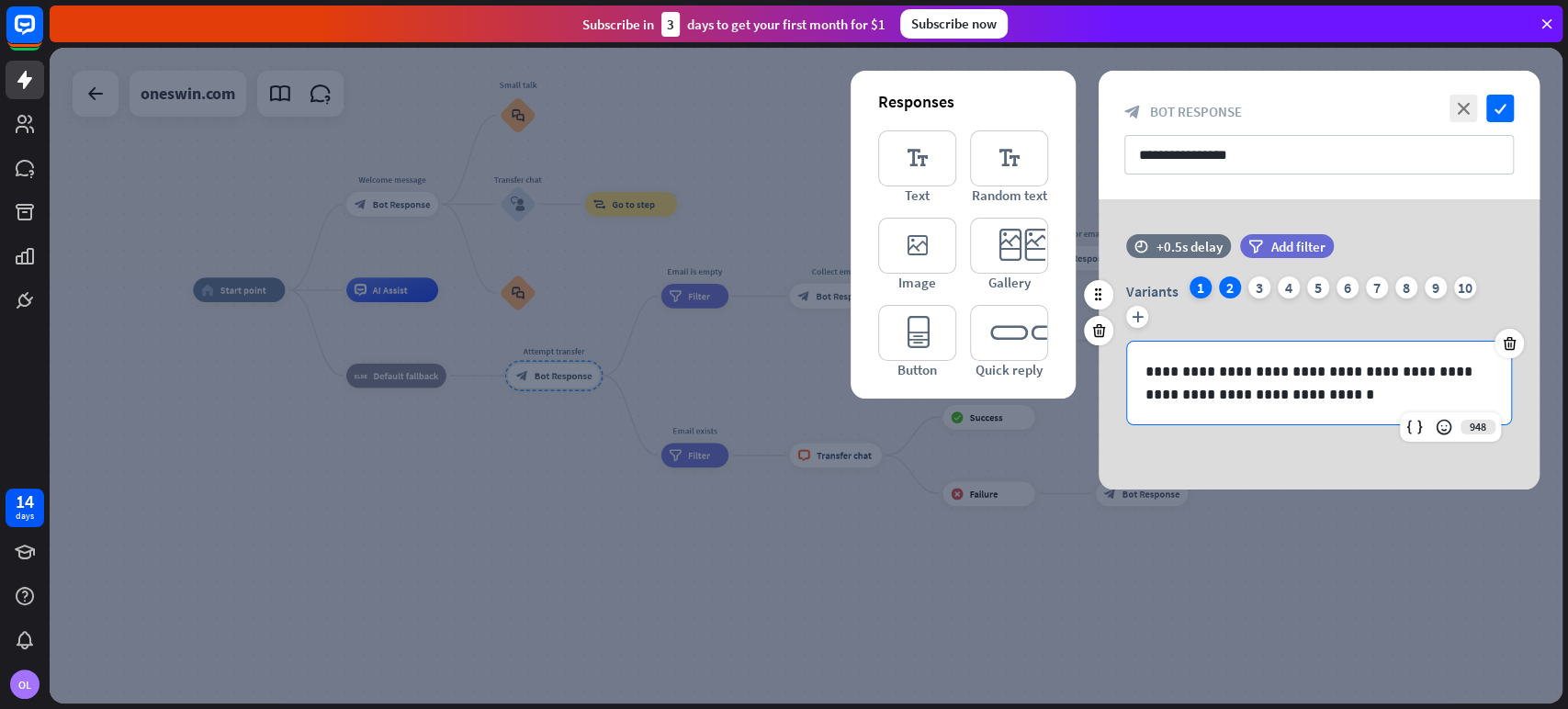 click on "1" at bounding box center [1201, 287] 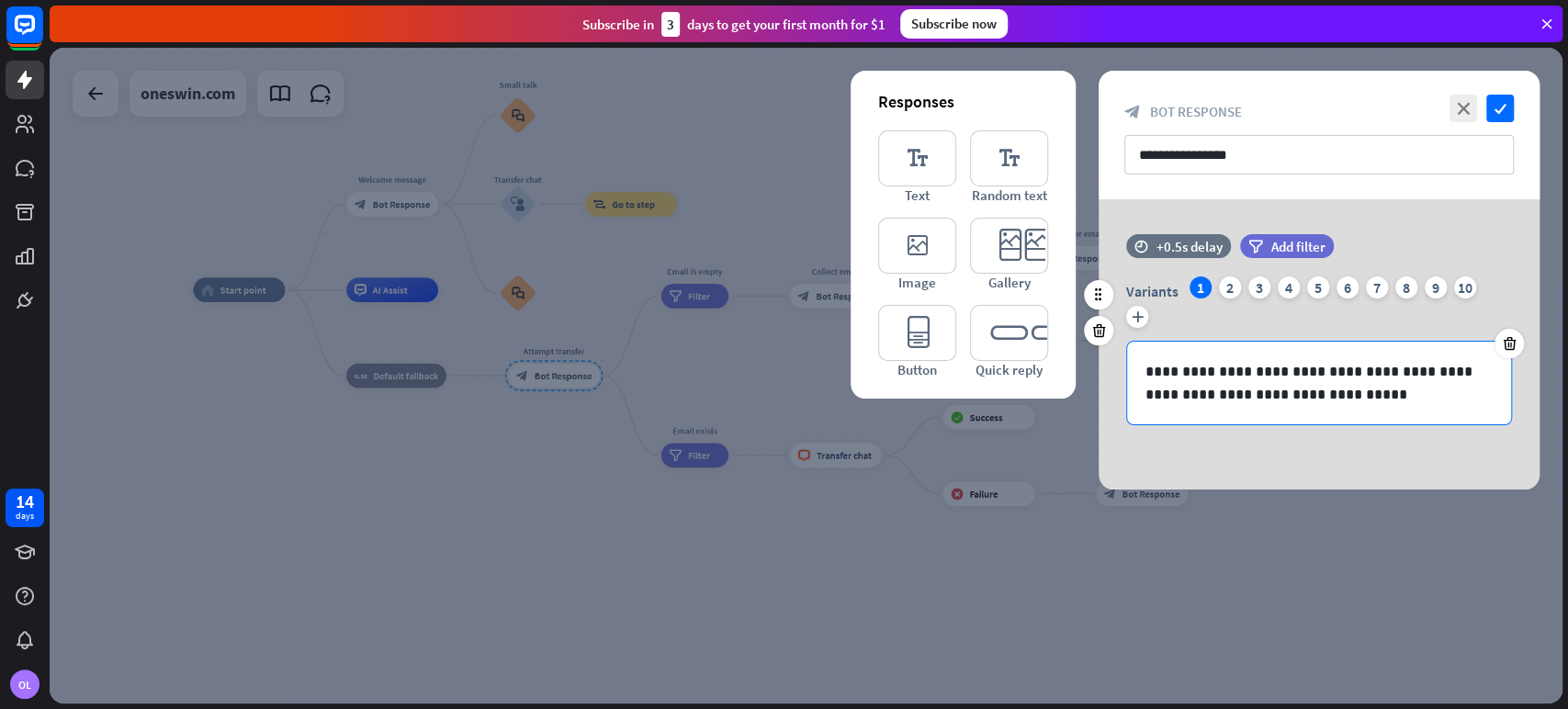 click on "**********" at bounding box center [1319, 383] 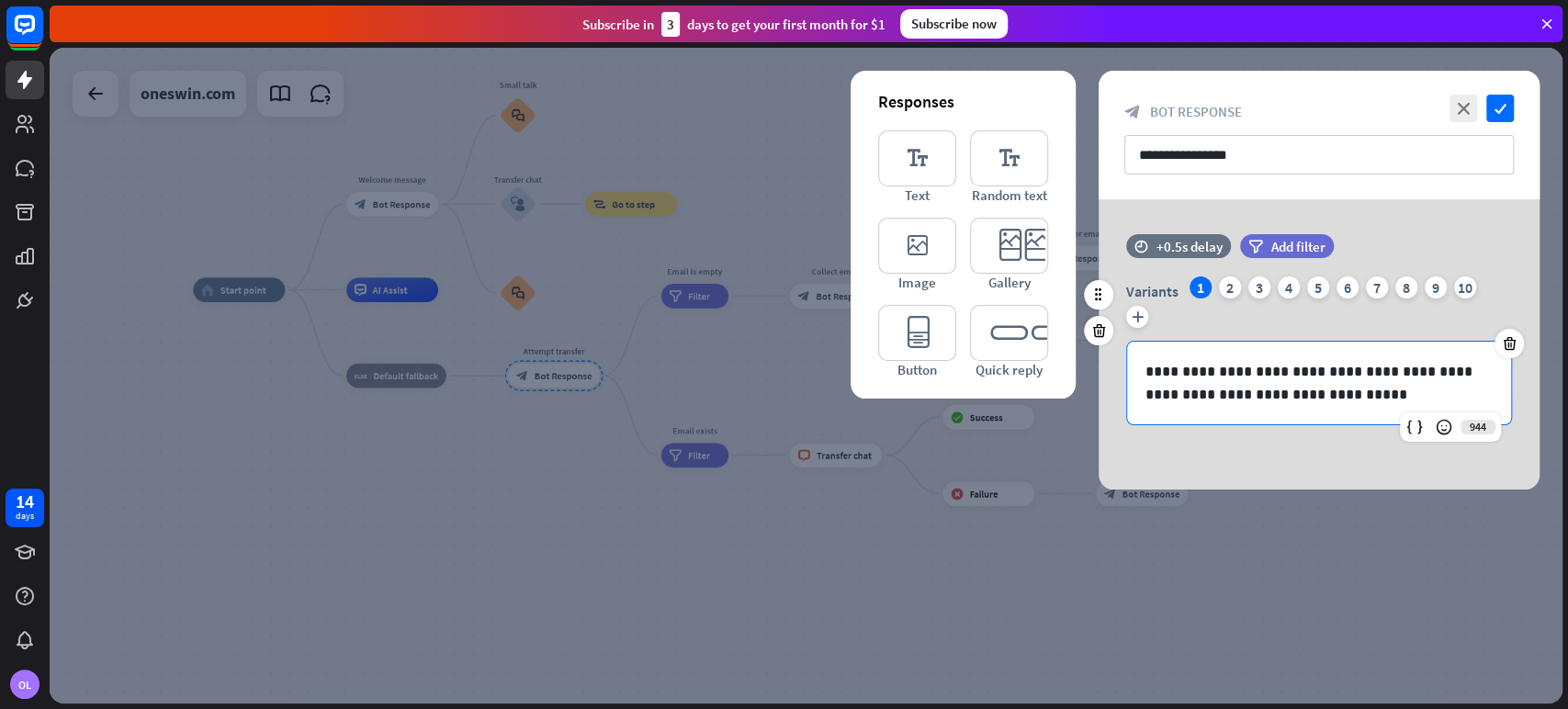 type 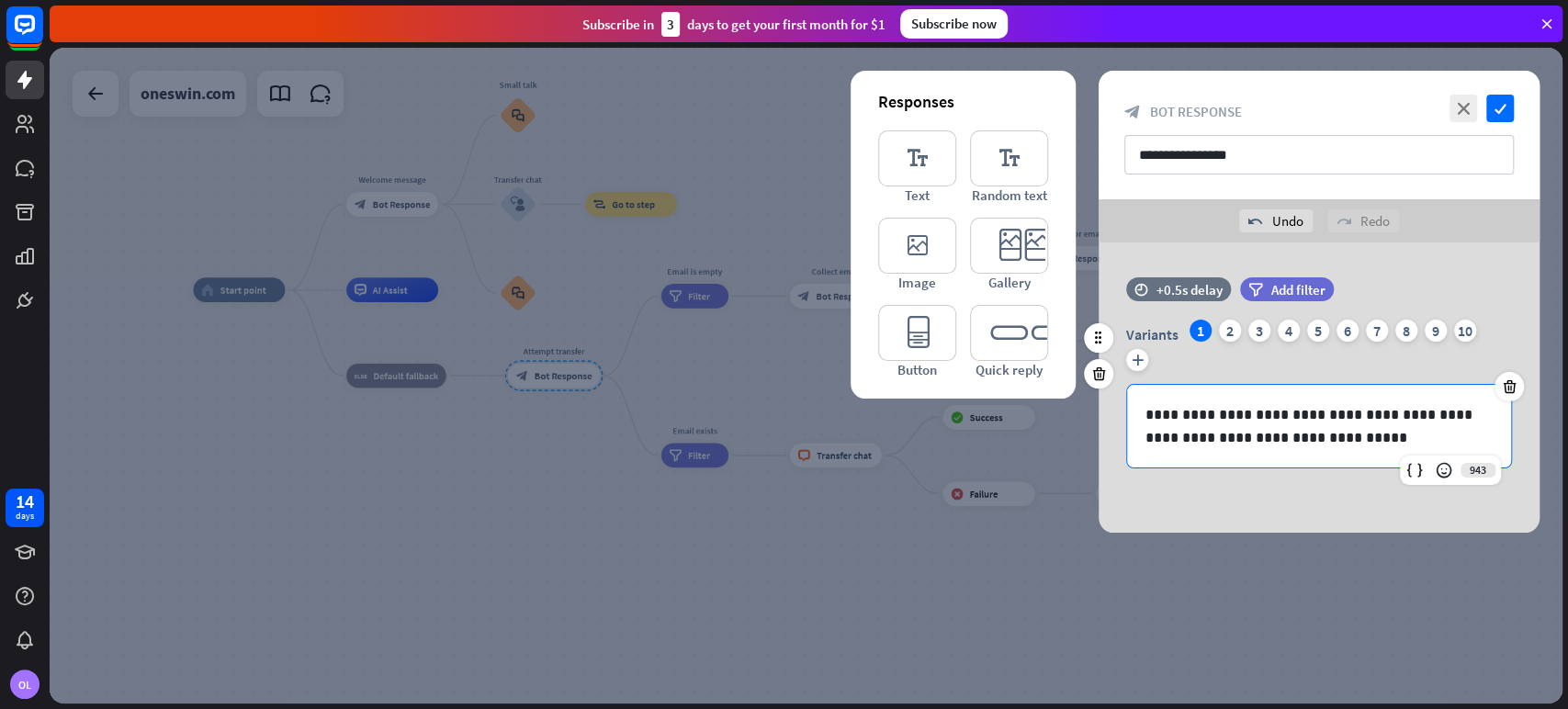 click on "**********" at bounding box center [1319, 426] 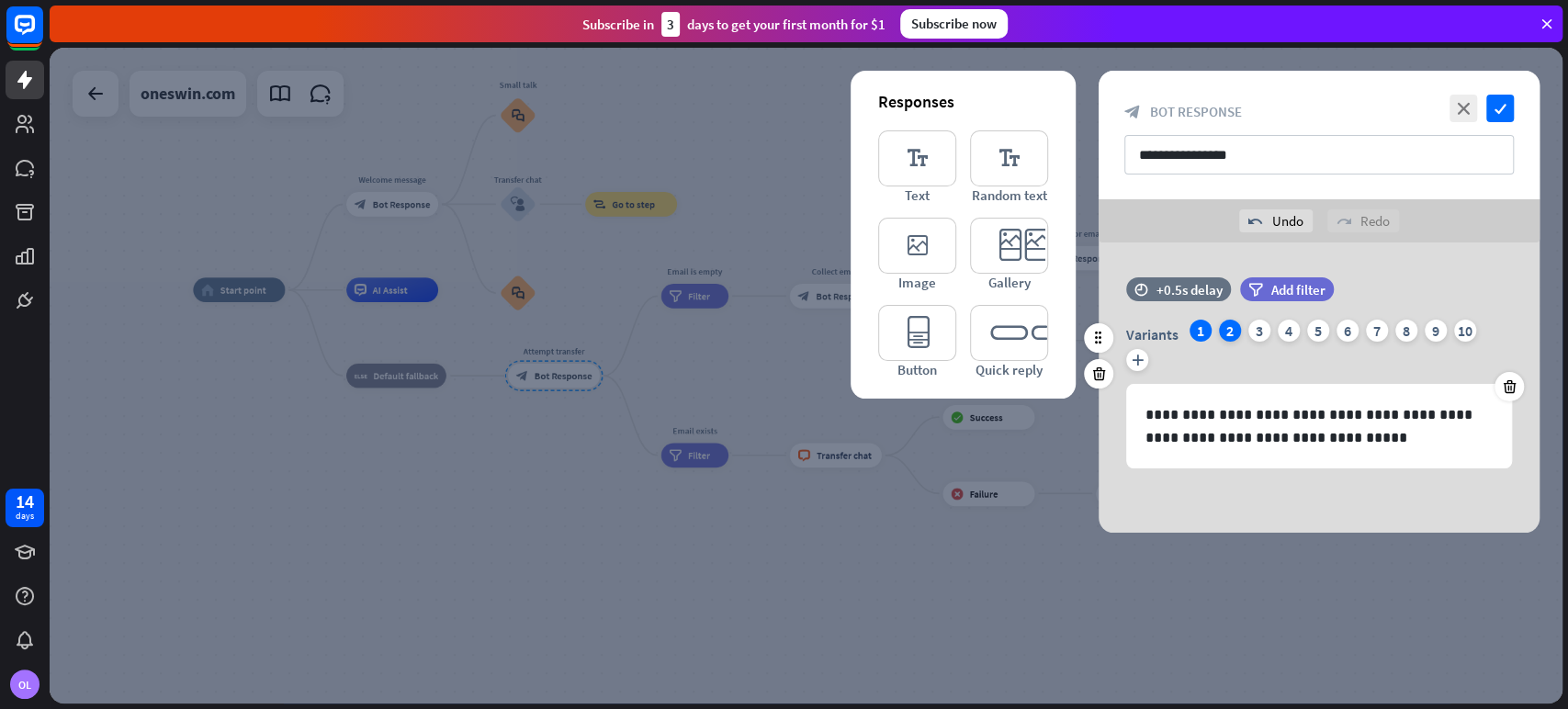 click on "2" at bounding box center [1230, 331] 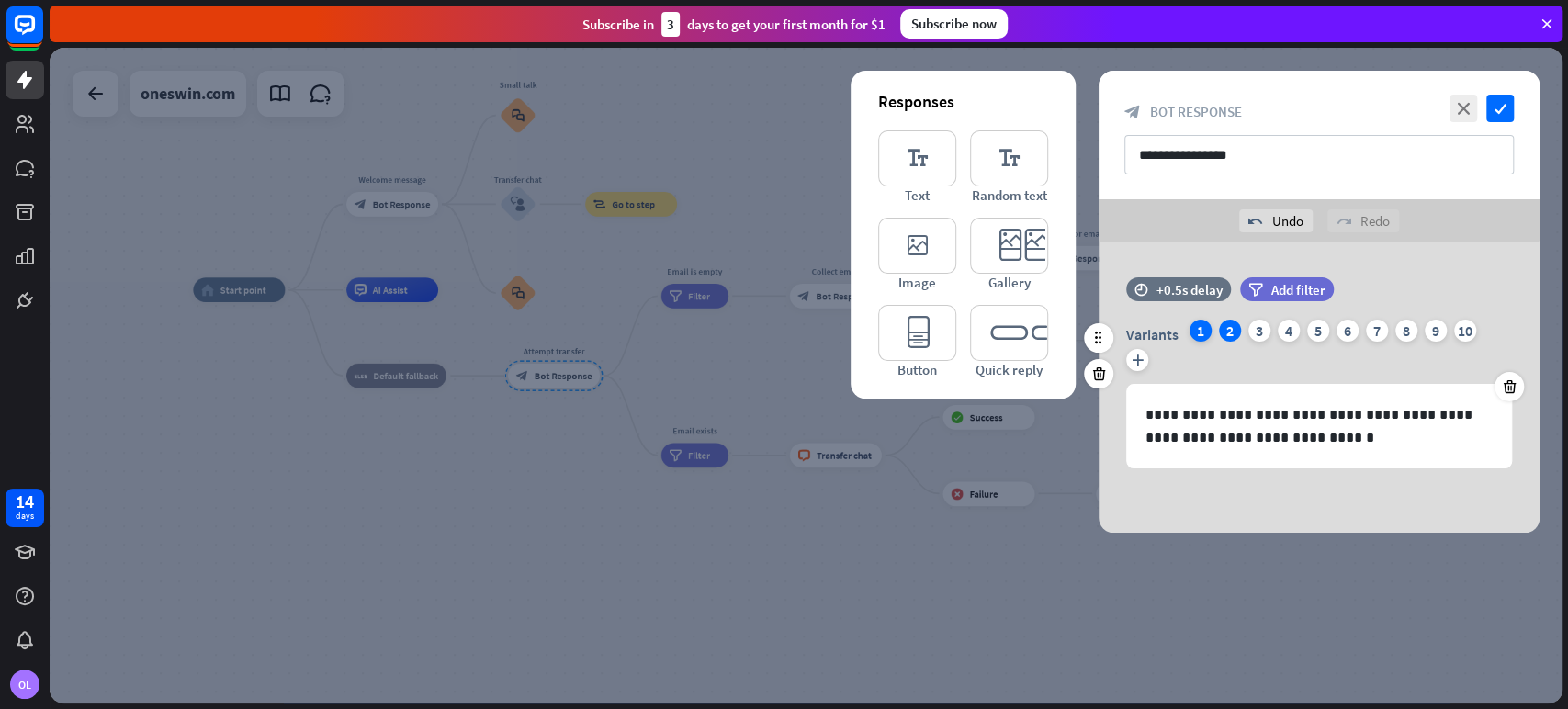 click on "1" at bounding box center (1201, 331) 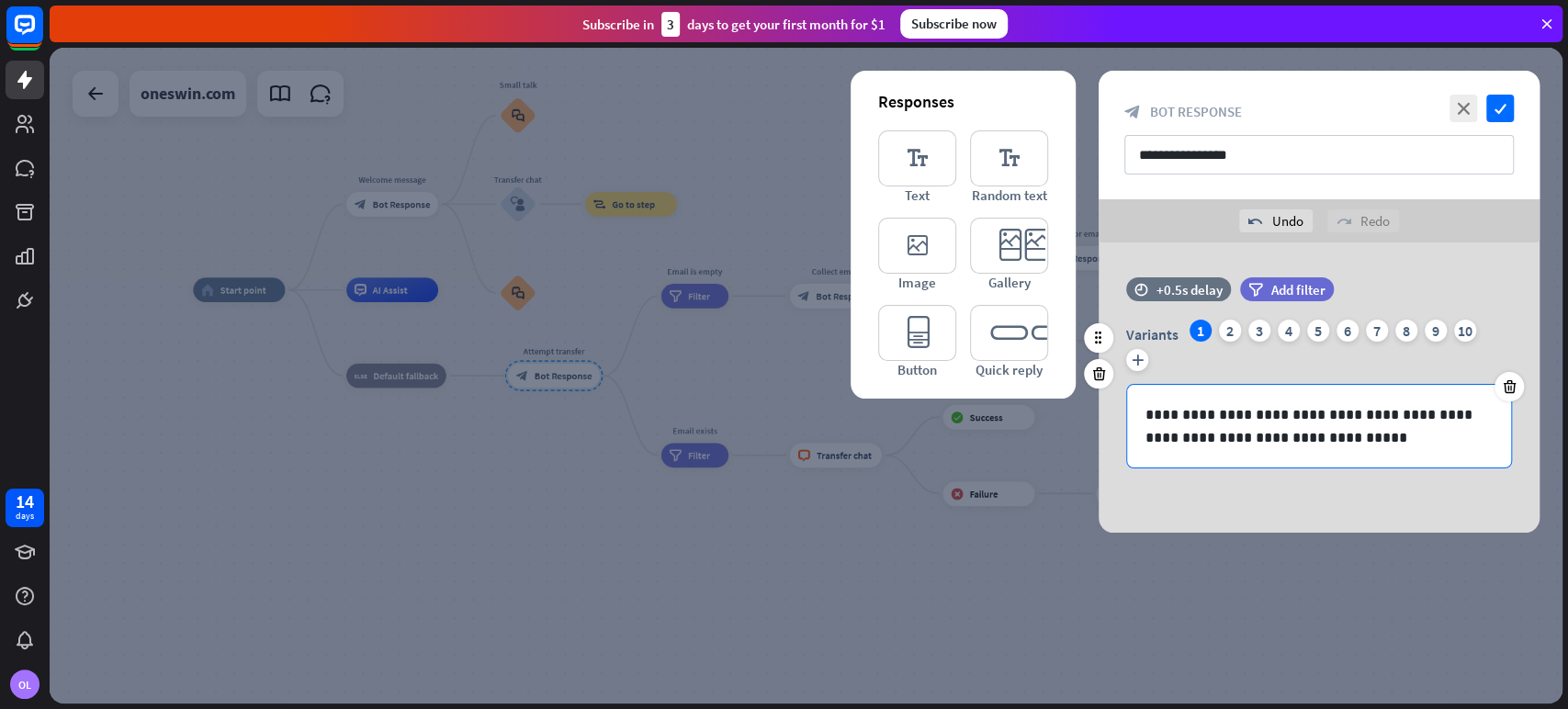 click on "**********" at bounding box center [1319, 426] 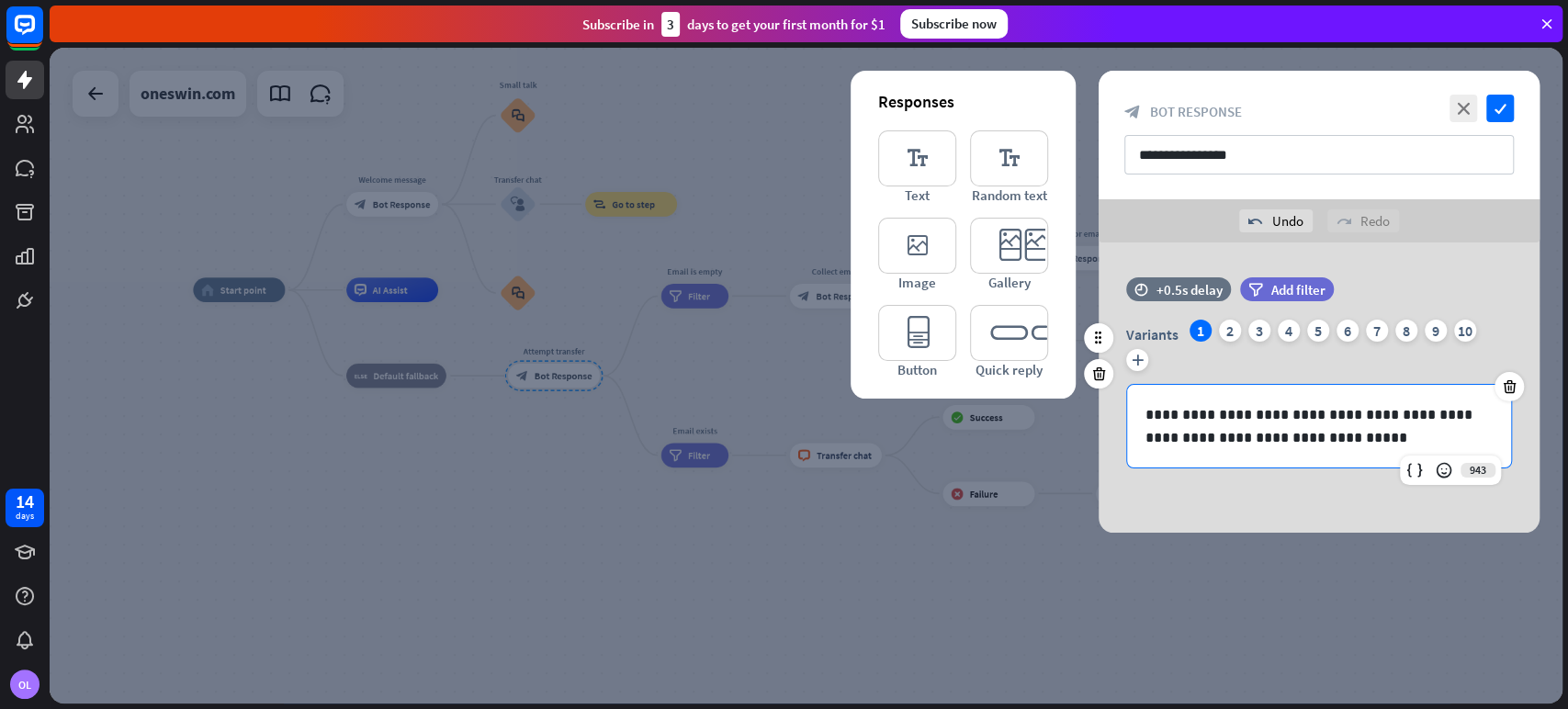 click on "**********" at bounding box center (1319, 426) 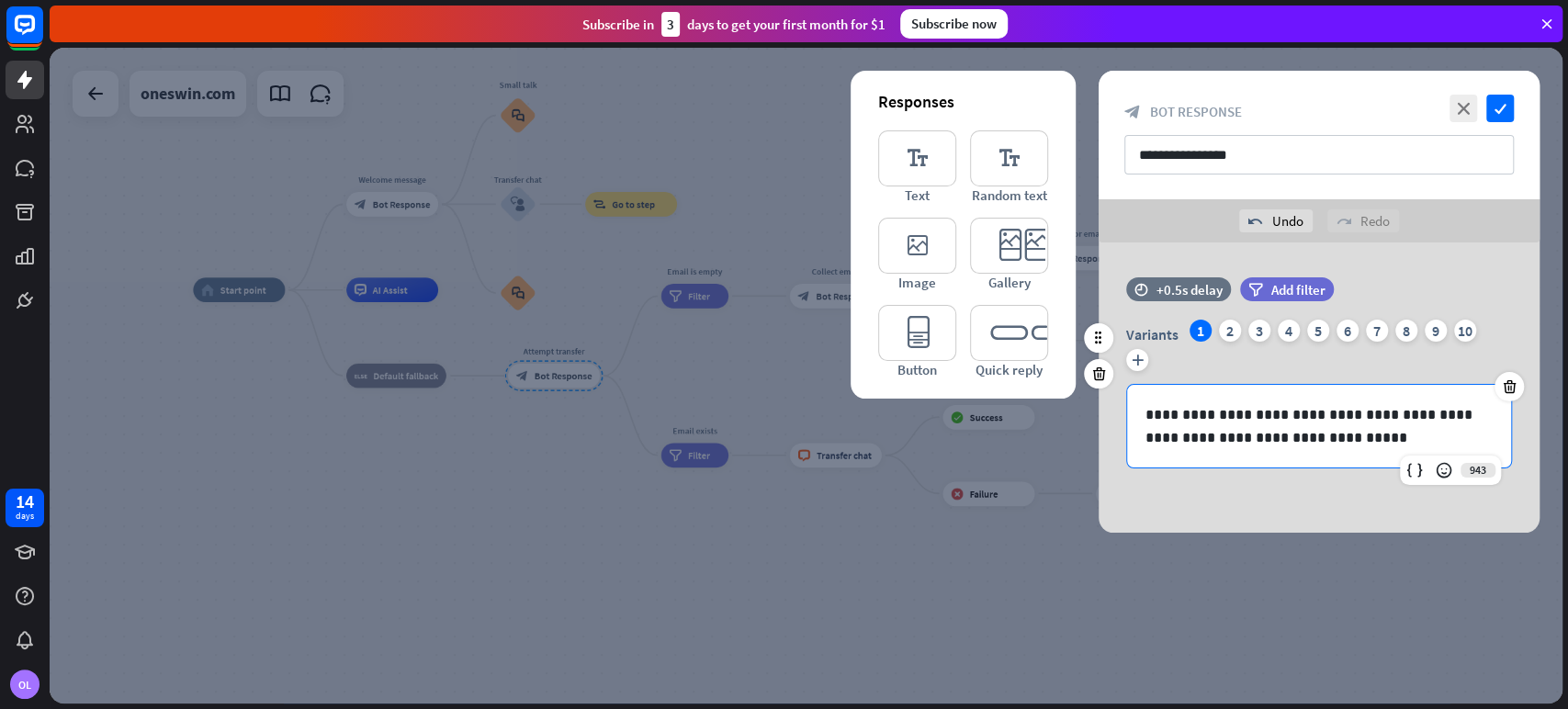 click on "**********" at bounding box center [1319, 426] 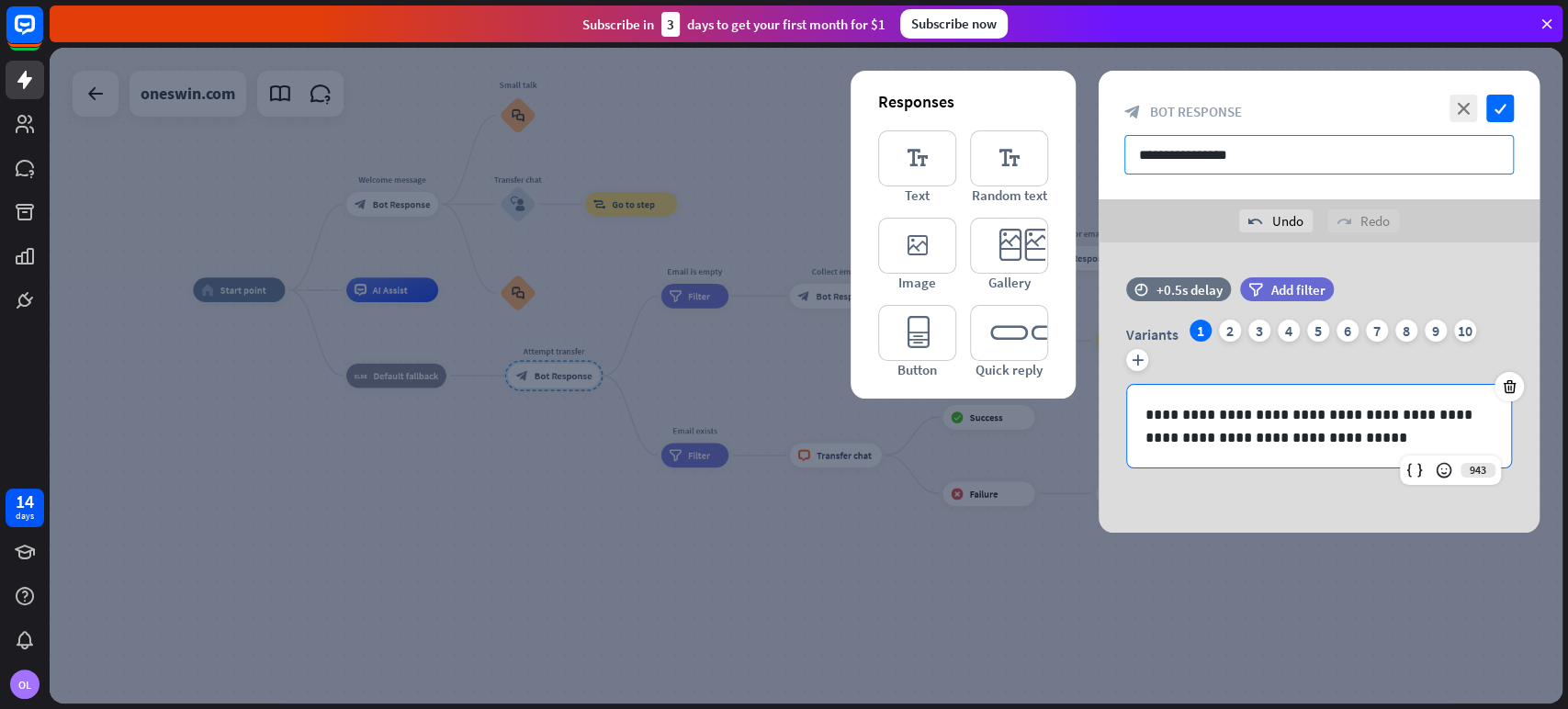 click on "**********" at bounding box center [1319, 154] 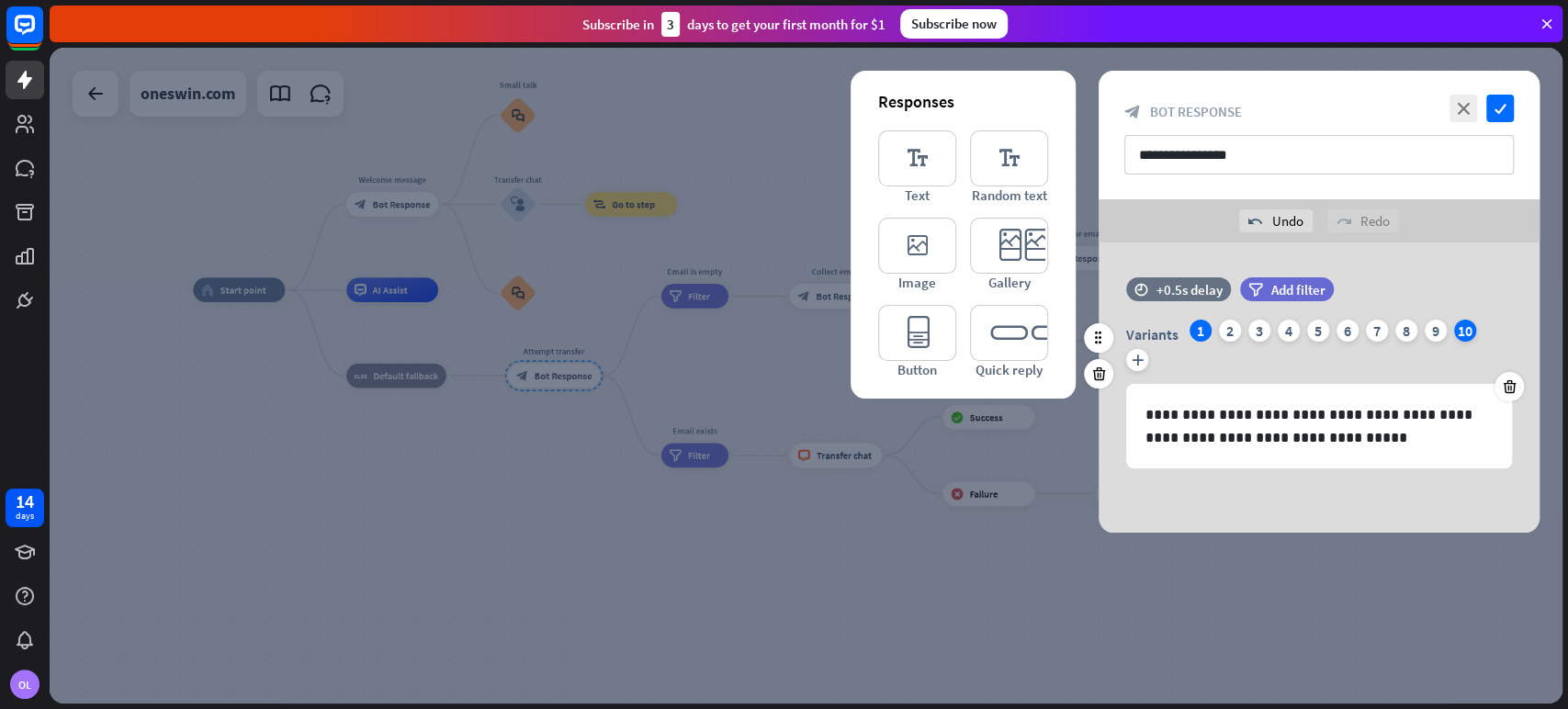 click on "10" at bounding box center [1465, 331] 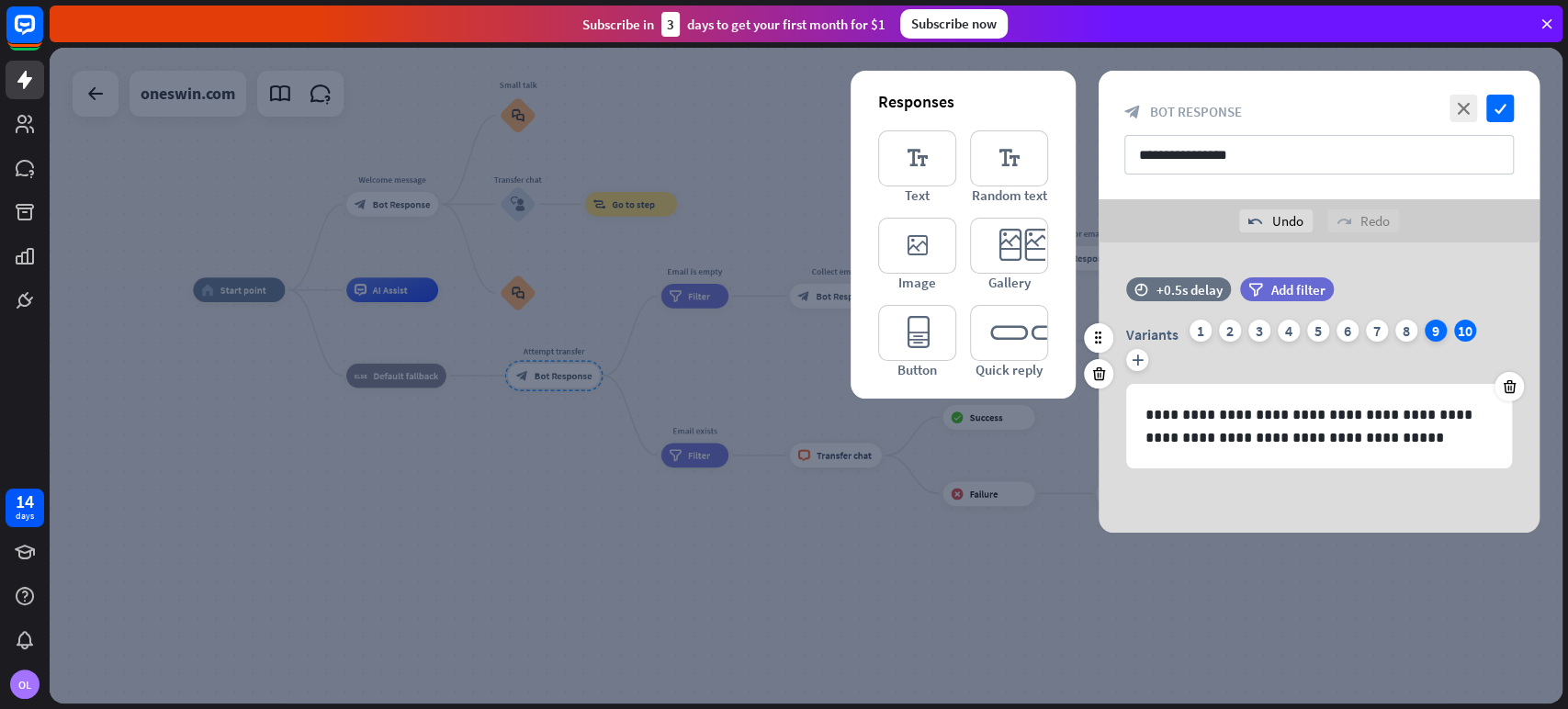 click on "9" at bounding box center (1436, 331) 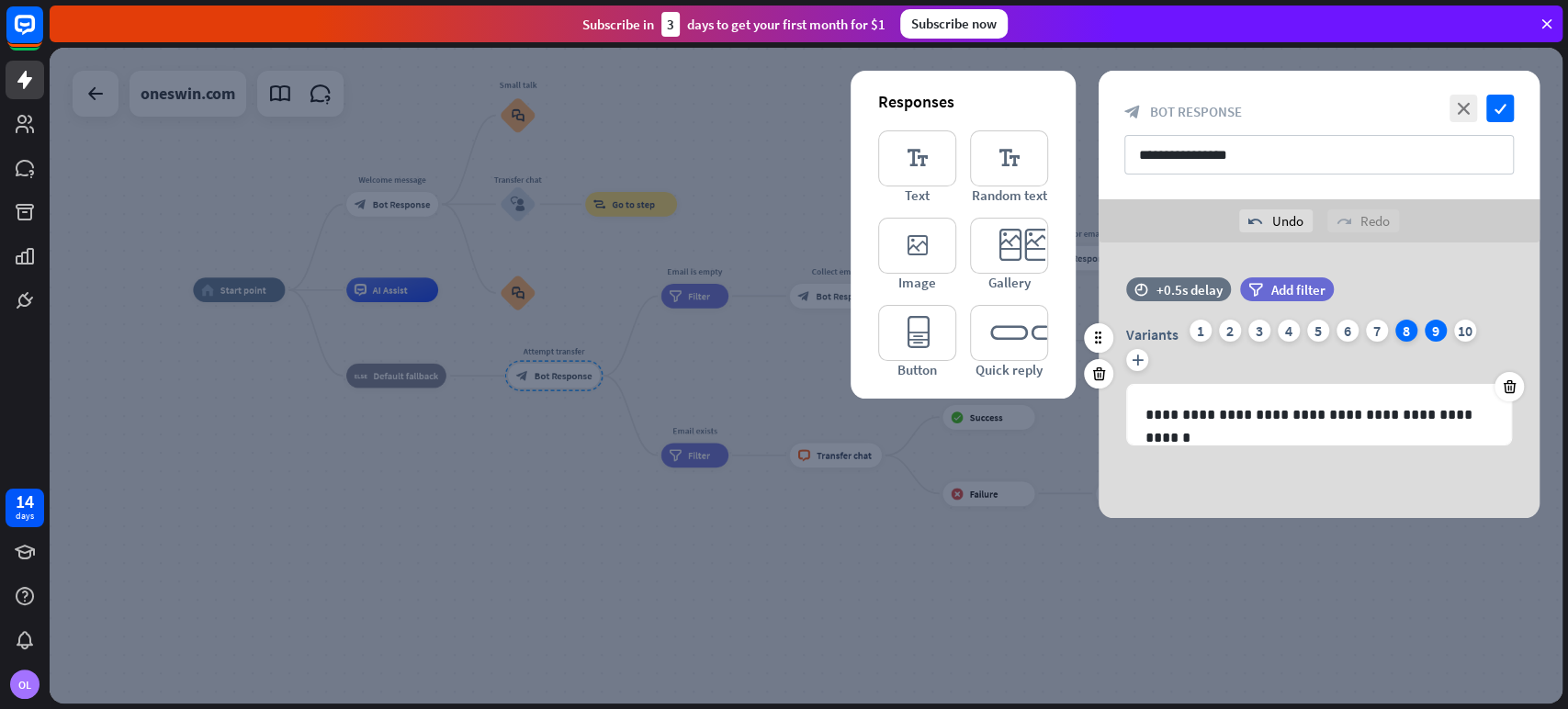 click on "8" at bounding box center [1406, 331] 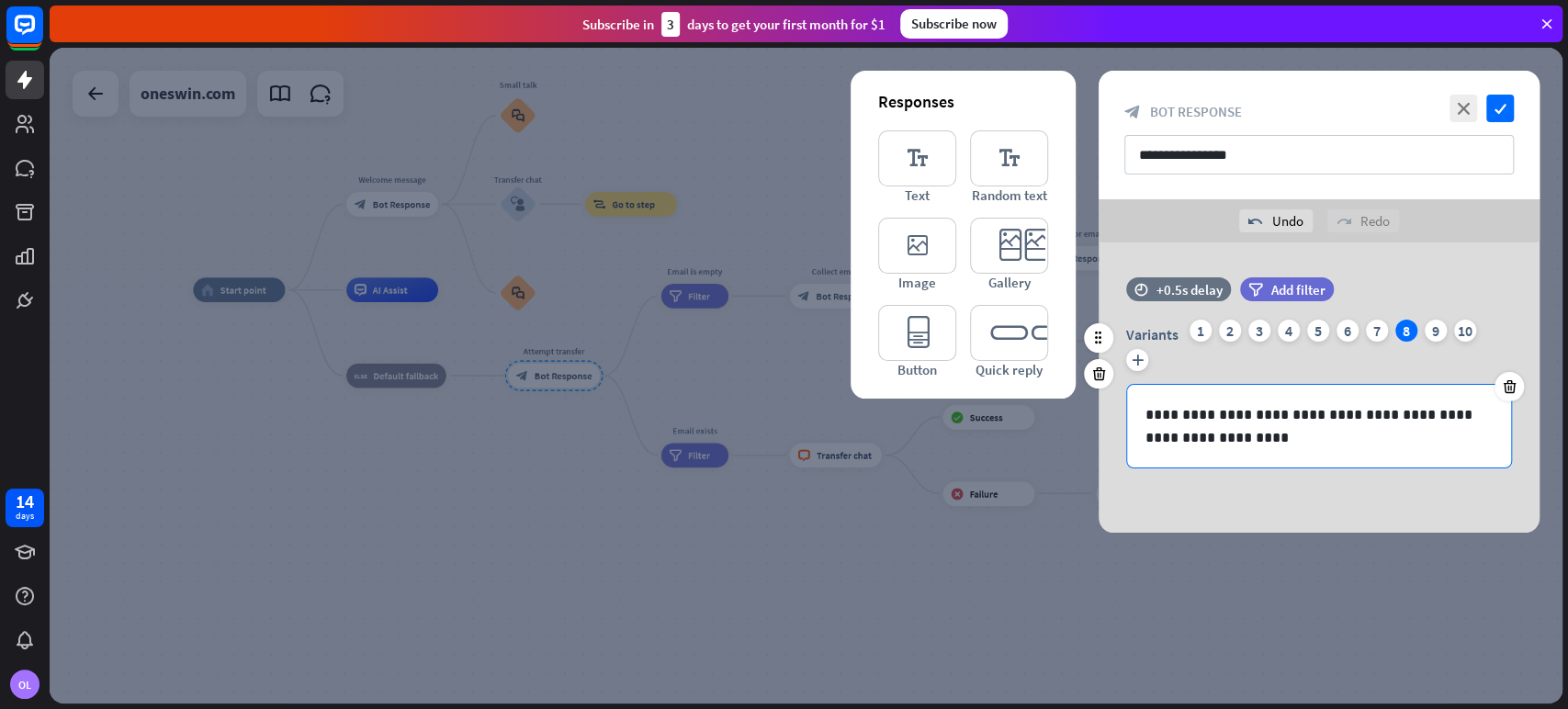 click on "**********" at bounding box center [1319, 426] 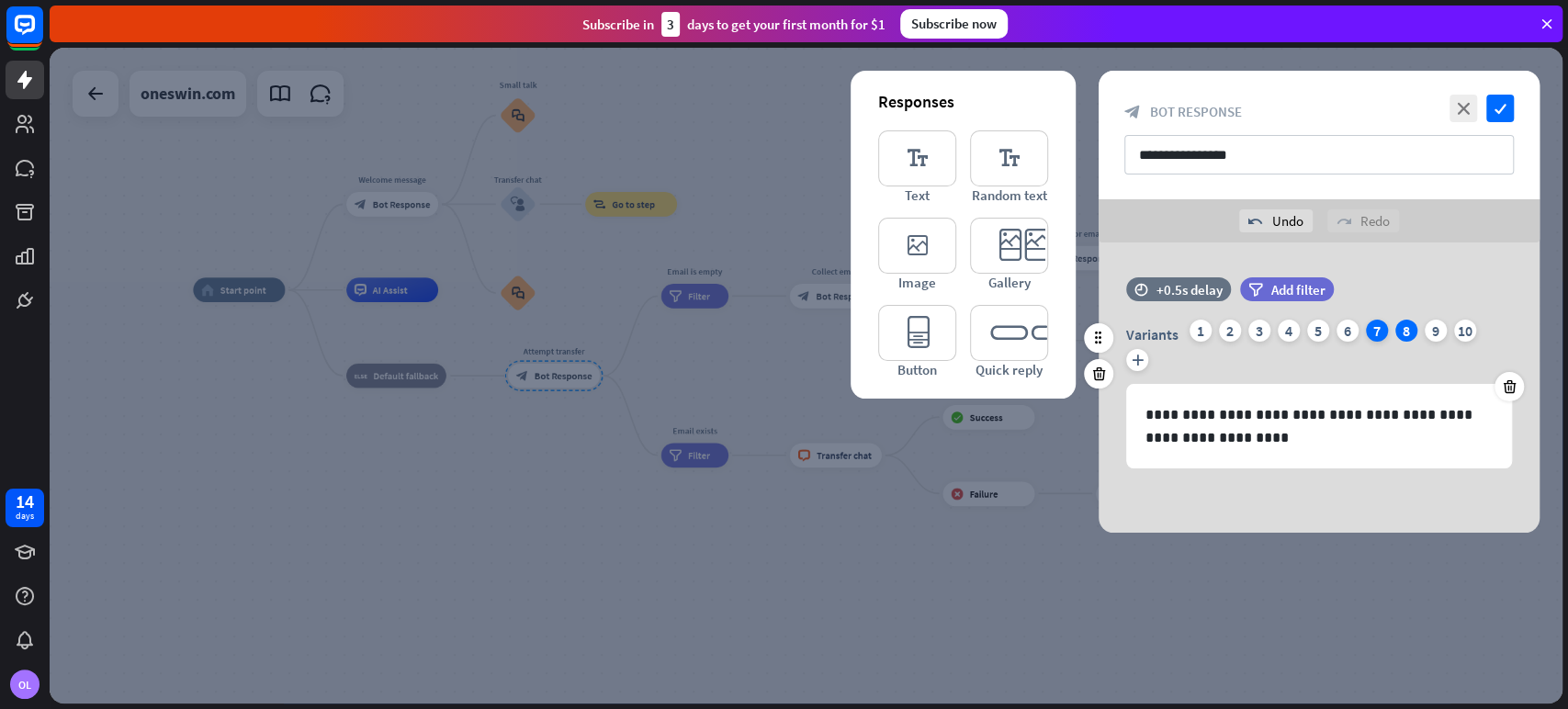 click on "7" at bounding box center [1377, 331] 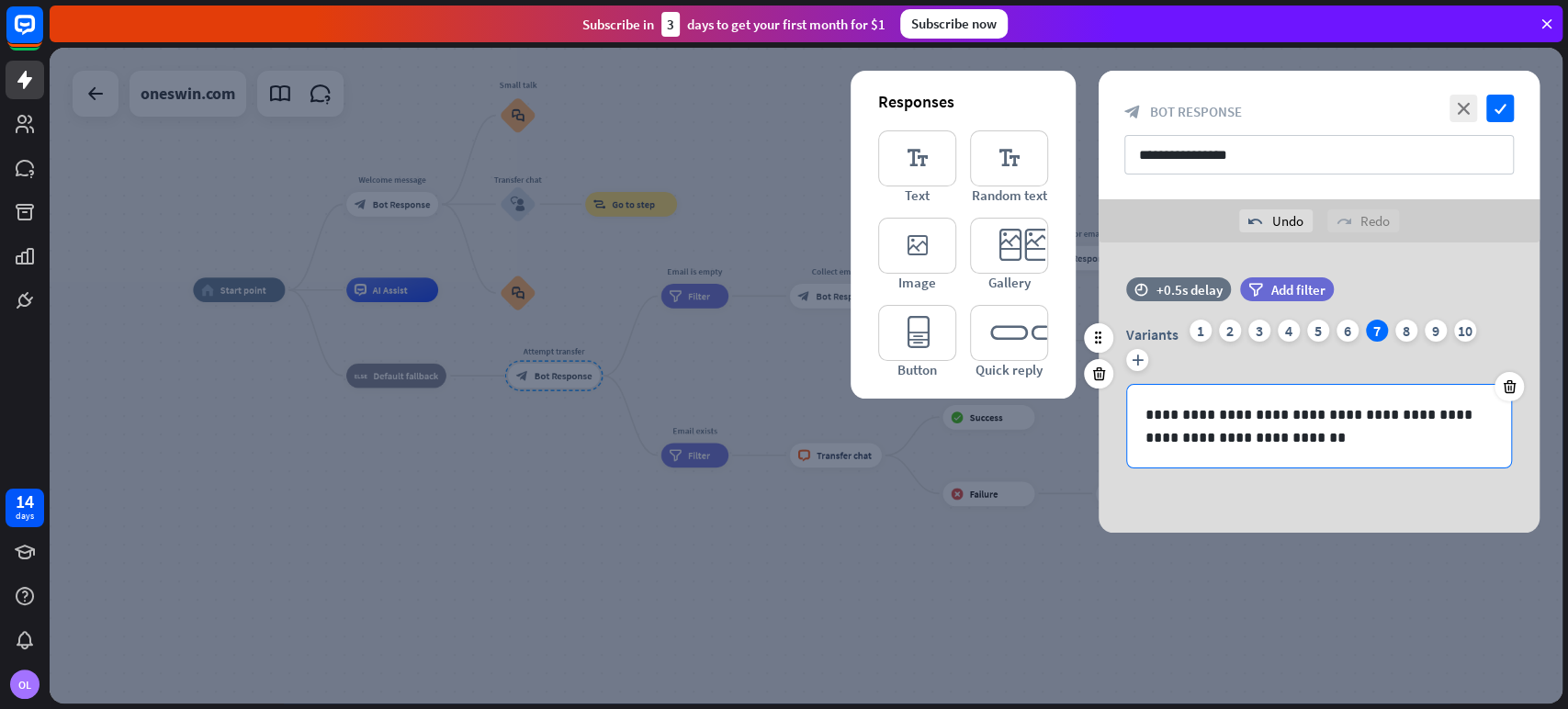 click on "**********" at bounding box center [1319, 426] 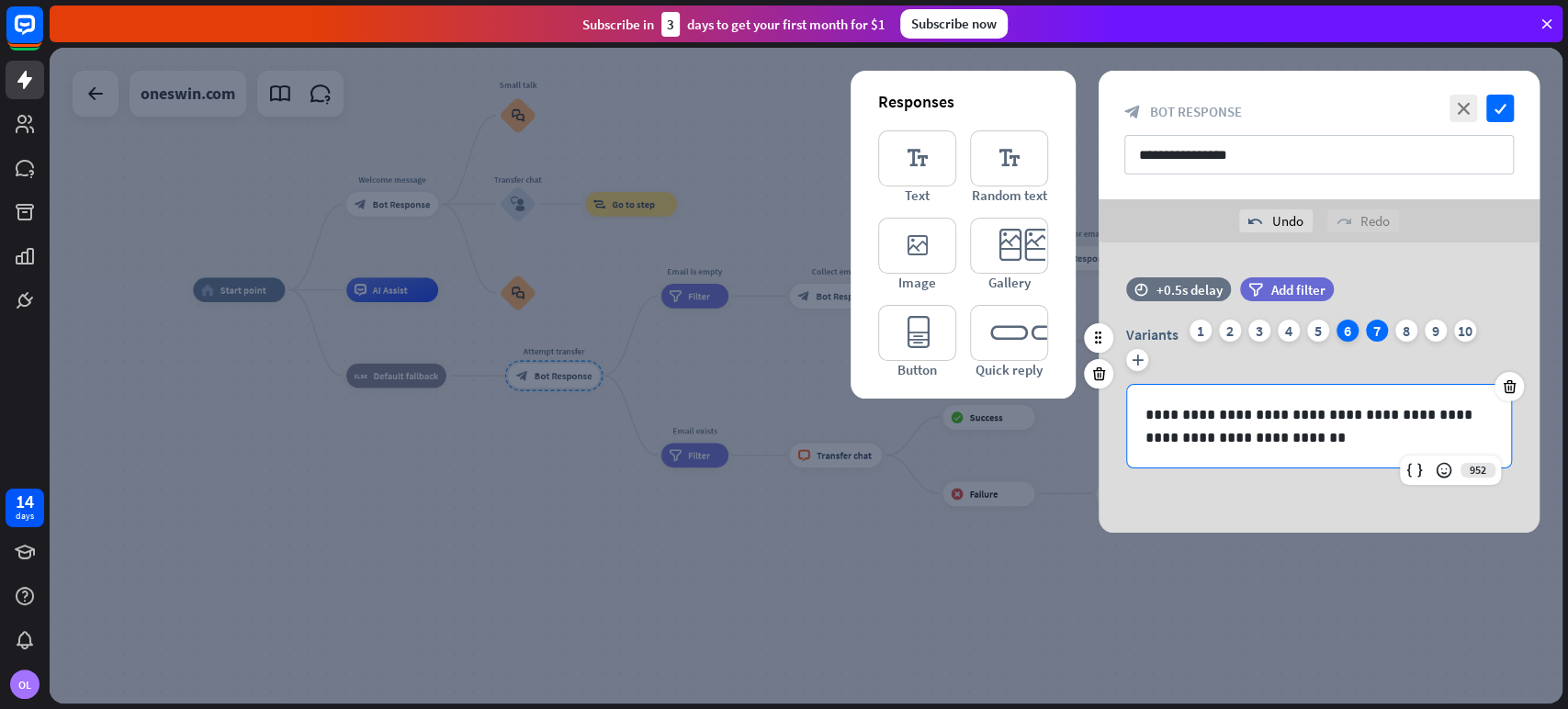 click on "6" at bounding box center (1348, 331) 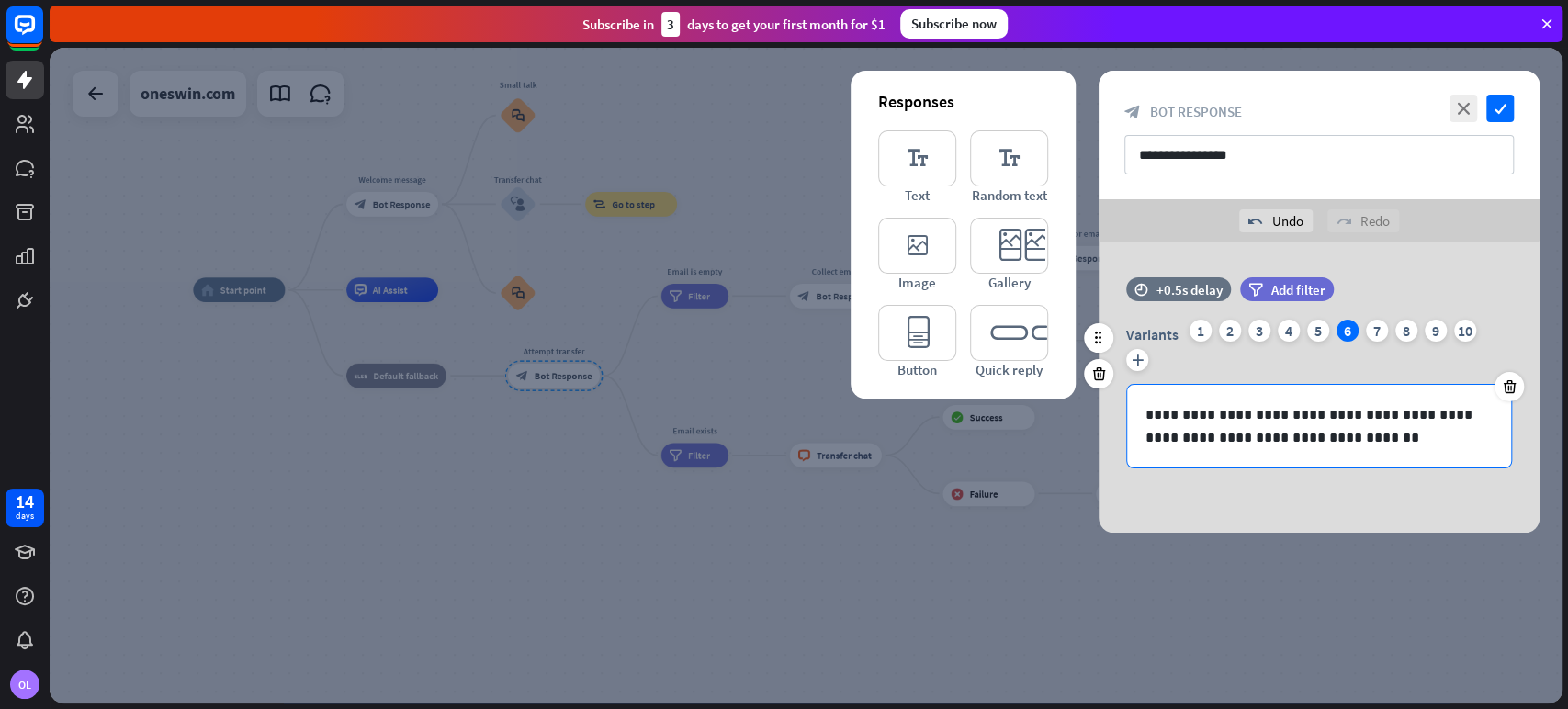 click on "**********" at bounding box center [1319, 426] 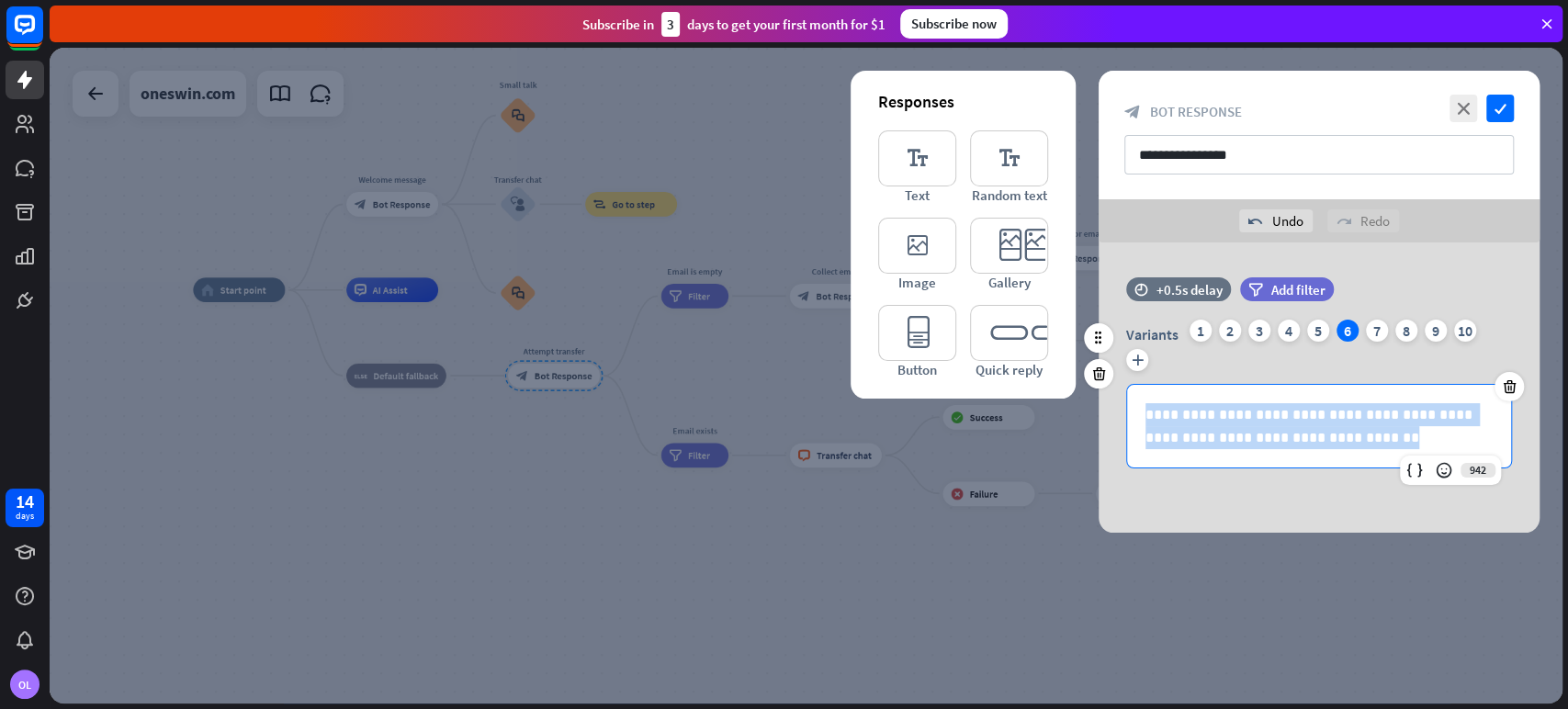 drag, startPoint x: 1348, startPoint y: 435, endPoint x: 1141, endPoint y: 410, distance: 208.5042 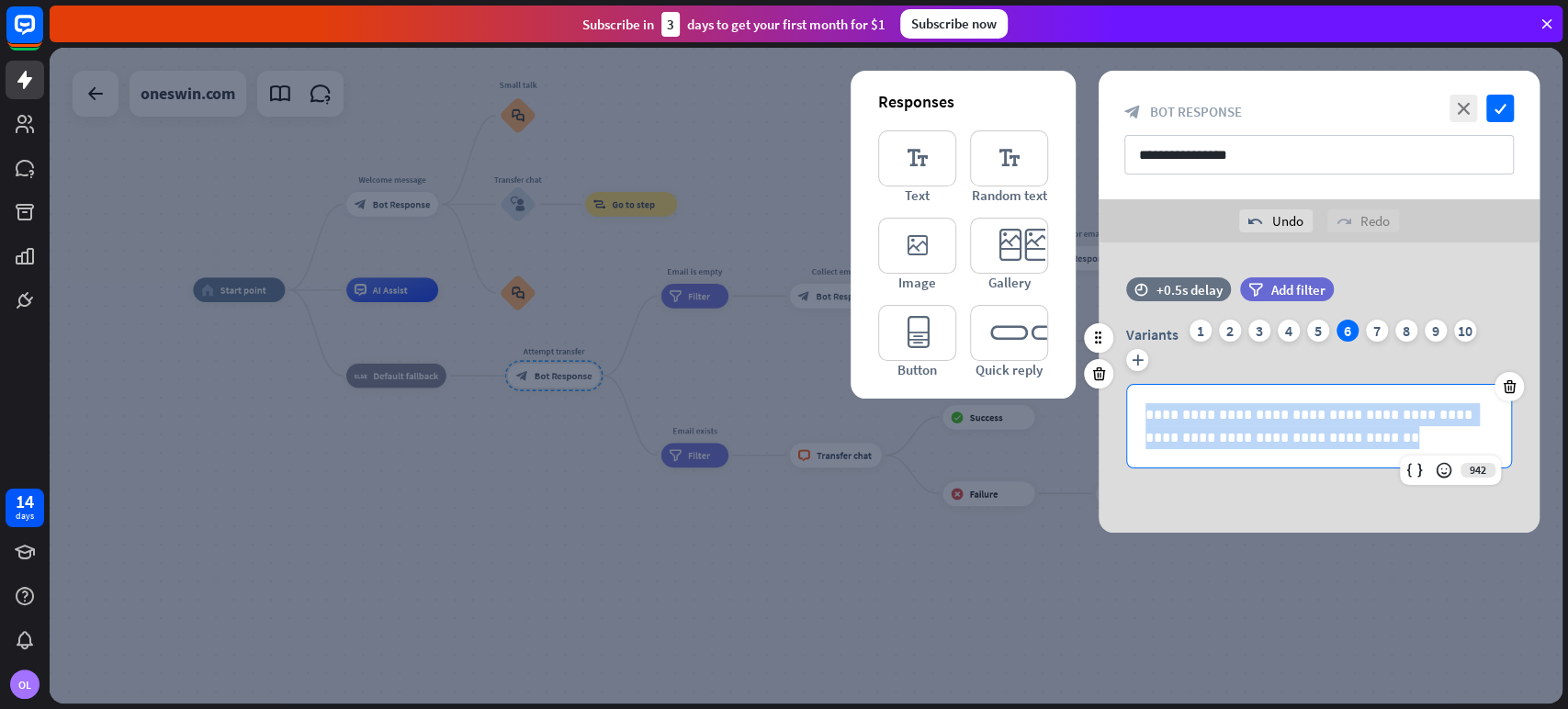click on "**********" at bounding box center (1319, 426) 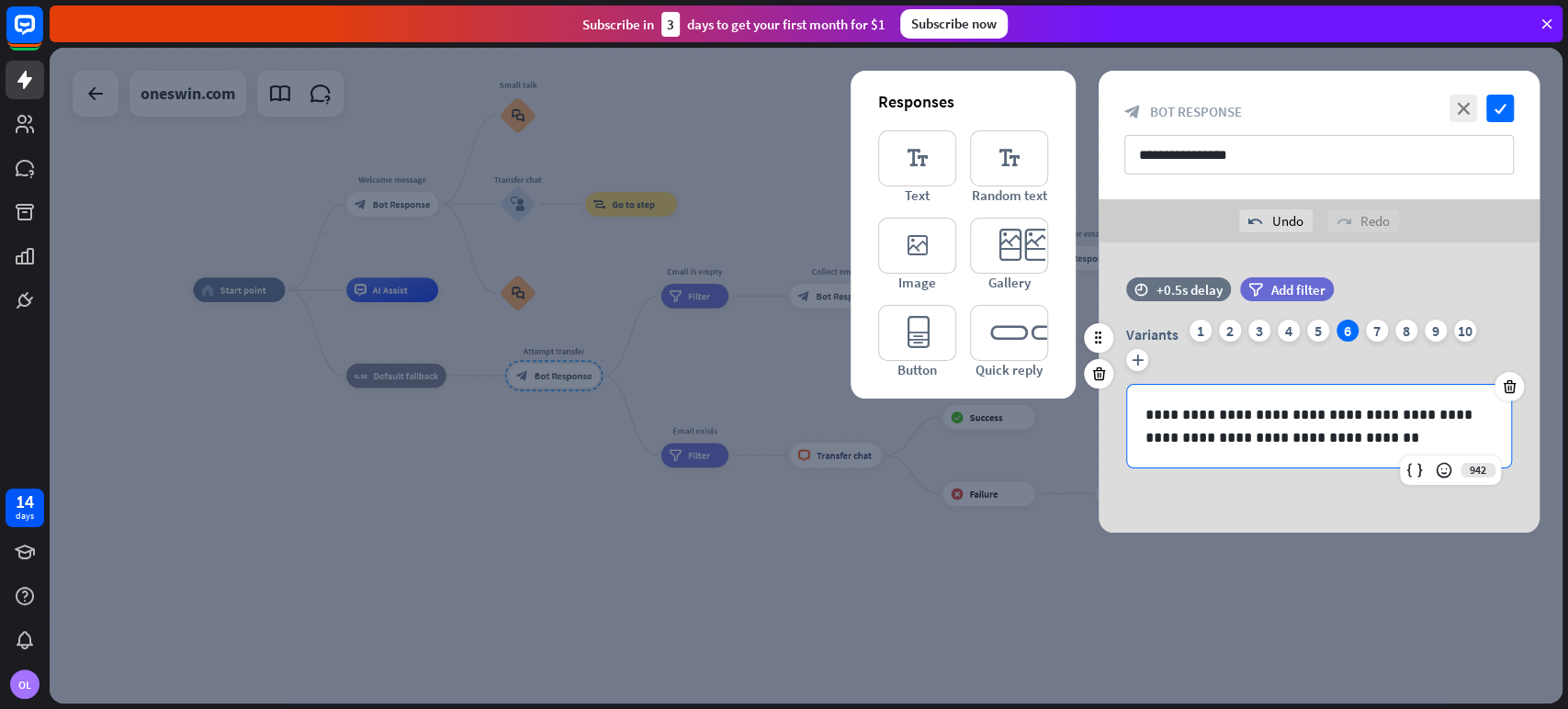 click on "**********" at bounding box center [1319, 426] 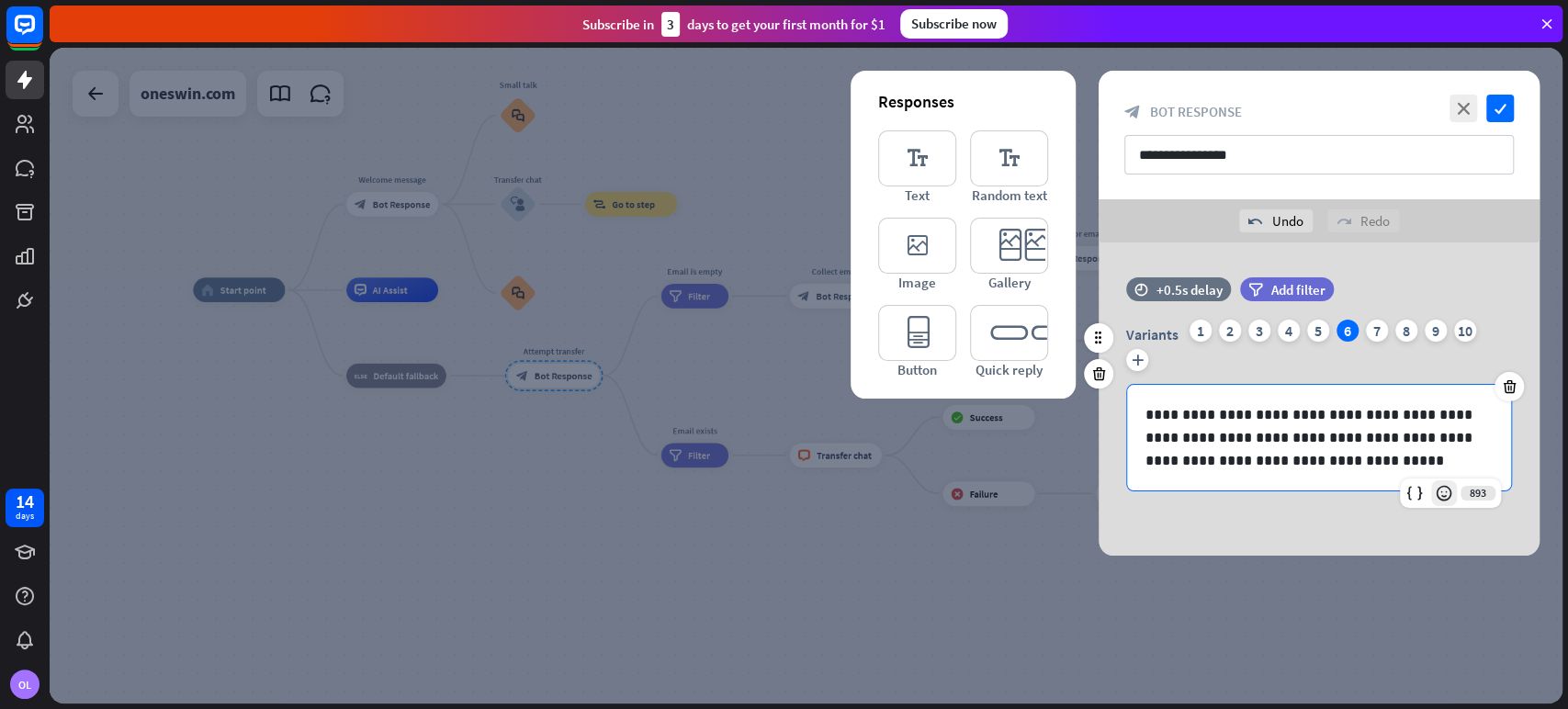 click at bounding box center [1444, 493] 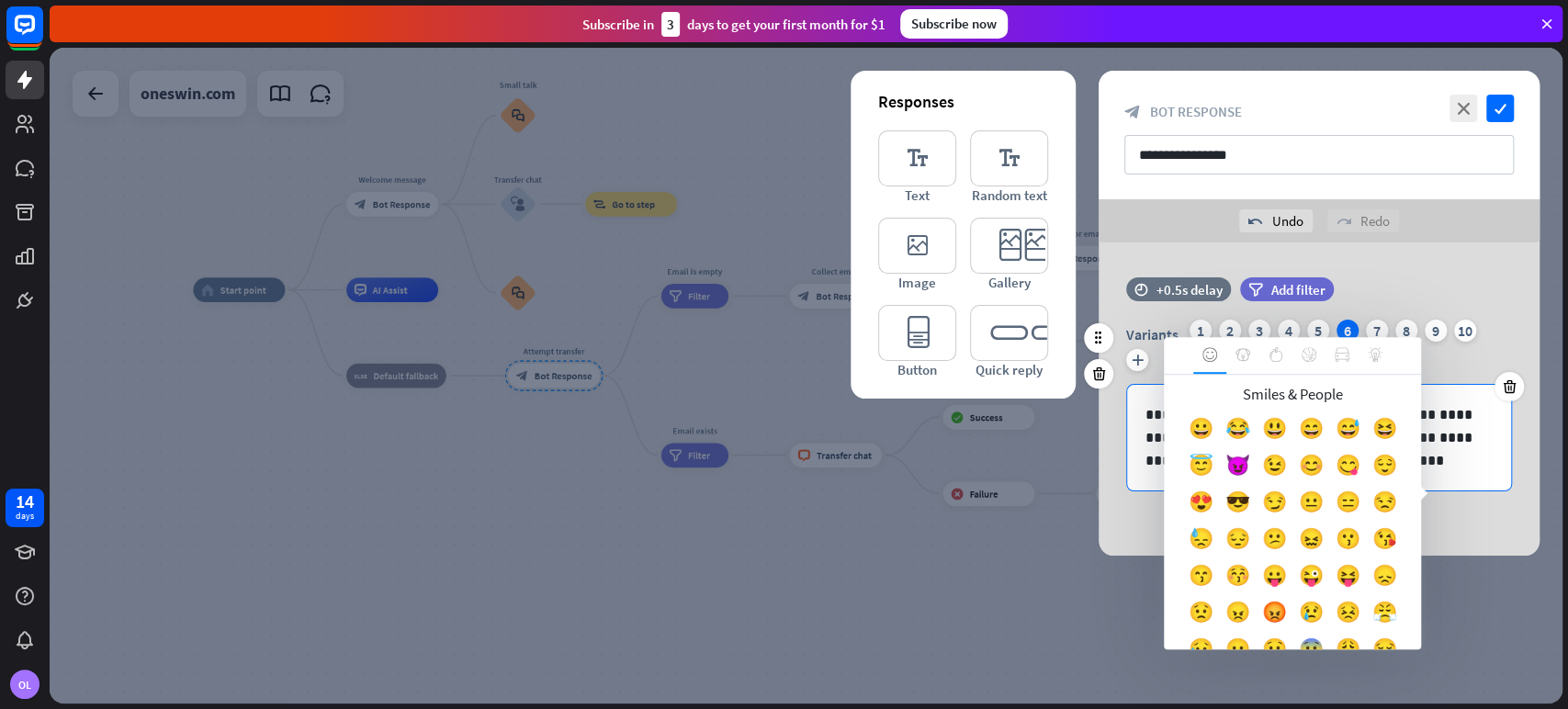 click on "😀" at bounding box center (1201, 433) 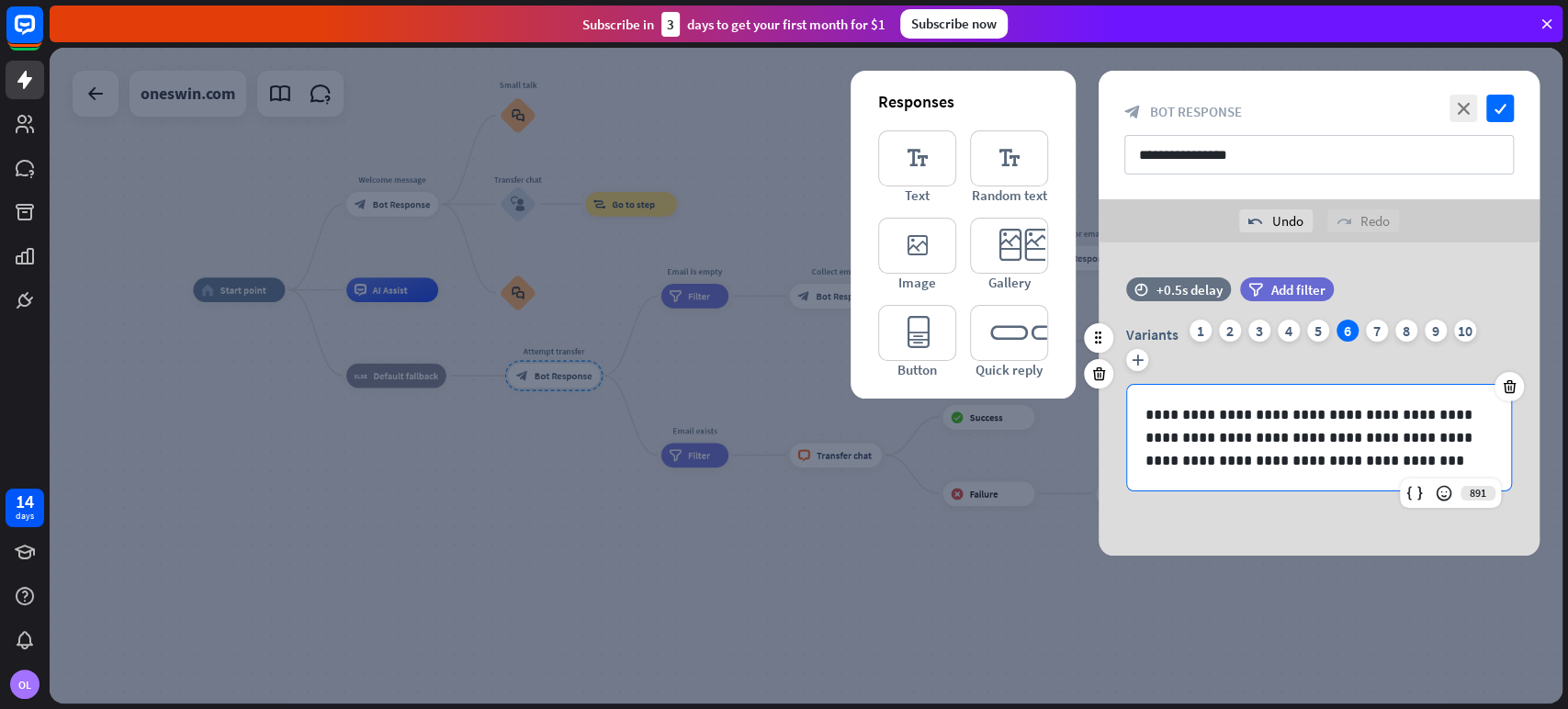 click on "**********" at bounding box center (1319, 437) 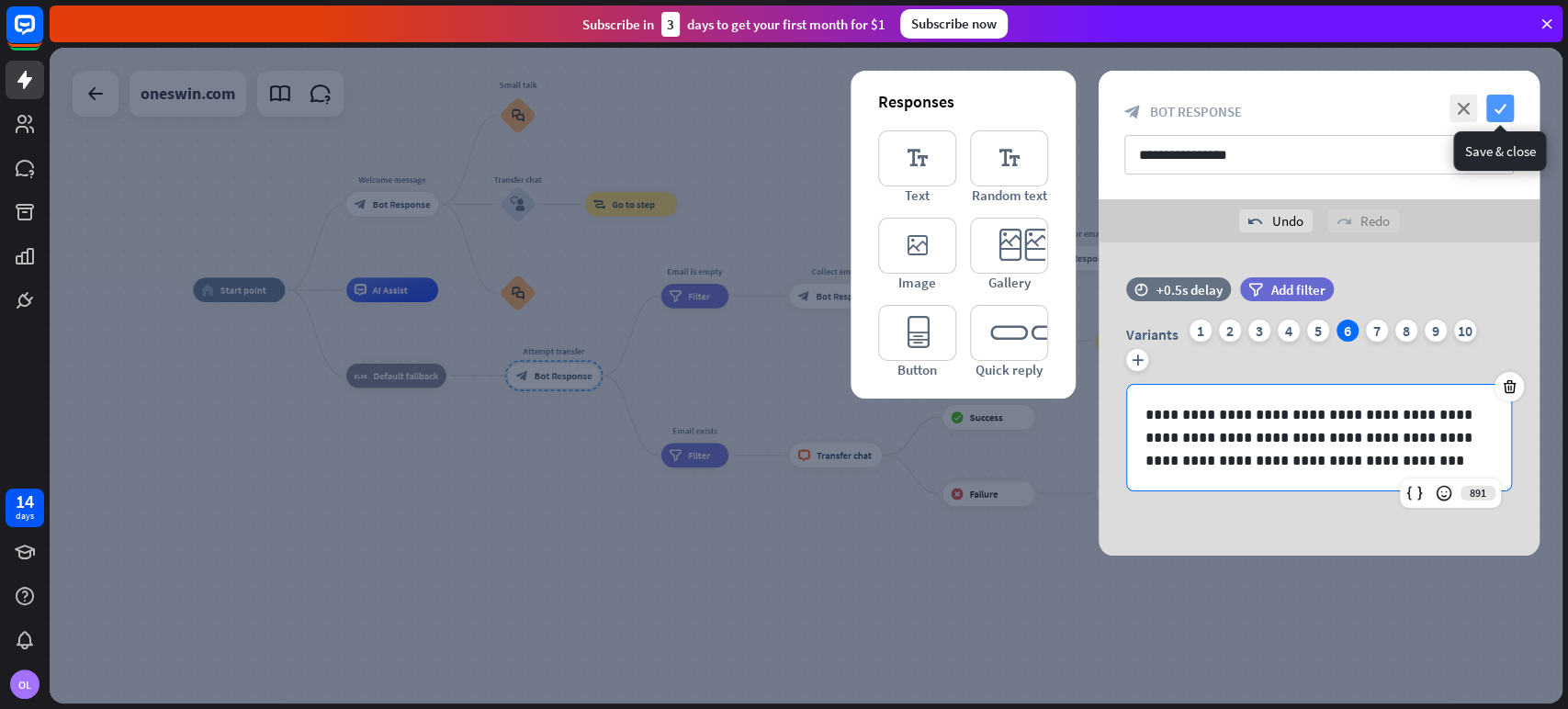 click on "check" at bounding box center (1500, 108) 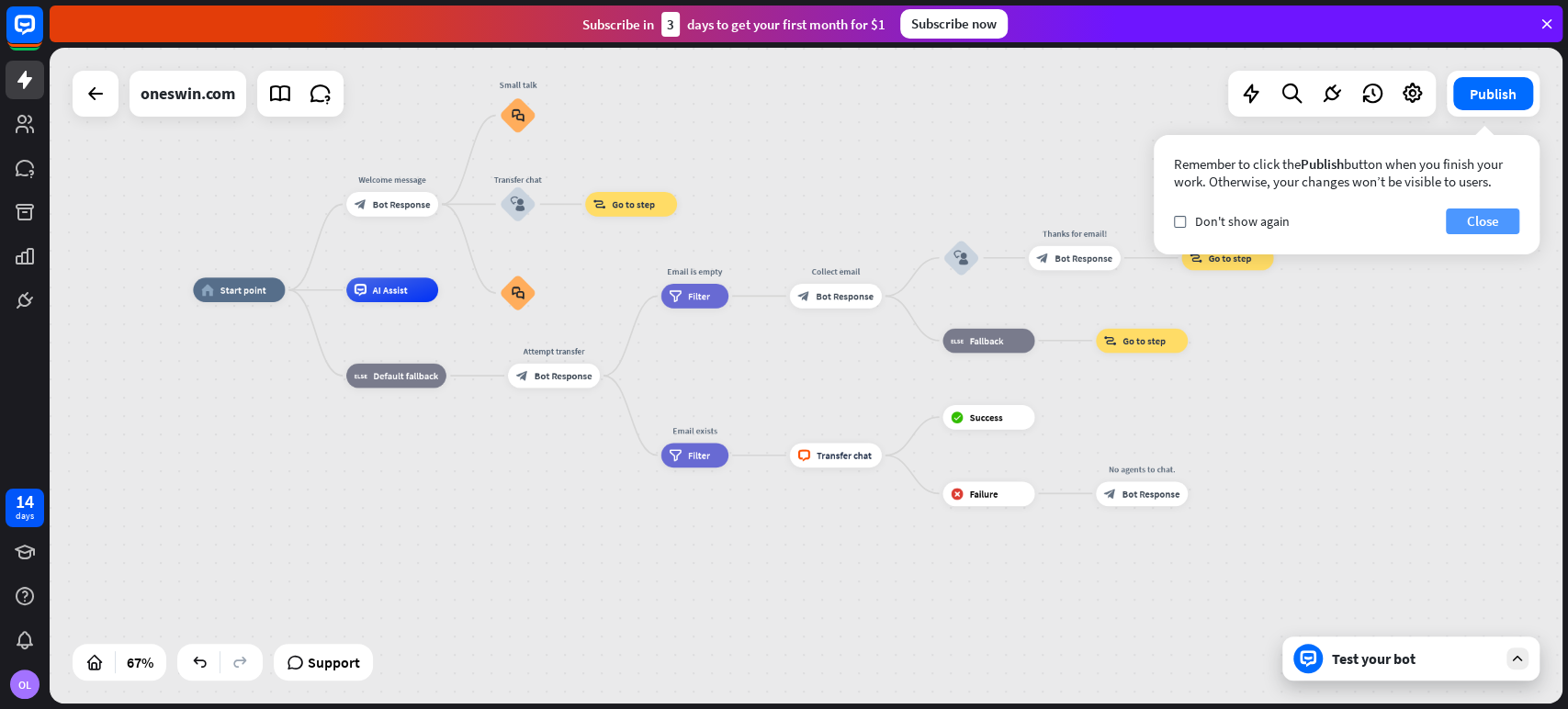 click on "Close" at bounding box center [1483, 221] 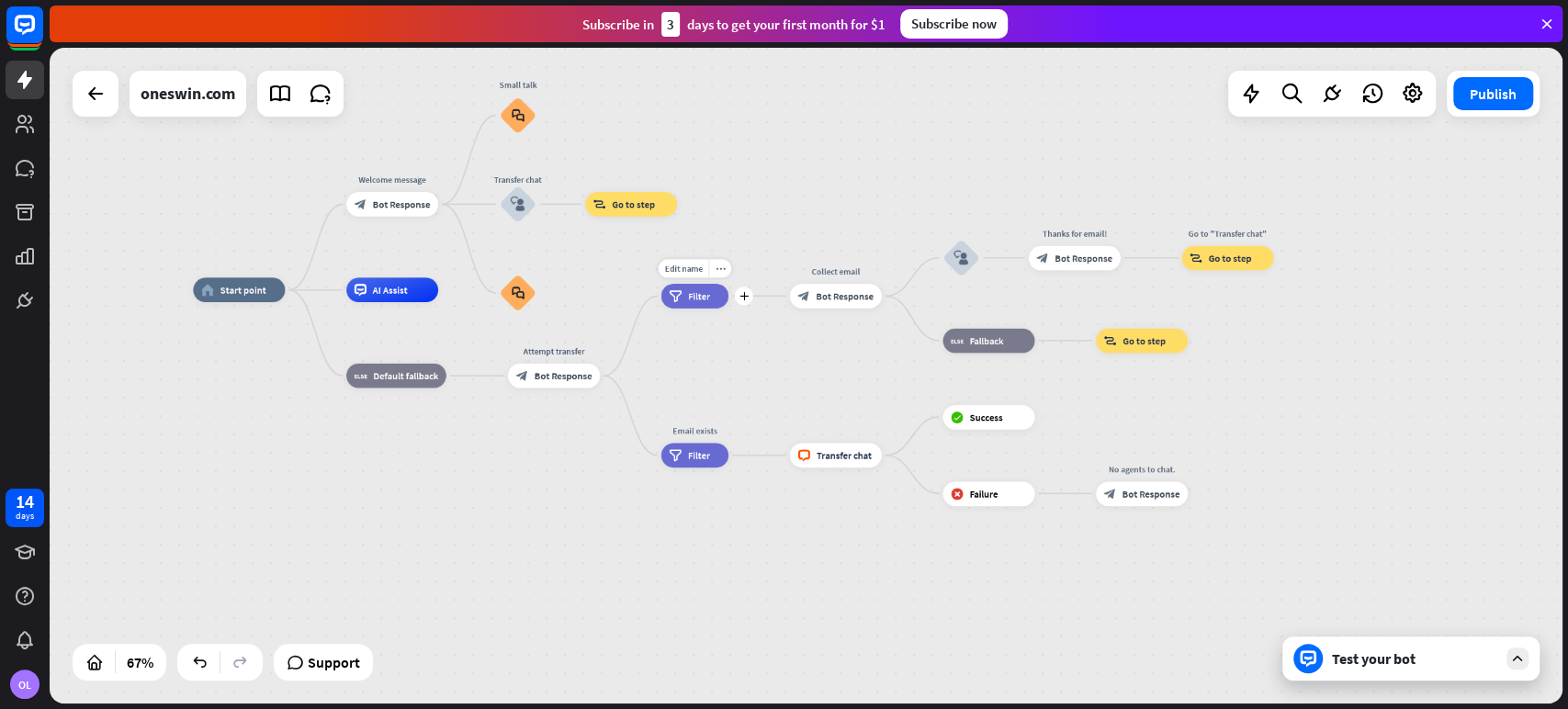 click on "Filter" at bounding box center [699, 296] 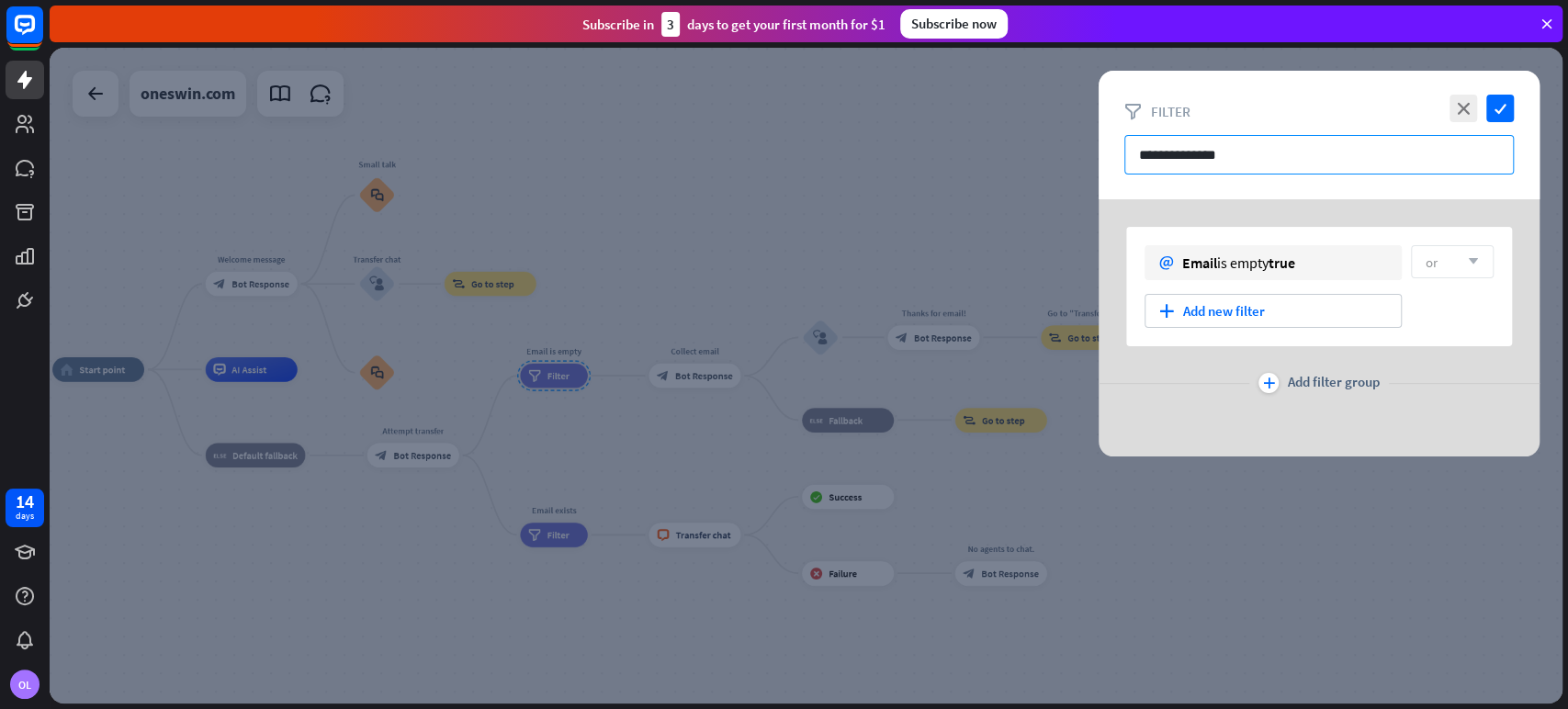 click on "**********" at bounding box center (1319, 154) 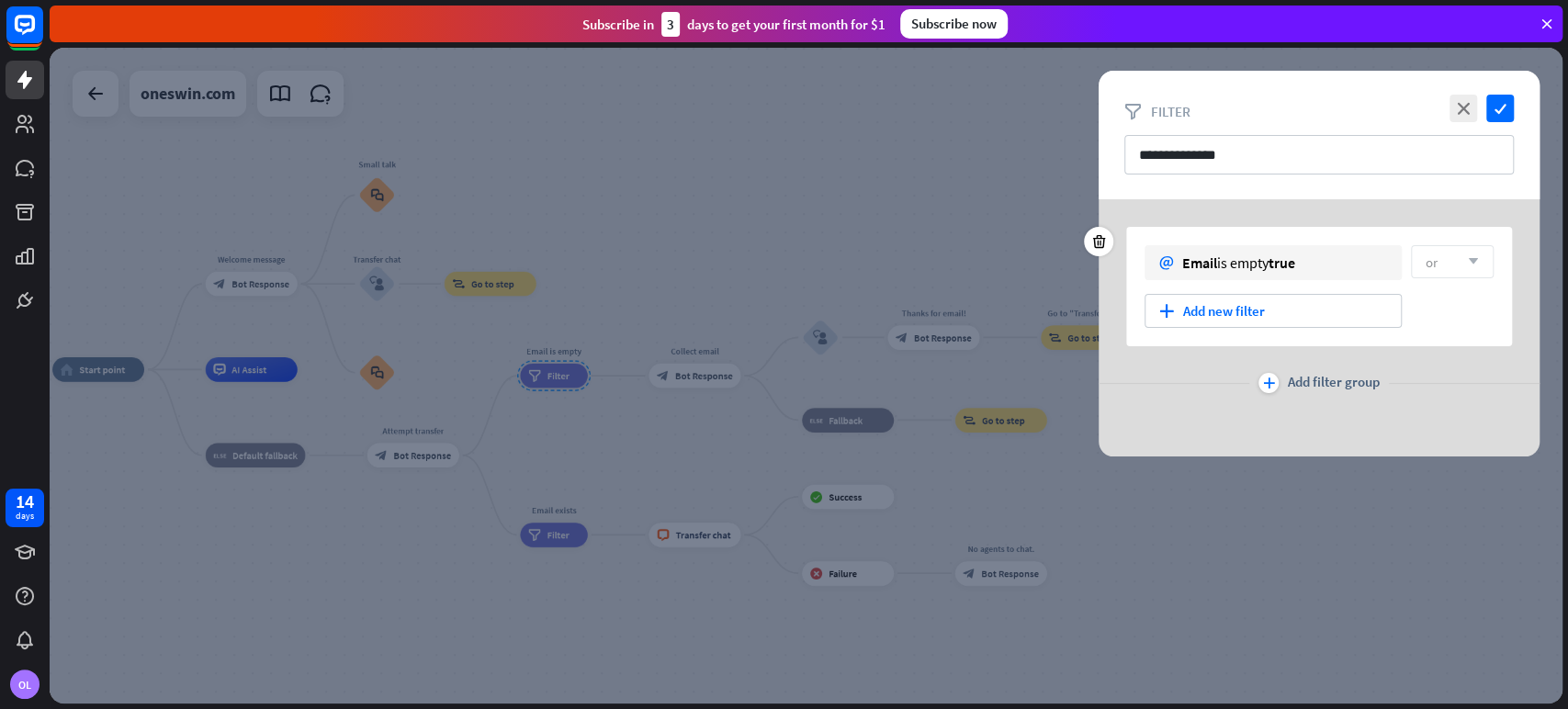 click on "or
arrow_down" at bounding box center [1452, 262] 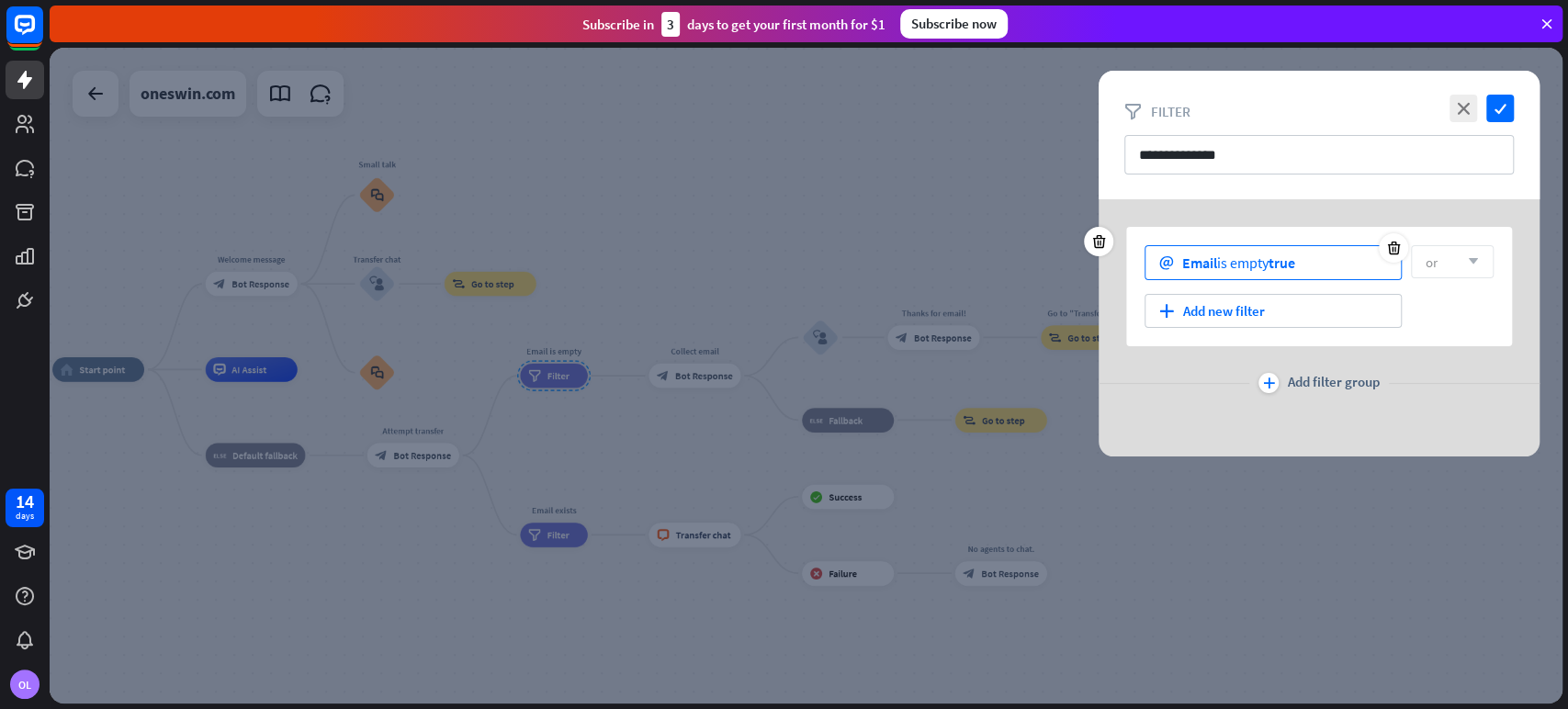 click on "email   Email
is empty
true" at bounding box center (1273, 263) 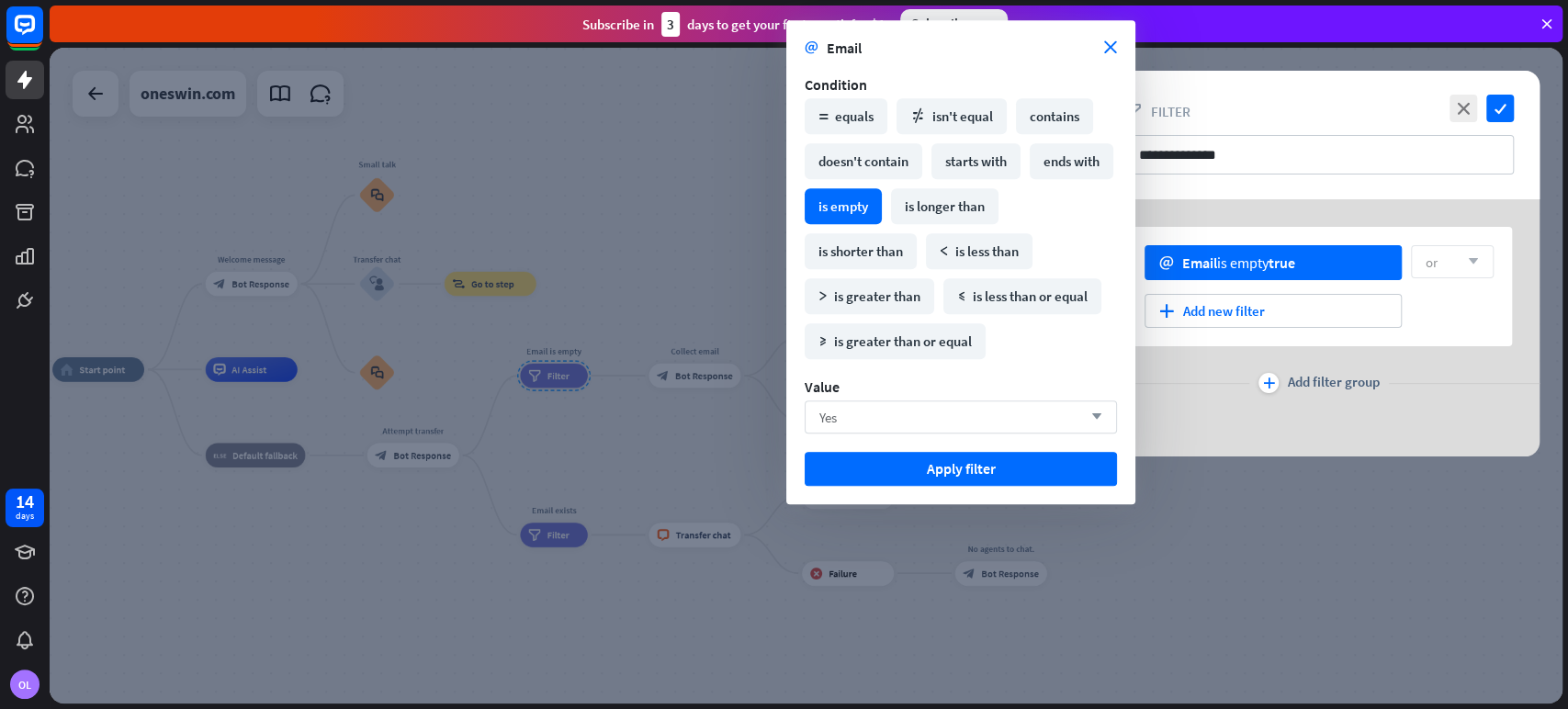 click on "Yes
arrow_down" at bounding box center (961, 417) 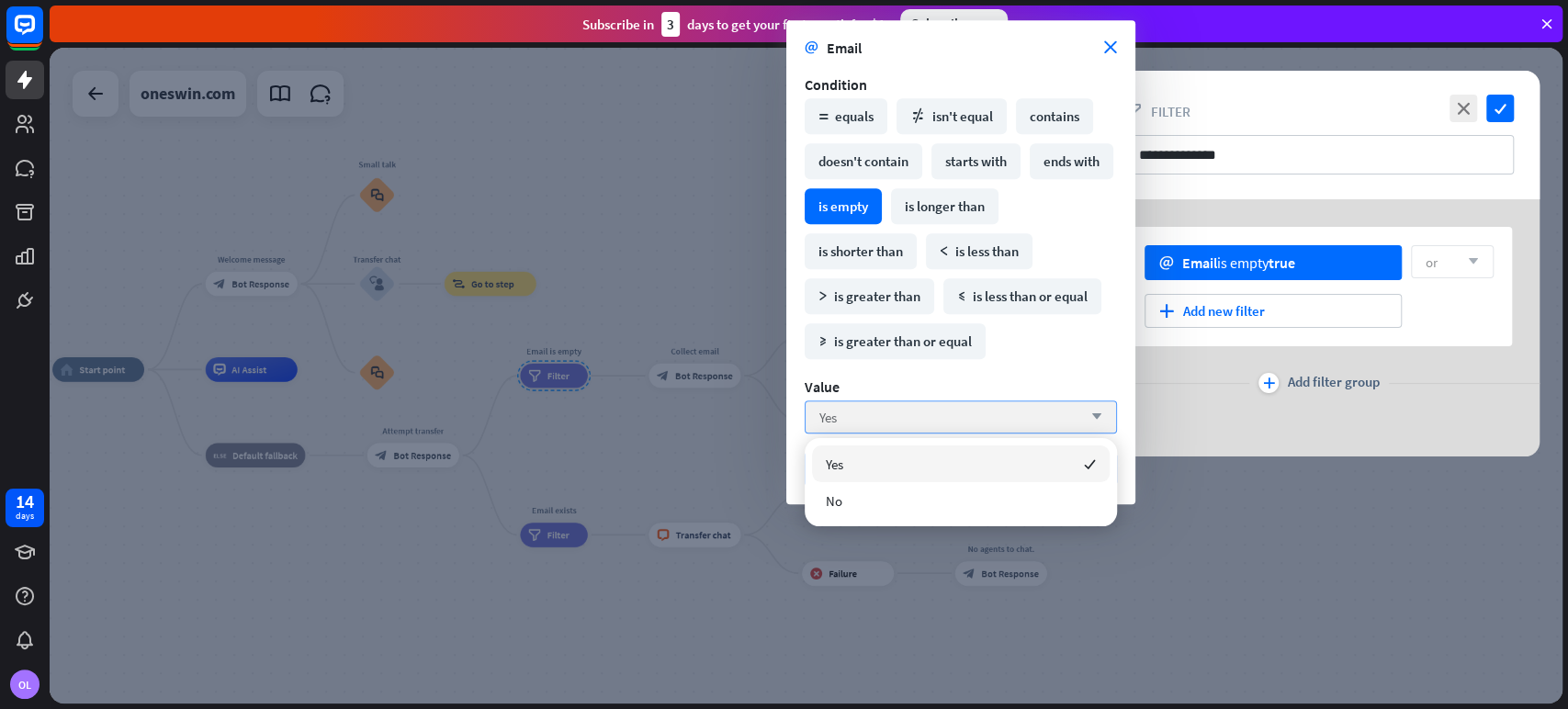 click on "Yes
arrow_down" at bounding box center [961, 417] 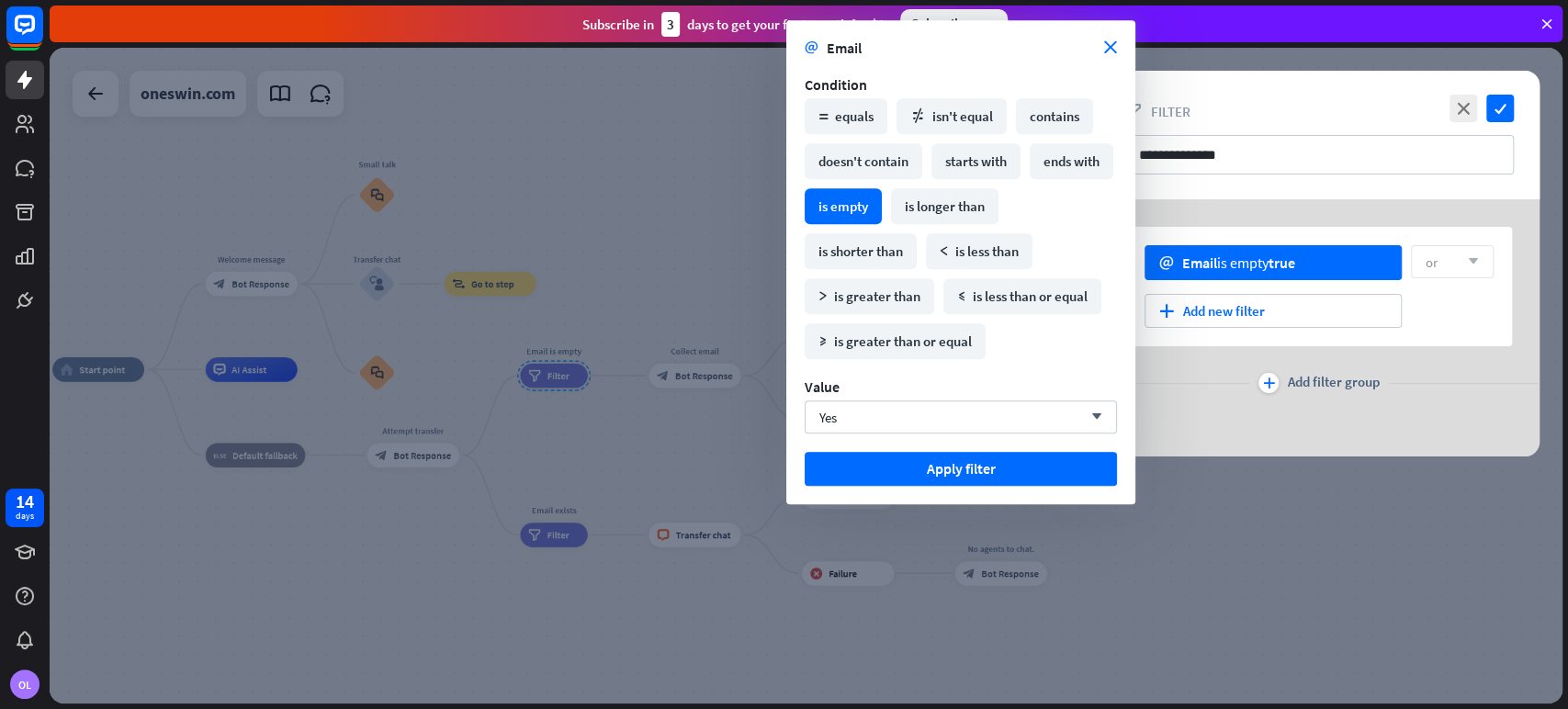 click on "plus   Add filter group" at bounding box center [1319, 383] 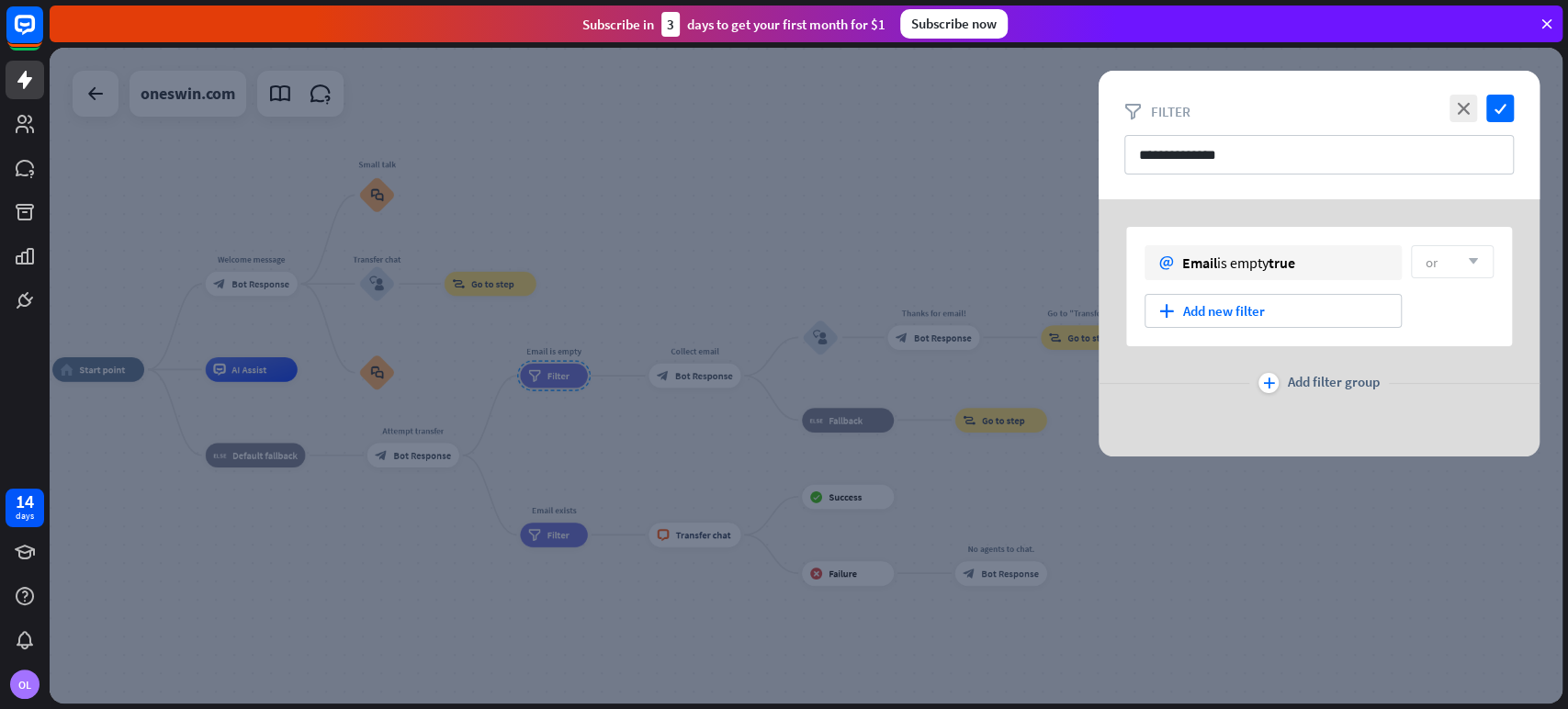 click at bounding box center [806, 376] 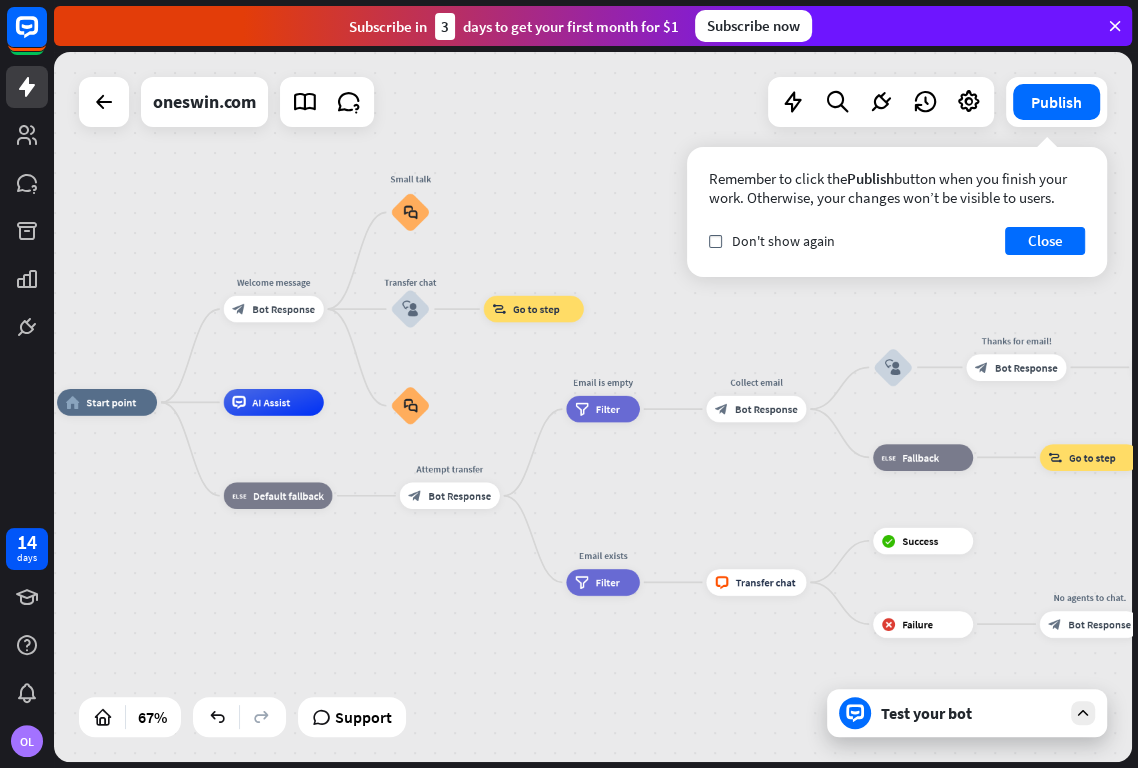 click on "home_2   Start point                 Welcome message   block_bot_response   Bot Response                 Small talk   block_faq                 Transfer chat   block_user_input                   block_goto   Go to step                   block_faq                     AI Assist                   block_fallback   Default fallback                 Attempt transfer   block_bot_response   Bot Response                 Email is empty   filter   Filter                 Collect email   block_bot_response   Bot Response                   block_user_input                 Thanks for email!   block_bot_response   Bot Response                 Go to "Transfer chat"   block_goto   Go to step                   block_fallback   Fallback                   block_goto   Go to step                 Email exists   filter   Filter                   block_livechat   Transfer chat                   block_success   Success                   block_failure   Failure                 No agents to chat.   block_bot_response" at bounding box center (416, 638) 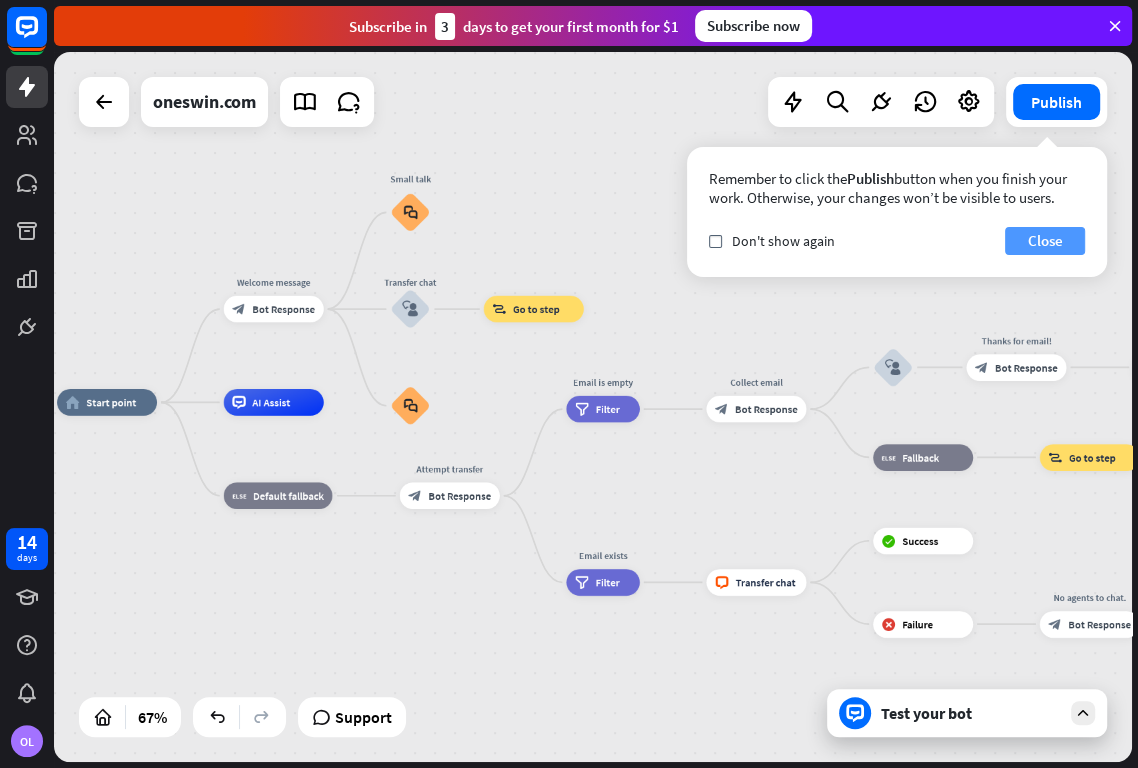 click on "Close" at bounding box center (1045, 241) 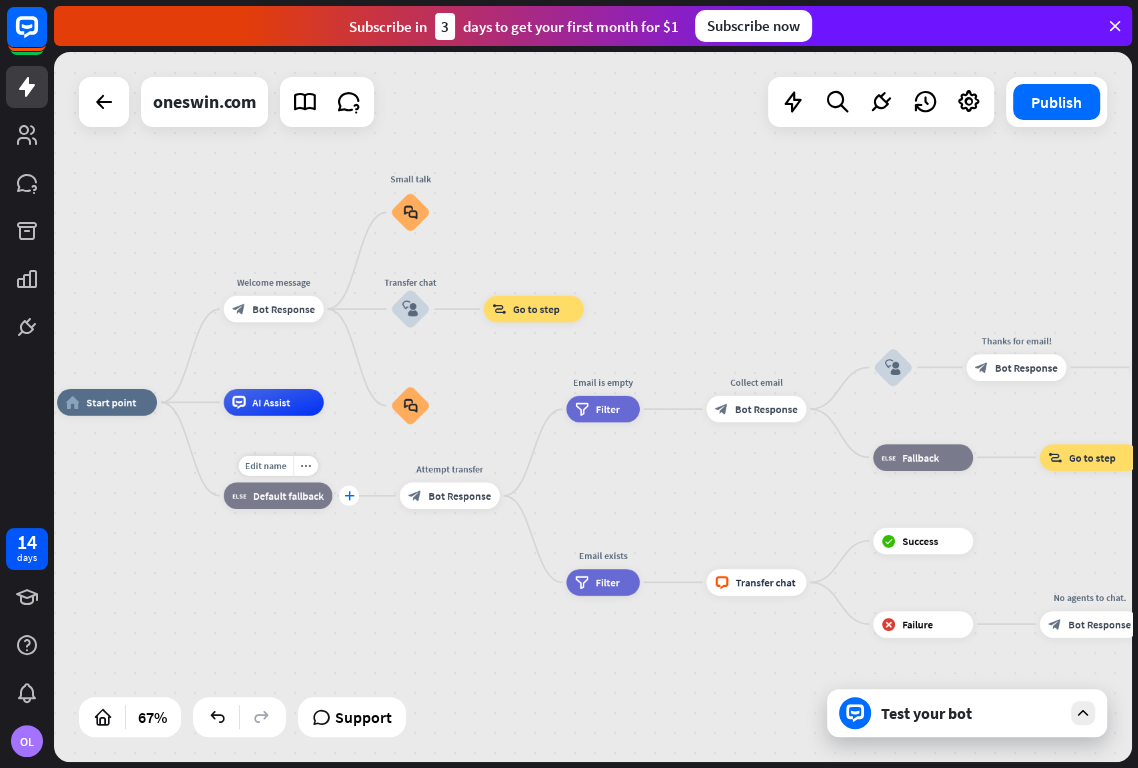 click on "plus" at bounding box center (349, 495) 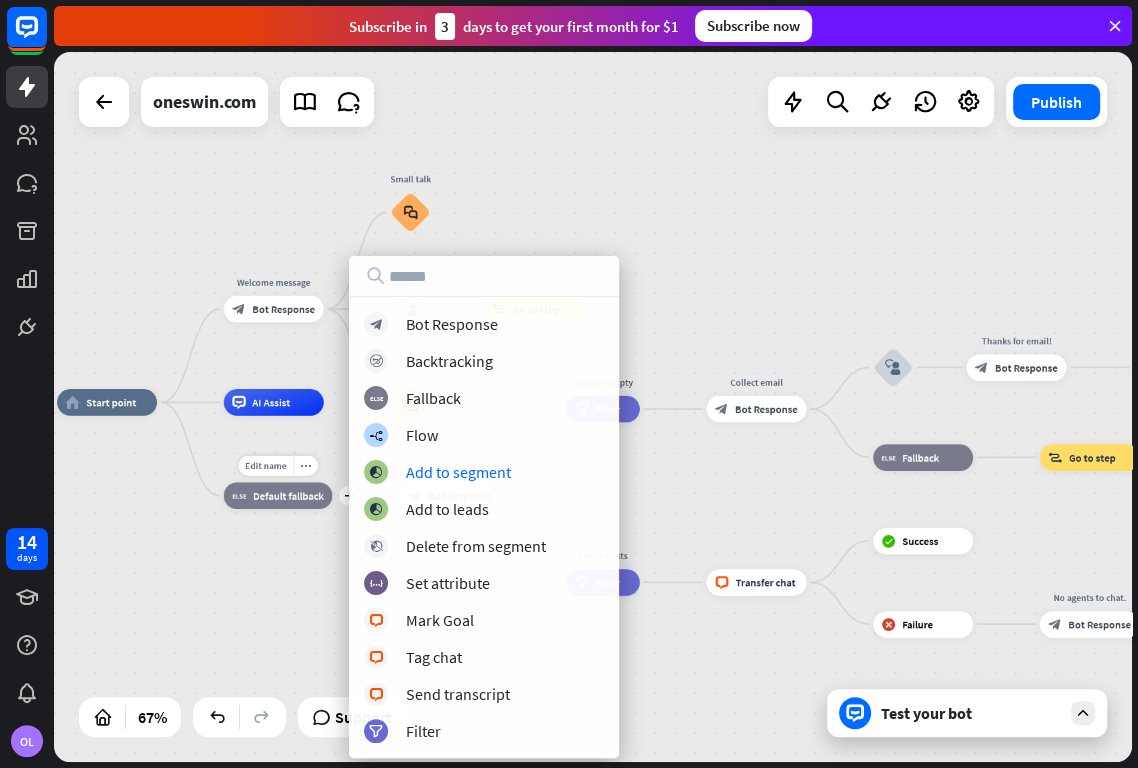 drag, startPoint x: 227, startPoint y: 543, endPoint x: 237, endPoint y: 542, distance: 10.049875 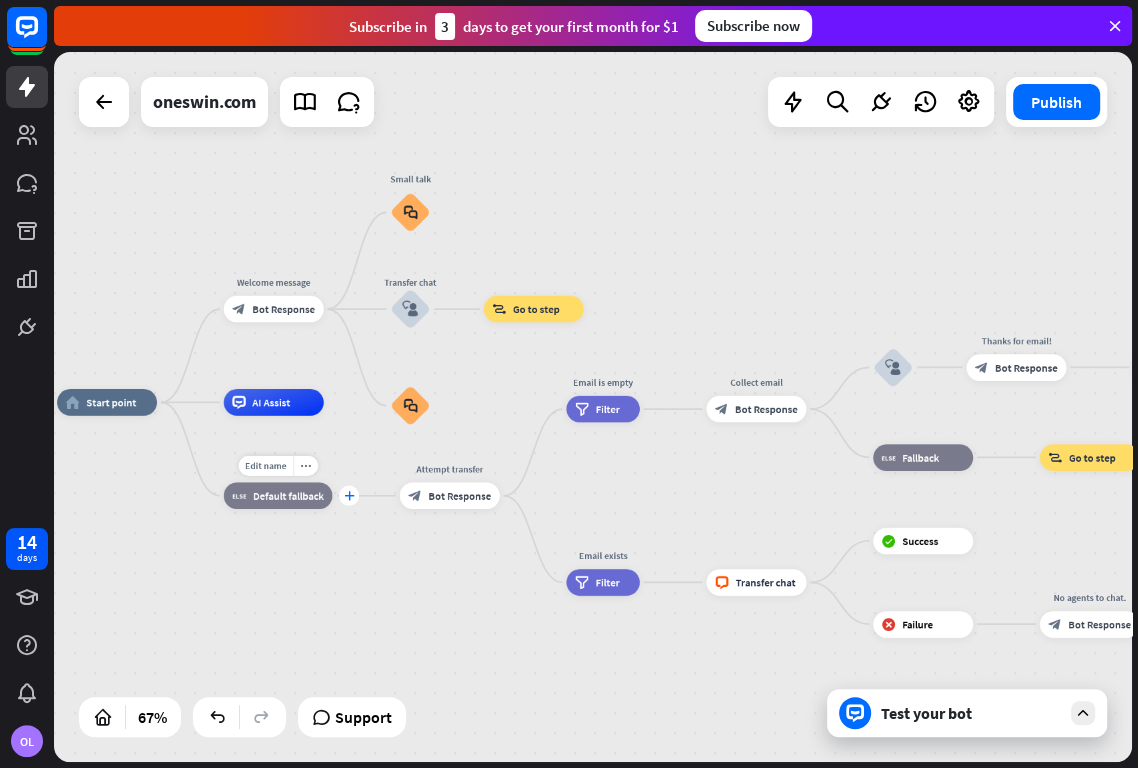 click on "plus" at bounding box center [349, 496] 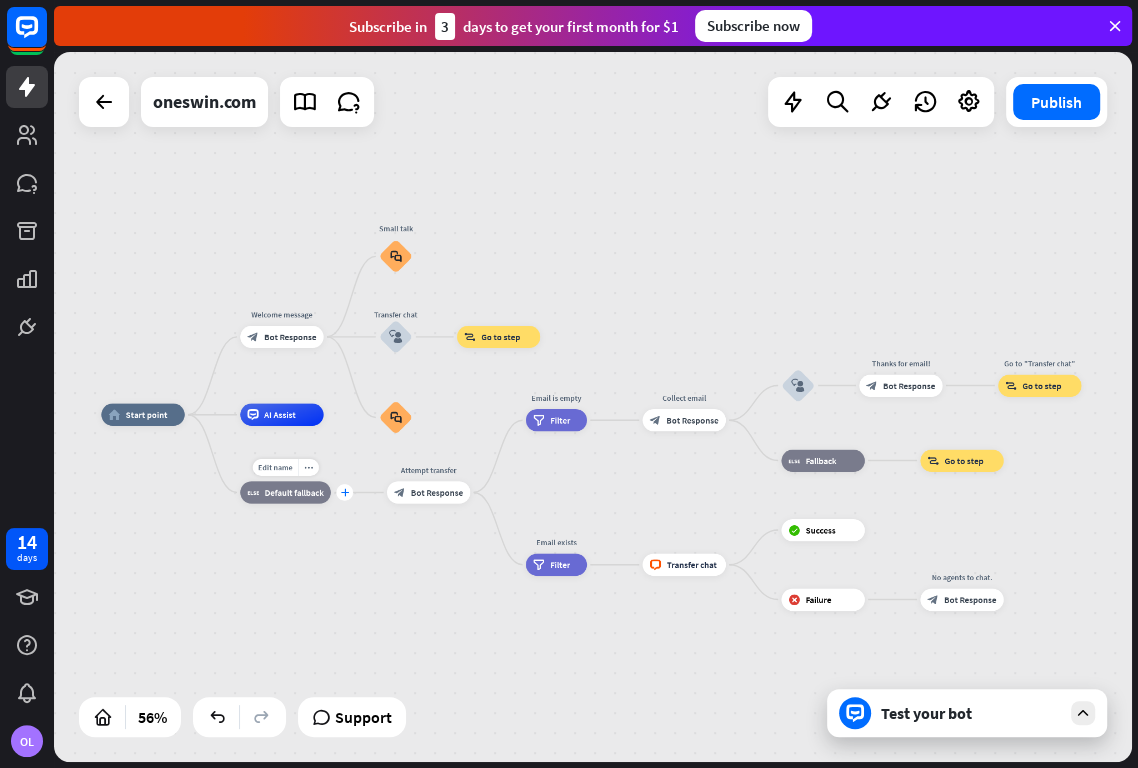 click on "plus" at bounding box center (344, 492) 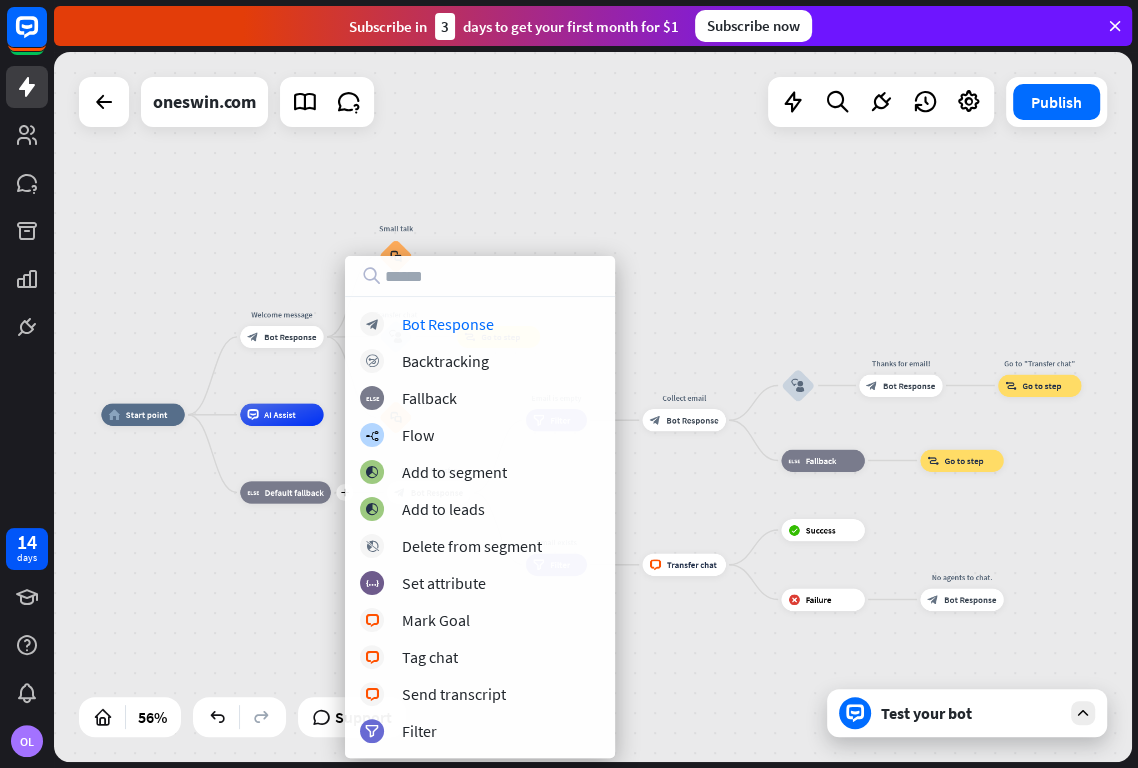 click at bounding box center [480, 276] 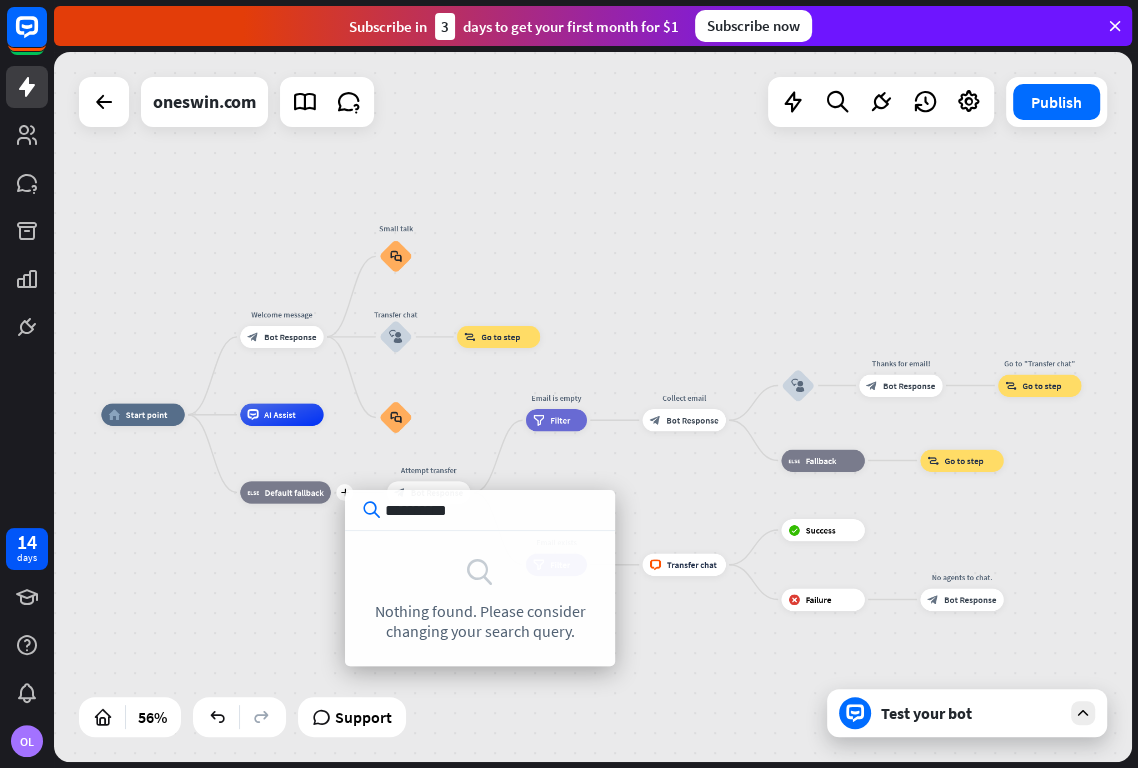 type on "**********" 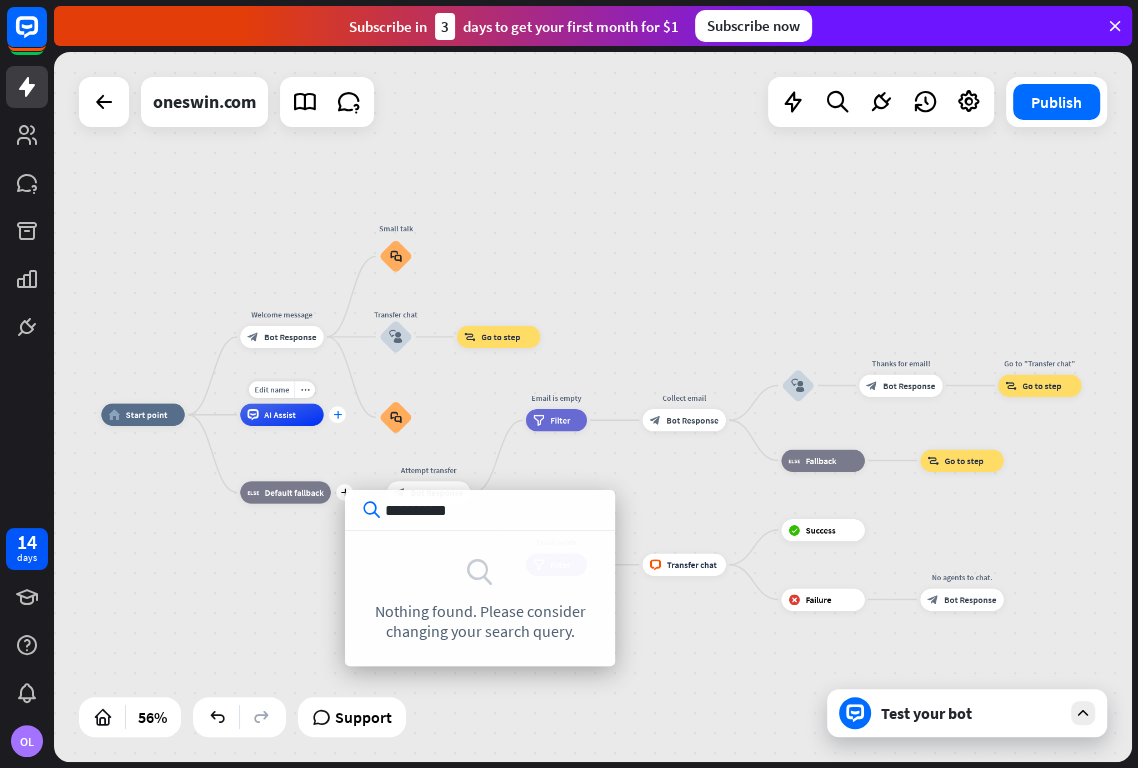 click on "plus" at bounding box center (337, 414) 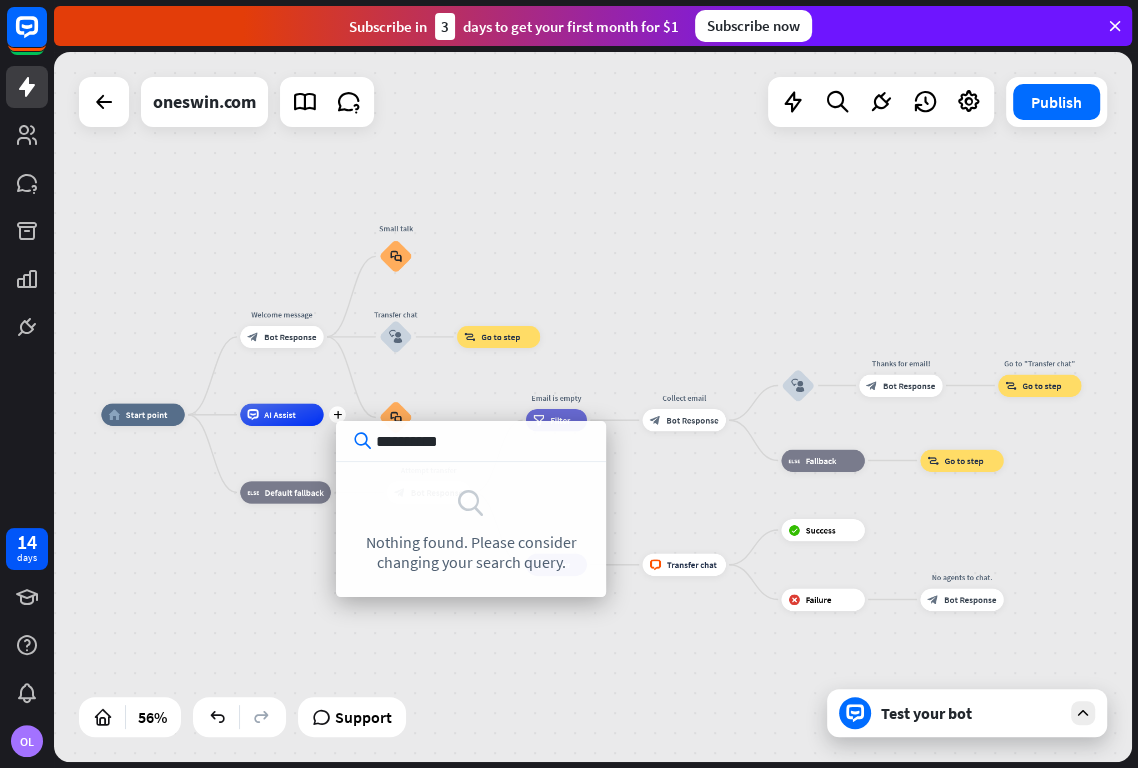 click on "**********" at bounding box center (471, 441) 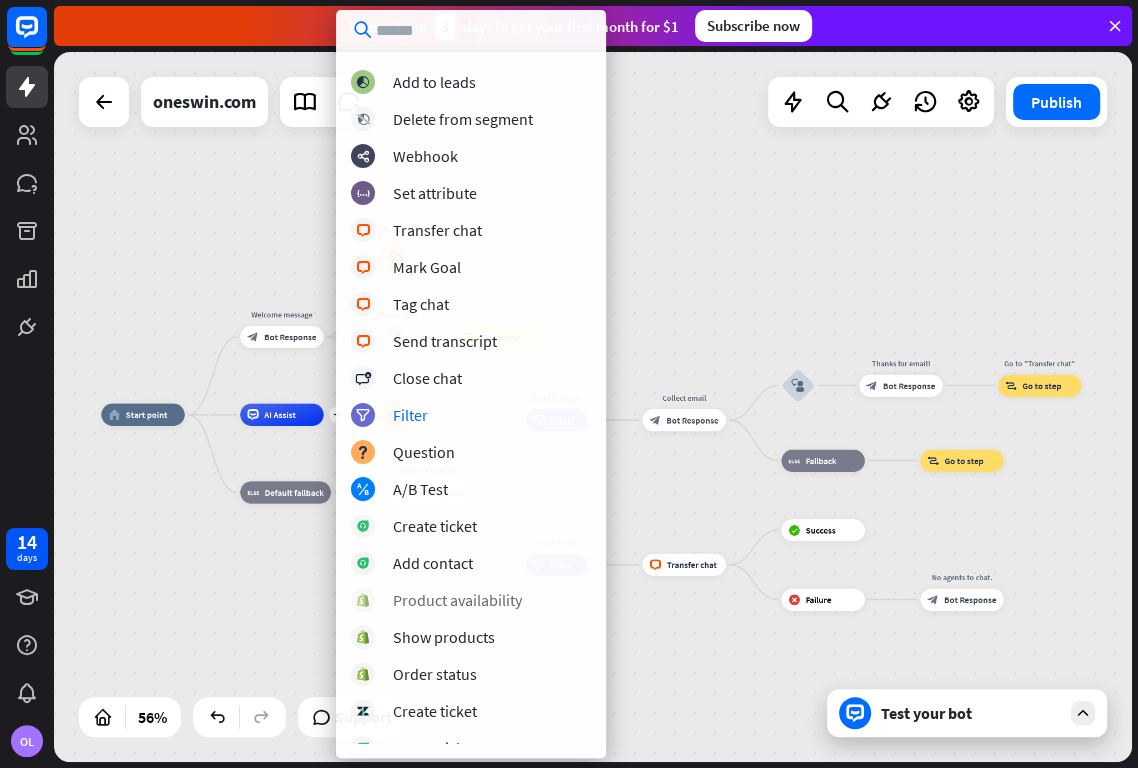 scroll, scrollTop: 222, scrollLeft: 0, axis: vertical 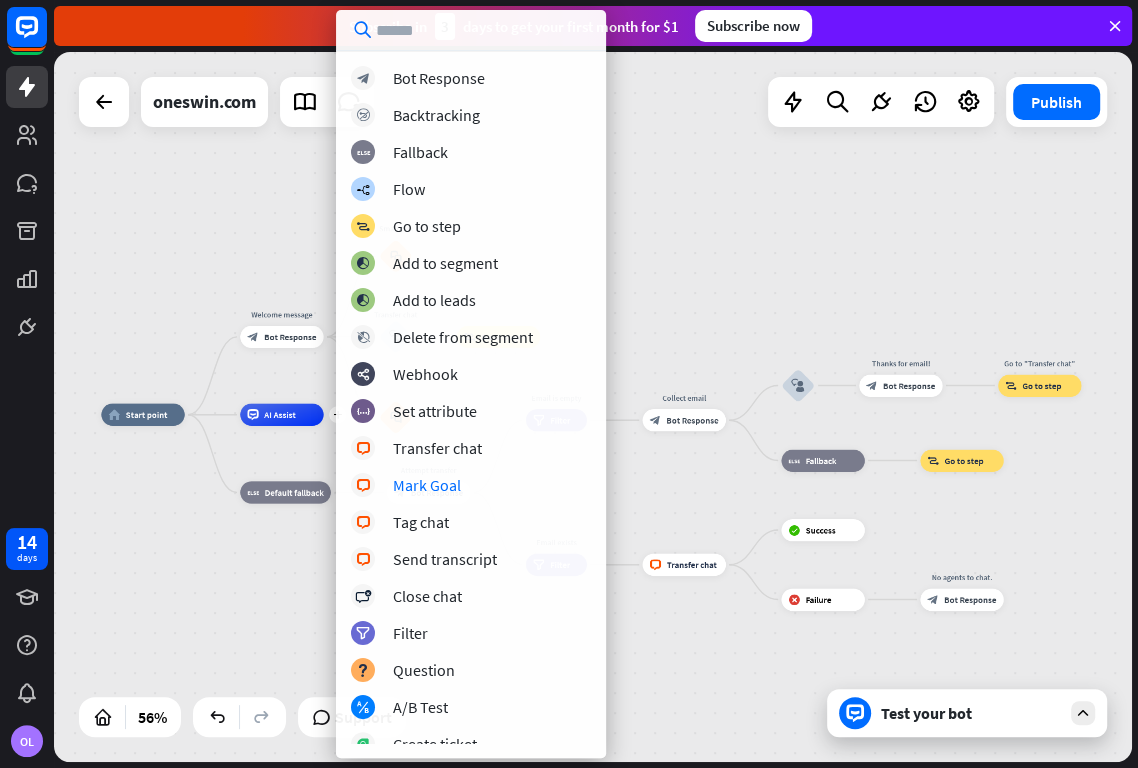 type 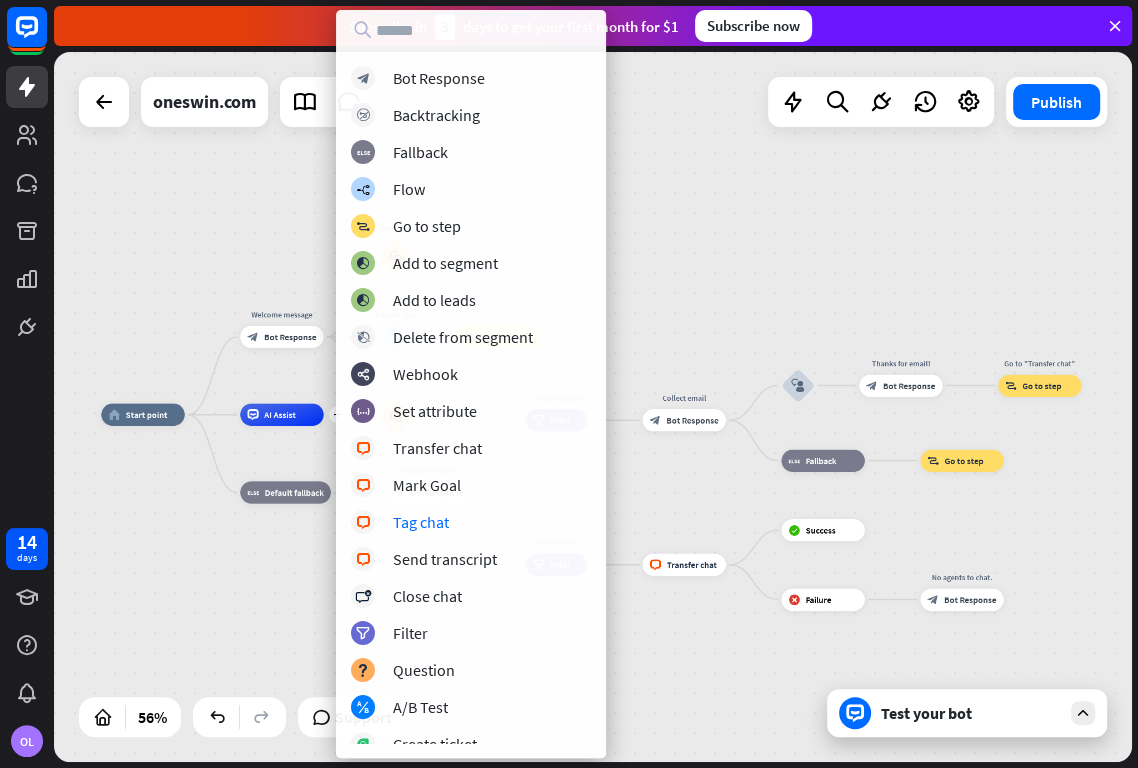 click on "home_2   Start point                 Welcome message   block_bot_response   Bot Response                 Small talk   block_faq                 Transfer chat   block_user_input                   block_goto   Go to step                   block_faq               plus       AI Assist                   block_fallback   Default fallback                 Attempt transfer   block_bot_response   Bot Response                 Email is empty   filter   Filter                 Collect email   block_bot_response   Bot Response                   block_user_input                 Thanks for email!   block_bot_response   Bot Response                 Go to "Transfer chat"   block_goto   Go to step                   block_fallback   Fallback                   block_goto   Go to step                 Email exists   filter   Filter                   block_livechat   Transfer chat                   block_success   Success                   block_failure   Failure                 No agents to chat.     Bot Response" at bounding box center (400, 612) 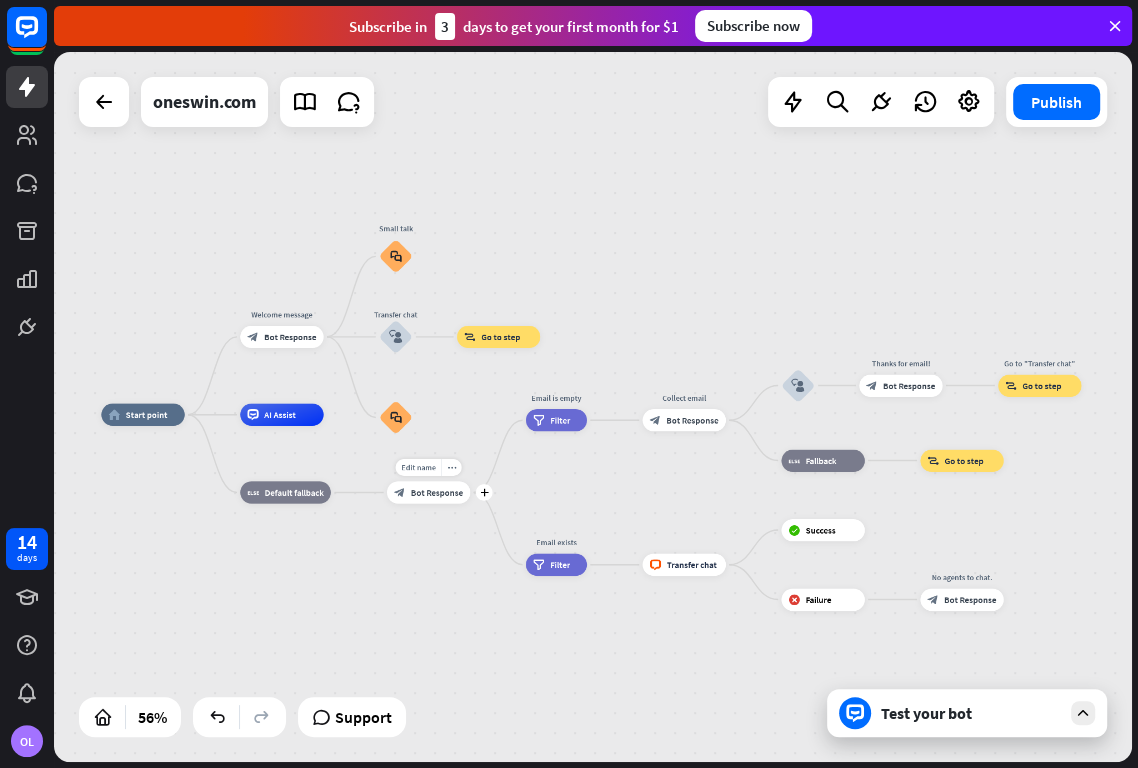 click on "plus" at bounding box center [484, 492] 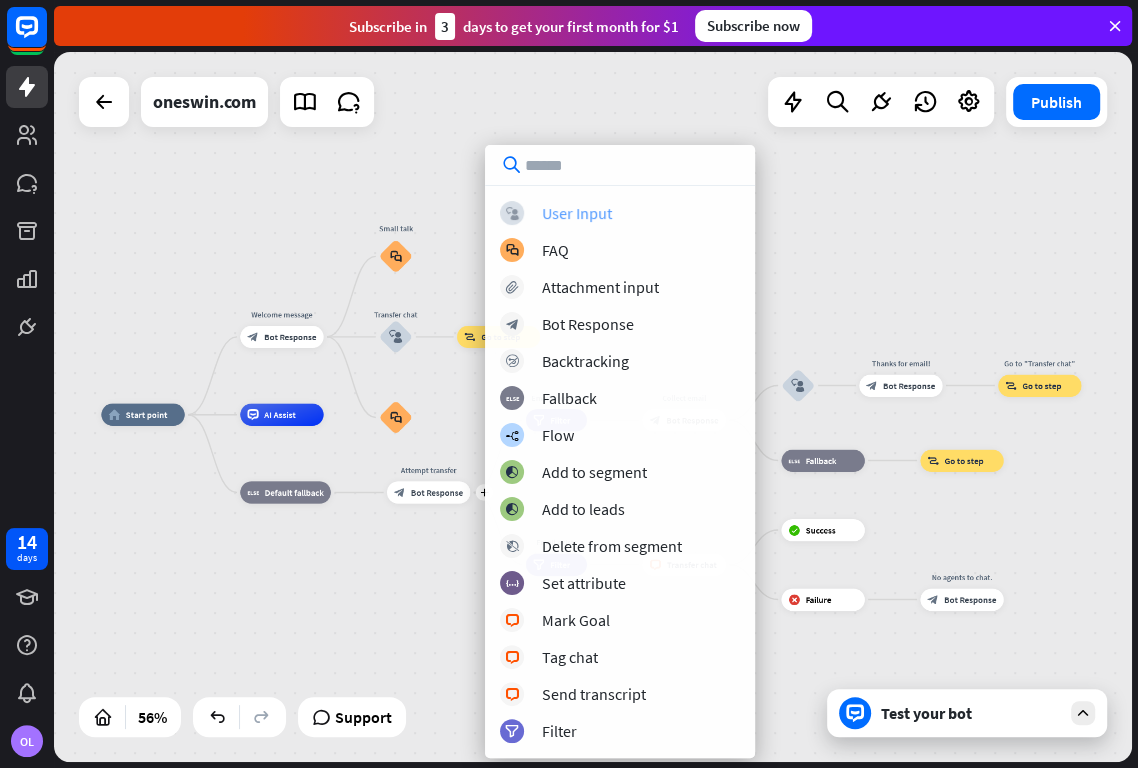 click on "User Input" at bounding box center [577, 213] 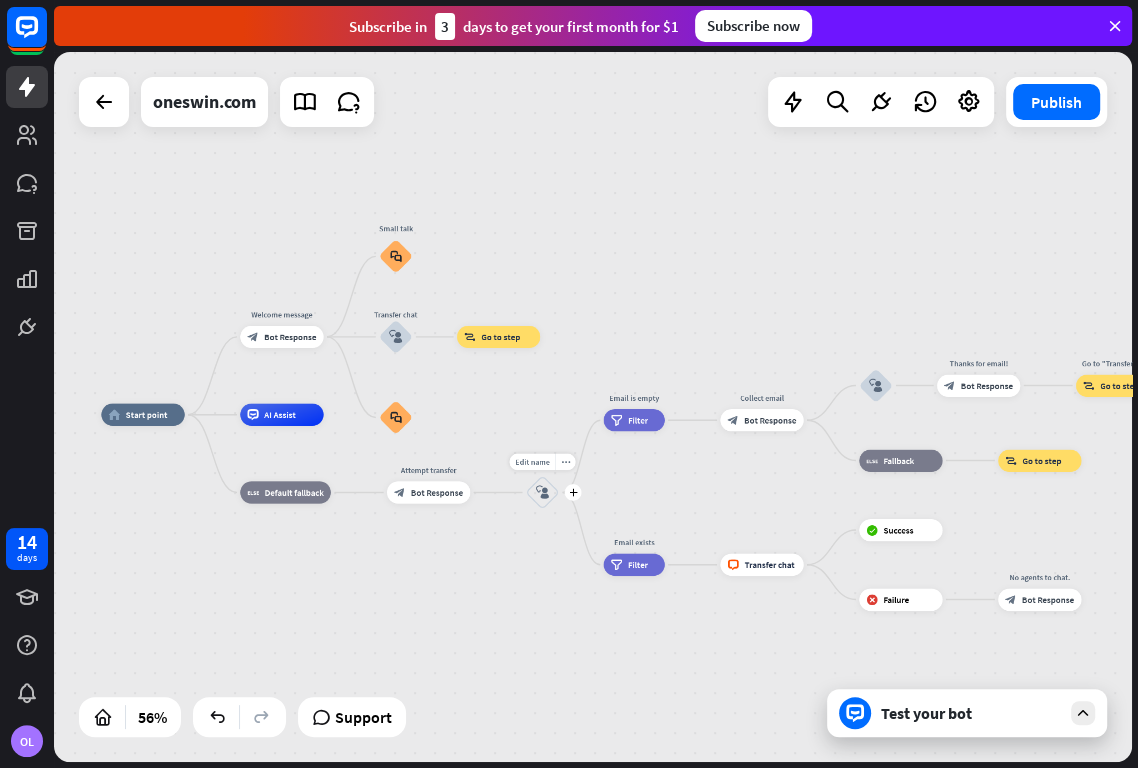 click on "block_user_input" at bounding box center (542, 492) 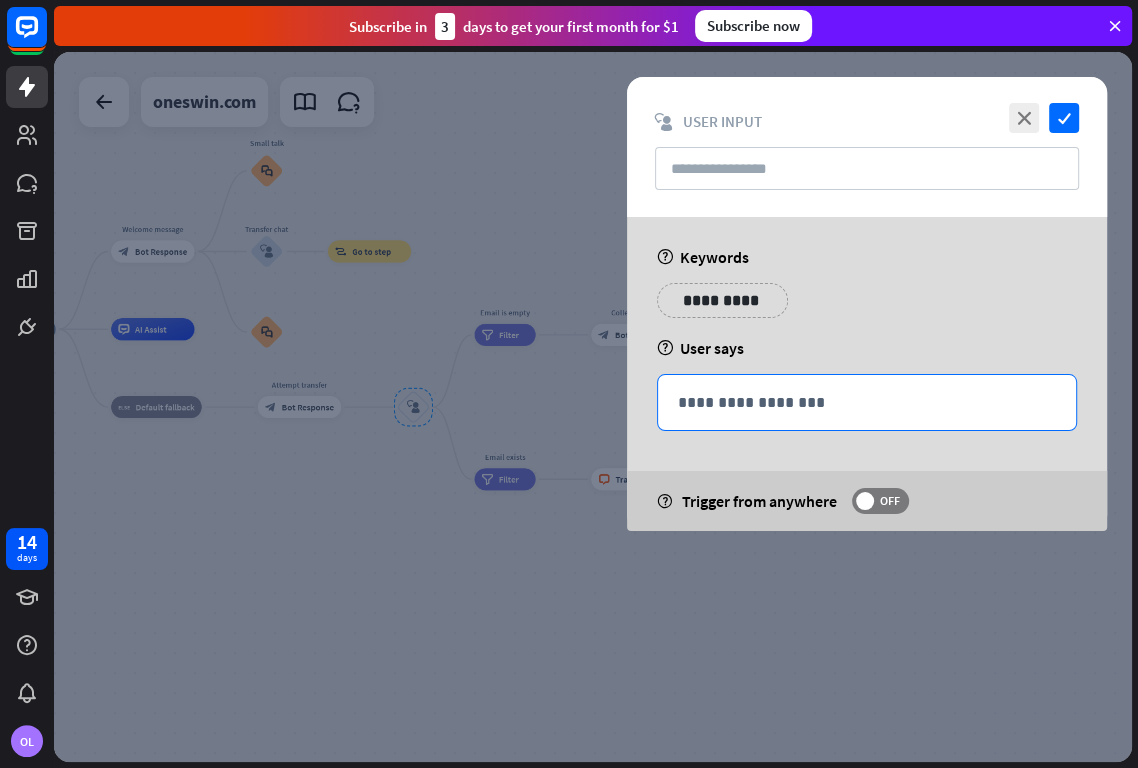 click on "**********" at bounding box center (867, 402) 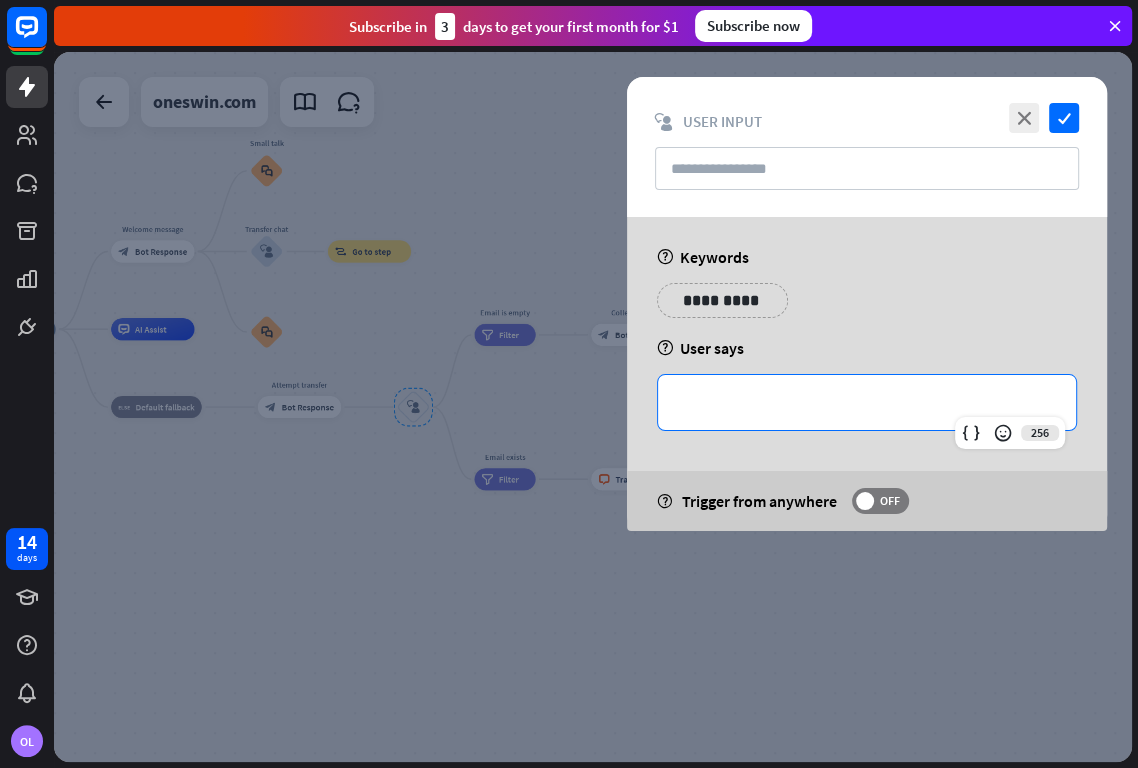 click on "**********" at bounding box center [867, 402] 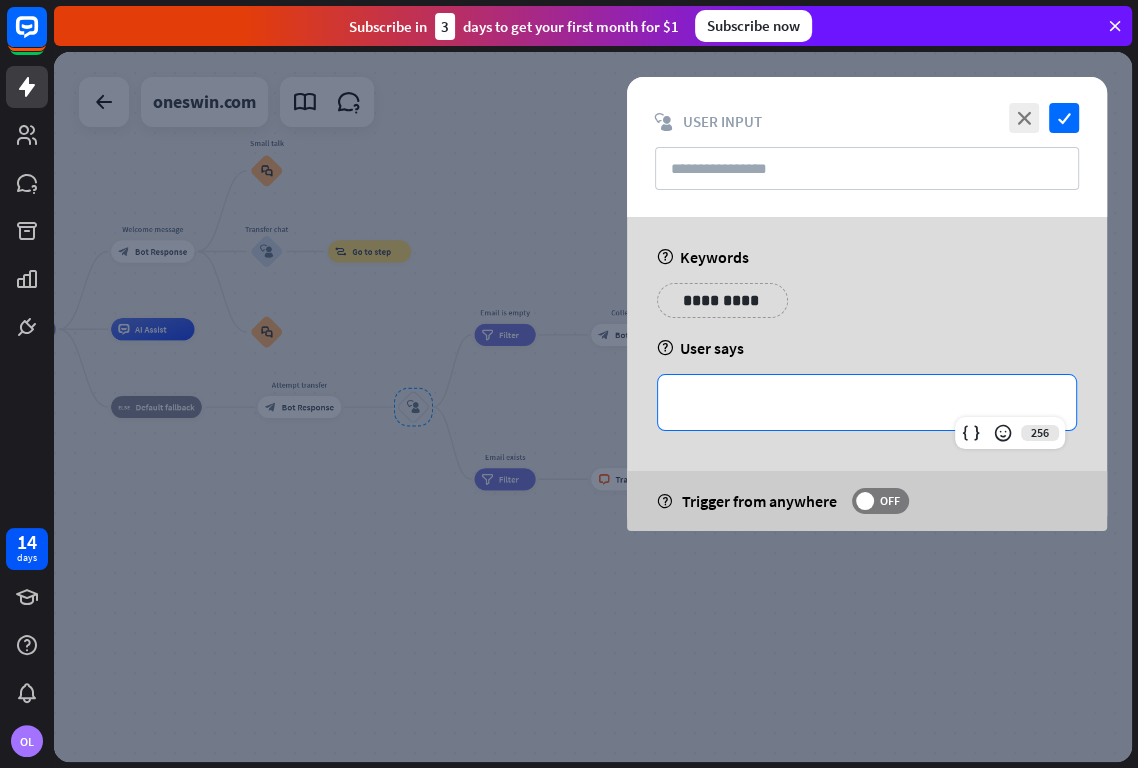 click on "**********" at bounding box center [867, 402] 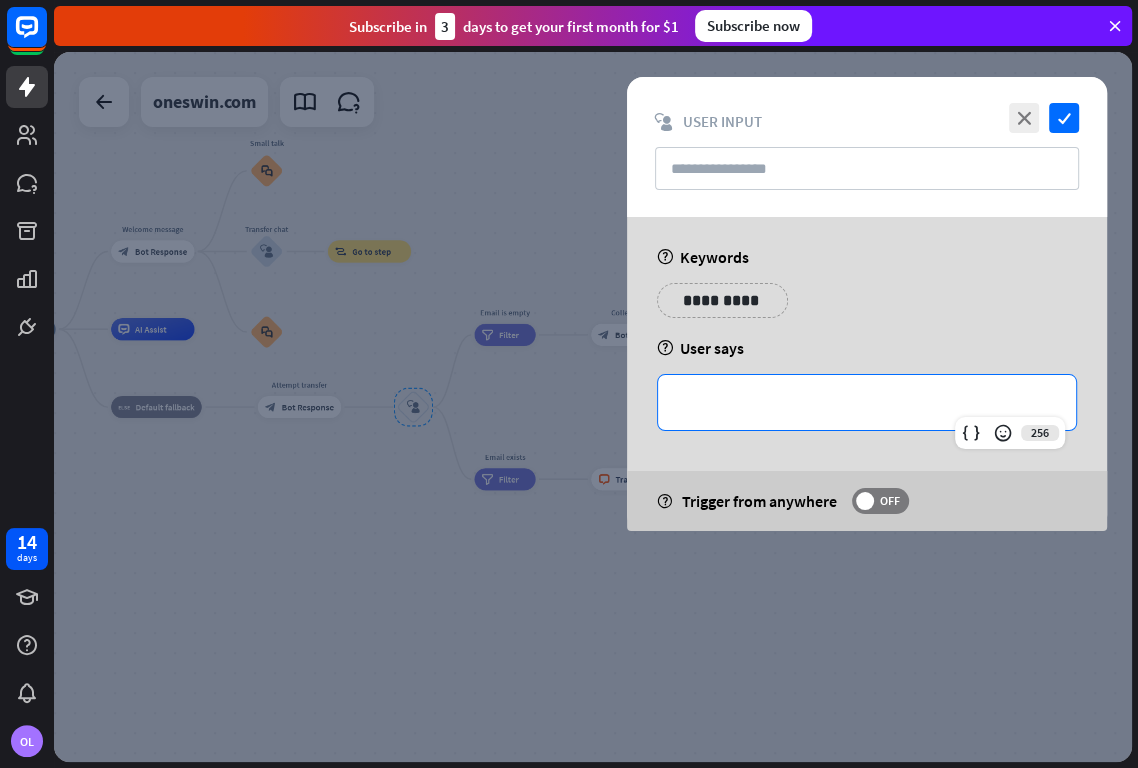 type 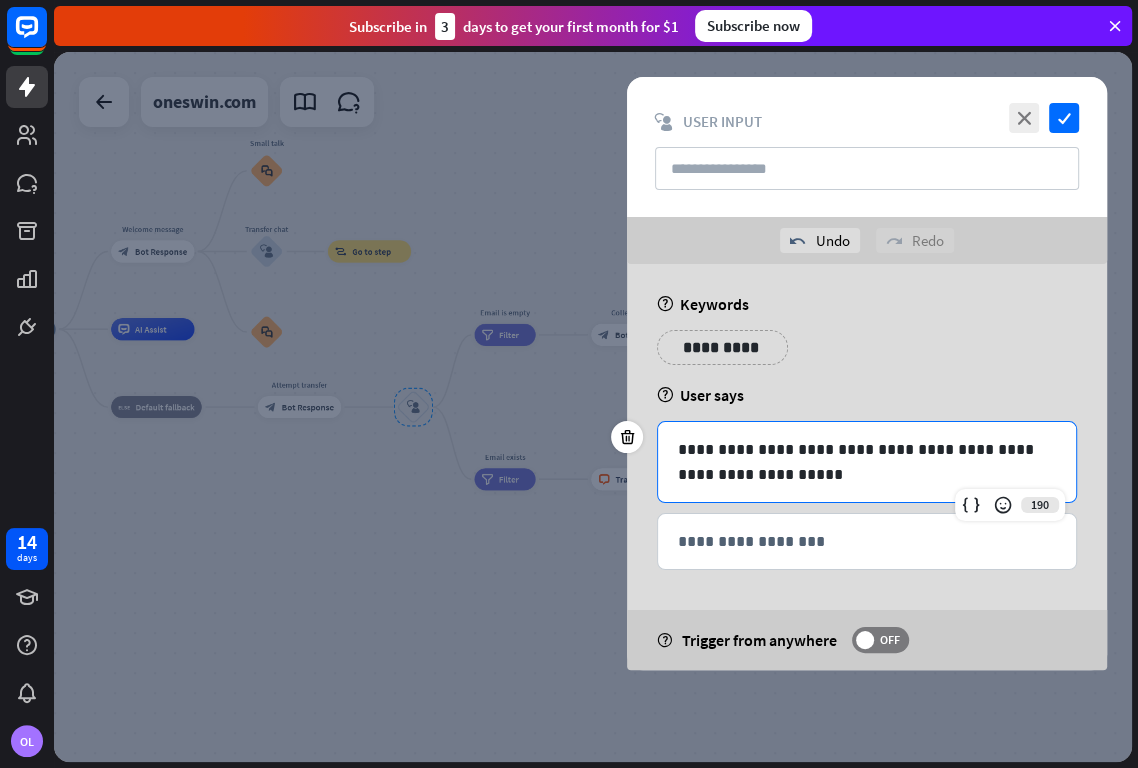 click on "**********" at bounding box center (867, 462) 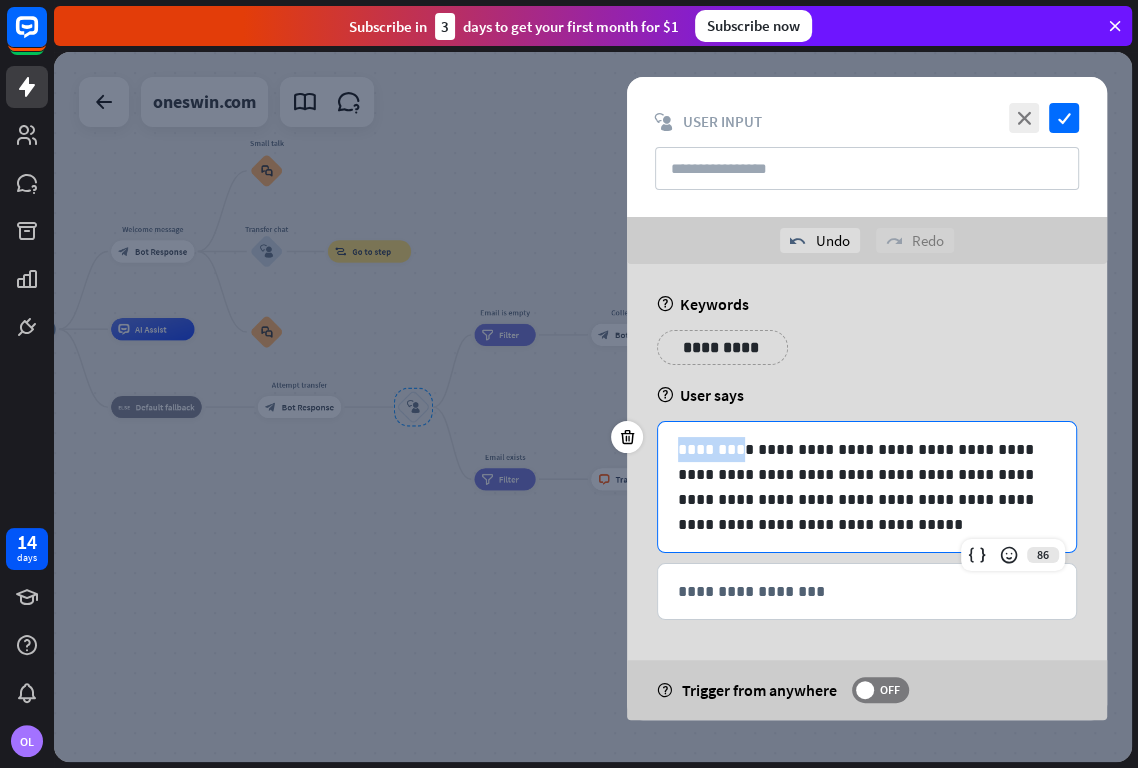drag, startPoint x: 729, startPoint y: 447, endPoint x: 640, endPoint y: 454, distance: 89.27486 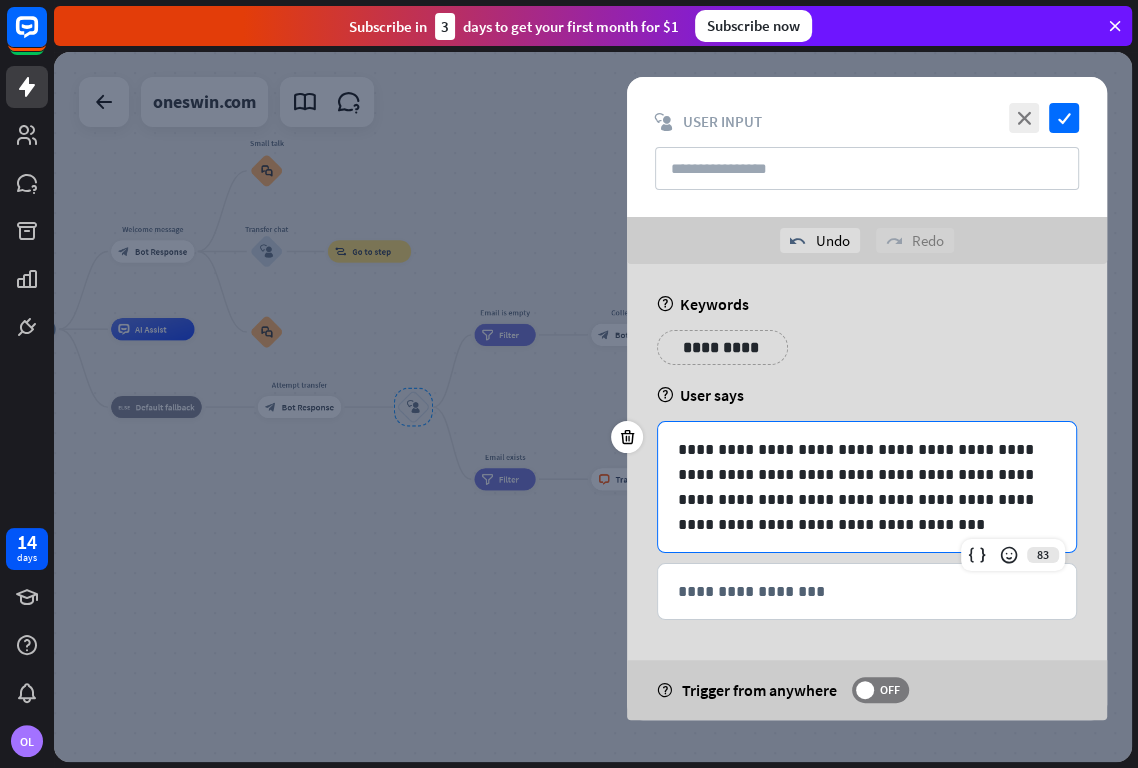 click on "**********" at bounding box center [867, 487] 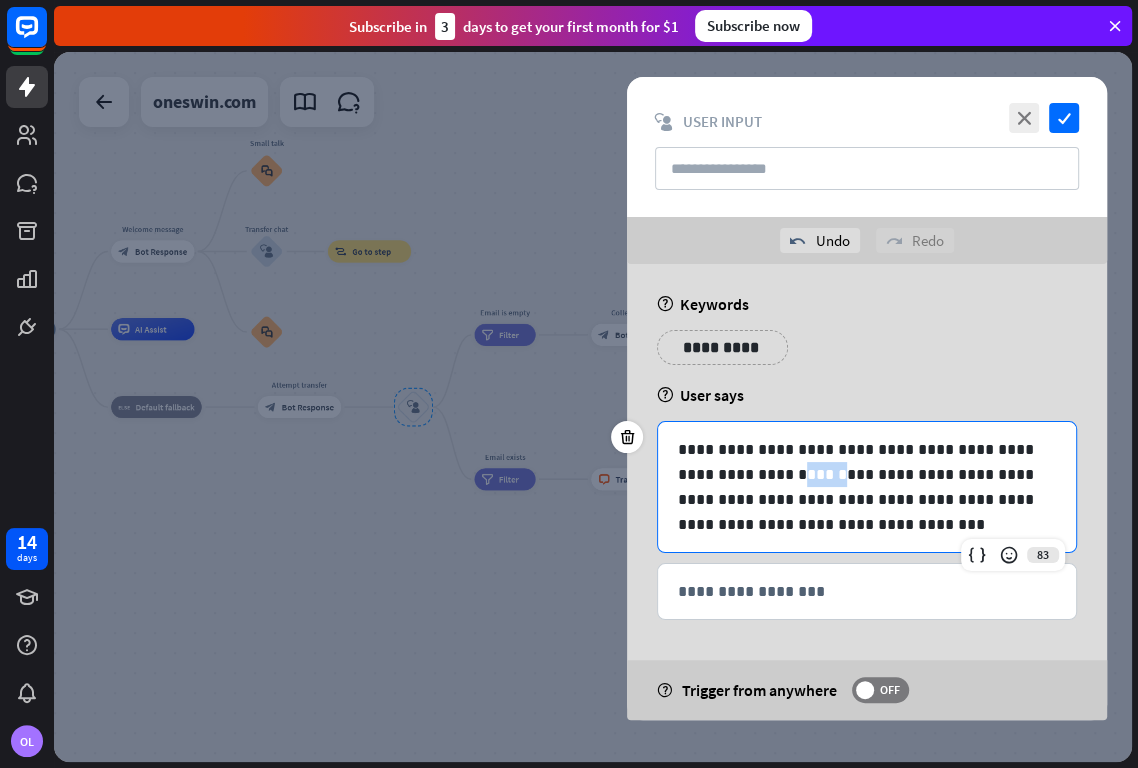 click on "**********" at bounding box center [867, 487] 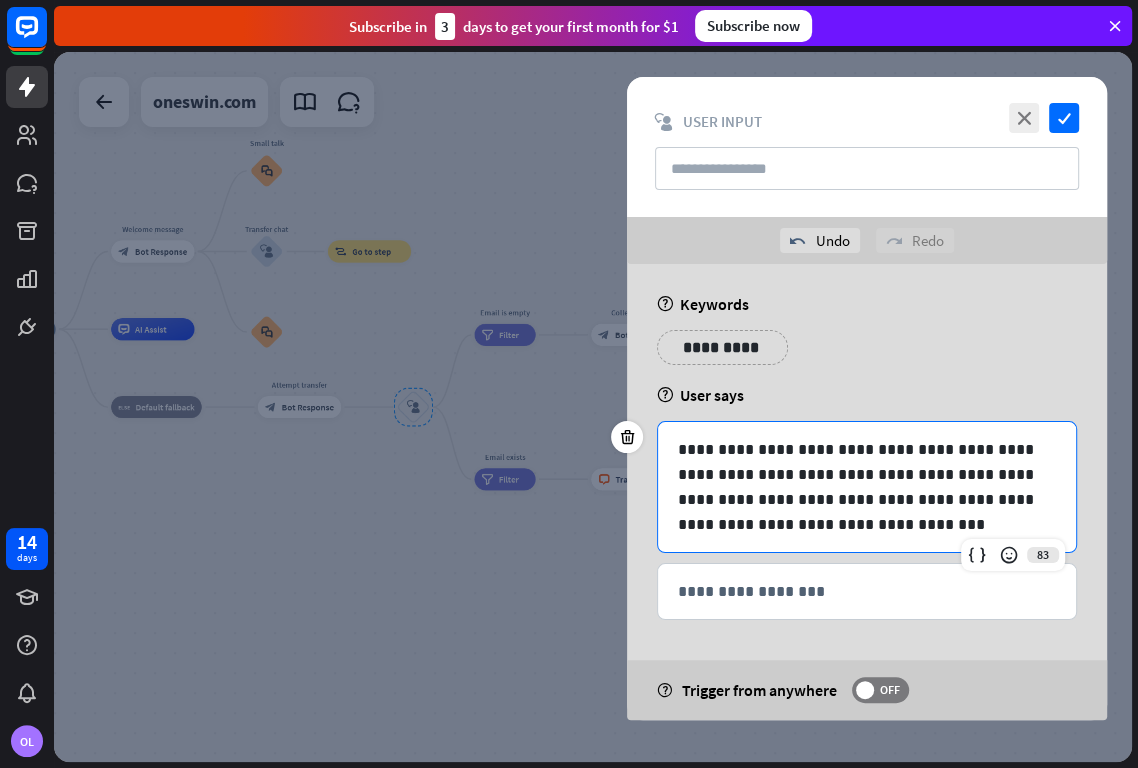 click on "**********" at bounding box center [867, 487] 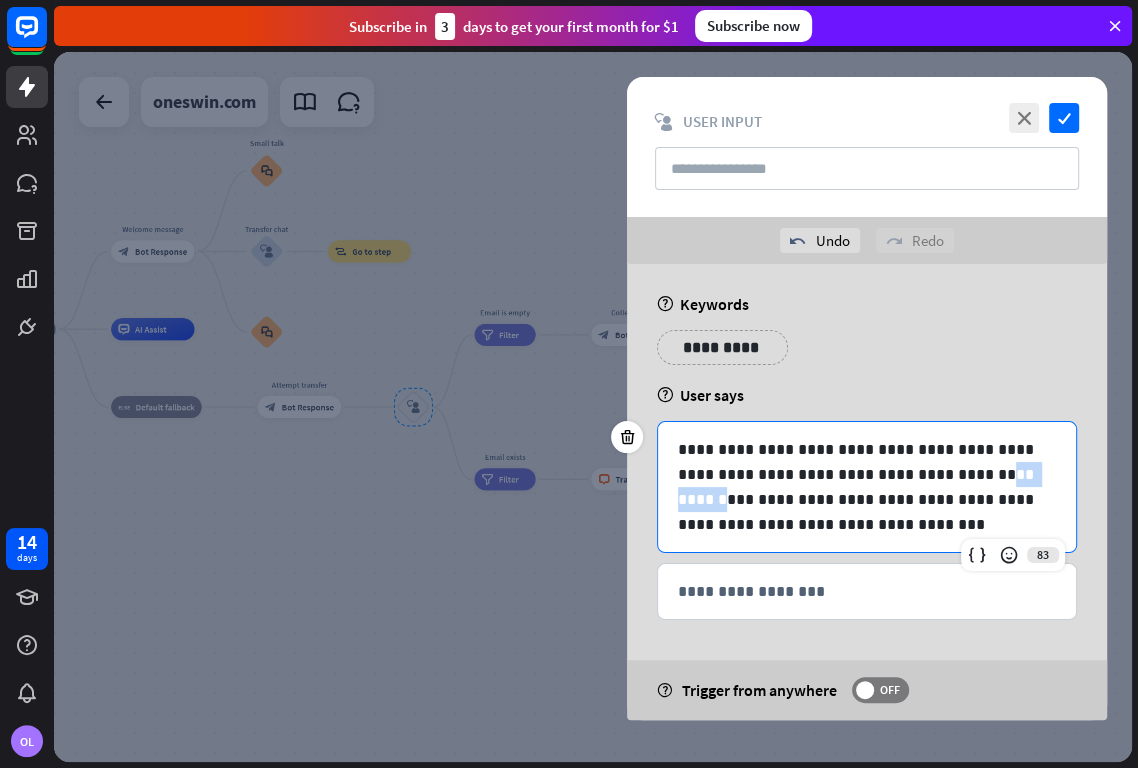 click on "**********" at bounding box center (867, 487) 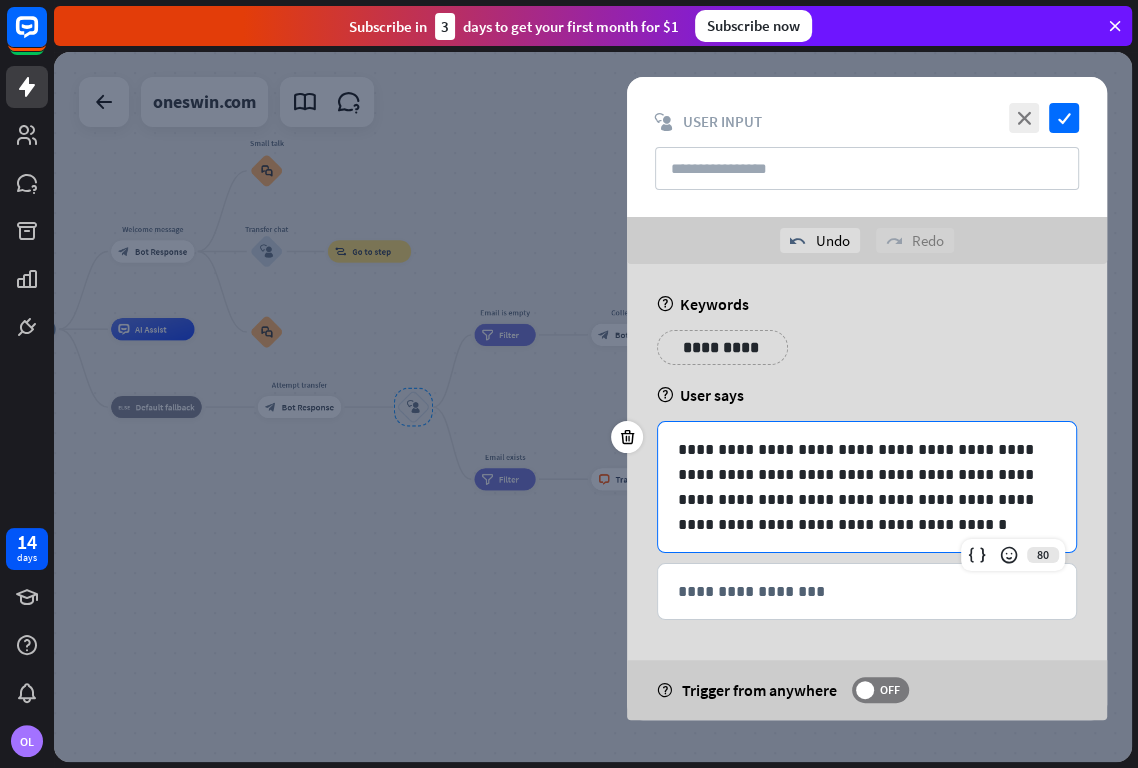 click on "**********" at bounding box center (867, 487) 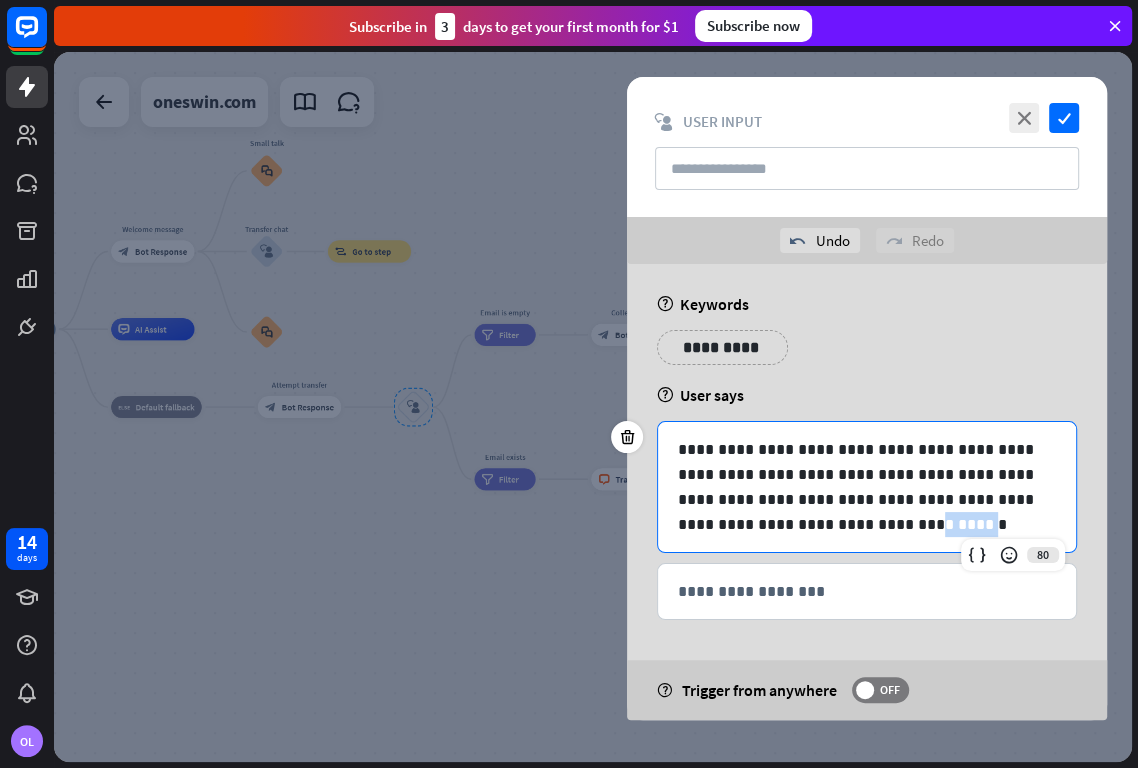 drag, startPoint x: 960, startPoint y: 524, endPoint x: 913, endPoint y: 526, distance: 47.042534 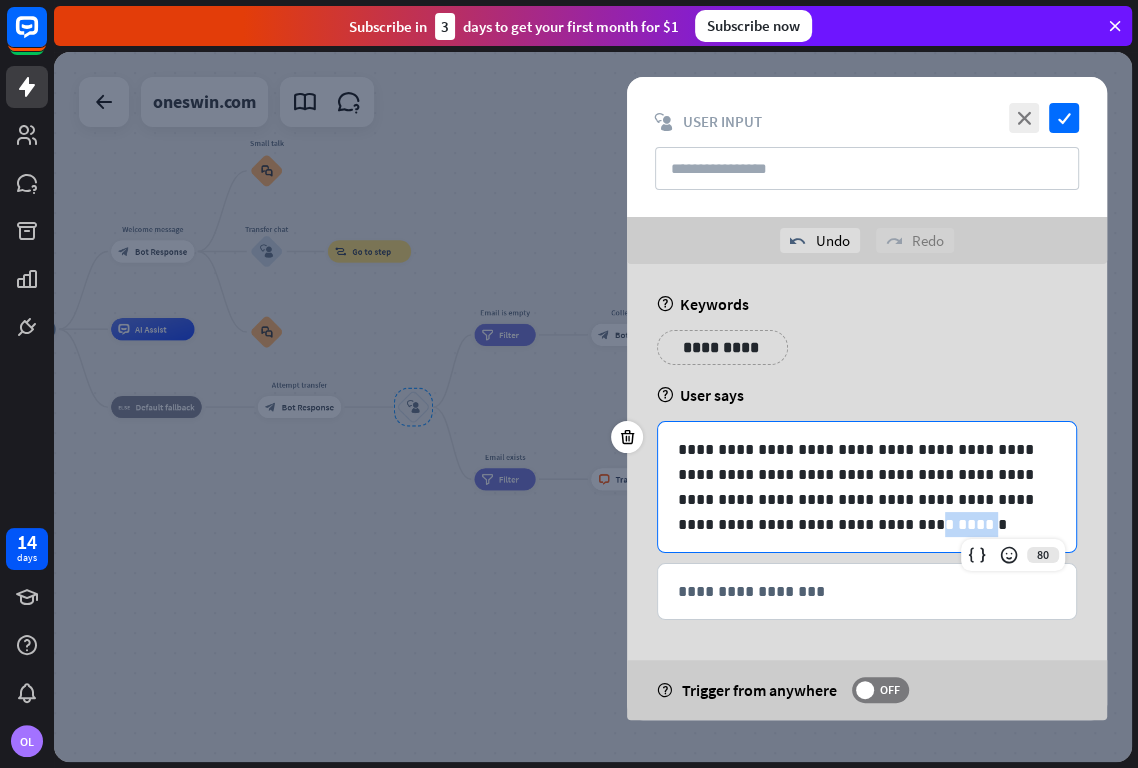 click on "**********" at bounding box center (867, 487) 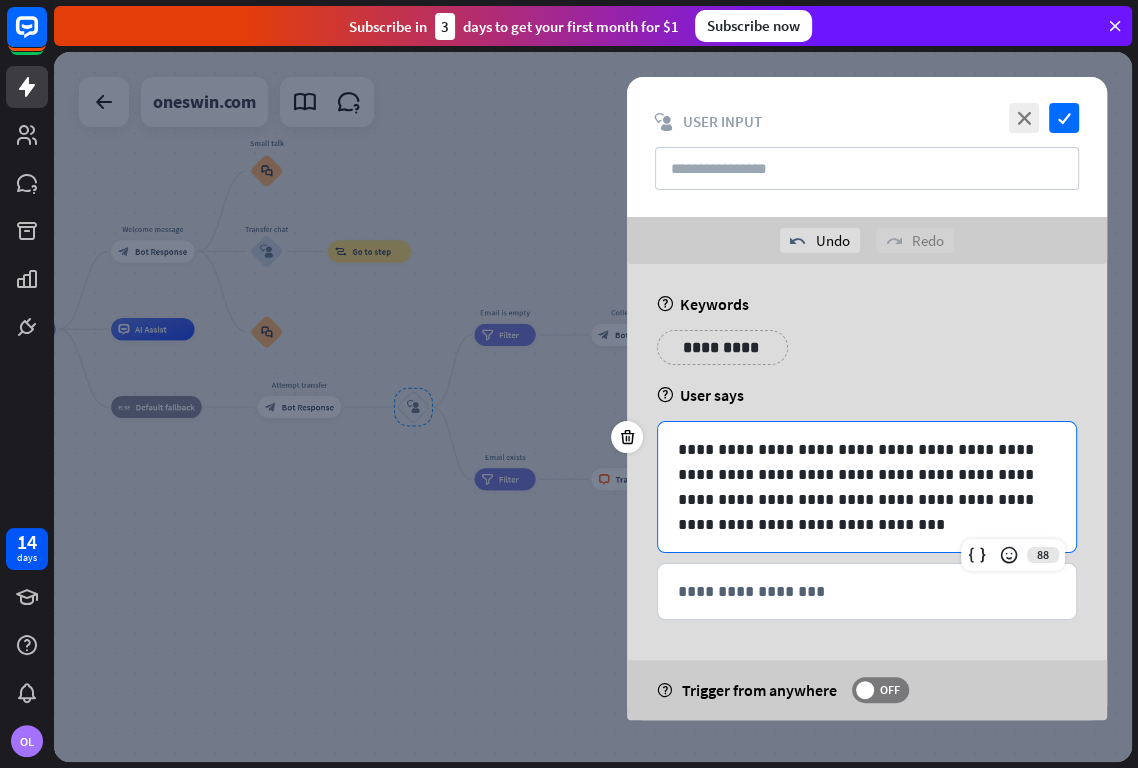click on "**********" at bounding box center (867, 487) 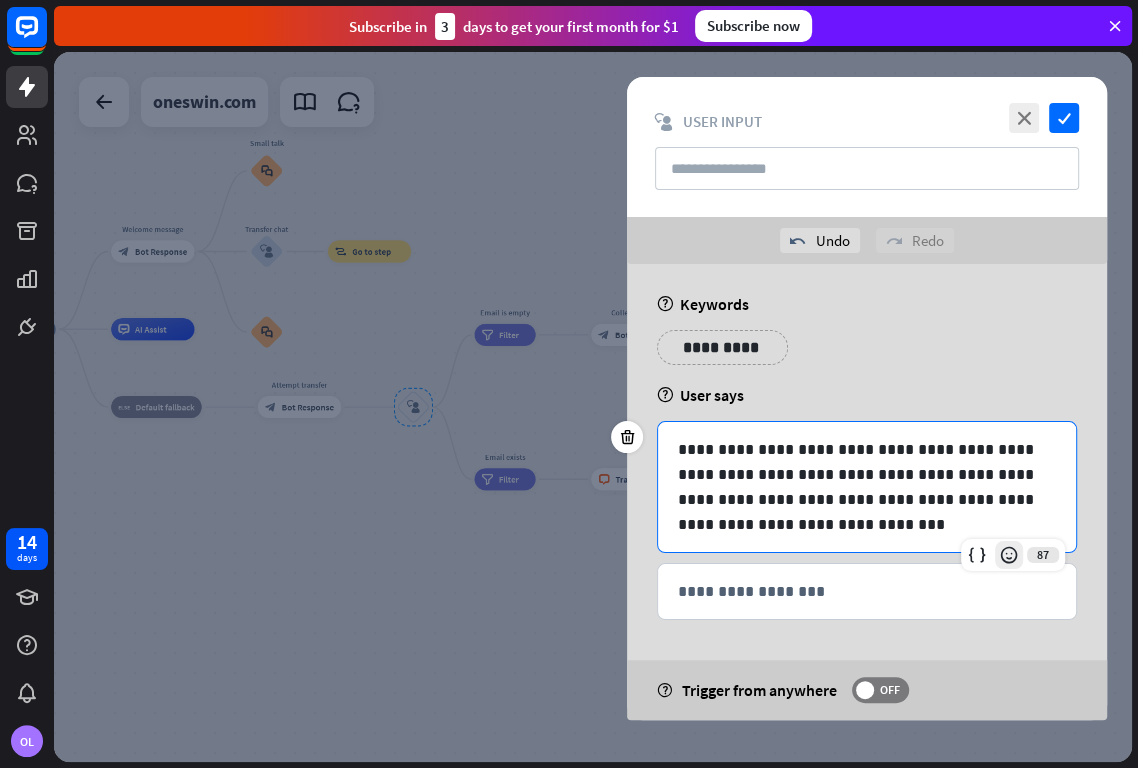 click at bounding box center [1009, 555] 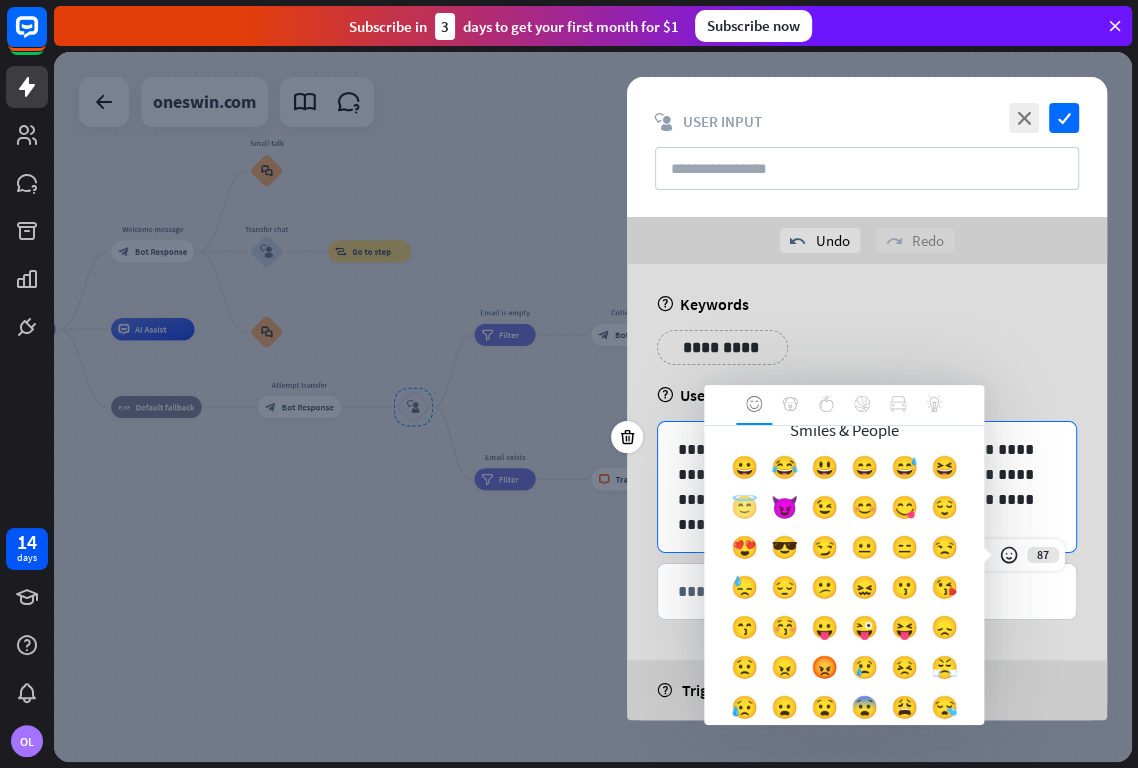 scroll, scrollTop: 0, scrollLeft: 0, axis: both 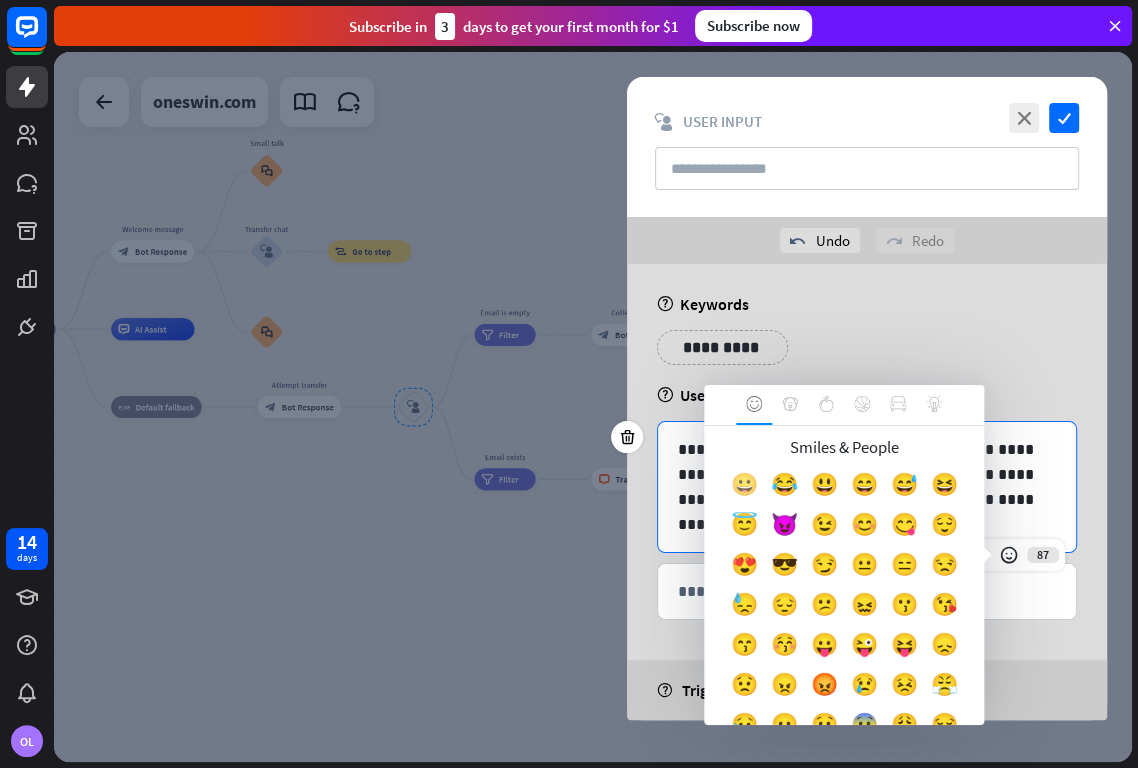 click on "😀" at bounding box center [744, 489] 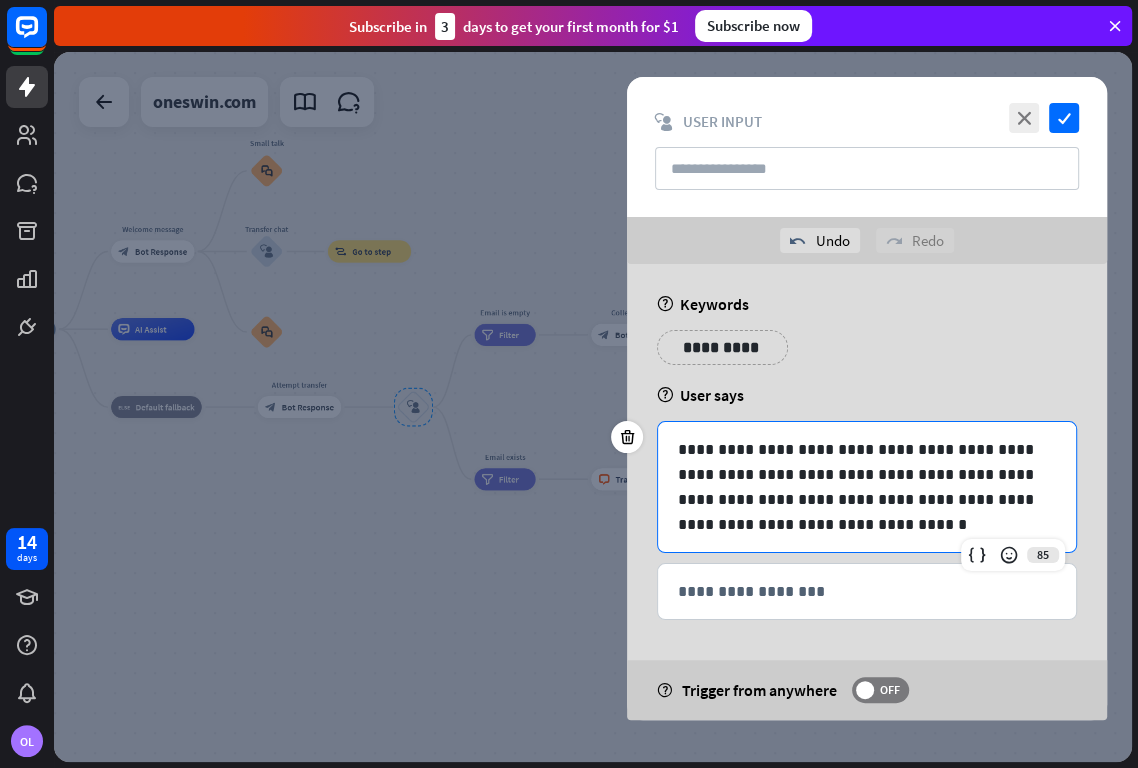 click on "**********" at bounding box center [867, 487] 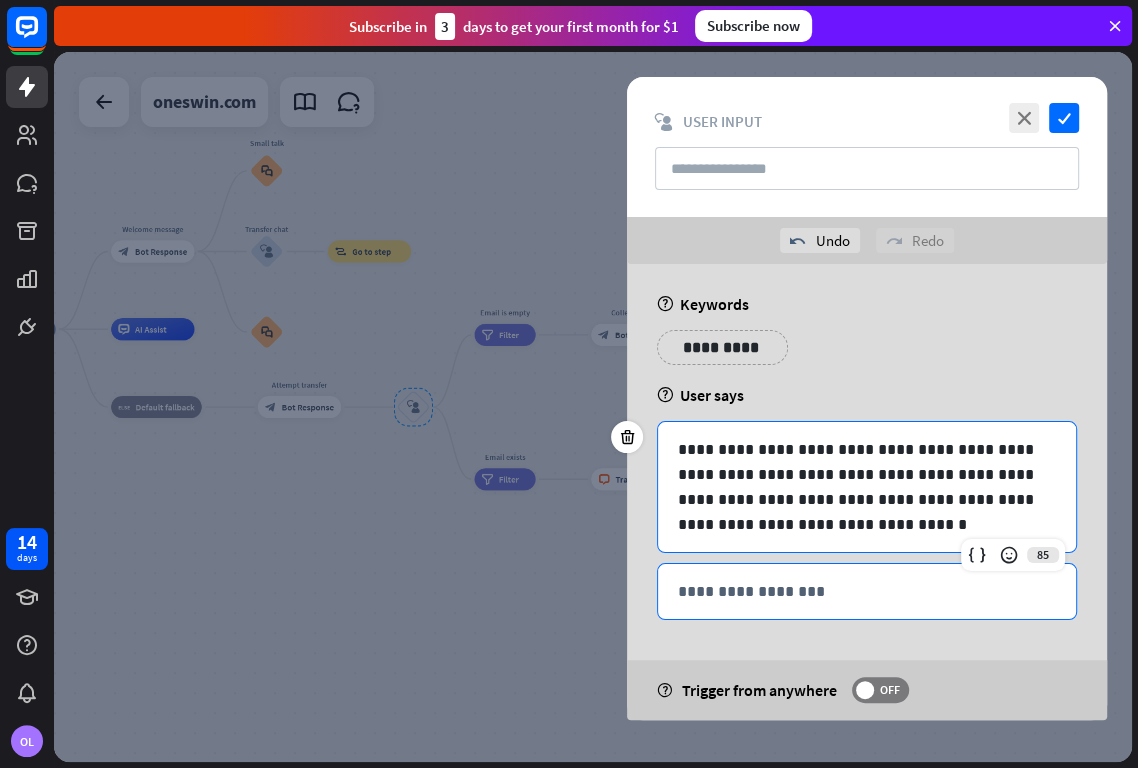 click on "**********" at bounding box center [867, 591] 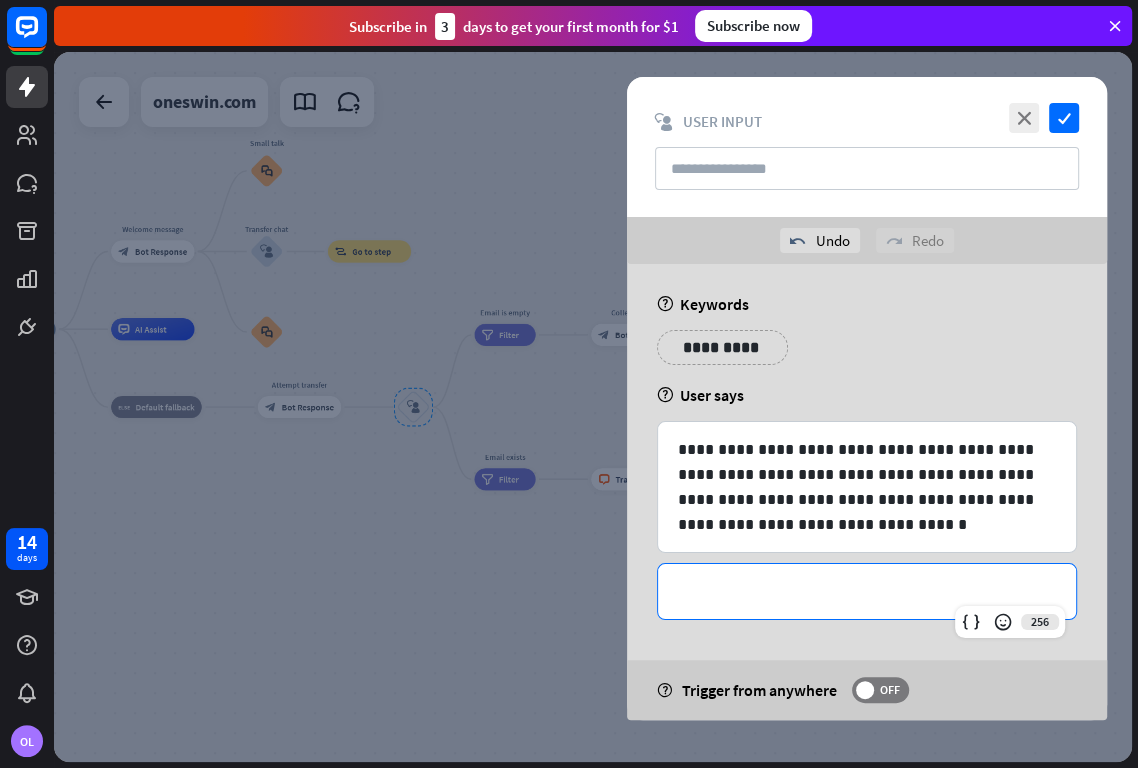 click on "**********" at bounding box center (867, 525) 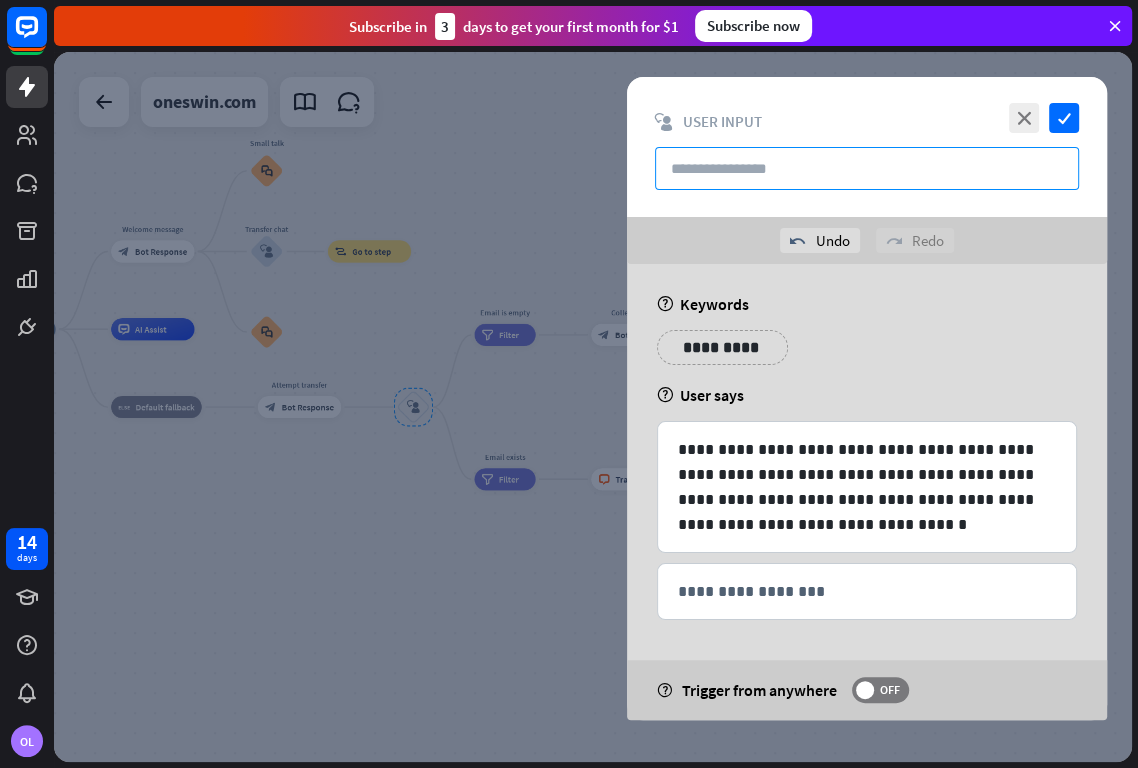 click at bounding box center (867, 168) 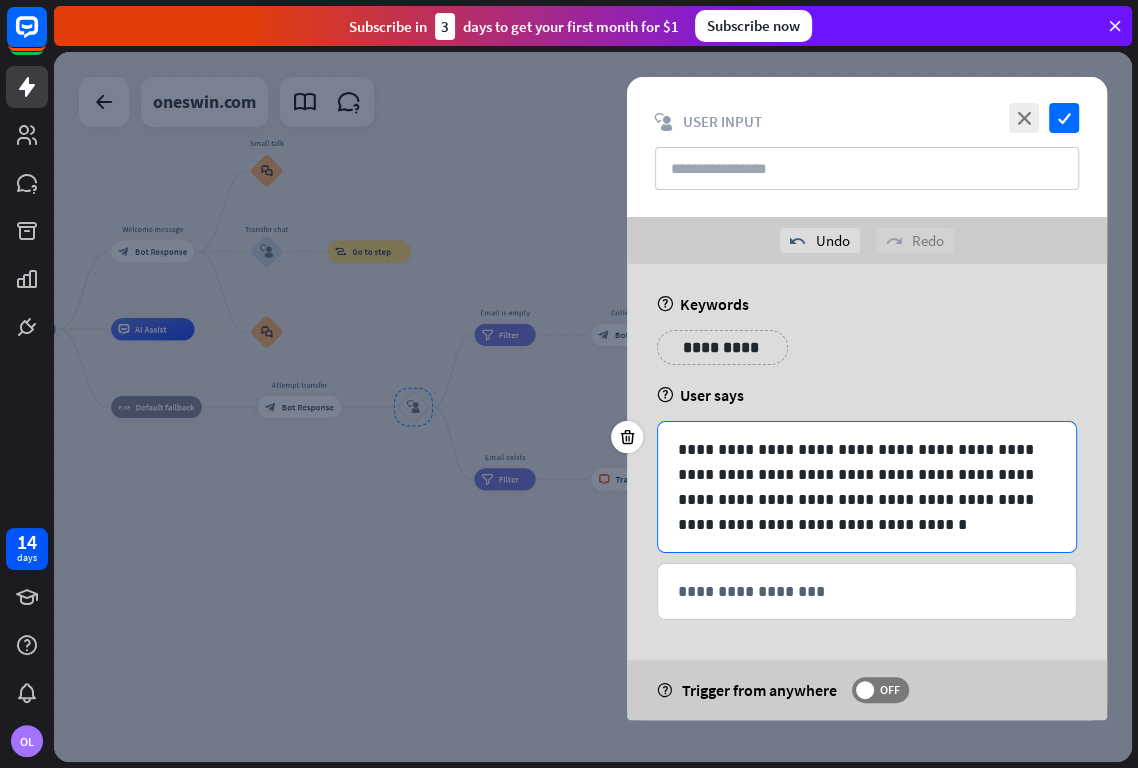 click on "**********" at bounding box center (867, 487) 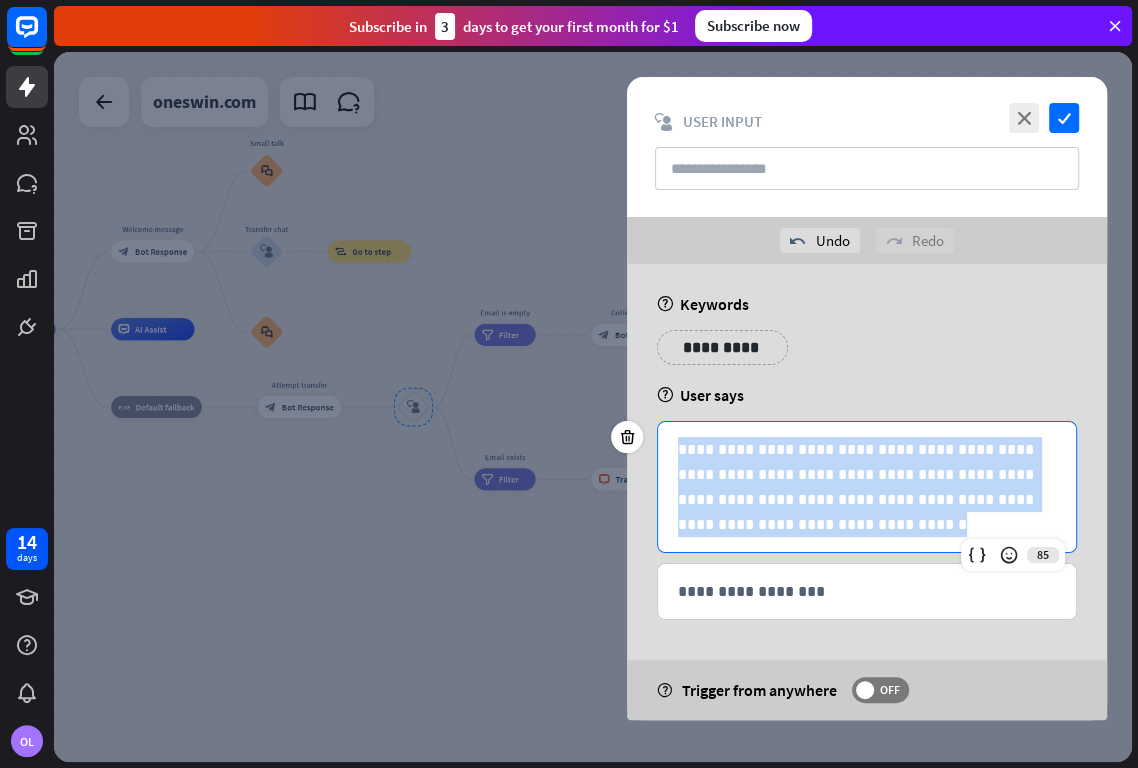 drag, startPoint x: 961, startPoint y: 521, endPoint x: 664, endPoint y: 446, distance: 306.32336 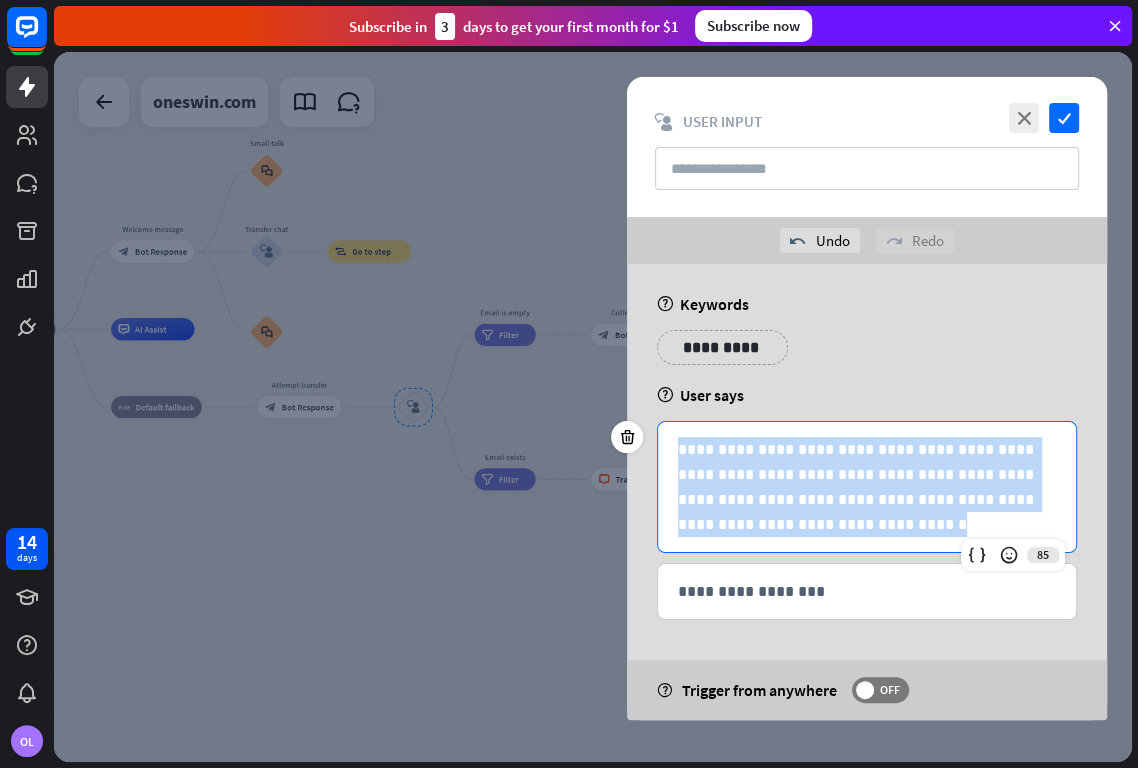 click on "**********" at bounding box center [867, 487] 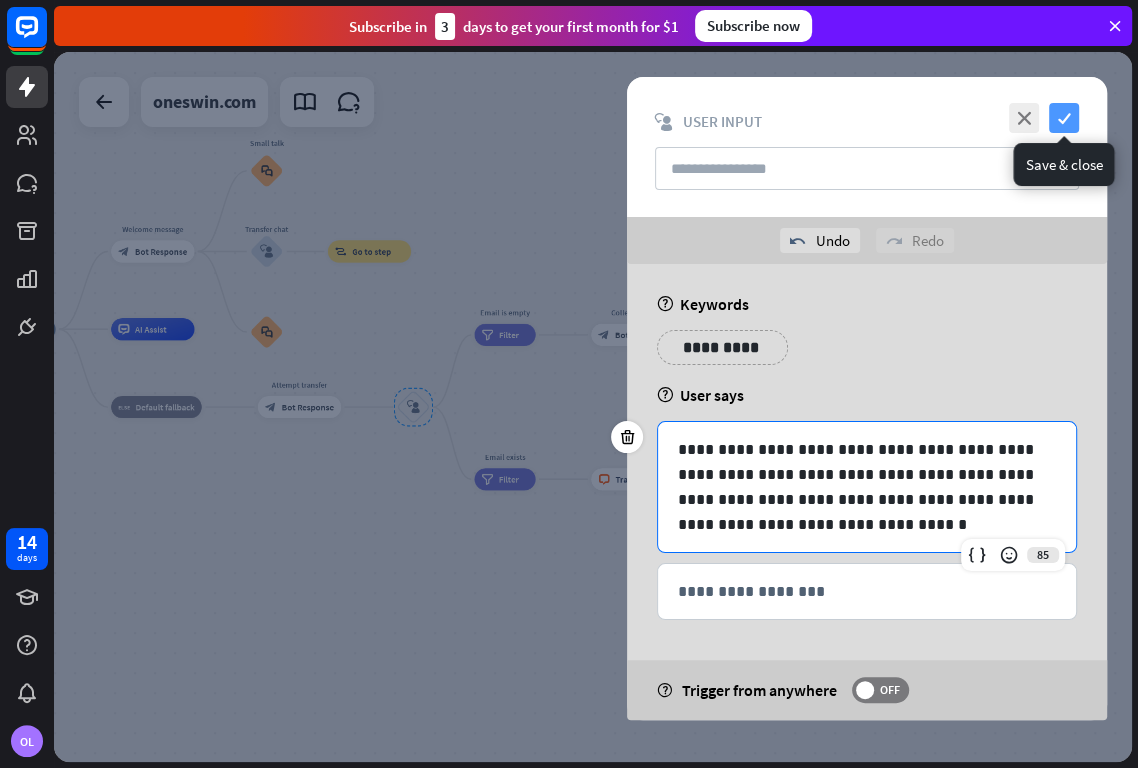 click on "check" at bounding box center [1064, 118] 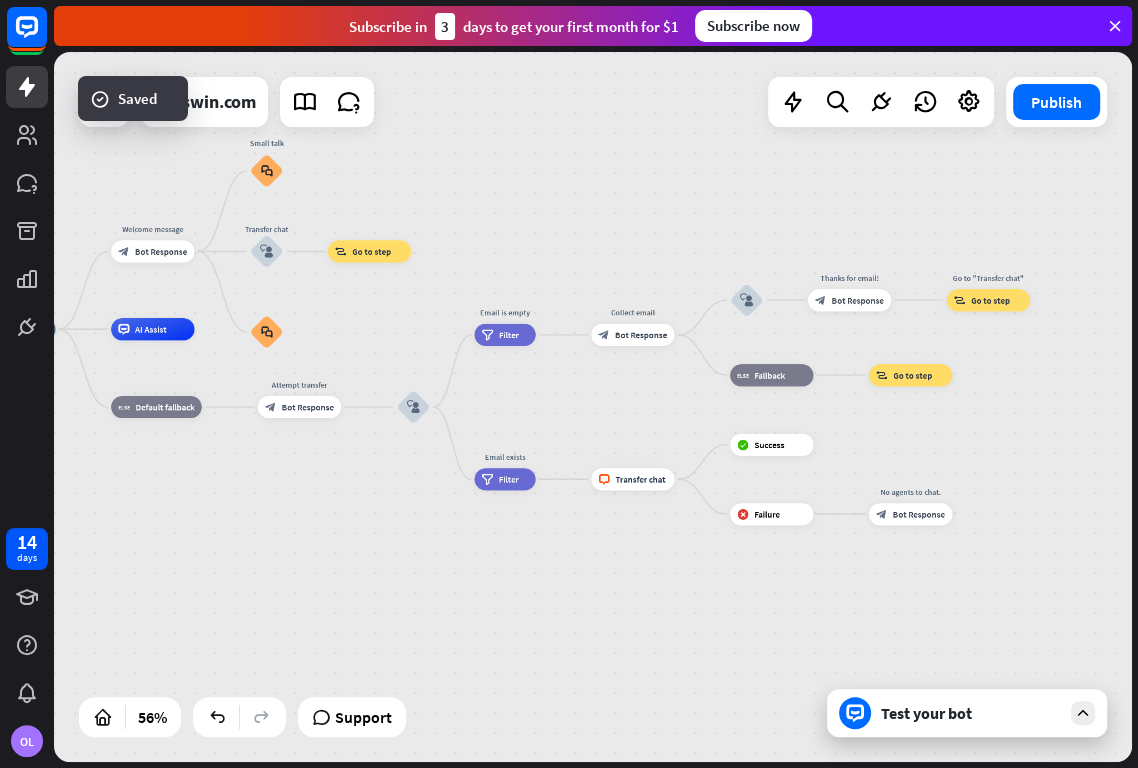 click at bounding box center (1083, 713) 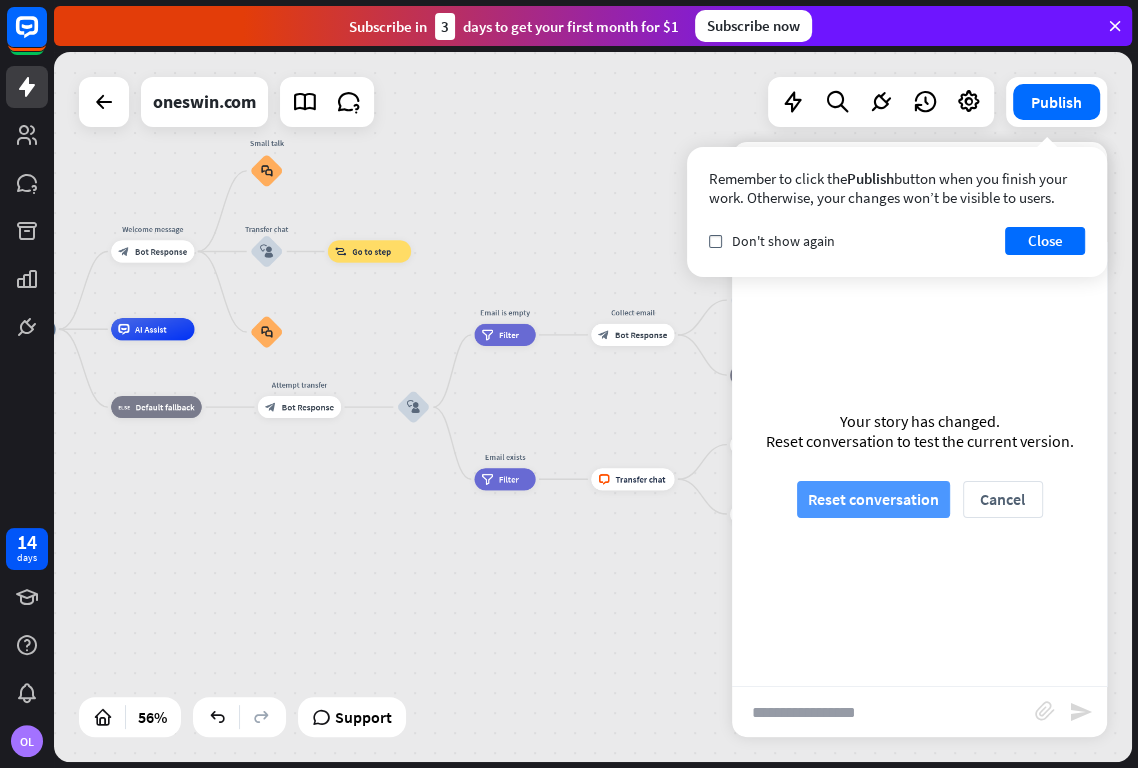 click on "Reset conversation" at bounding box center [873, 499] 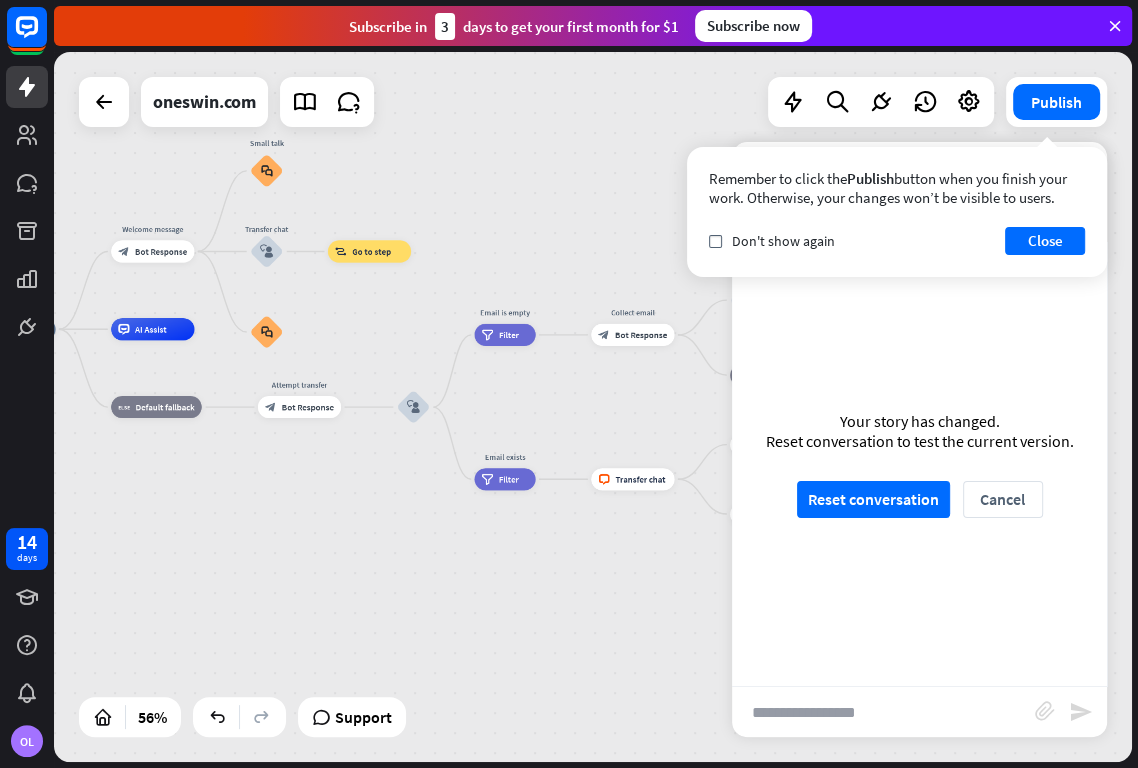 scroll, scrollTop: 0, scrollLeft: 0, axis: both 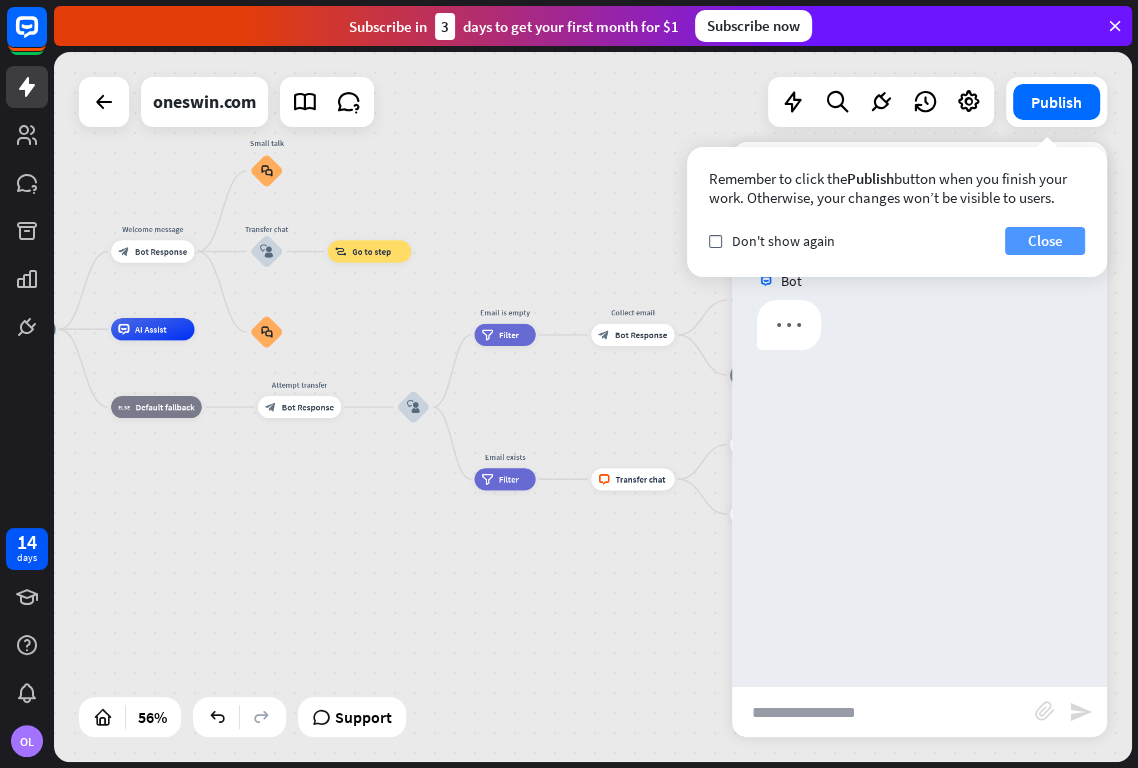 click on "Close" at bounding box center [1045, 241] 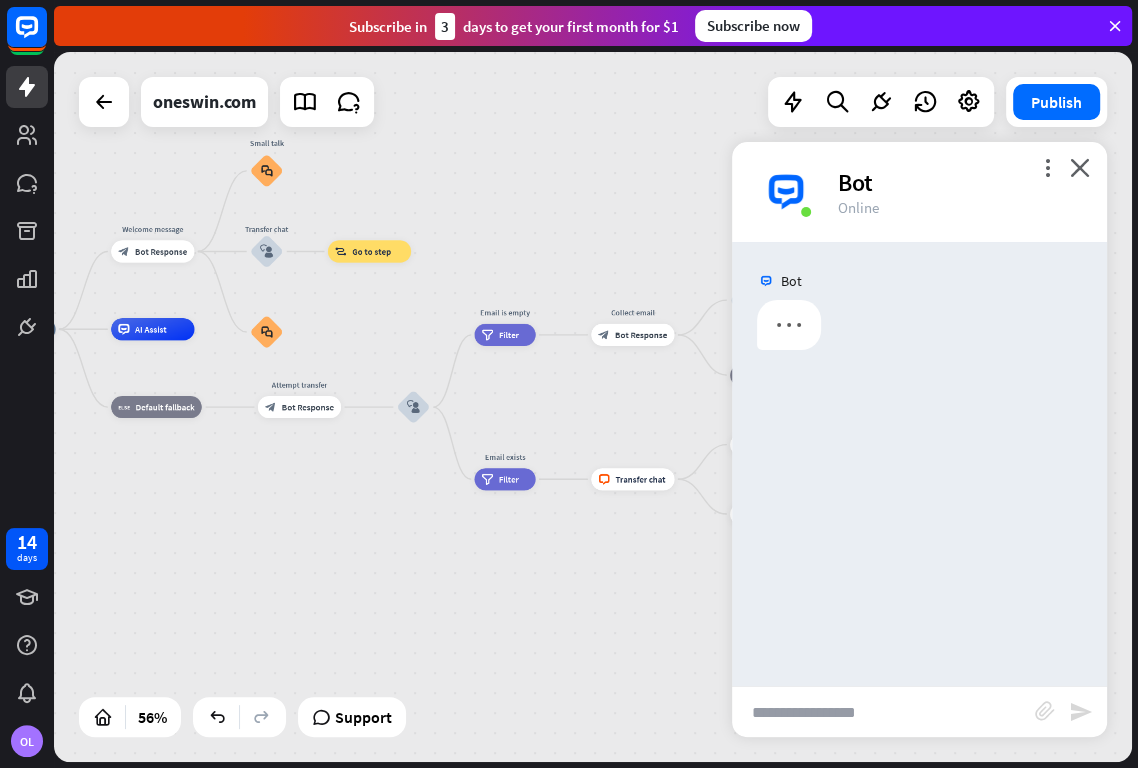 click at bounding box center [883, 712] 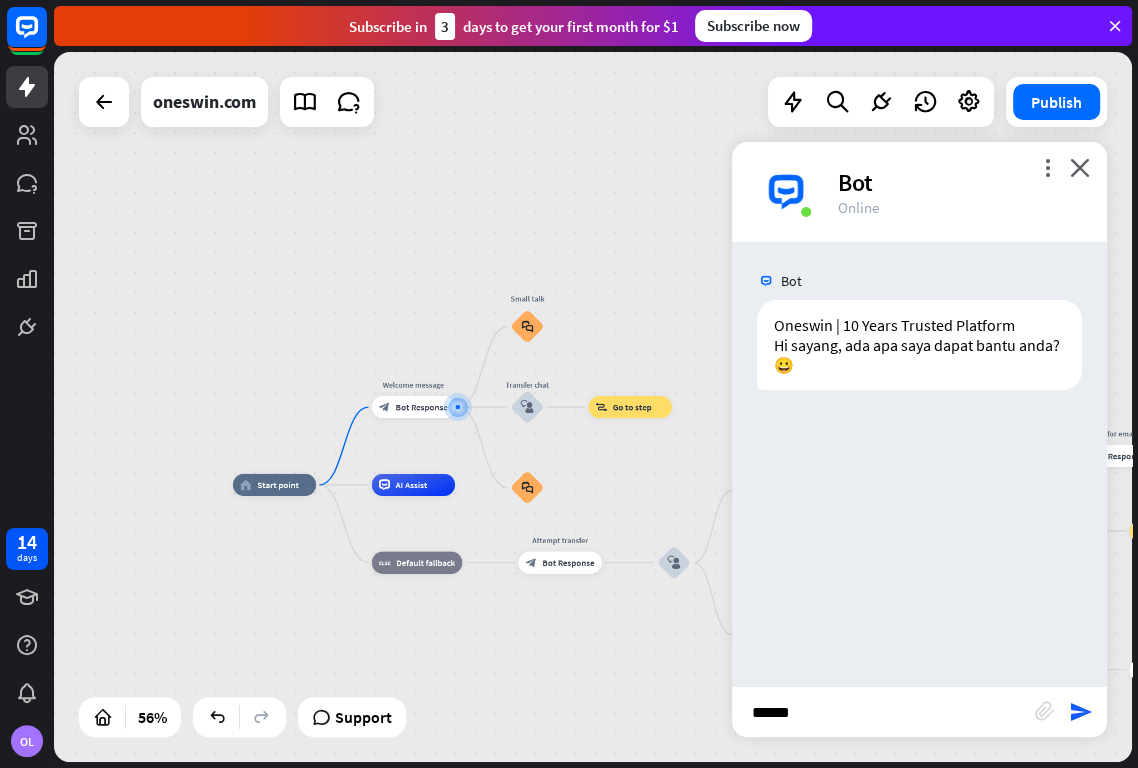 type on "*******" 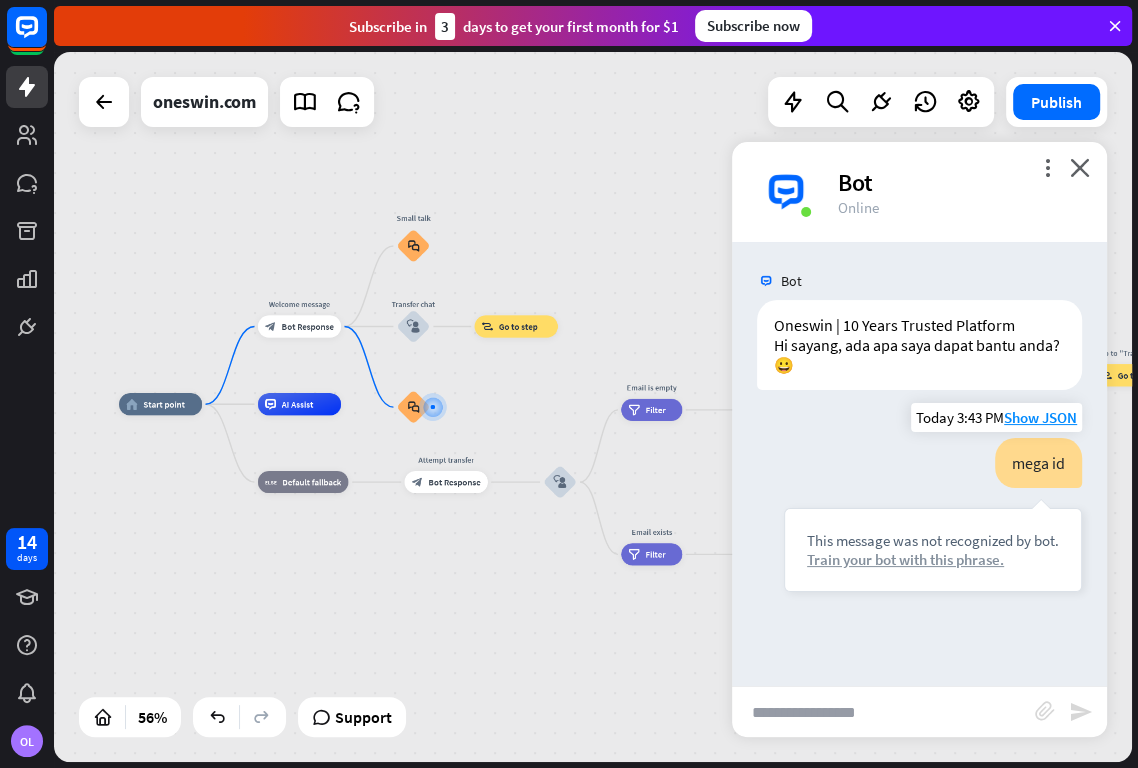 click on "Train your bot with this phrase." at bounding box center (933, 559) 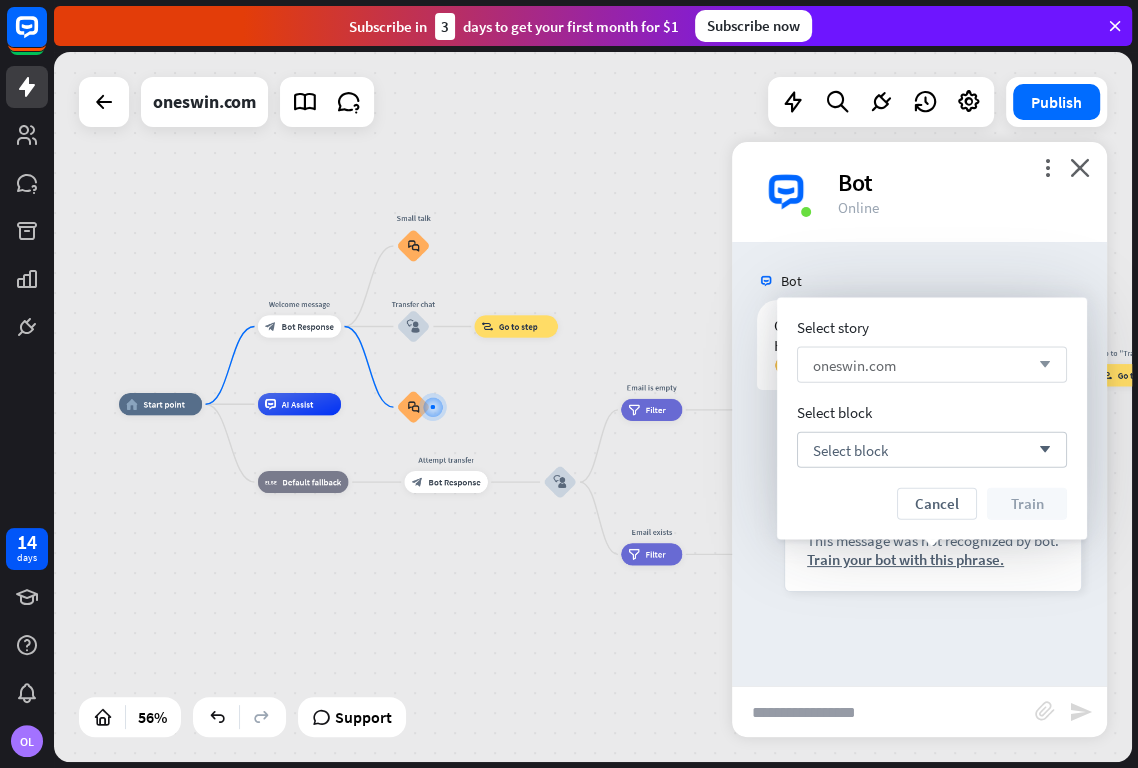 click on "[DOMAIN]
arrow_down" at bounding box center (932, 365) 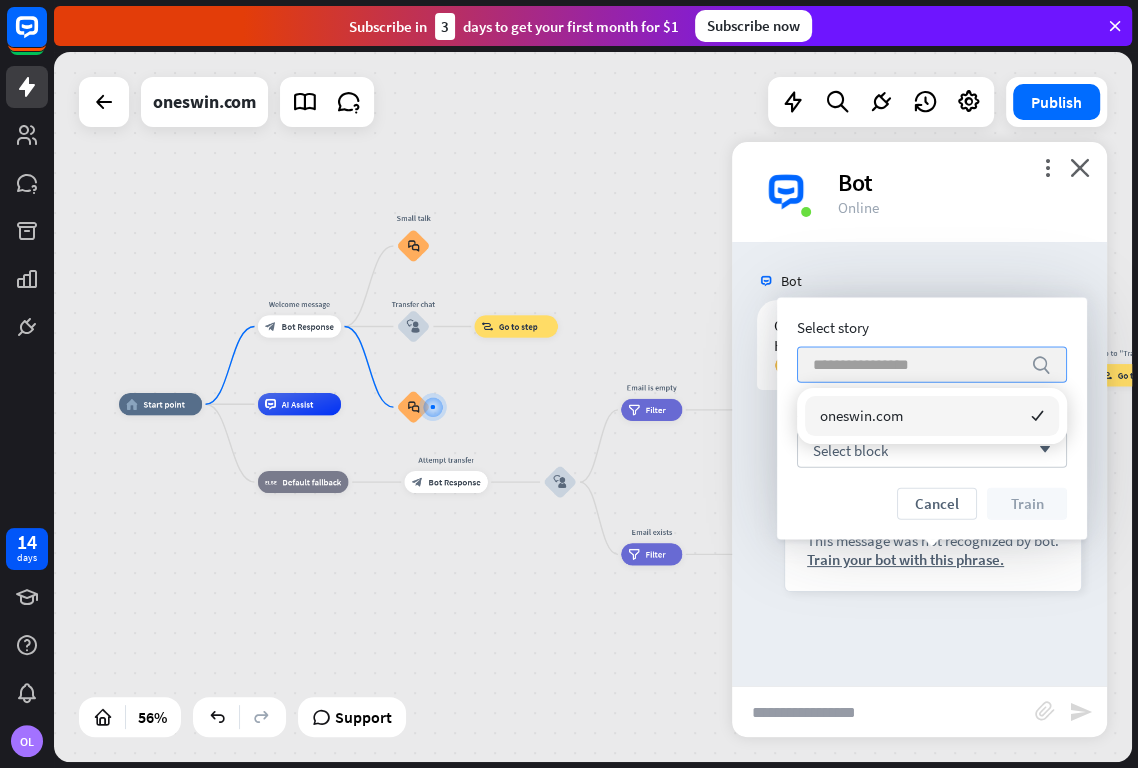 click at bounding box center [917, 365] 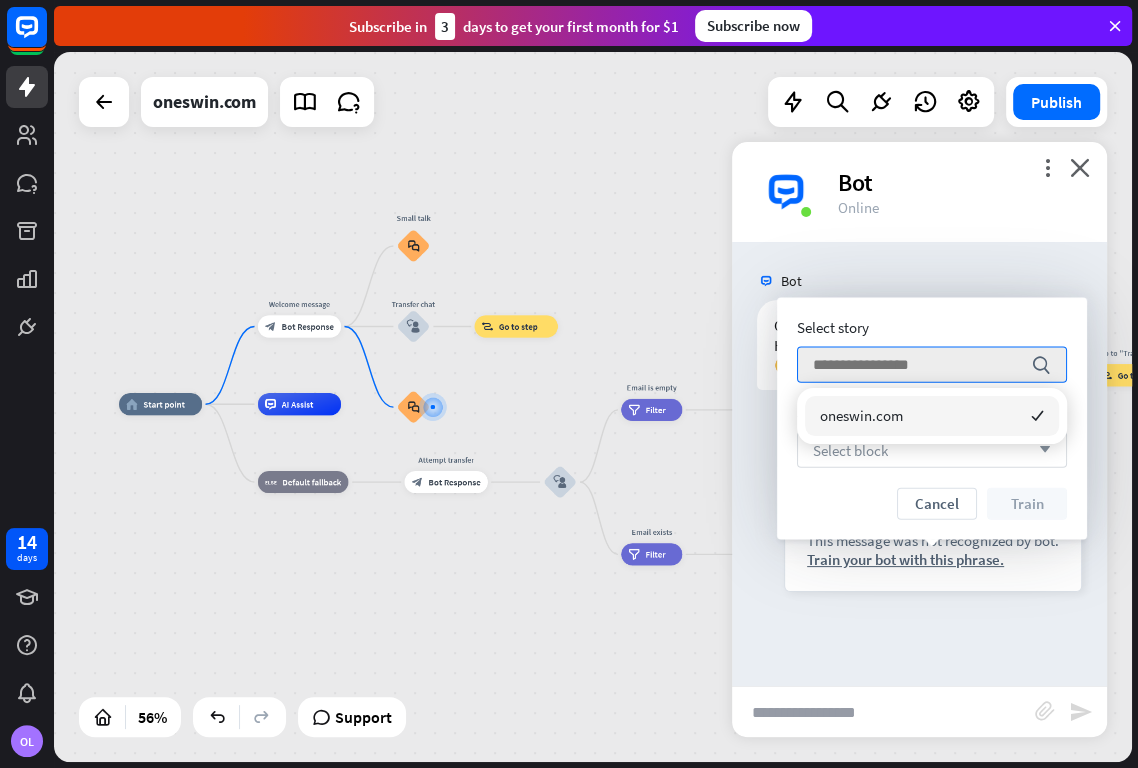 click on "Select block" at bounding box center [850, 449] 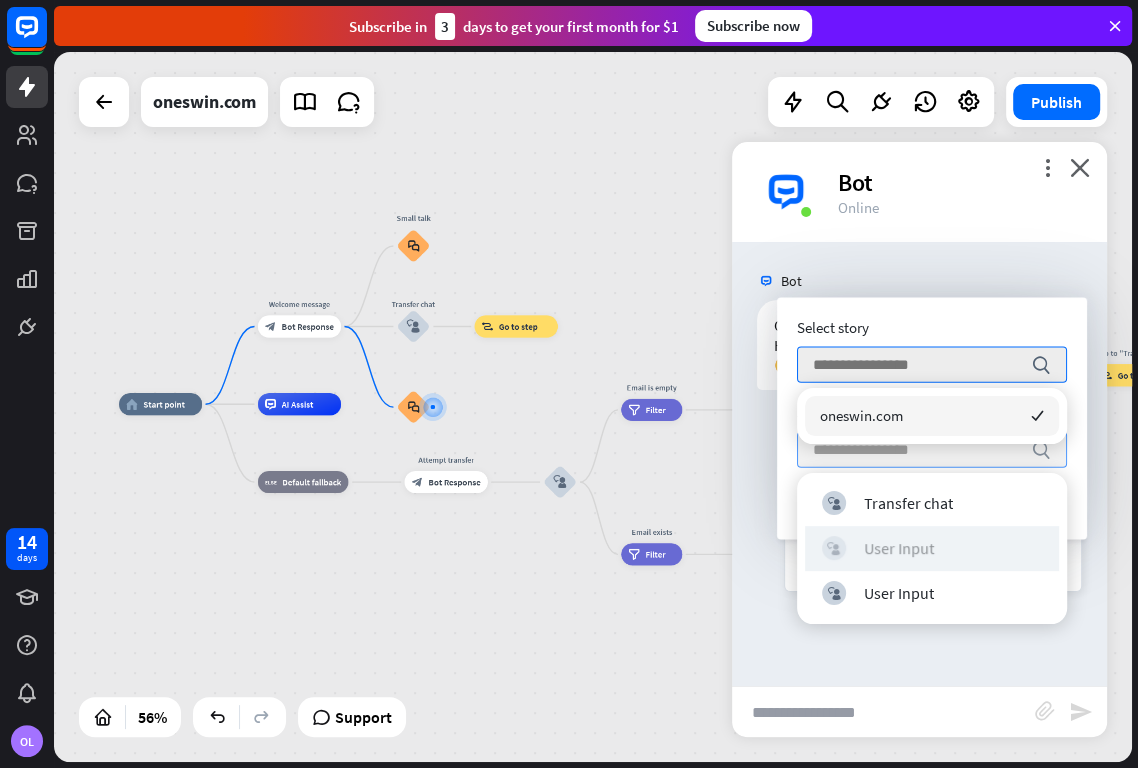 click on "User Input" at bounding box center [899, 548] 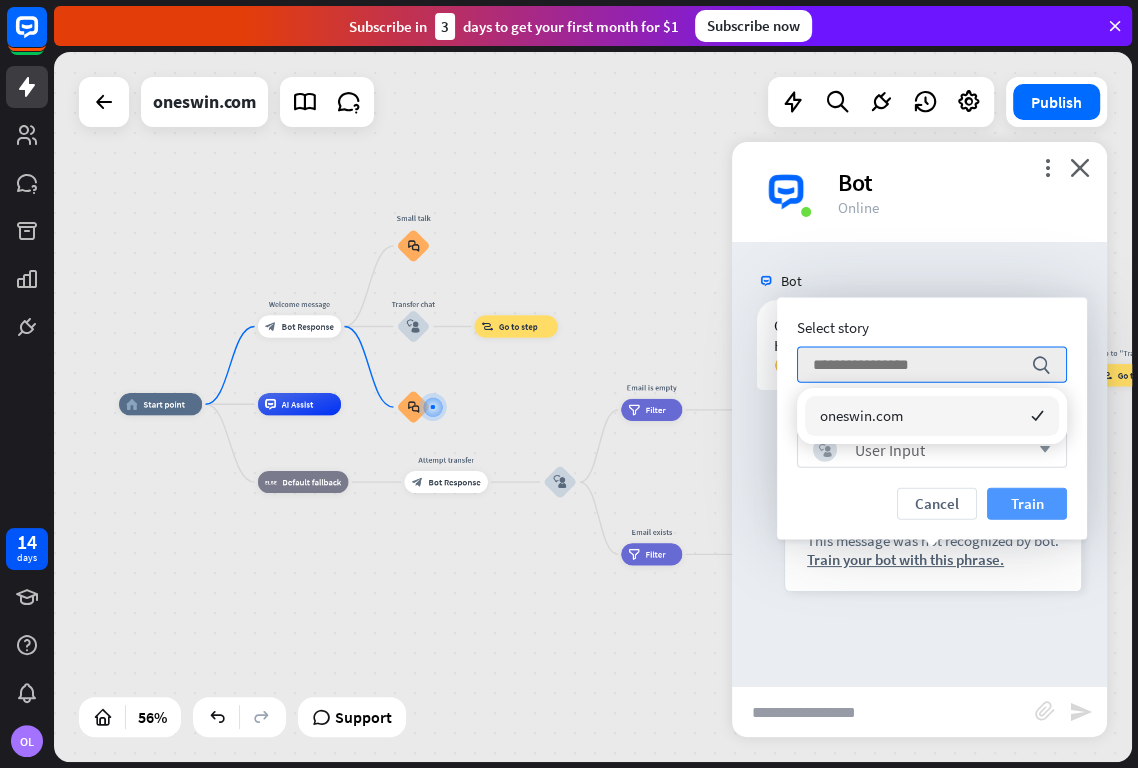 click on "Train" at bounding box center [1027, 504] 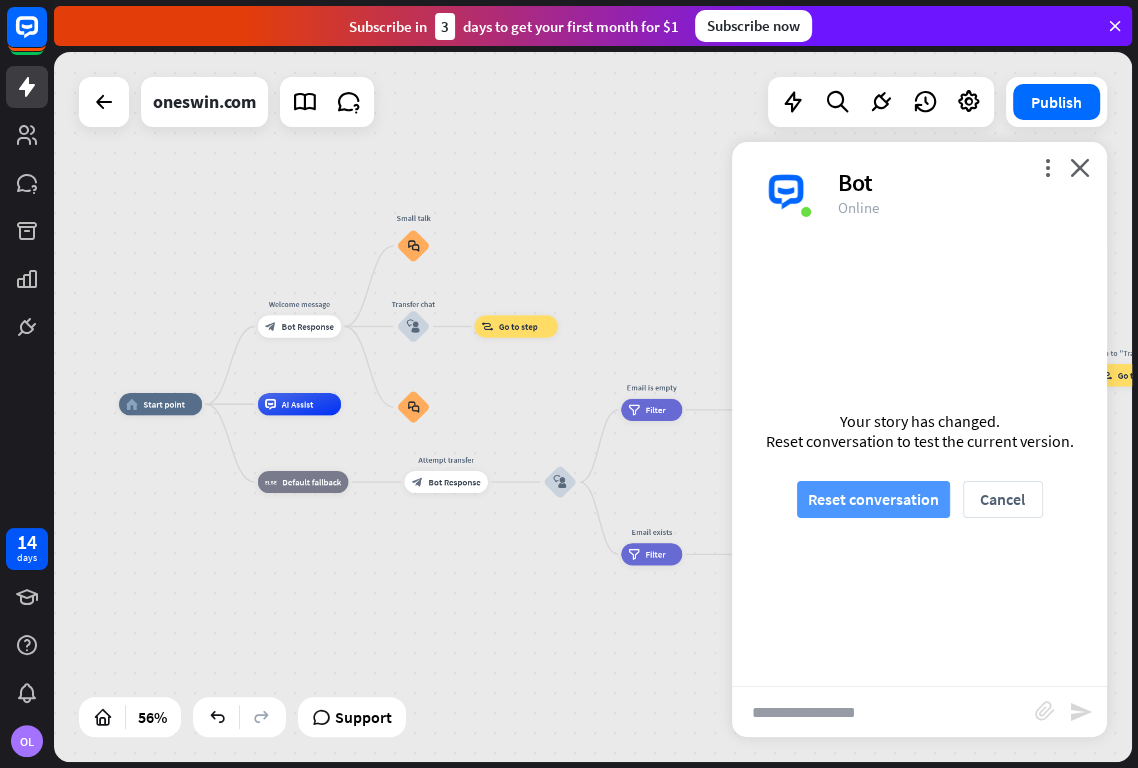 click on "Reset conversation" at bounding box center (873, 499) 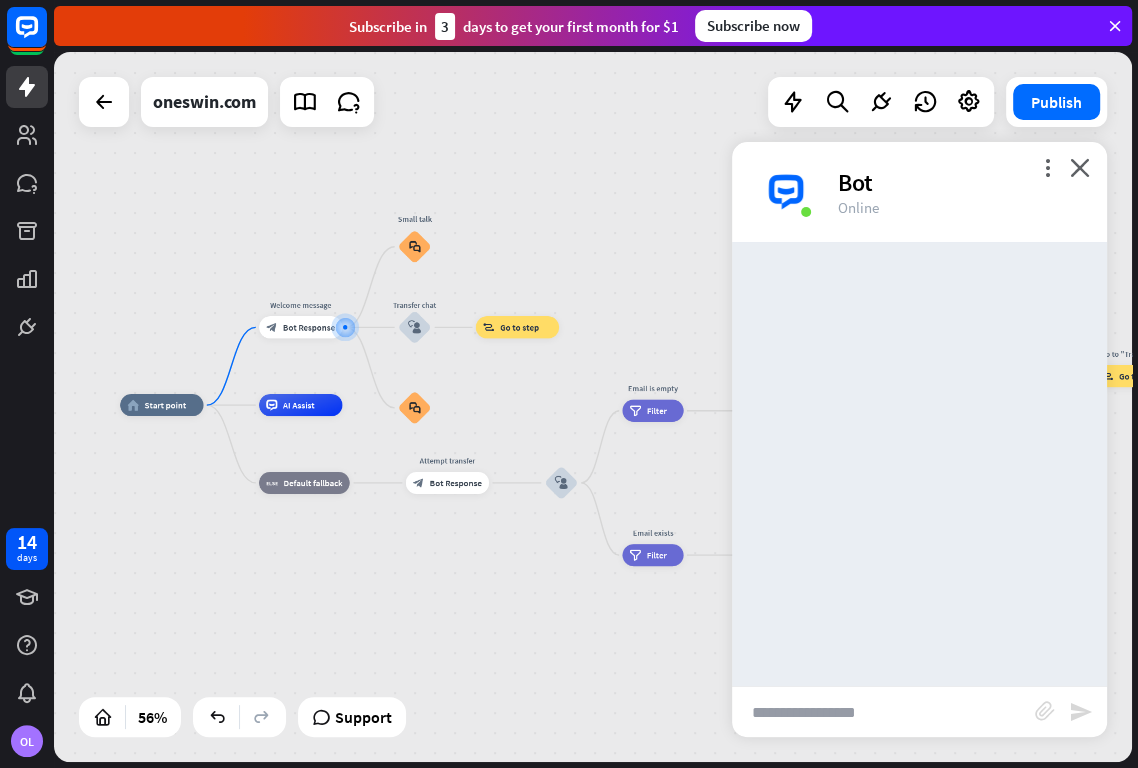 click at bounding box center [883, 712] 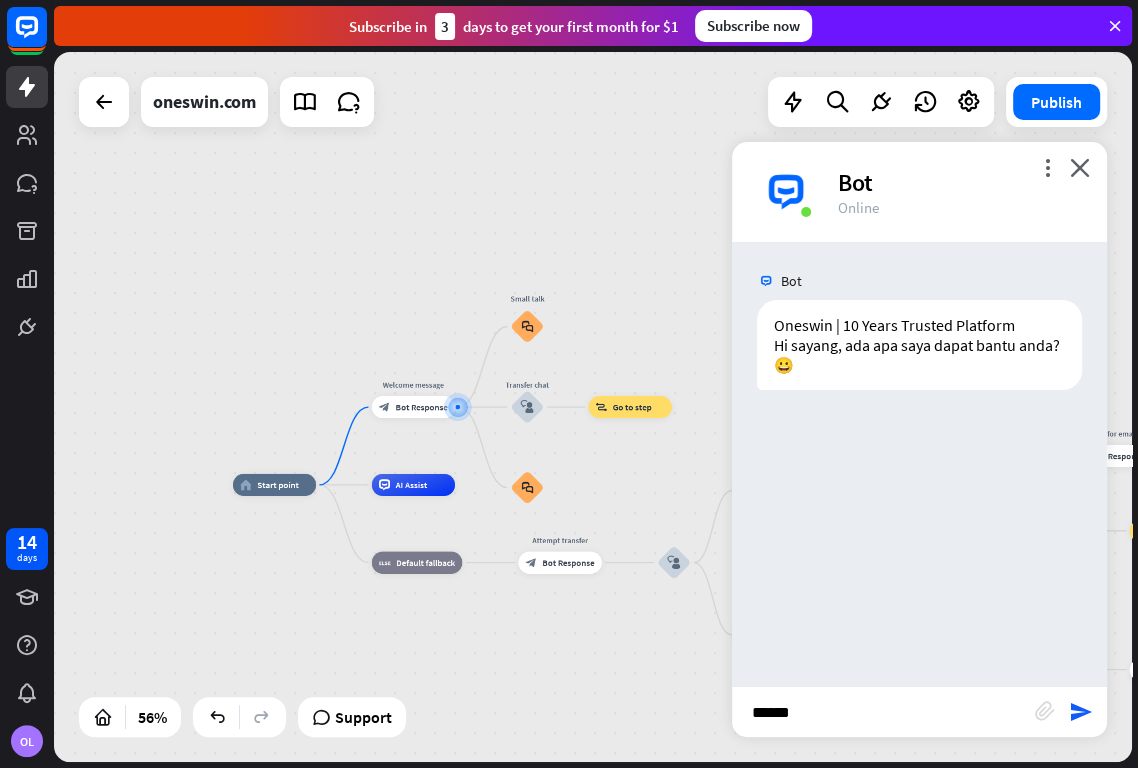 type on "*******" 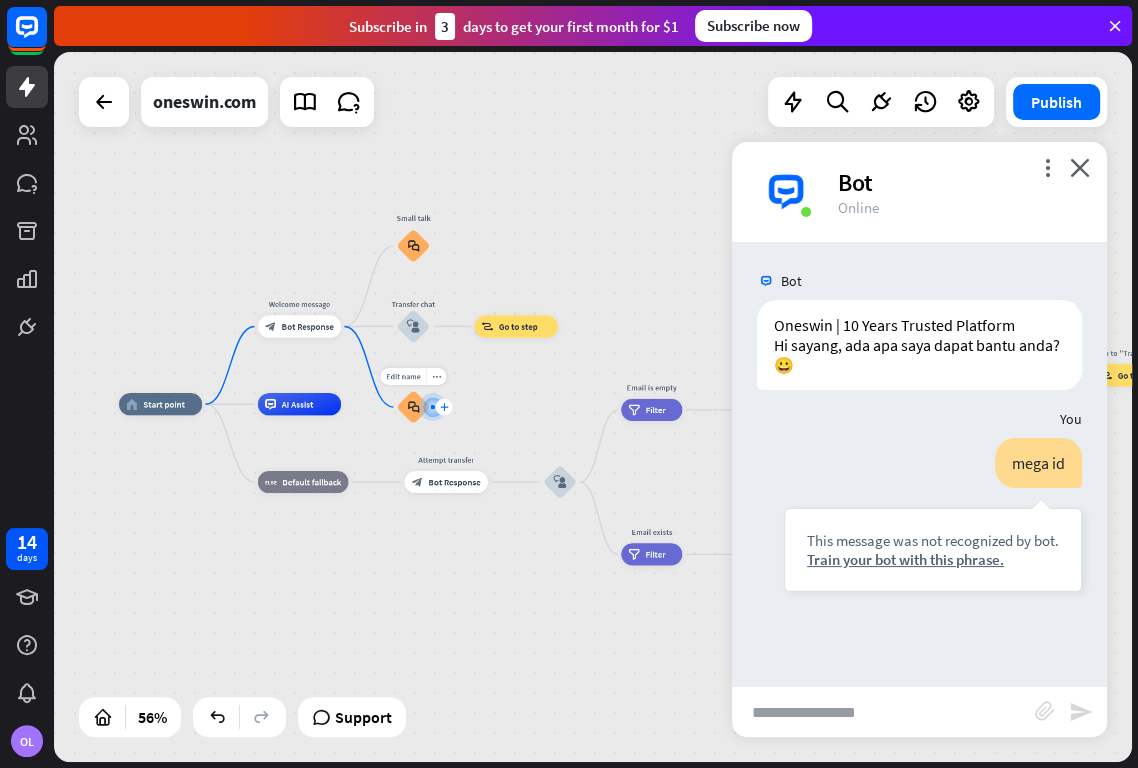 click on "plus" at bounding box center (444, 407) 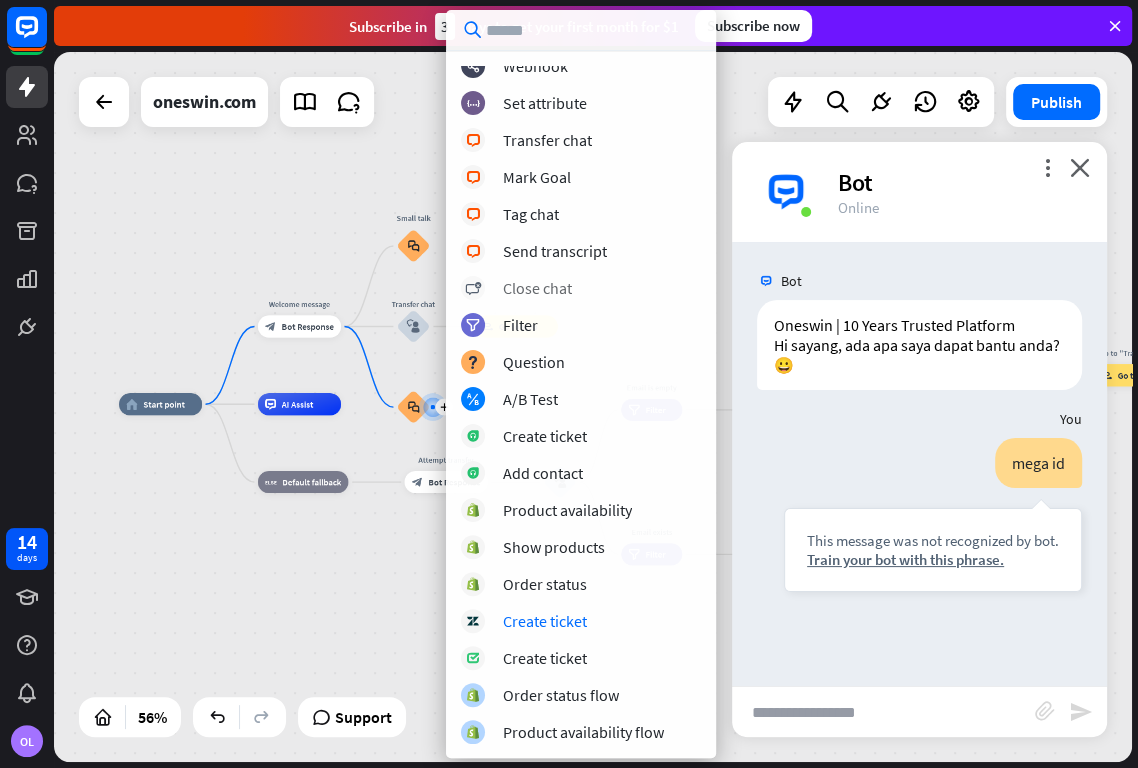 scroll, scrollTop: 0, scrollLeft: 0, axis: both 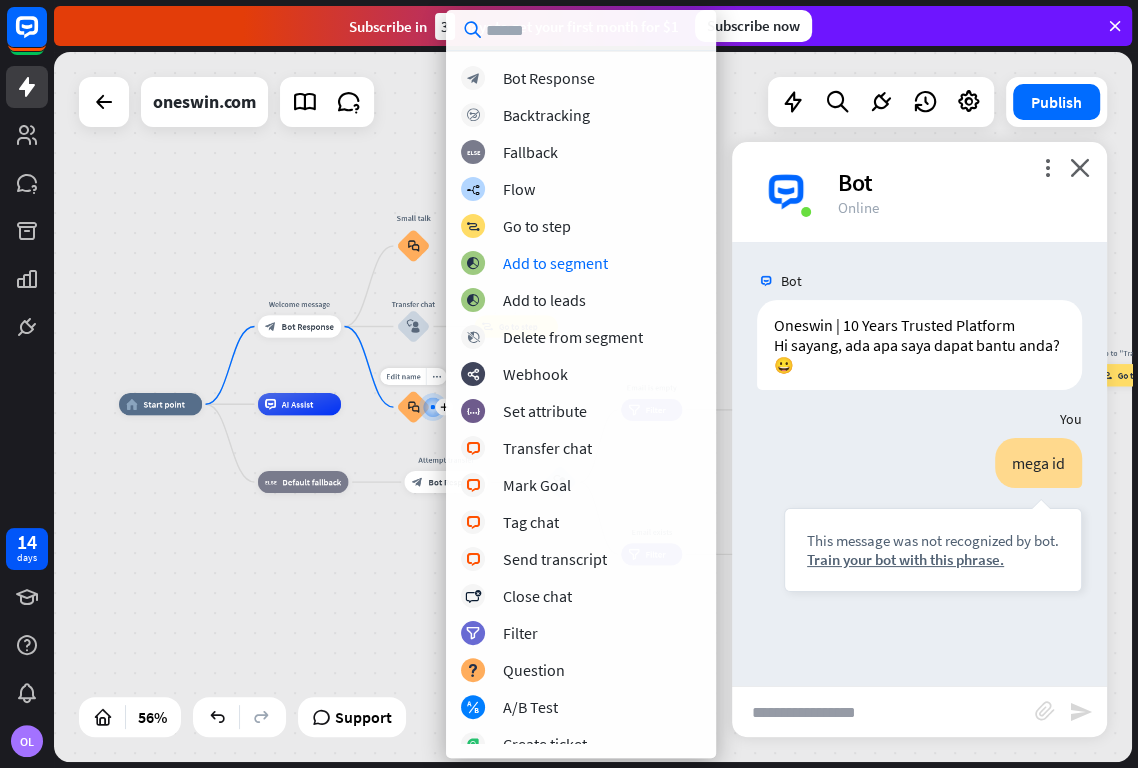 click on "block_faq" at bounding box center [413, 406] 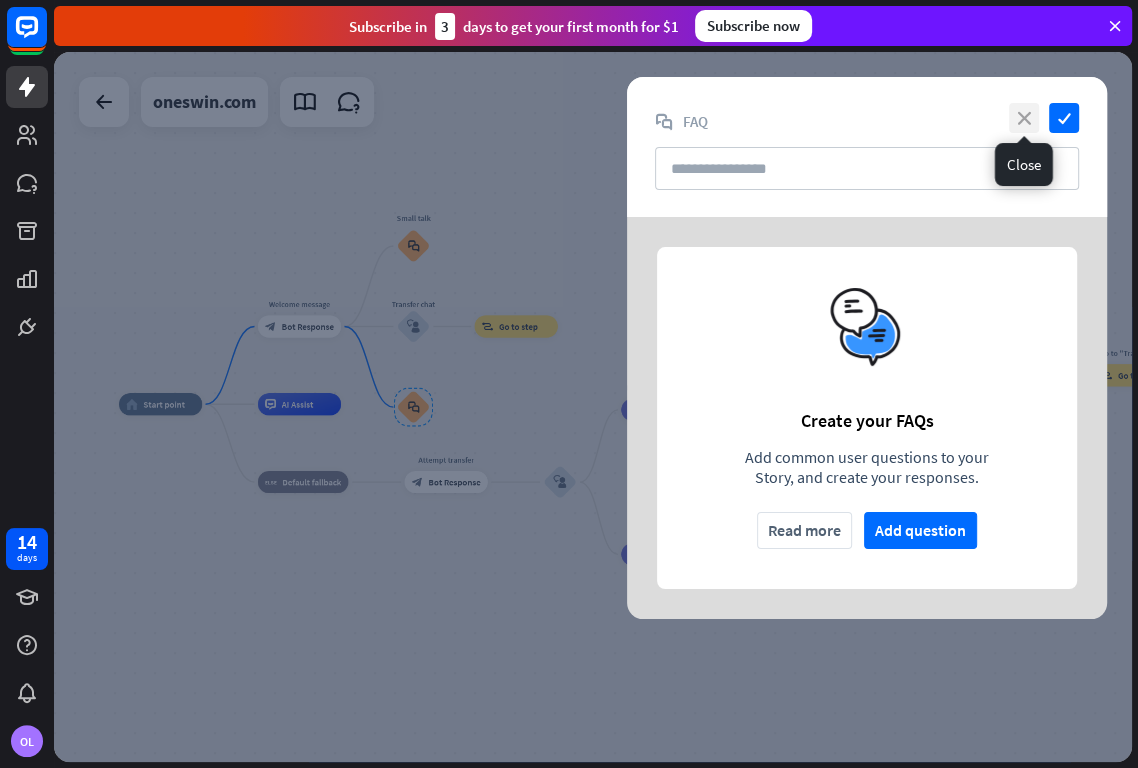 click on "close" at bounding box center (1024, 118) 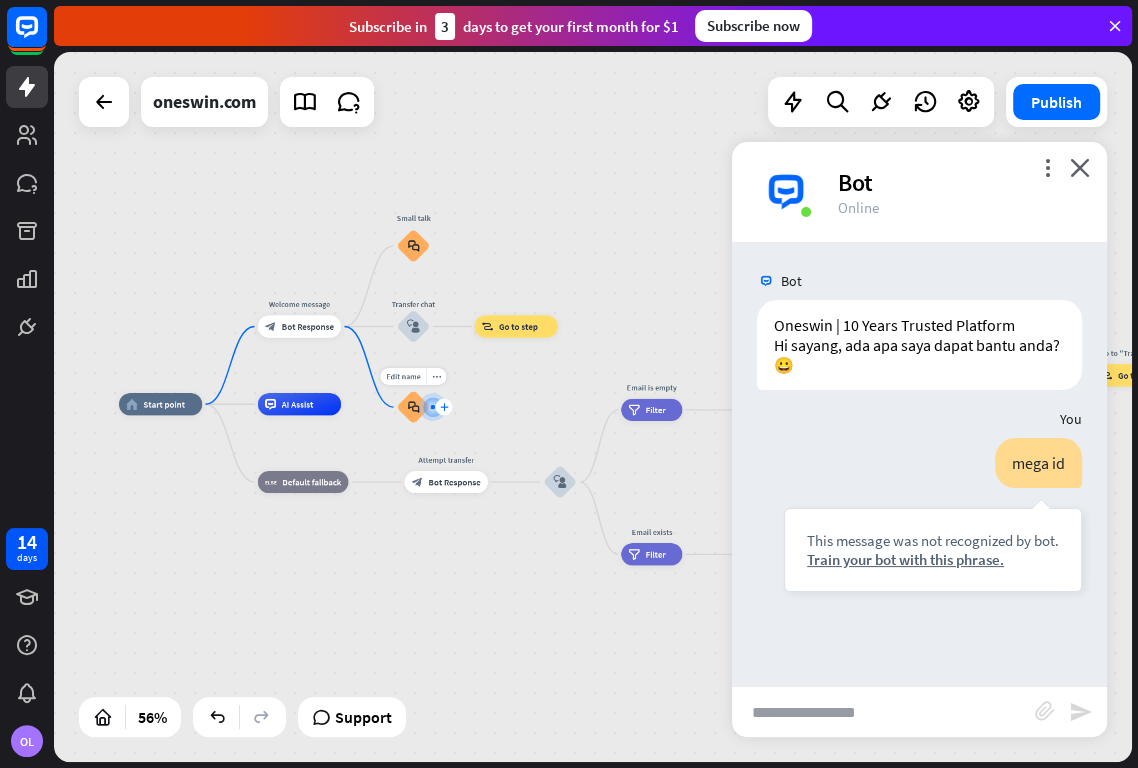 click on "plus" at bounding box center [444, 407] 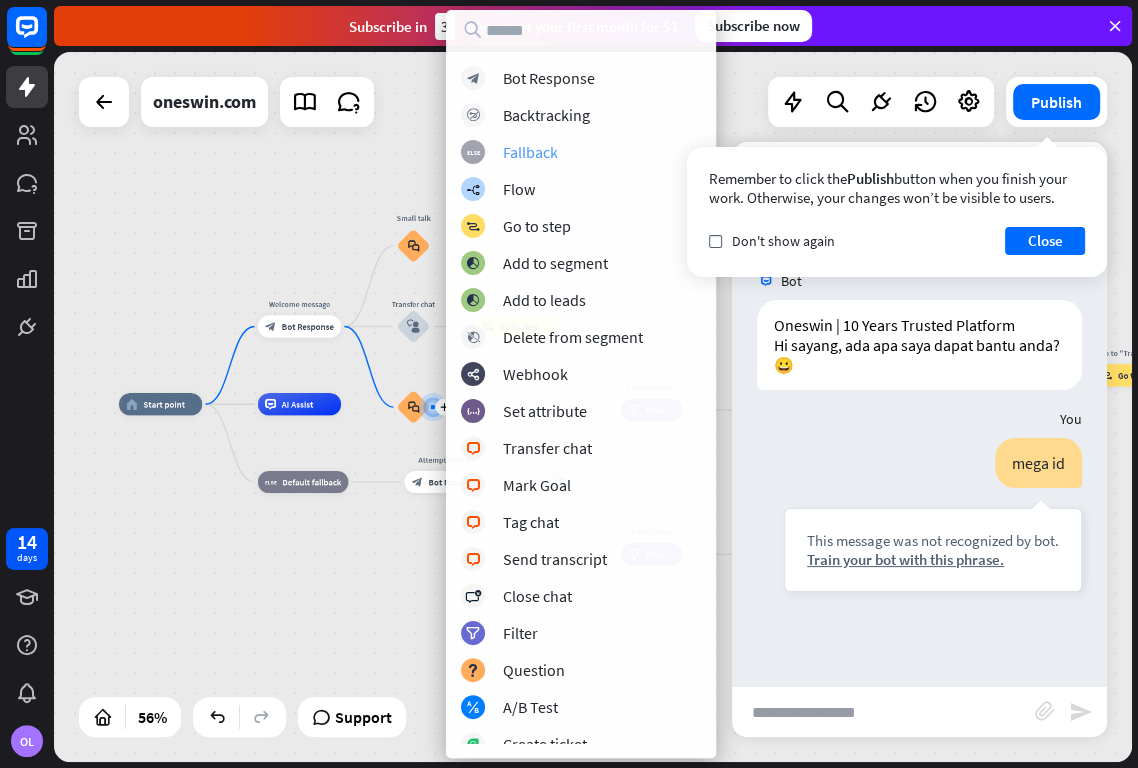 click on "Fallback" at bounding box center (530, 152) 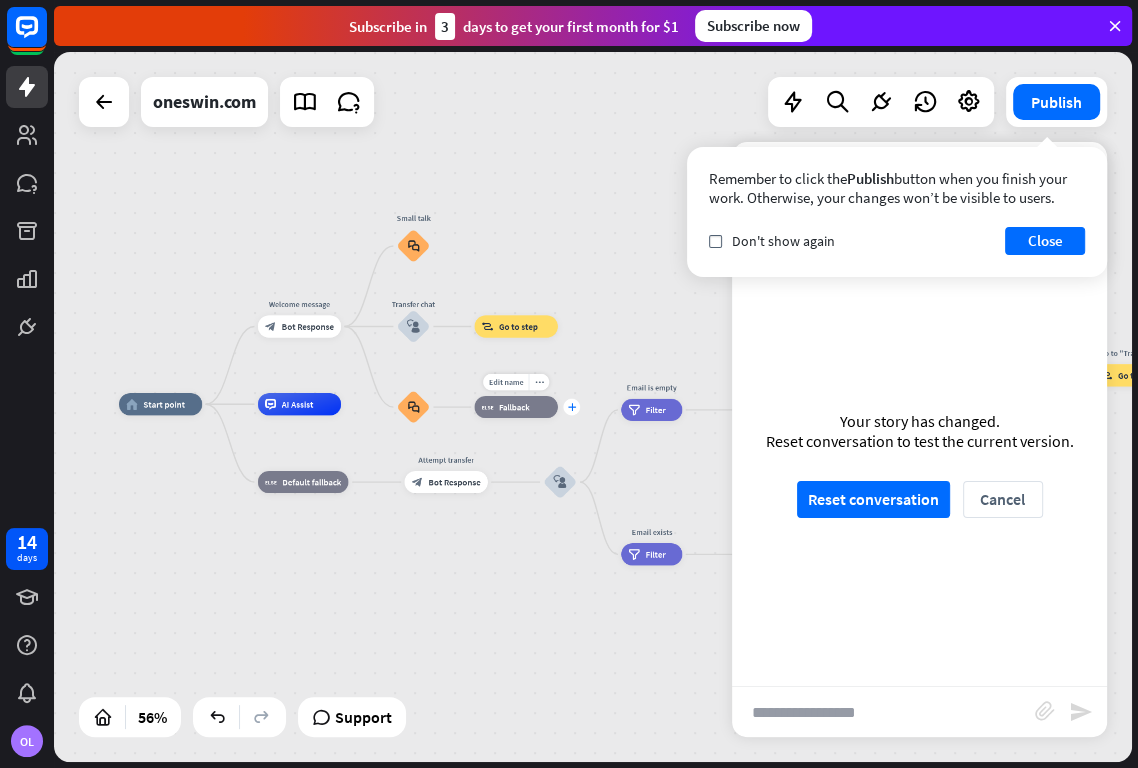 click on "plus" at bounding box center [572, 407] 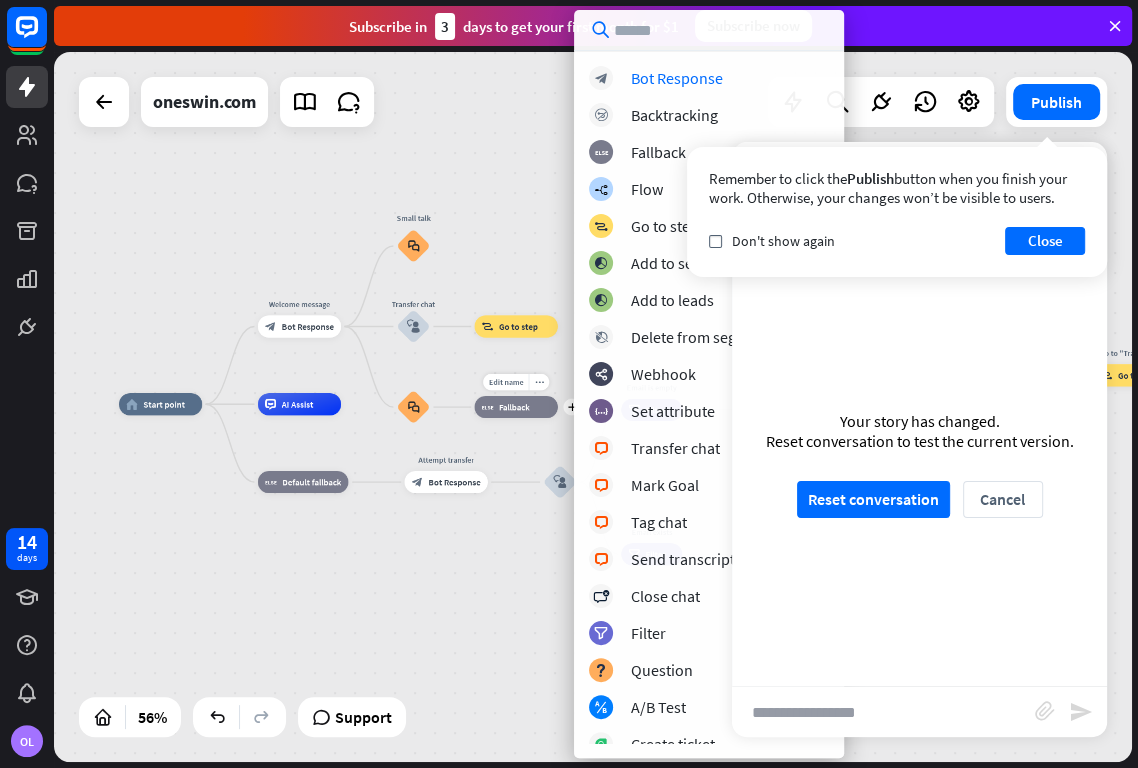click on "Fallback" at bounding box center (514, 406) 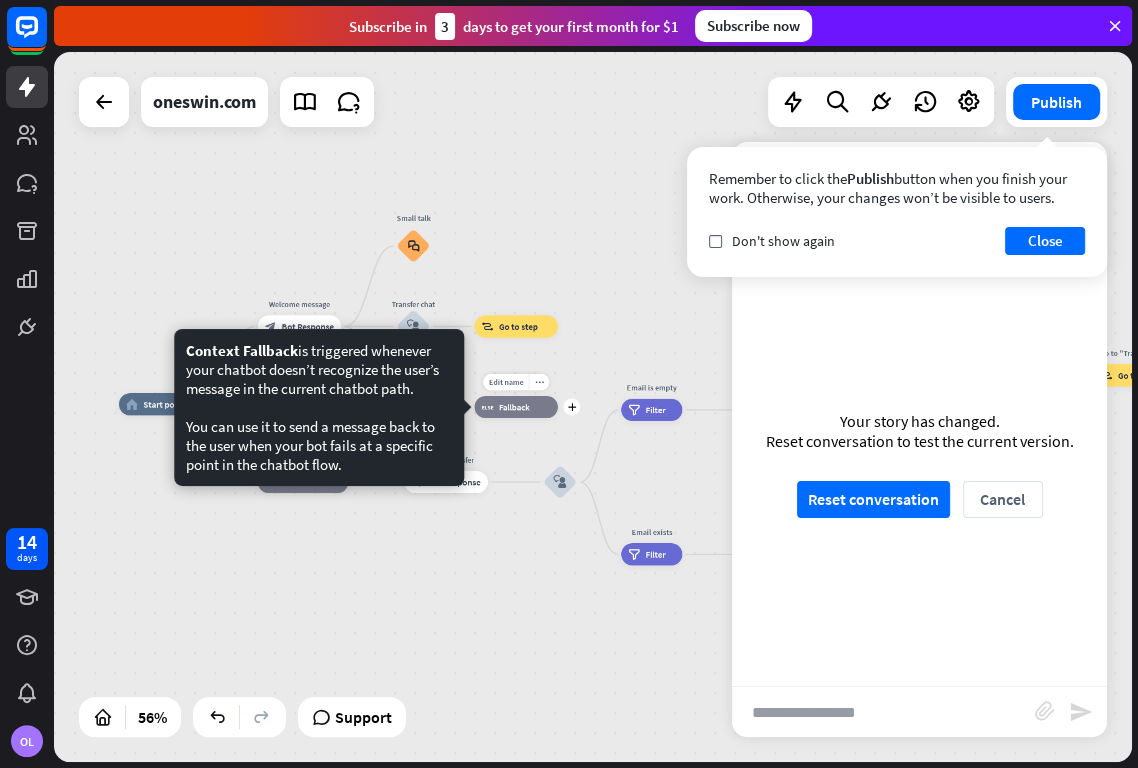 click on "Fallback" at bounding box center [514, 406] 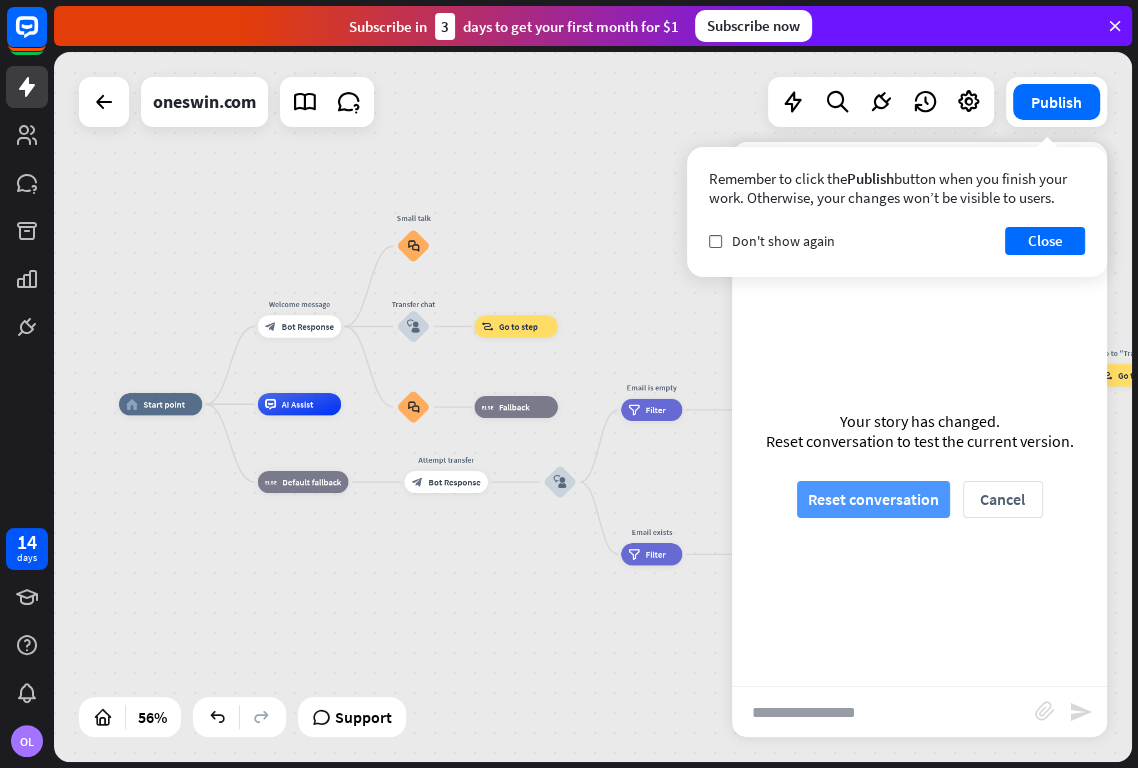 click on "Reset conversation" at bounding box center [873, 499] 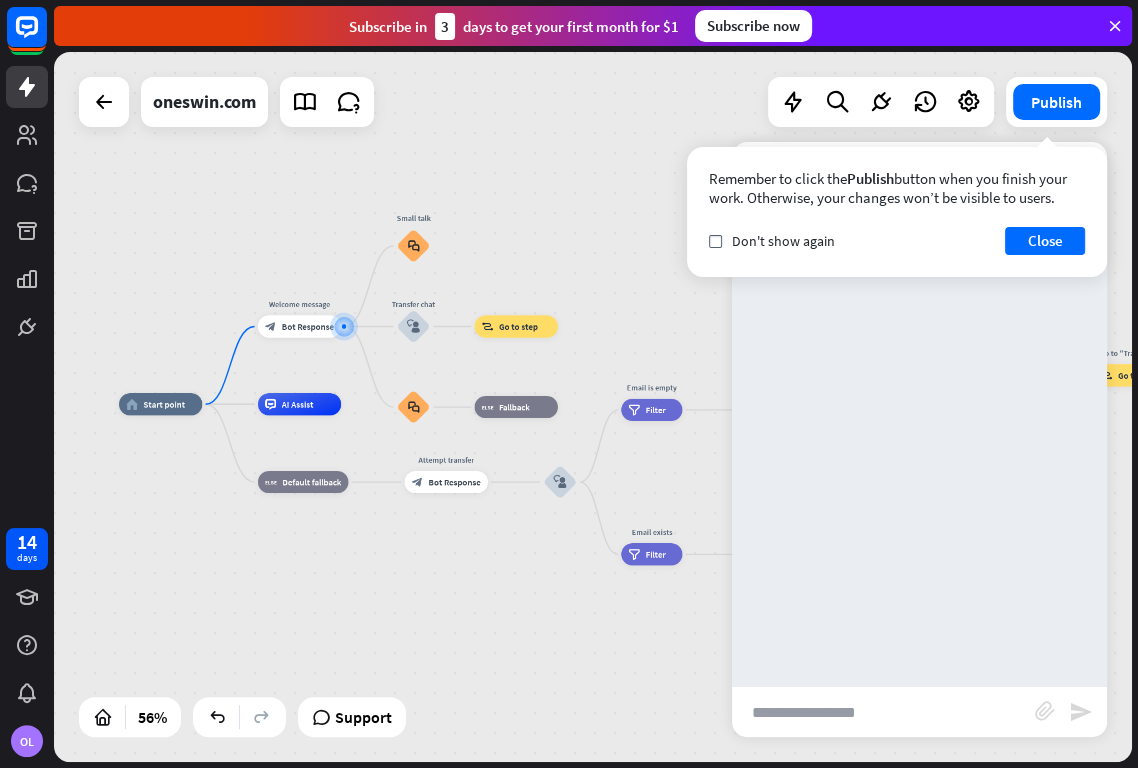 click at bounding box center [883, 712] 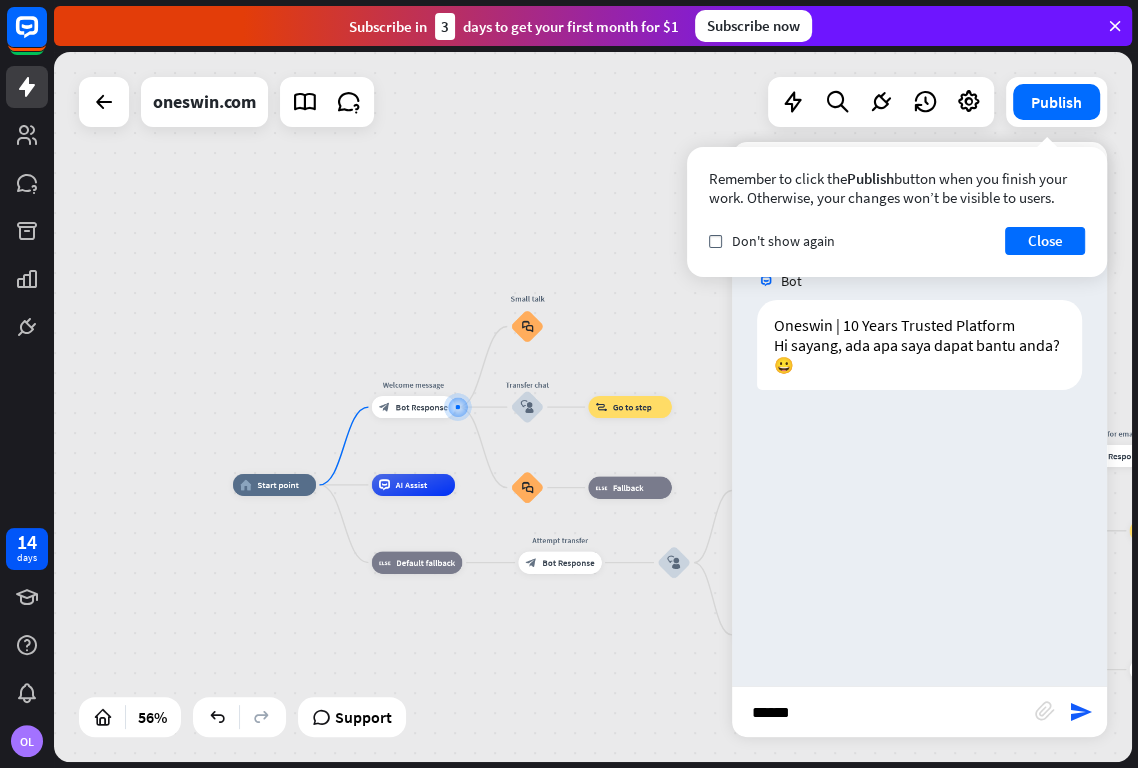 type on "*******" 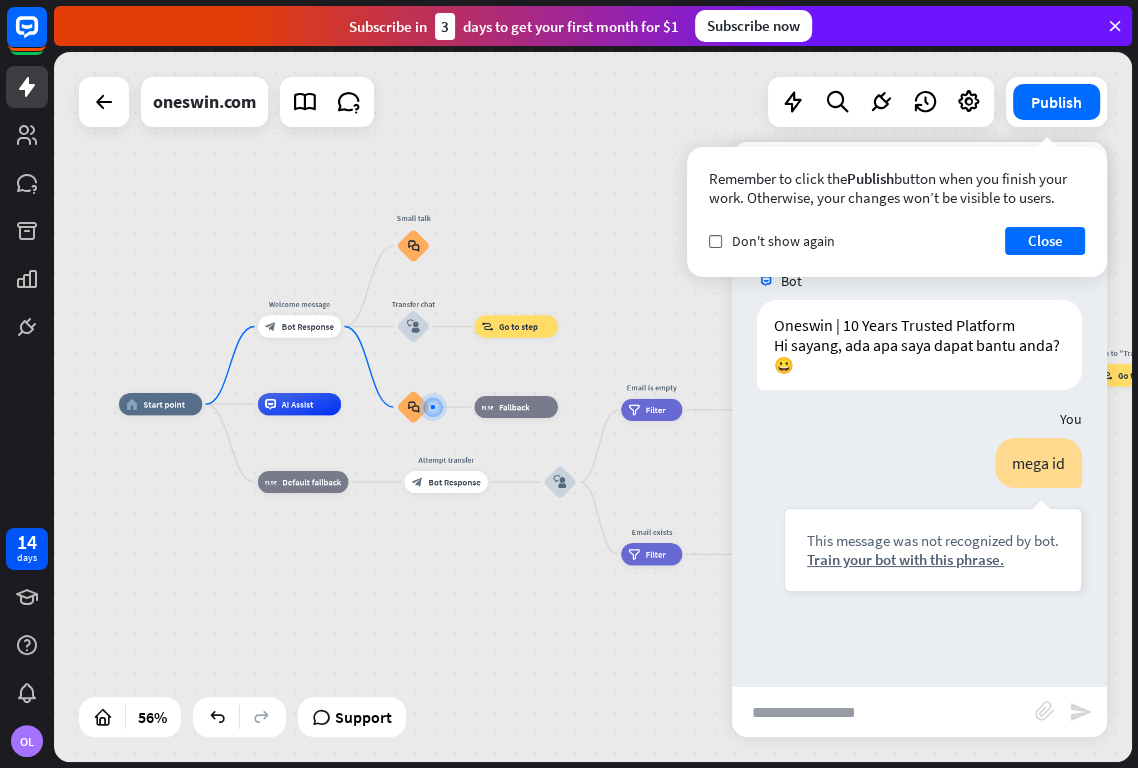 click on "Bot
Oneswin | 10 Years Trusted Platform
Hi sayang, ada apa saya dapat bantu anda? 😀
Today 3:44 PM
Show JSON
You
mega id   This message was not recognized by bot.
Train your bot with this phrase.
Today 3:45 PM
Show JSON" at bounding box center [919, 464] 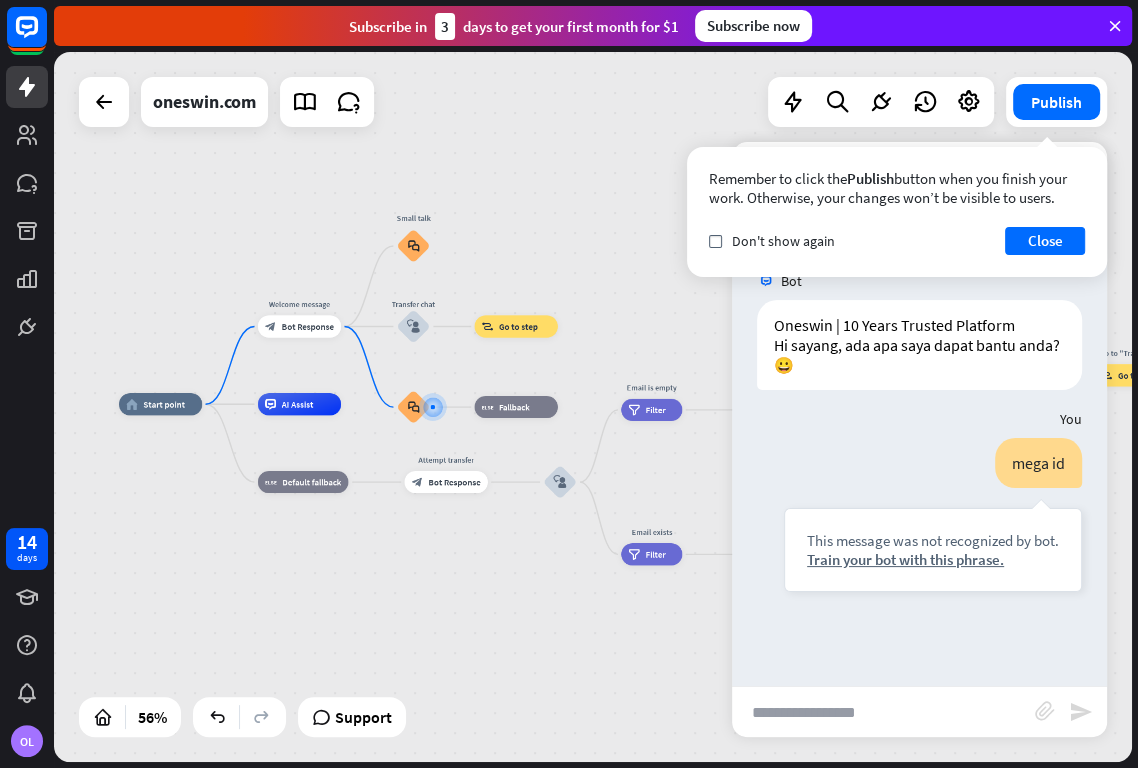 click on "Bot
Oneswin | 10 Years Trusted Platform
Hi sayang, ada apa saya dapat bantu anda? 😀
Today 3:44 PM
Show JSON
You
mega id   This message was not recognized by bot.
Train your bot with this phrase.
Today 3:45 PM
Show JSON" at bounding box center (919, 464) 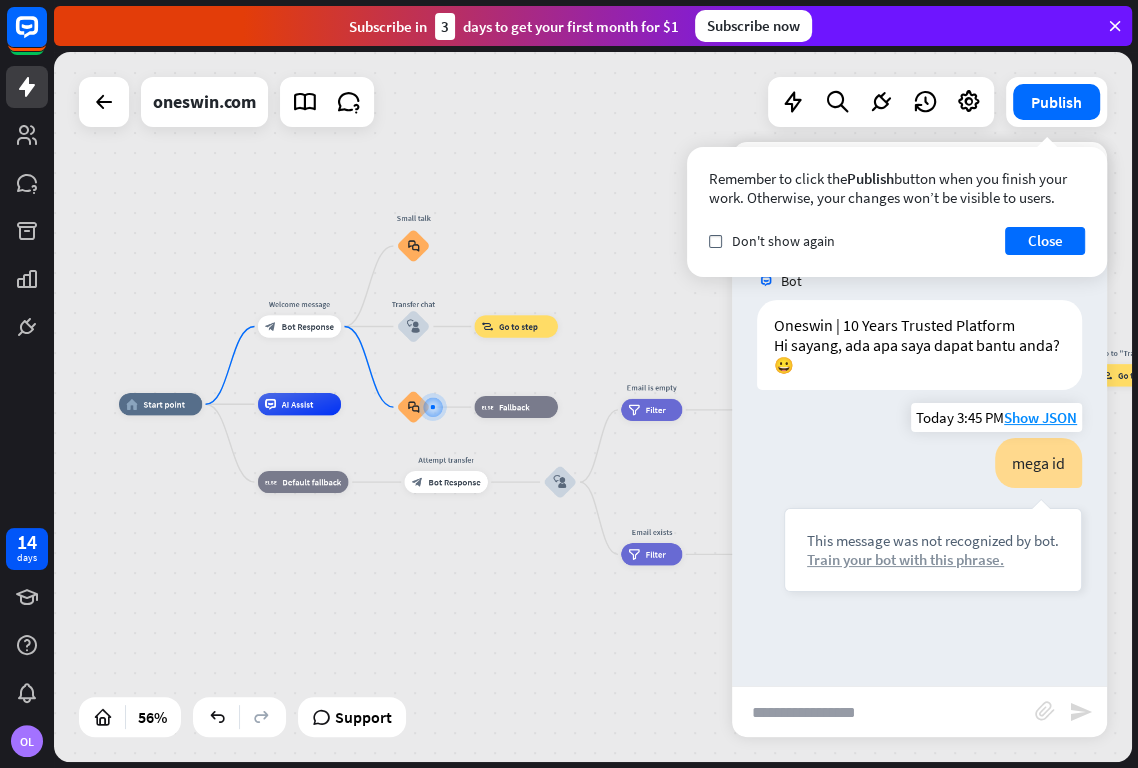 click on "Train your bot with this phrase." at bounding box center [933, 559] 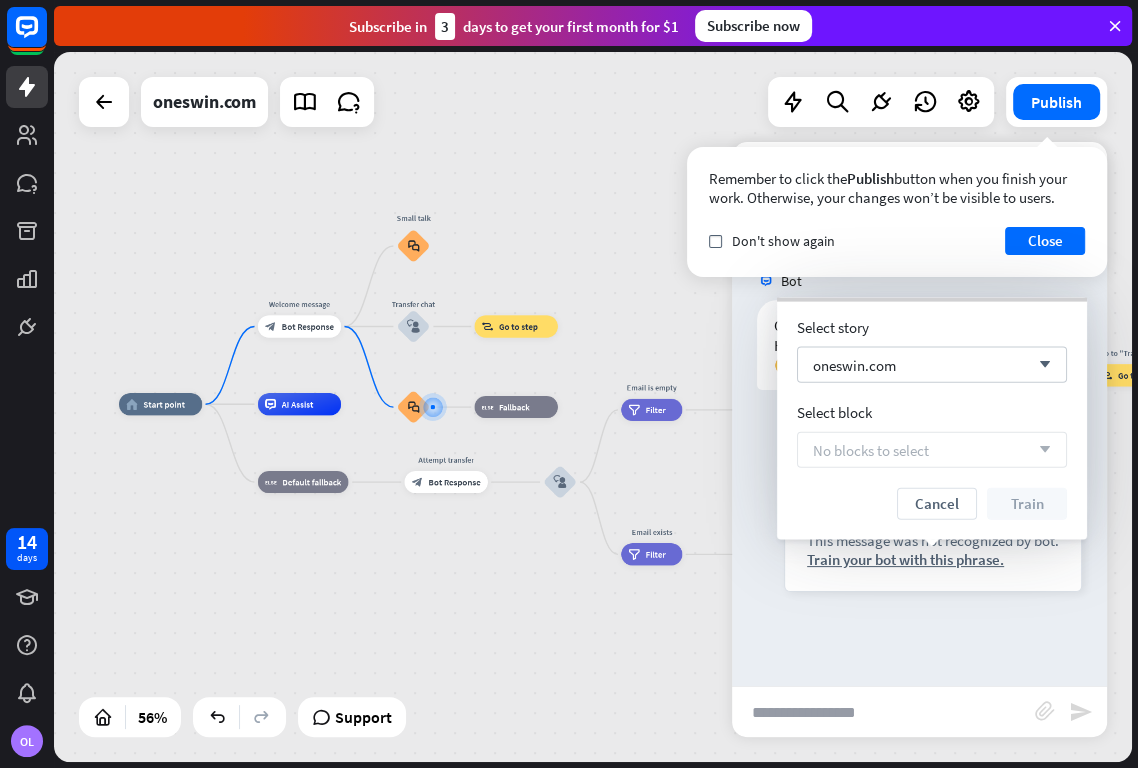 click on "No blocks to select" at bounding box center (871, 449) 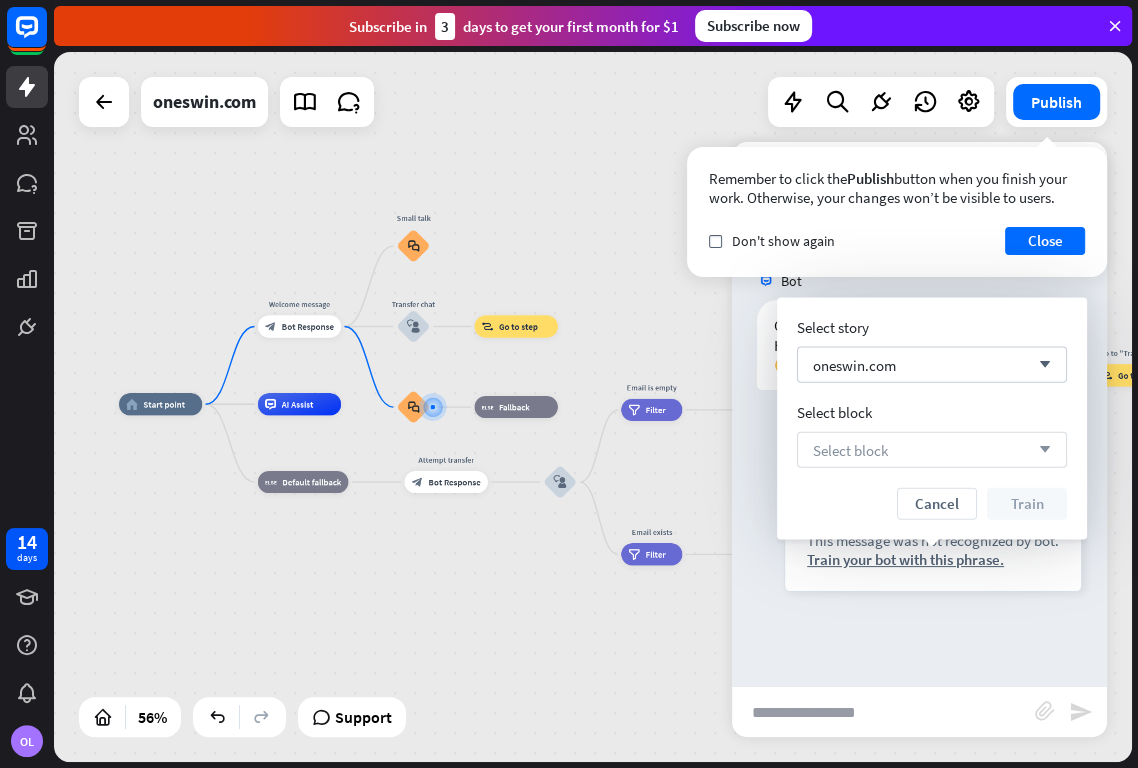 click on "Select block
arrow_down" at bounding box center (932, 450) 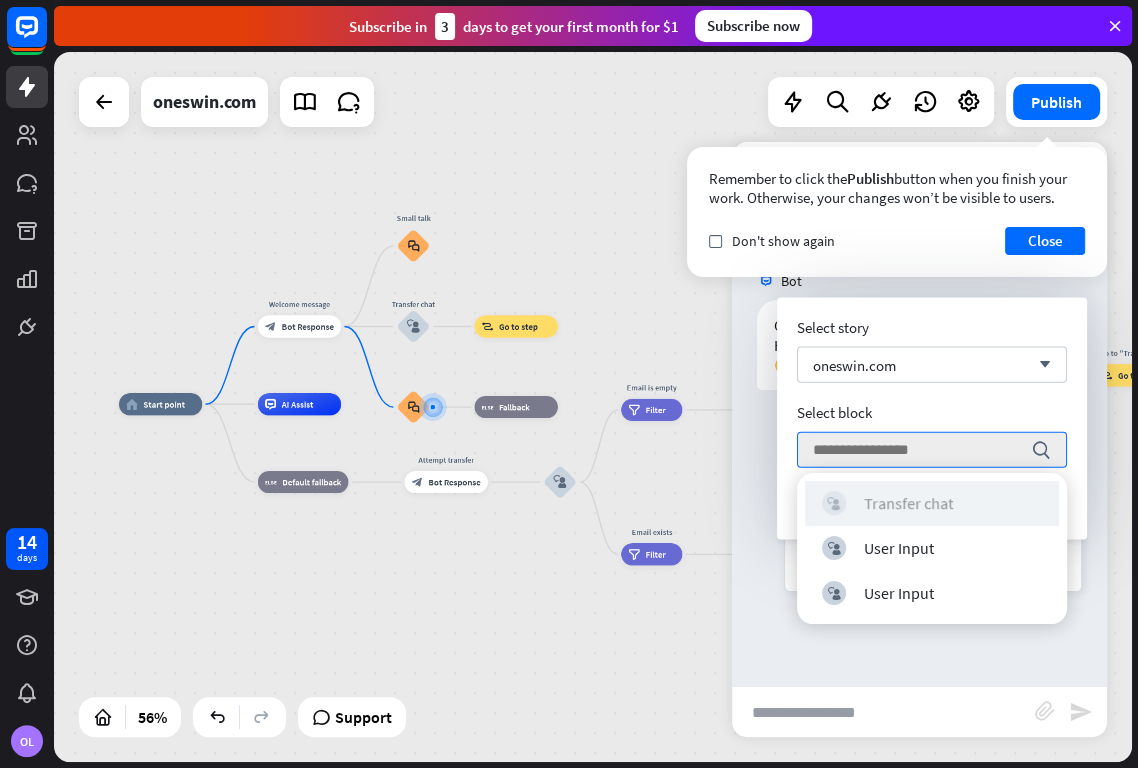 click on "Transfer chat" at bounding box center [908, 503] 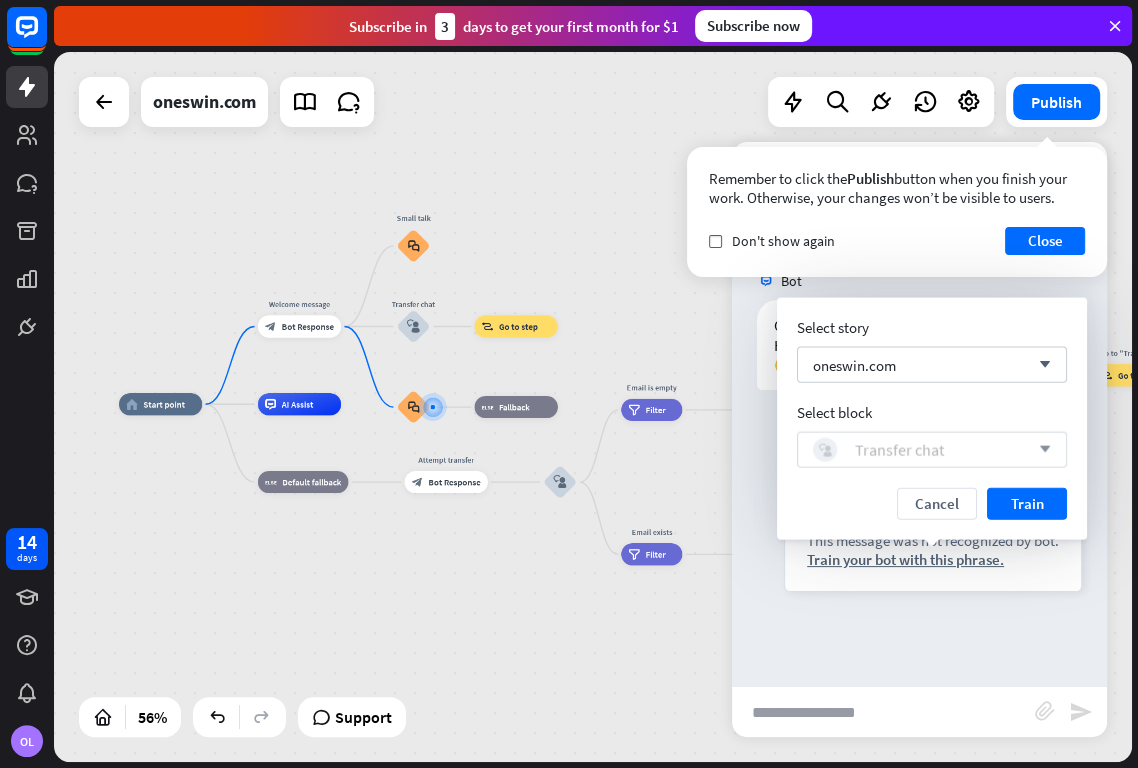 click on "block_user_input
Transfer chat" at bounding box center [921, 450] 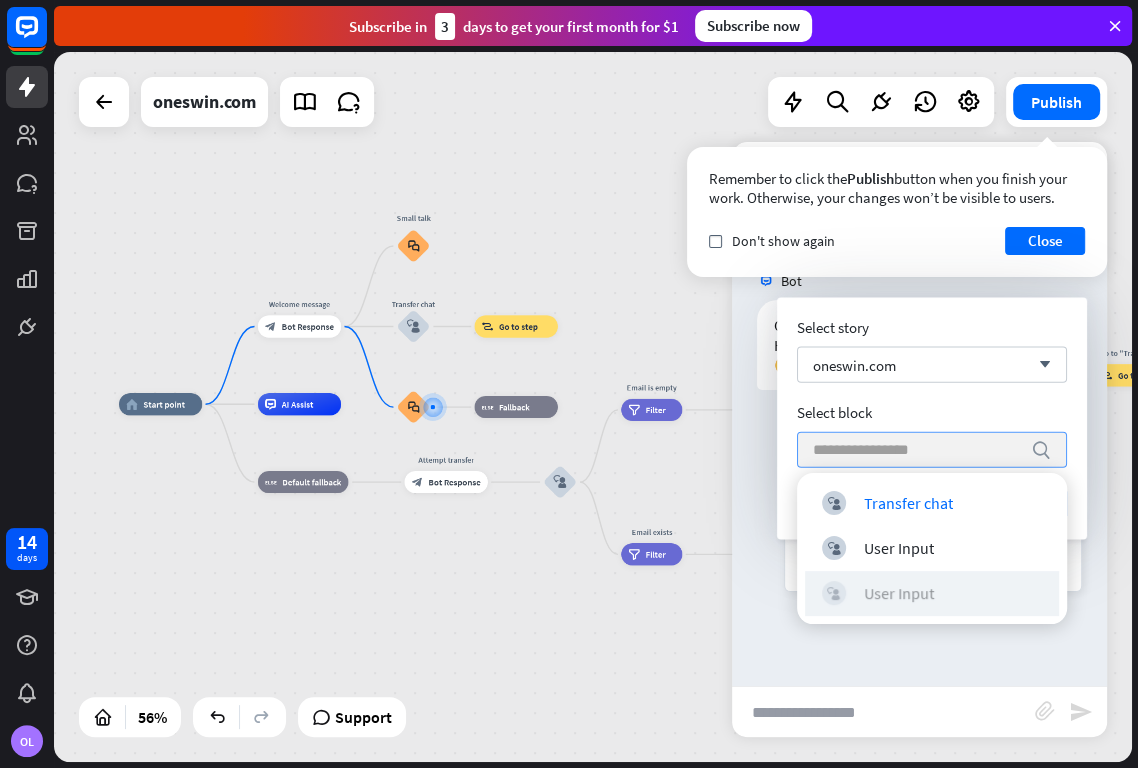 click on "block_user_input
User Input" at bounding box center [932, 593] 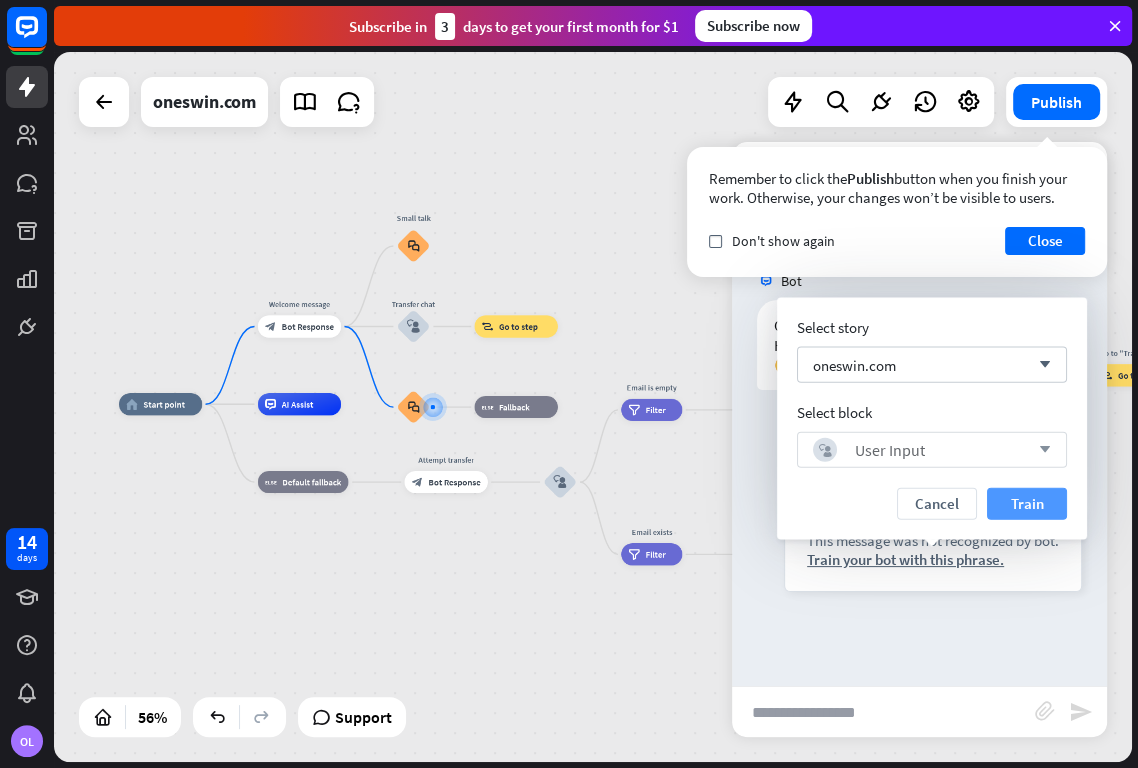 click on "Train" at bounding box center (1027, 504) 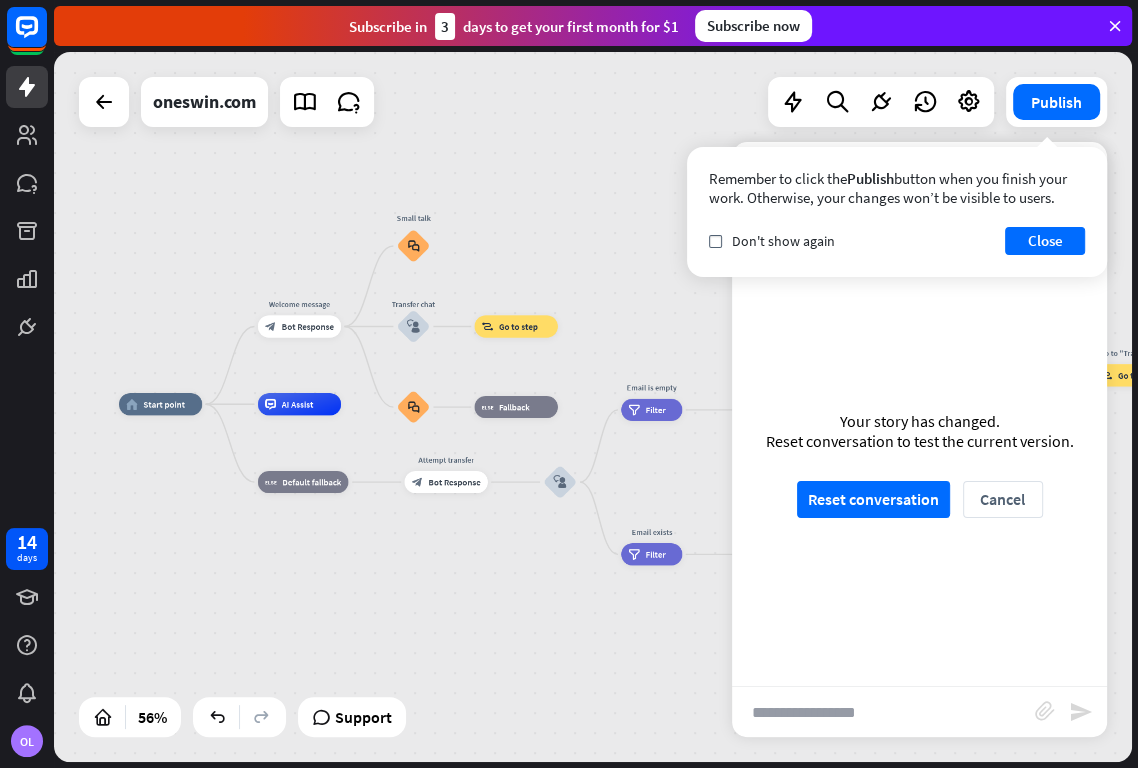click on "Your story has changed.
Reset conversation to test the current version.
Reset conversation
Cancel" at bounding box center (919, 464) 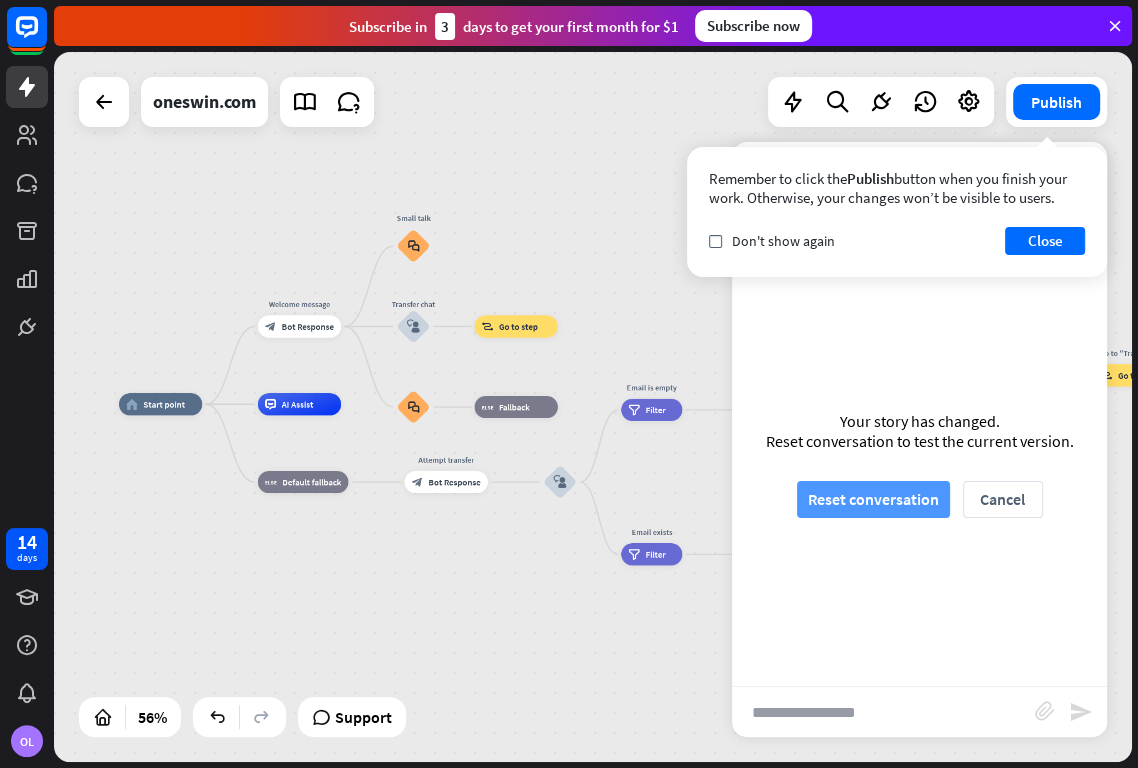 click on "Reset conversation" at bounding box center (873, 499) 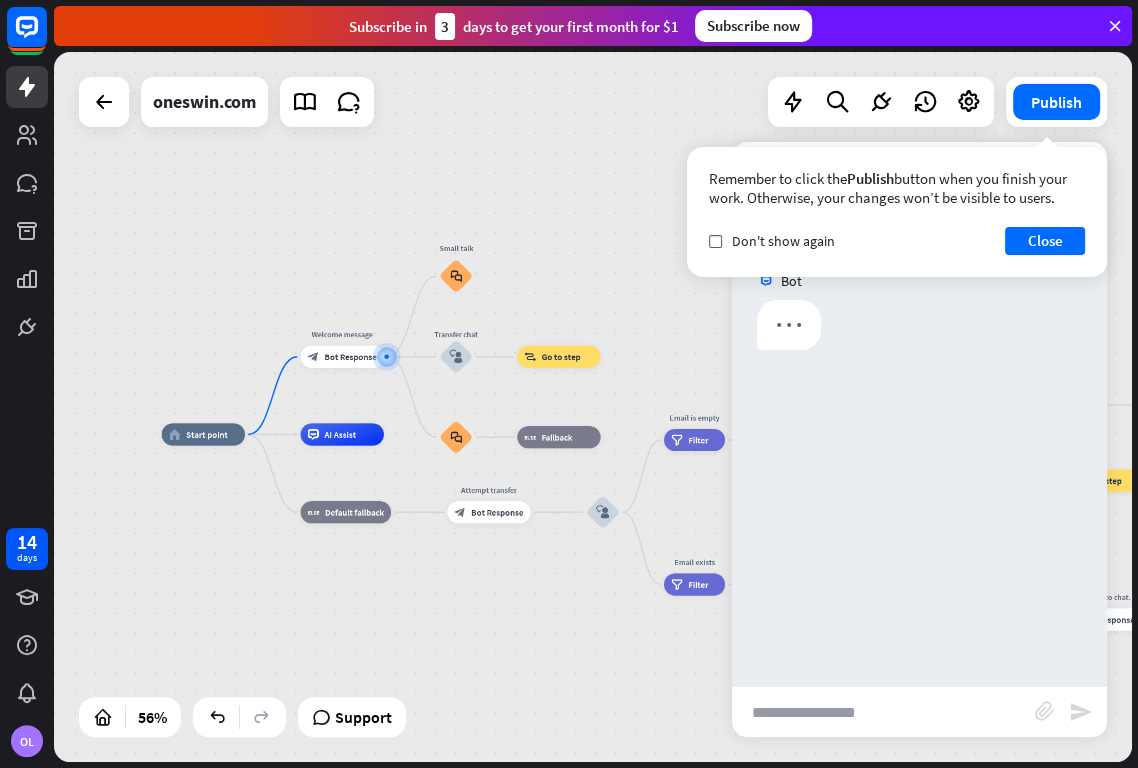click at bounding box center (883, 712) 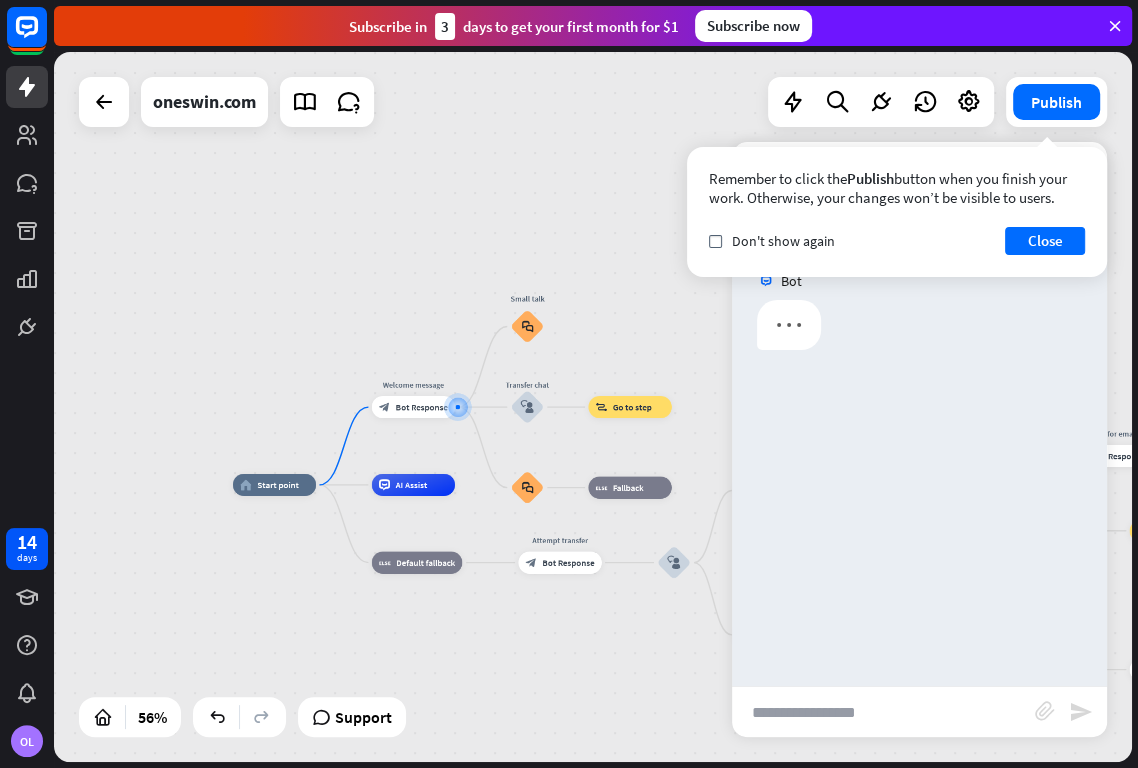 click at bounding box center [883, 712] 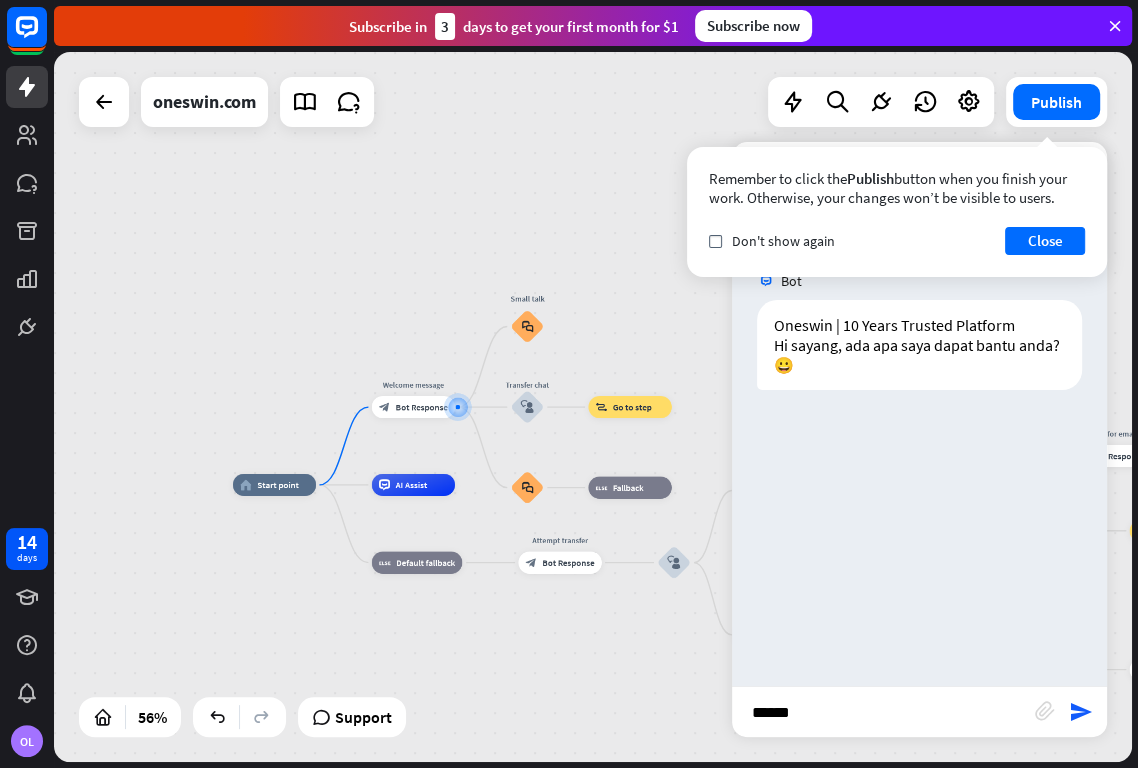 type on "*******" 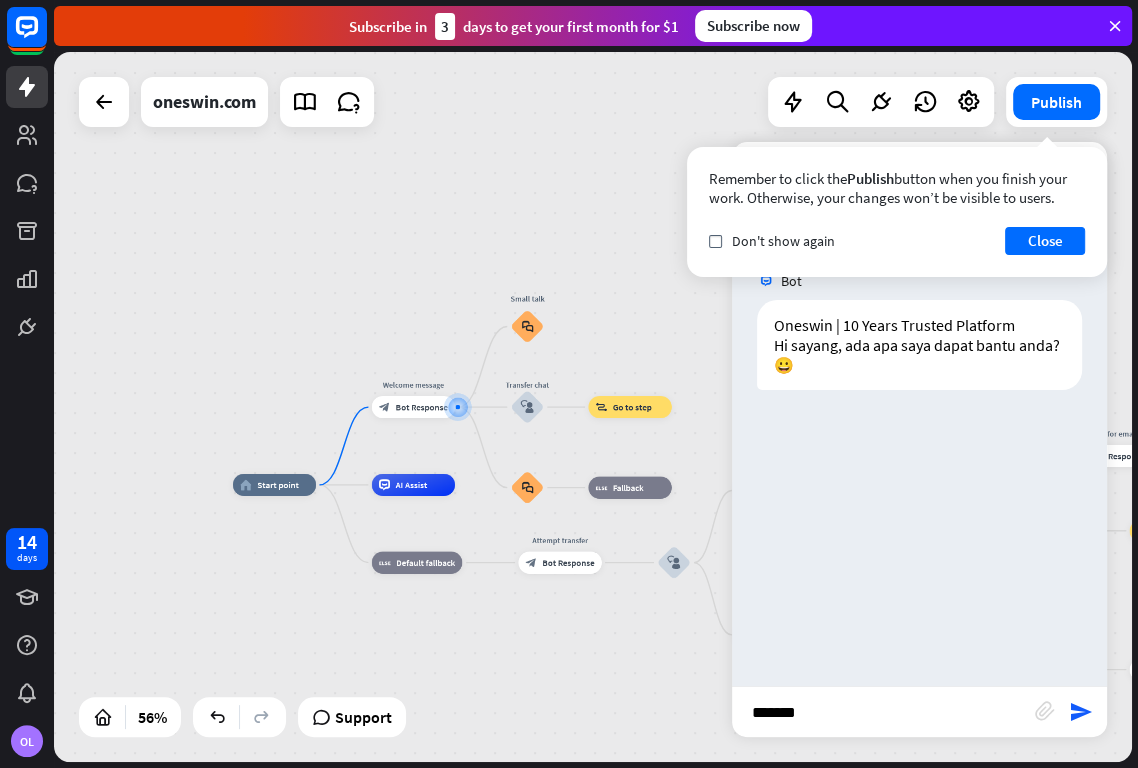 type 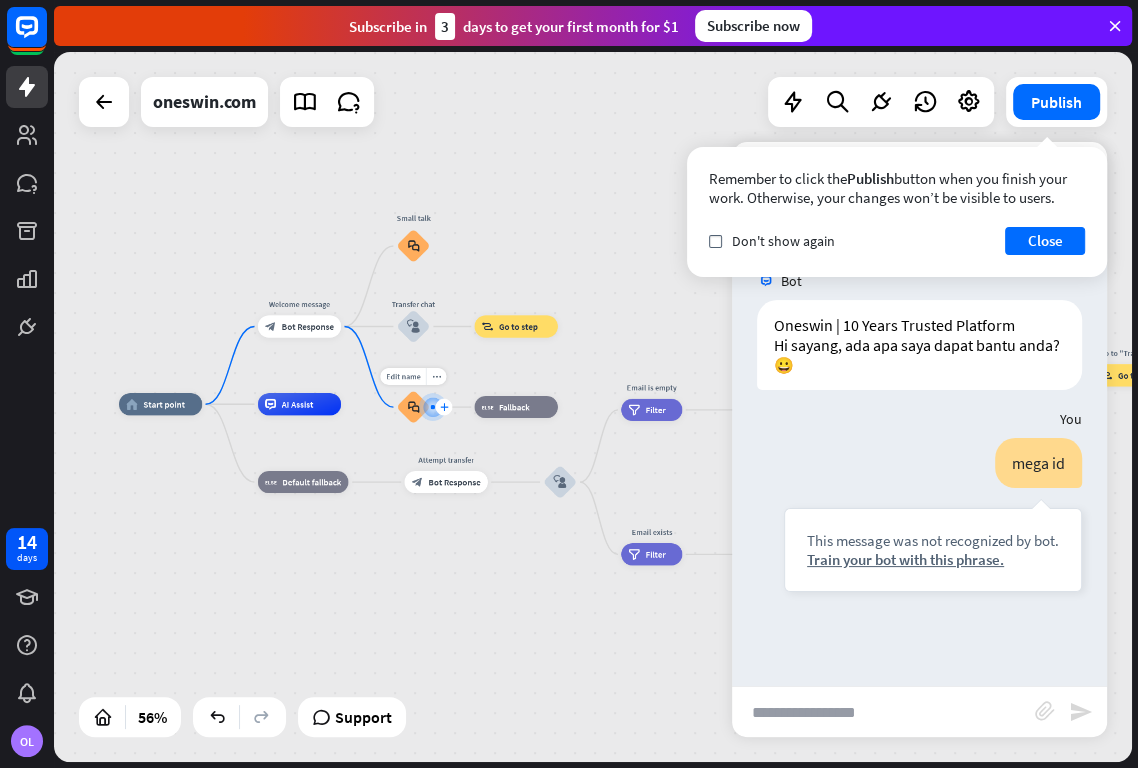 click on "plus" at bounding box center (444, 407) 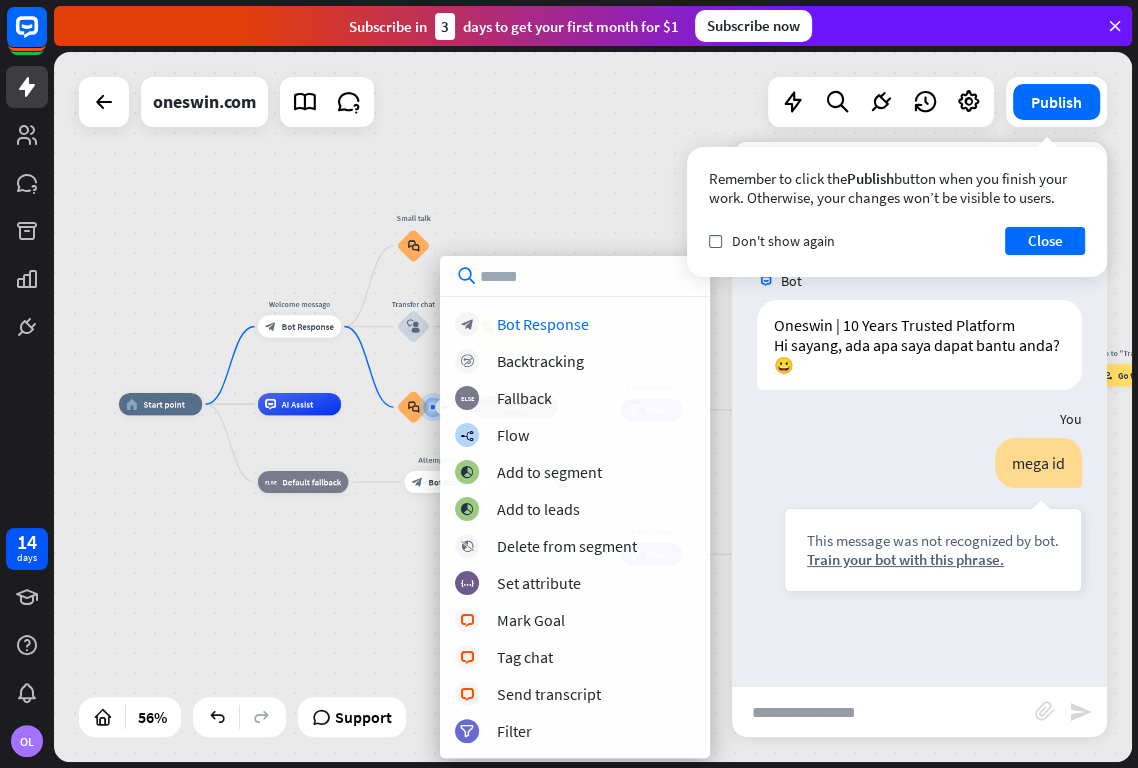click at bounding box center (575, 276) 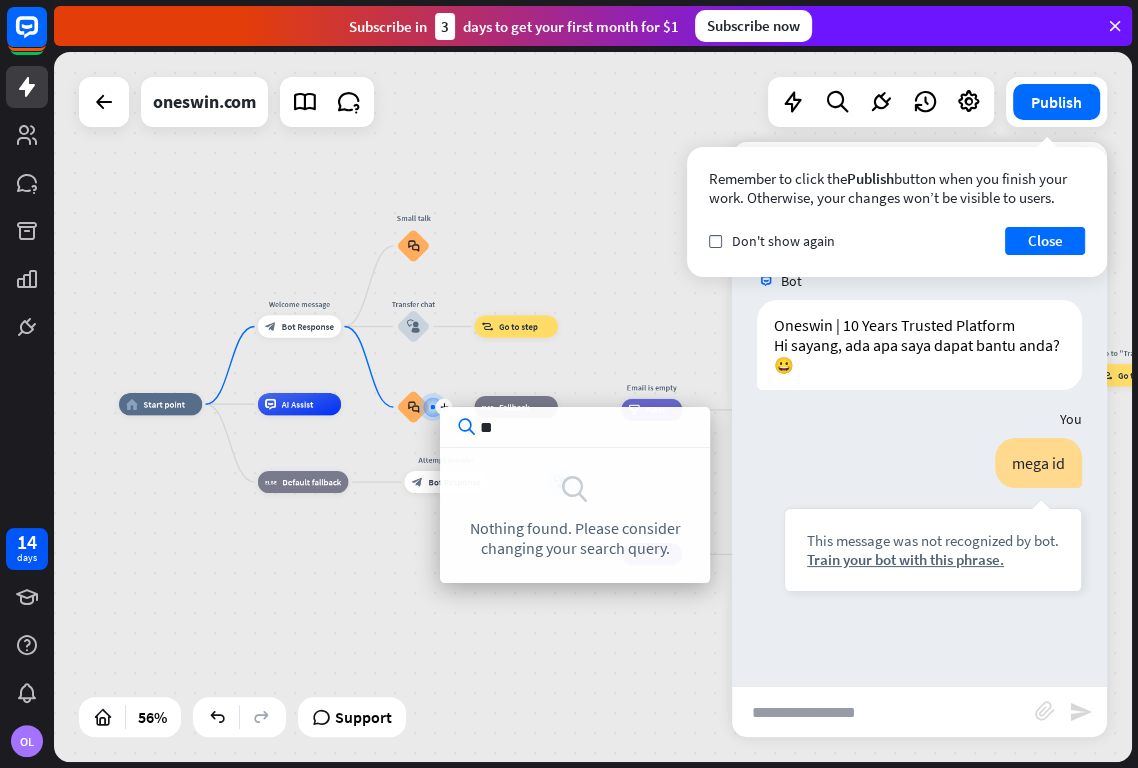 type on "*" 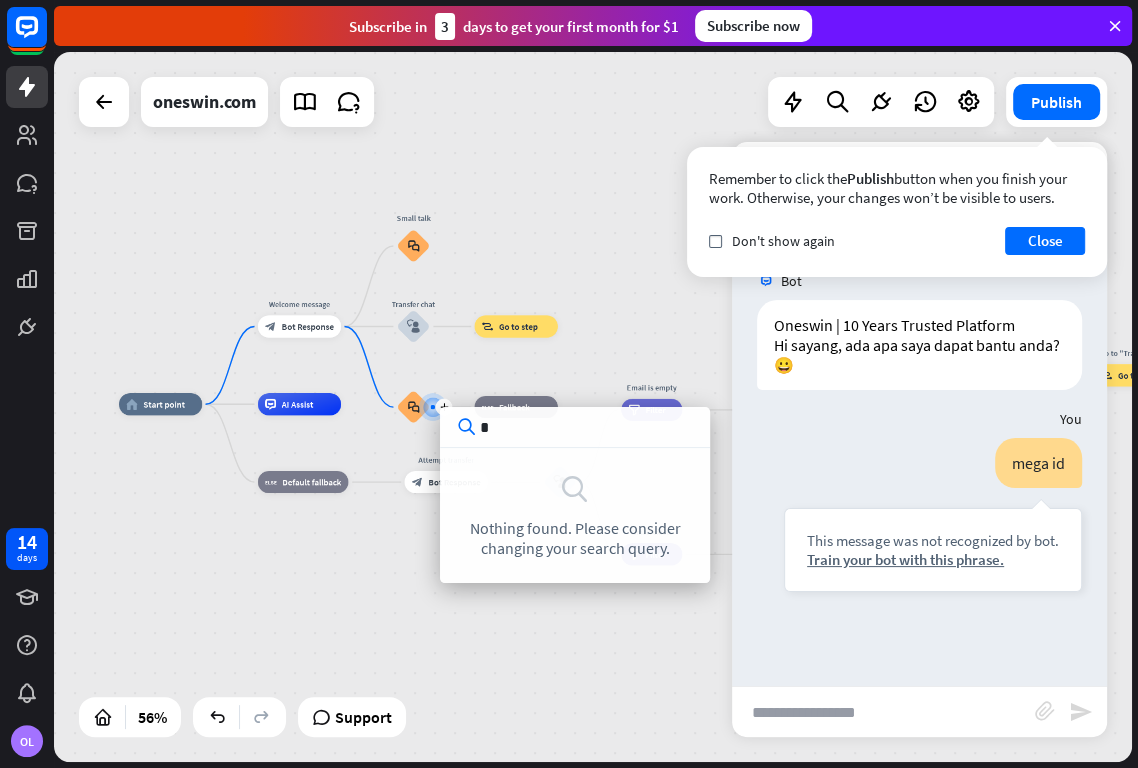 type 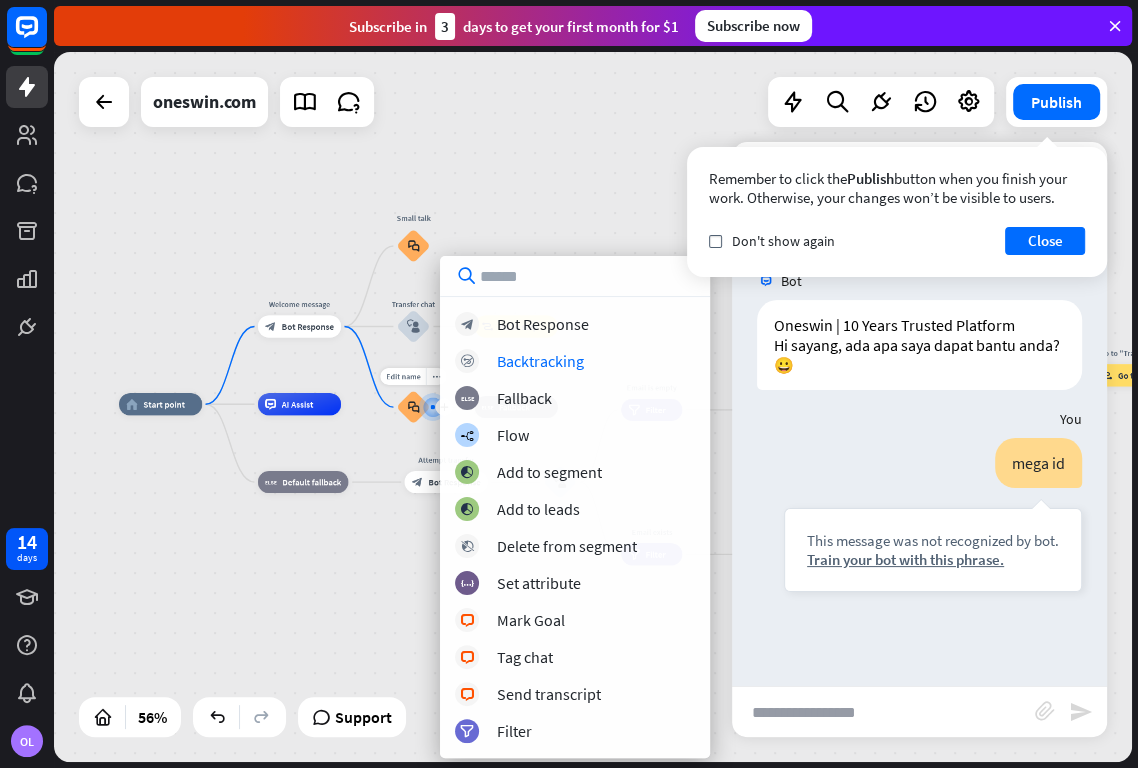 click on "block_faq" at bounding box center (414, 407) 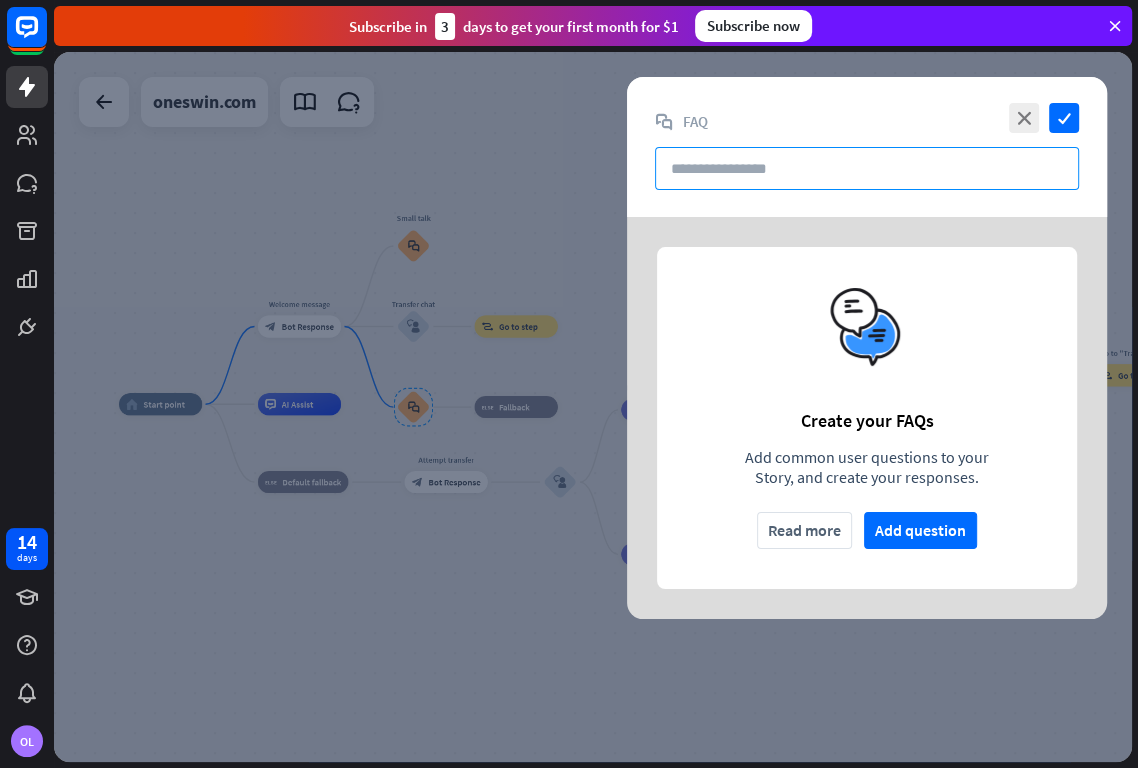 click at bounding box center (867, 168) 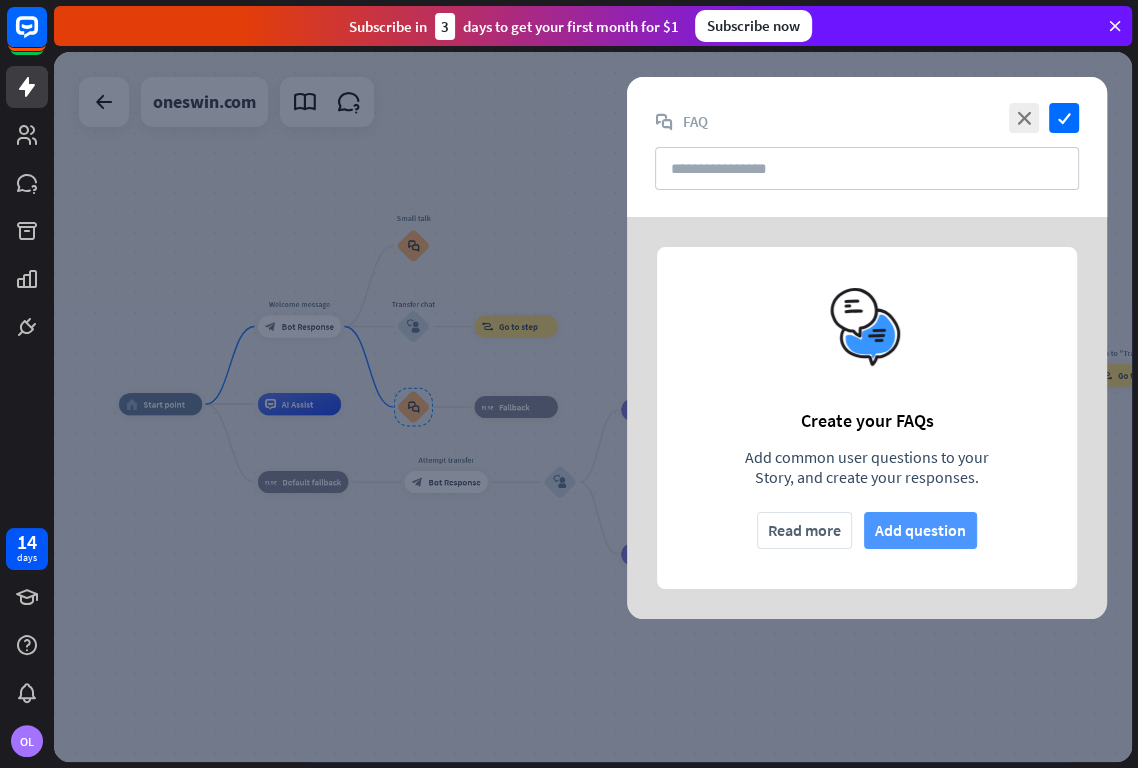 click on "Add question" at bounding box center (920, 530) 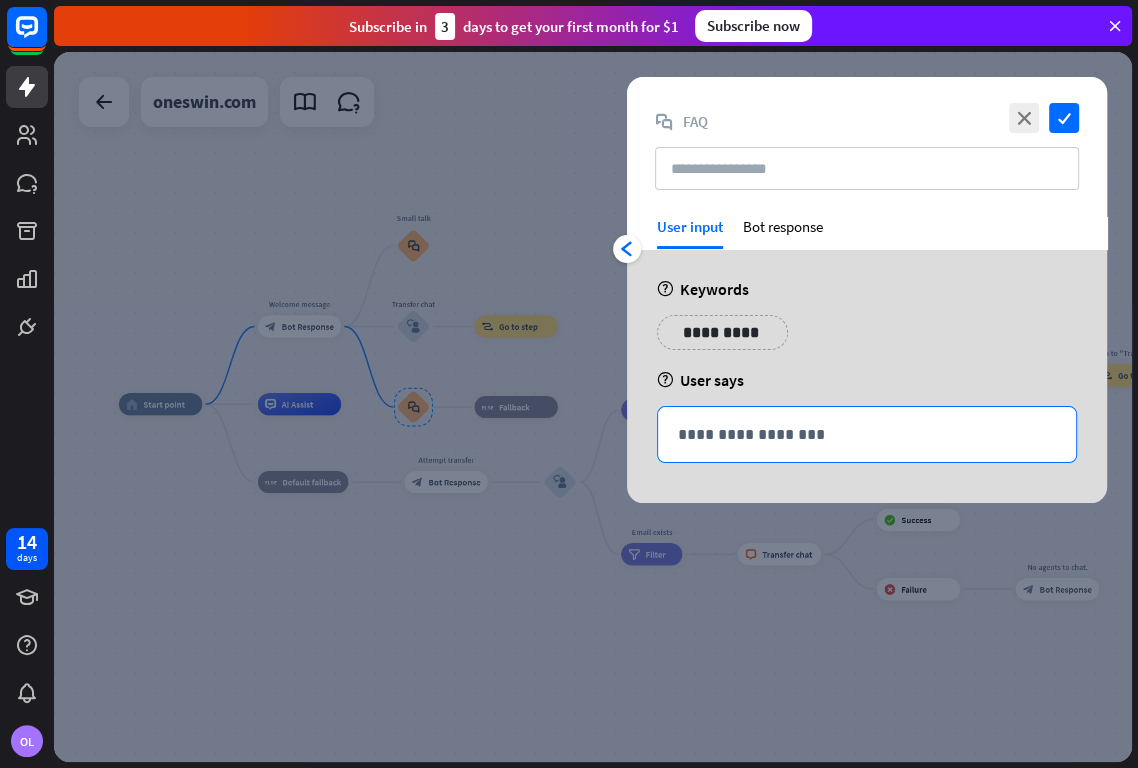 click on "**********" at bounding box center [867, 434] 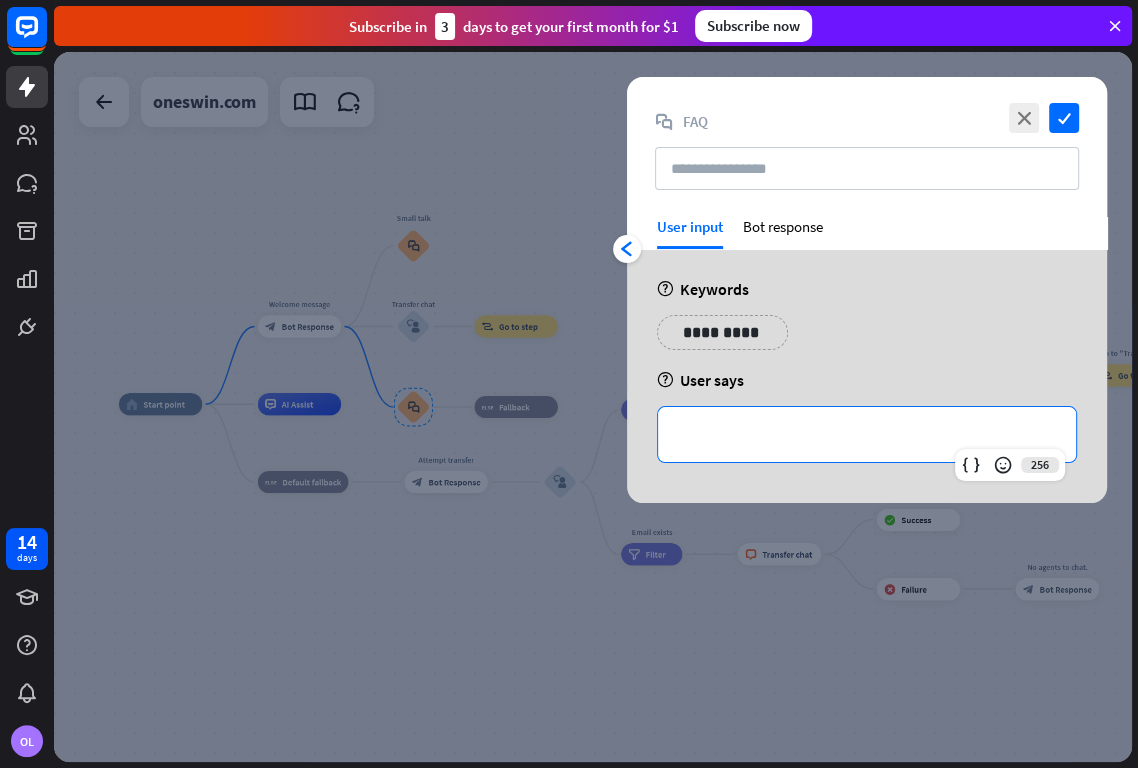 click on "**********" at bounding box center (867, 434) 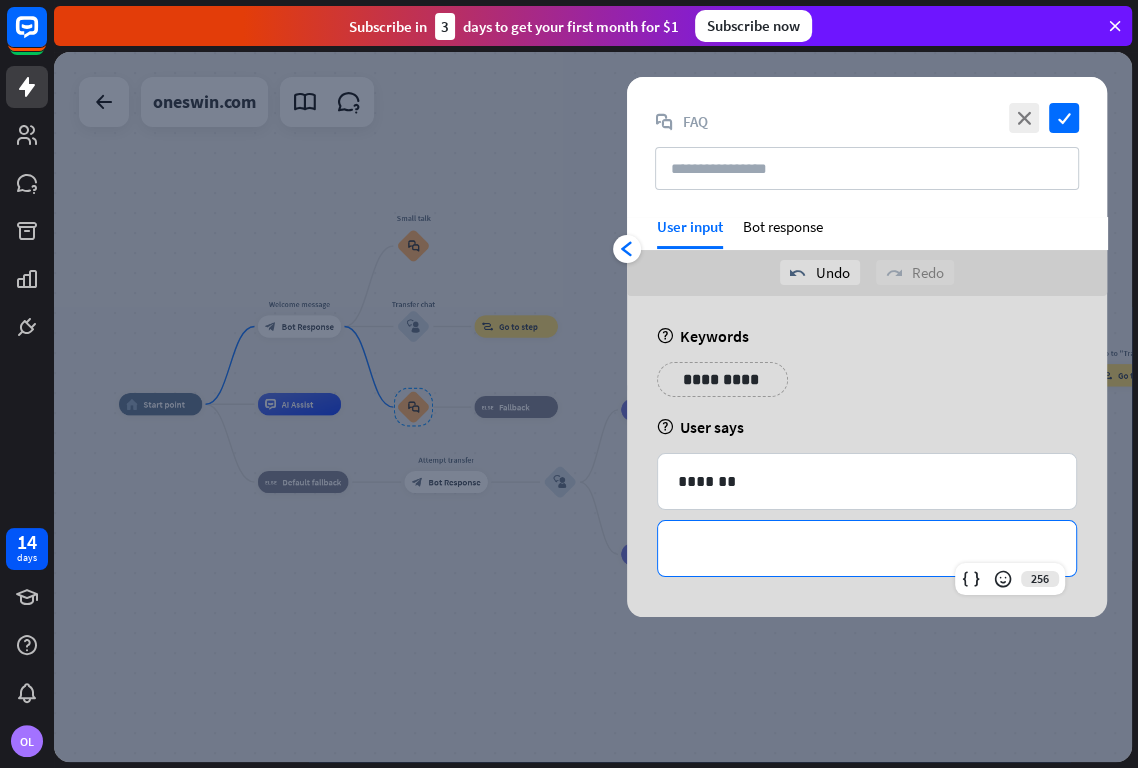 click on "**********" at bounding box center [867, 548] 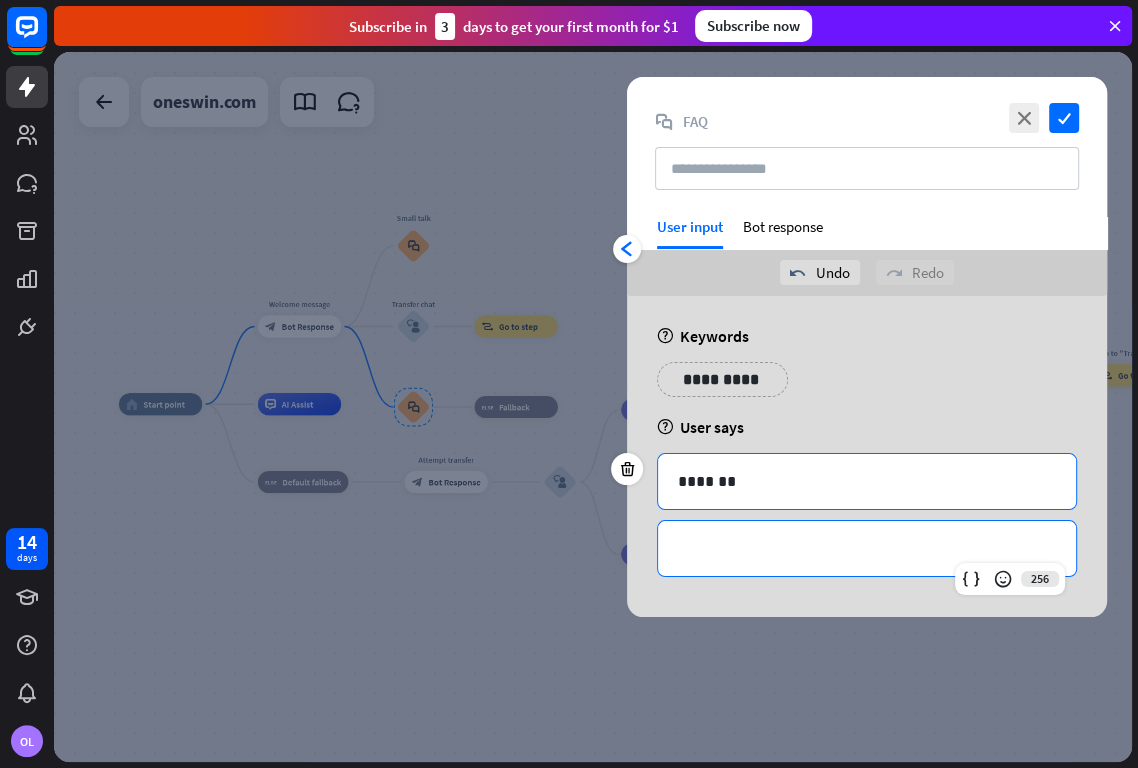 click on "*******" at bounding box center (867, 481) 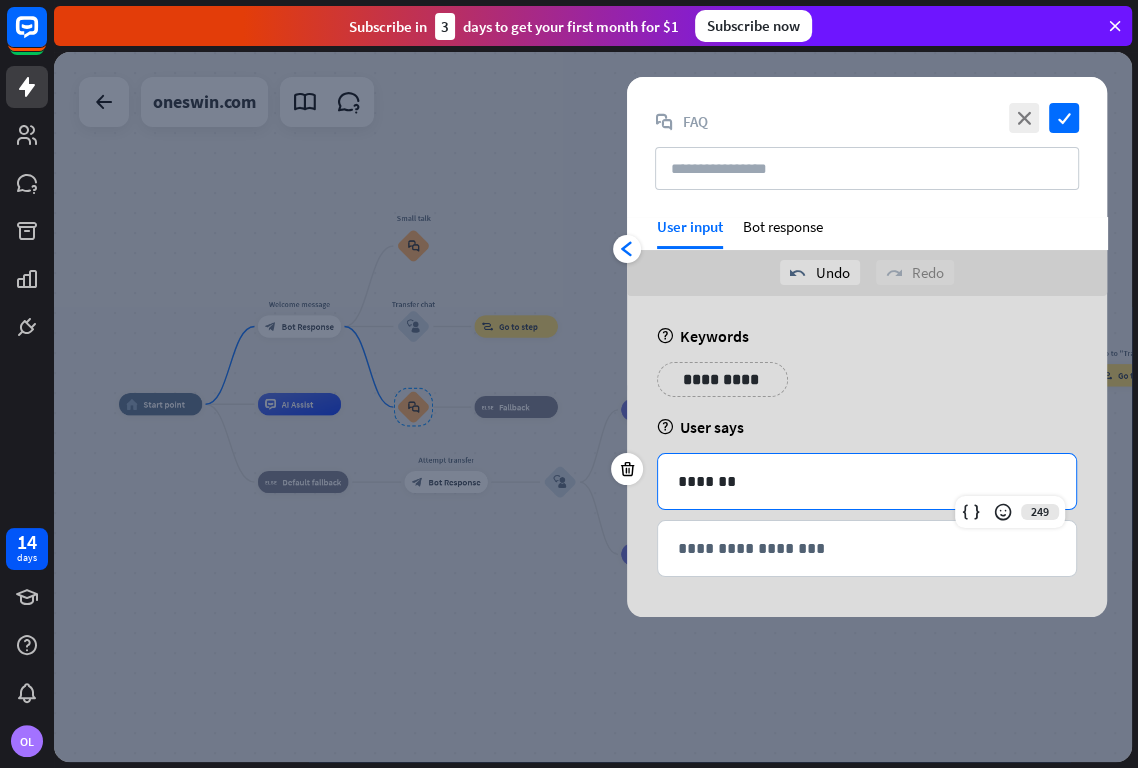 click on "**********" at bounding box center (722, 379) 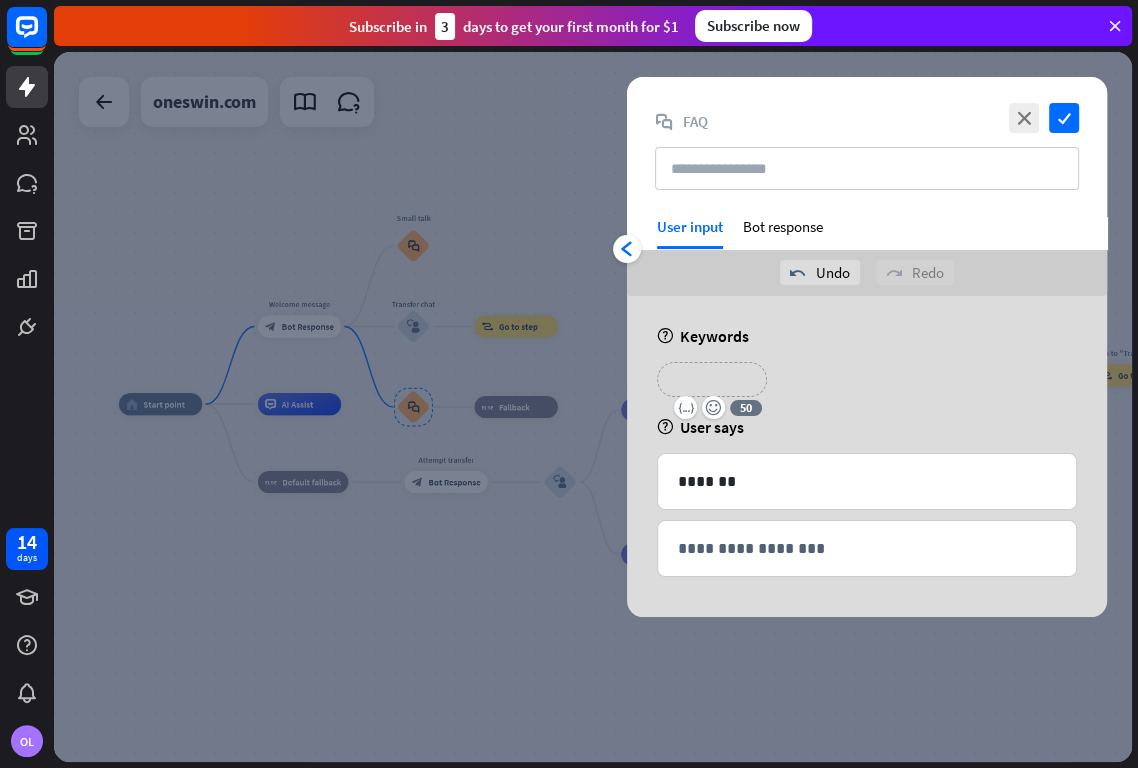 click on "**********" at bounding box center (712, 379) 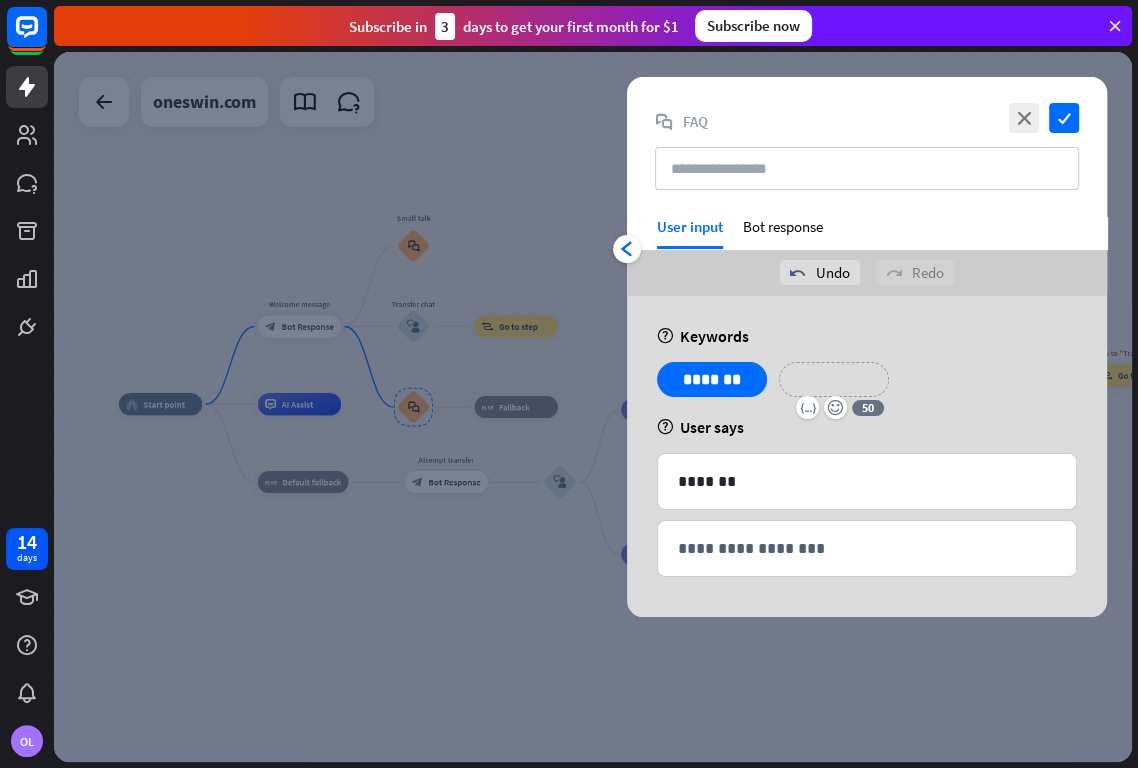 click on "**********" at bounding box center (834, 379) 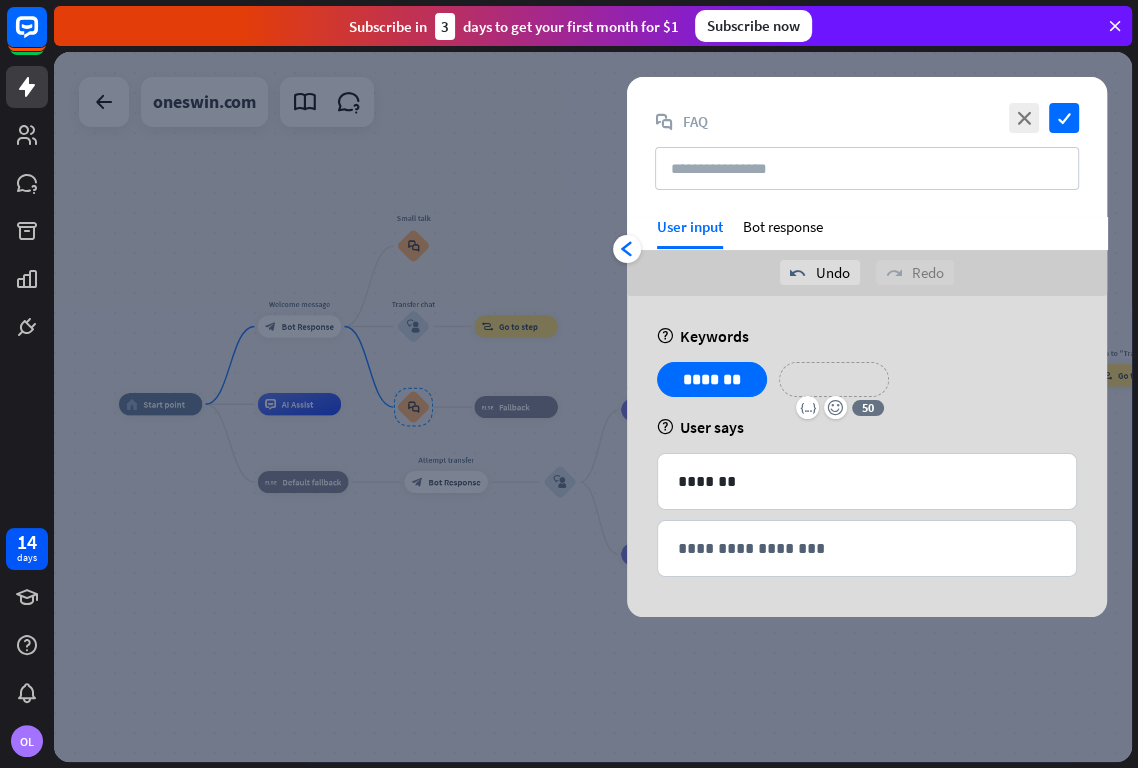 type 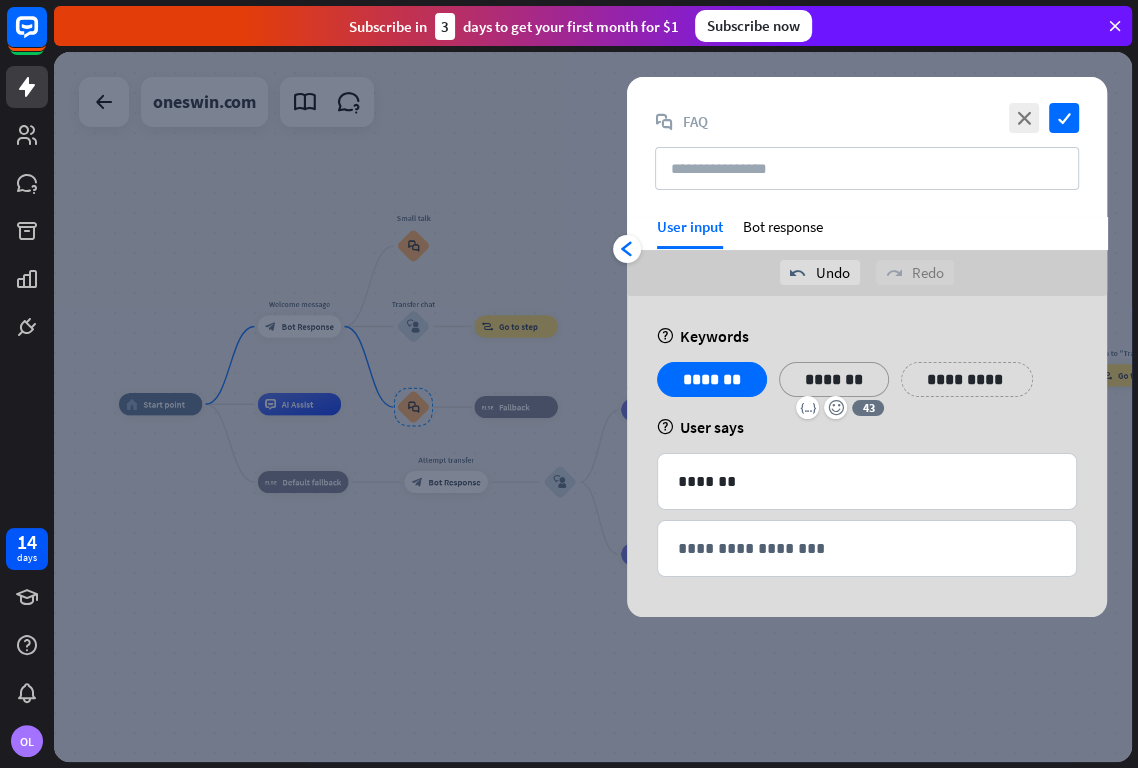click on "**********" at bounding box center [966, 379] 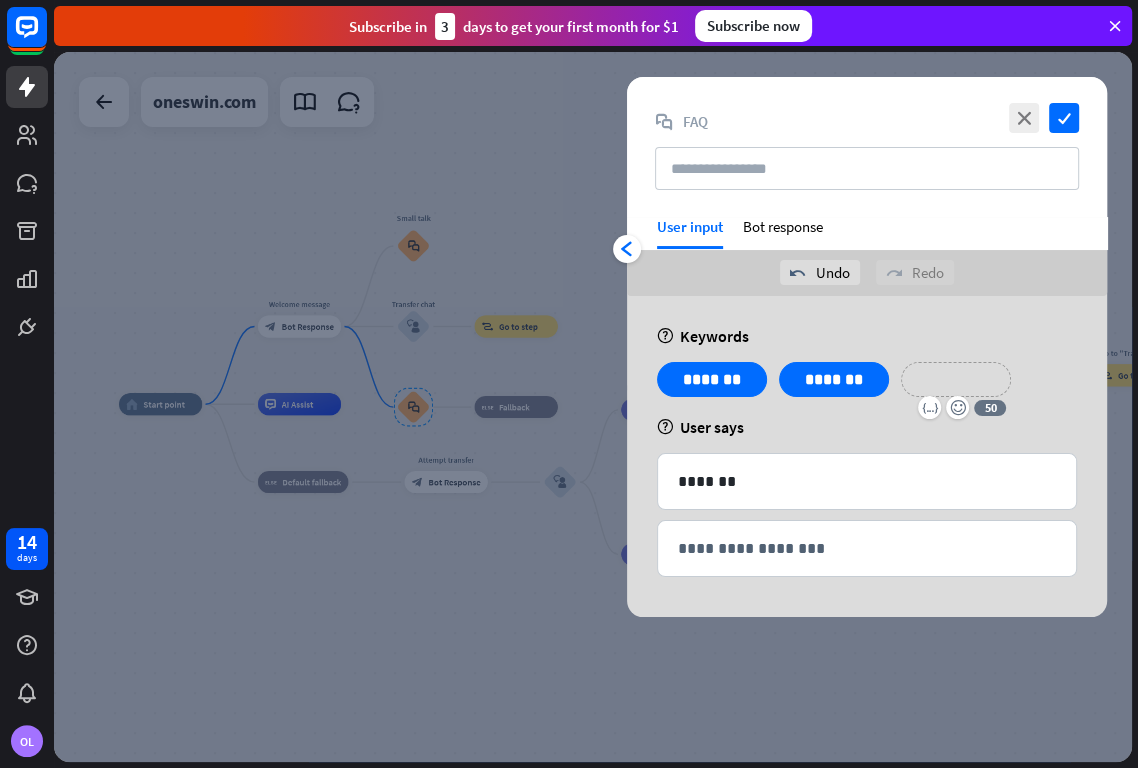 type 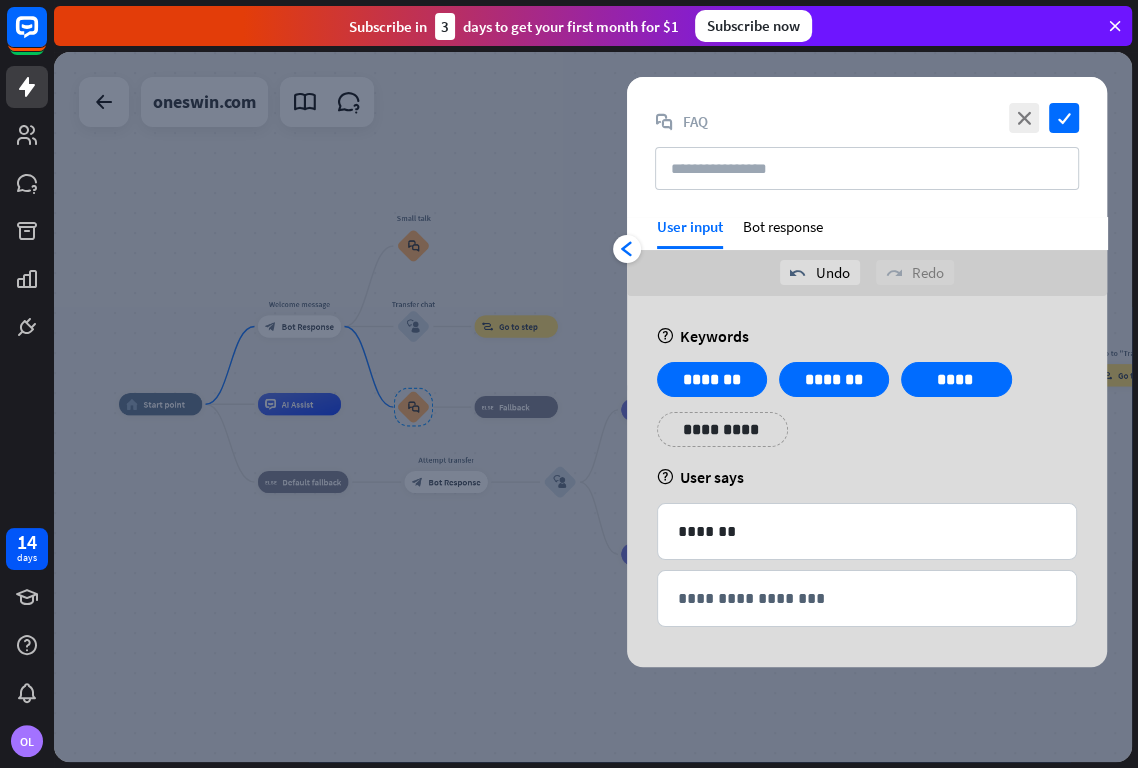 click on "**********" at bounding box center [867, 481] 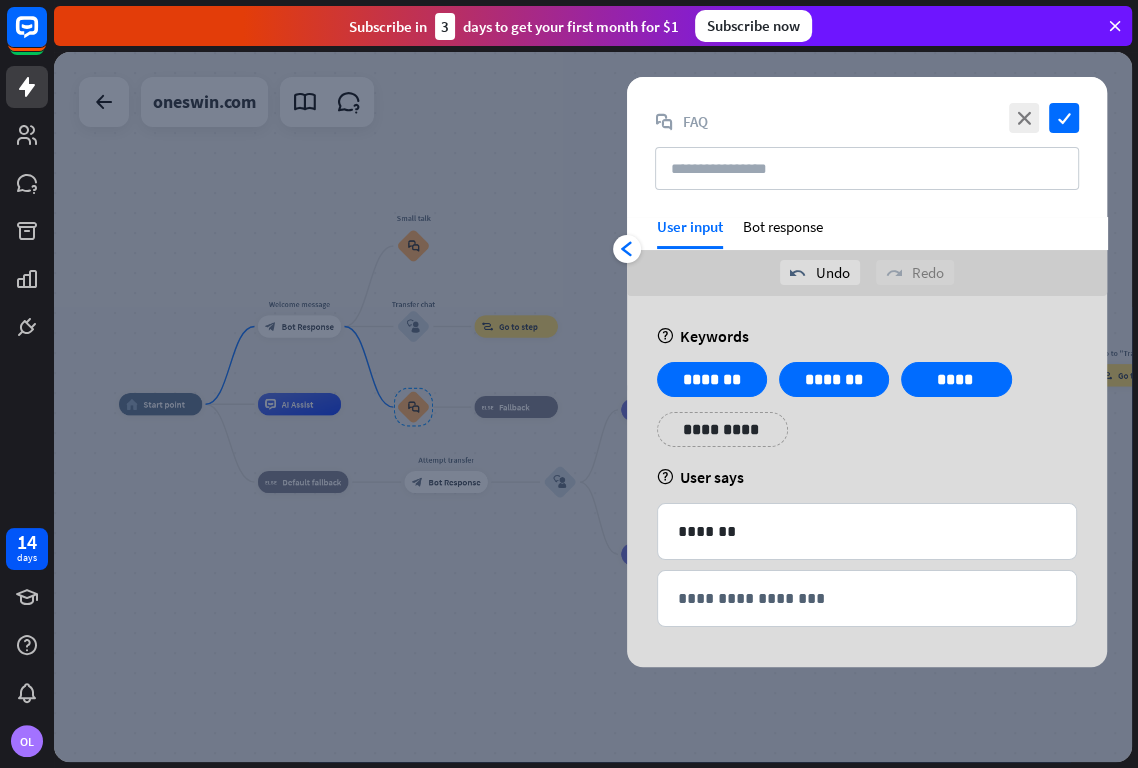 click on "**********" at bounding box center [722, 429] 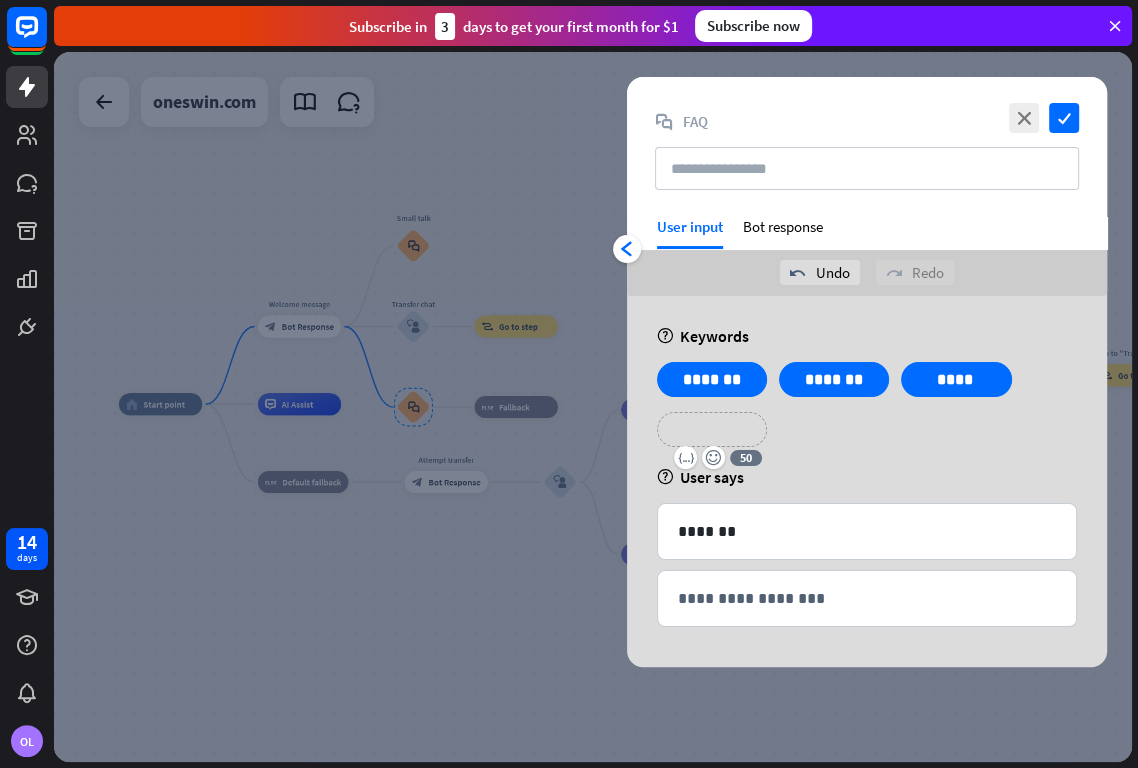 type 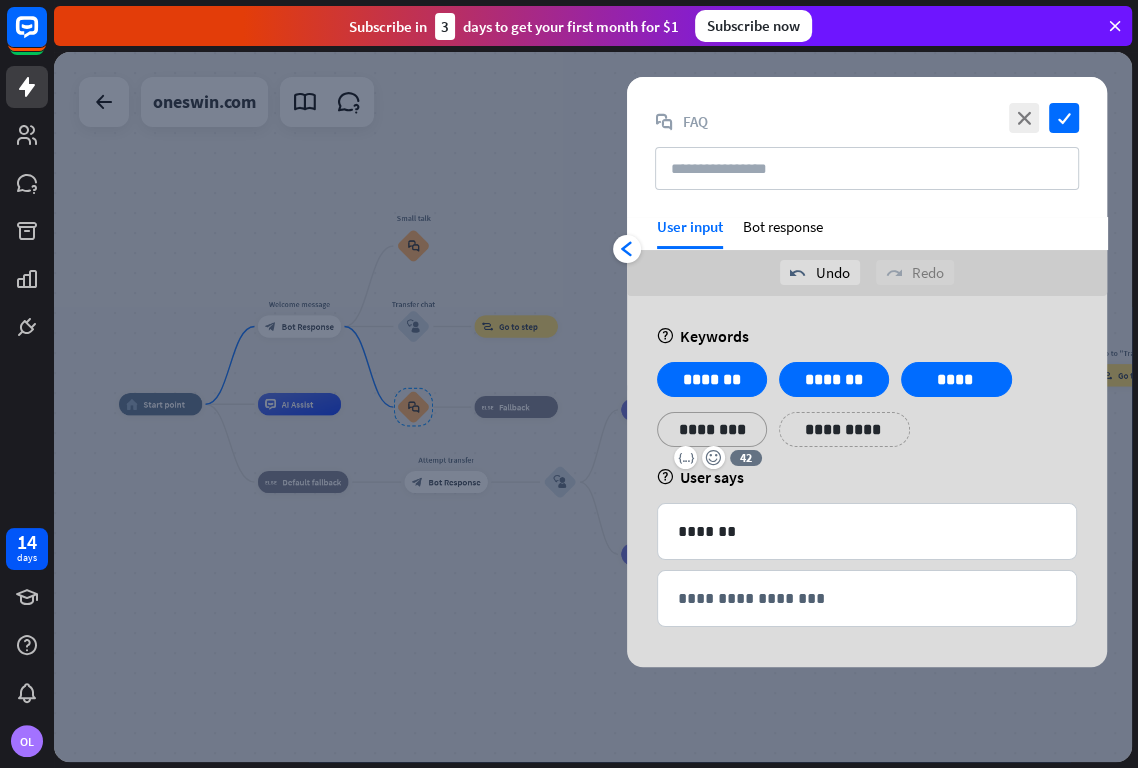 click on "**********" at bounding box center (844, 429) 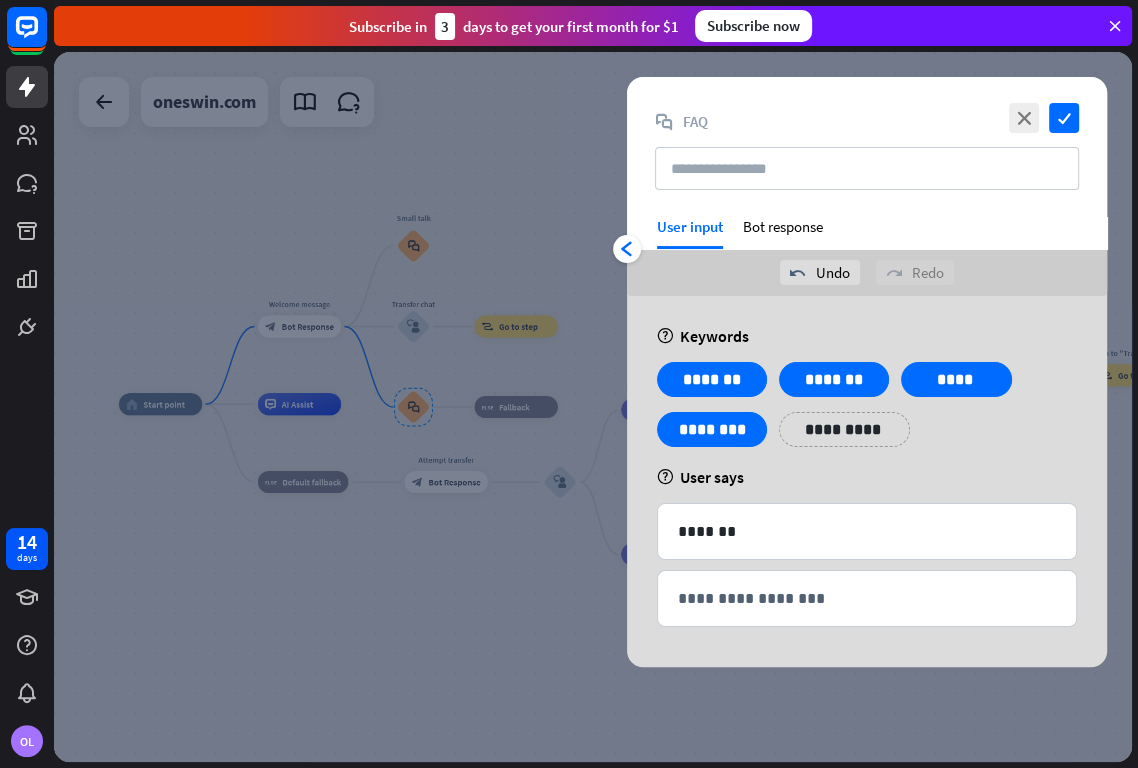 click on "**********" at bounding box center (844, 429) 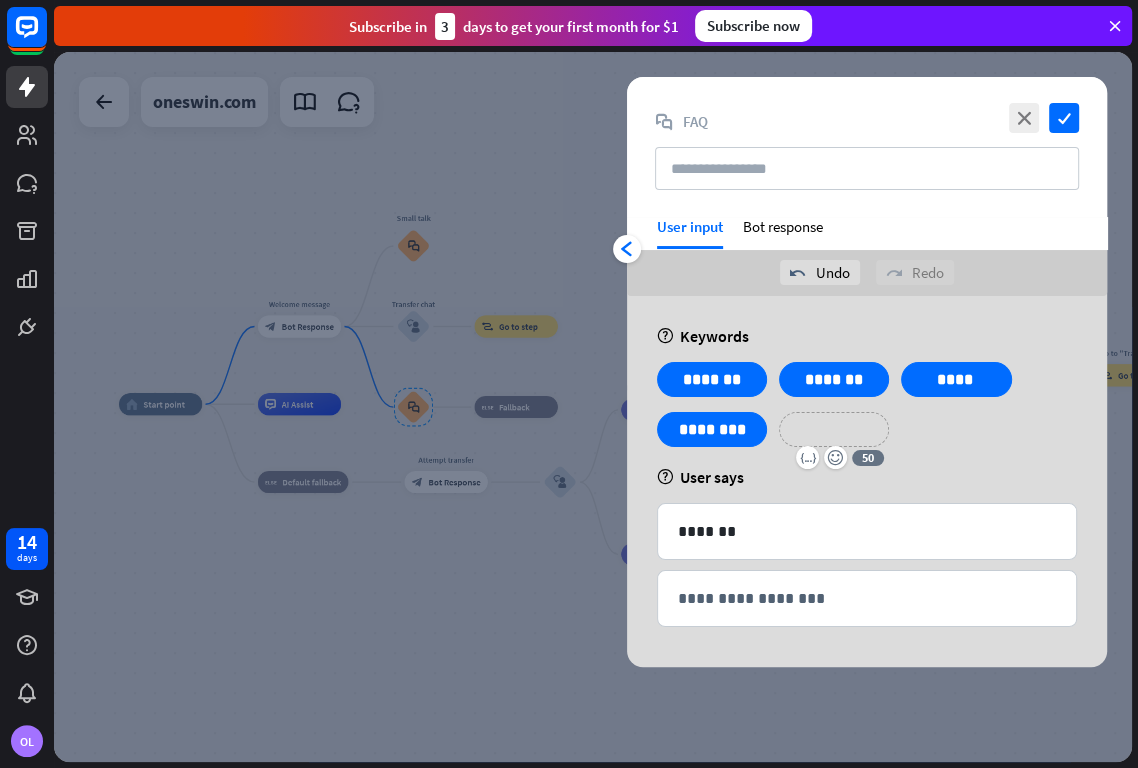 type 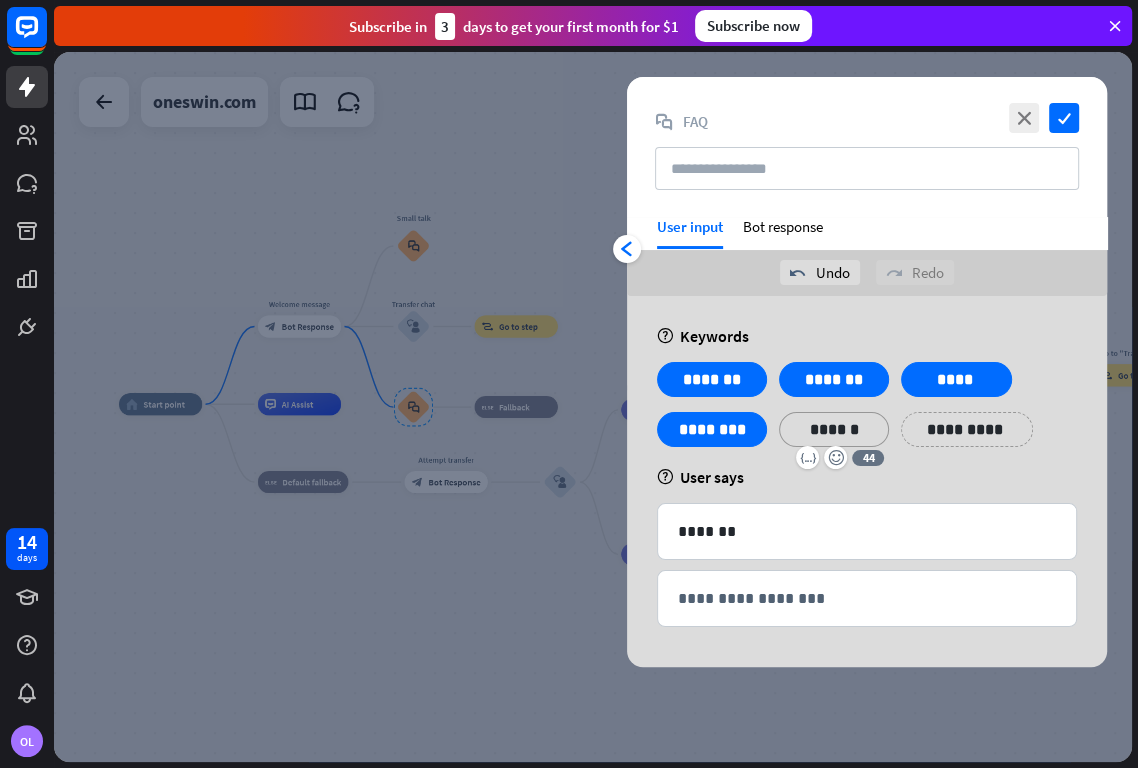 click on "**********" at bounding box center (966, 429) 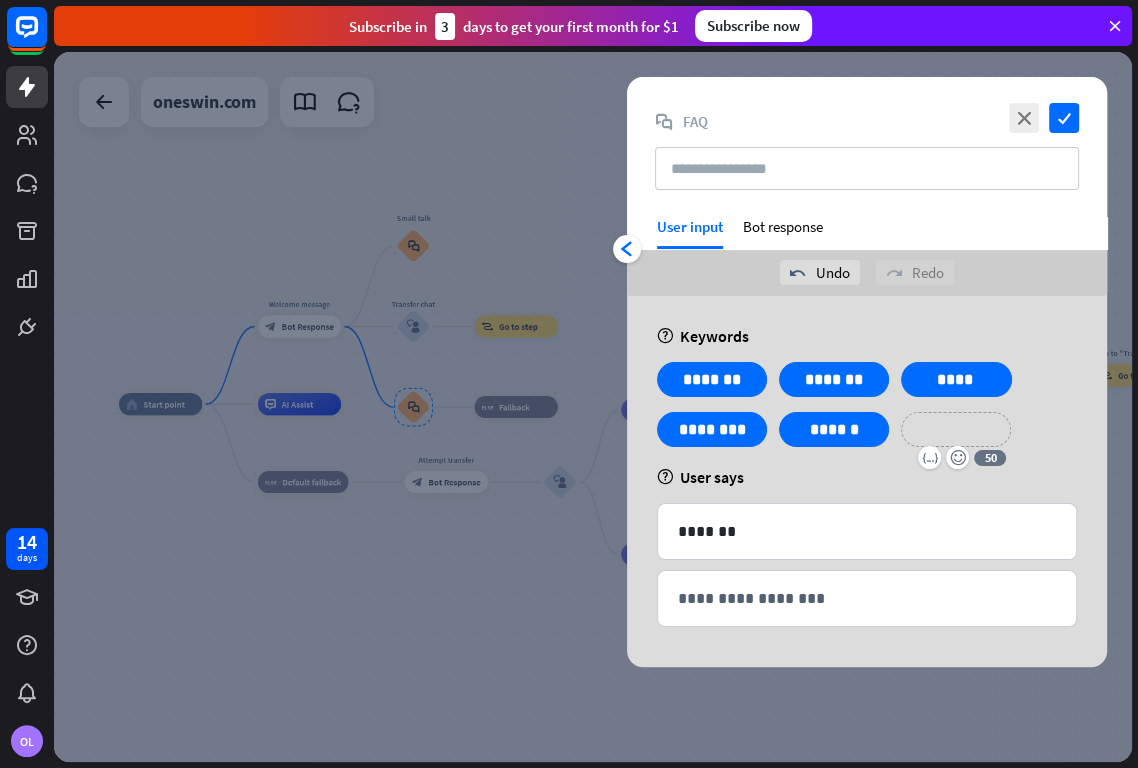 click on "**********" at bounding box center [956, 429] 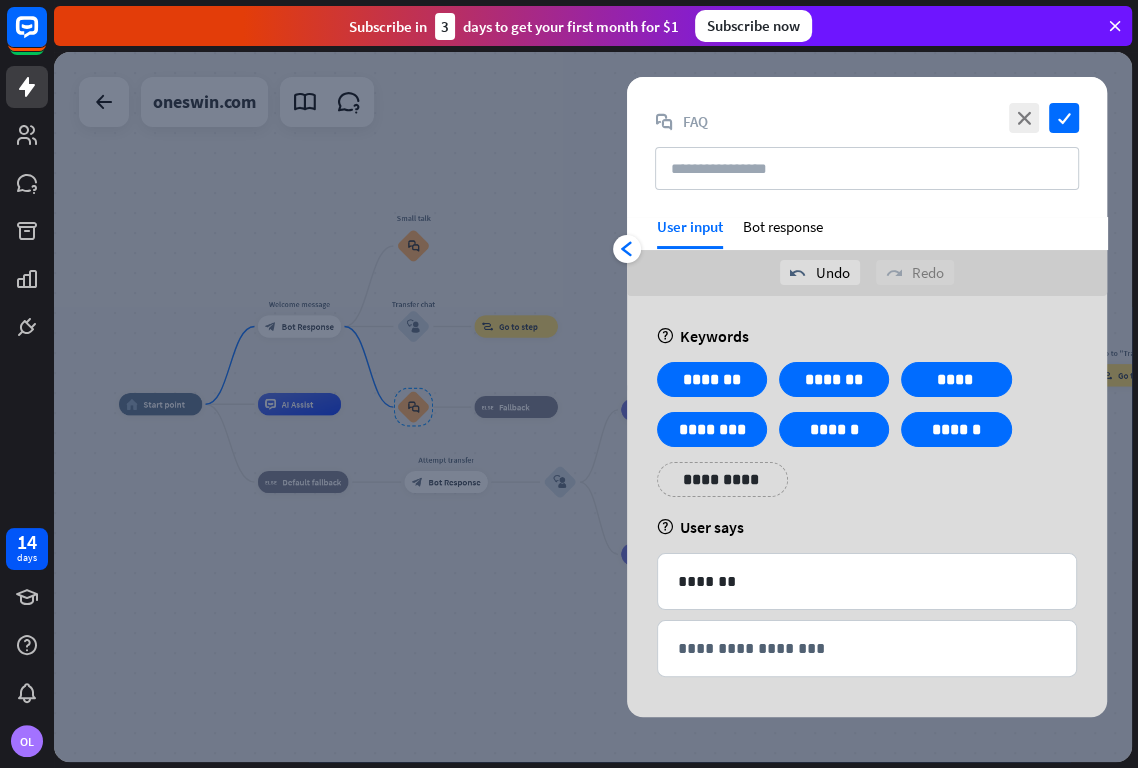 click on "**********" at bounding box center (867, 437) 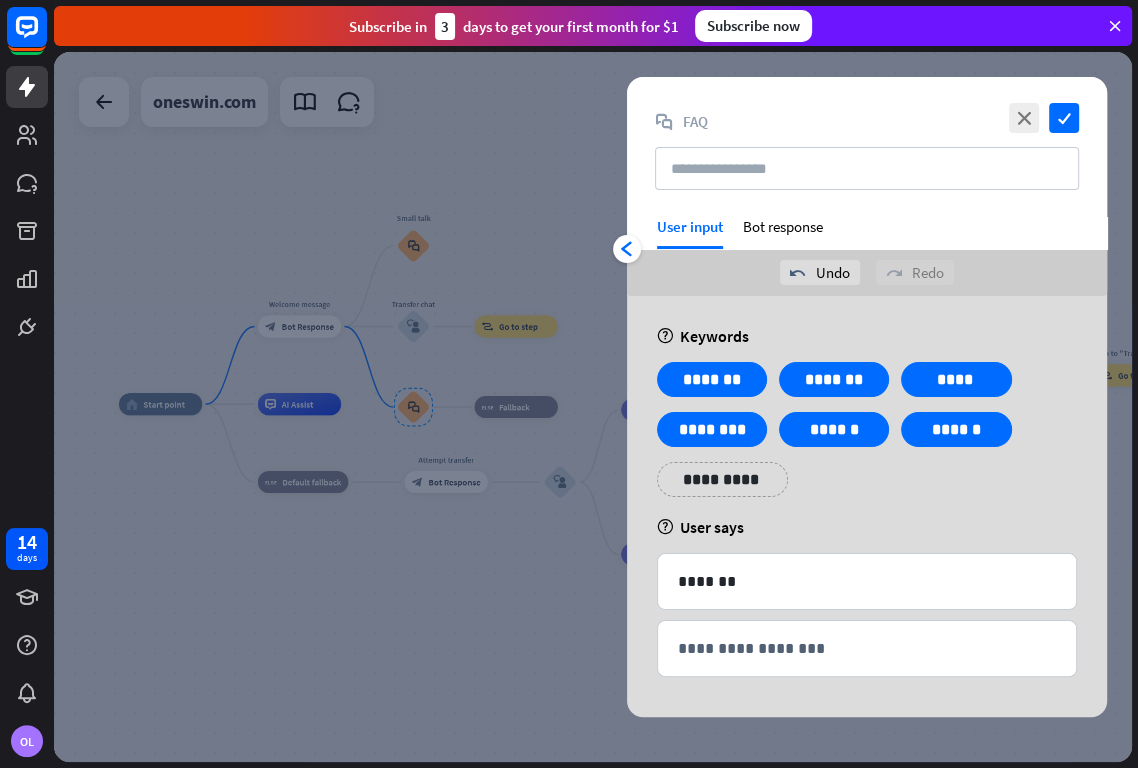click on "**********" at bounding box center [722, 479] 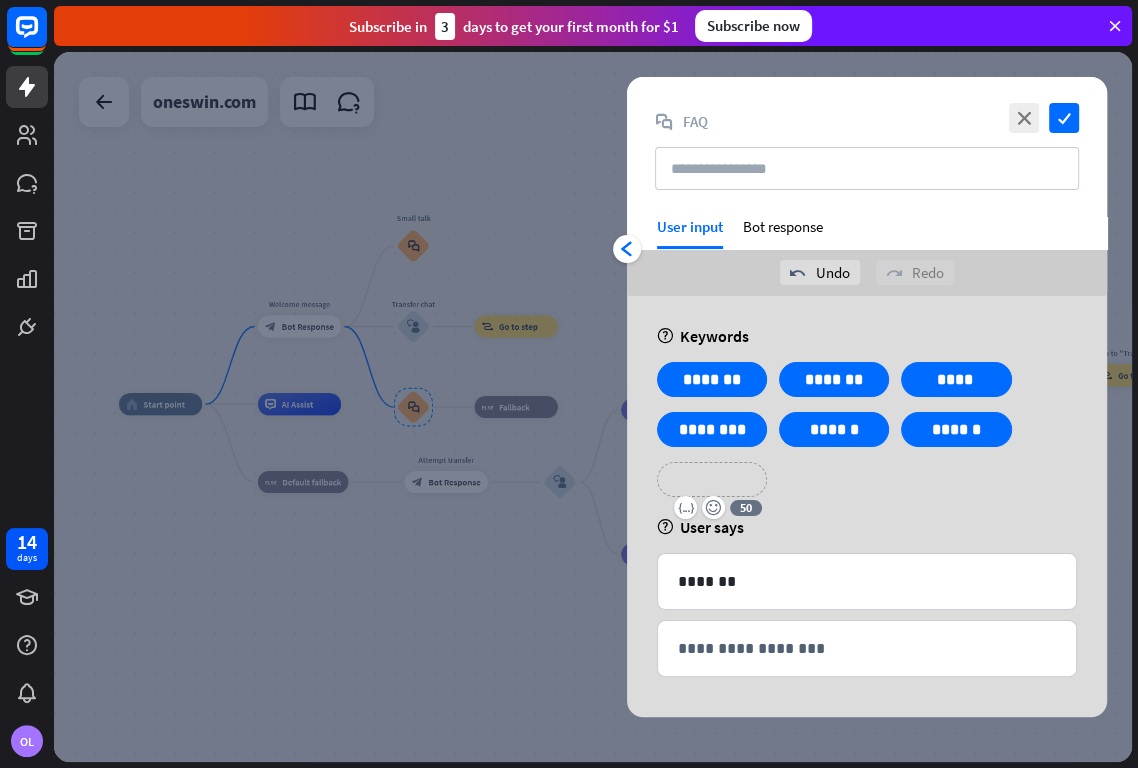 type 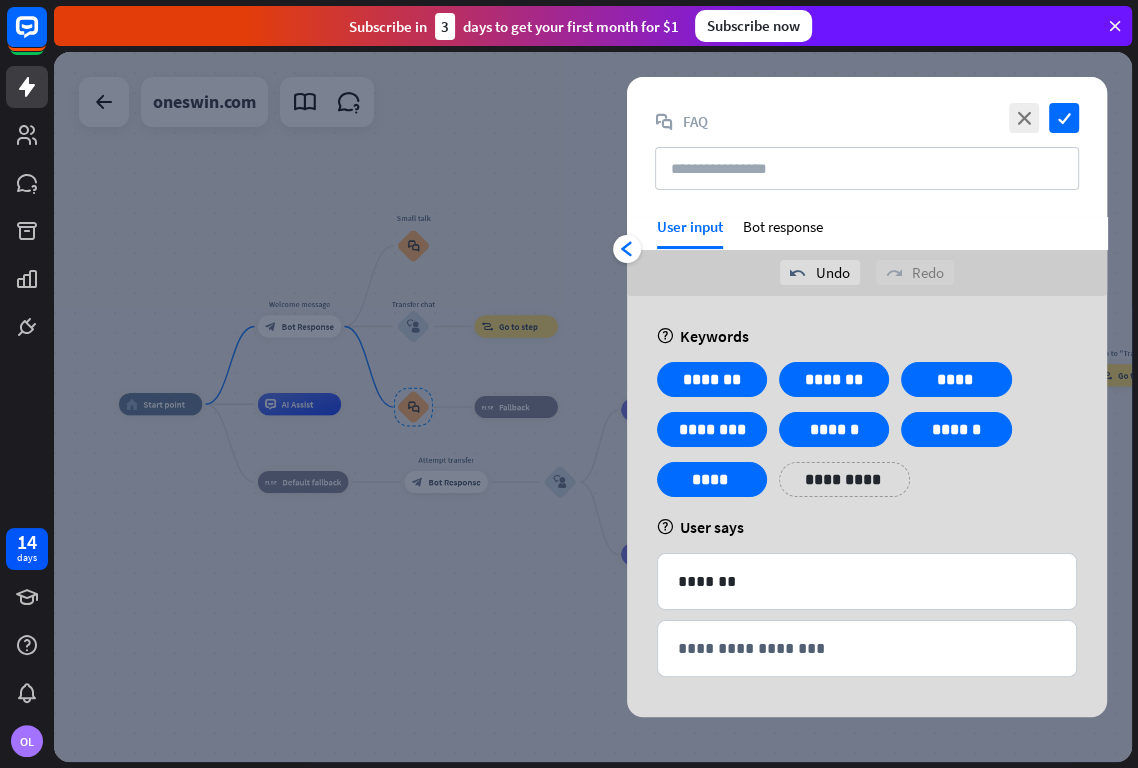 click on "help
User says" at bounding box center (867, 527) 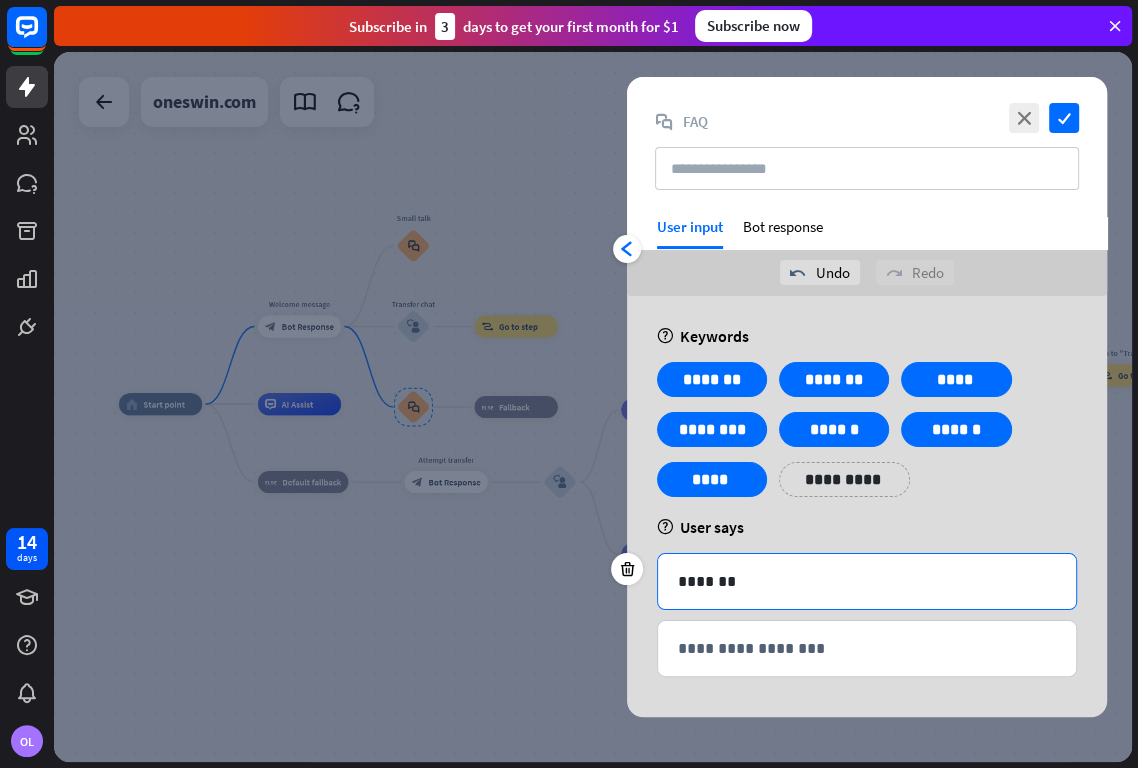 click on "*******" at bounding box center (867, 581) 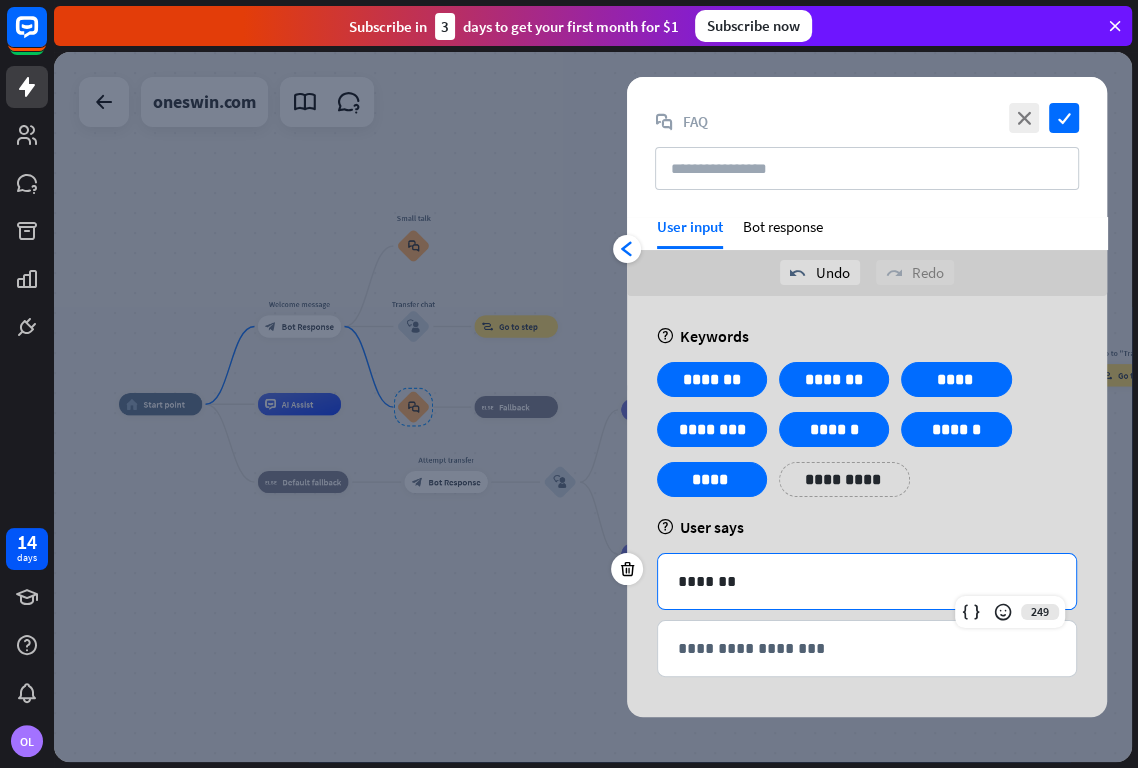 click on "*******" at bounding box center [867, 581] 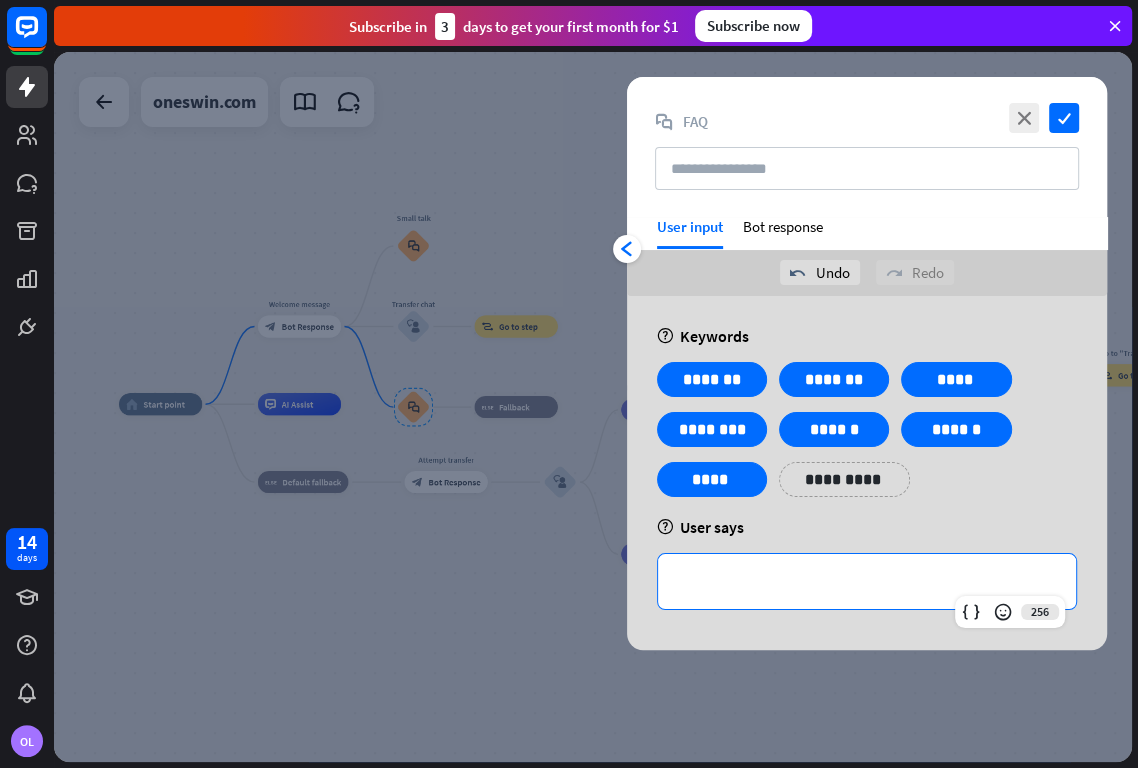 click on "**********" at bounding box center [867, 581] 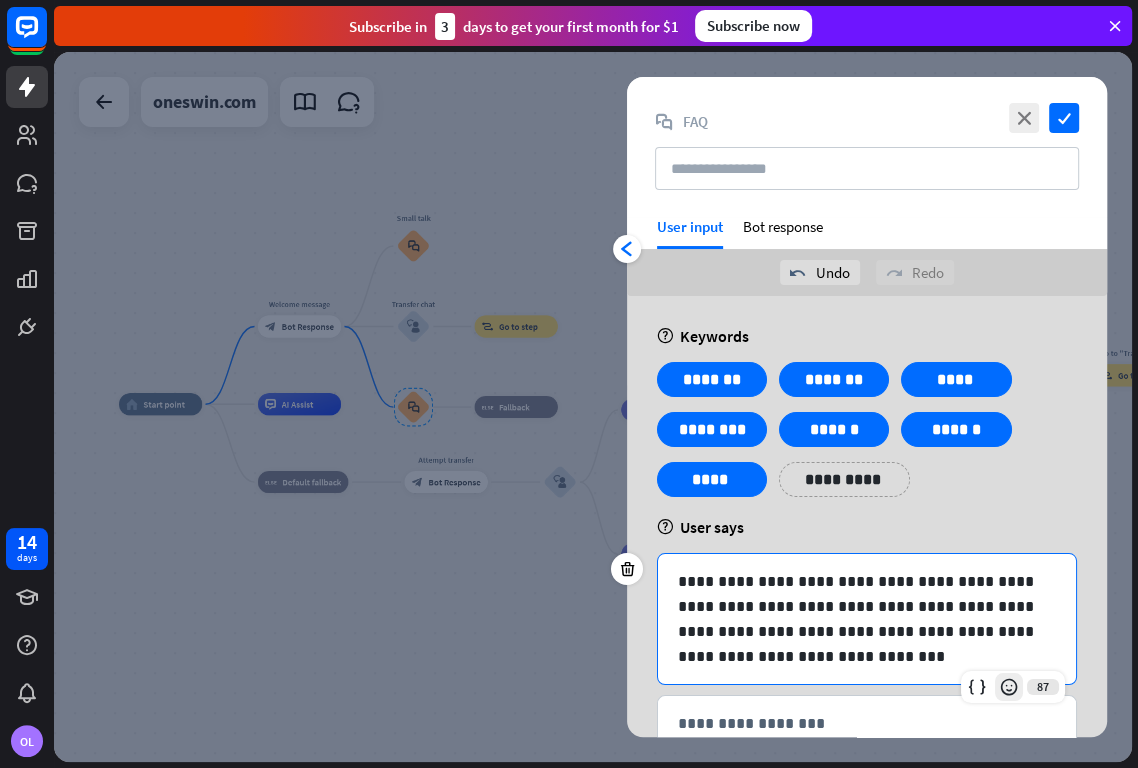 click at bounding box center [1009, 687] 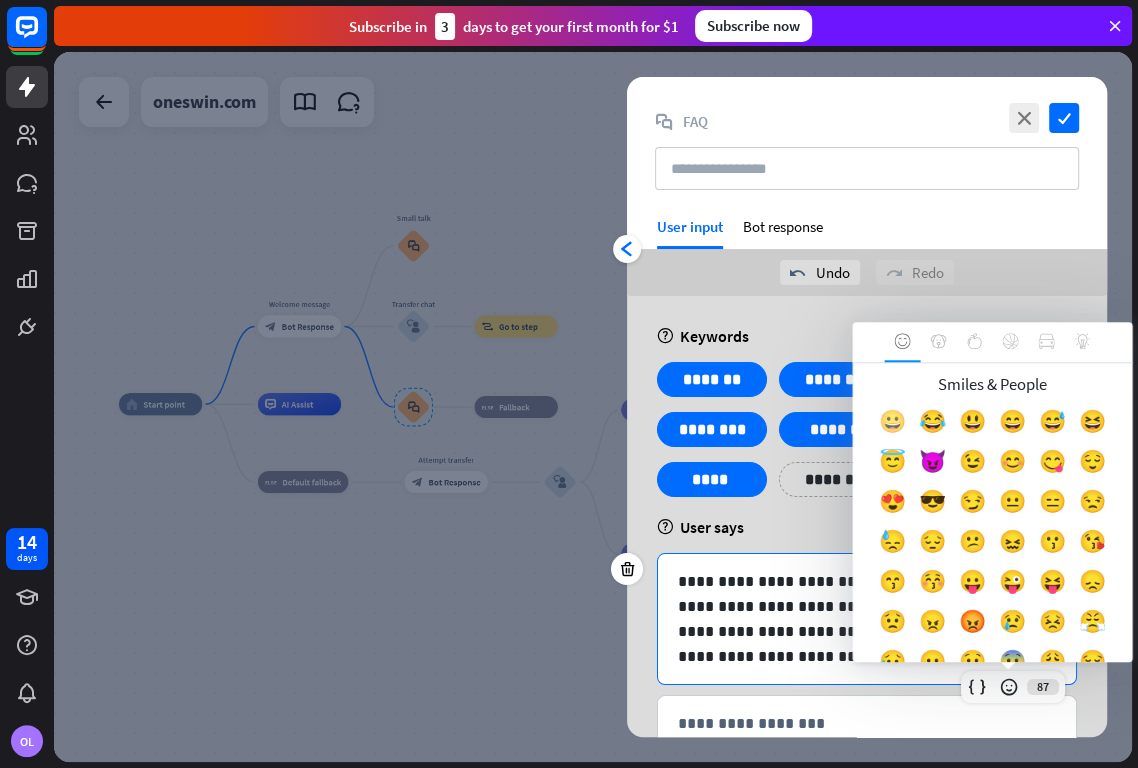 click on "😀" at bounding box center (892, 427) 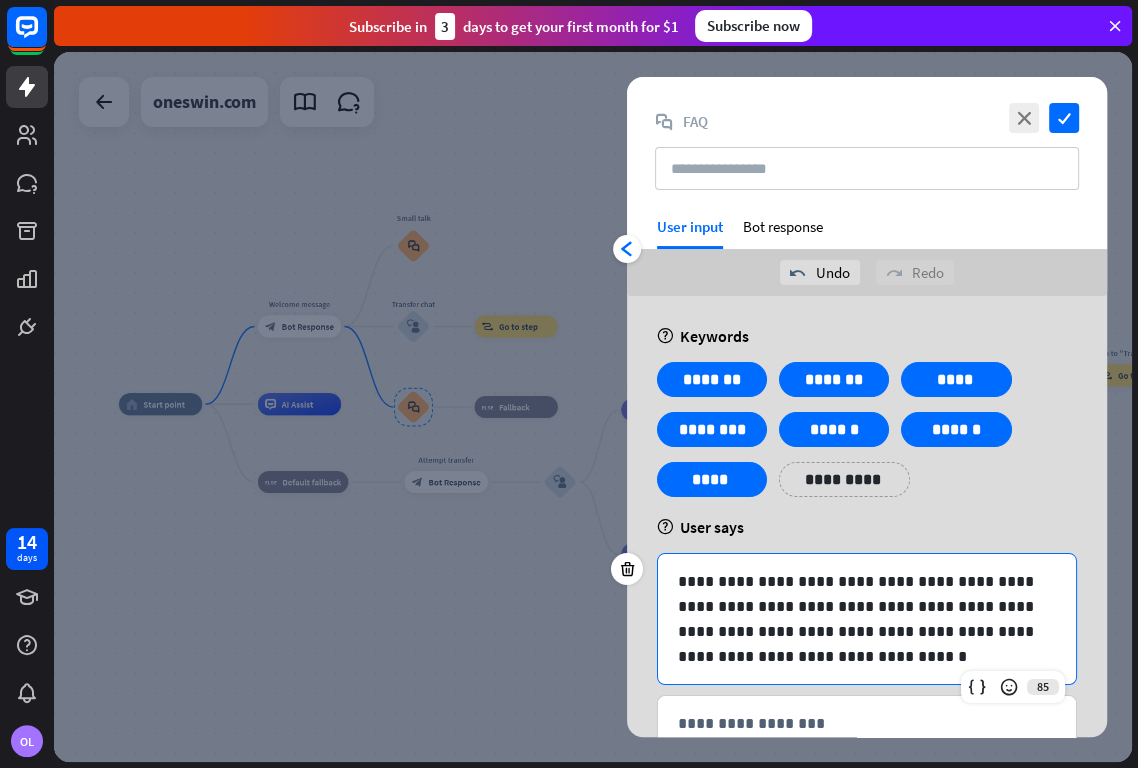 click on "**********" at bounding box center [867, 619] 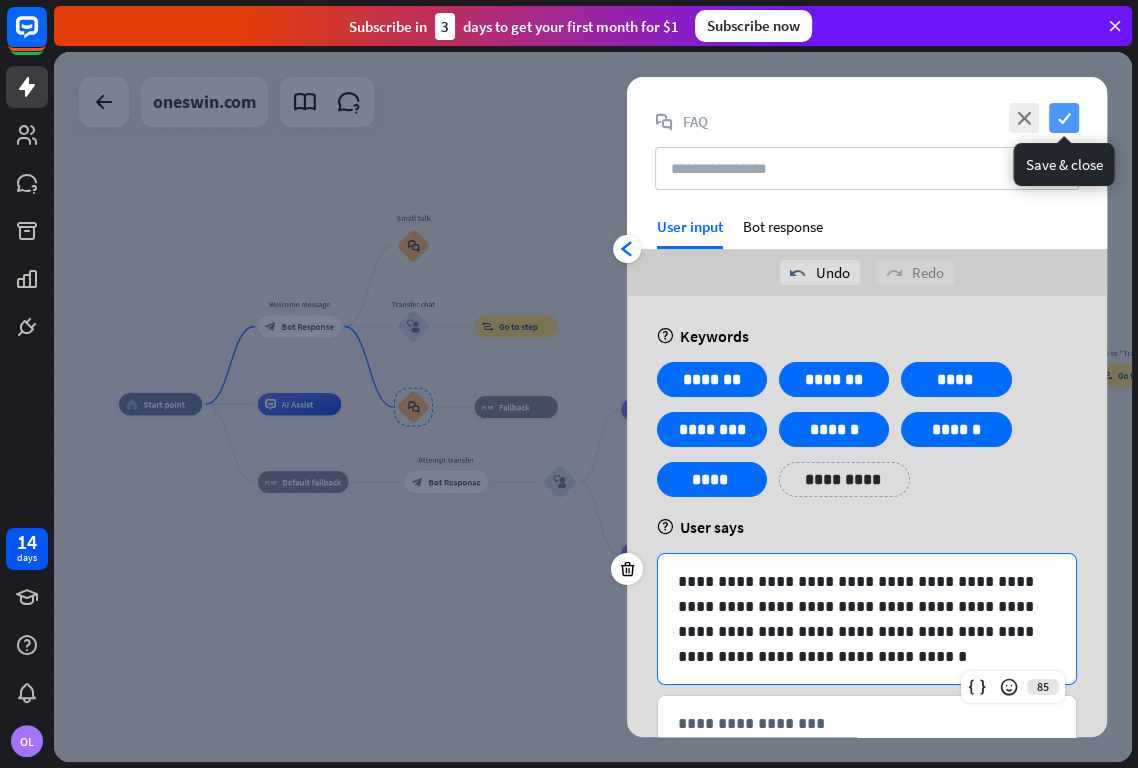 click on "check" at bounding box center (1064, 118) 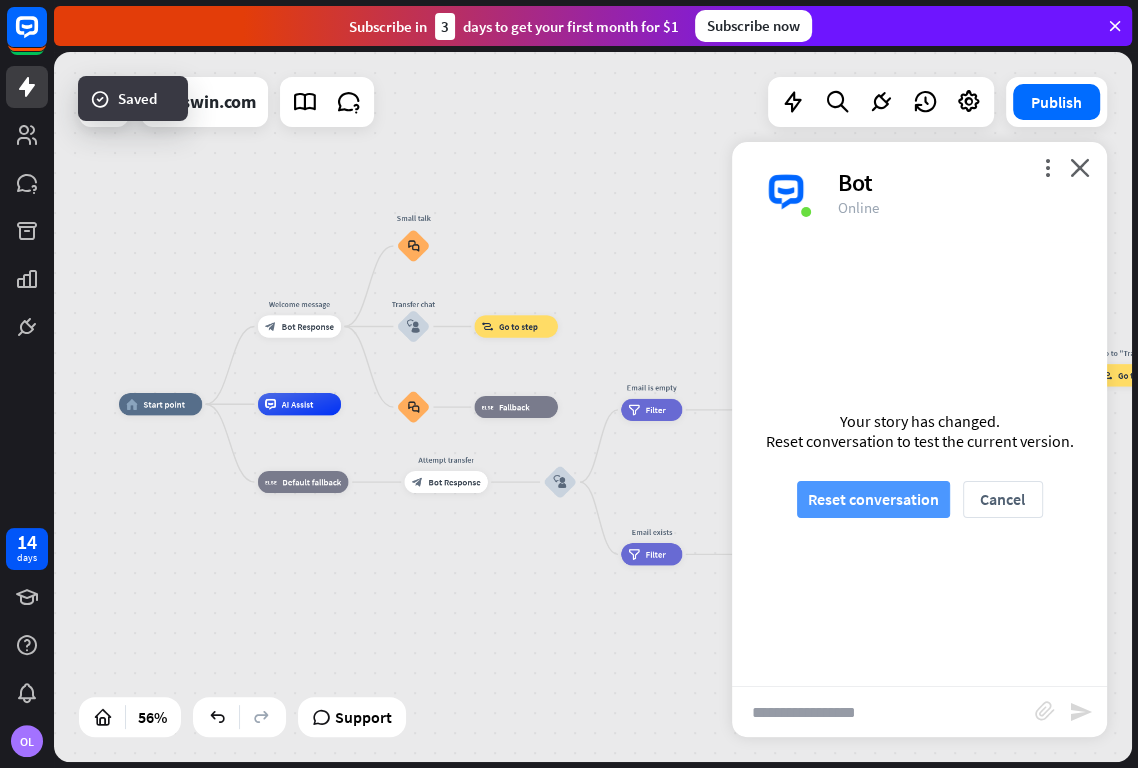 click on "Reset conversation" at bounding box center (873, 499) 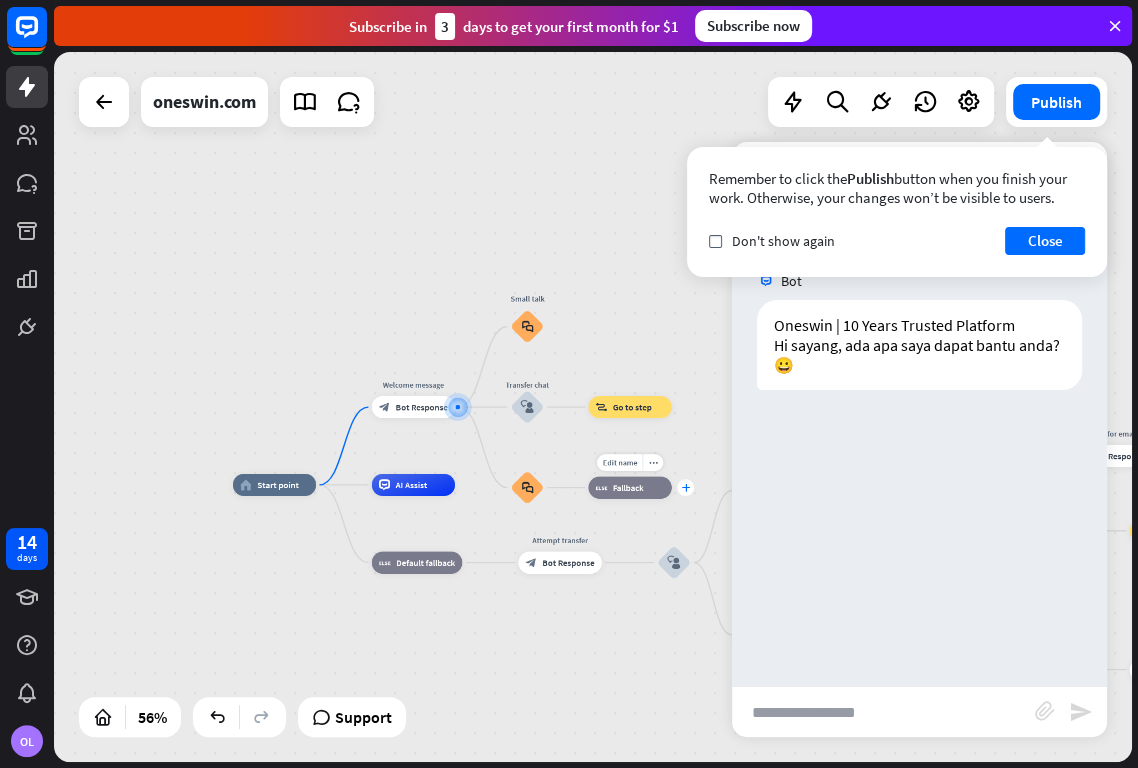 click on "plus" at bounding box center [685, 488] 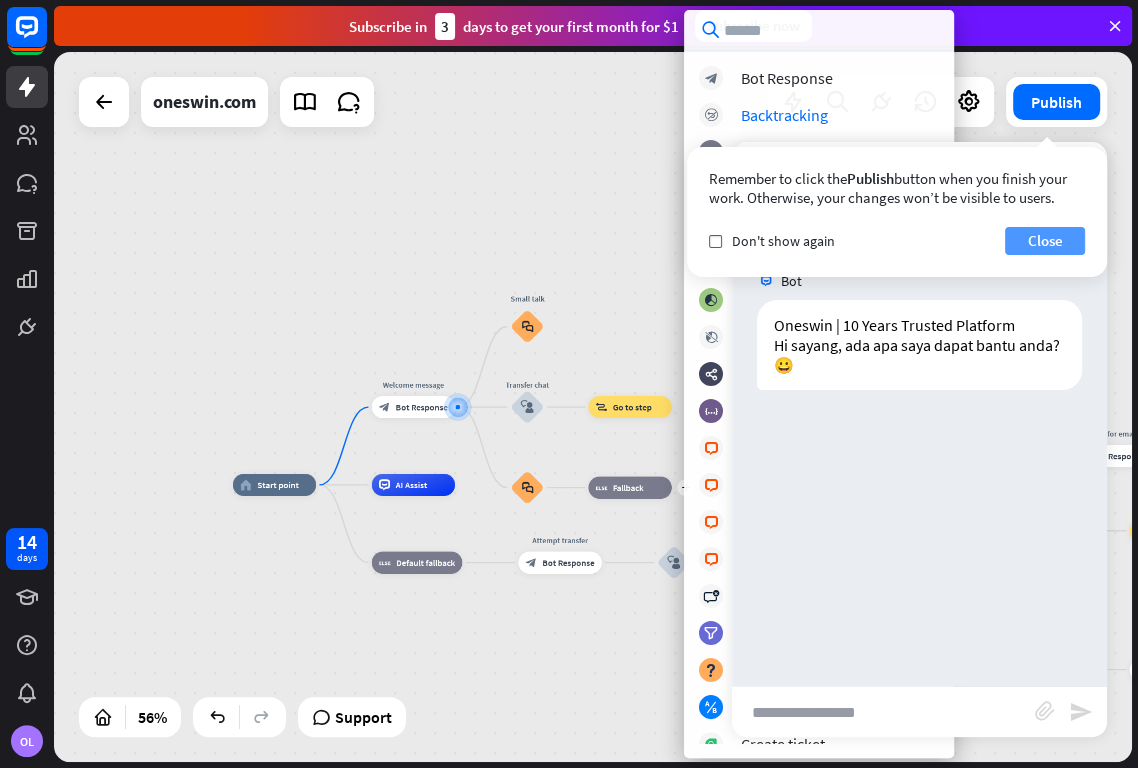 click on "Close" at bounding box center (1045, 241) 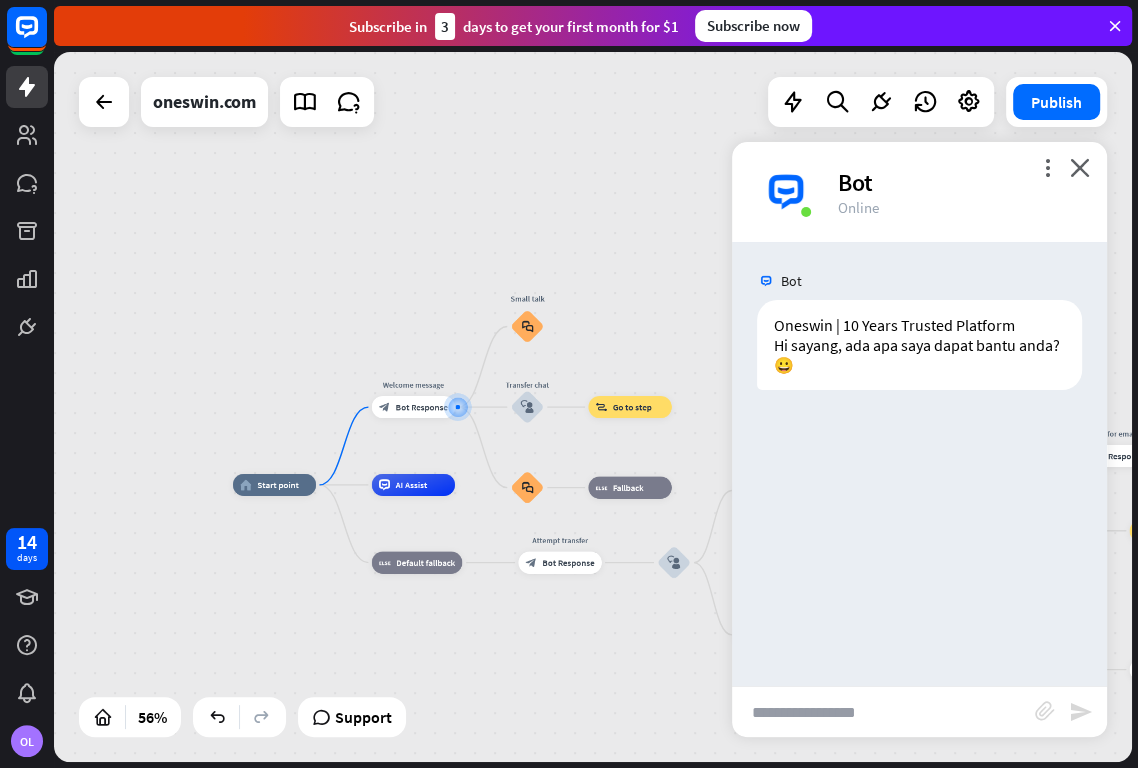 click on "more_vert
close
Bot
Online" at bounding box center (919, 192) 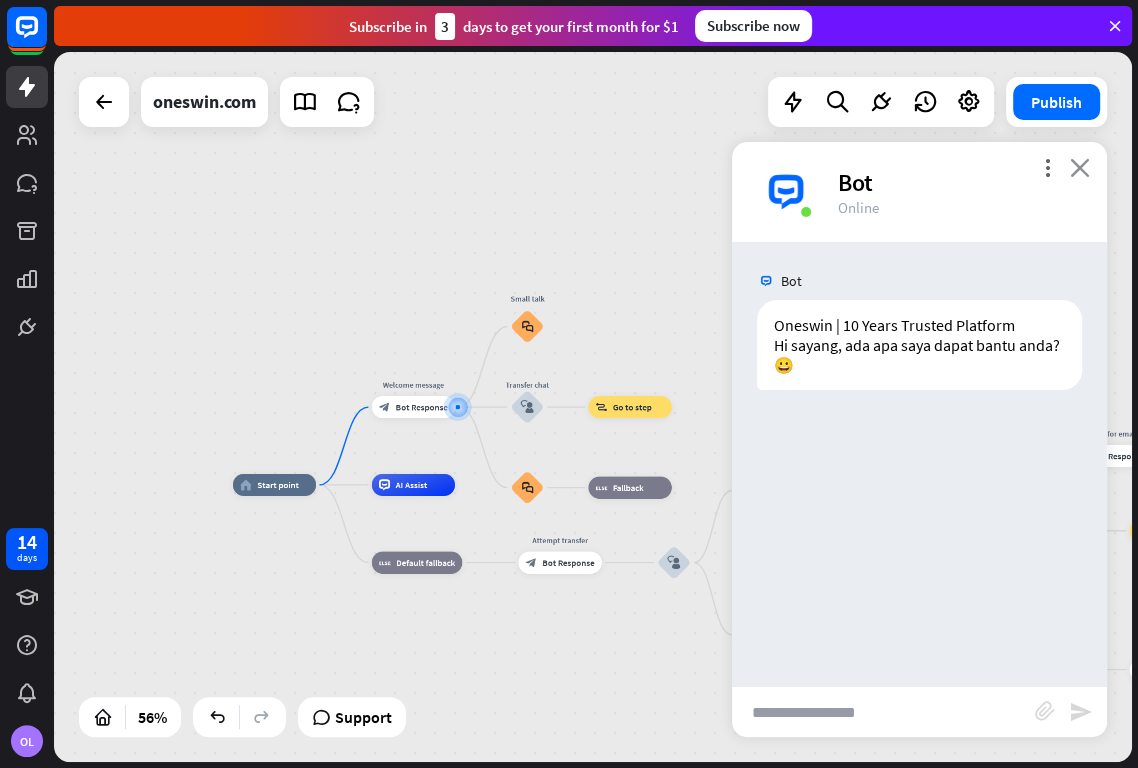 click on "close" at bounding box center [1080, 167] 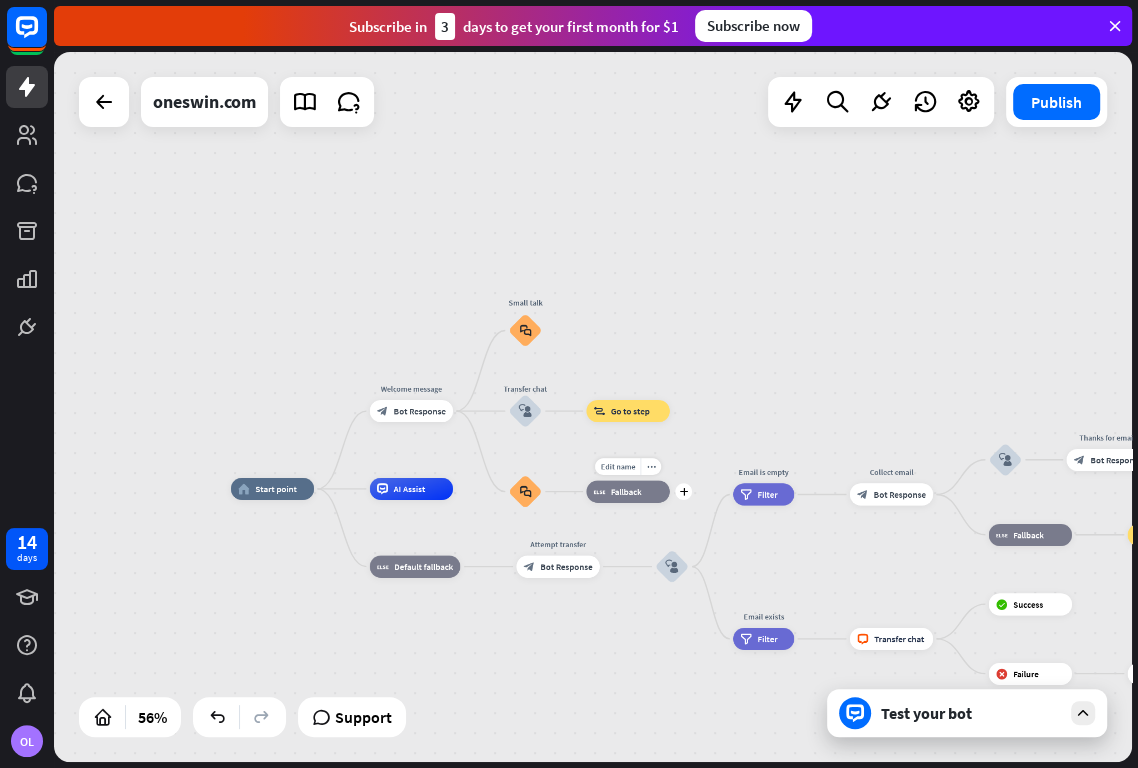 click on "Edit name   more_horiz         plus     block_fallback   Fallback" at bounding box center (627, 491) 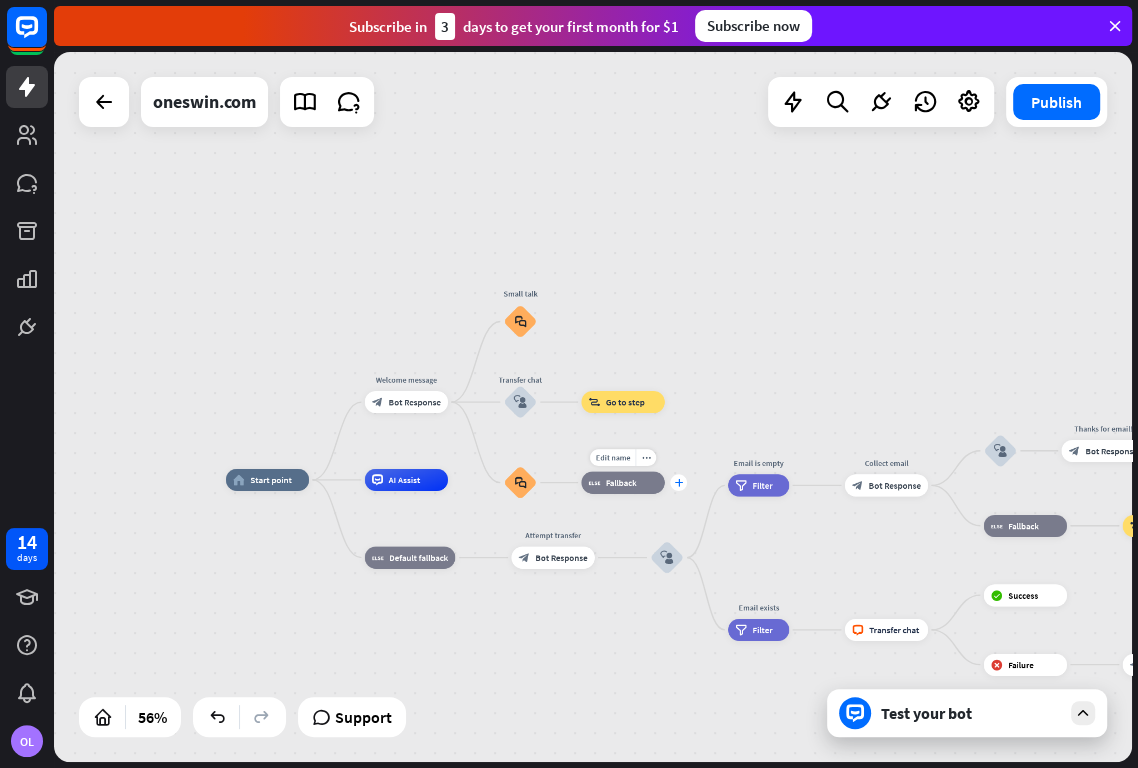 click on "plus" at bounding box center (678, 482) 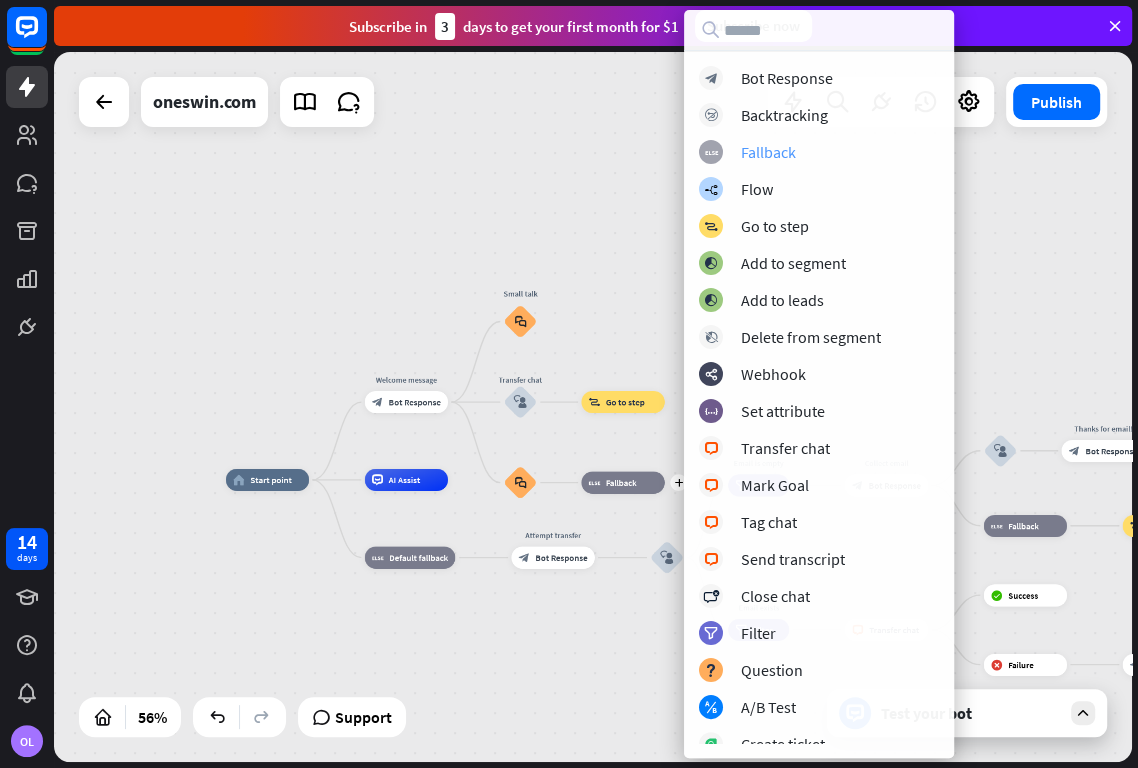 click on "Fallback" at bounding box center [768, 152] 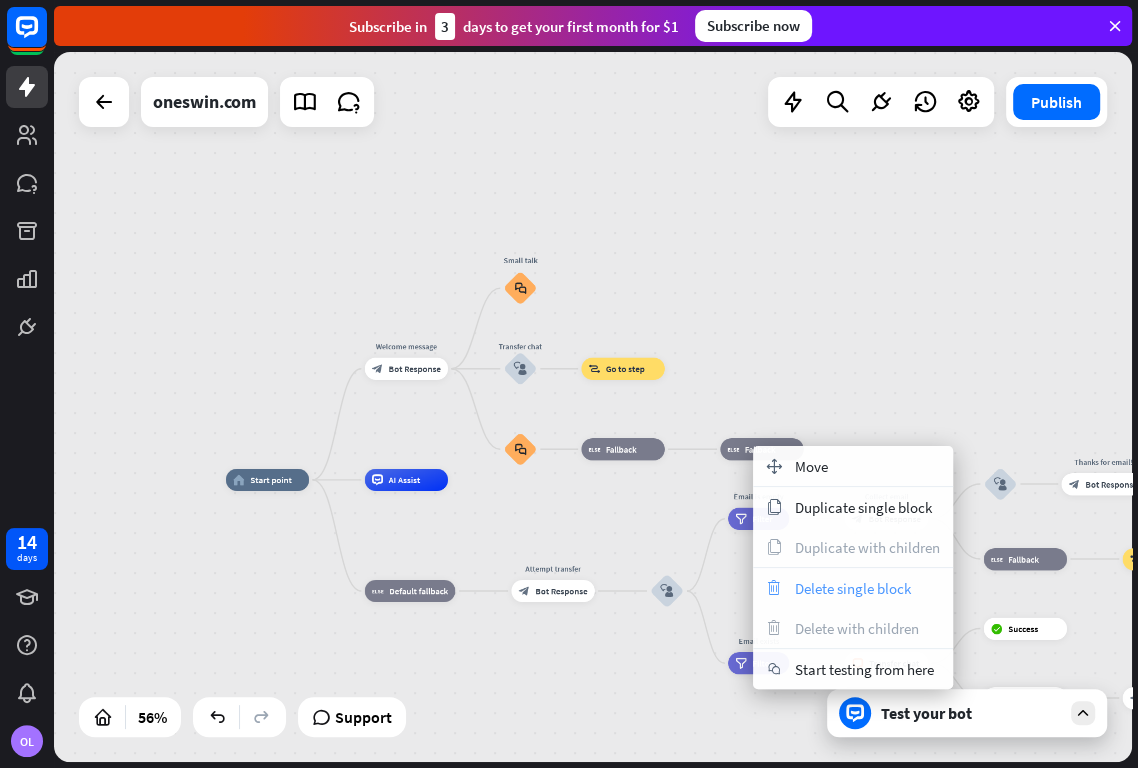 click on "Delete single block" at bounding box center [853, 588] 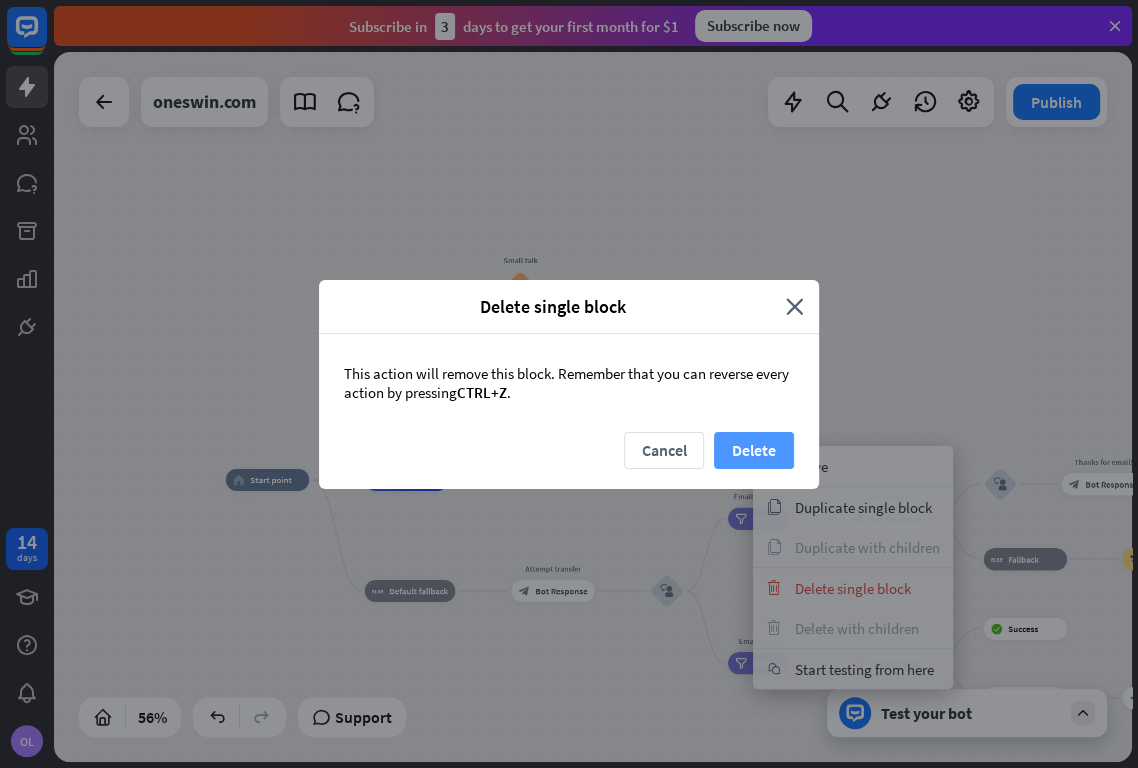 click on "Delete" at bounding box center (754, 450) 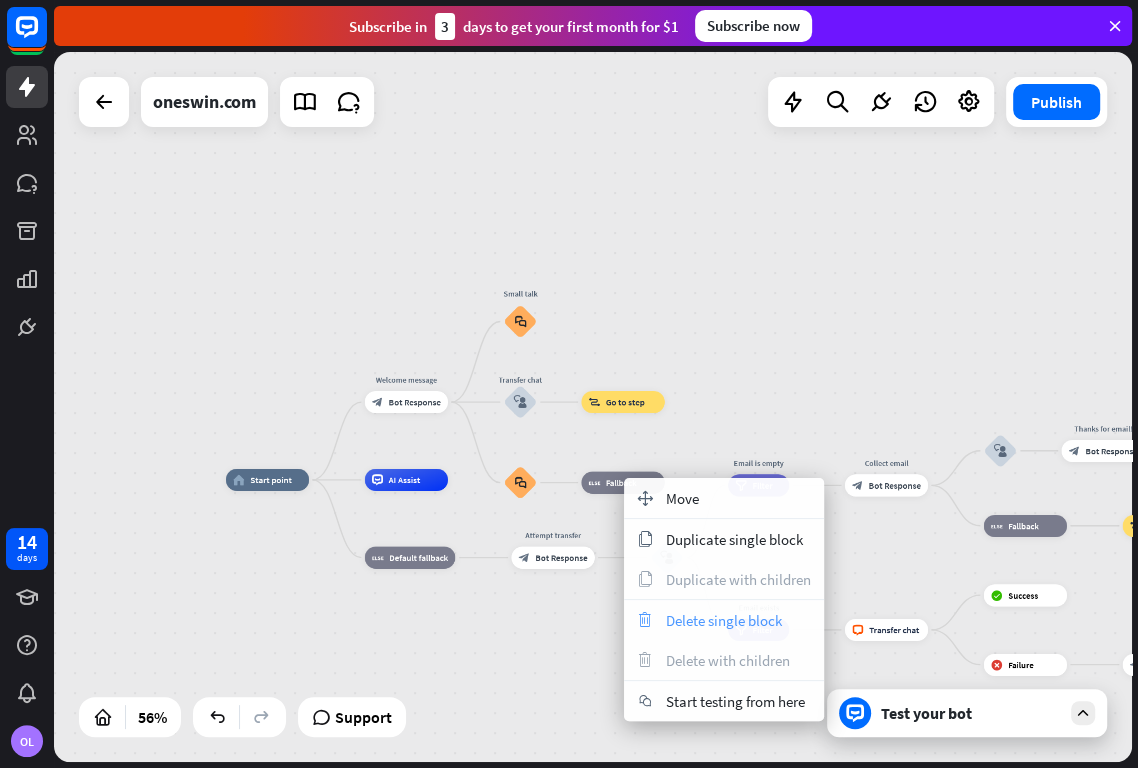 click on "Delete single block" at bounding box center [724, 620] 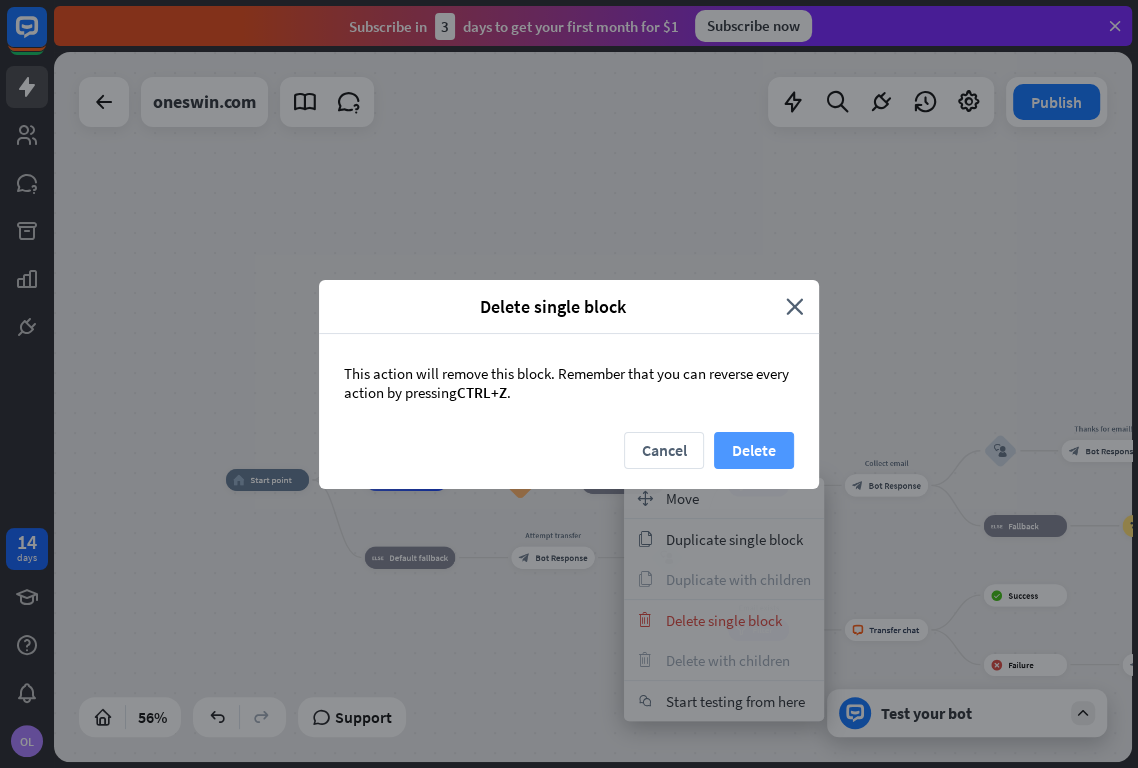 click on "Delete" at bounding box center [754, 450] 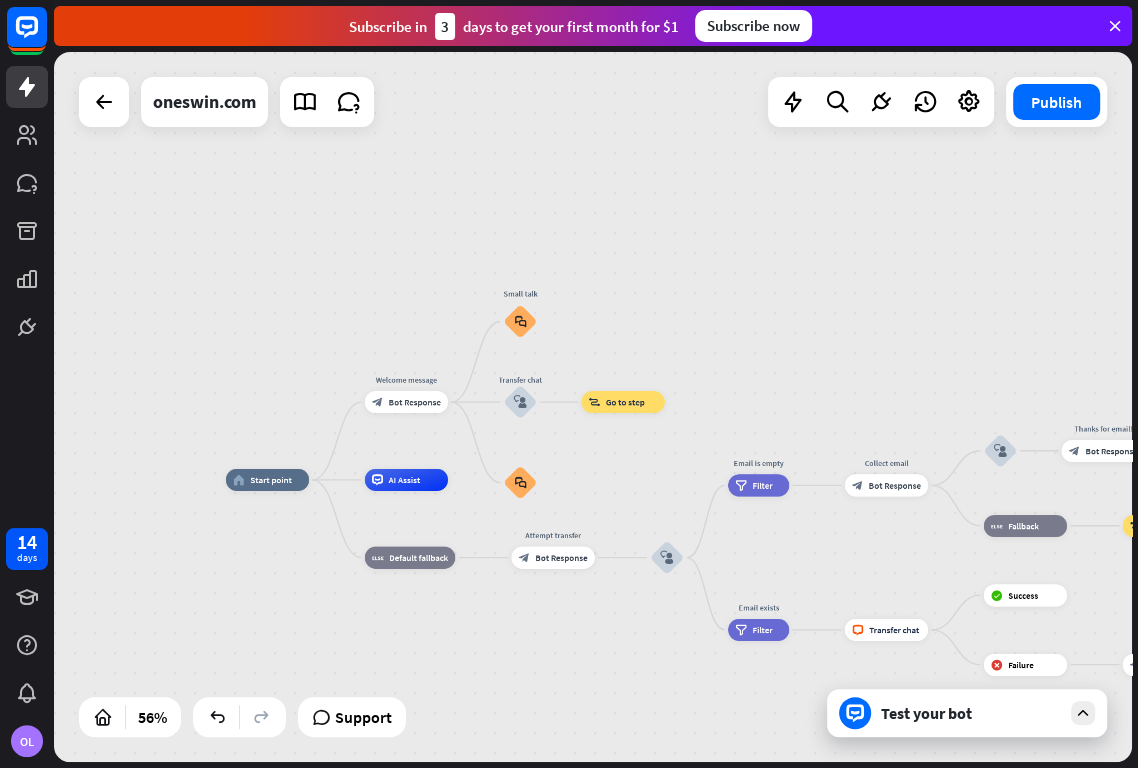 click at bounding box center [1083, 713] 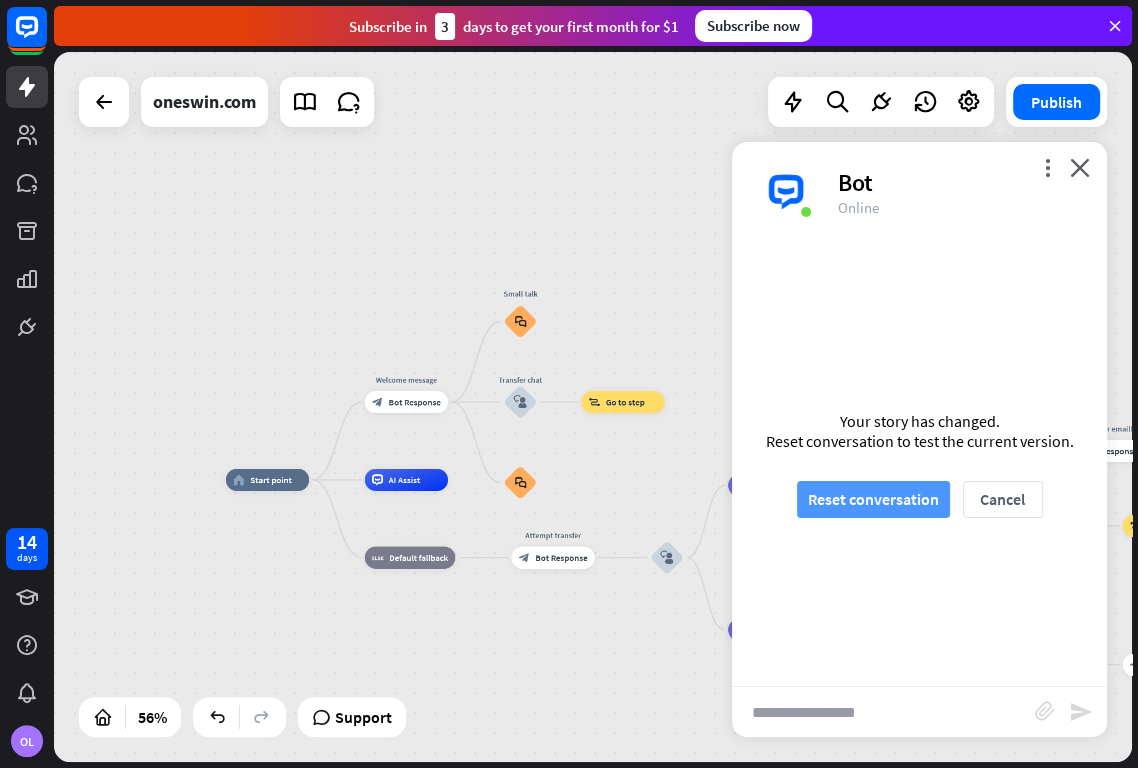 click on "Reset conversation" at bounding box center [873, 499] 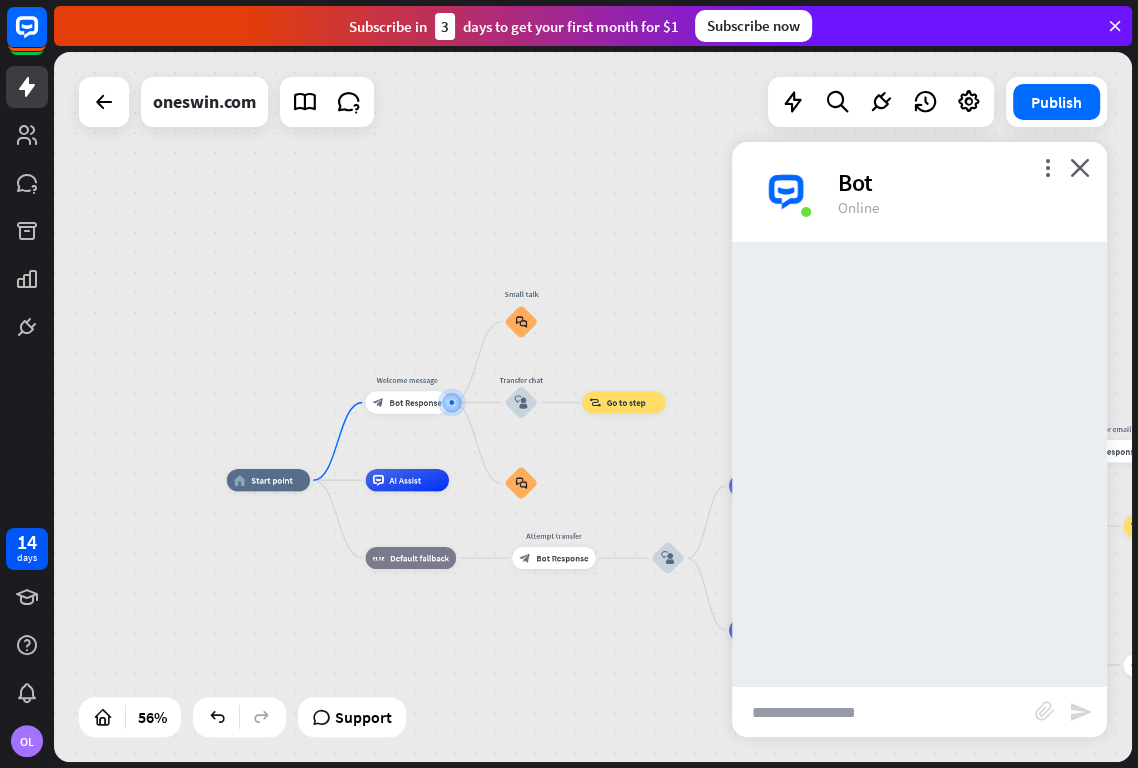 click at bounding box center [883, 712] 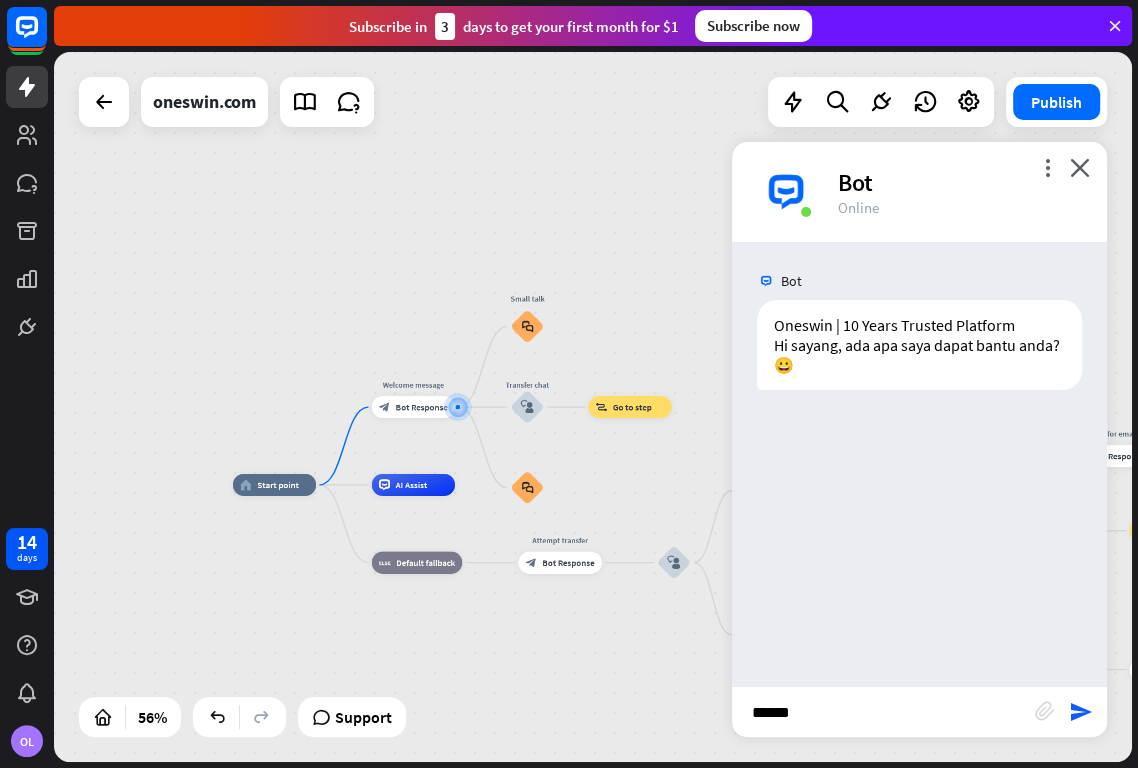 type on "*******" 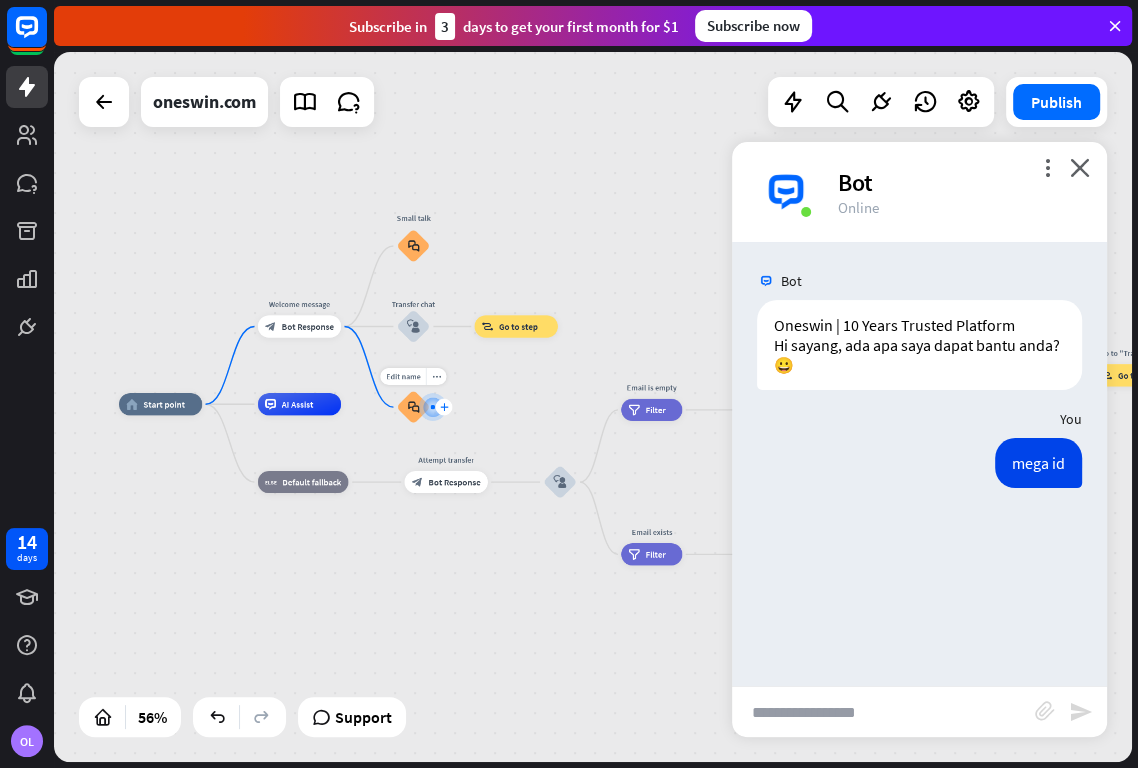 click on "plus" at bounding box center (444, 407) 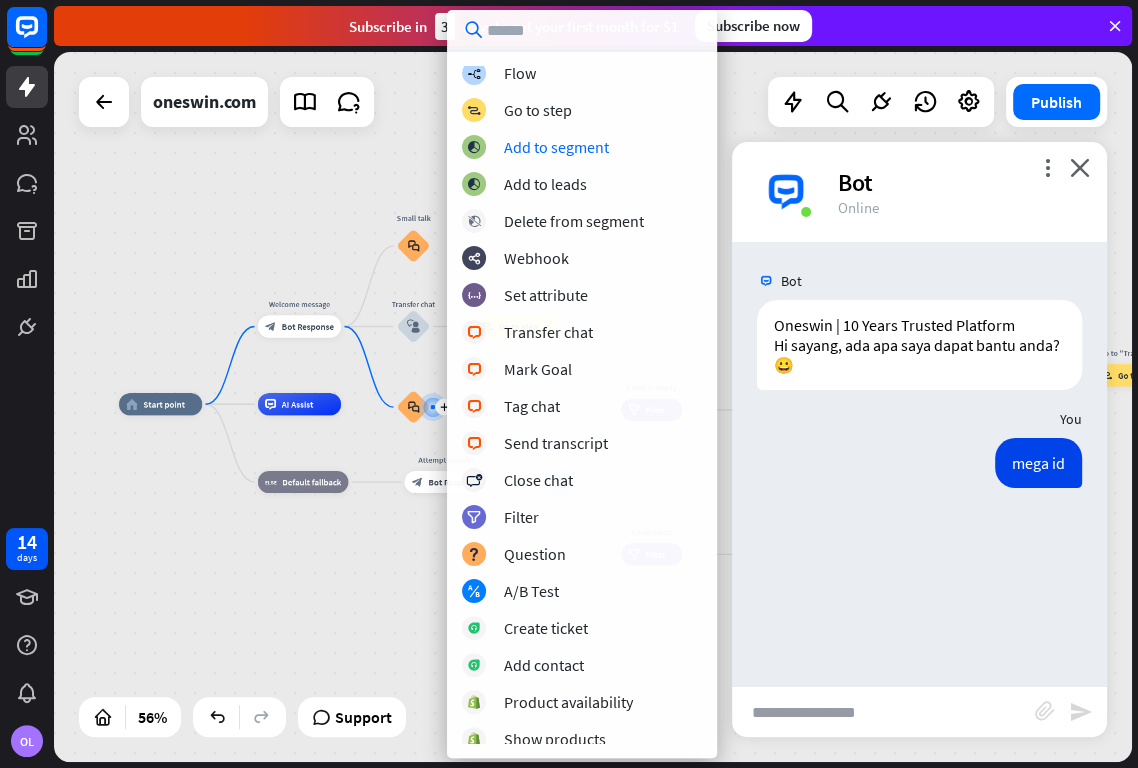 scroll, scrollTop: 0, scrollLeft: 0, axis: both 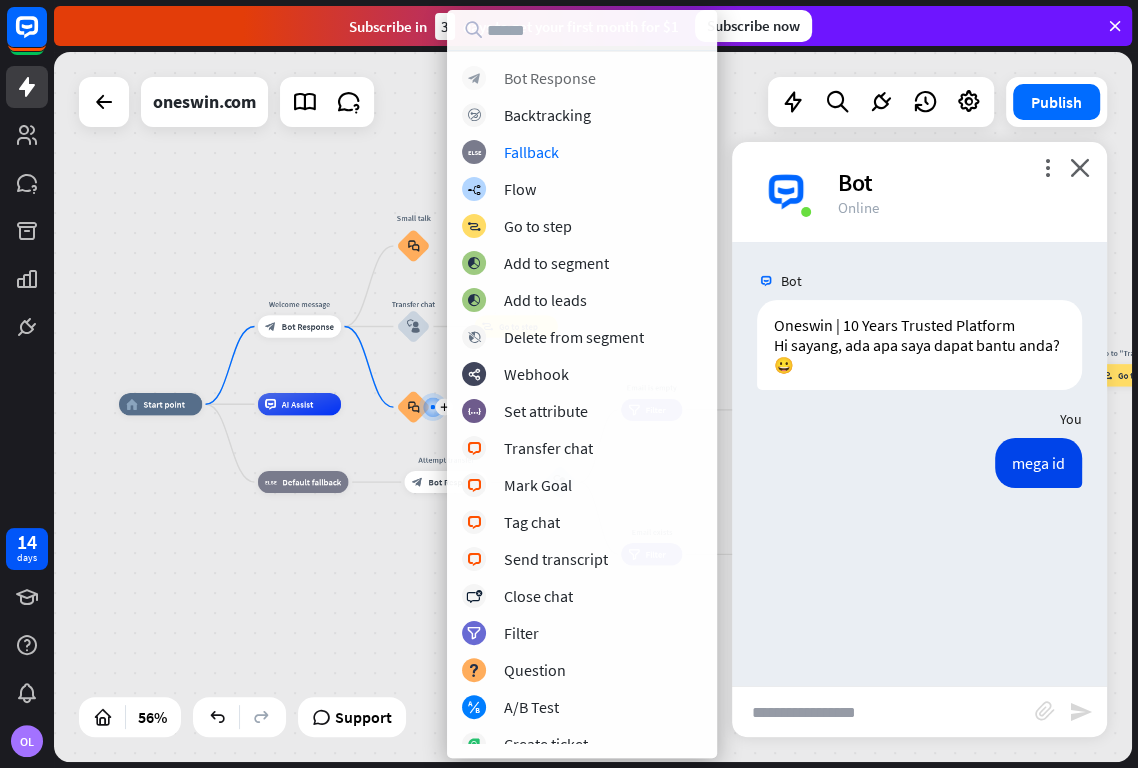 click on "Bot Response" at bounding box center [550, 78] 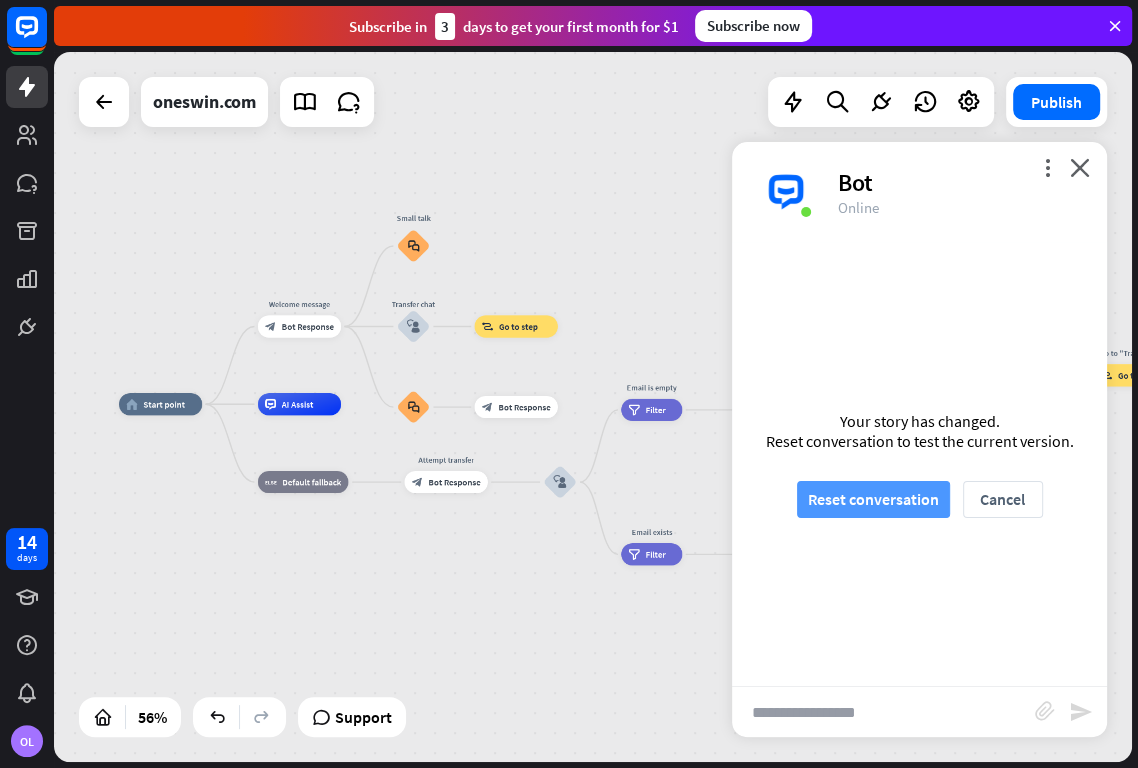 click on "Reset conversation" at bounding box center [873, 499] 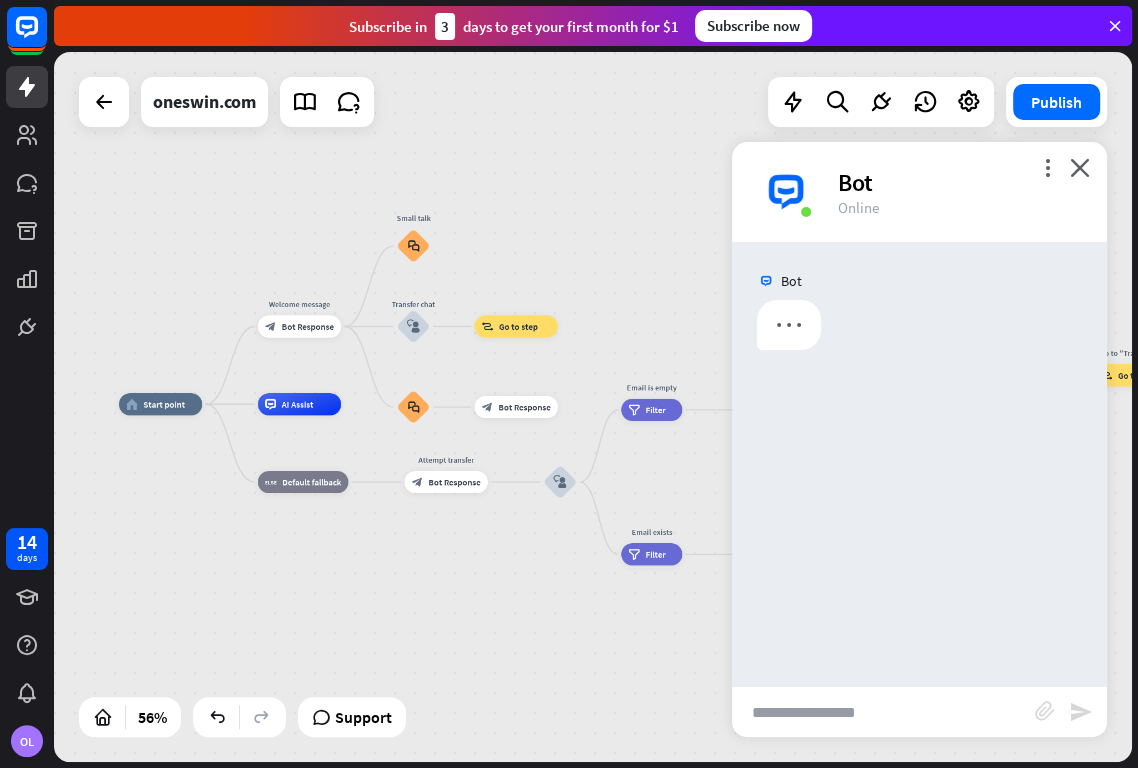 click at bounding box center (883, 712) 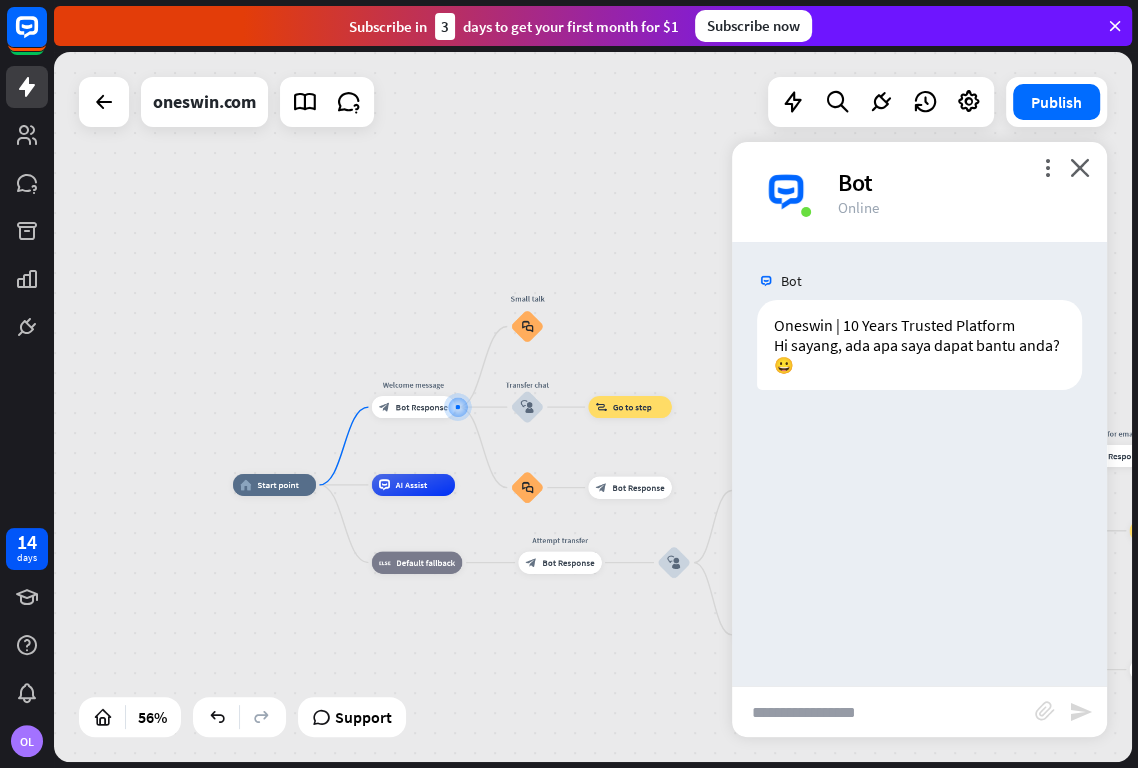 click at bounding box center (883, 712) 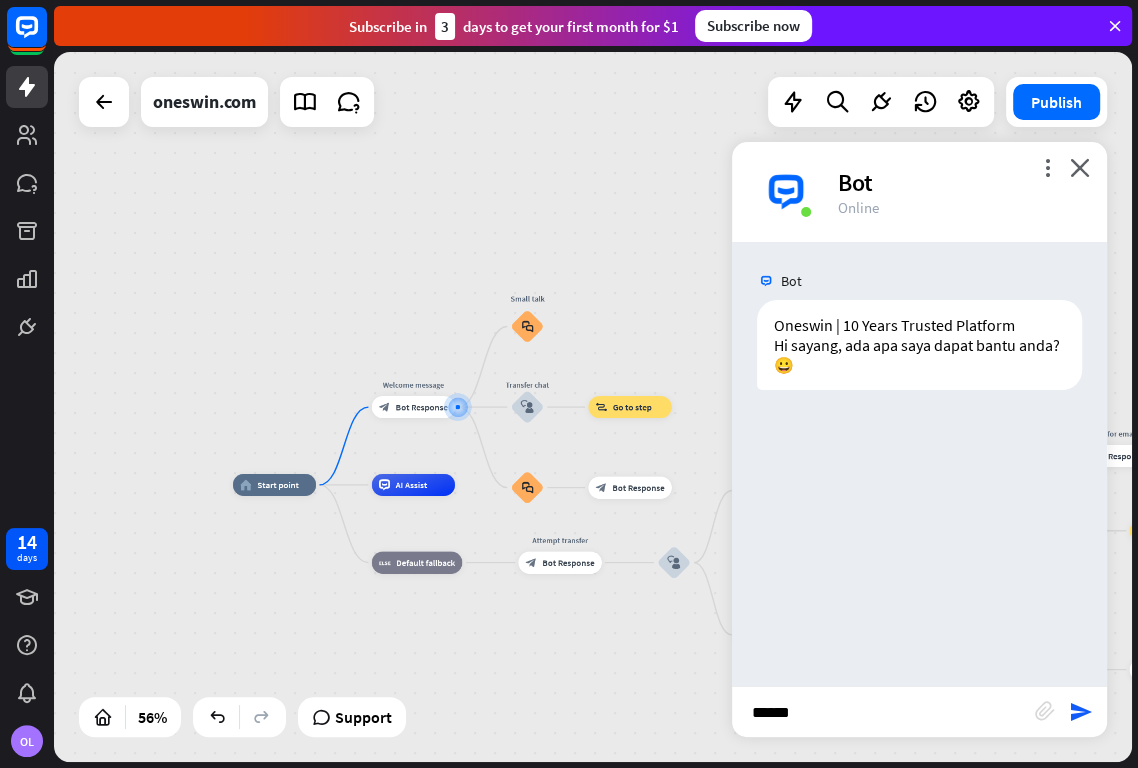 type on "*******" 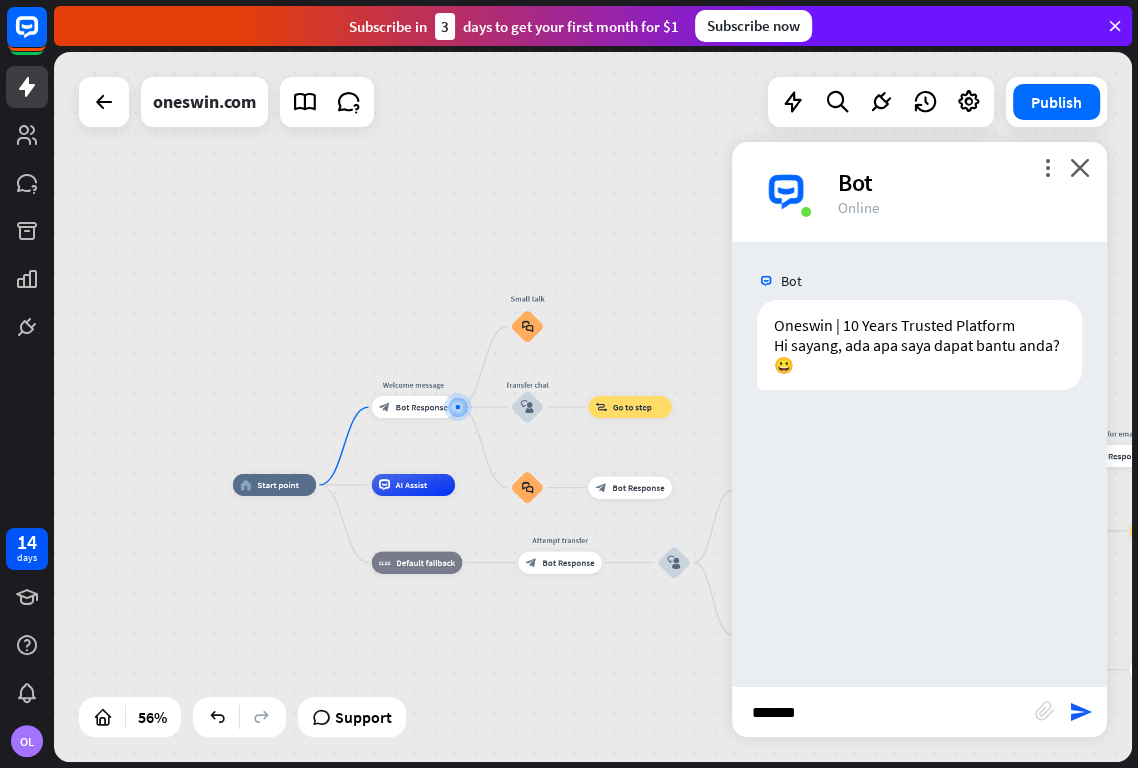 type 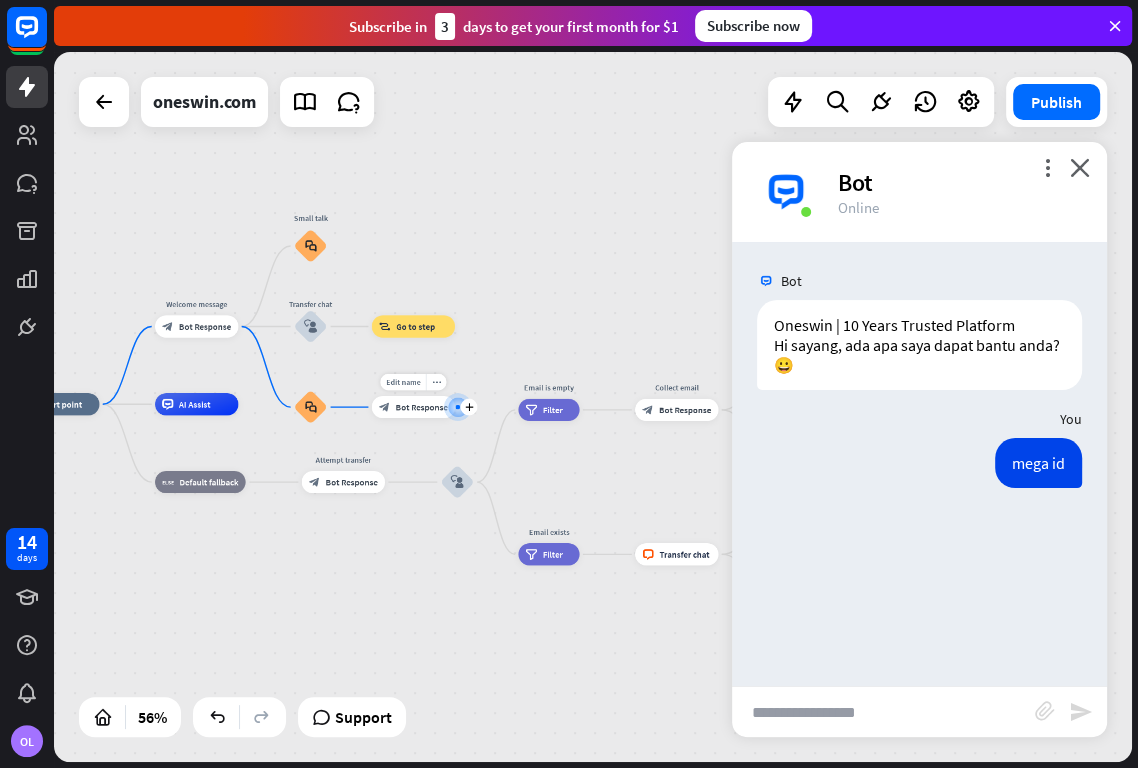 click on "Bot Response" at bounding box center [422, 406] 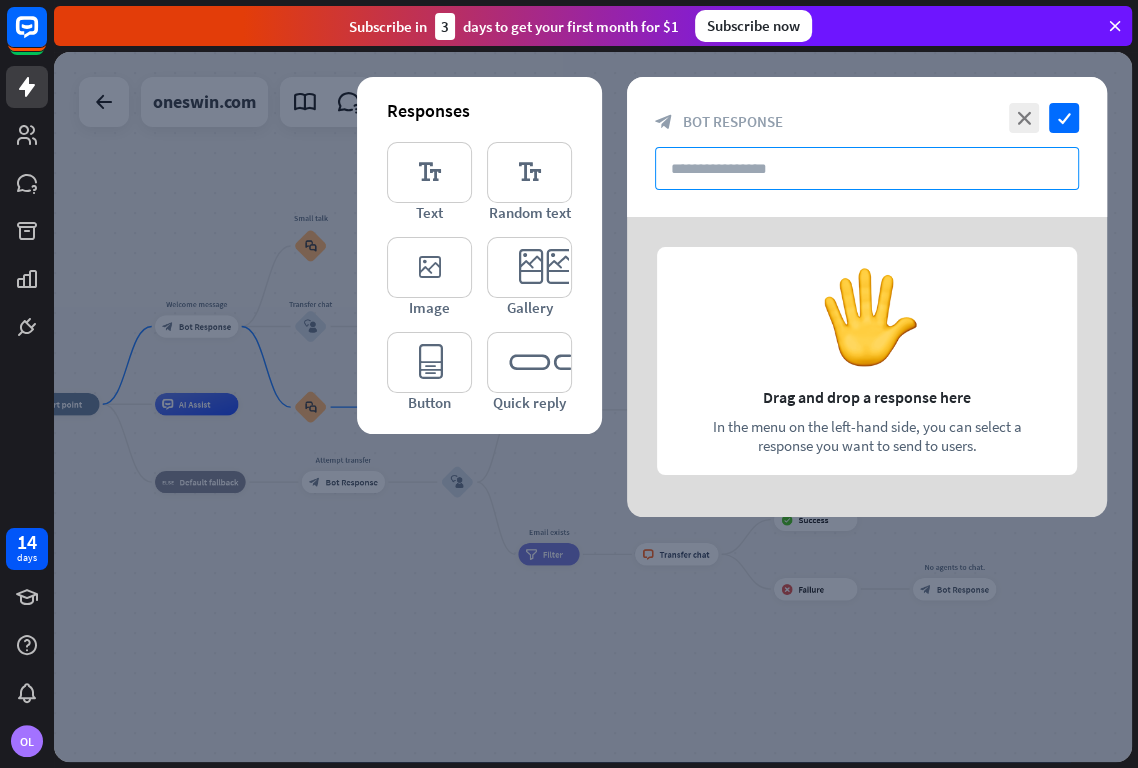 click at bounding box center [867, 168] 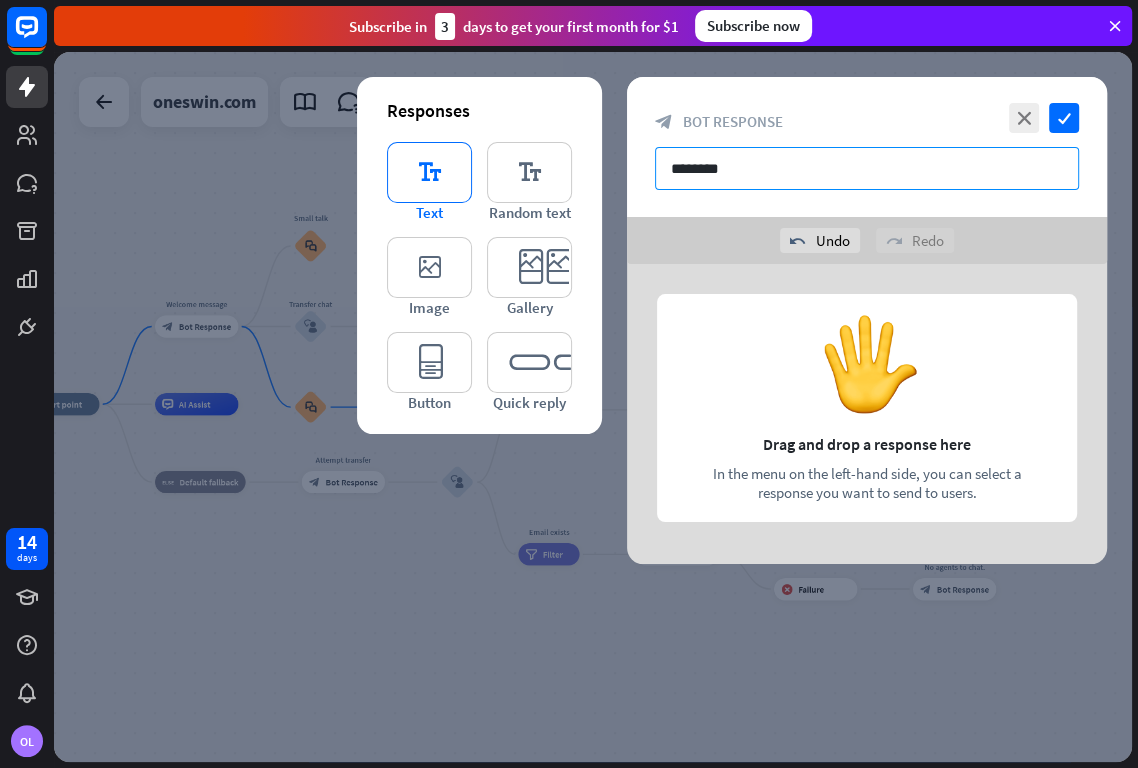 type on "********" 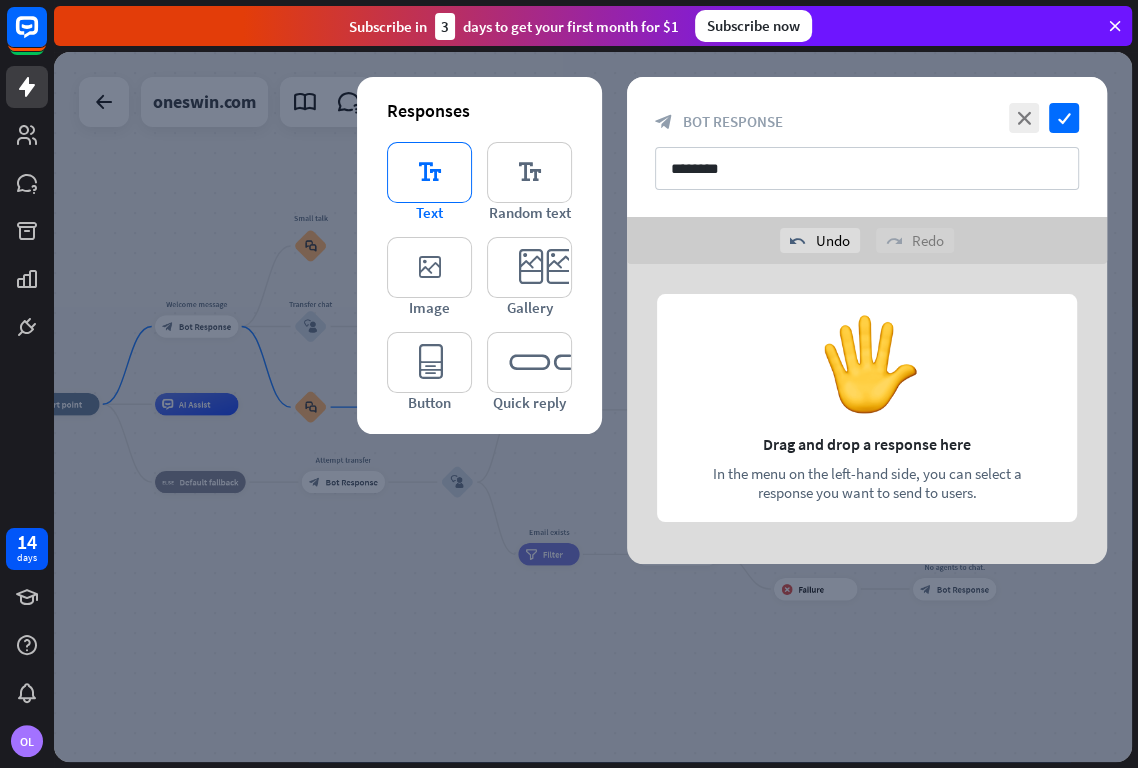 click on "editor_text" at bounding box center (429, 172) 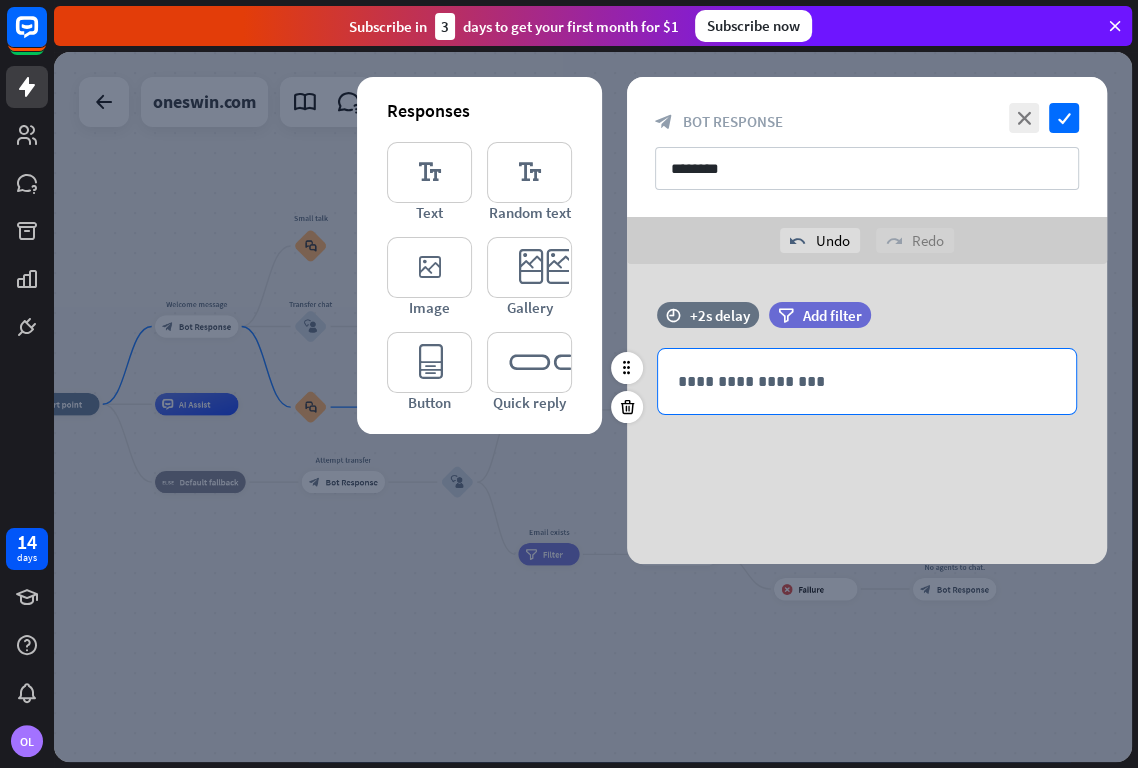 click on "**********" at bounding box center [867, 381] 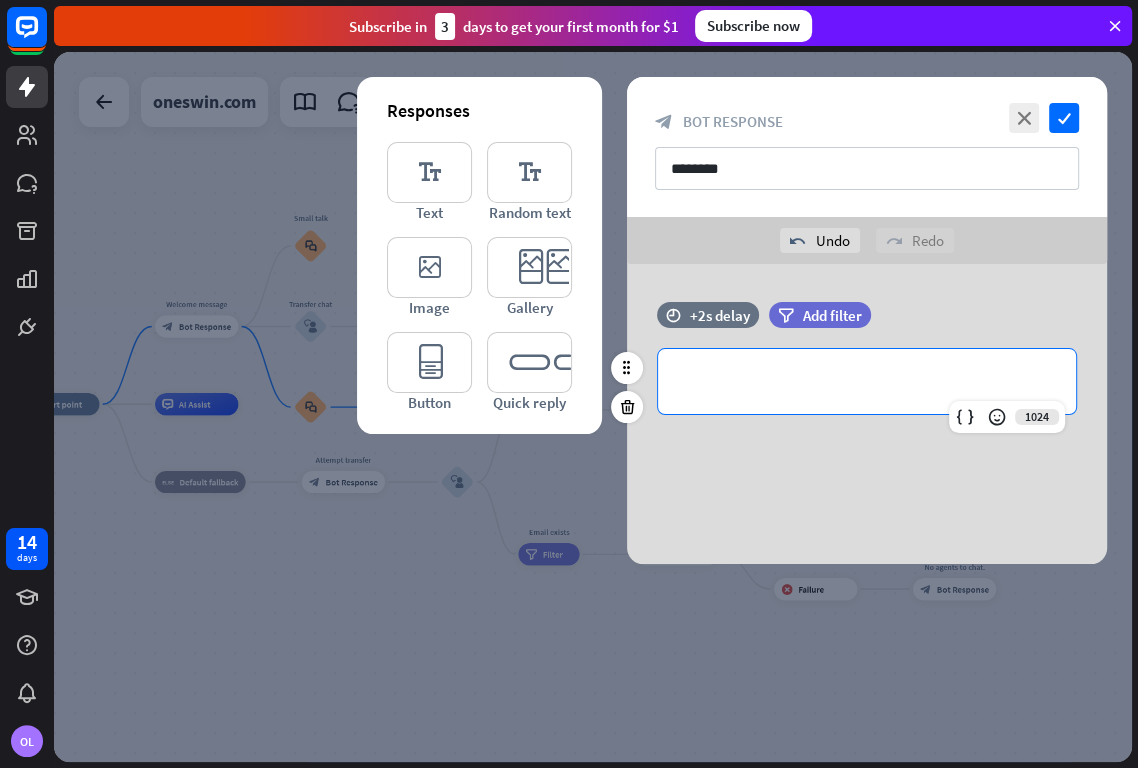 click on "**********" at bounding box center [867, 381] 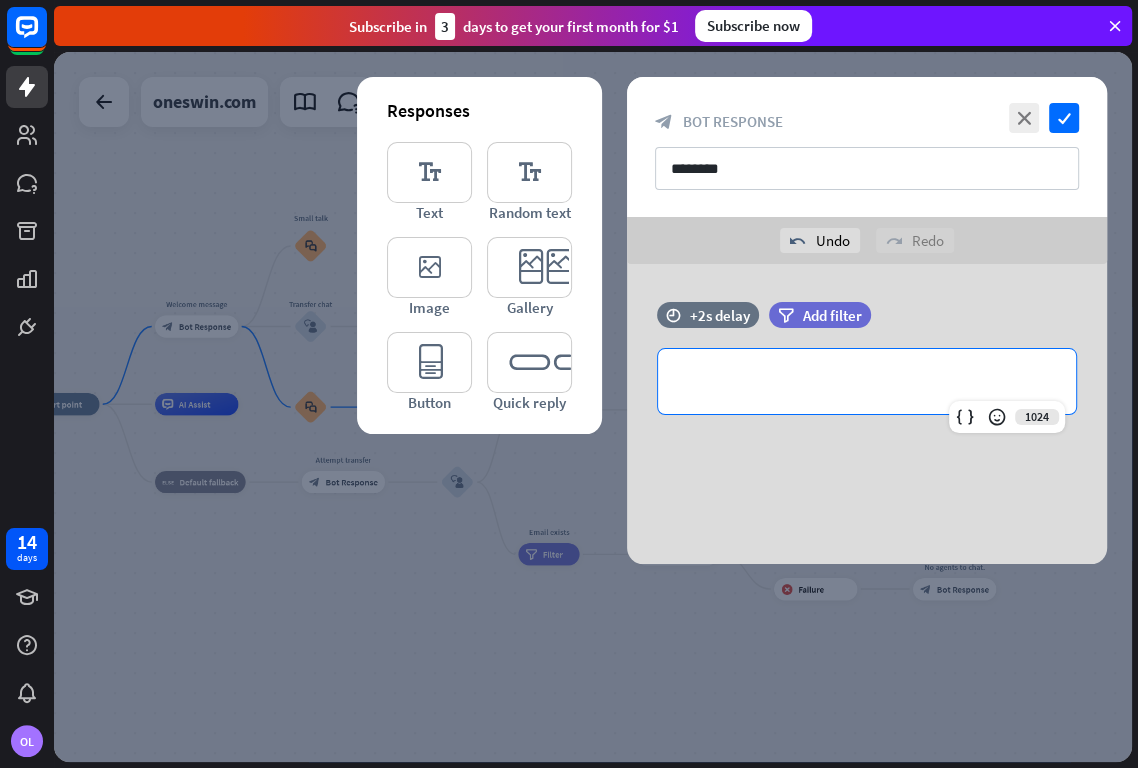 click on "**********" at bounding box center (867, 414) 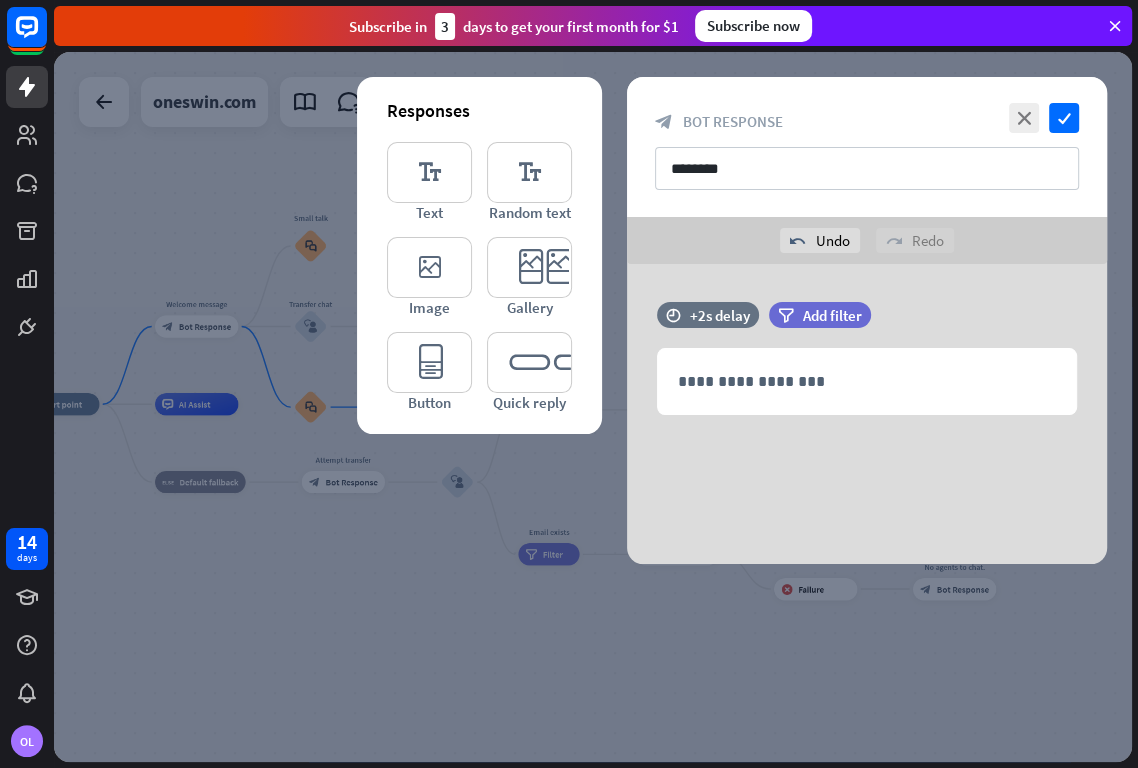 click on "**********" at bounding box center [867, 414] 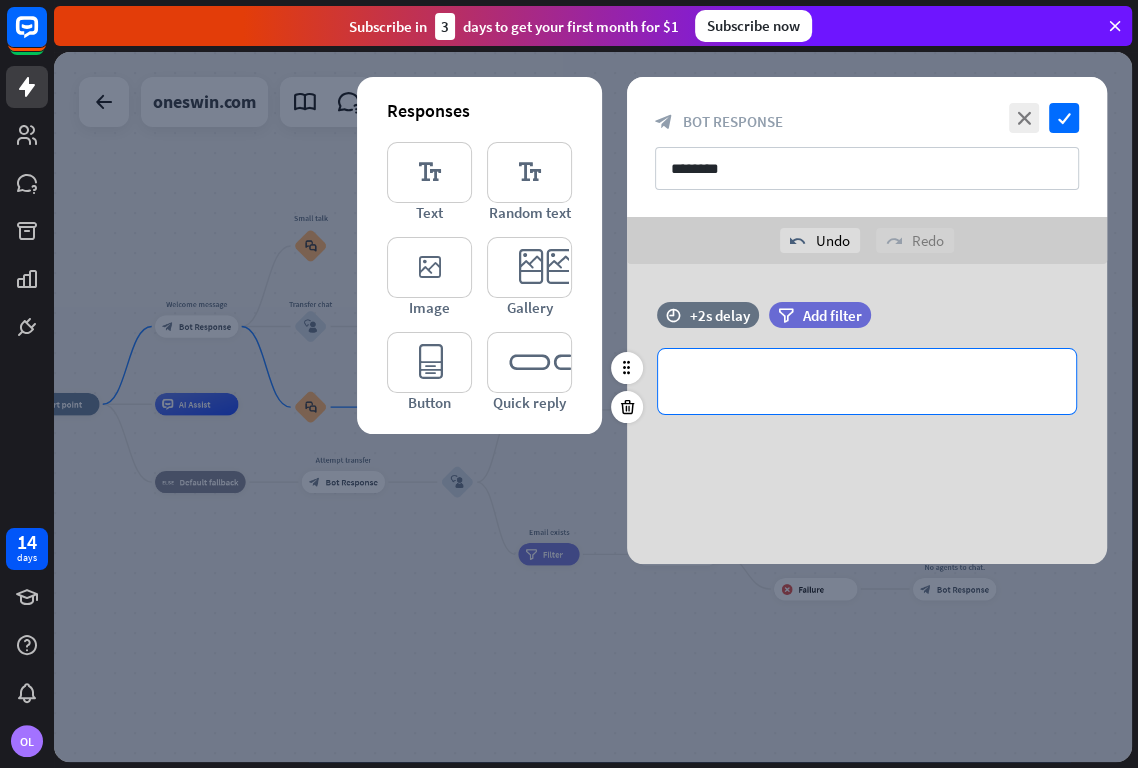 click on "**********" at bounding box center [867, 381] 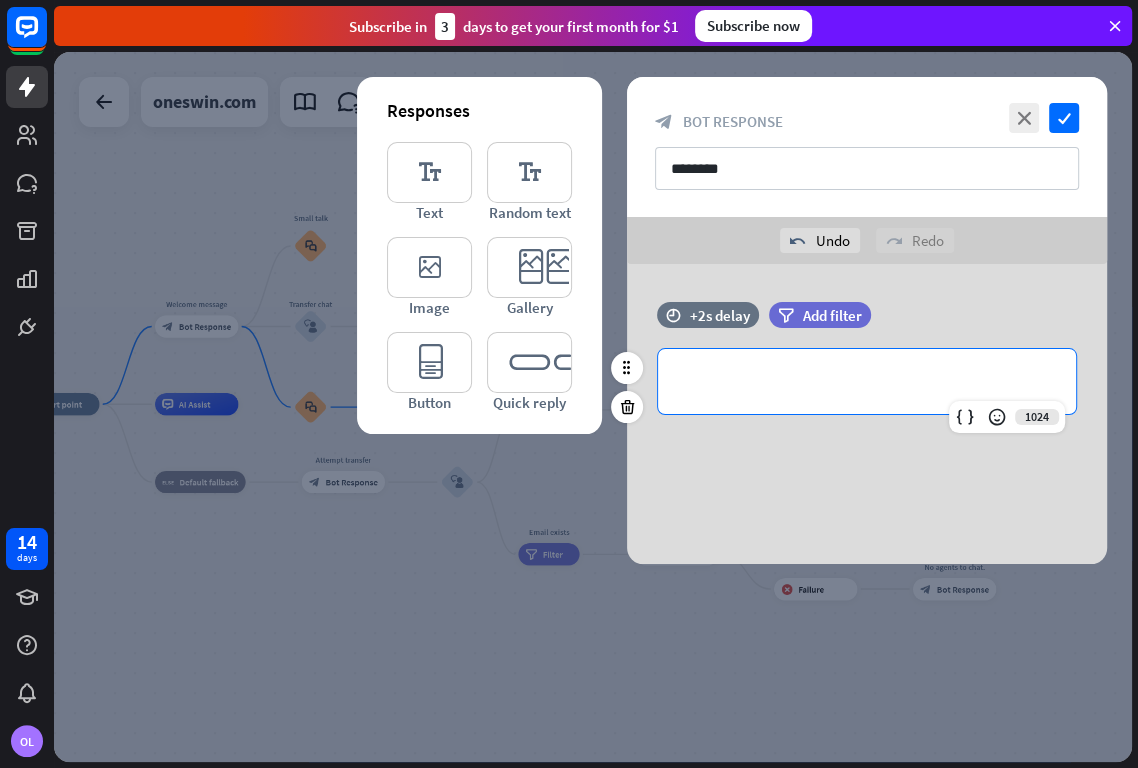 click on "**********" at bounding box center [867, 381] 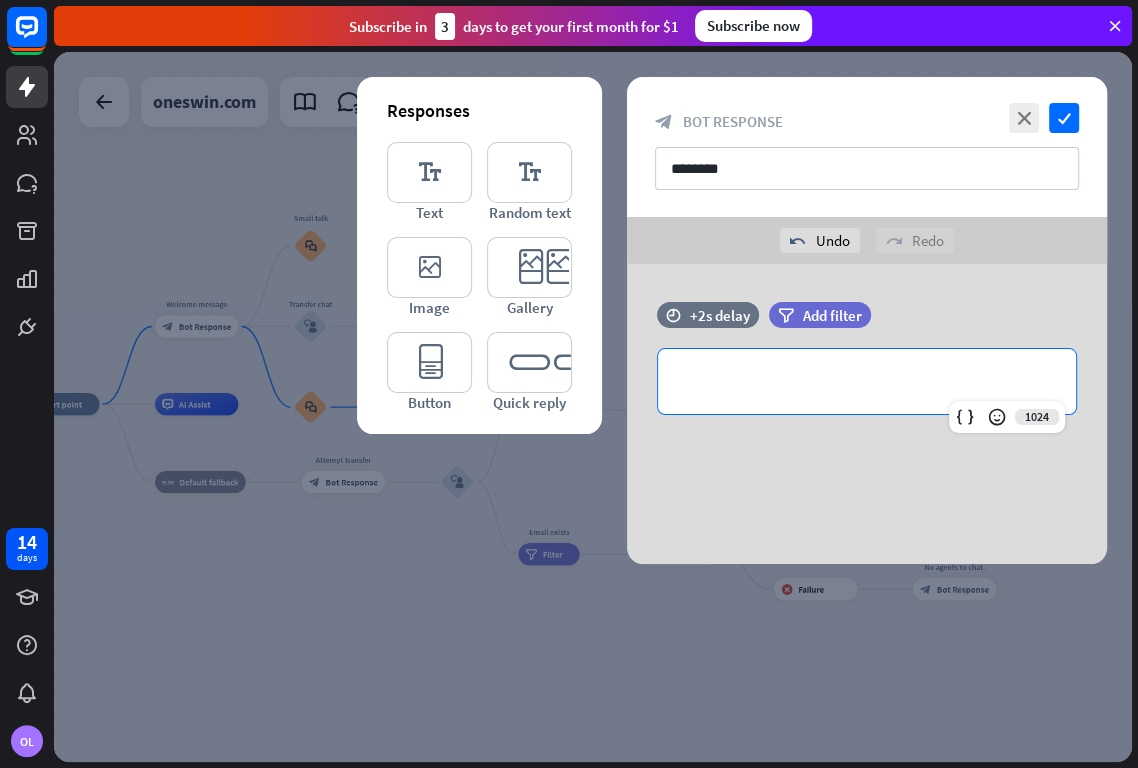 click on "**********" at bounding box center [867, 414] 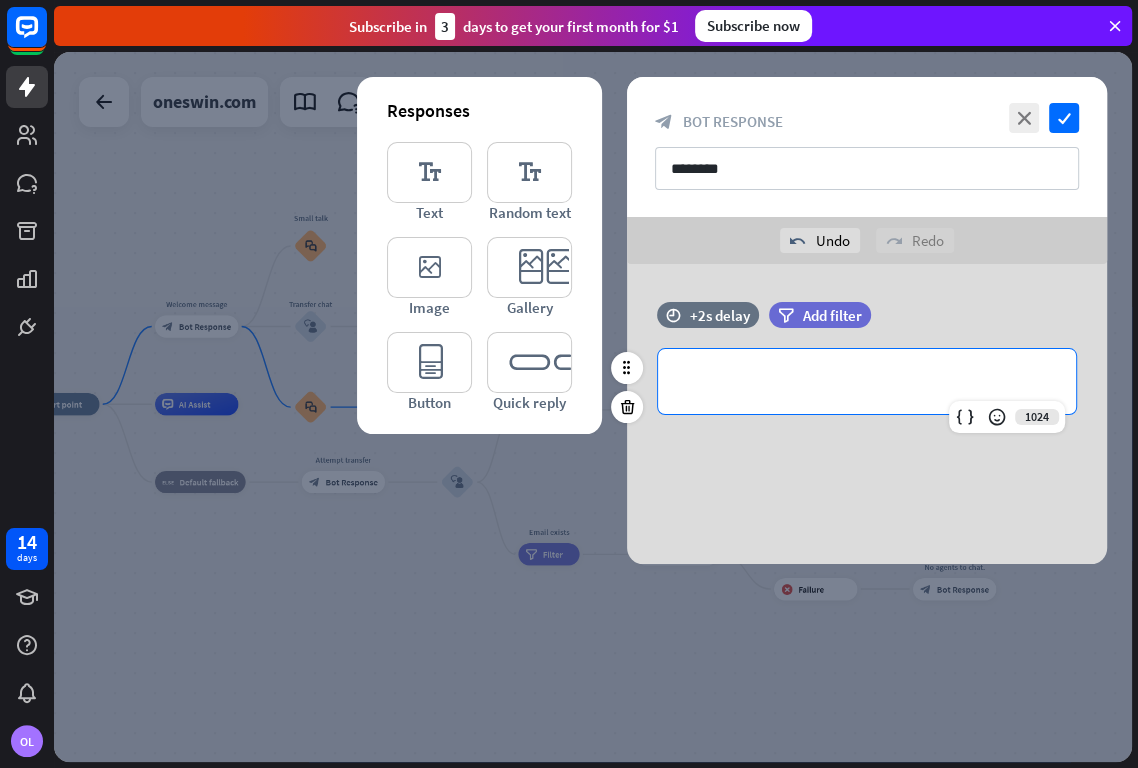 click on "**********" at bounding box center (867, 381) 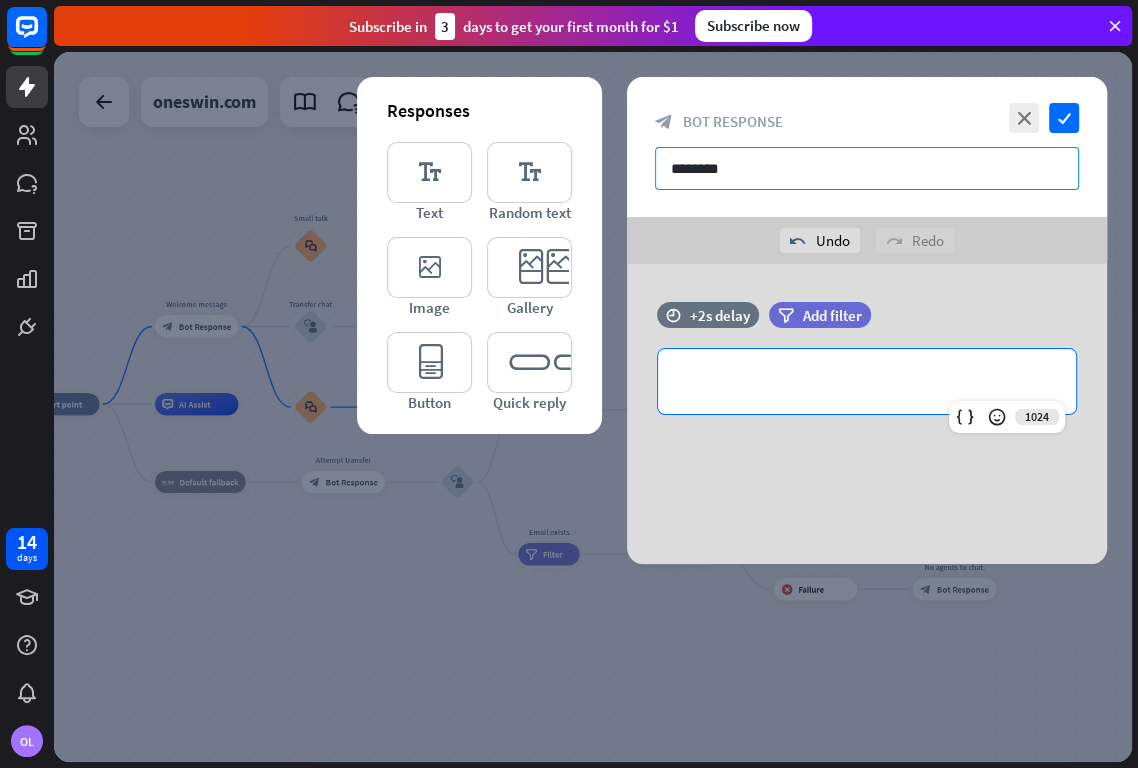 click on "********" at bounding box center [867, 168] 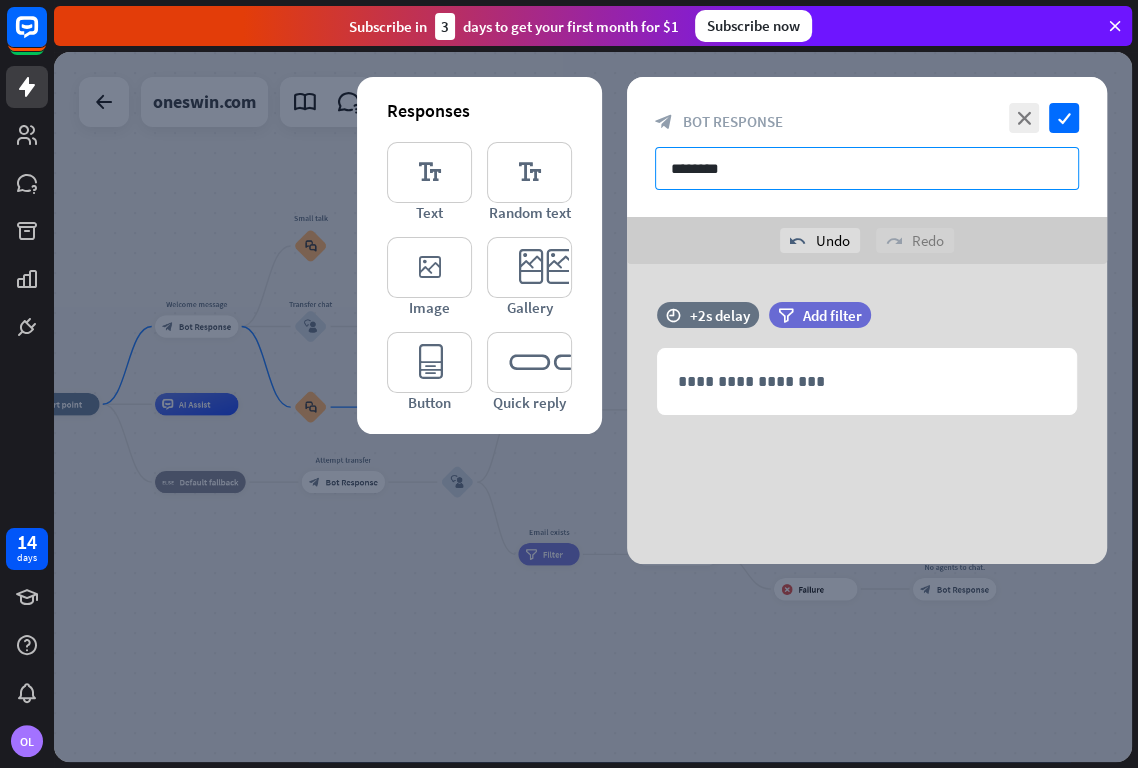 click on "********" at bounding box center [867, 168] 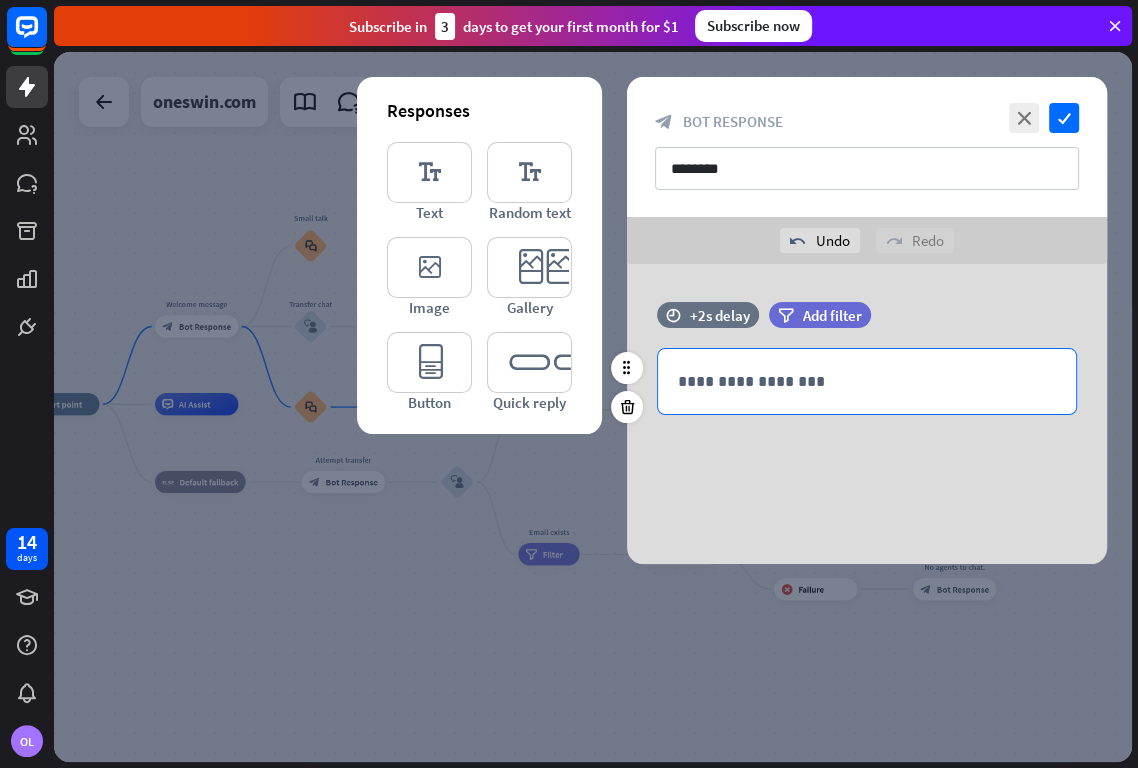 click on "**********" at bounding box center [867, 381] 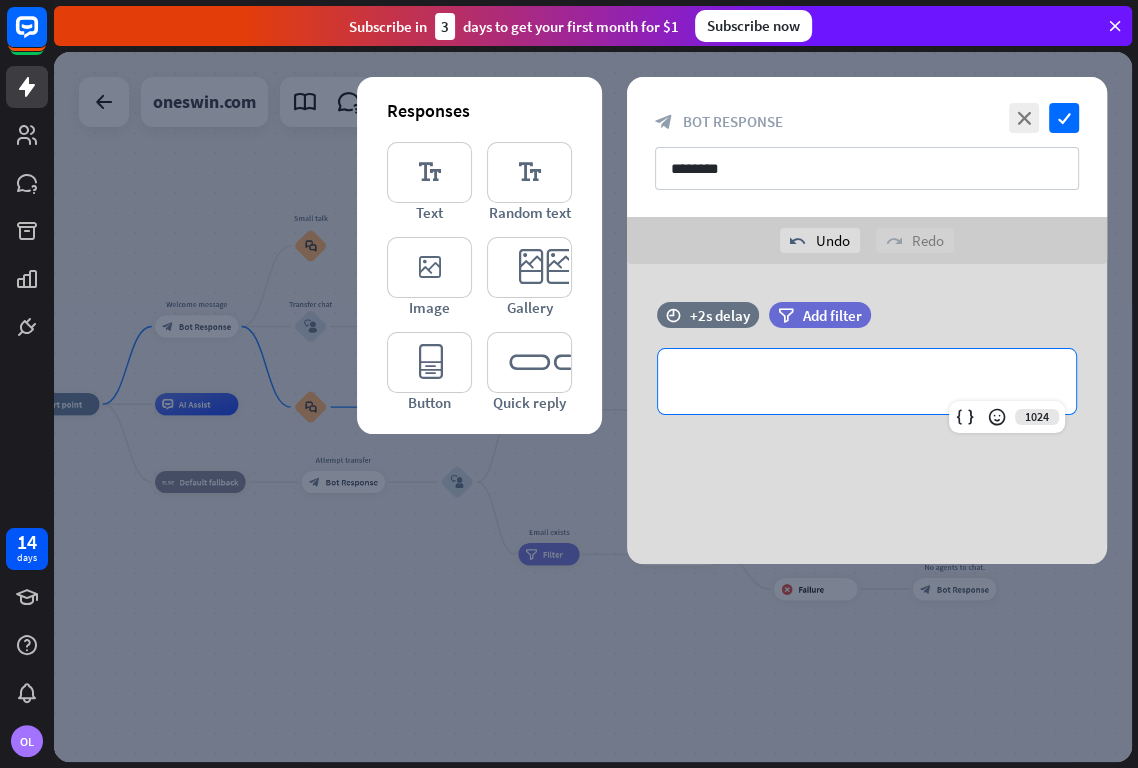 click on "**********" at bounding box center (867, 414) 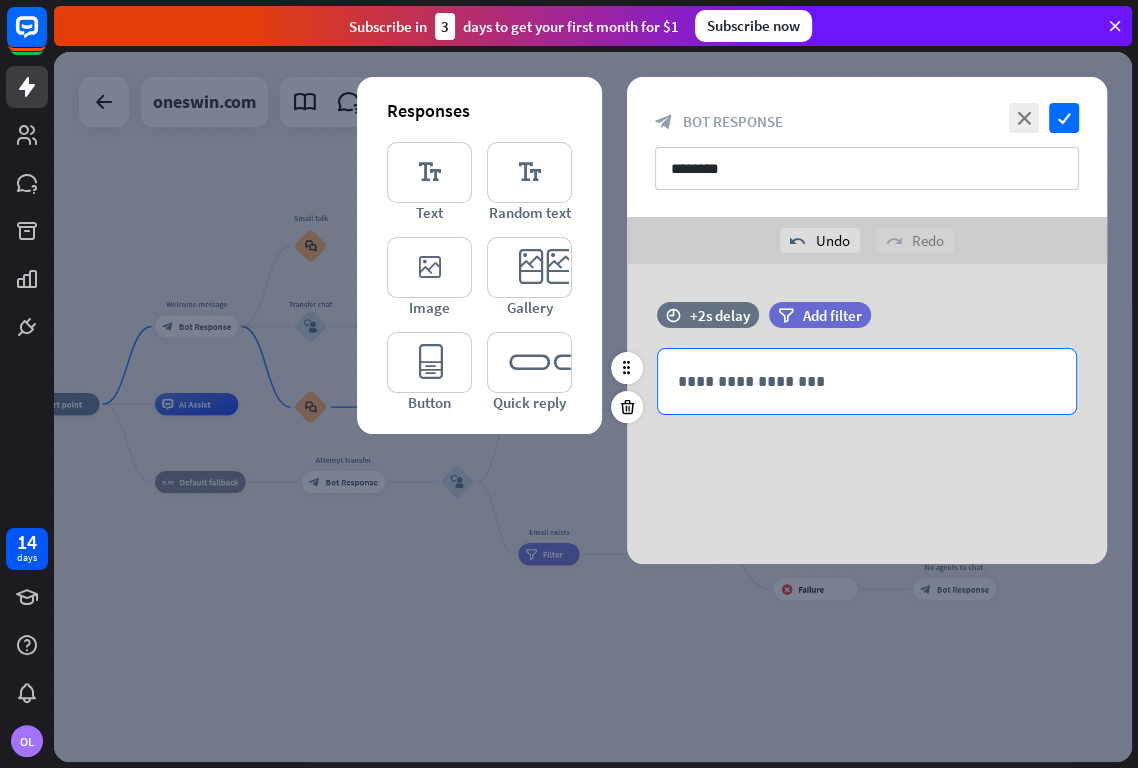click on "**********" at bounding box center (867, 381) 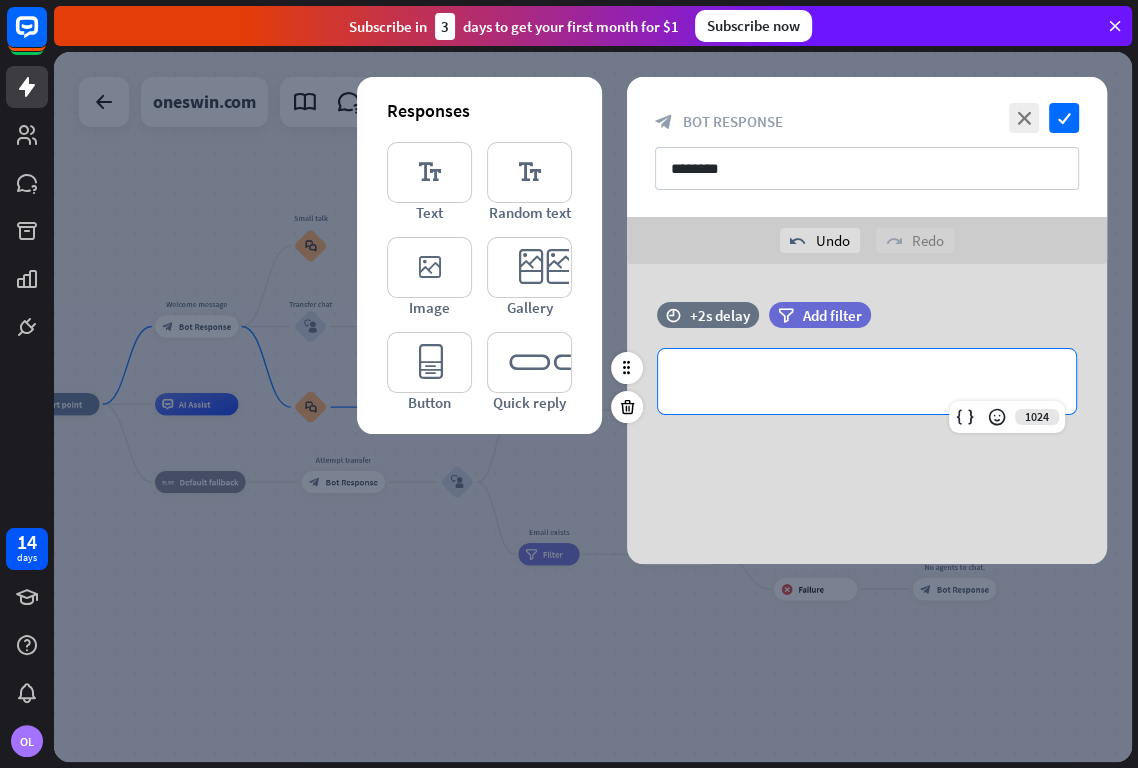 click on "**********" at bounding box center [867, 381] 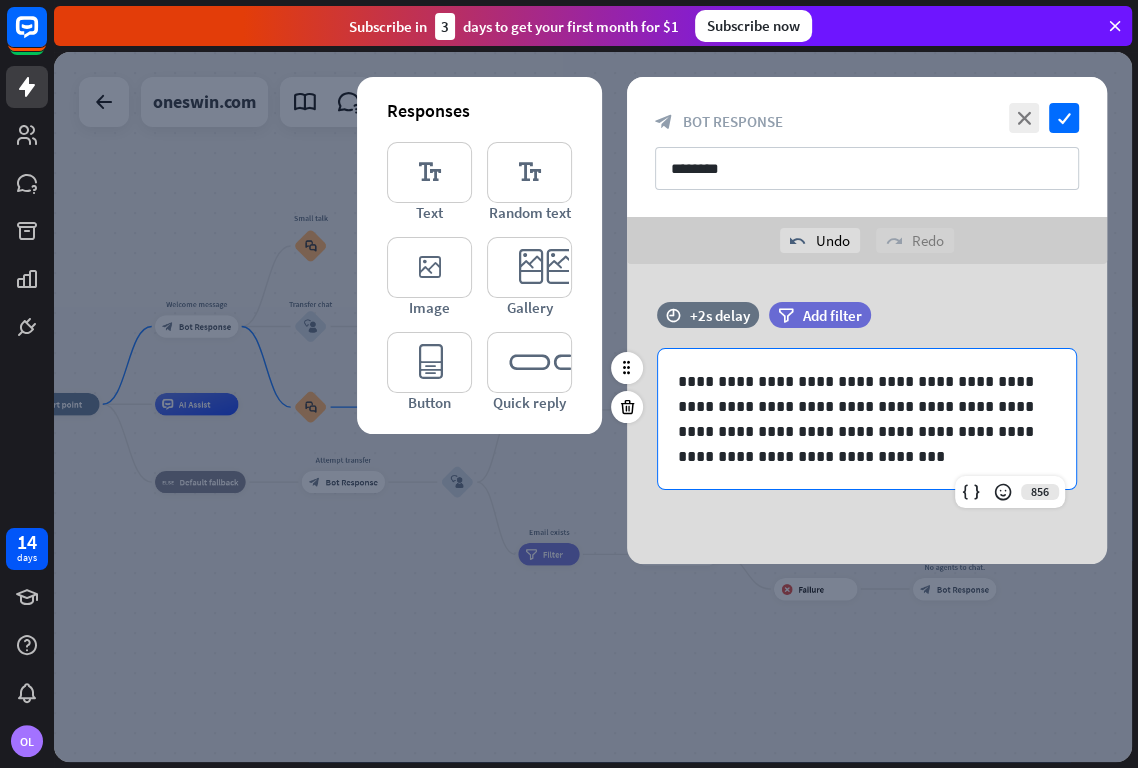 type 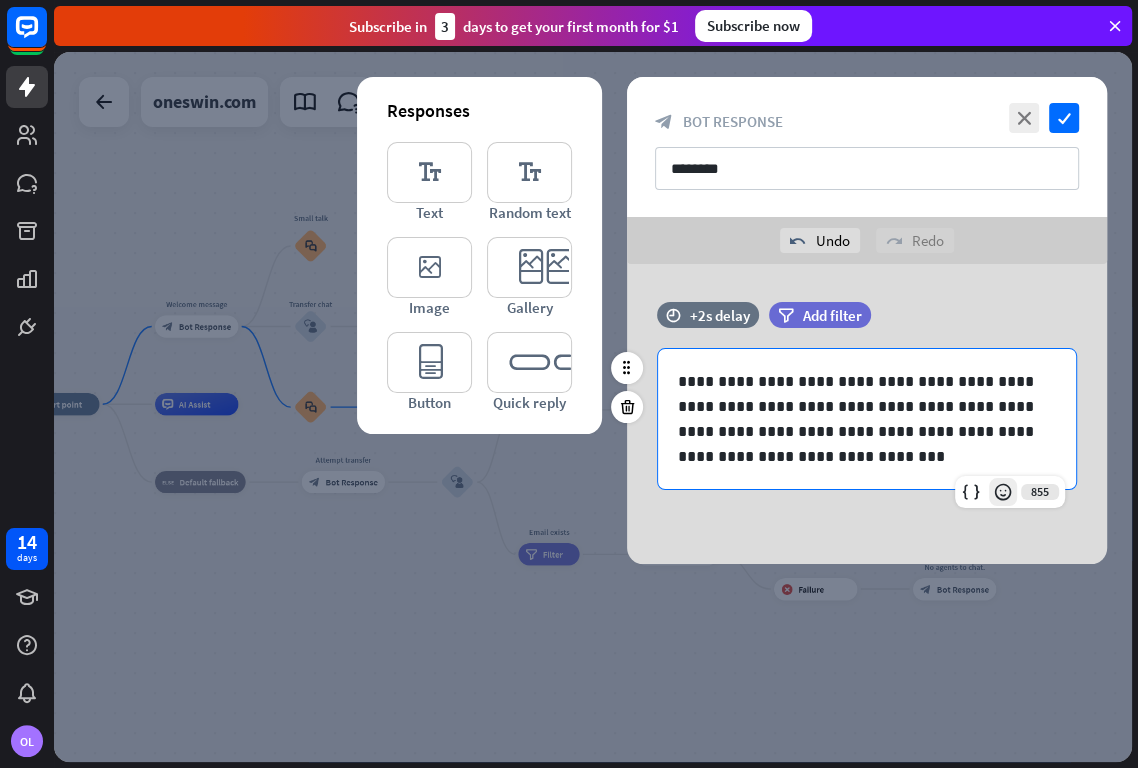 click at bounding box center [1003, 492] 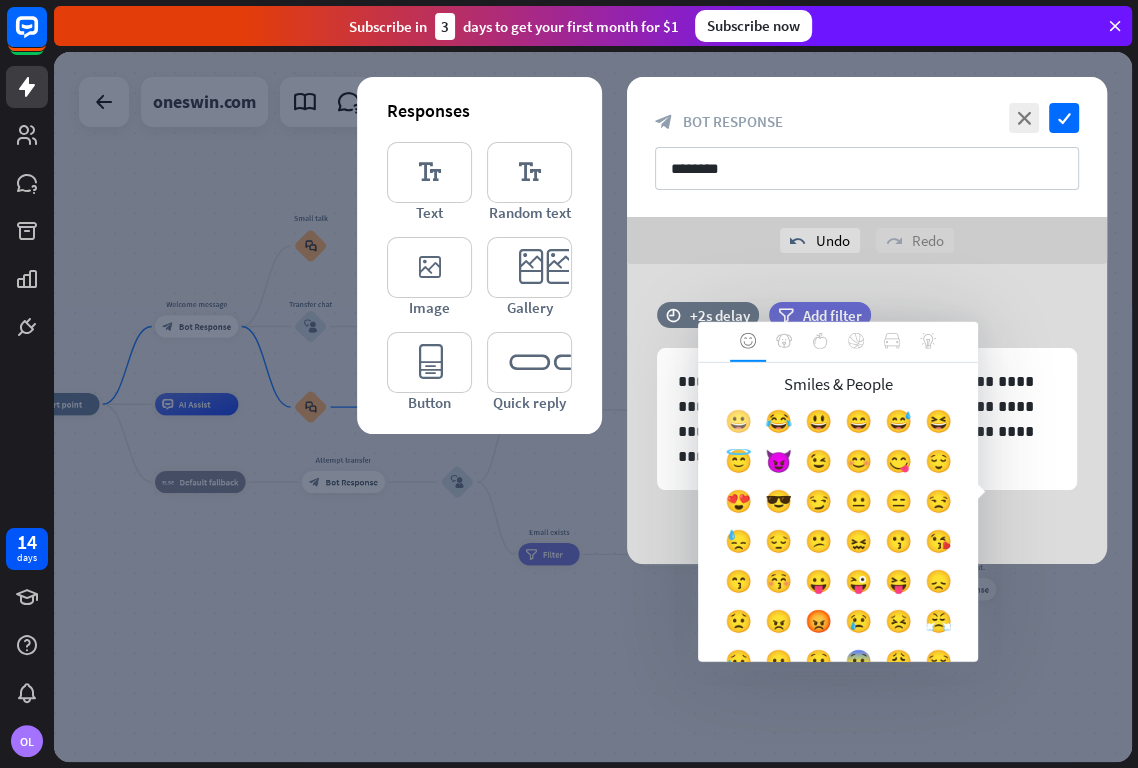 click on "😀" at bounding box center [738, 426] 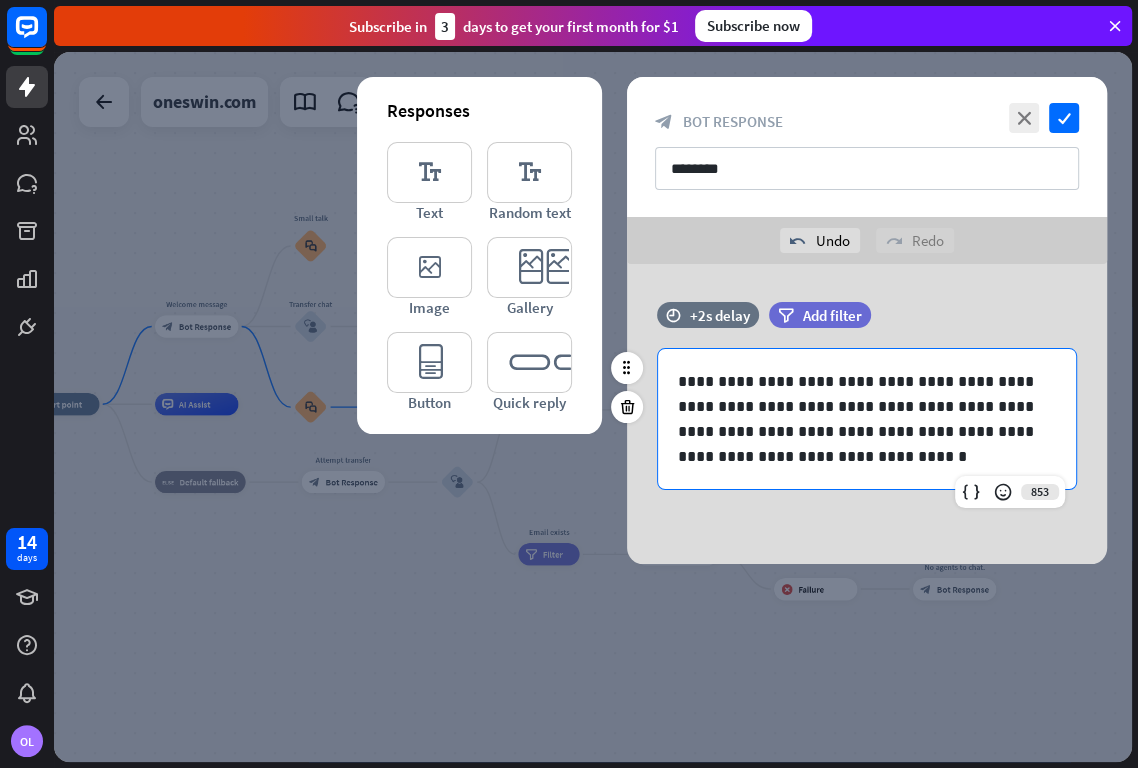 click on "**********" at bounding box center [867, 419] 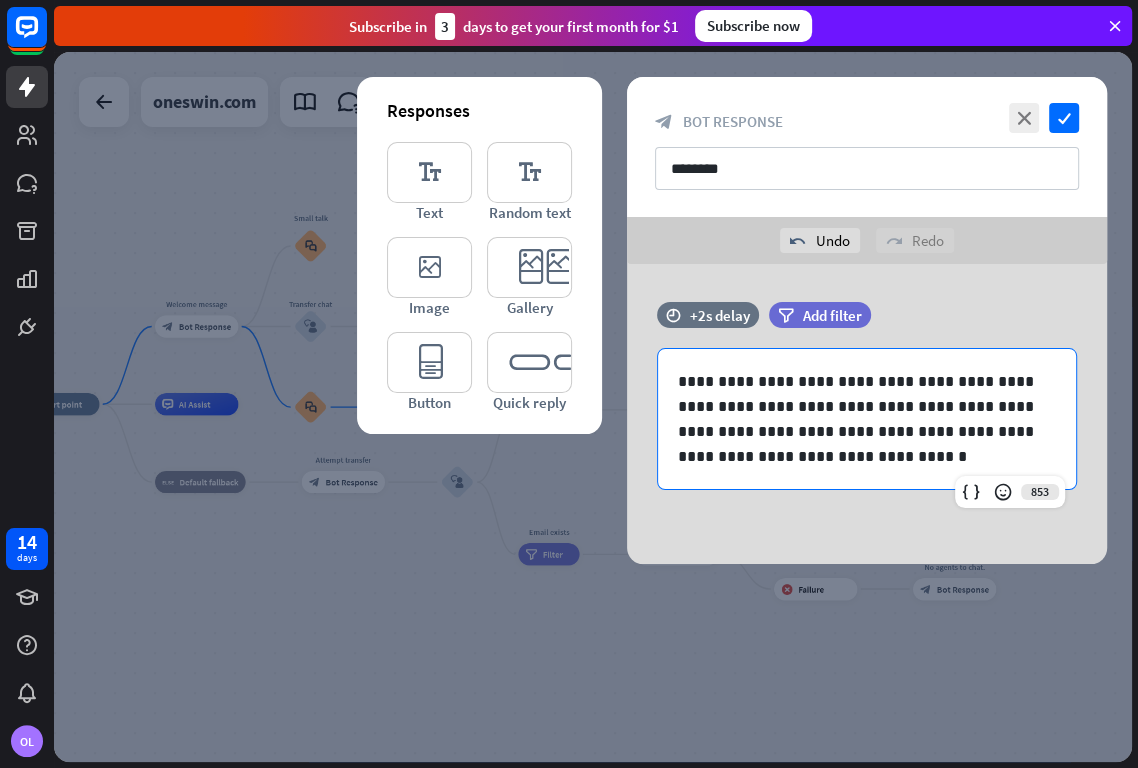 click on "close
check
block_bot_response   Bot Response     ********" at bounding box center (867, 147) 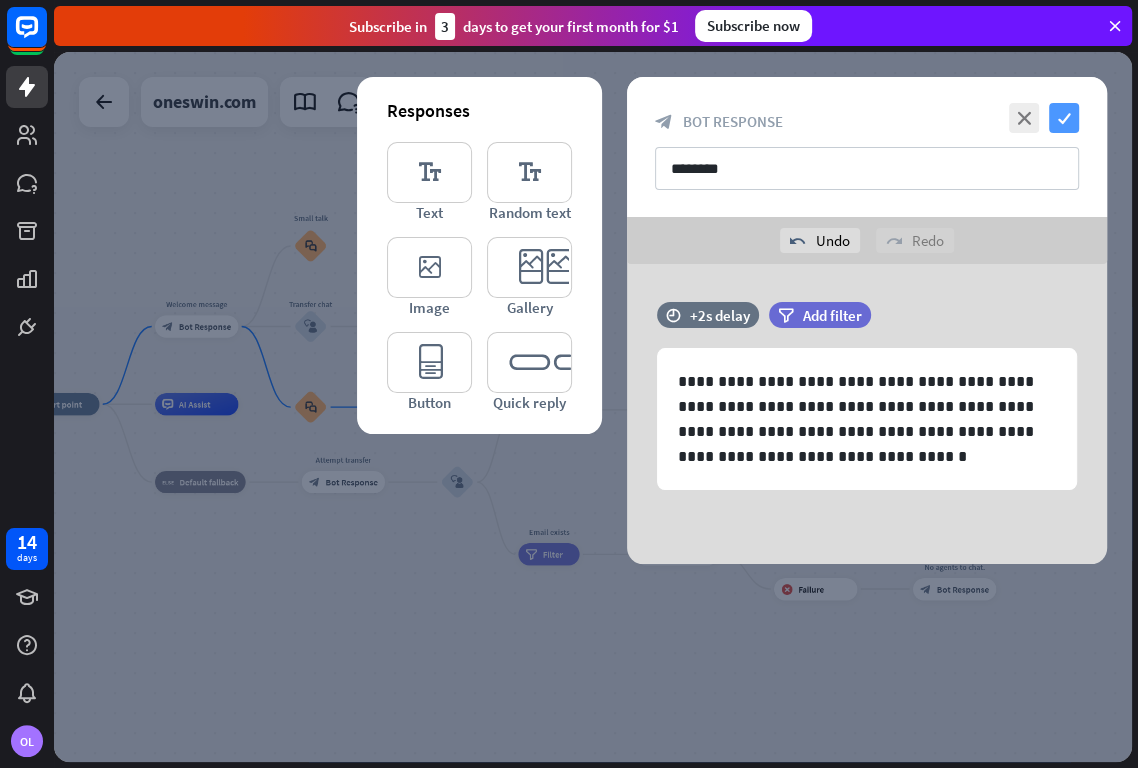 click on "check" at bounding box center (1064, 118) 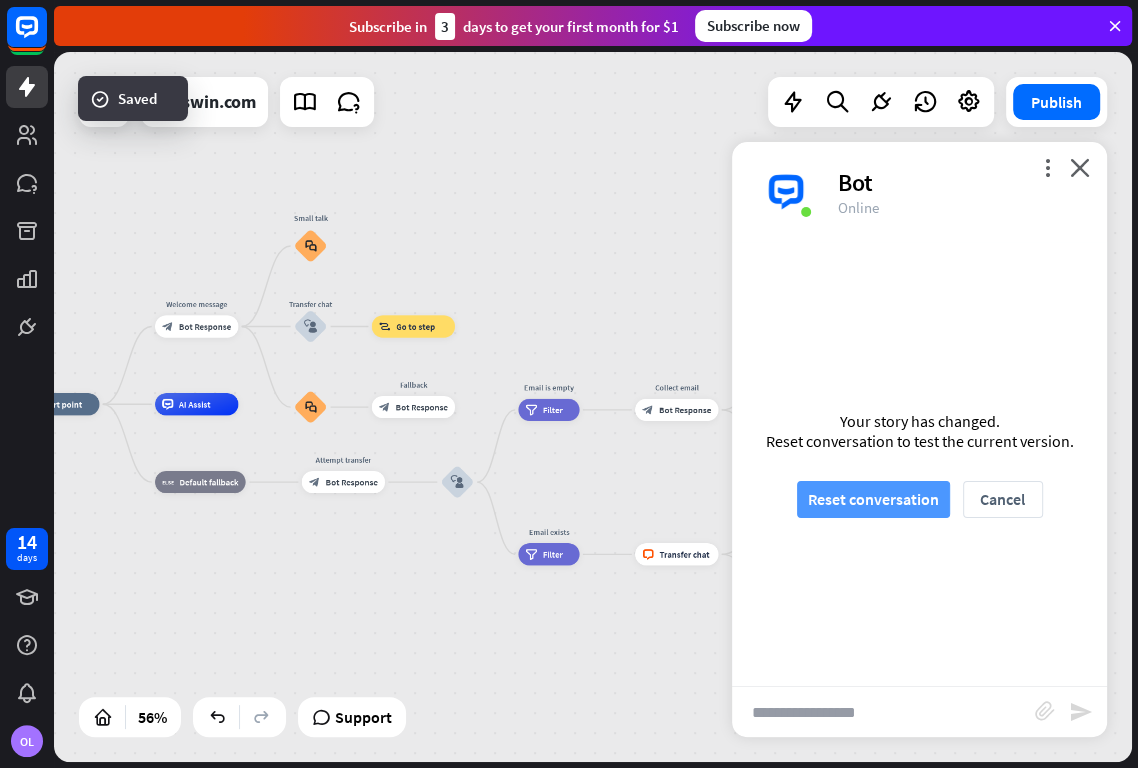 click on "Reset conversation" at bounding box center [873, 499] 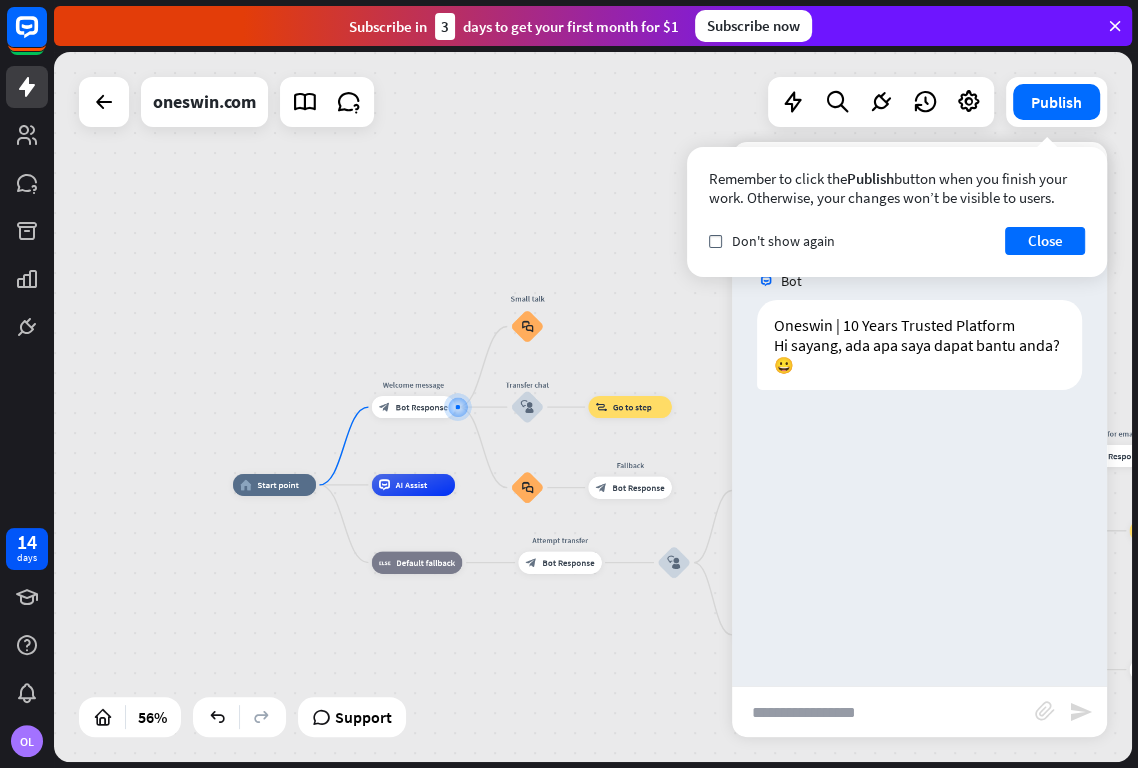 click at bounding box center [883, 712] 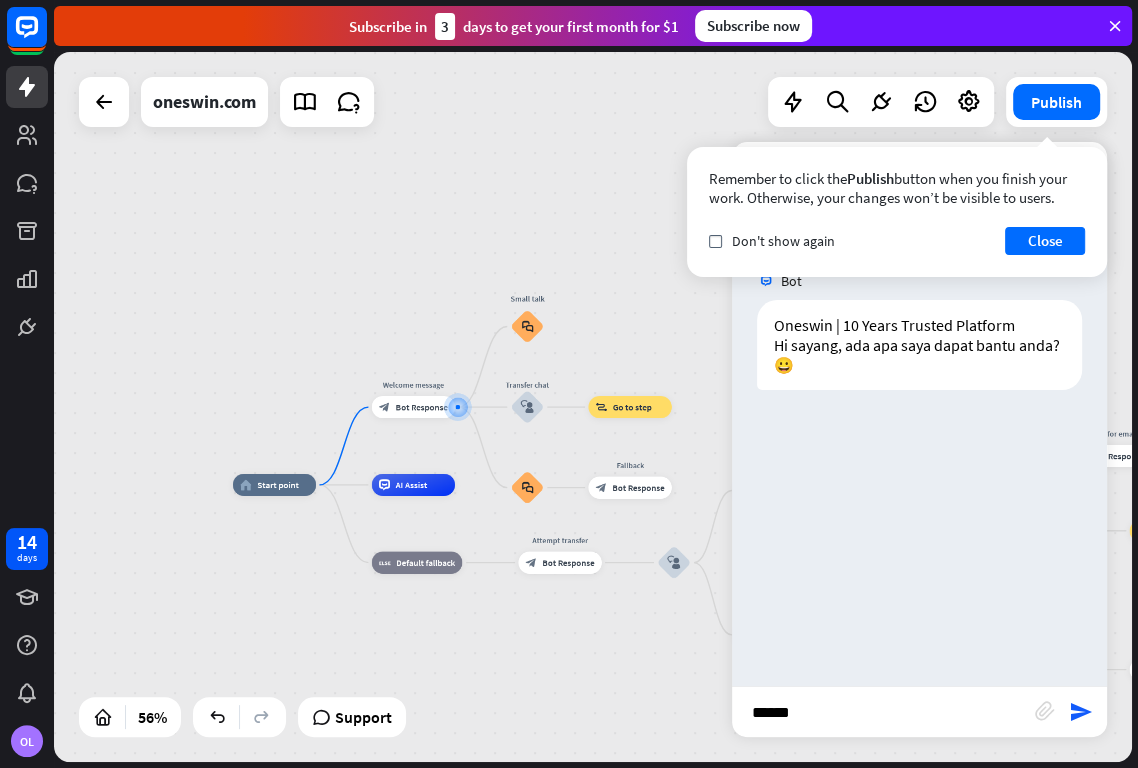 type on "*******" 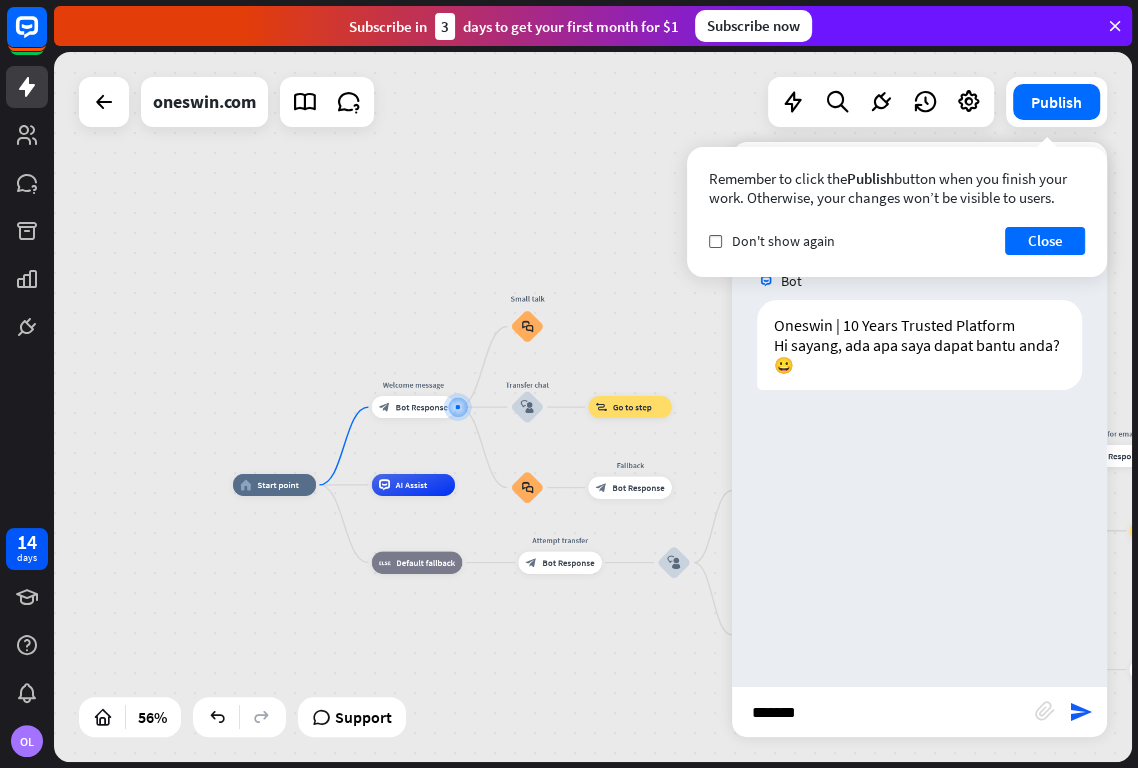 type 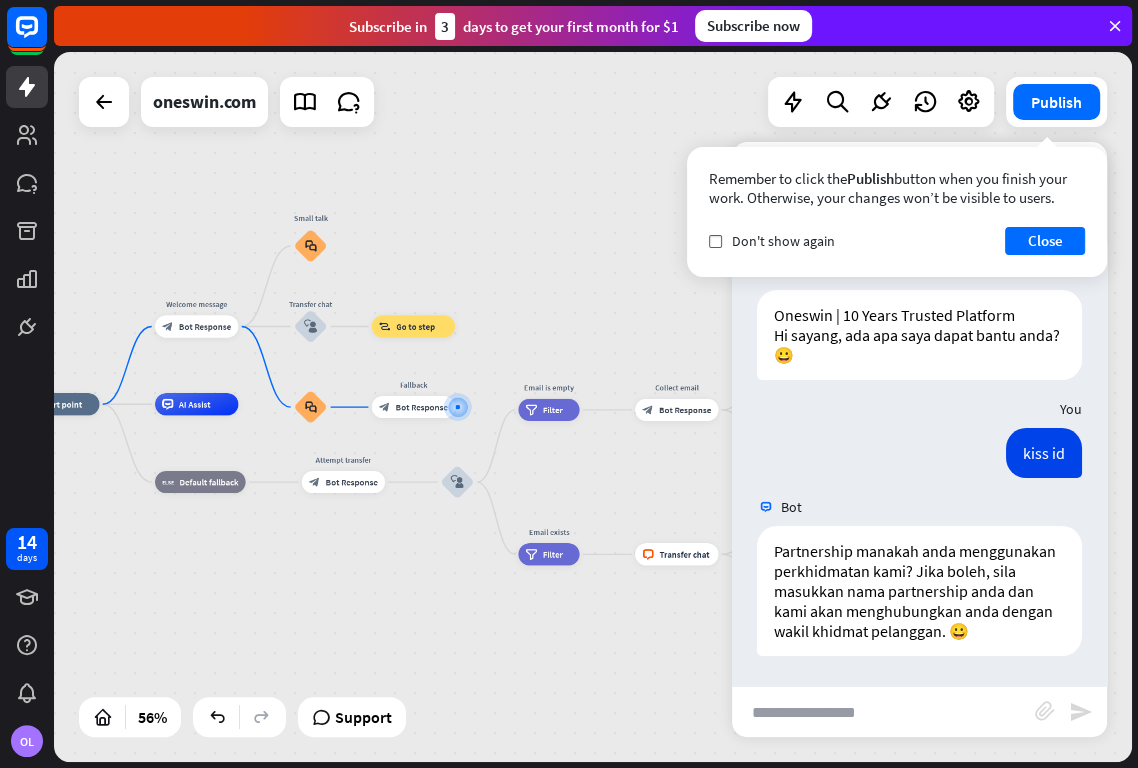 scroll, scrollTop: 29, scrollLeft: 0, axis: vertical 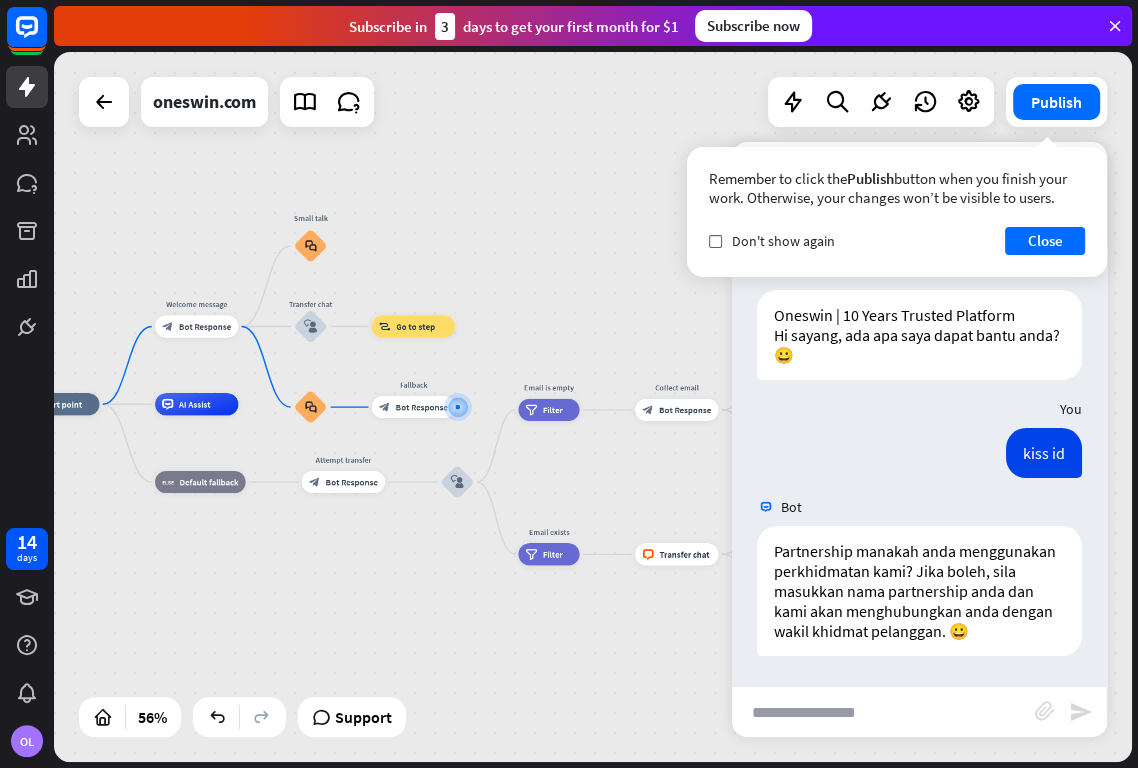 click at bounding box center [883, 712] 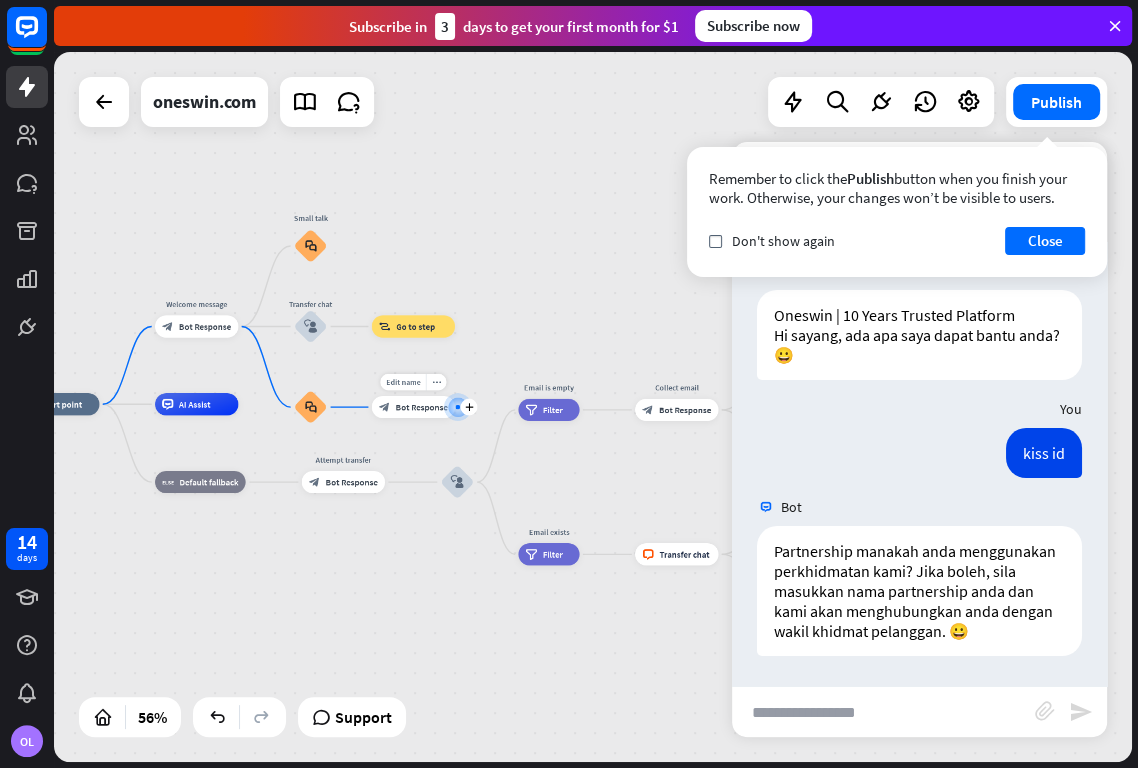 click on "Bot Response" at bounding box center (422, 406) 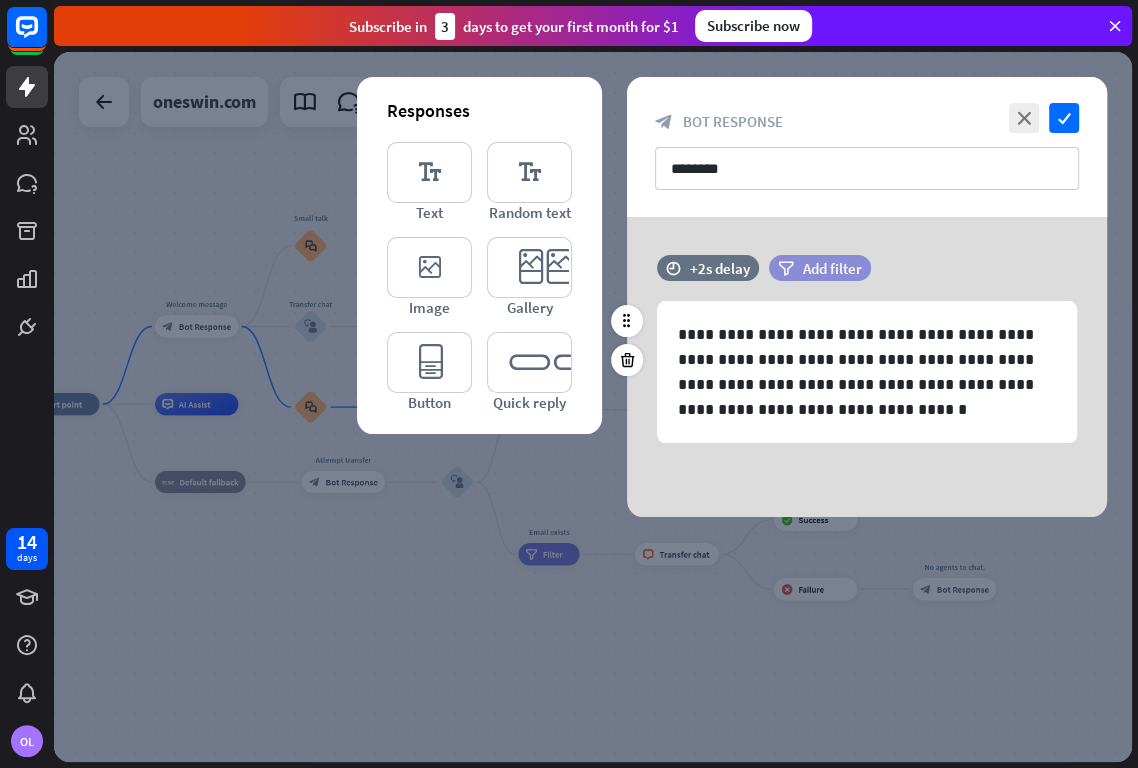click on "Add filter" at bounding box center [832, 268] 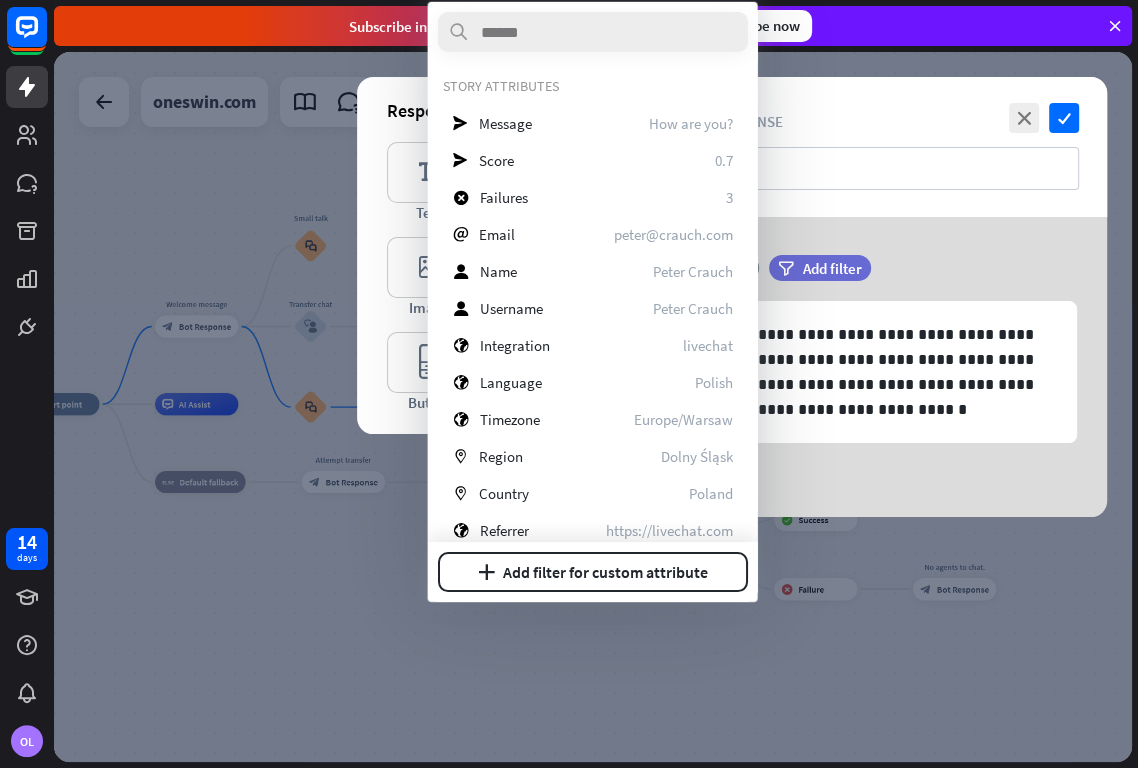 click on "time   +2s delay          filter   Add filter" at bounding box center [867, 278] 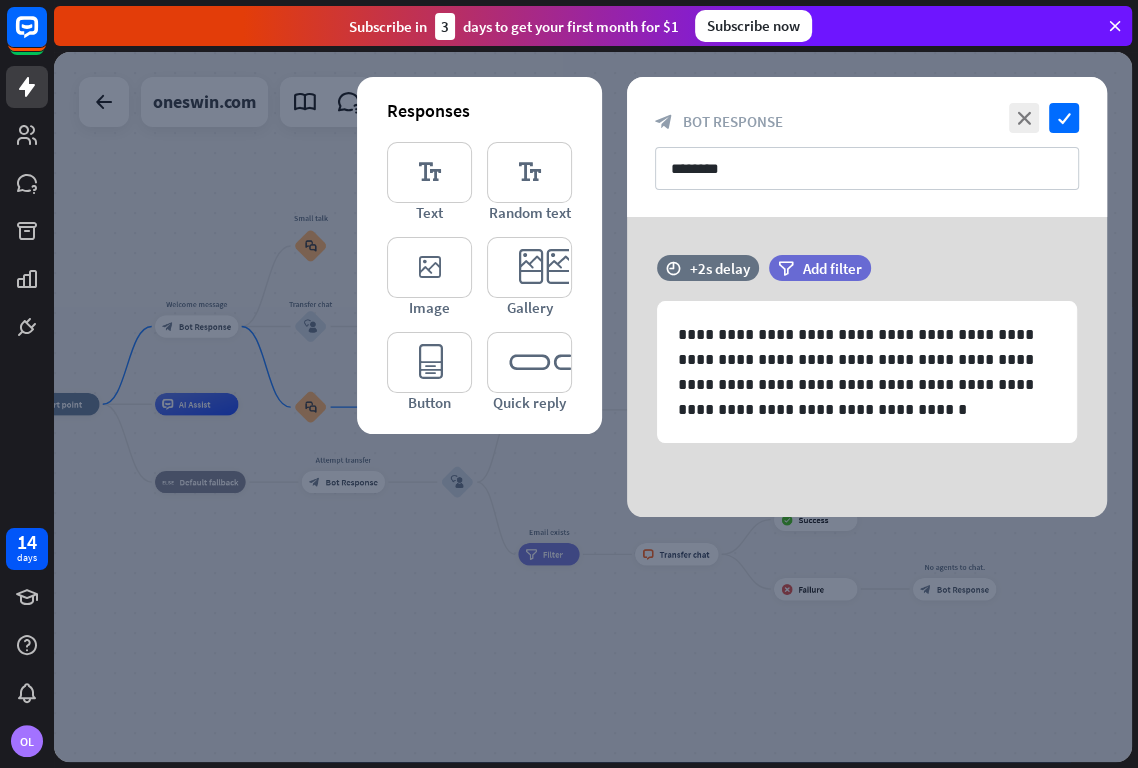 click on "**********" at bounding box center (867, 367) 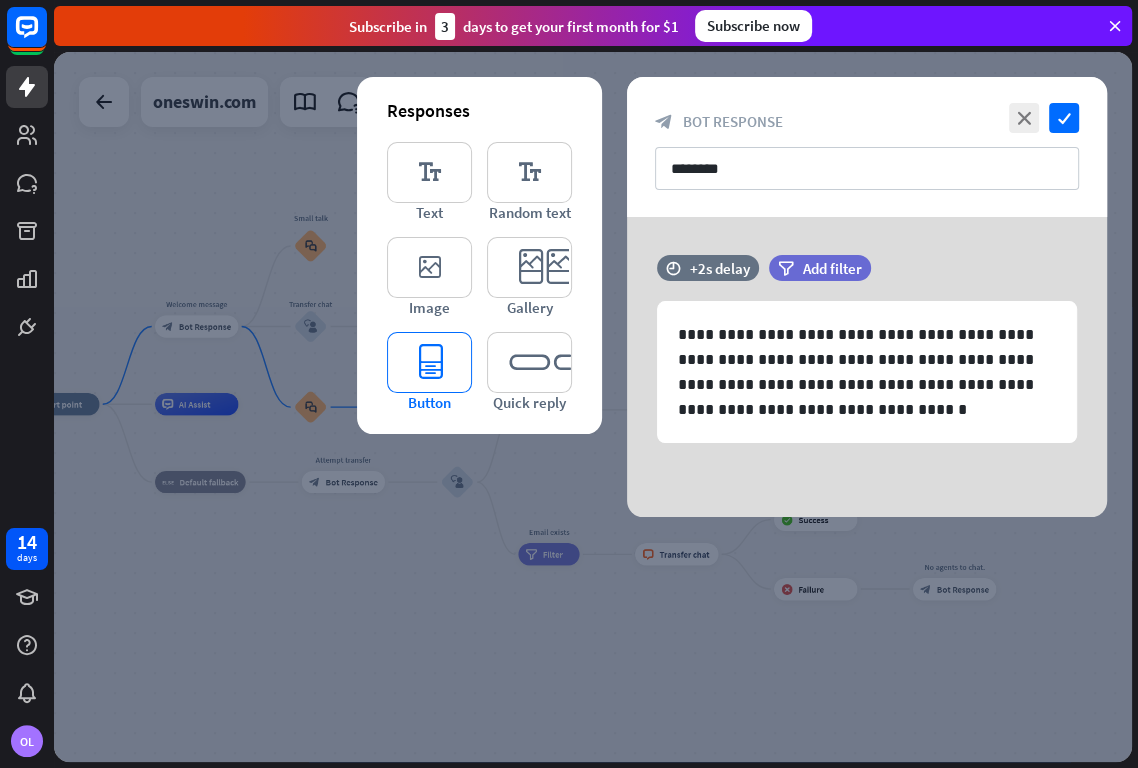 click on "editor_button" at bounding box center [429, 362] 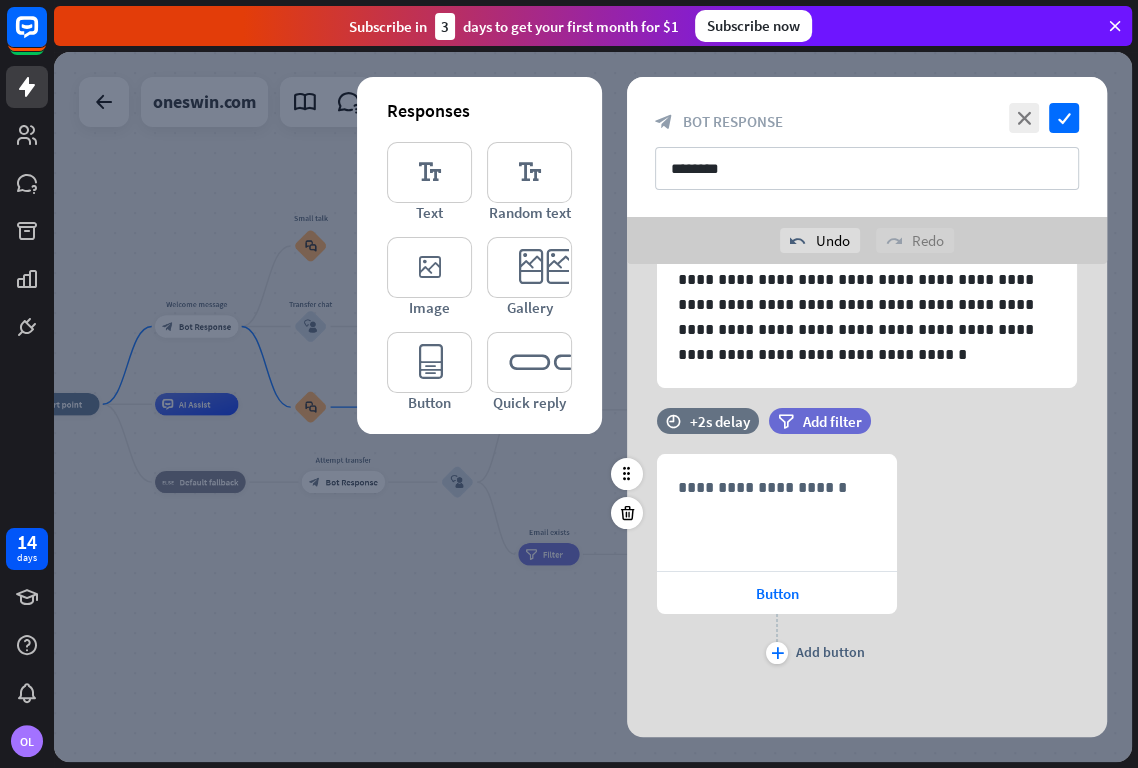 scroll, scrollTop: 103, scrollLeft: 0, axis: vertical 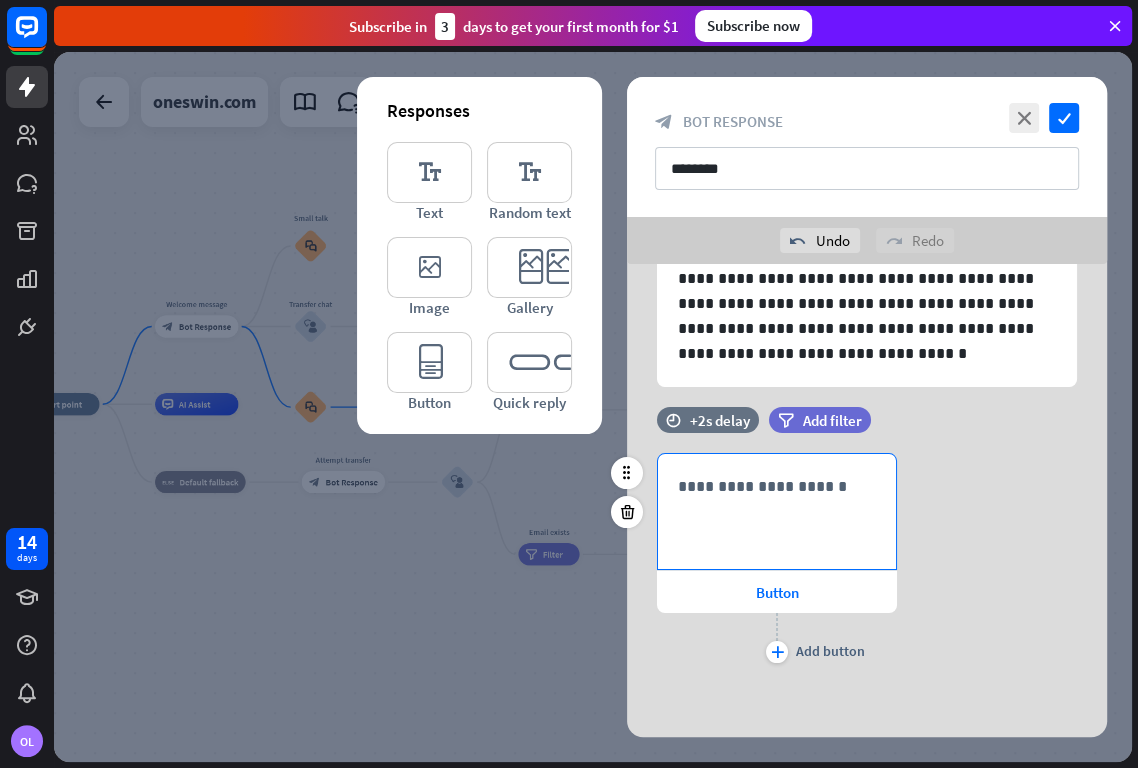 click on "**********" at bounding box center (777, 511) 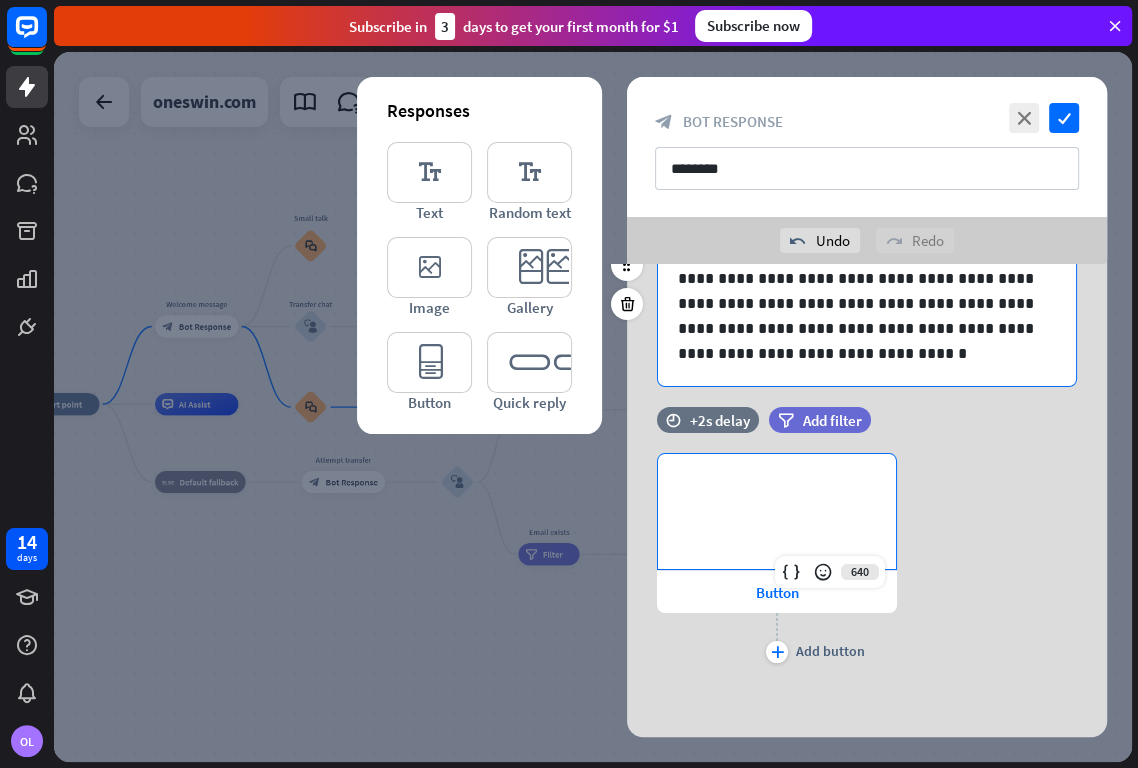 click on "**********" at bounding box center (867, 316) 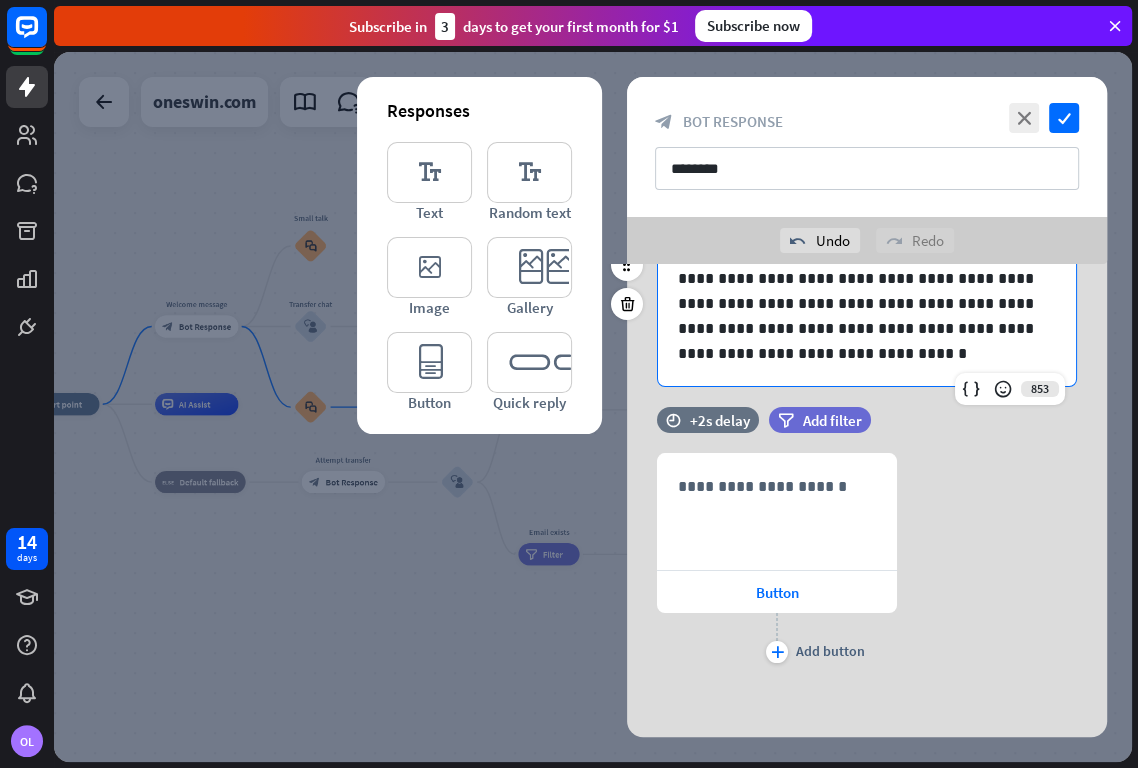 click on "**********" at bounding box center [867, 316] 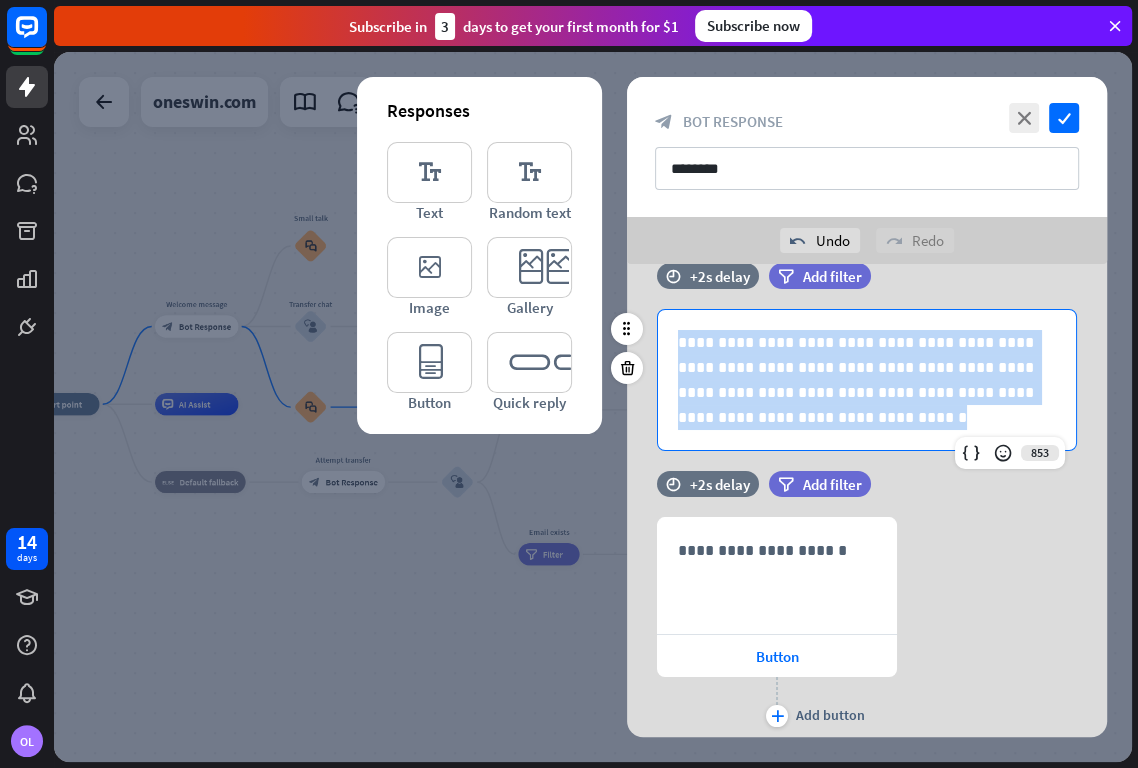 scroll, scrollTop: 0, scrollLeft: 0, axis: both 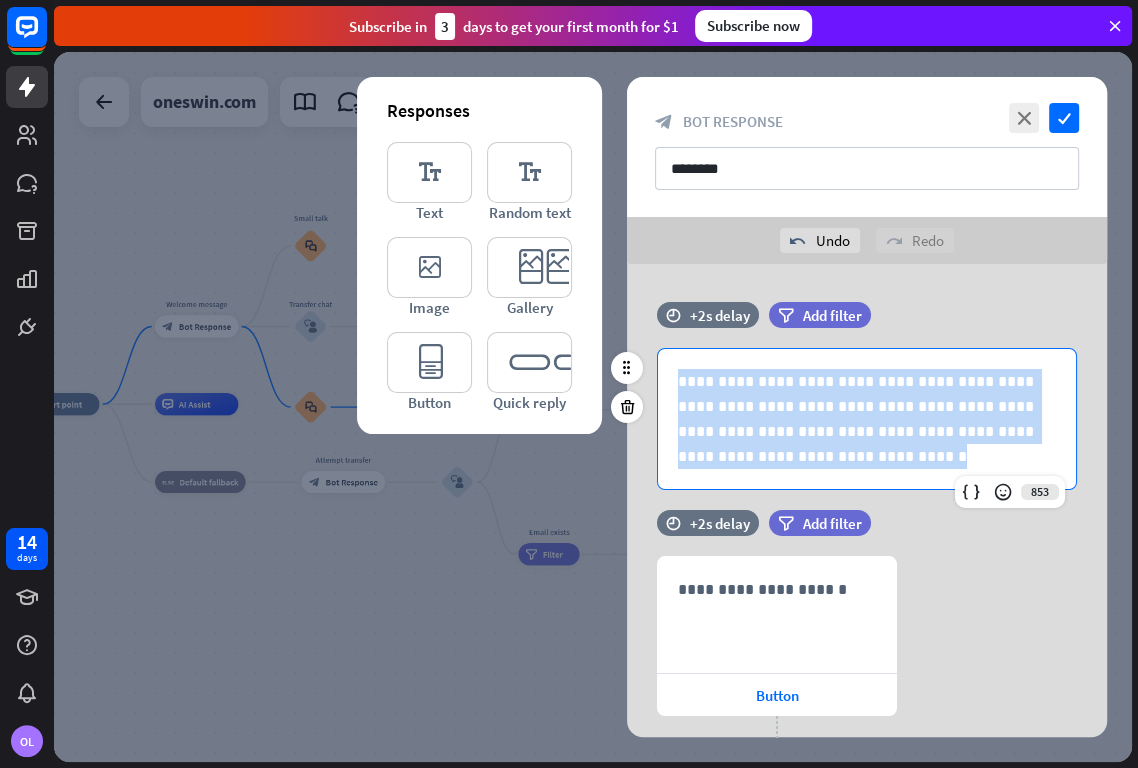 drag, startPoint x: 932, startPoint y: 356, endPoint x: 677, endPoint y: 381, distance: 256.22256 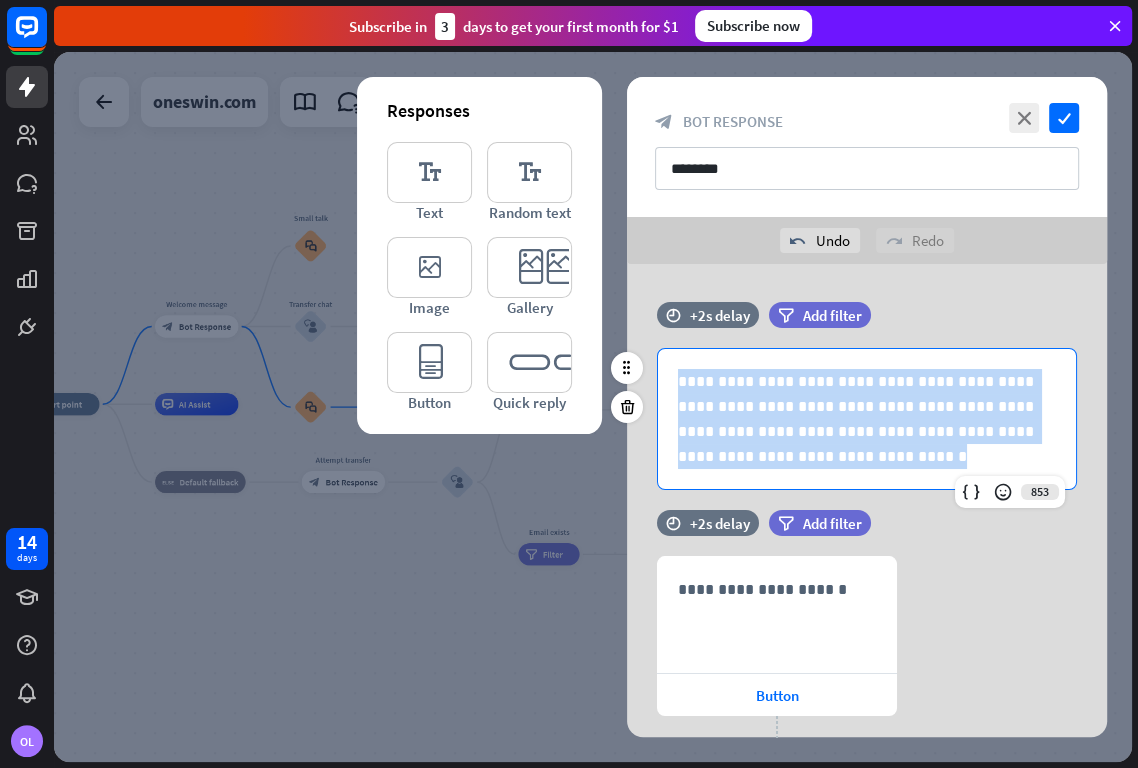 click on "**********" at bounding box center (867, 419) 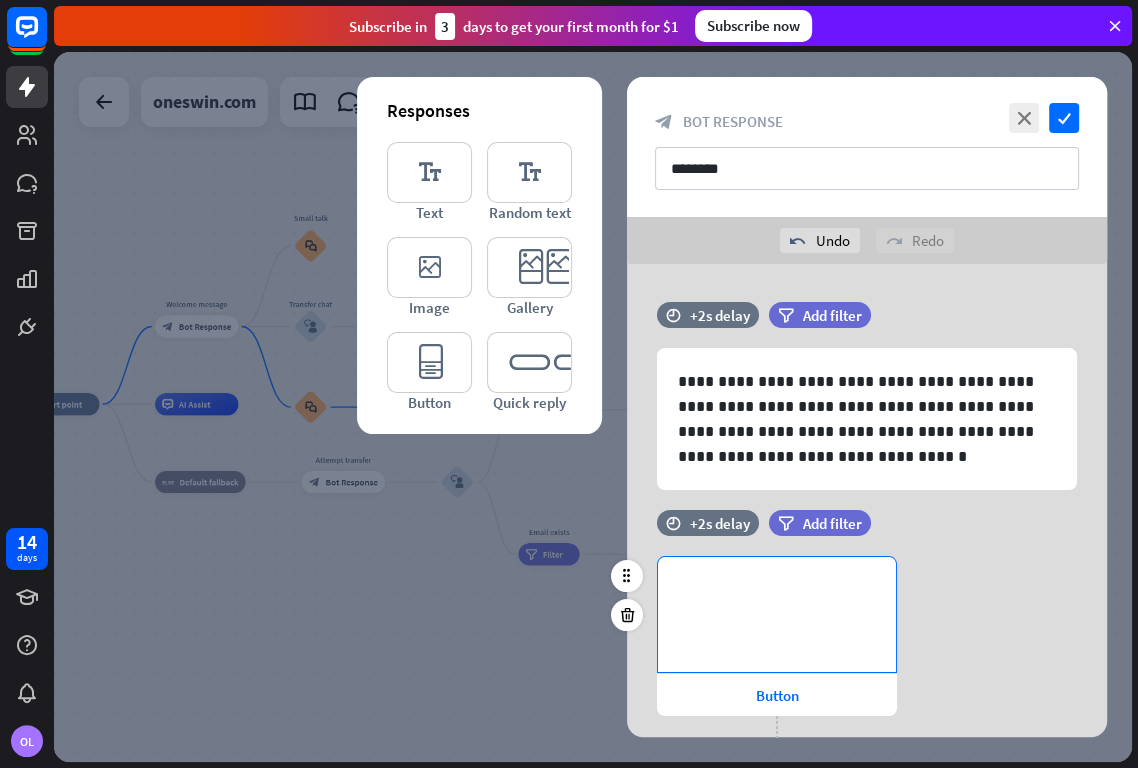 click on "**********" at bounding box center (777, 614) 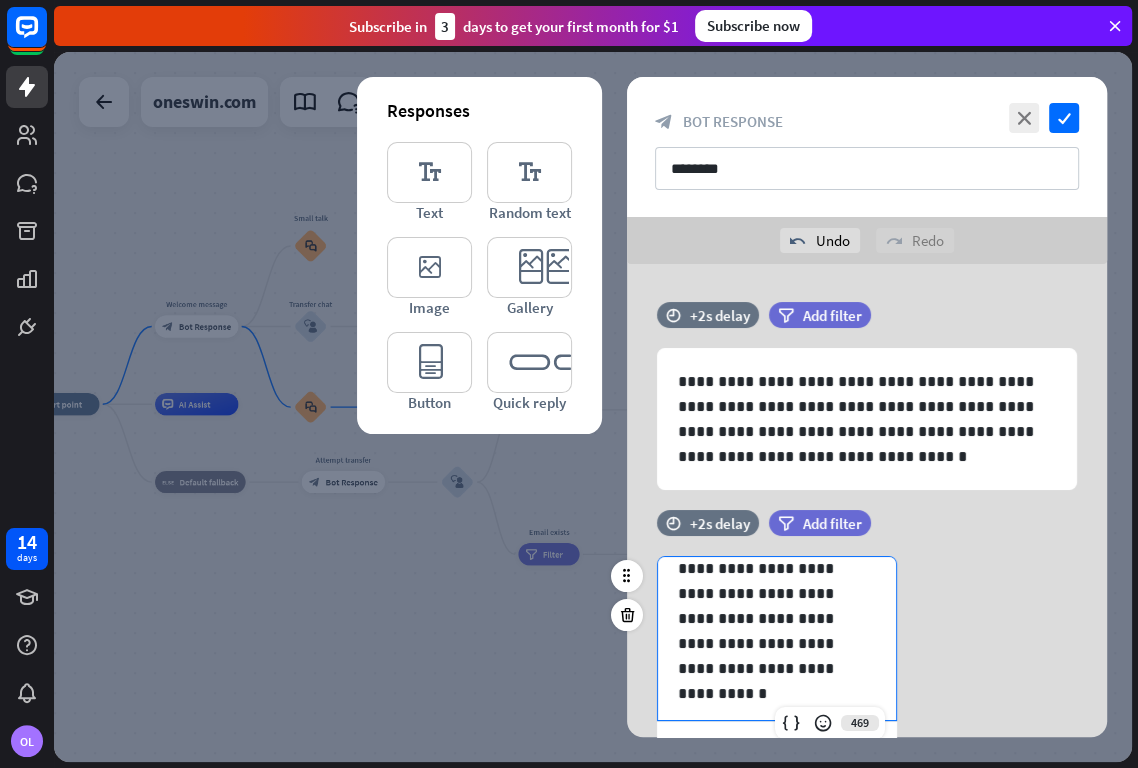 scroll, scrollTop: 101, scrollLeft: 0, axis: vertical 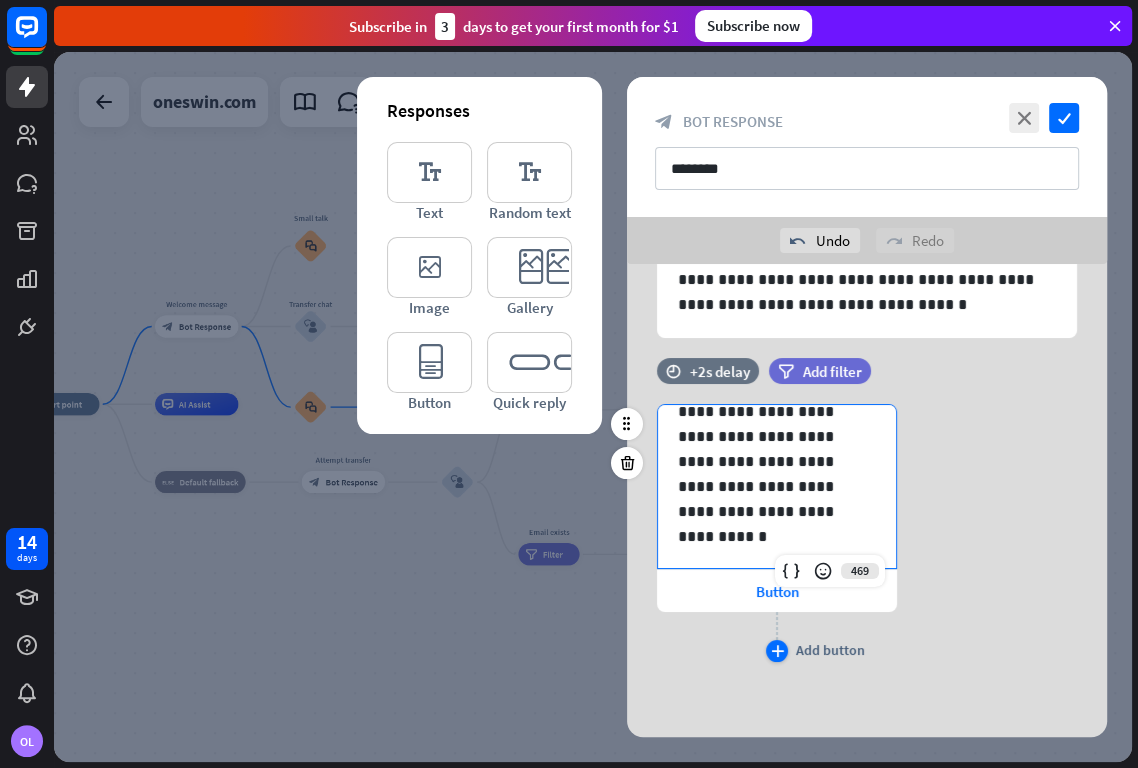 click on "plus" at bounding box center (777, 651) 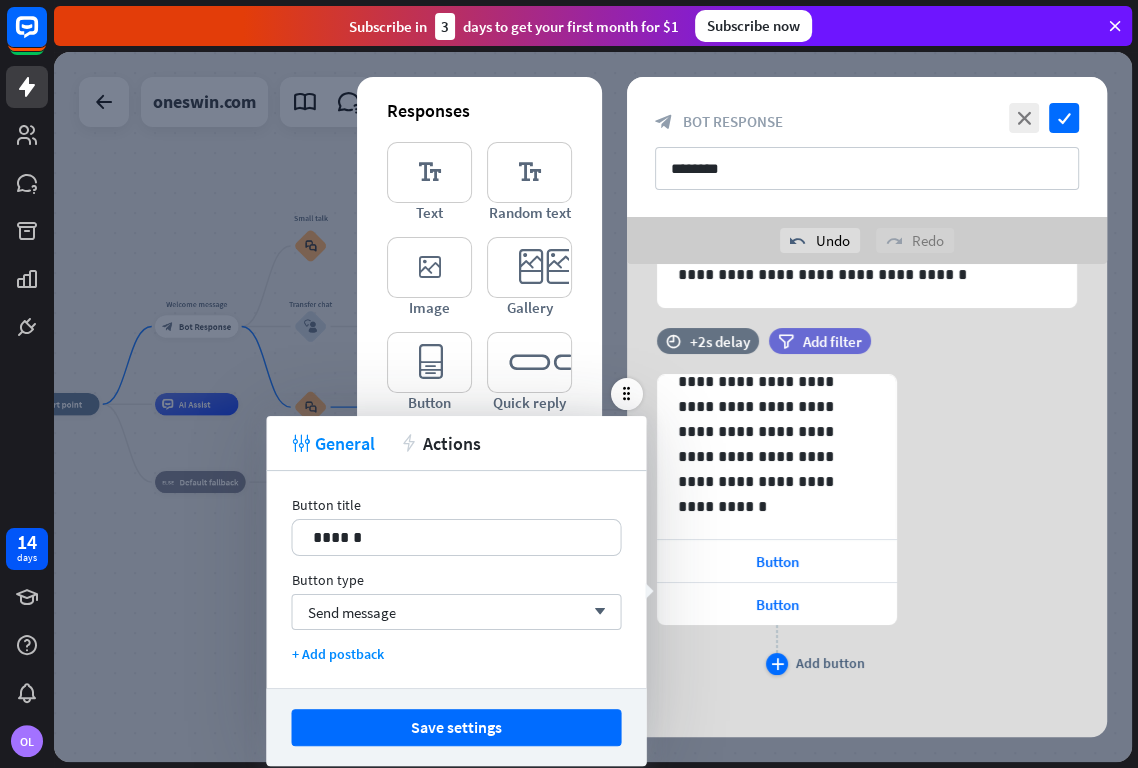 scroll, scrollTop: 194, scrollLeft: 0, axis: vertical 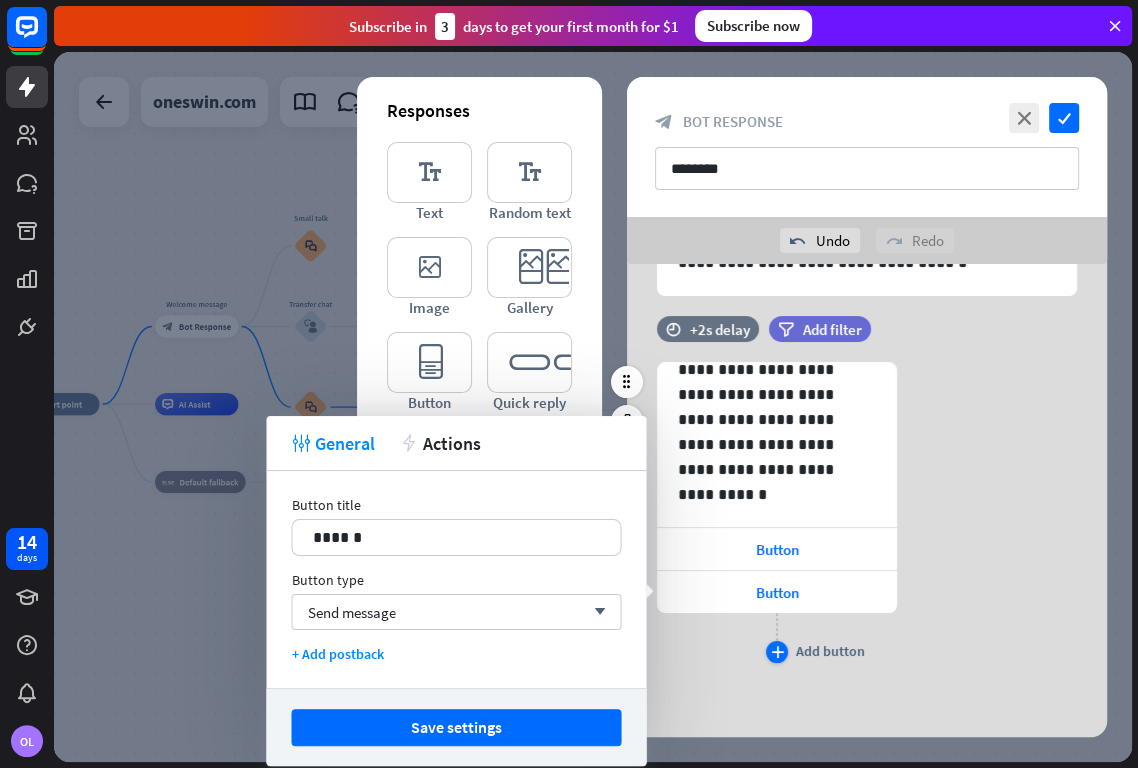 click on "plus" at bounding box center (777, 652) 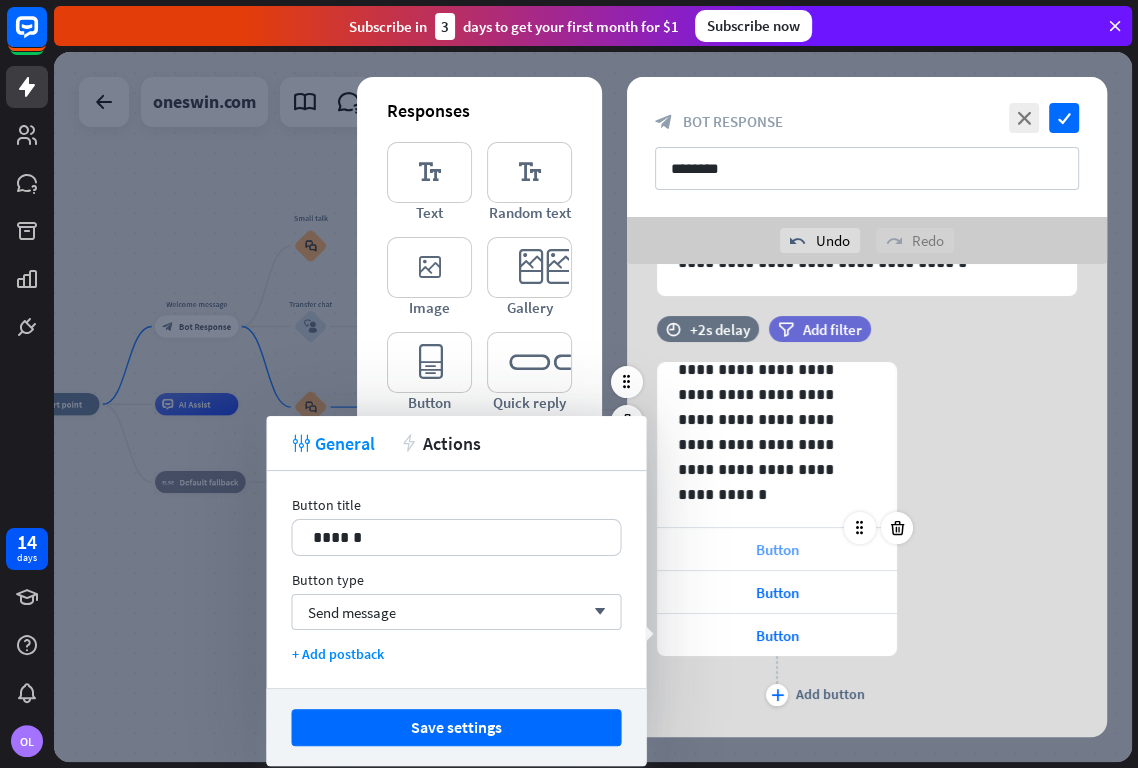 click on "Button" at bounding box center [777, 549] 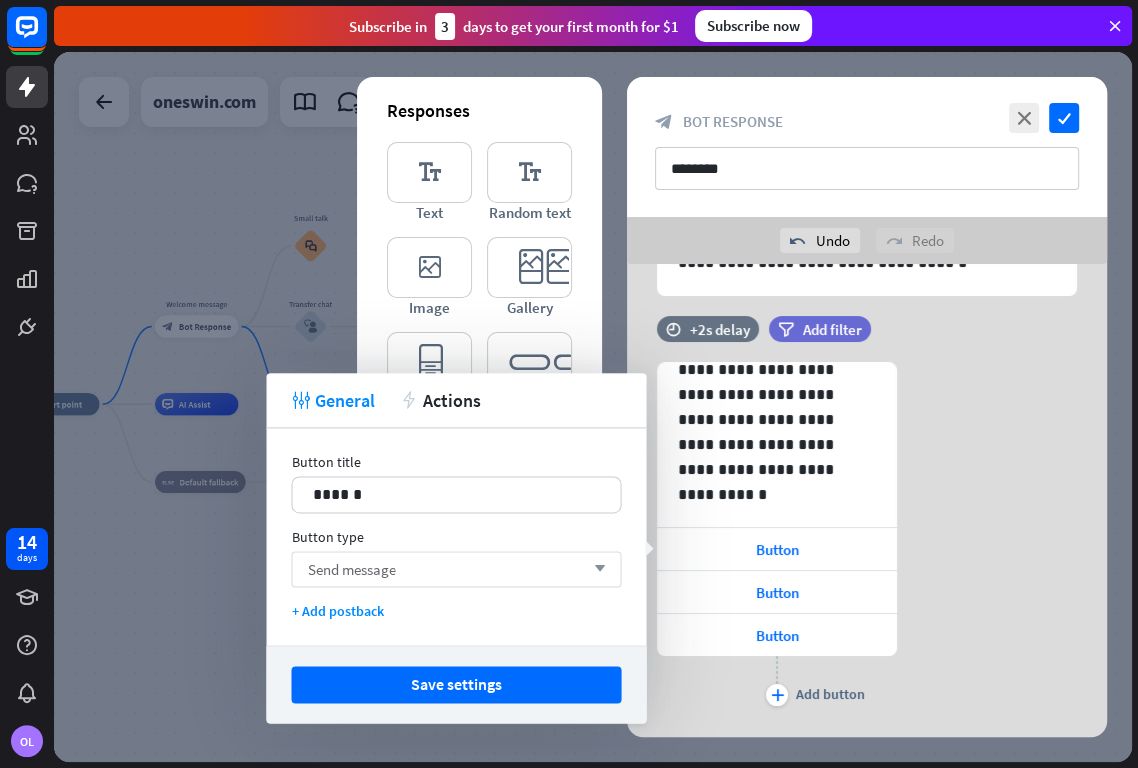 click on "Send message
arrow_down" at bounding box center [456, 569] 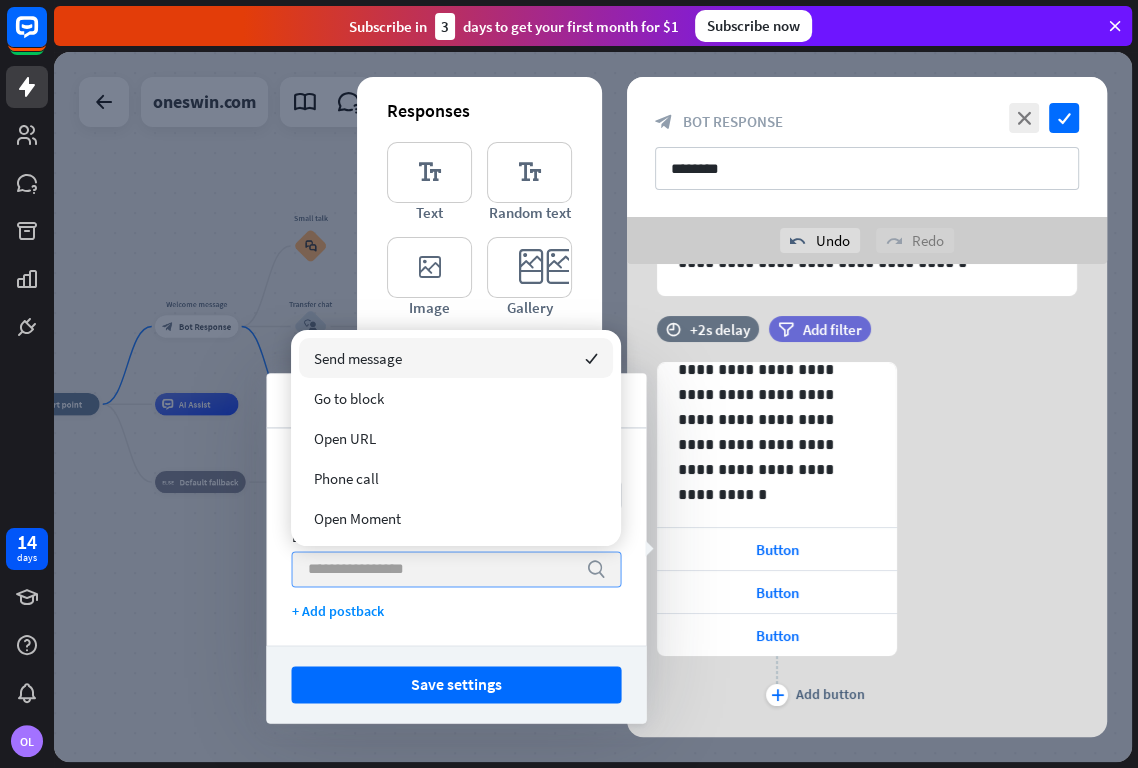 click at bounding box center (441, 569) 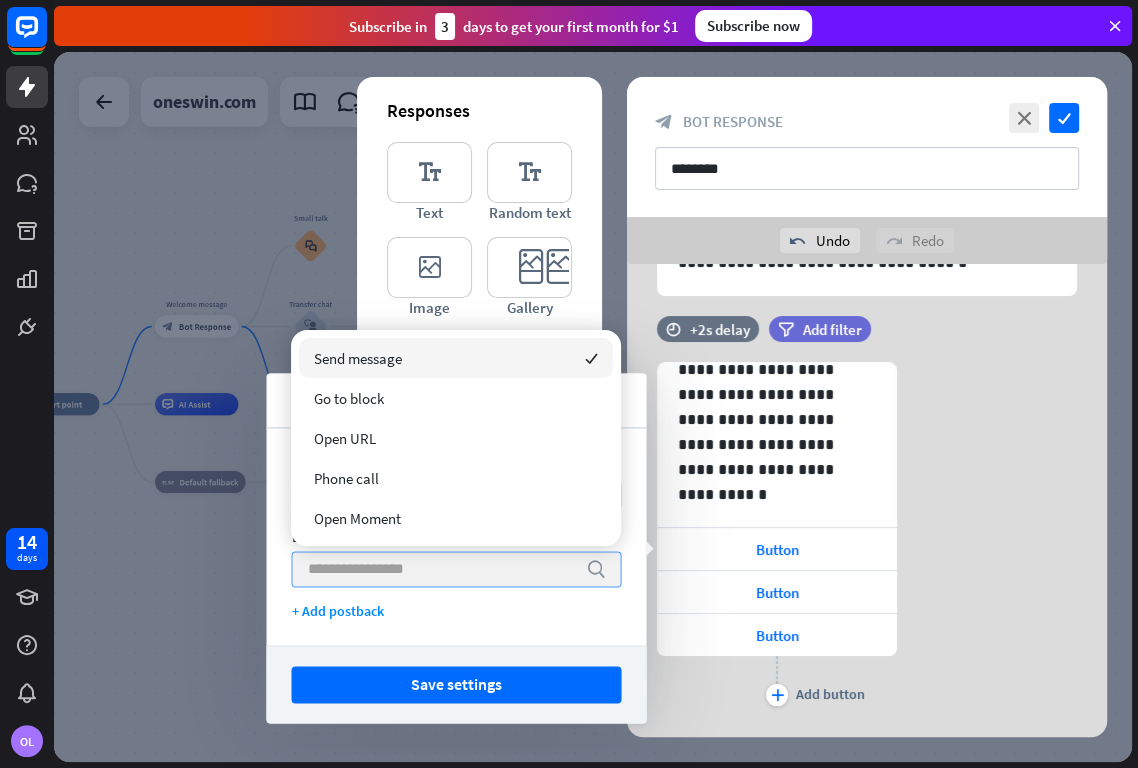 click at bounding box center [441, 569] 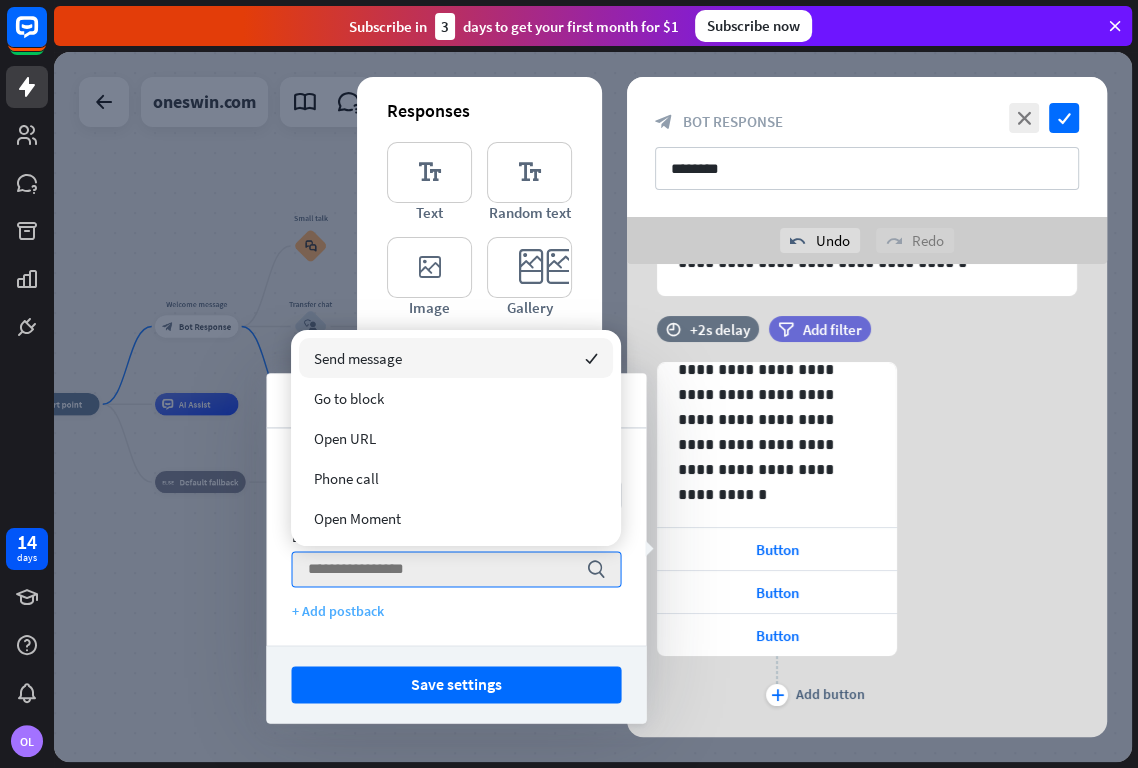 click on "+ Add postback" at bounding box center [456, 611] 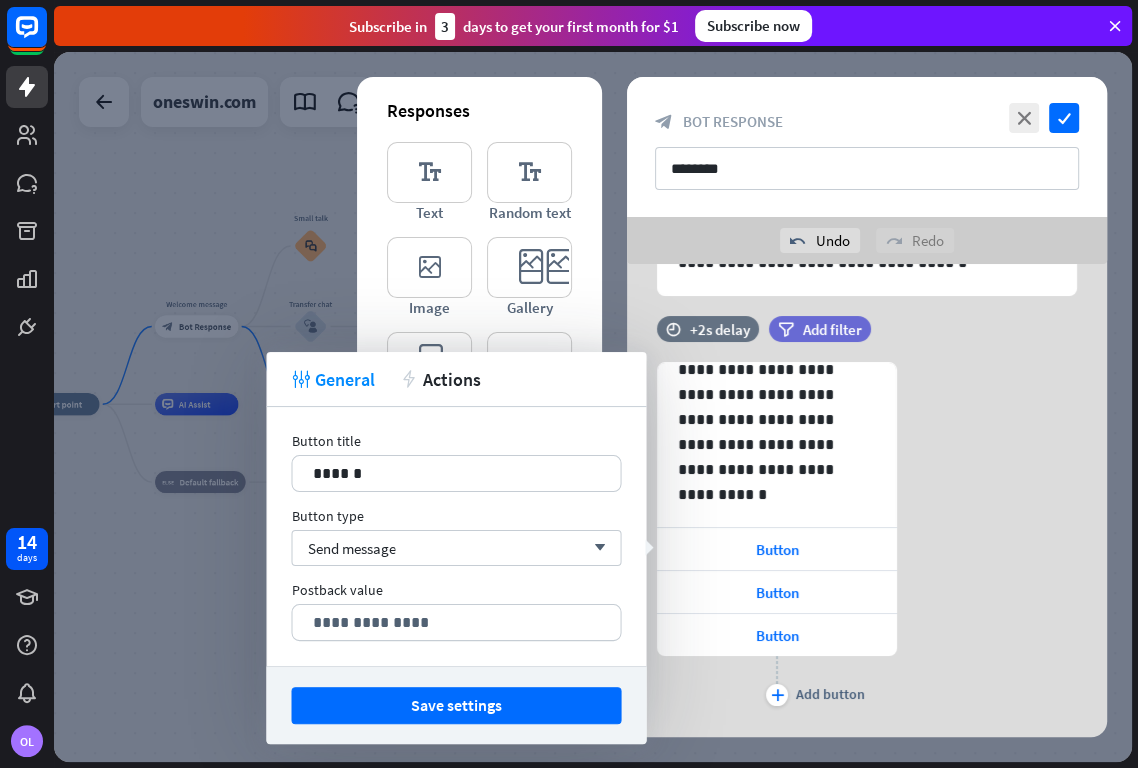 click on "Postback value" at bounding box center [456, 590] 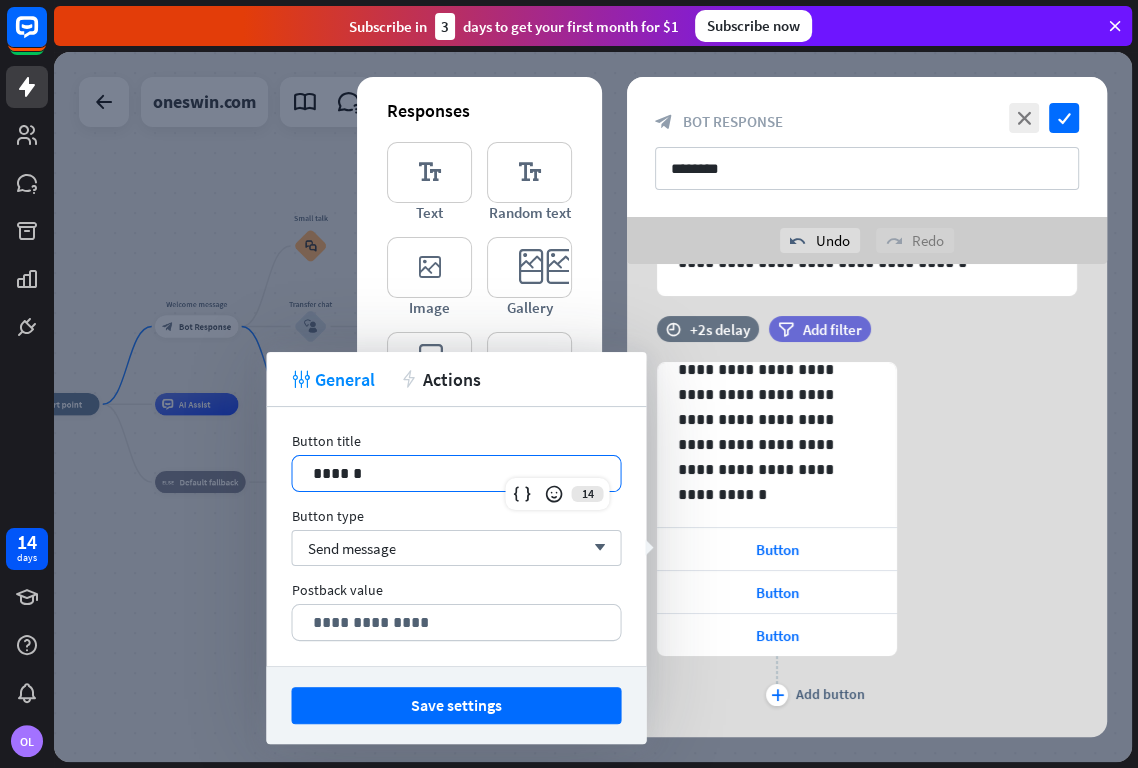 click on "******" at bounding box center [456, 473] 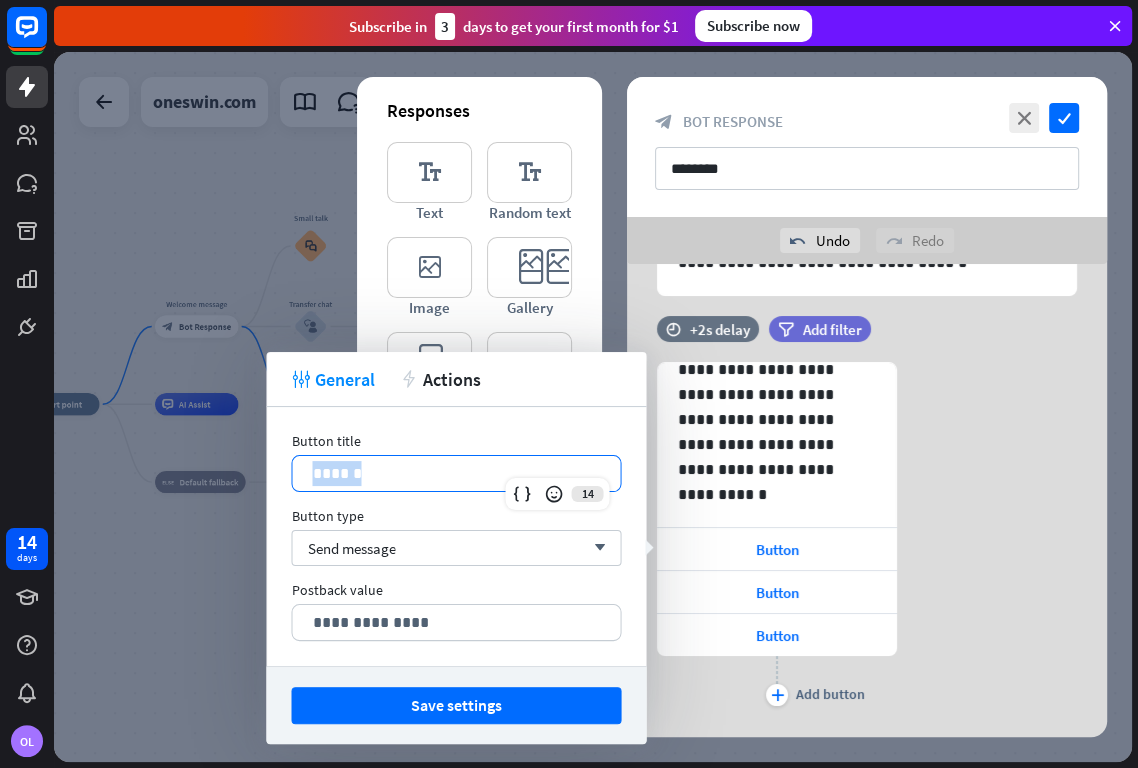 click on "******" at bounding box center [456, 473] 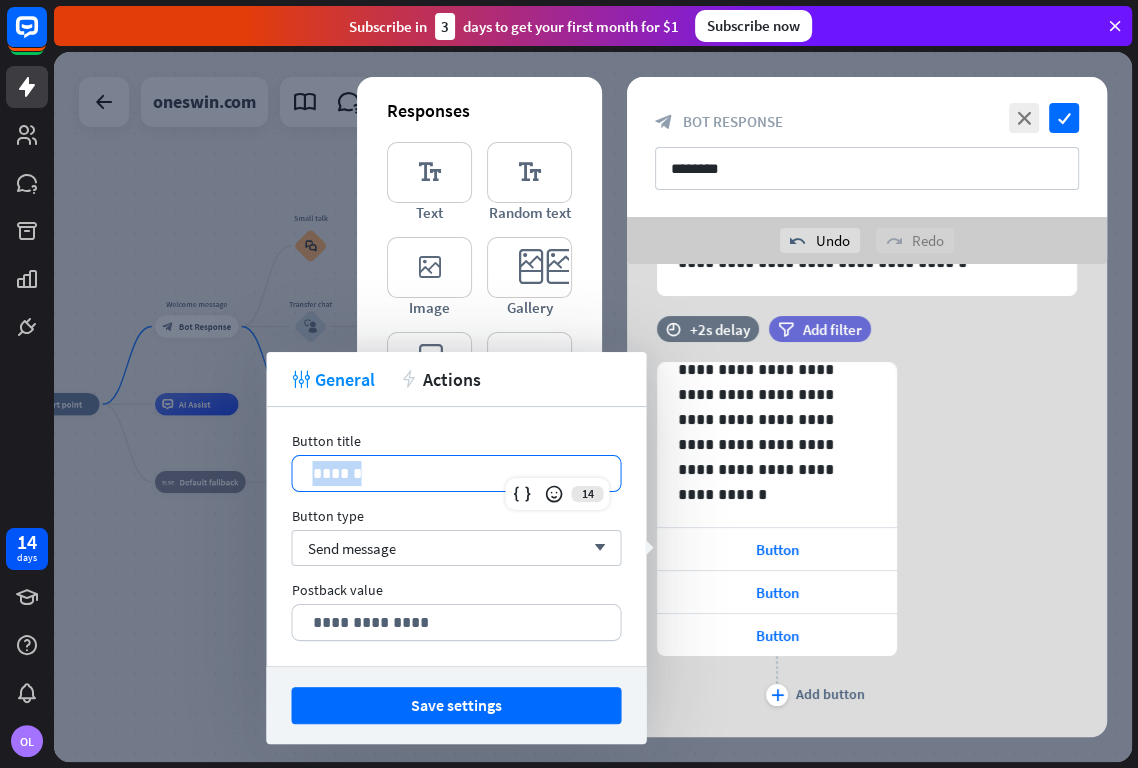 type 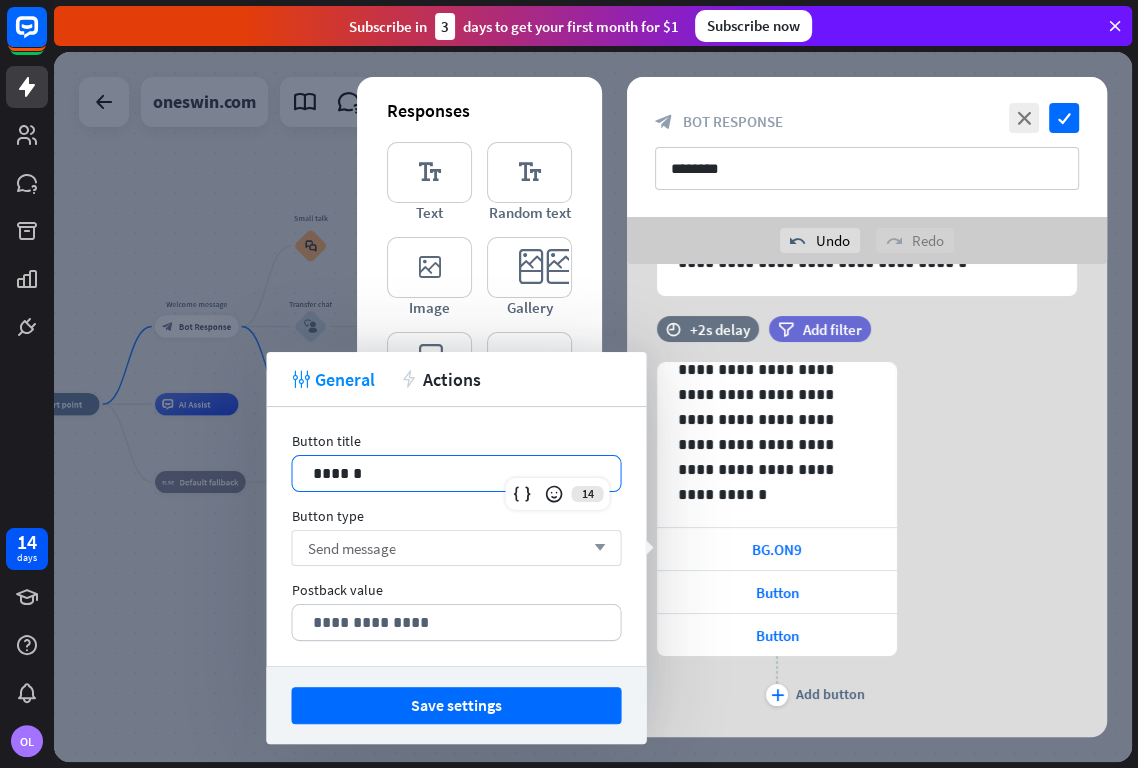 click on "Send message
arrow_down" at bounding box center (456, 548) 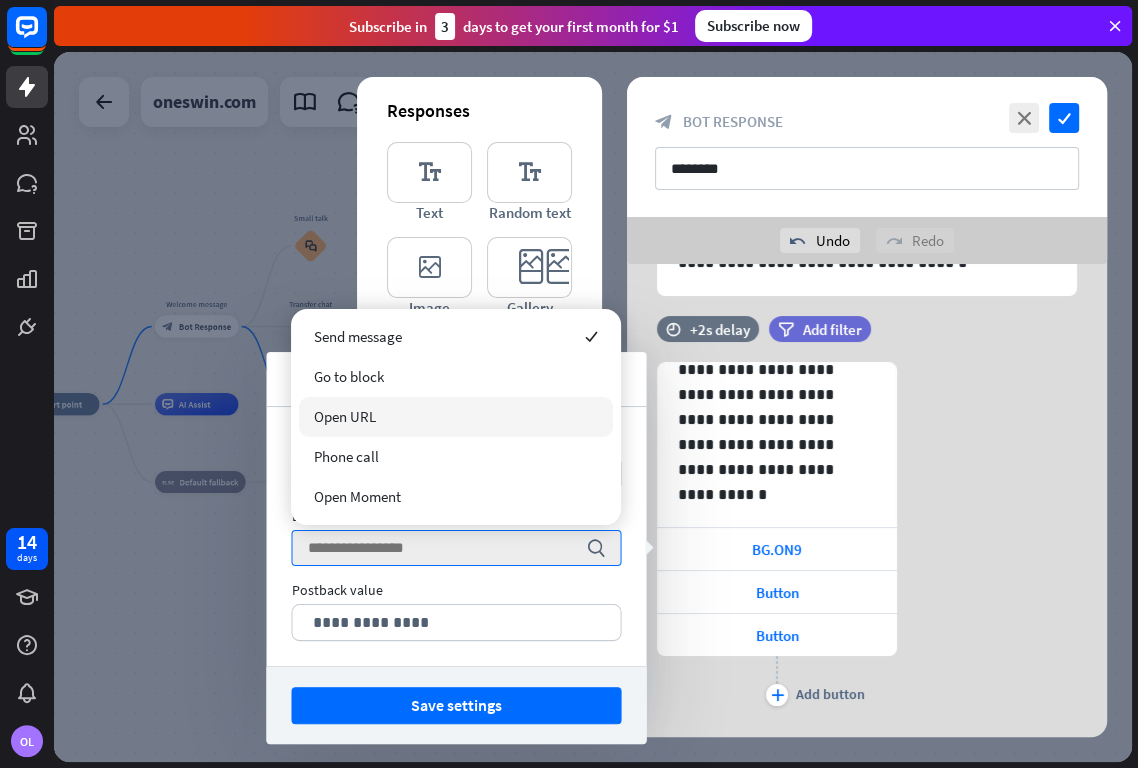 click on "Open URL" at bounding box center (345, 416) 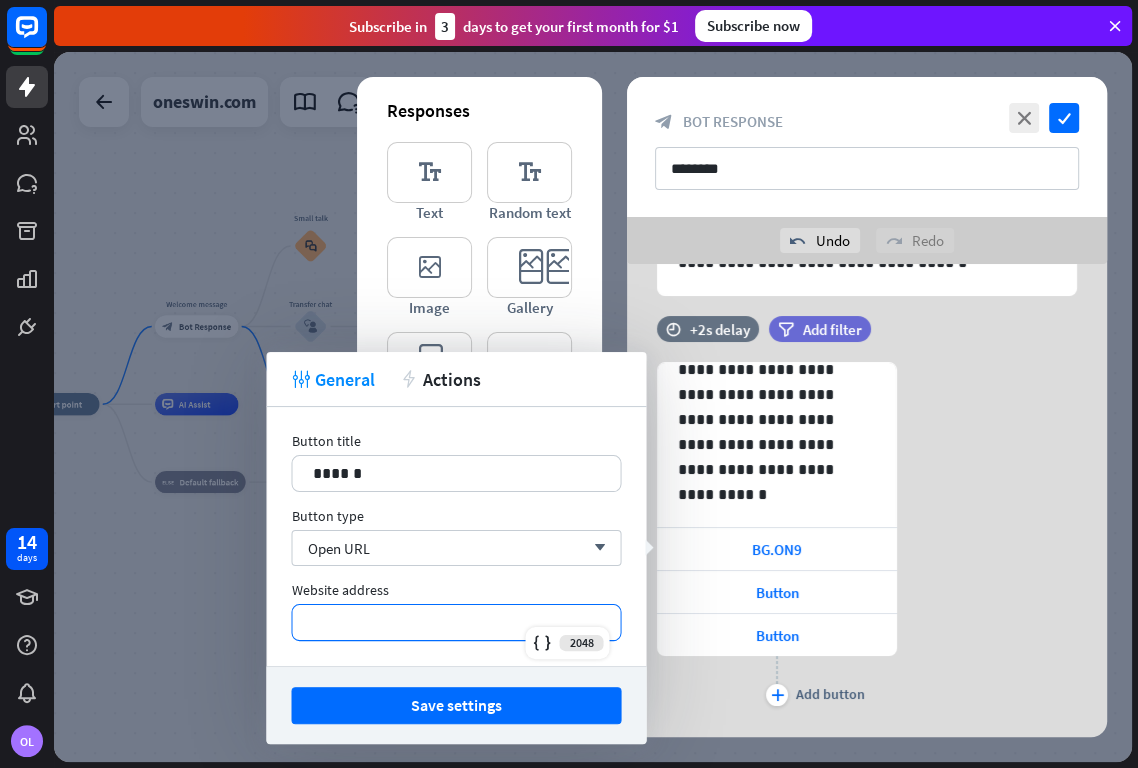 click on "*********" at bounding box center (456, 622) 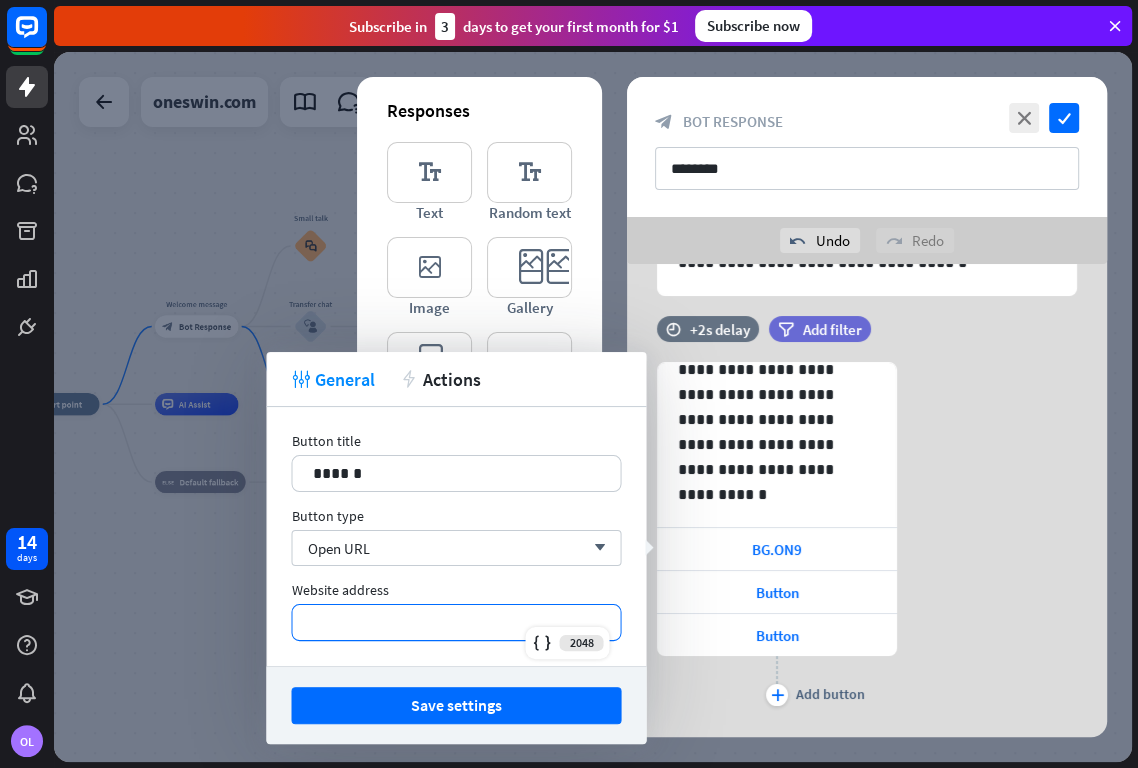 type 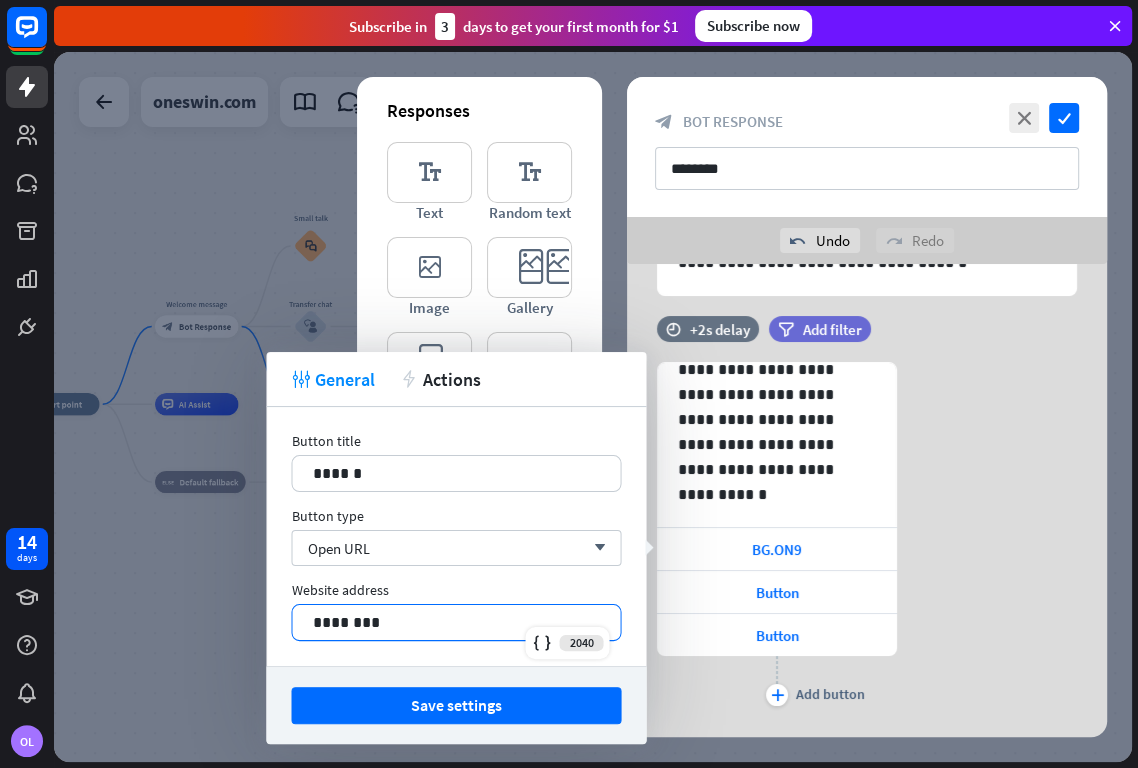 click on "********" at bounding box center [456, 622] 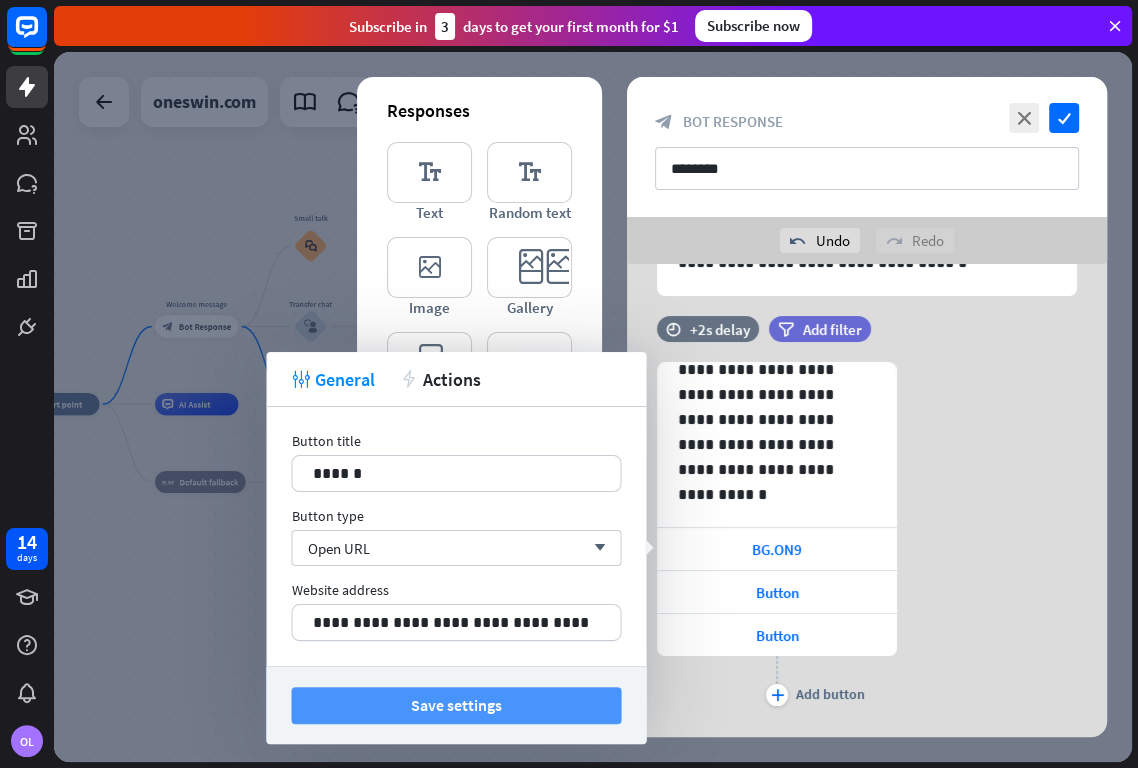 click on "Save settings" at bounding box center [456, 705] 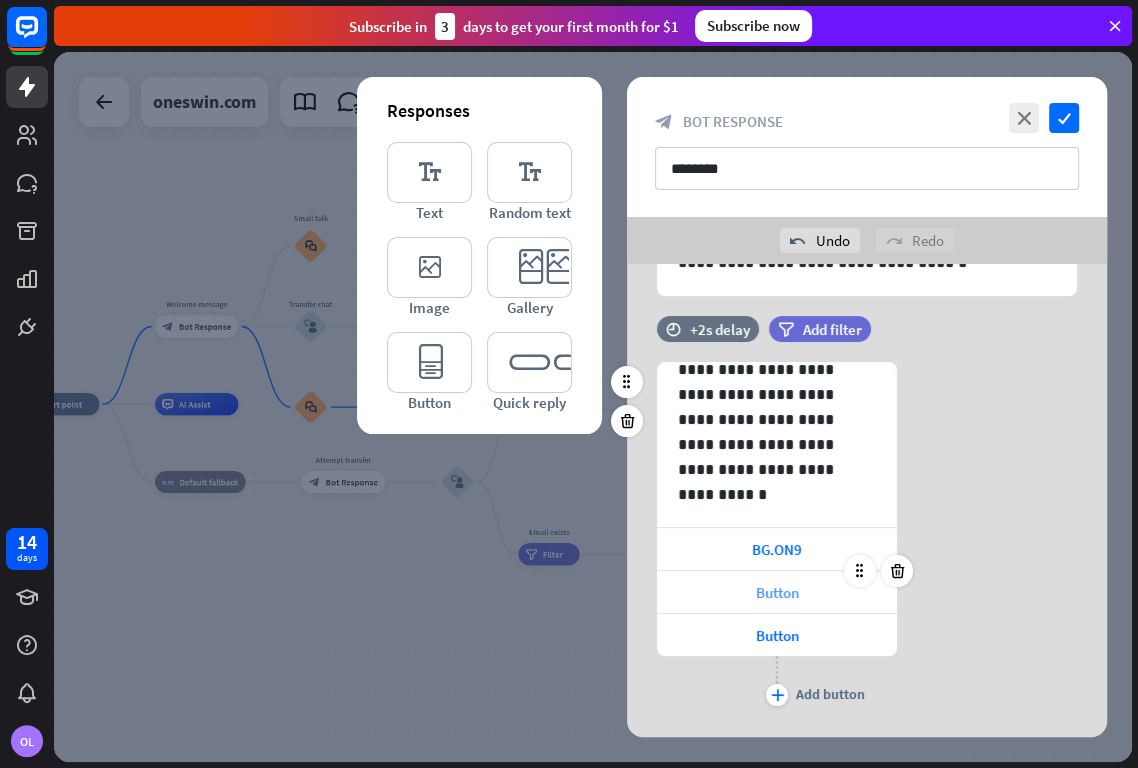 click on "Button" at bounding box center (777, 592) 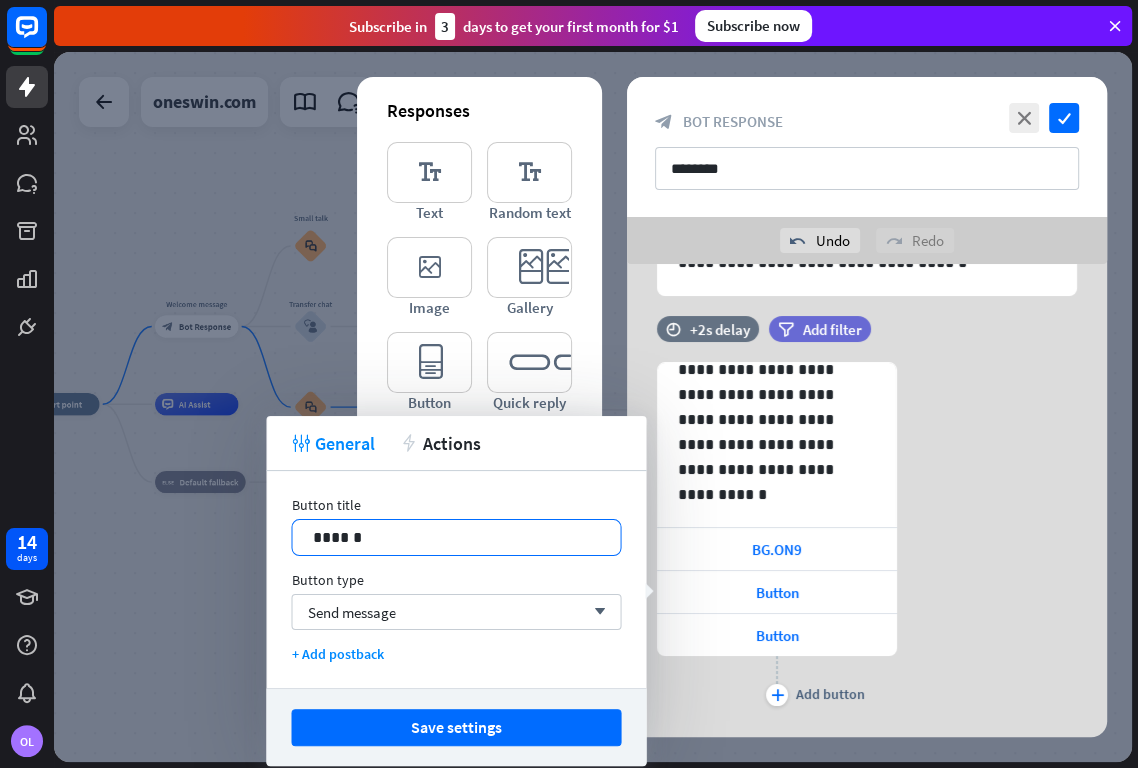 click on "******" at bounding box center [456, 537] 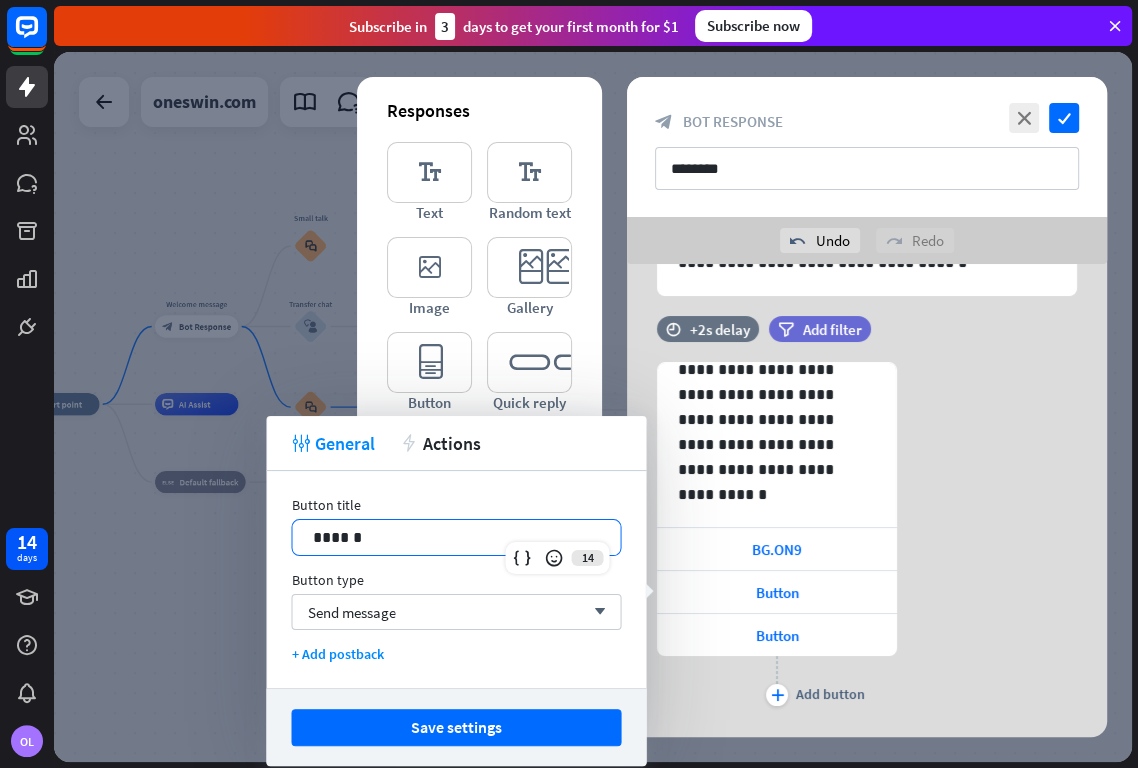 click on "******" at bounding box center [456, 537] 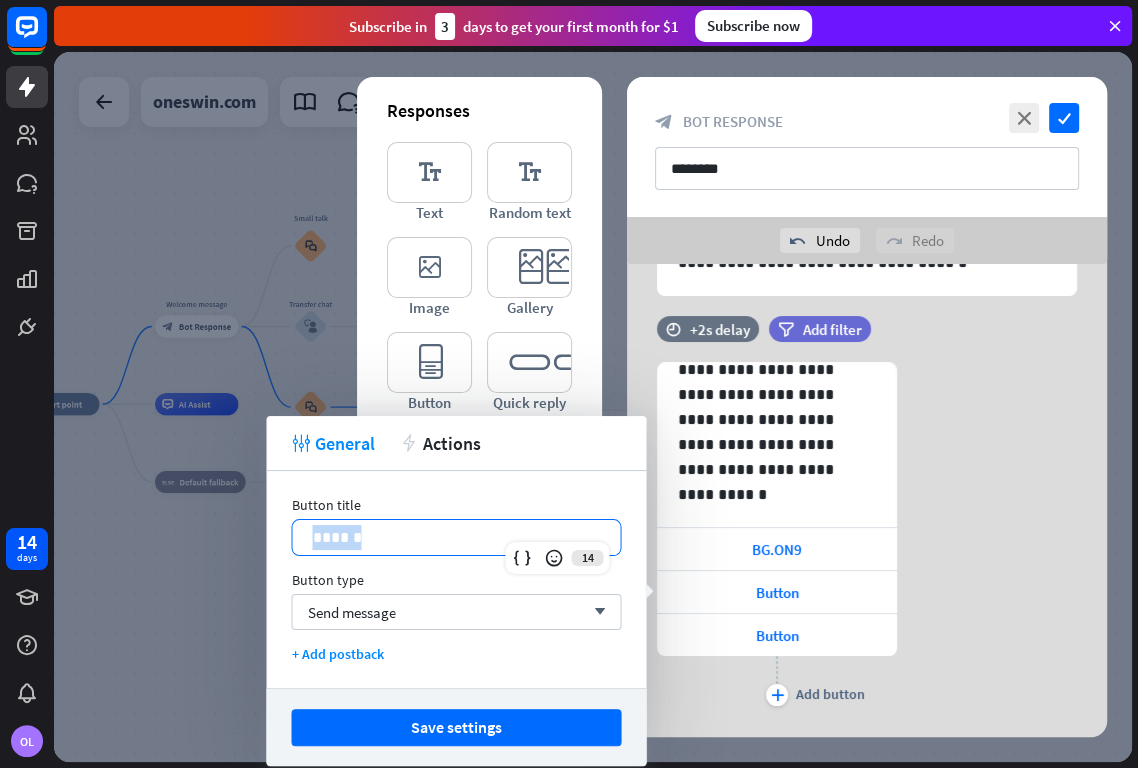 click on "******" at bounding box center (456, 537) 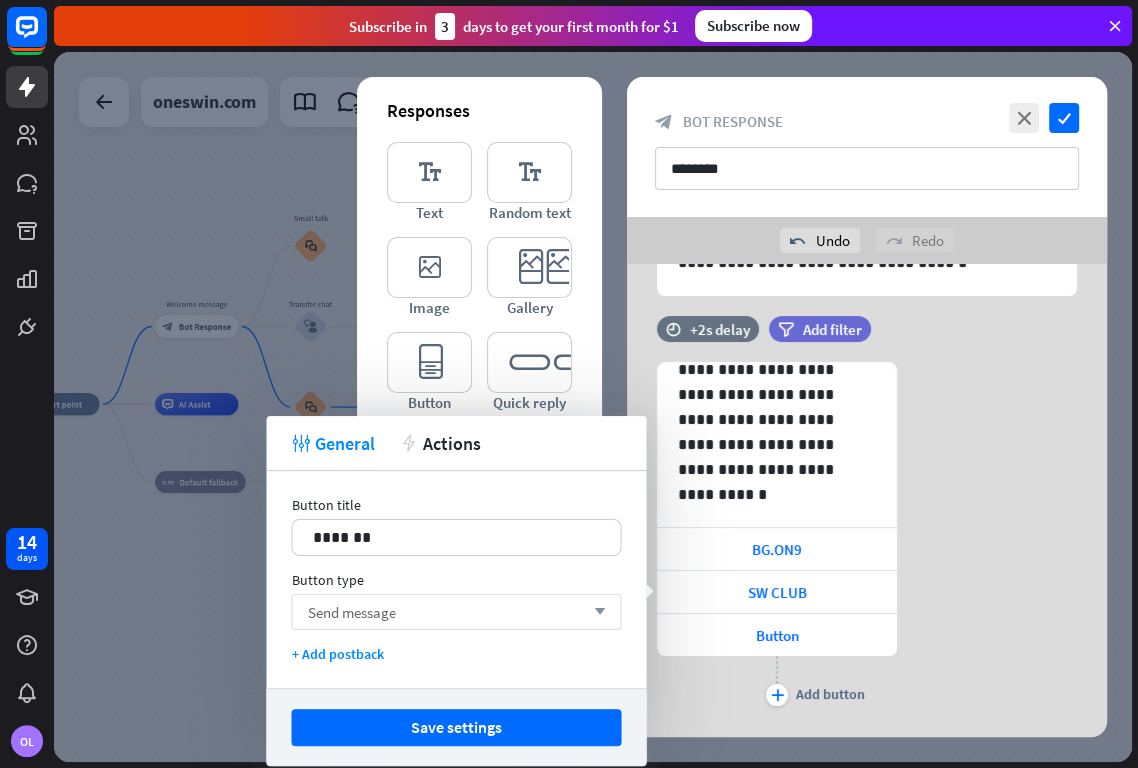 click on "Send message
arrow_down" at bounding box center [456, 612] 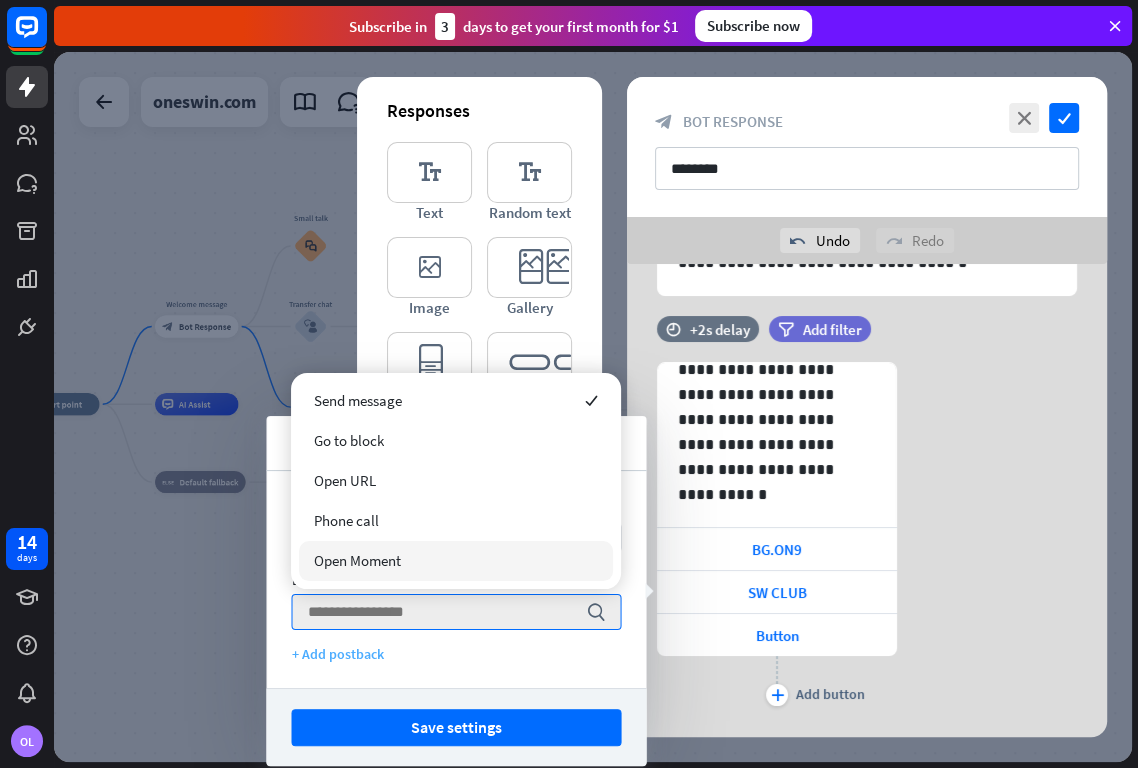 click on "+ Add postback" at bounding box center [456, 654] 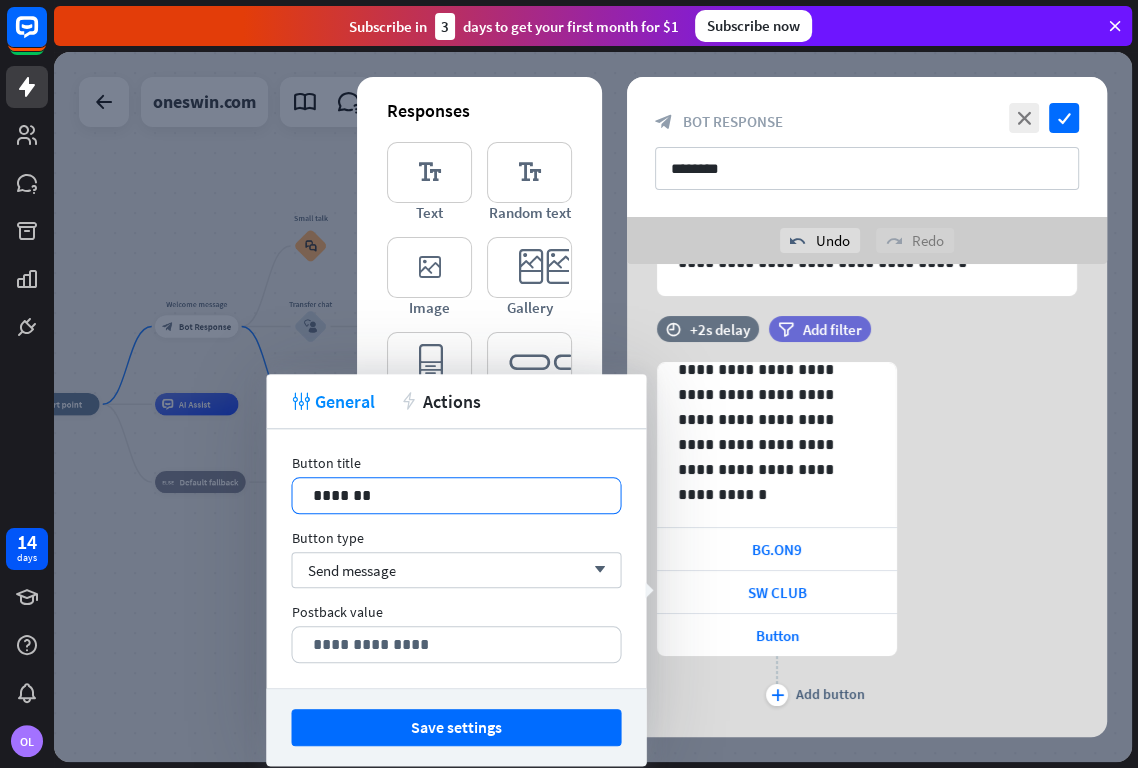 click on "*******" at bounding box center (456, 495) 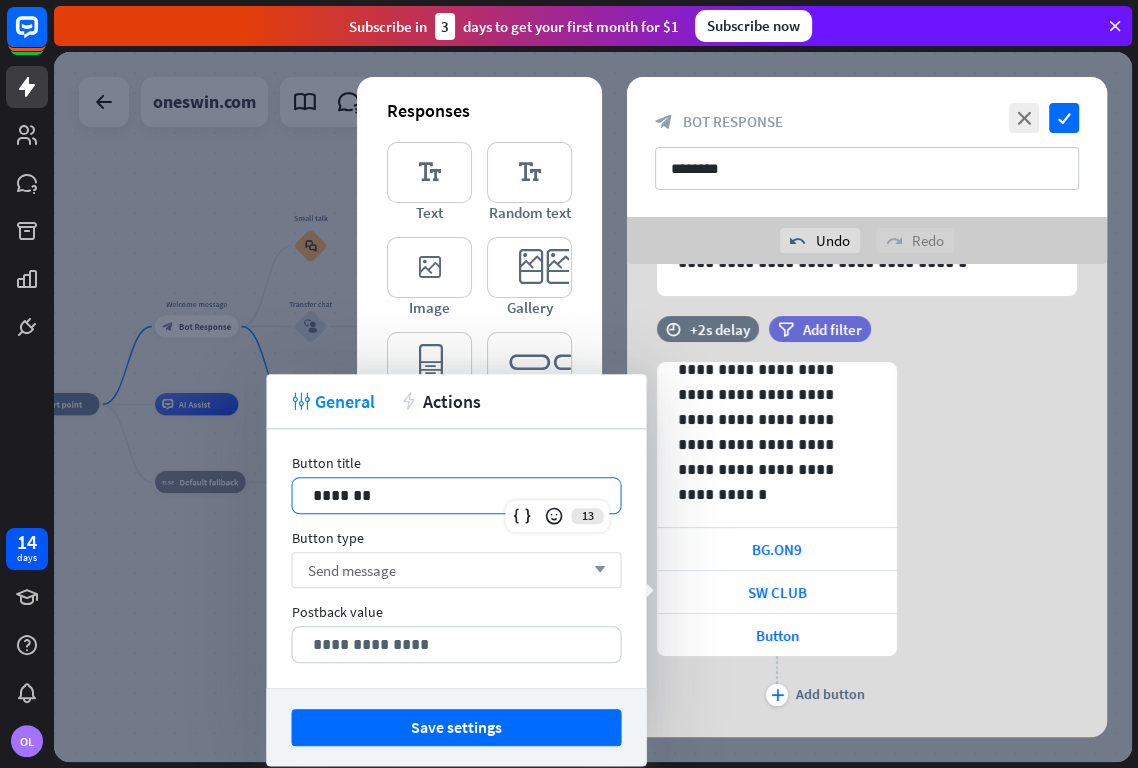 click on "Send message" at bounding box center (351, 570) 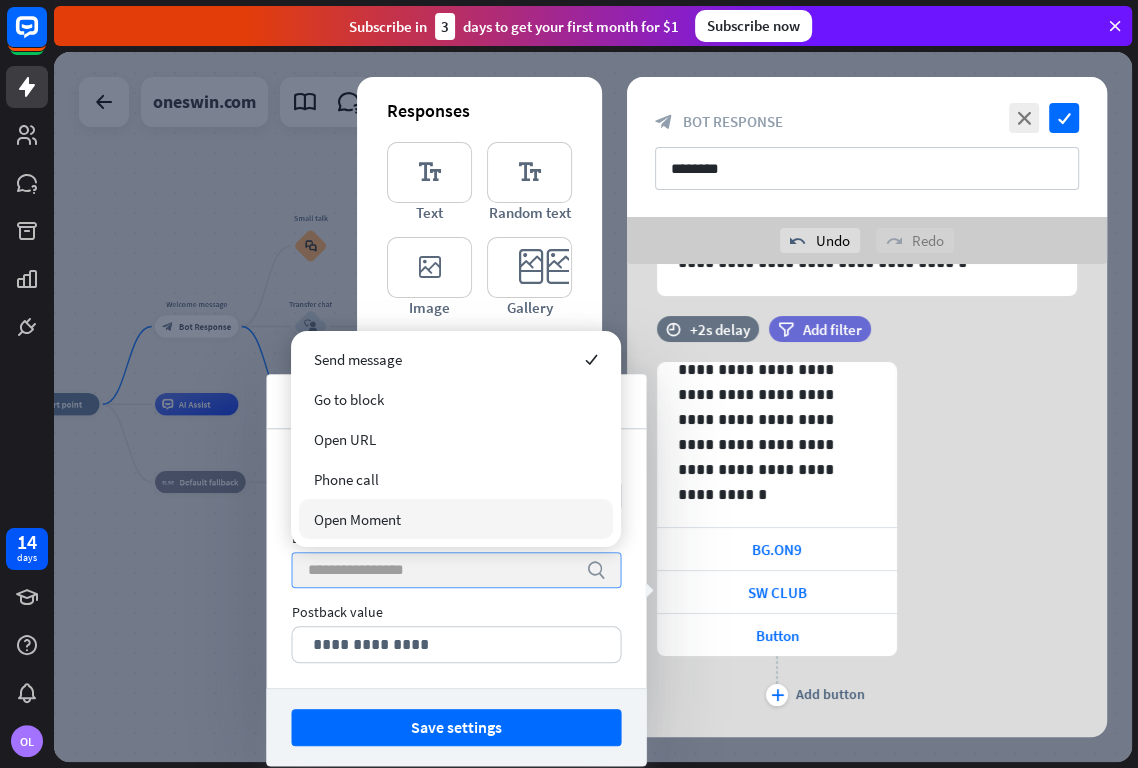 click at bounding box center [441, 570] 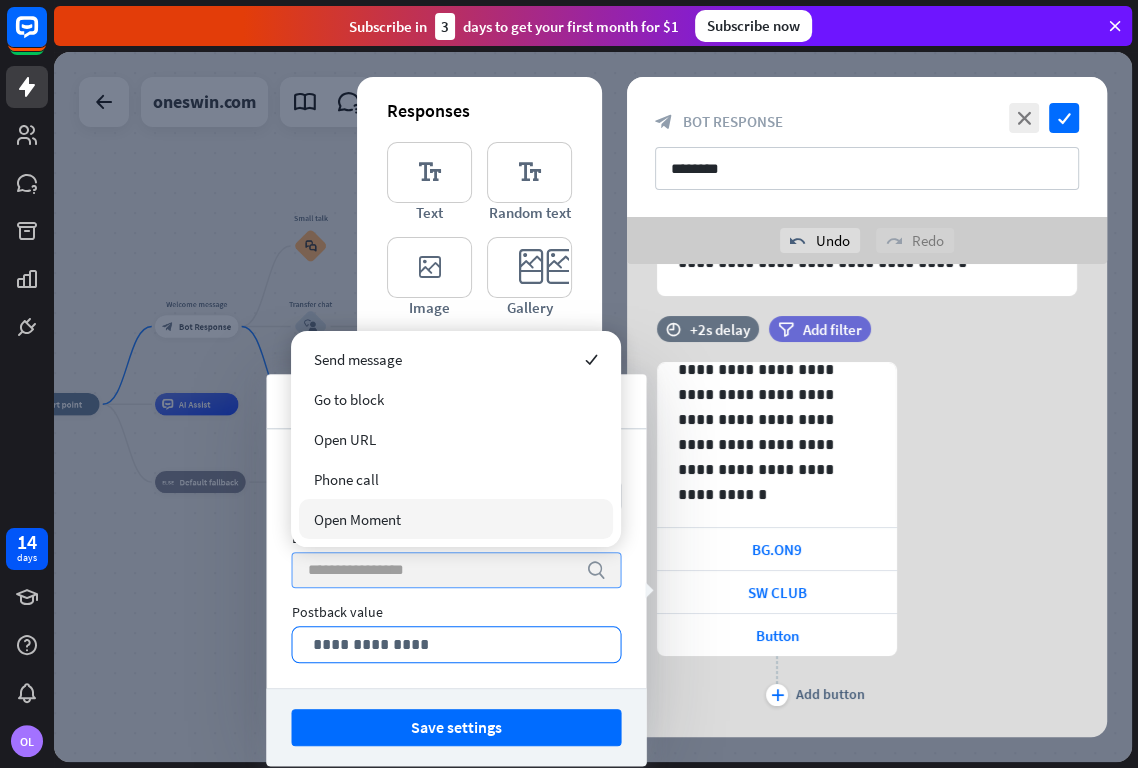 click on "**********" at bounding box center [456, 644] 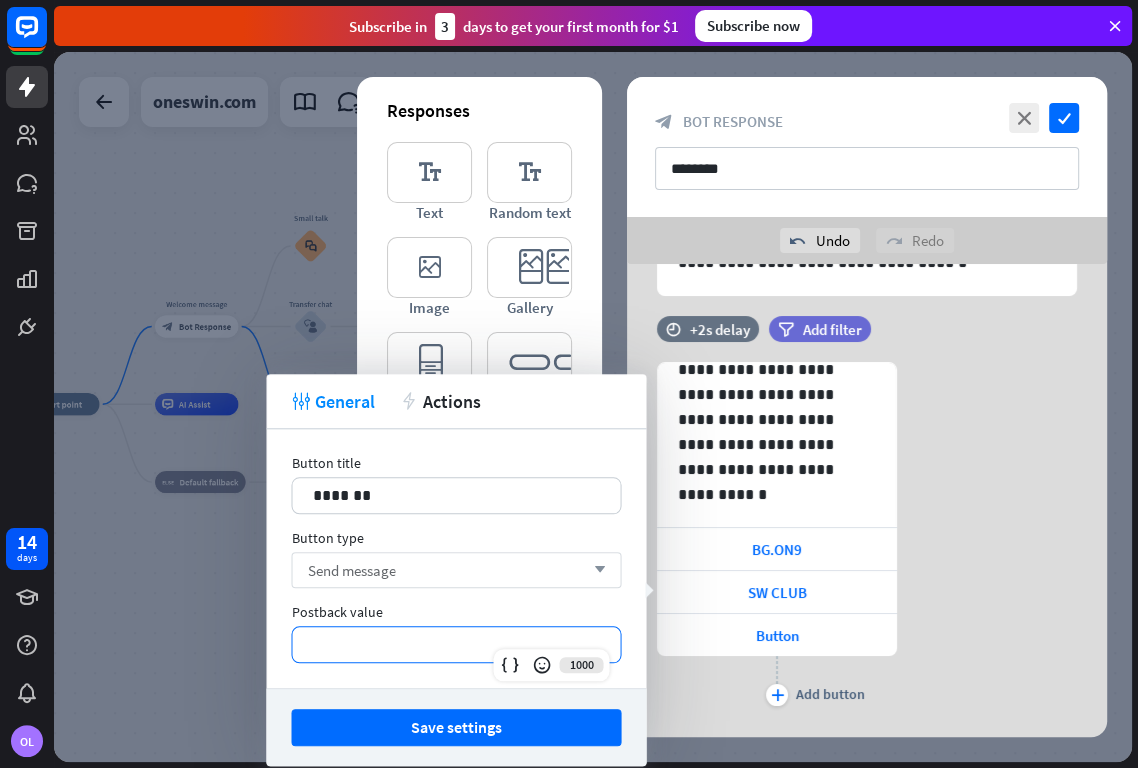 click on "**********" at bounding box center (456, 644) 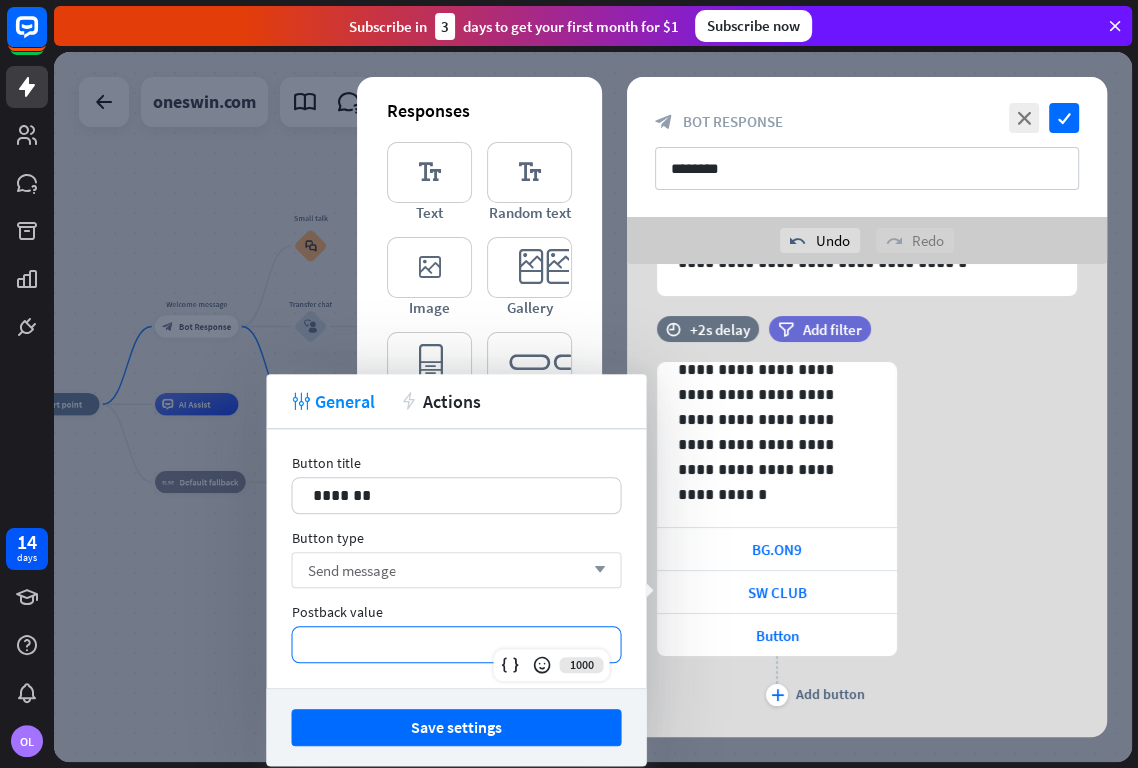 click on "**********" at bounding box center (456, 644) 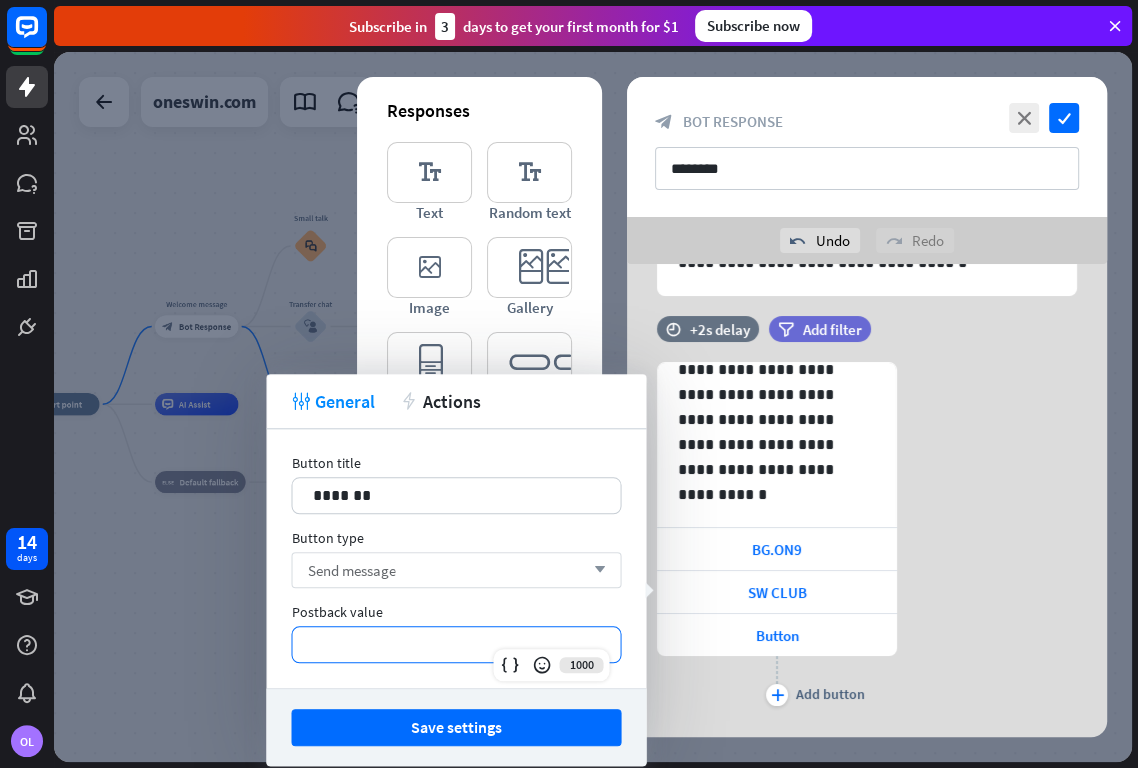 click on "Send message" at bounding box center [351, 570] 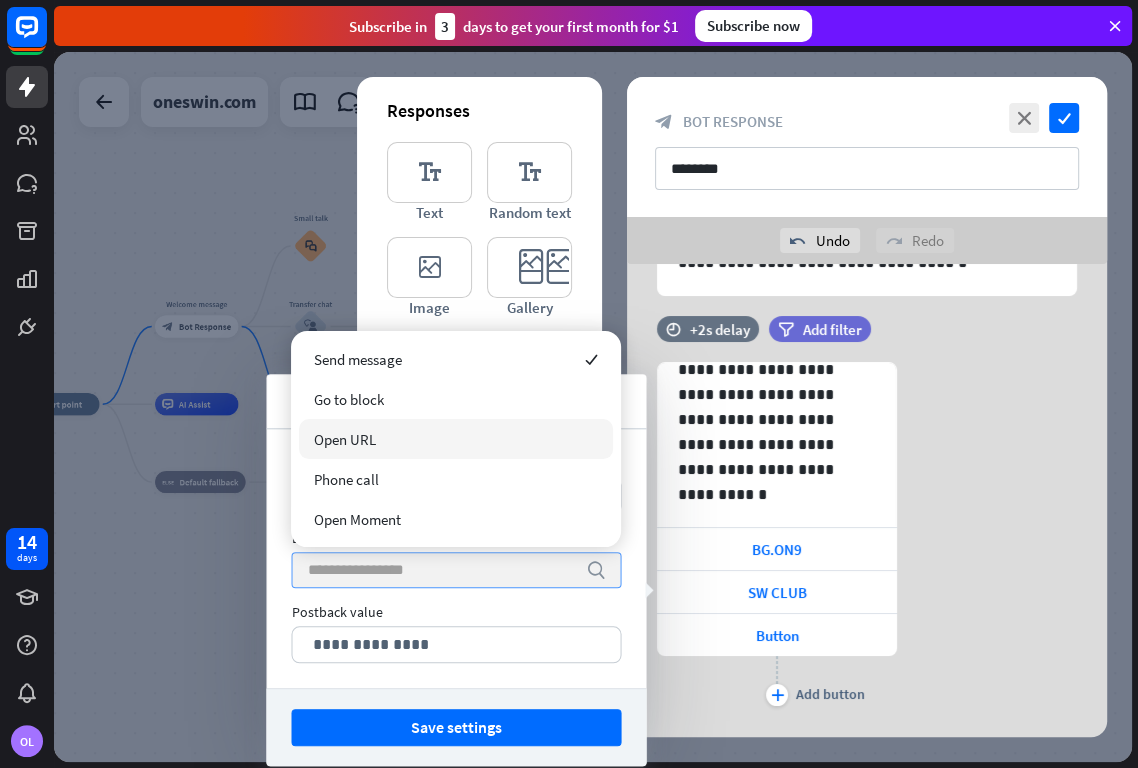 click on "Open URL" at bounding box center [345, 439] 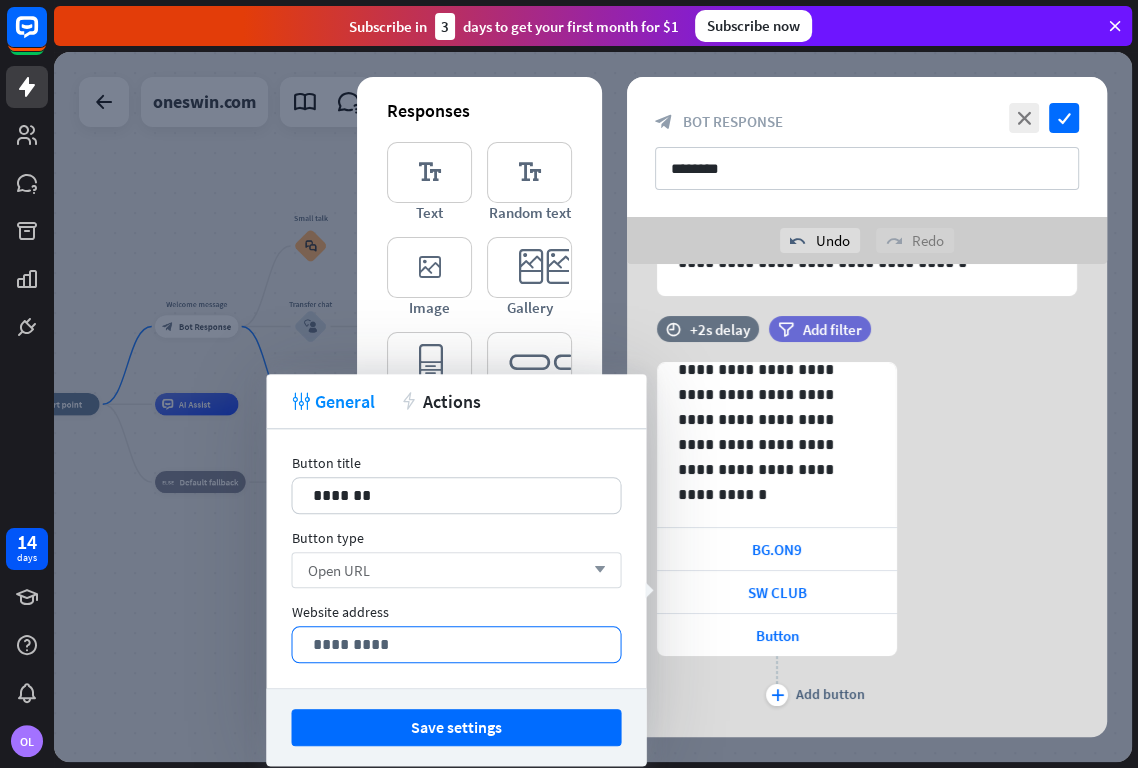click on "*********" at bounding box center (456, 644) 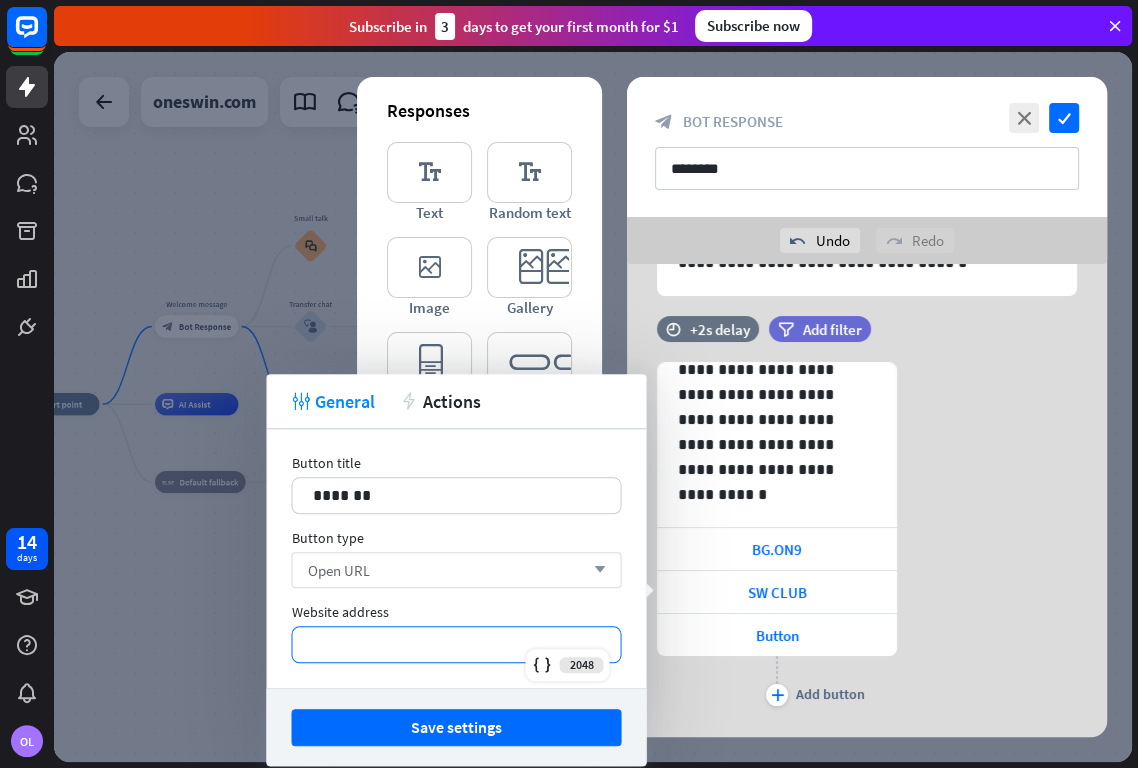 click on "*********" at bounding box center (456, 644) 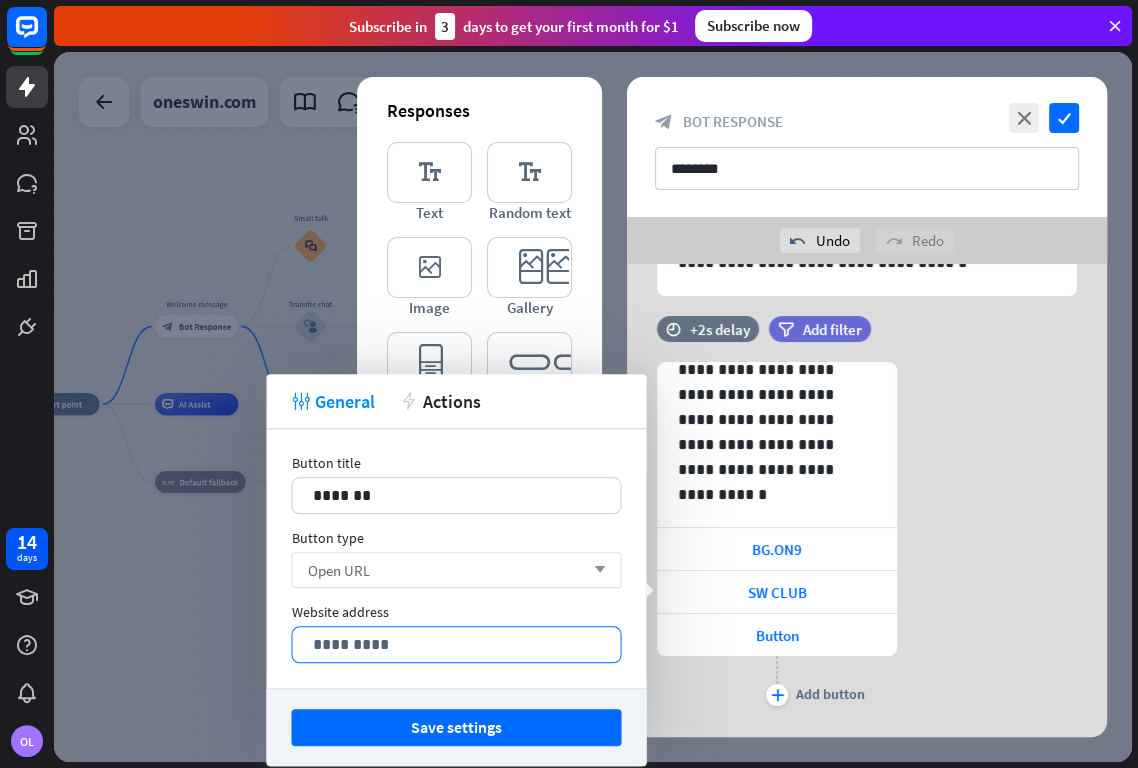 click on "*********" at bounding box center [456, 644] 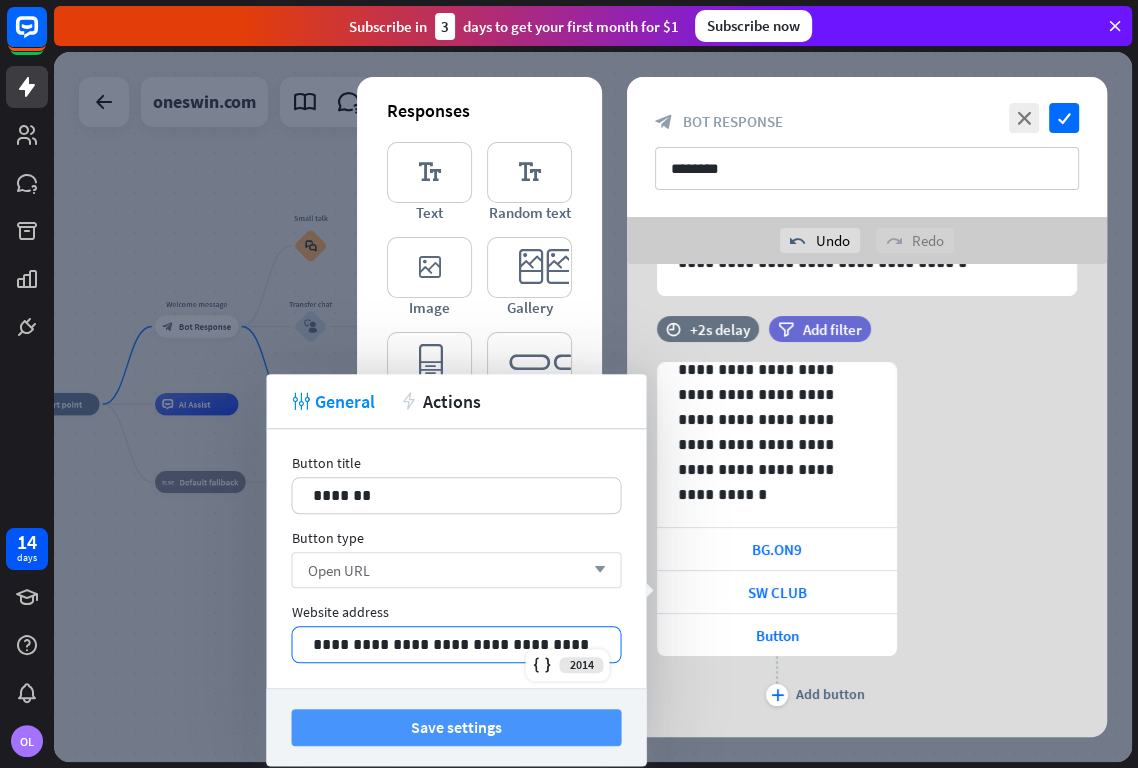 click on "Save settings" at bounding box center (456, 727) 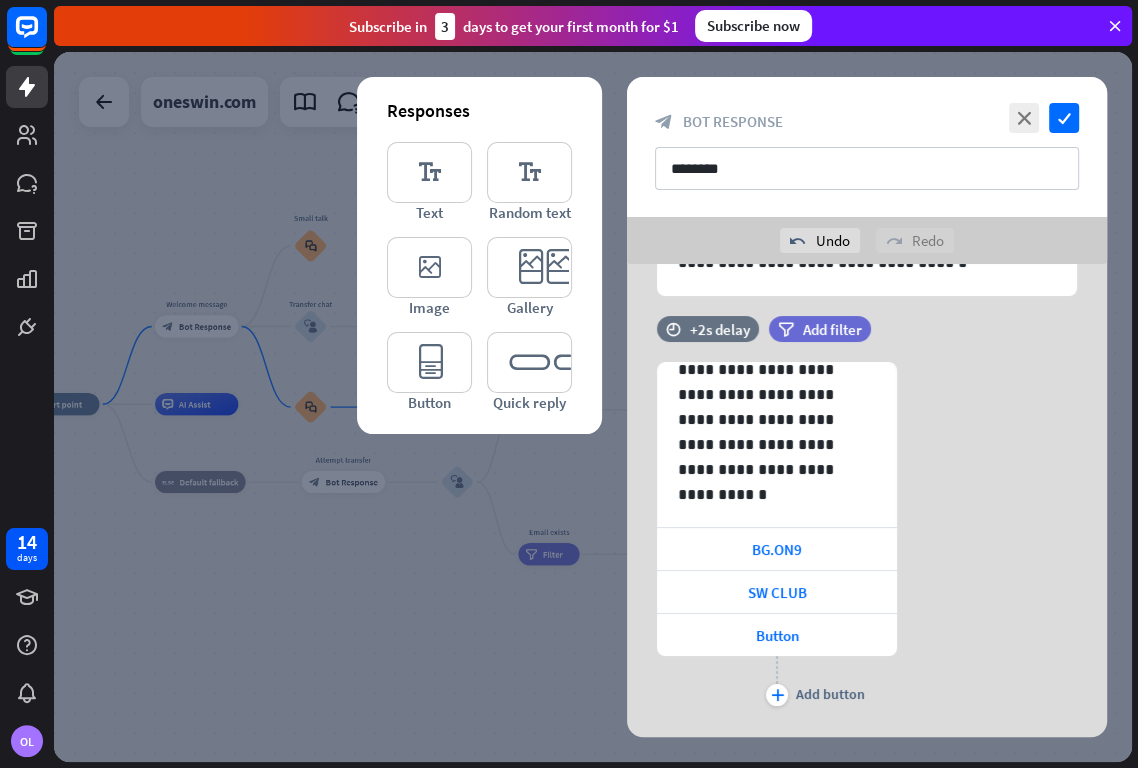 click on "Responses   editor_text   Text editor_text   Random text editor_image   Image editor_card   Gallery editor_button   Button editor_quick_replies   Quick reply" at bounding box center (479, 255) 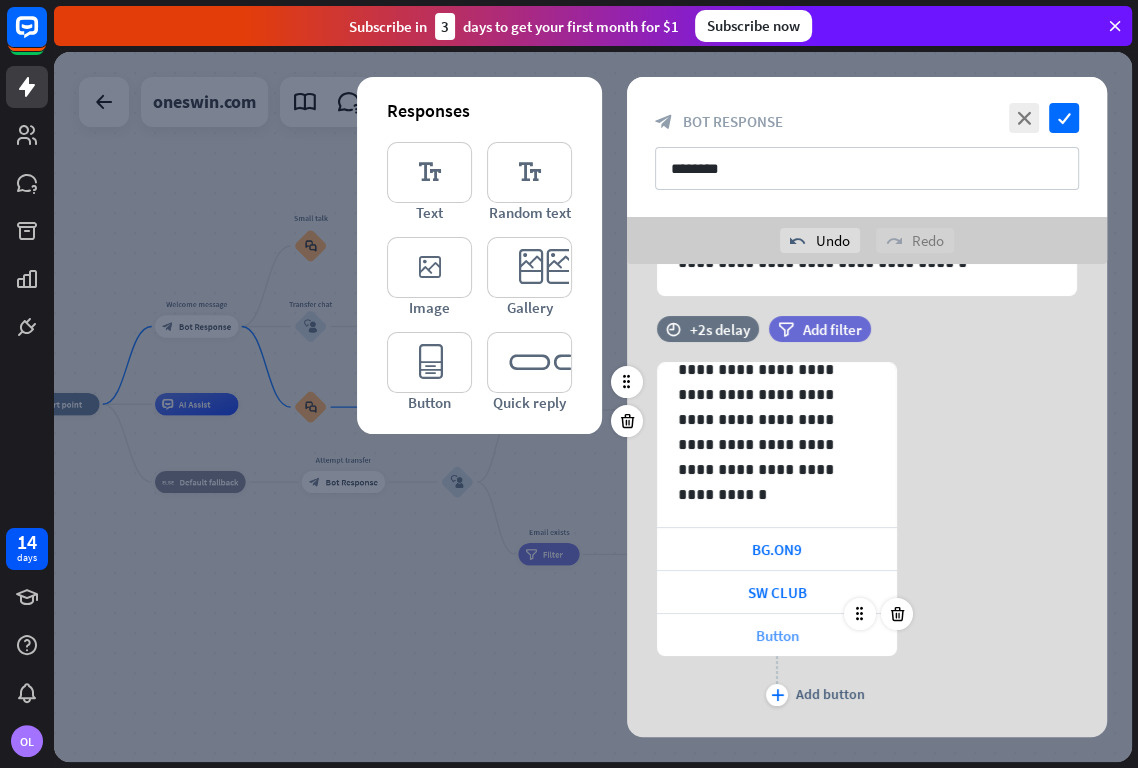 click on "Button" at bounding box center (777, 635) 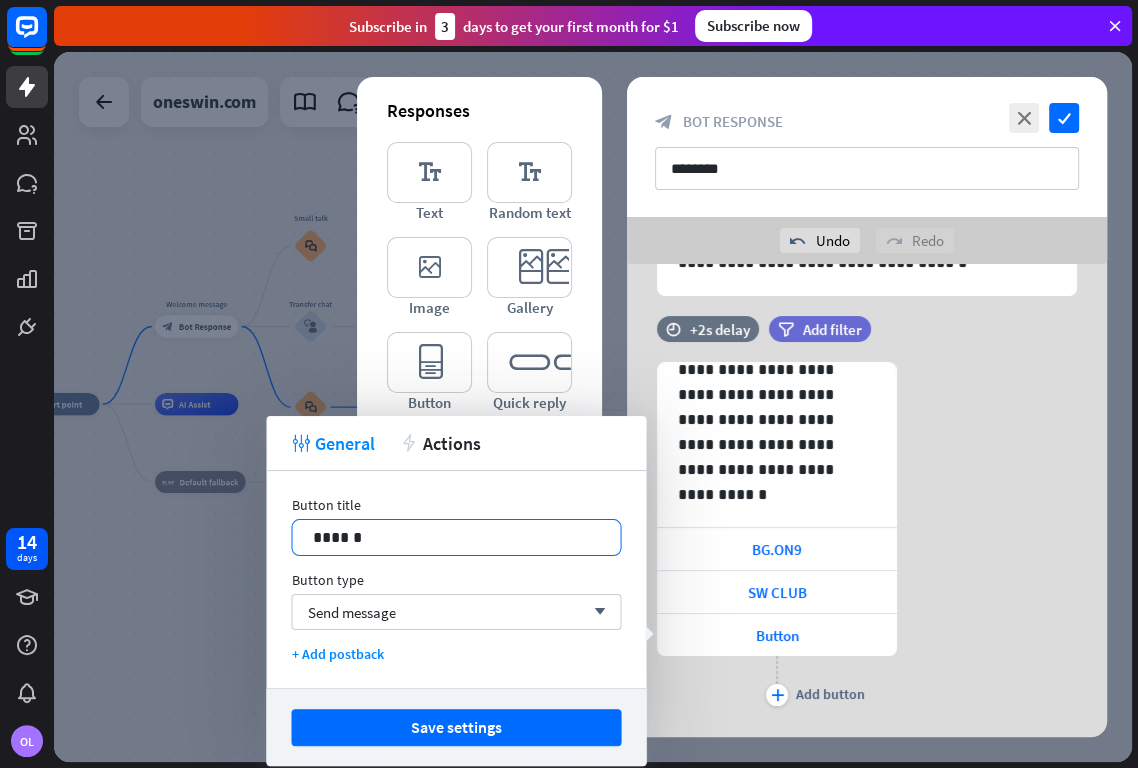 click on "******" at bounding box center (456, 537) 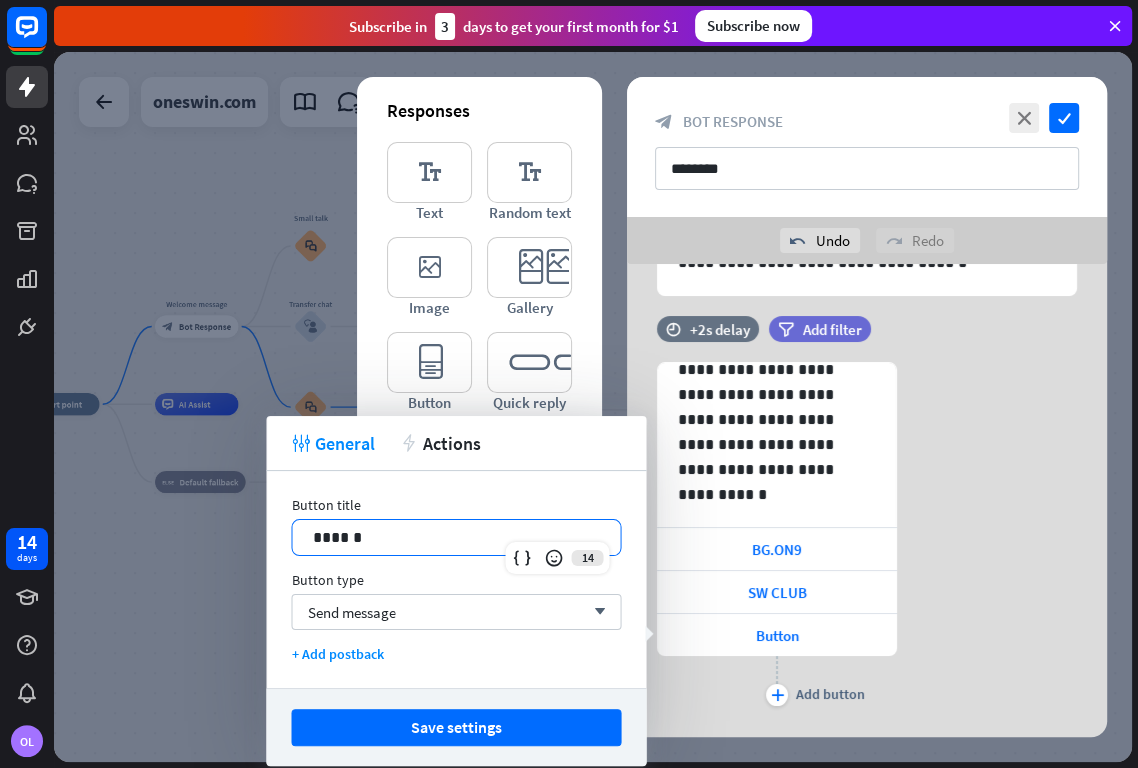 click on "******" at bounding box center [456, 537] 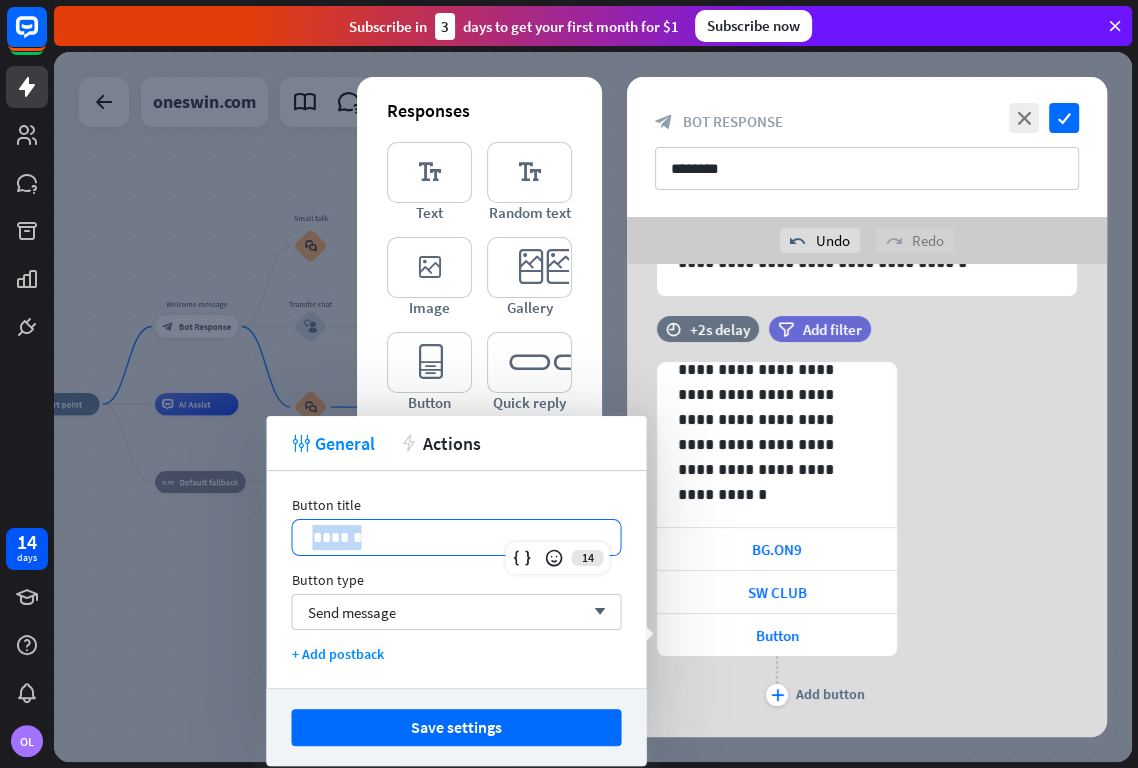 click on "******" at bounding box center [456, 537] 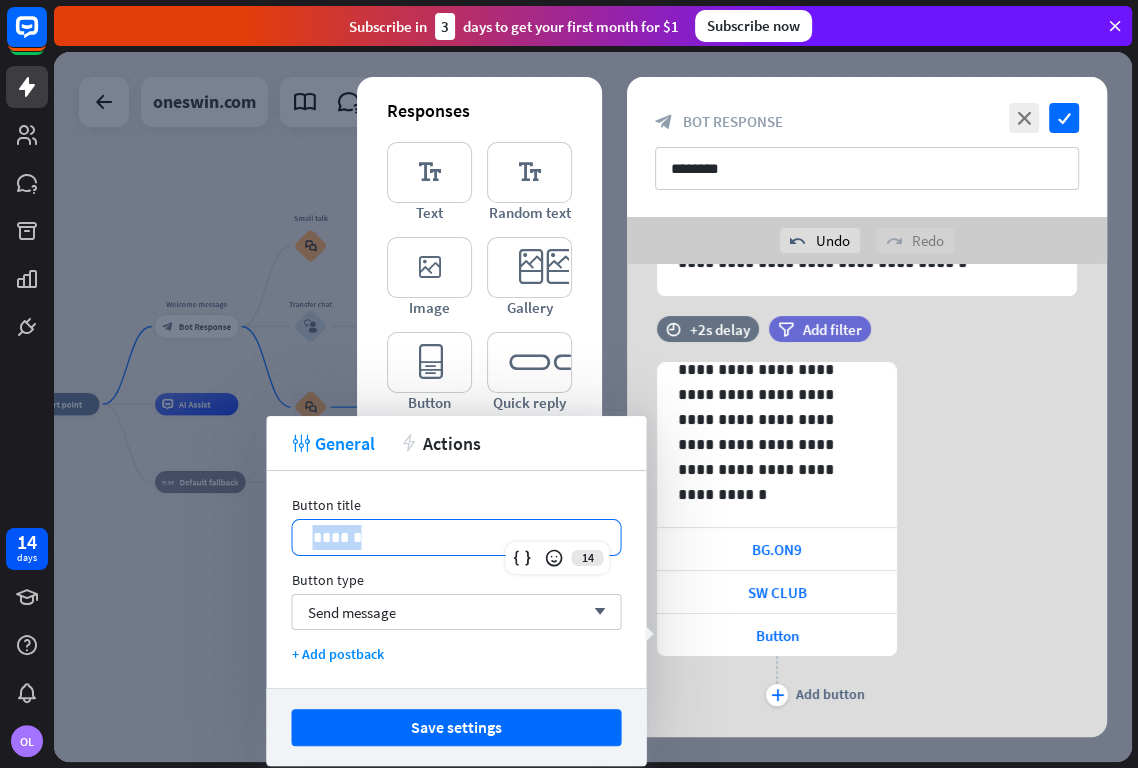 type 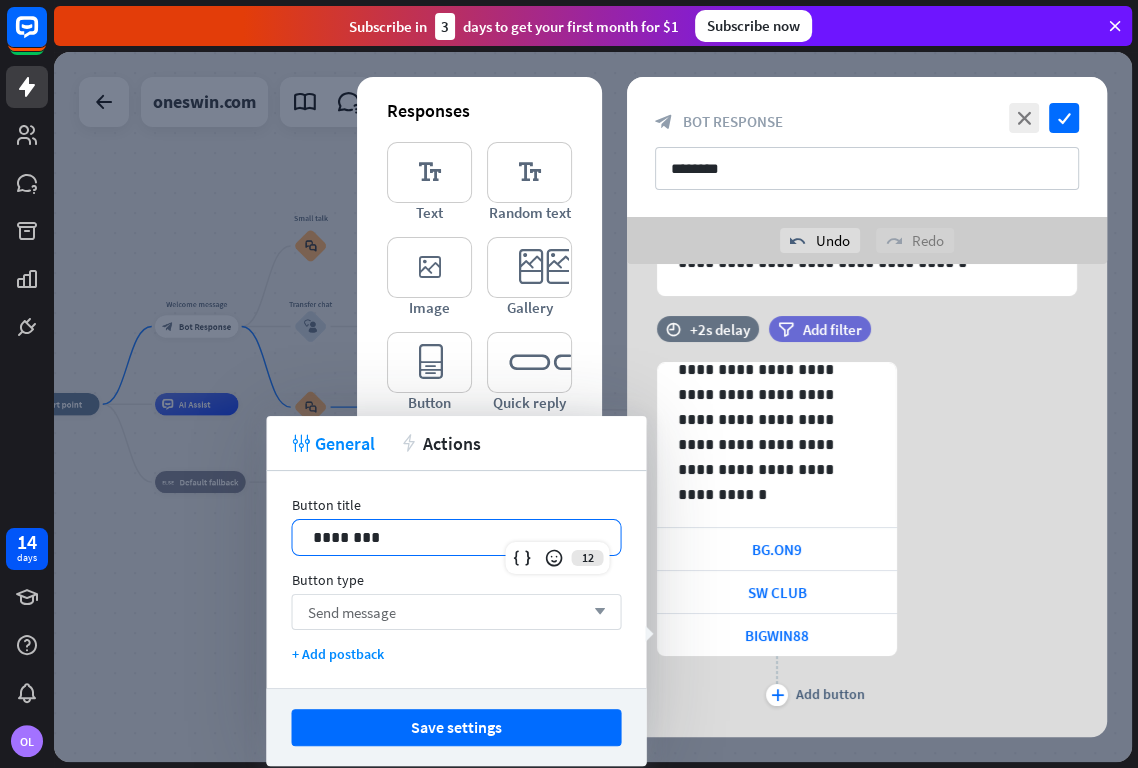 click on "Send message" at bounding box center (351, 612) 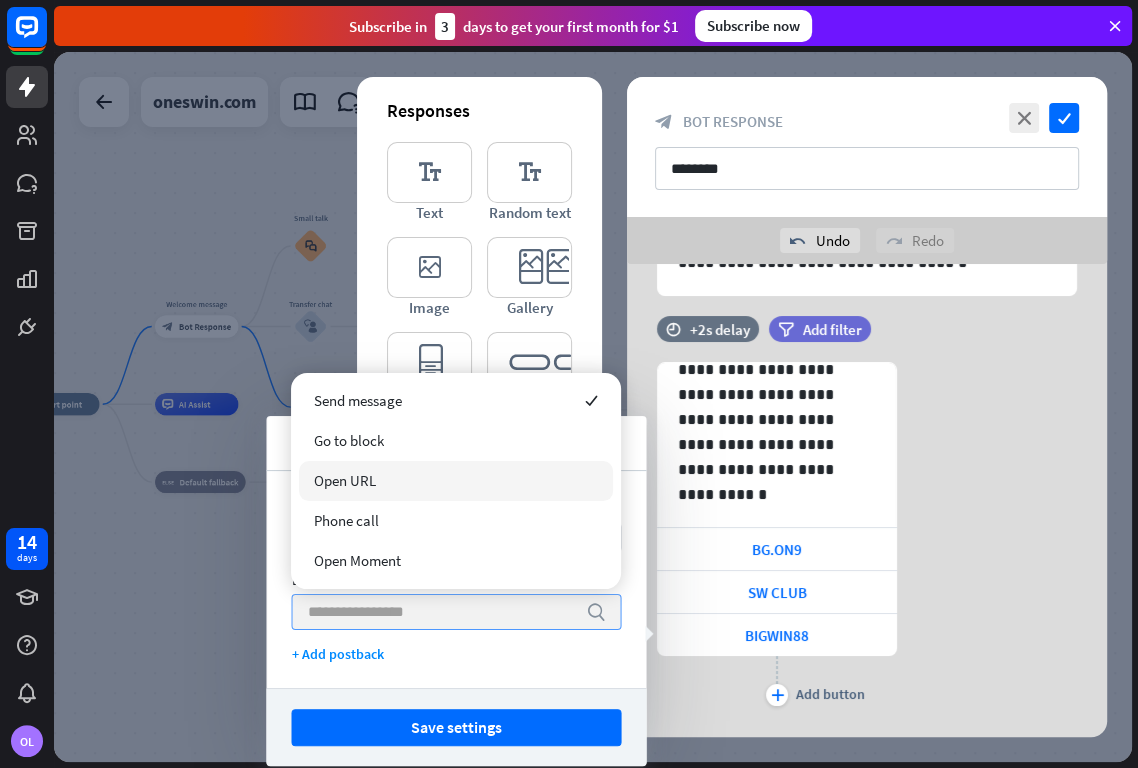 click on "Open URL" at bounding box center (345, 480) 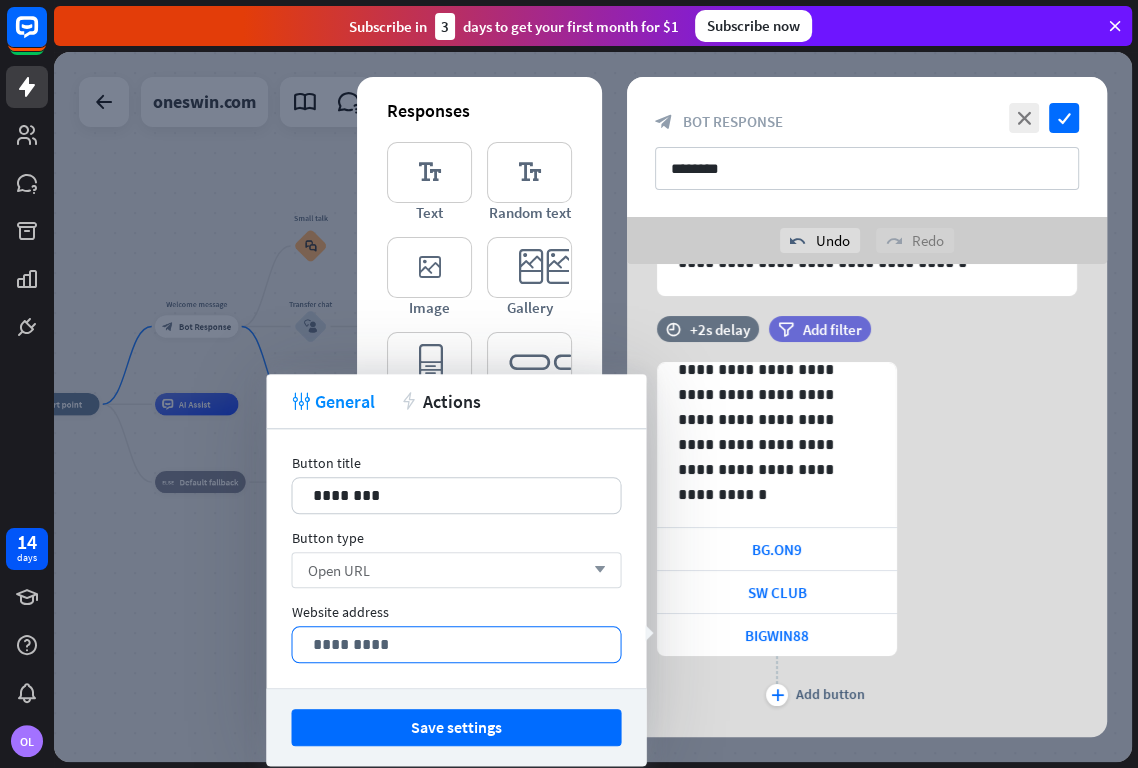 click on "*********" at bounding box center (456, 644) 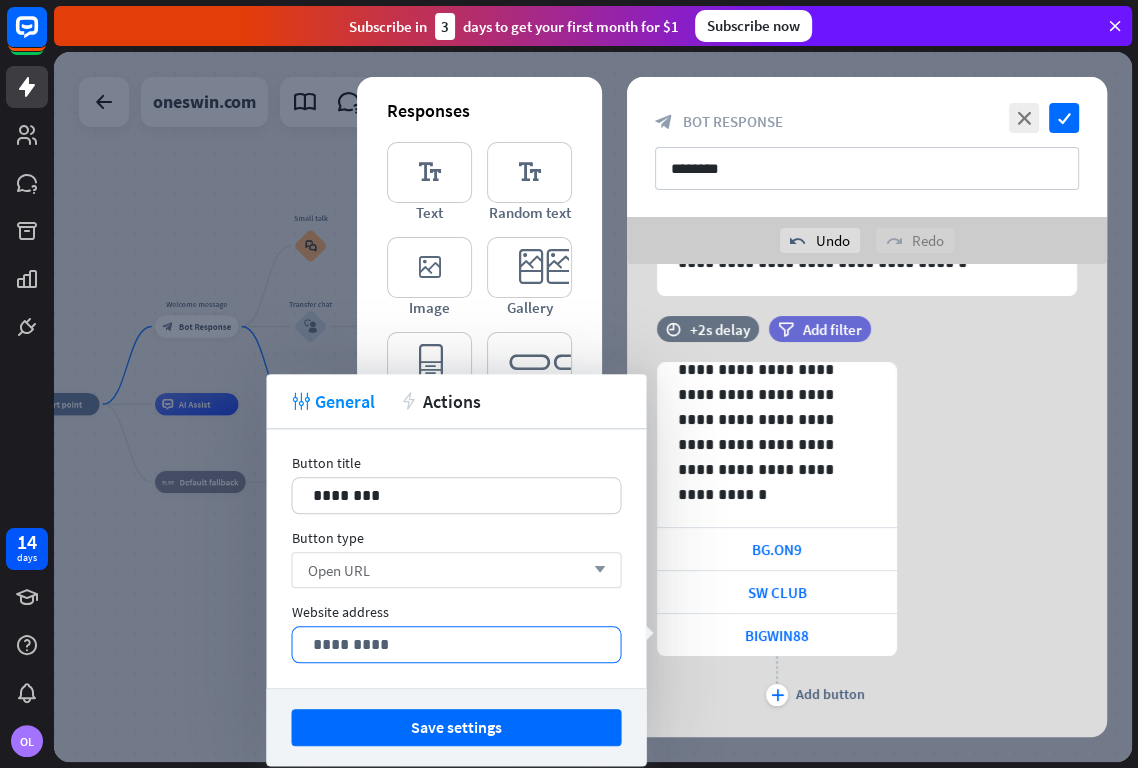 click on "*********" at bounding box center [456, 644] 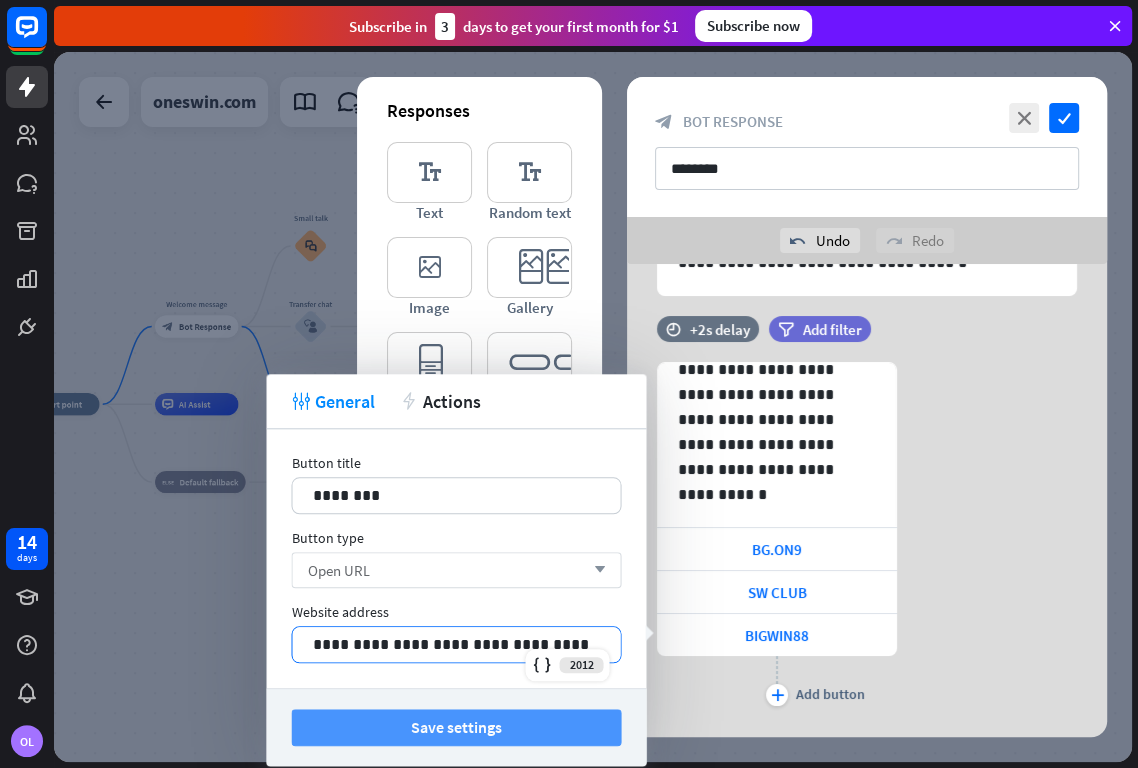 click on "Save settings" at bounding box center (456, 727) 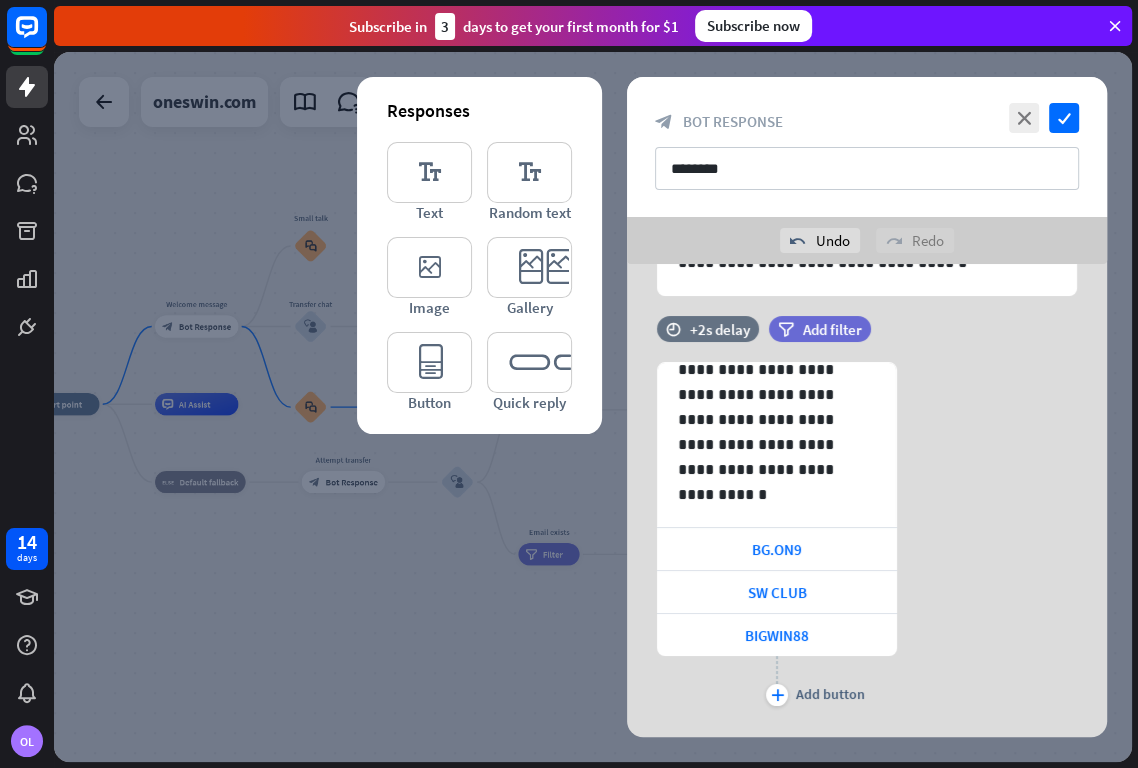drag, startPoint x: 499, startPoint y: 98, endPoint x: 508, endPoint y: 104, distance: 10.816654 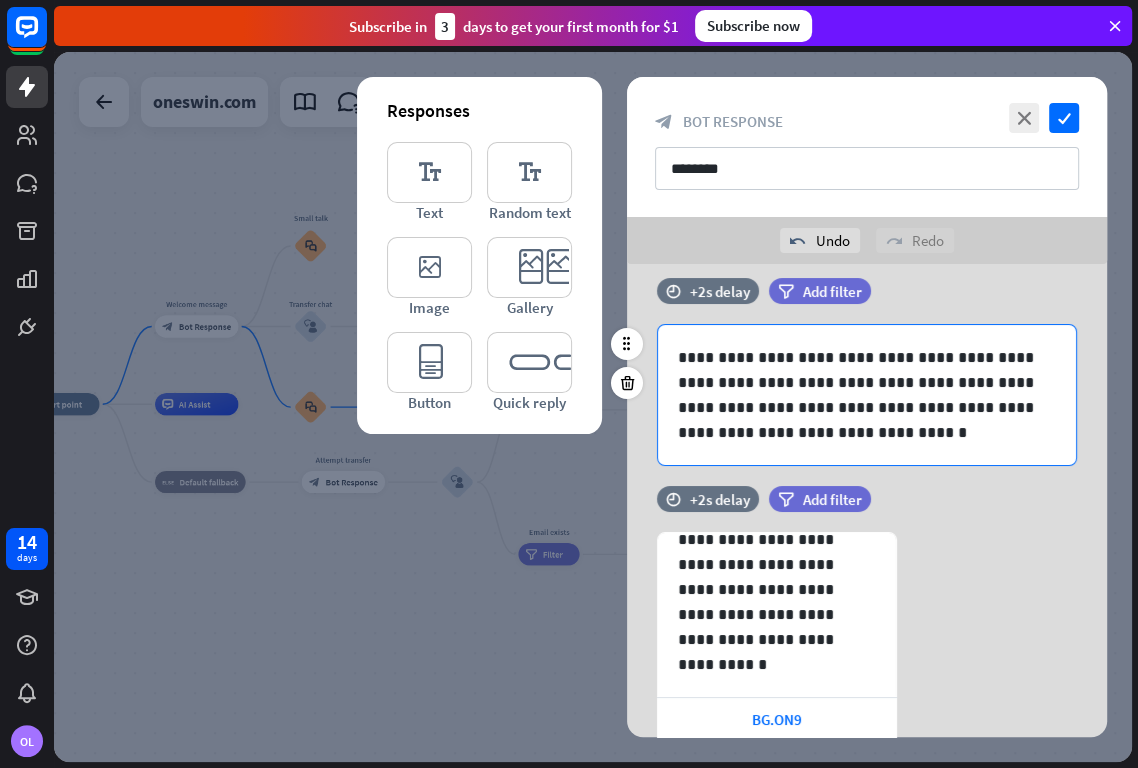 scroll, scrollTop: 0, scrollLeft: 0, axis: both 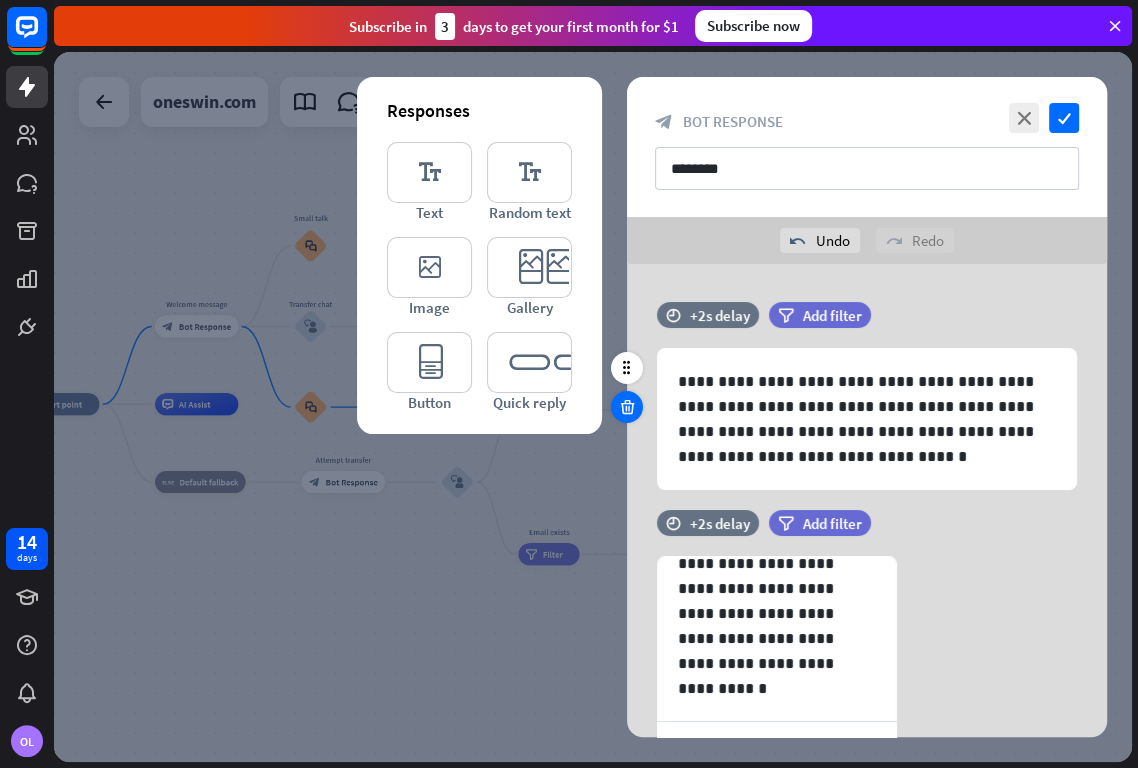 click at bounding box center [627, 407] 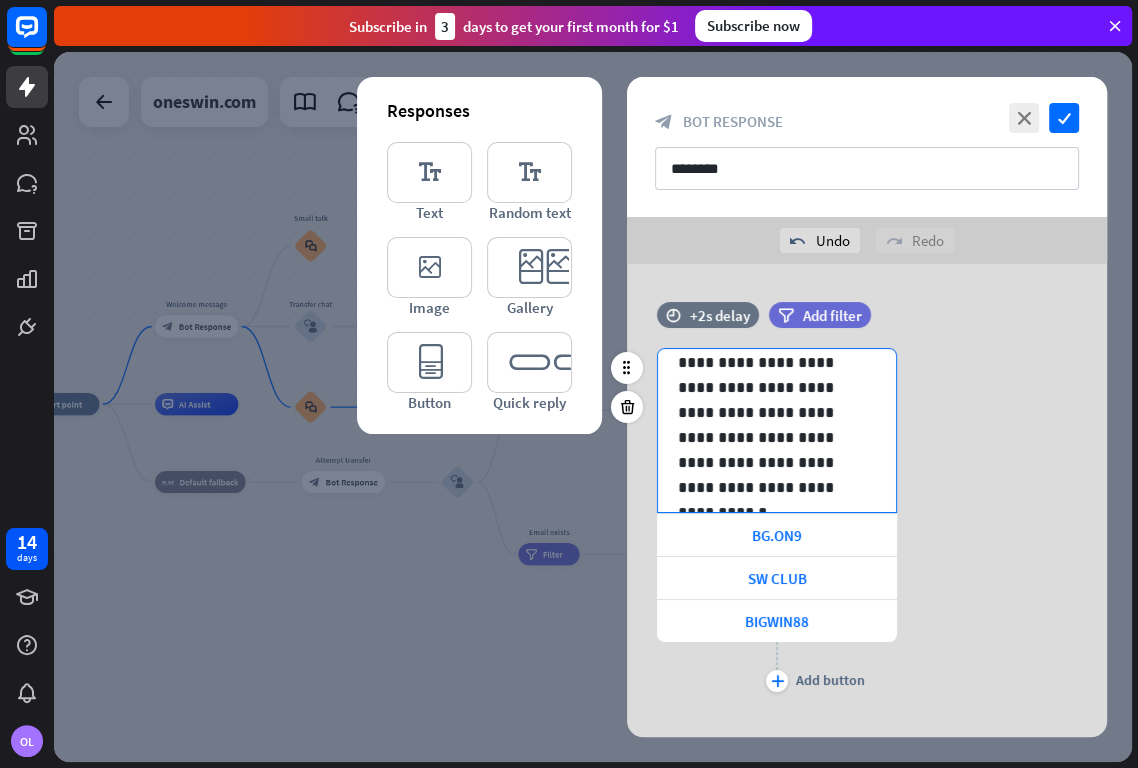scroll, scrollTop: 101, scrollLeft: 0, axis: vertical 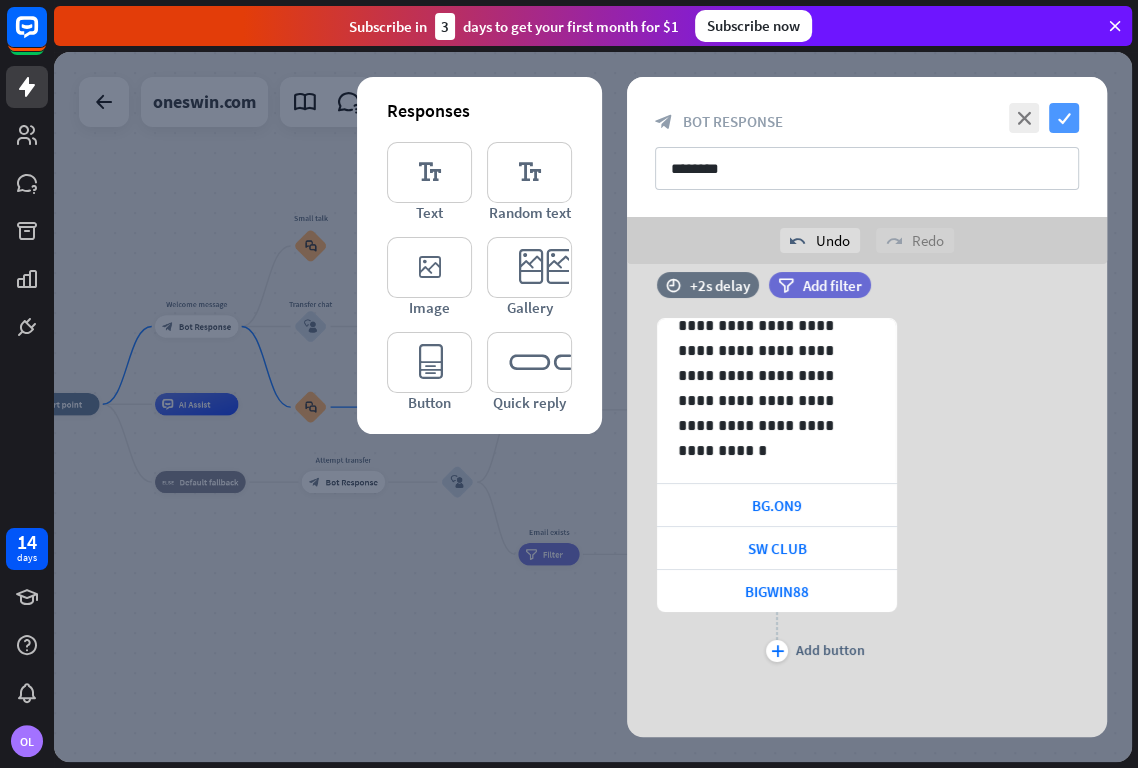 click on "check" at bounding box center [1064, 118] 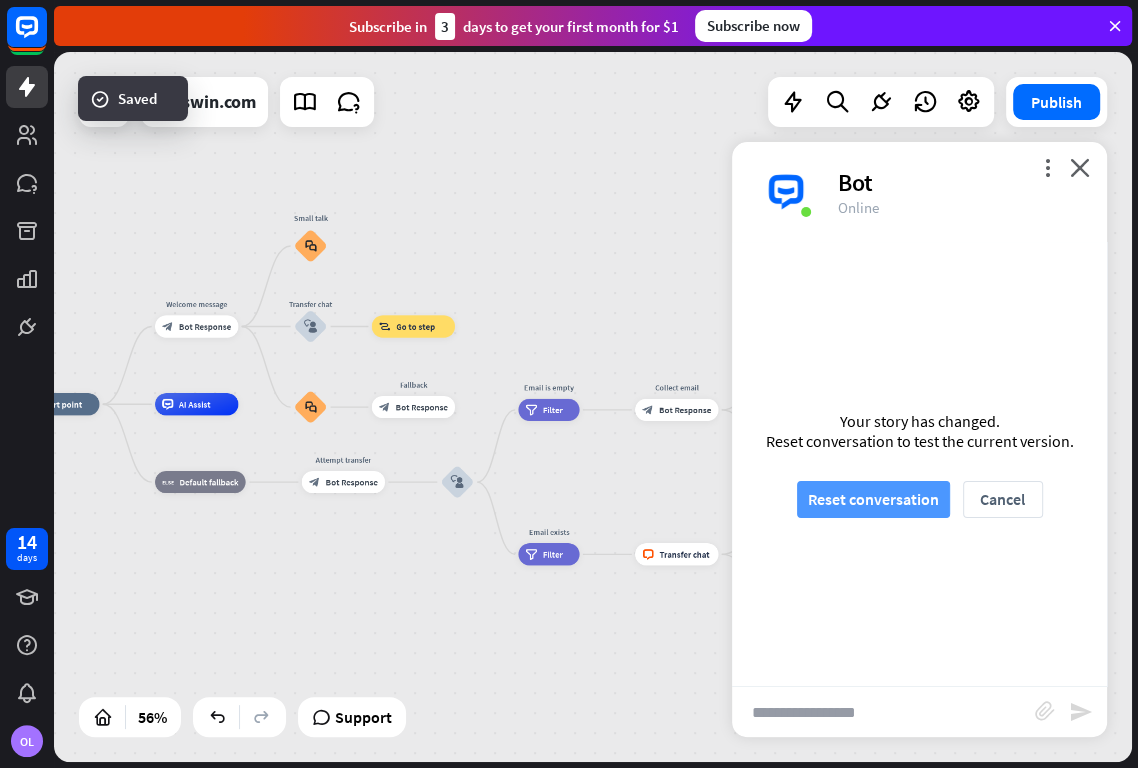 click on "Reset conversation" at bounding box center [873, 499] 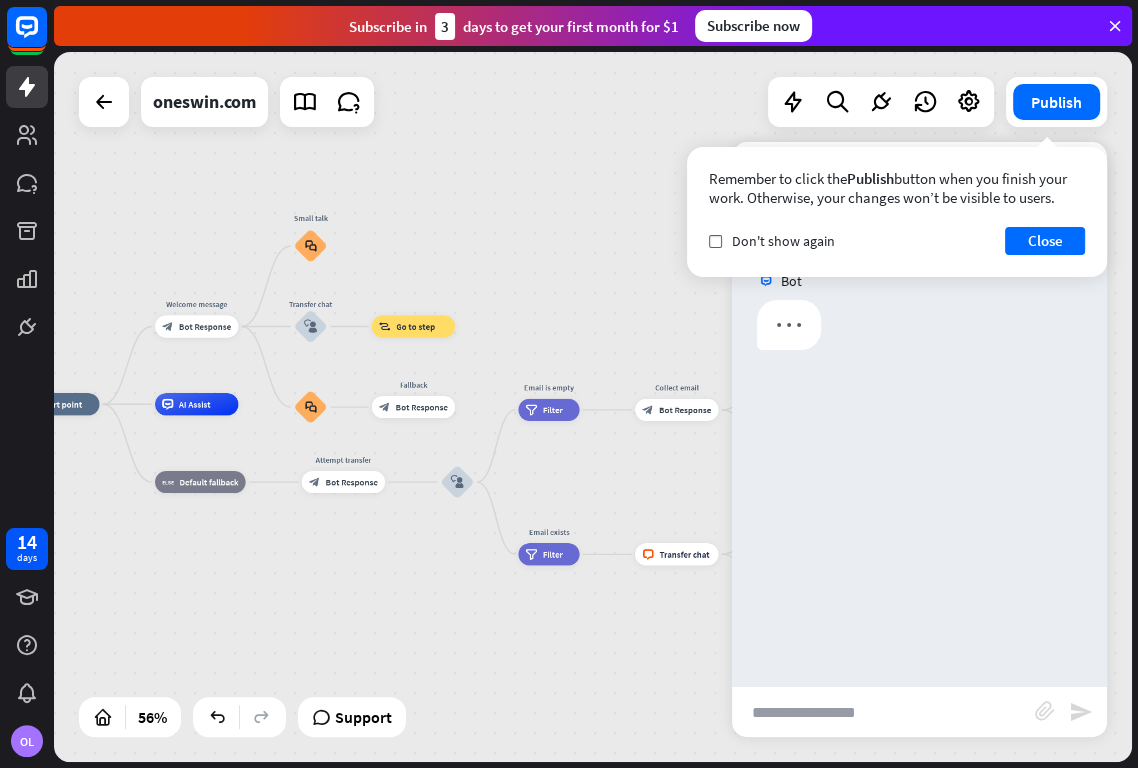 click at bounding box center (883, 712) 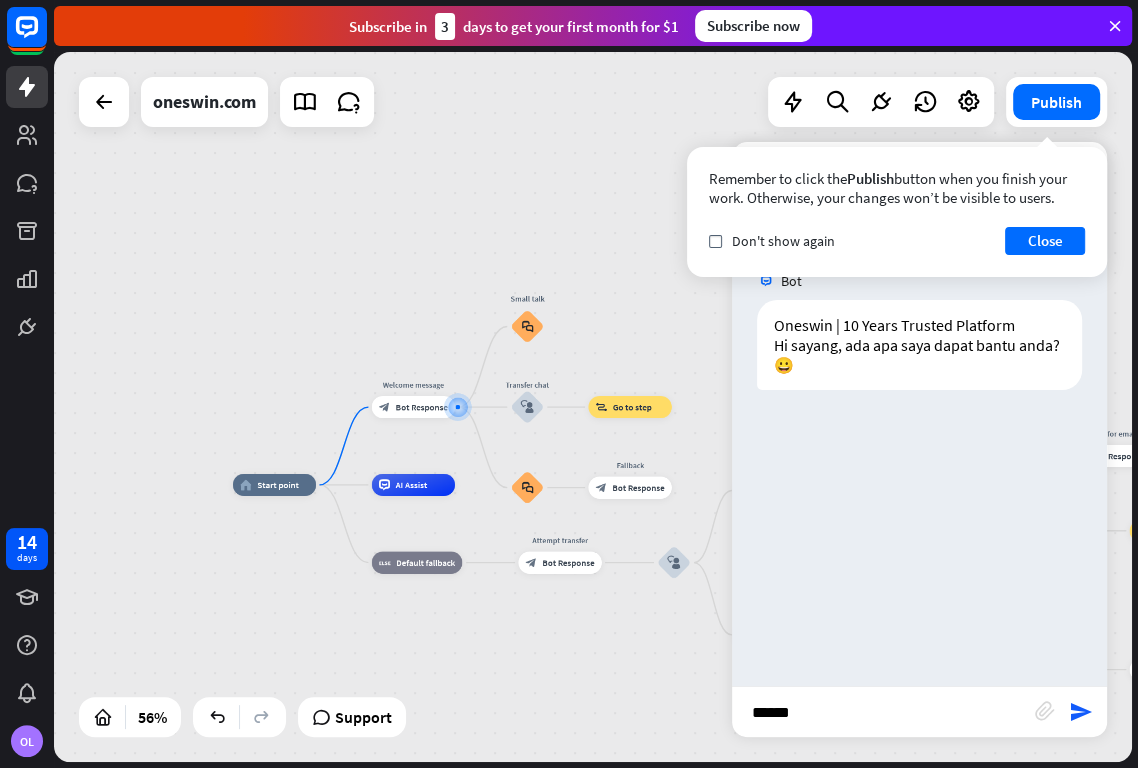 type on "*******" 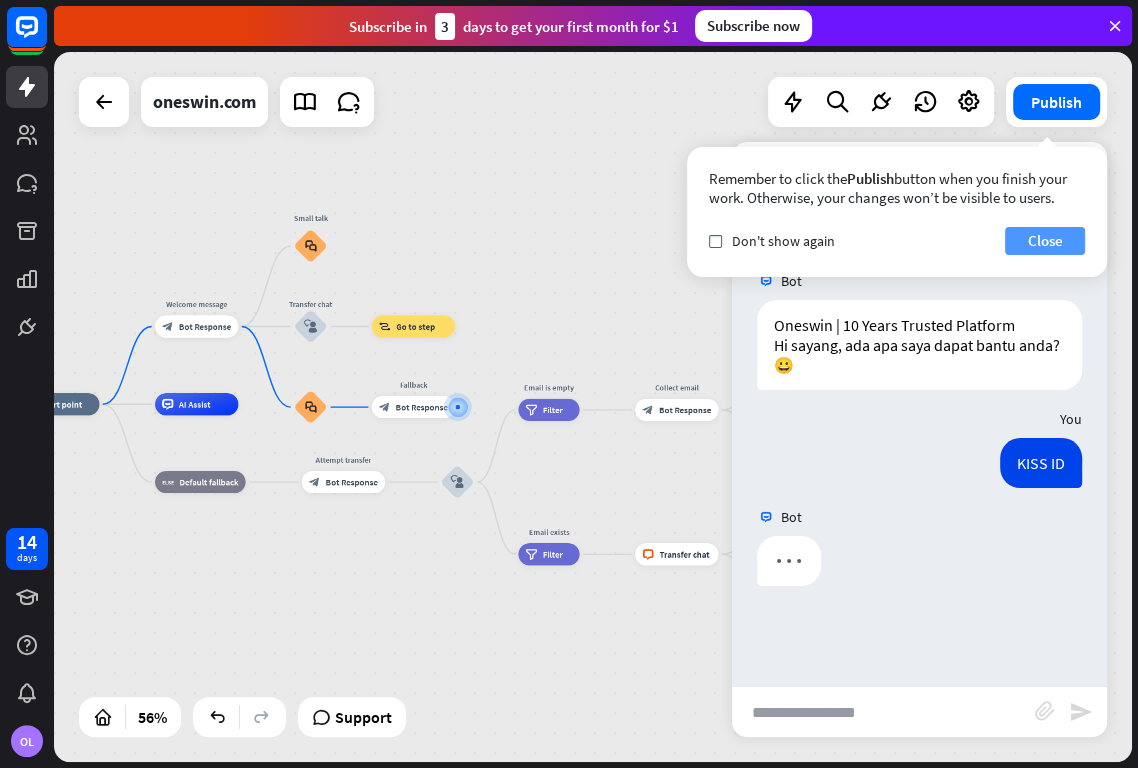 click on "Close" at bounding box center [1045, 241] 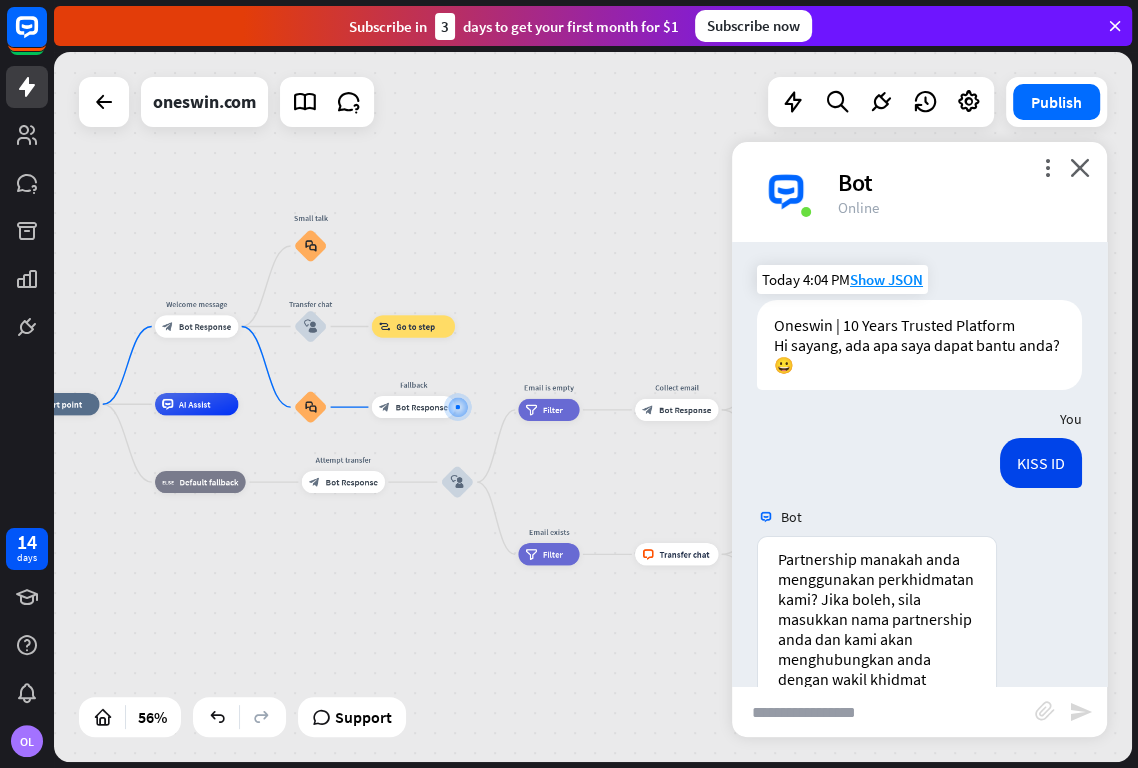 scroll, scrollTop: 218, scrollLeft: 0, axis: vertical 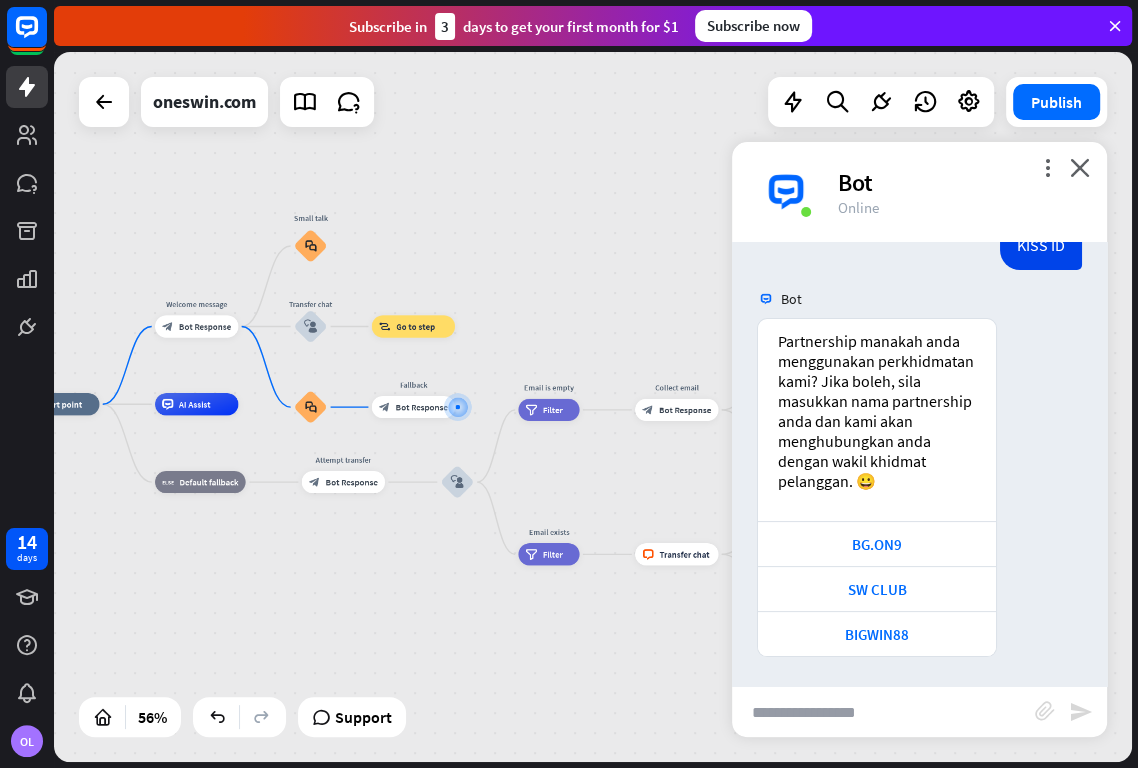 click at bounding box center [883, 712] 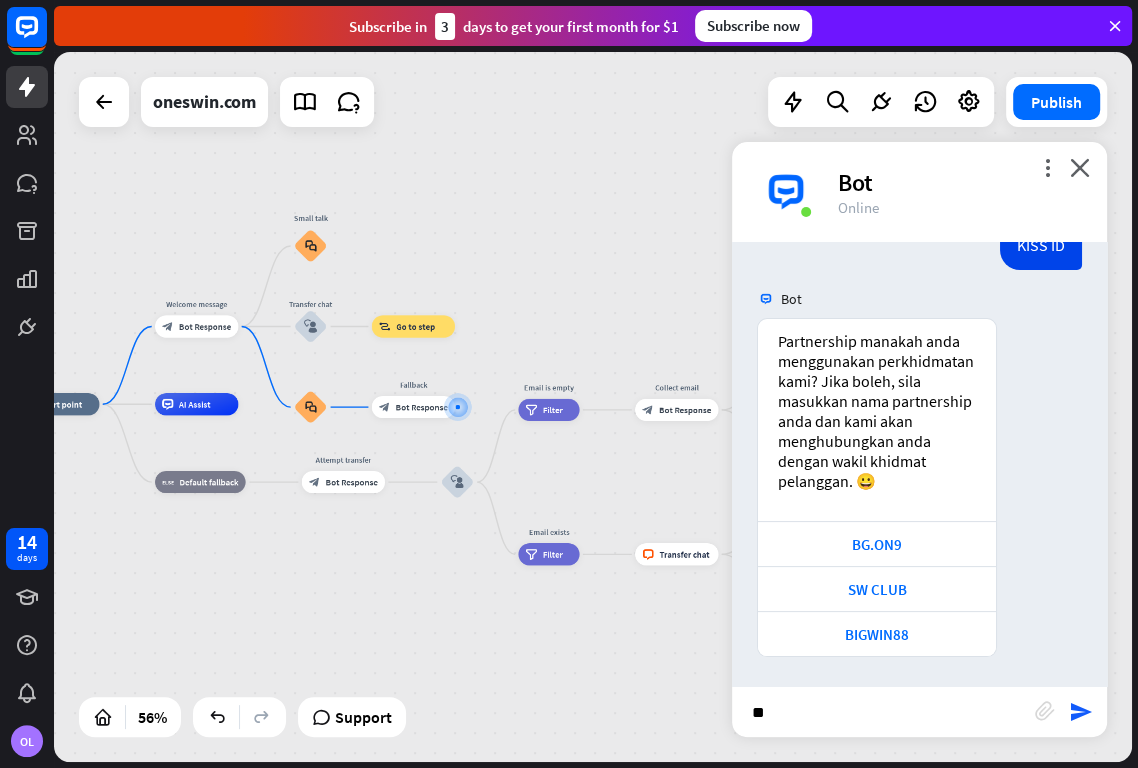 type on "*" 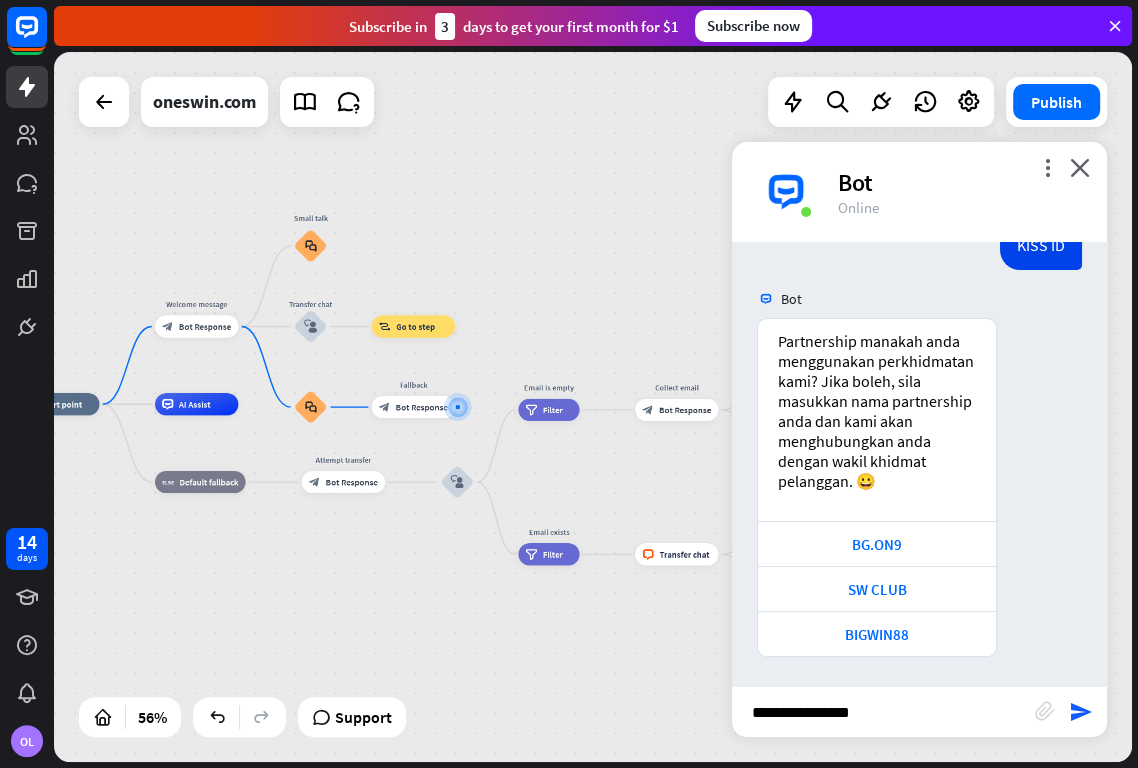 type on "**********" 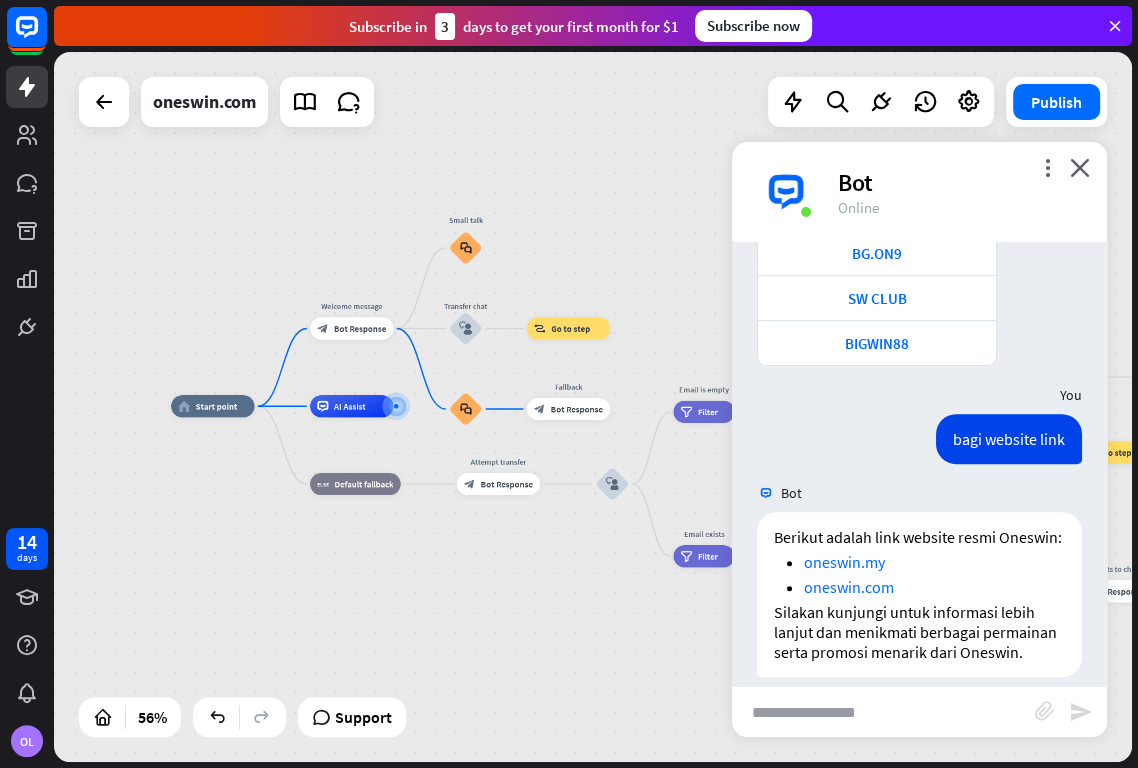 scroll, scrollTop: 569, scrollLeft: 0, axis: vertical 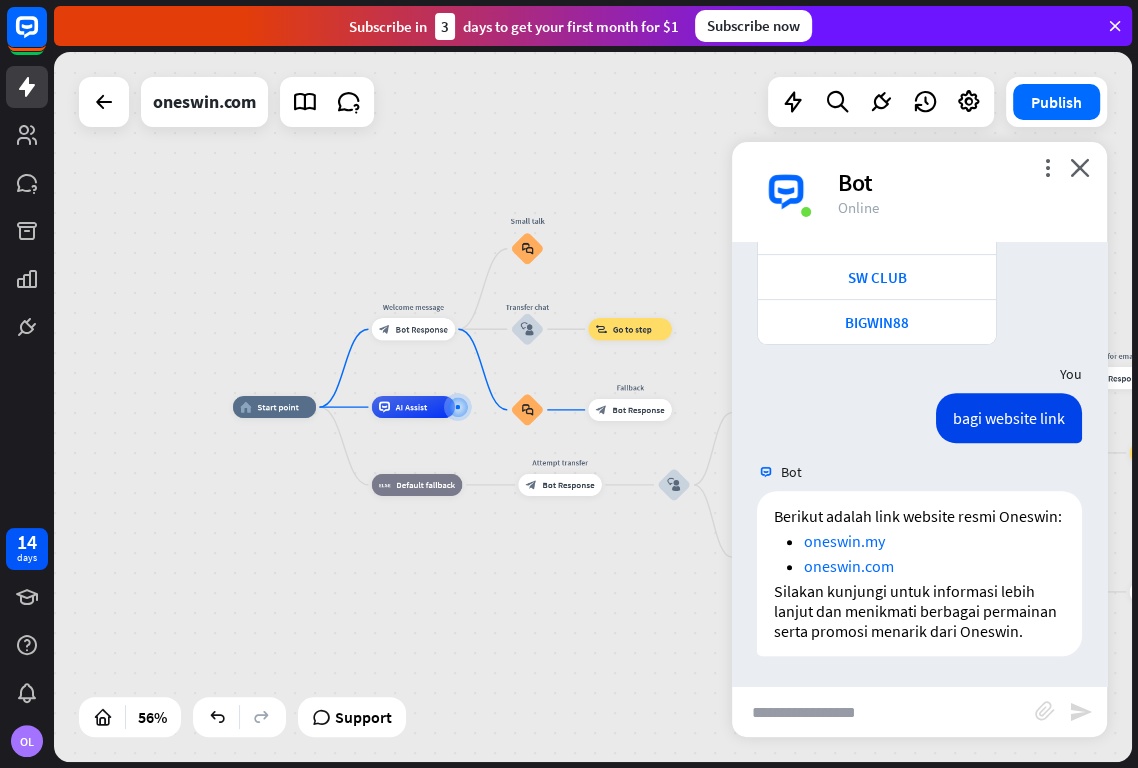 click at bounding box center [883, 712] 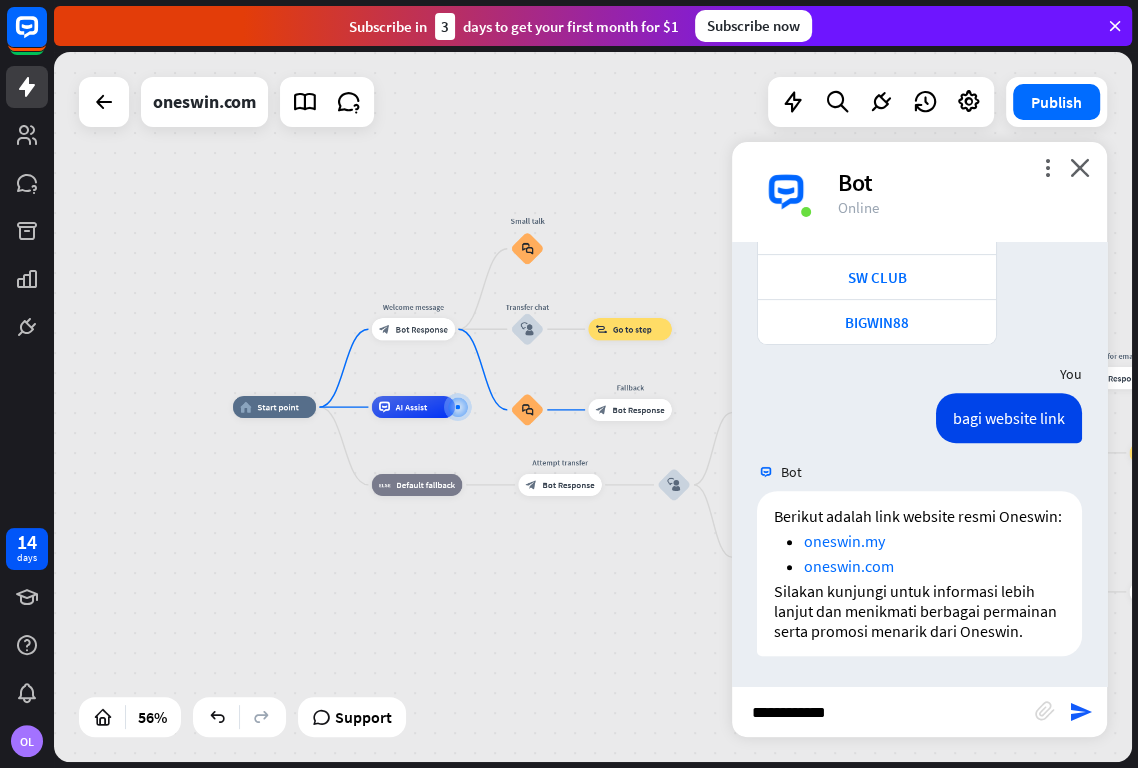 type on "**********" 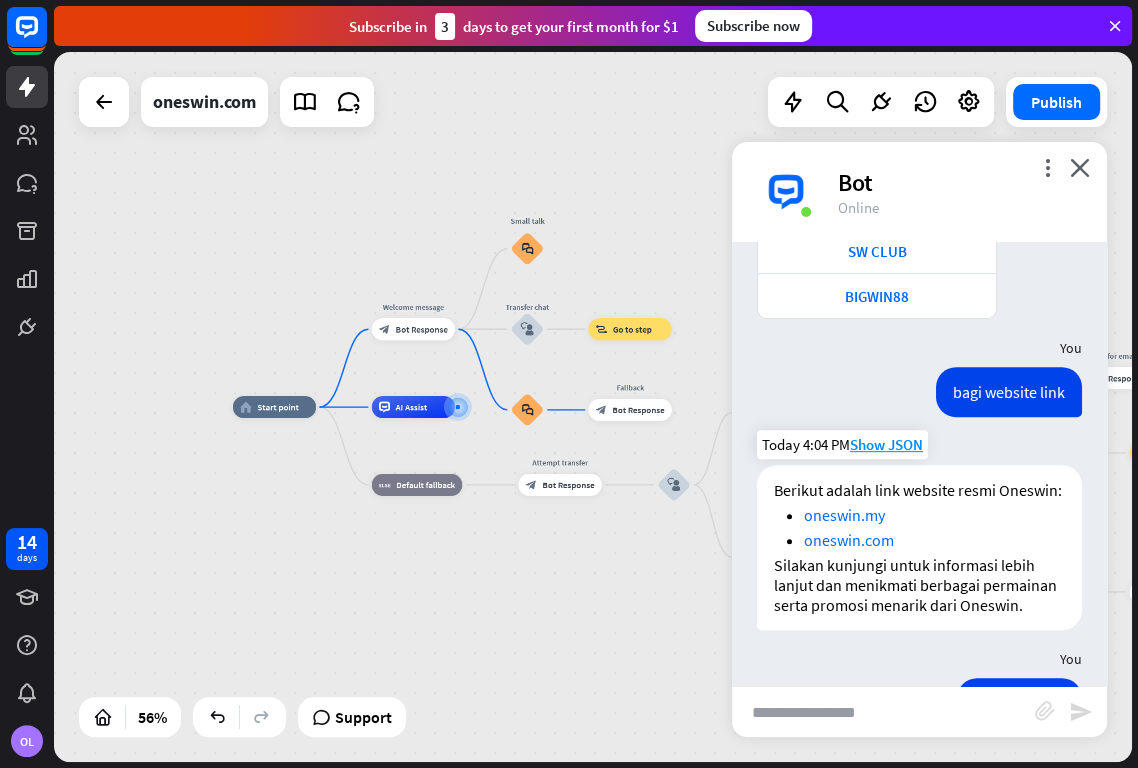 scroll, scrollTop: 1445, scrollLeft: 0, axis: vertical 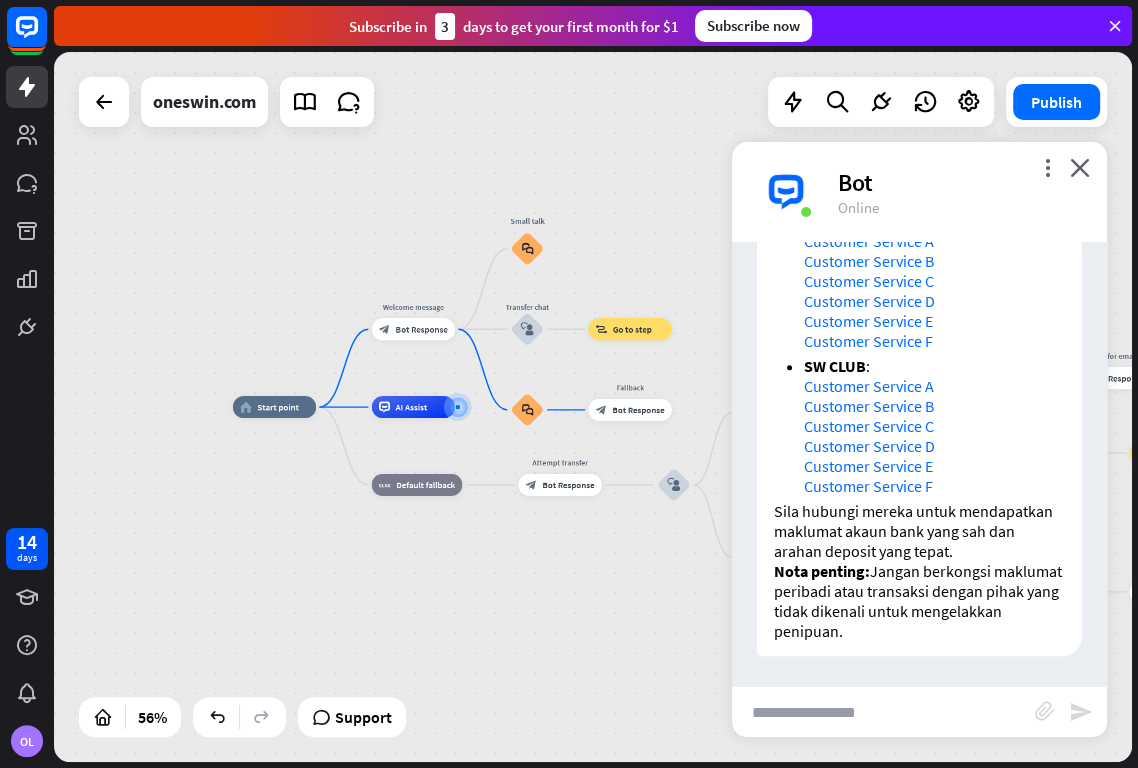 click at bounding box center (883, 712) 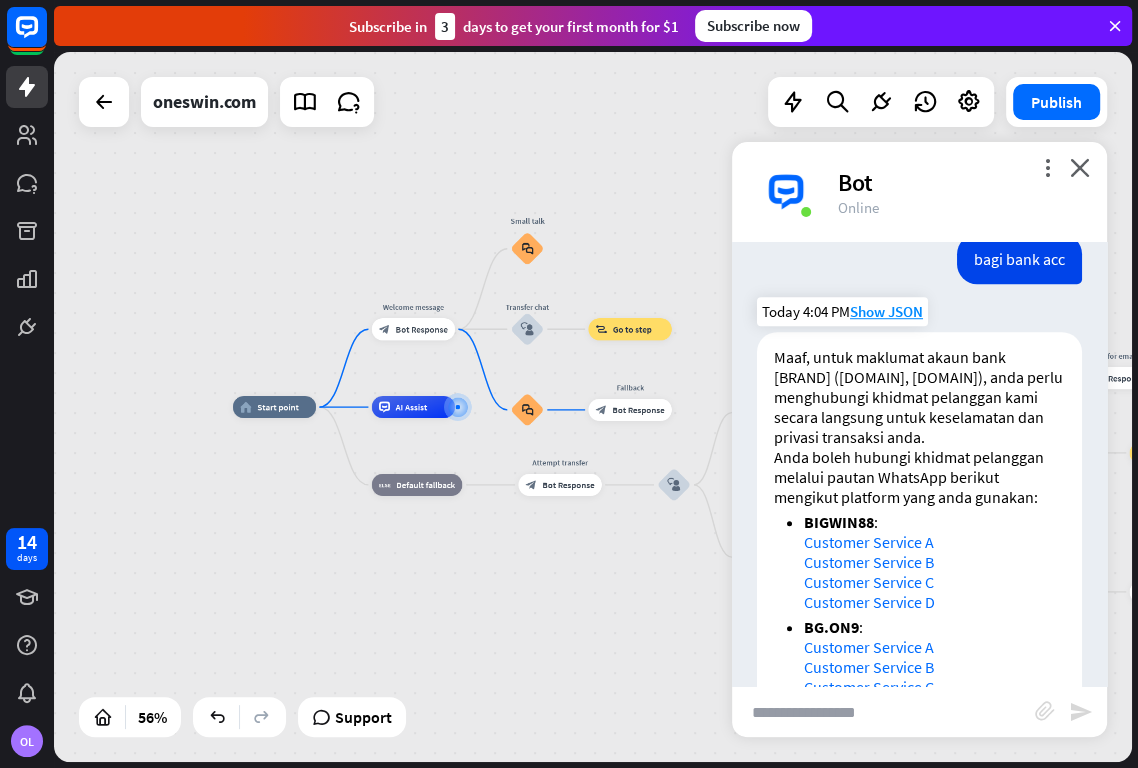 scroll, scrollTop: 1445, scrollLeft: 0, axis: vertical 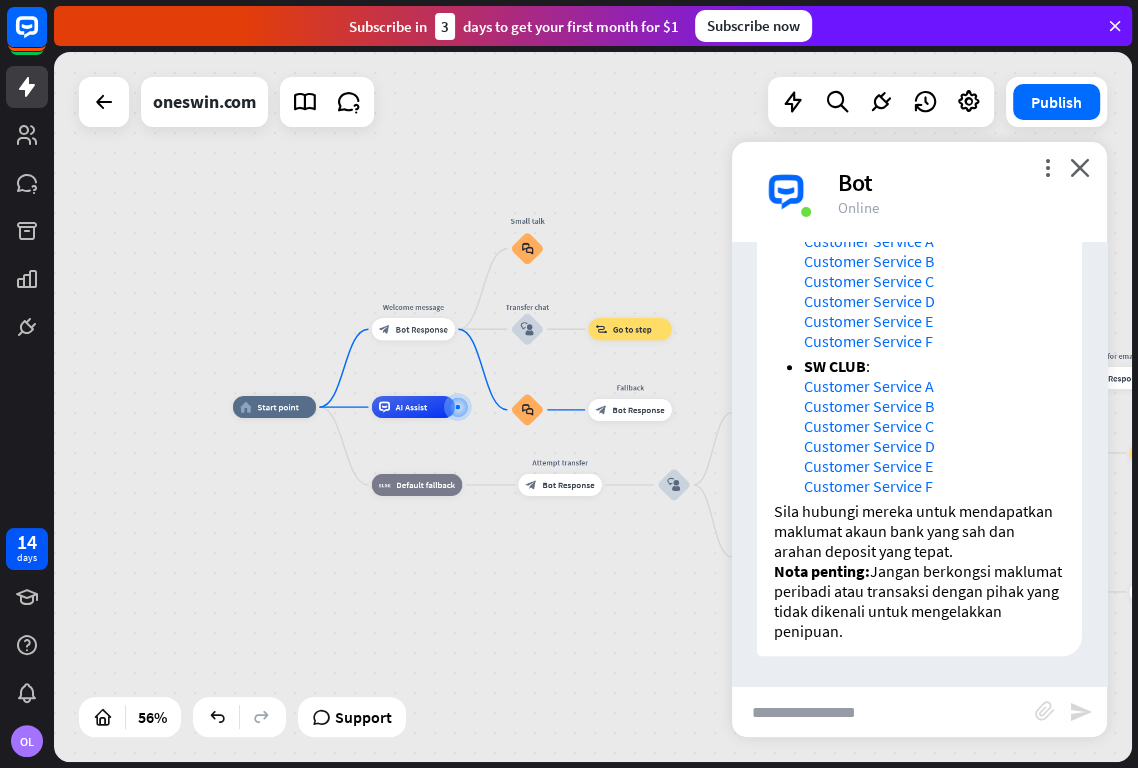 click at bounding box center [883, 712] 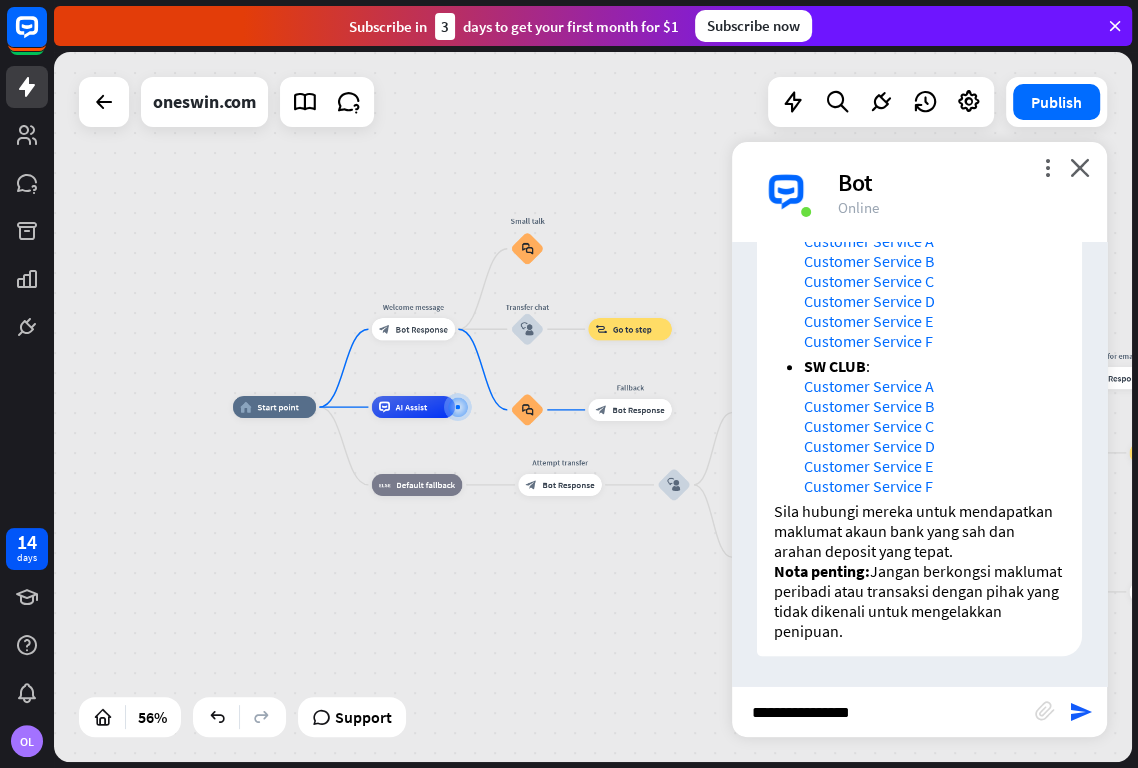 type on "**********" 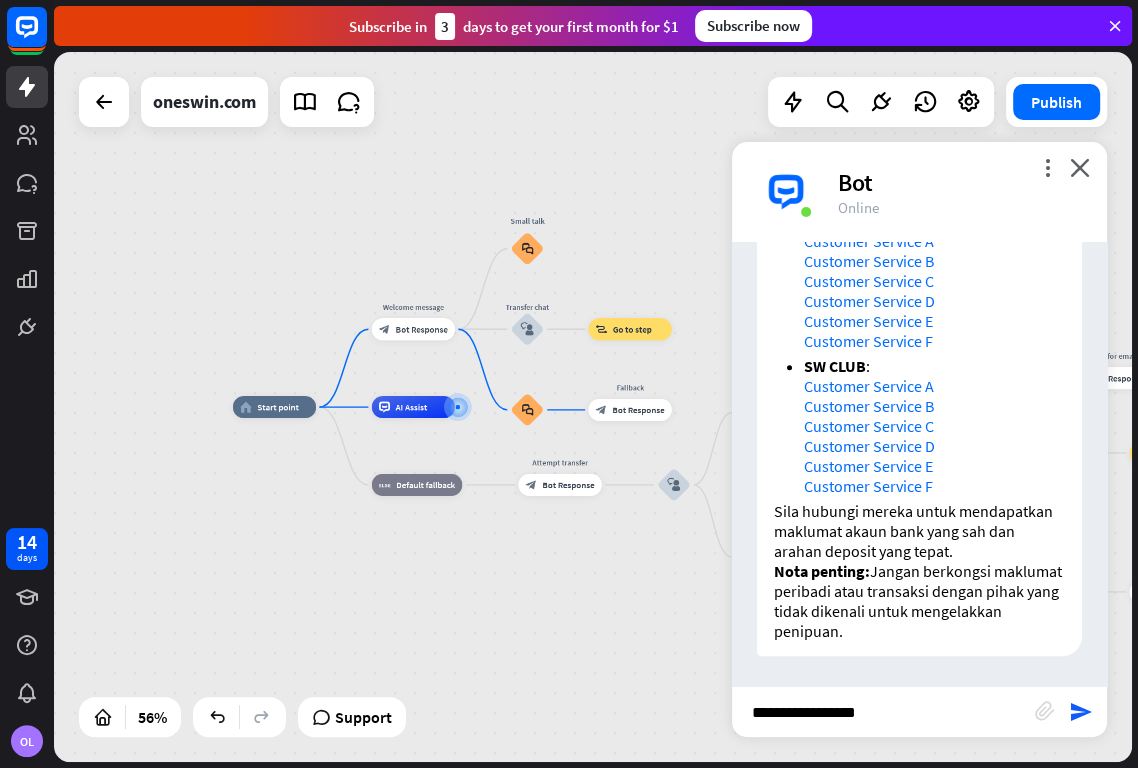 type 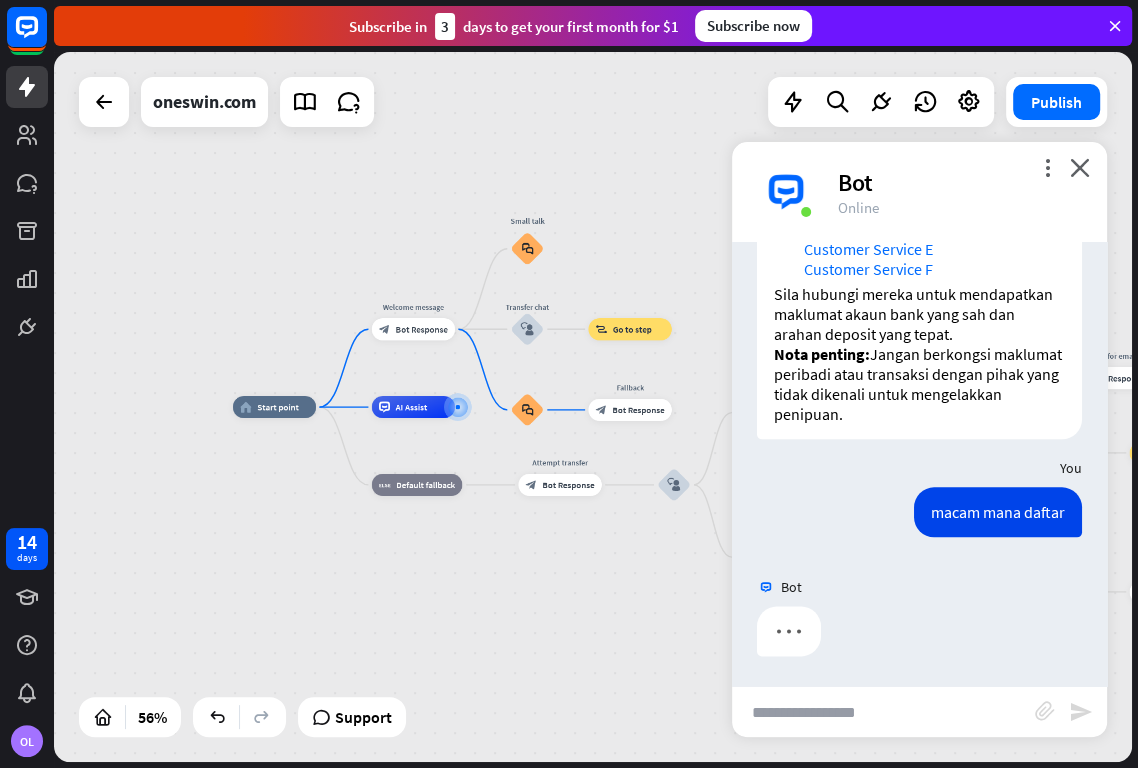 scroll, scrollTop: 1662, scrollLeft: 0, axis: vertical 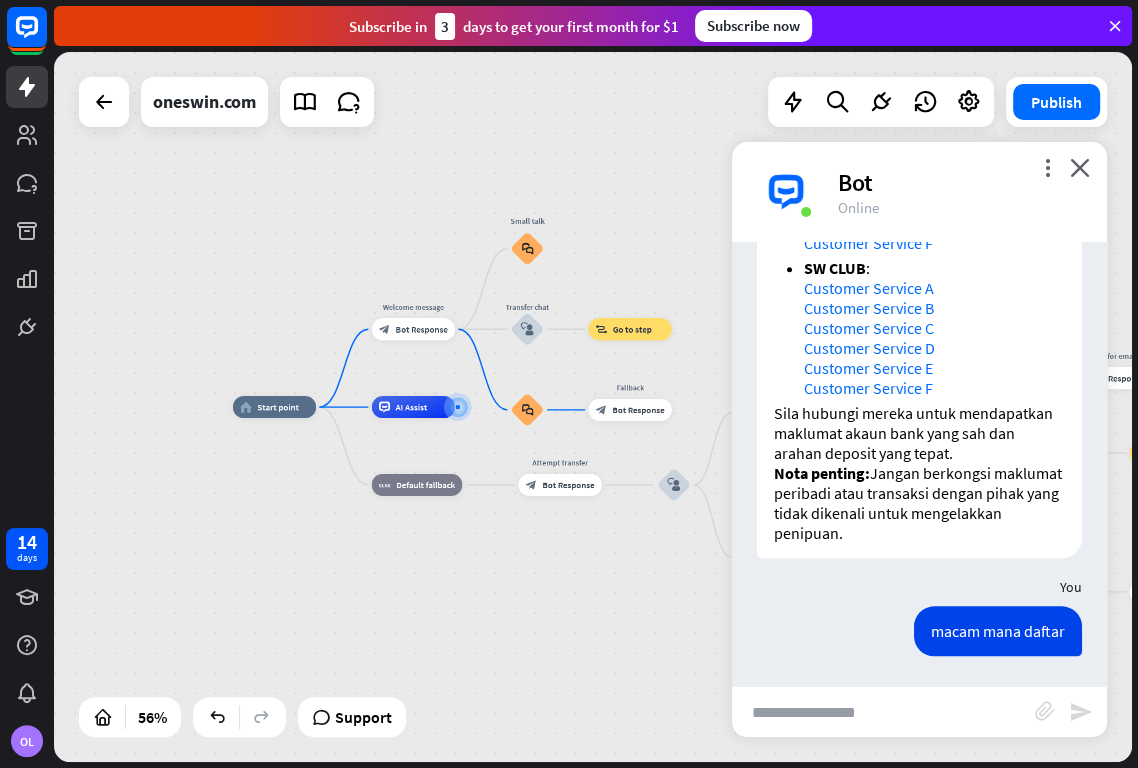click at bounding box center (883, 712) 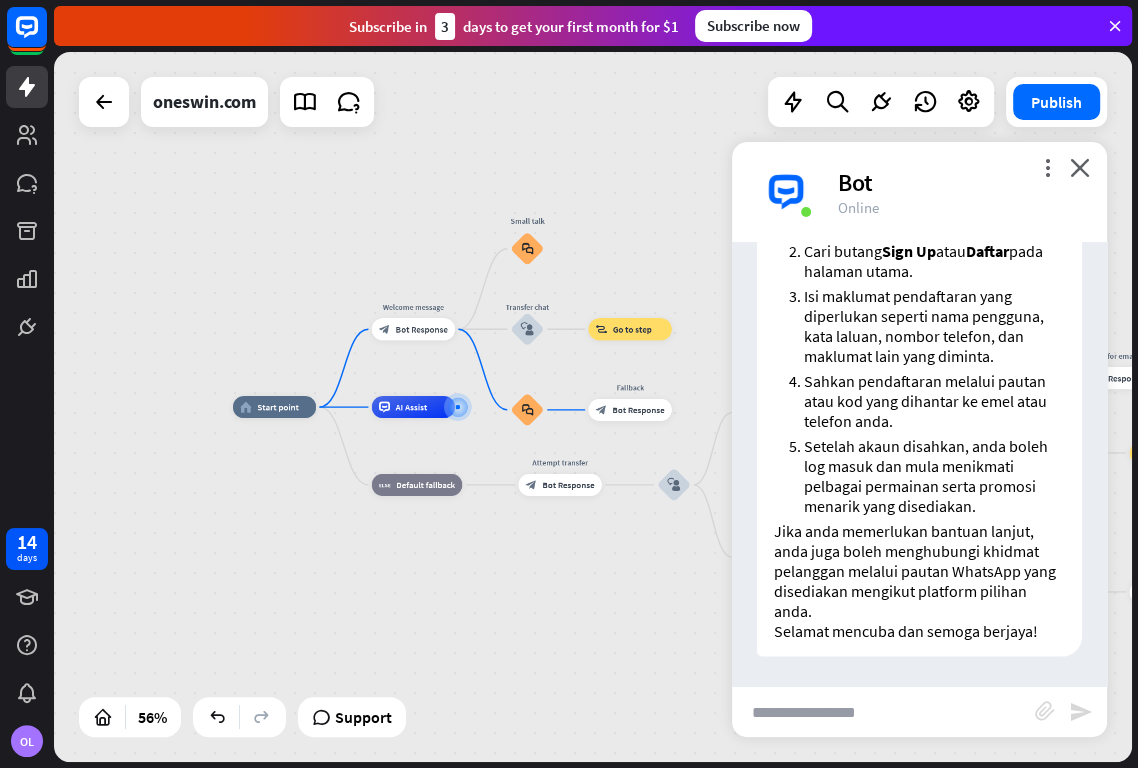click at bounding box center (883, 712) 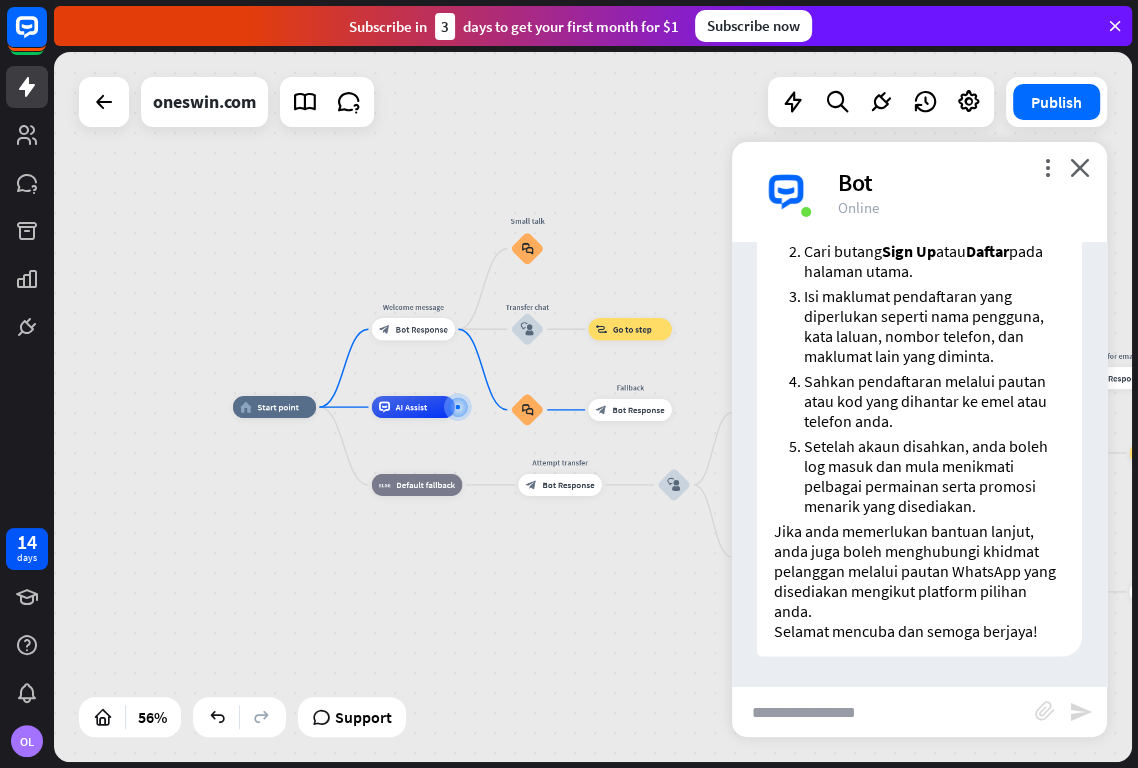 scroll, scrollTop: 1939, scrollLeft: 0, axis: vertical 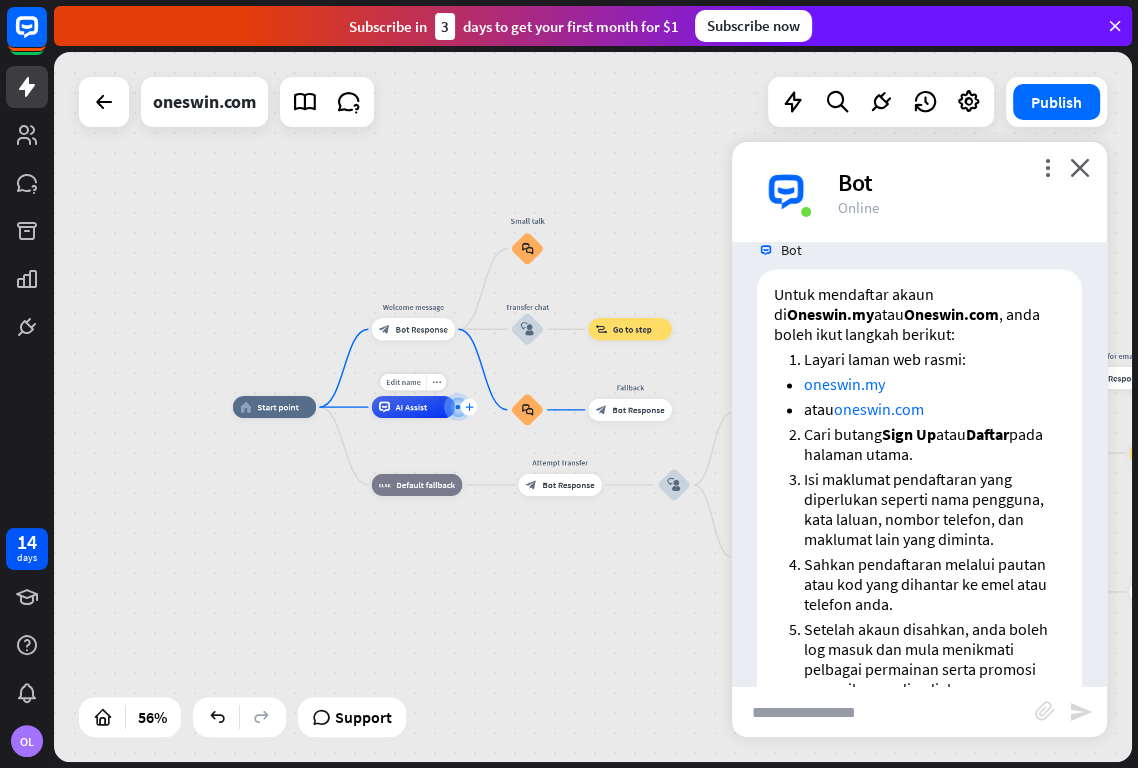click on "plus" at bounding box center (469, 407) 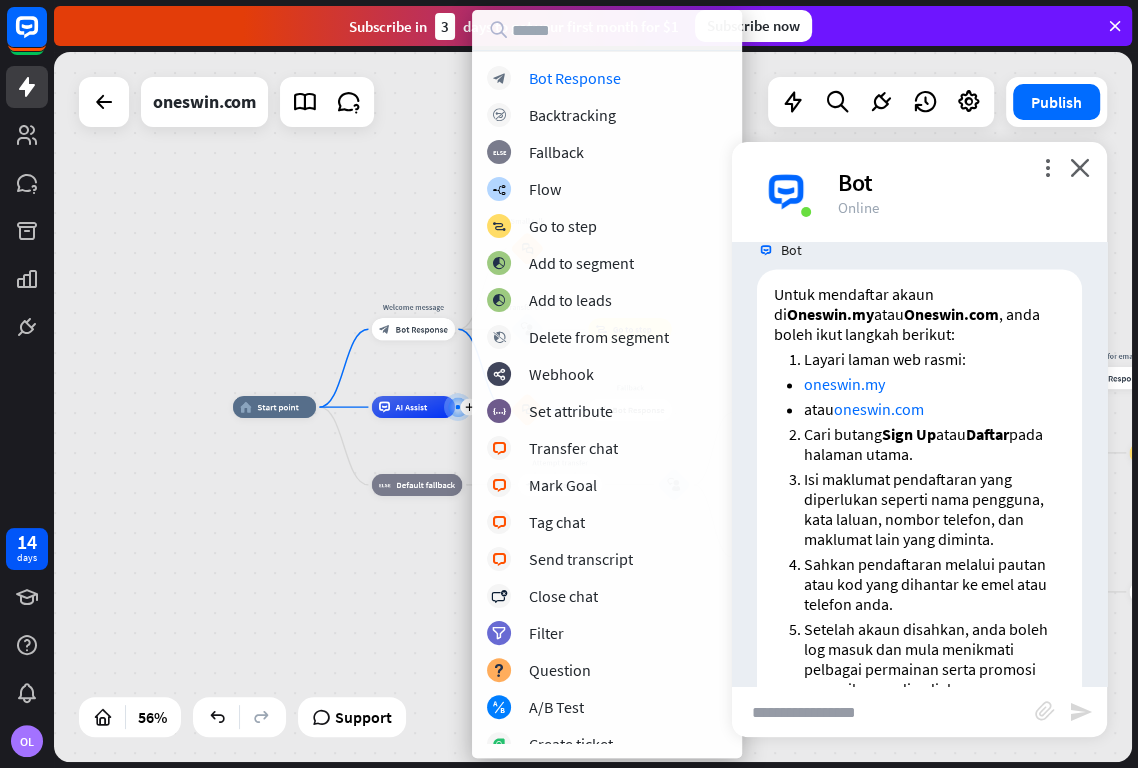 click on "home_2   Start point                 Welcome message   block_bot_response   Bot Response                 Small talk   block_faq                 Transfer chat   block_user_input                   block_goto   Go to step                   block_faq                 Fallback   block_bot_response   Bot Response               plus       AI Assist                       block_fallback   Default fallback                 Attempt transfer   block_bot_response   Bot Response                   block_user_input                 Email is empty   filter   Filter                 Collect email   block_bot_response   Bot Response                   block_user_input                 Thanks for email!   block_bot_response   Bot Response                 Go to "Transfer chat"   block_goto   Go to step                   block_fallback   Fallback                   block_goto   Go to step                 Email exists   filter   Filter                   block_livechat   Transfer chat                   block_success" at bounding box center [593, 407] 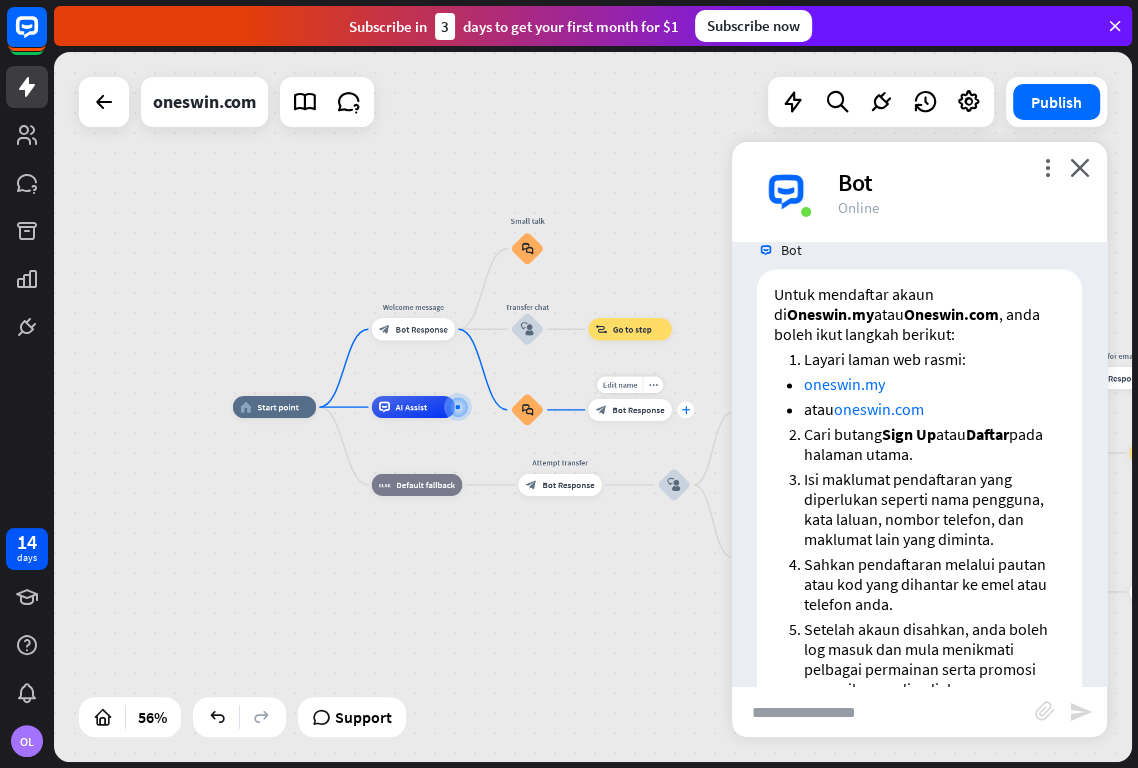 click on "plus" at bounding box center (685, 409) 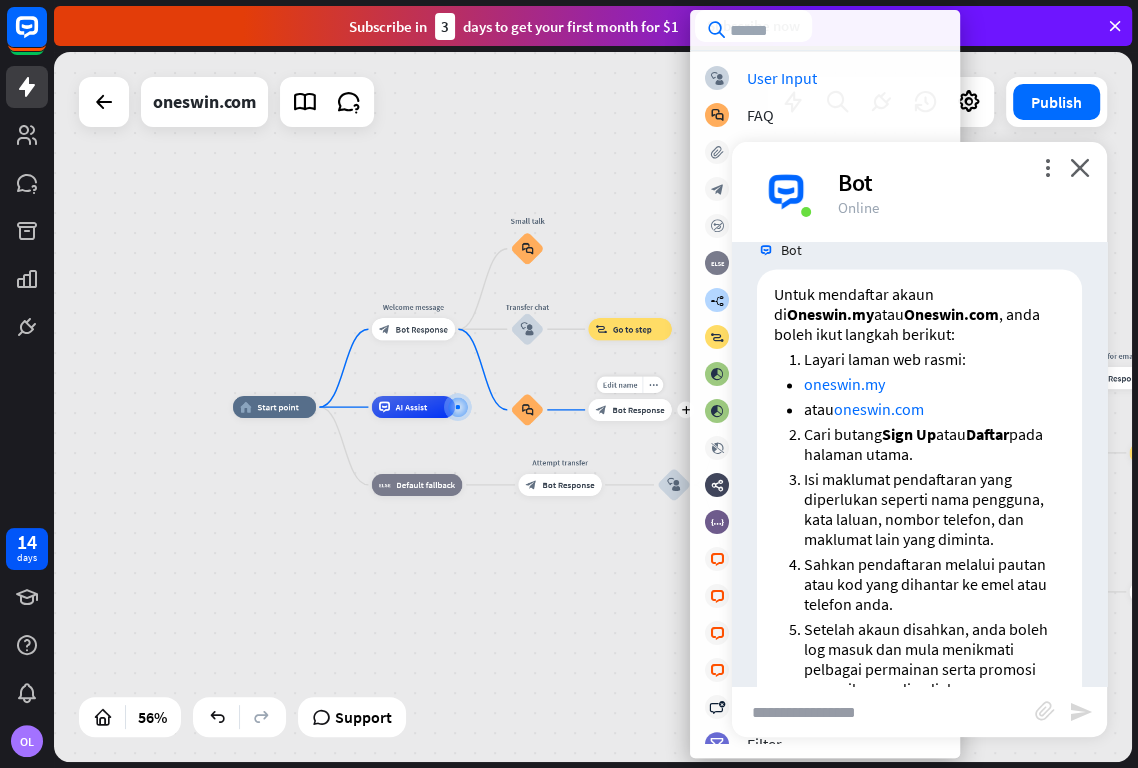 click on "Bot Response" at bounding box center (638, 409) 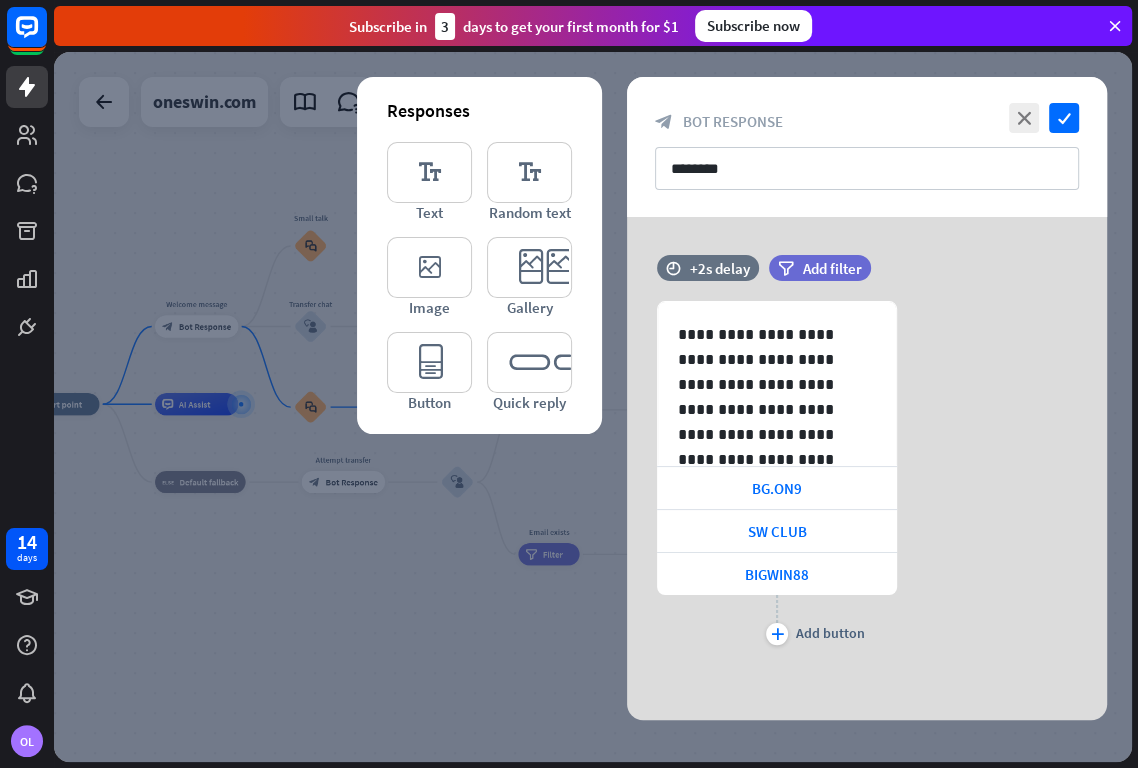 click at bounding box center [593, 407] 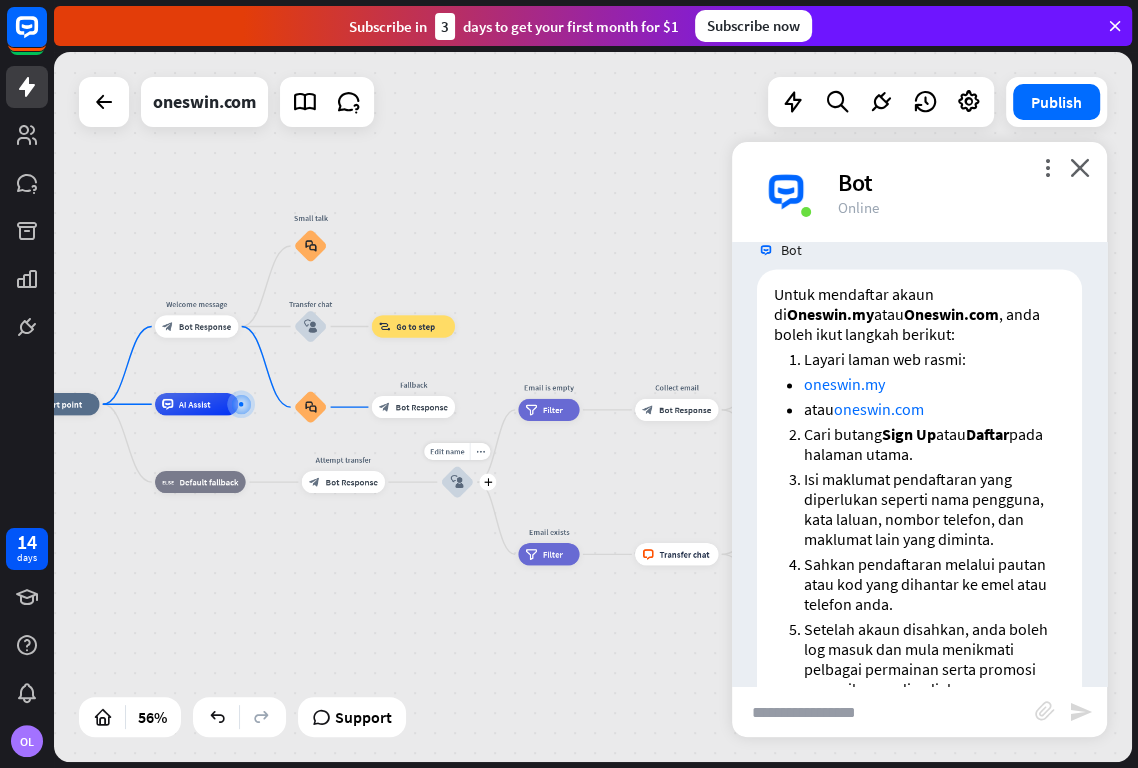 scroll, scrollTop: 1979, scrollLeft: 0, axis: vertical 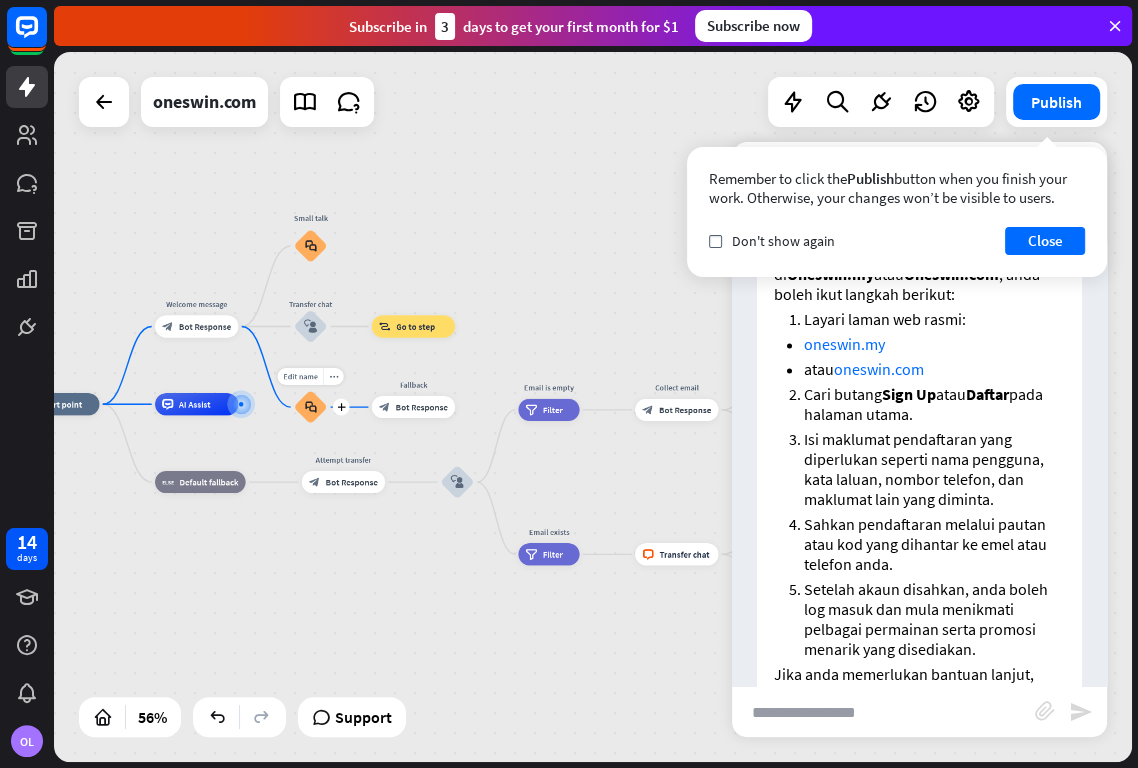 click on "block_faq" at bounding box center [311, 407] 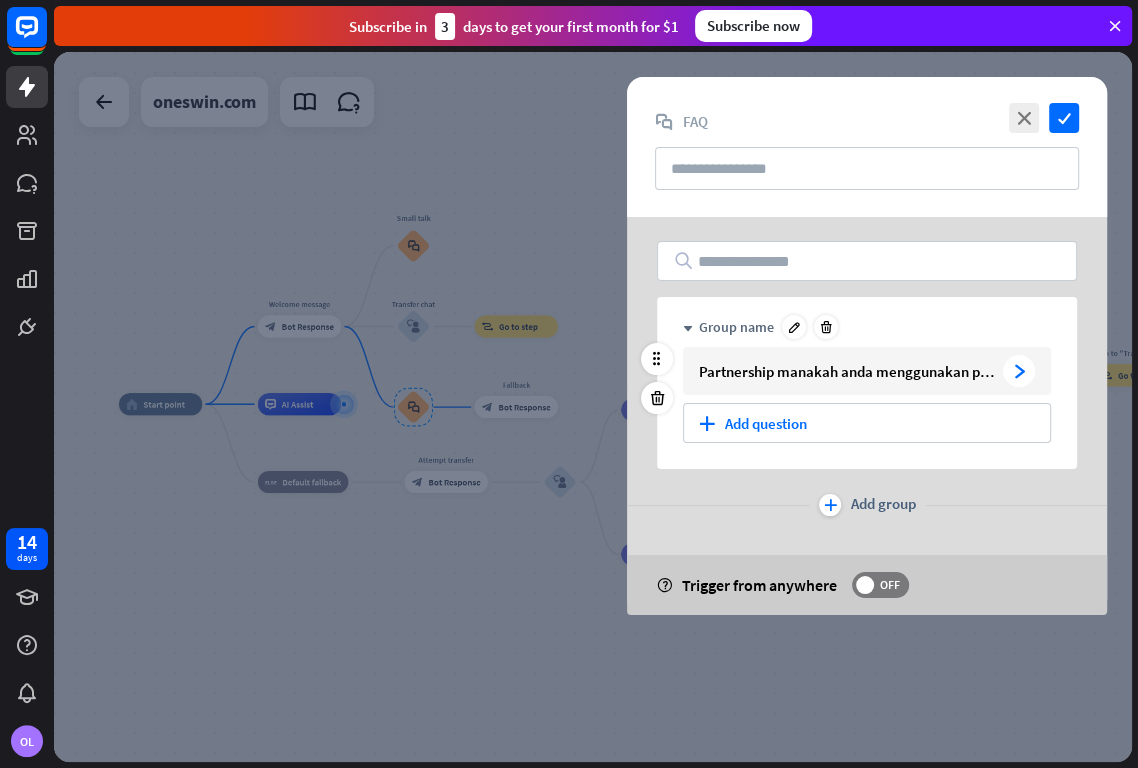 click on "arrowhead_right" at bounding box center (1019, 371) 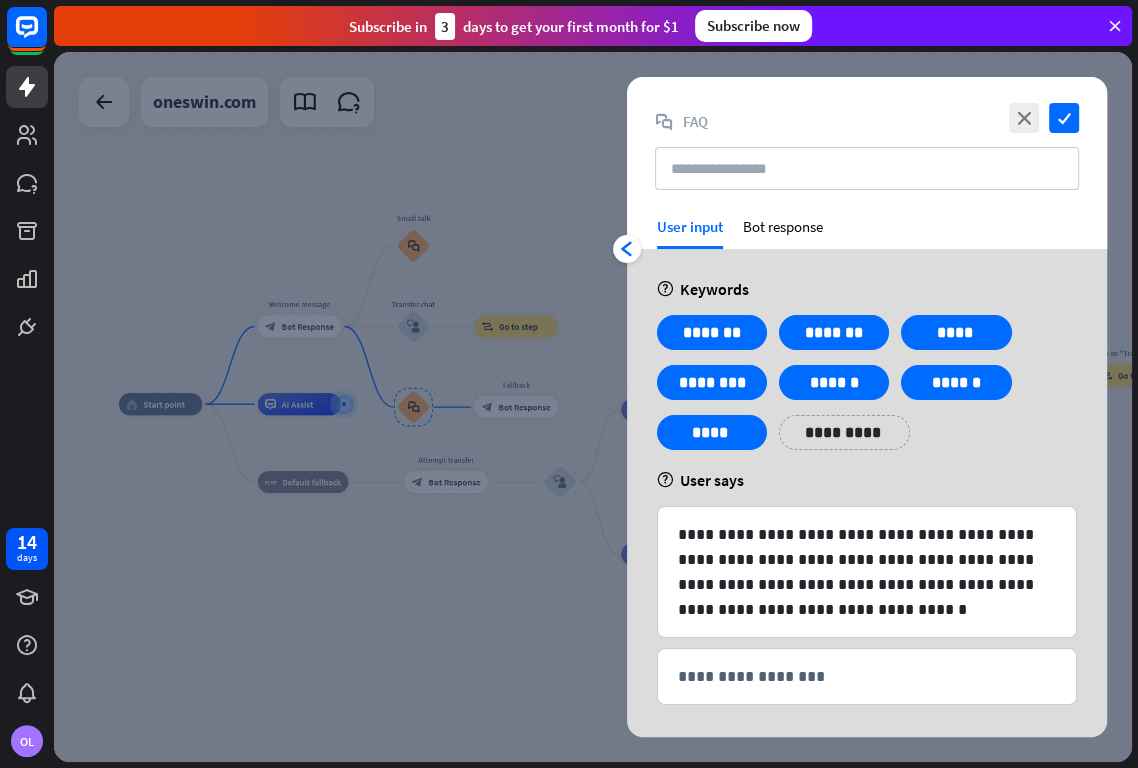 click on "**********" at bounding box center [844, 432] 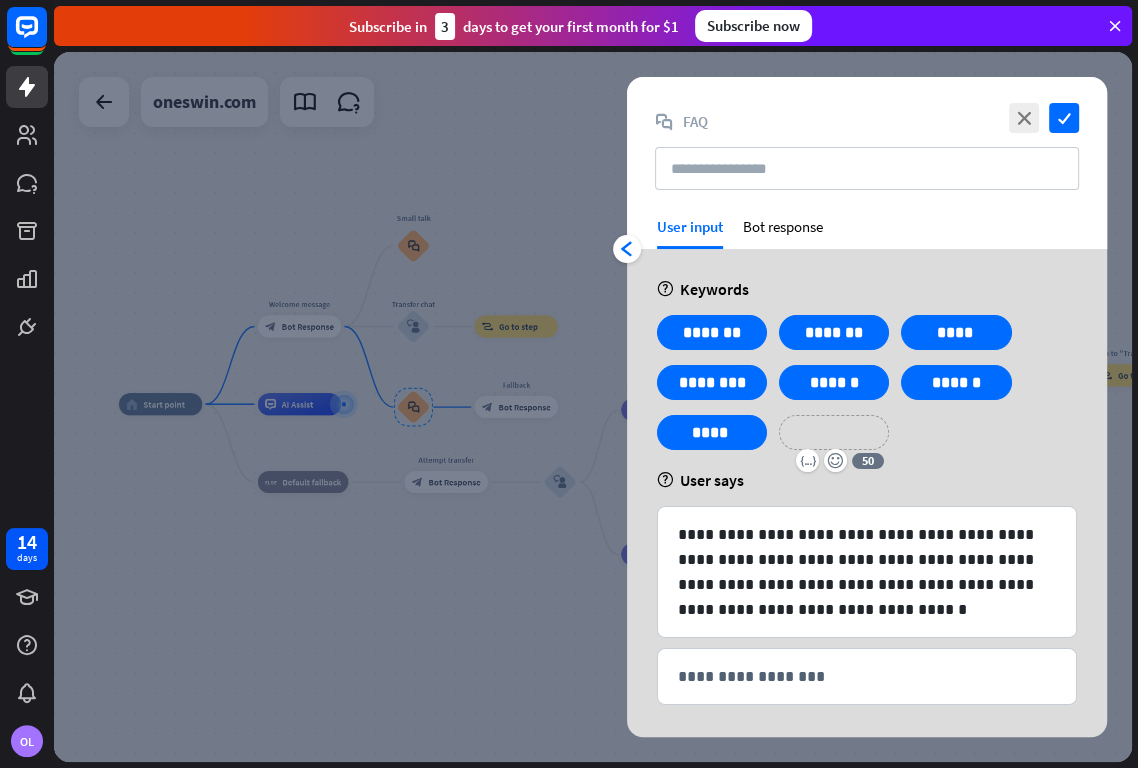 type 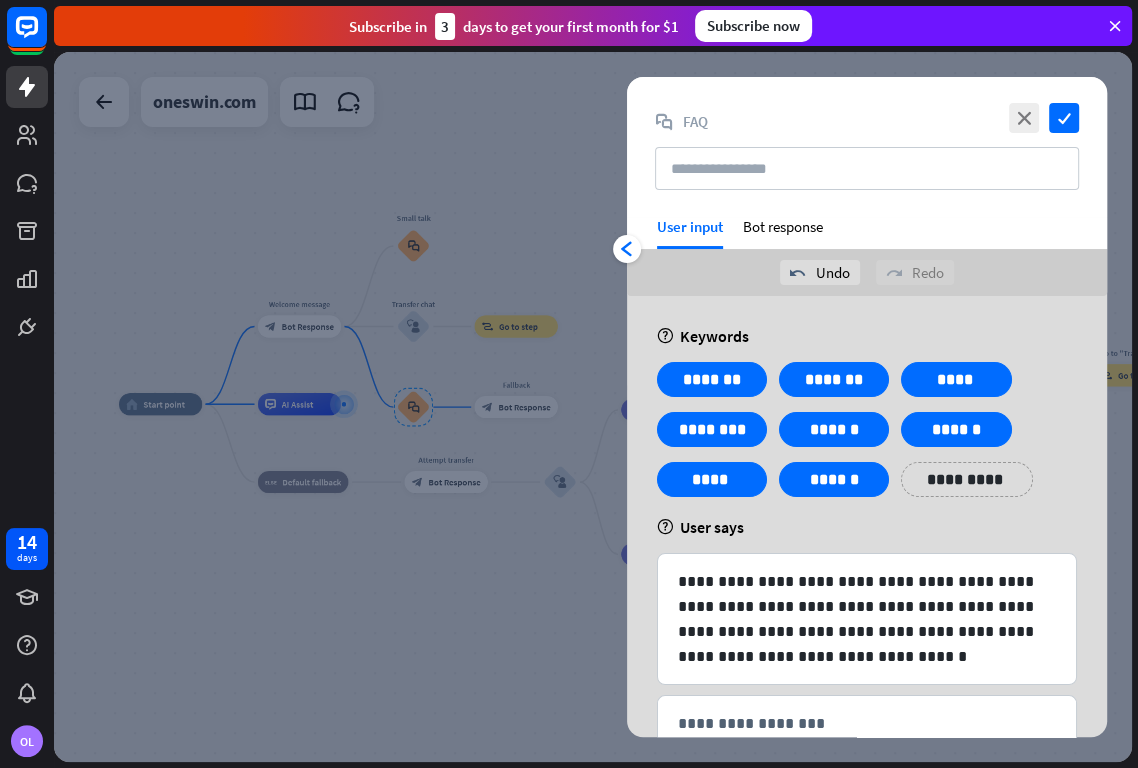 click on "help
User says" at bounding box center [867, 527] 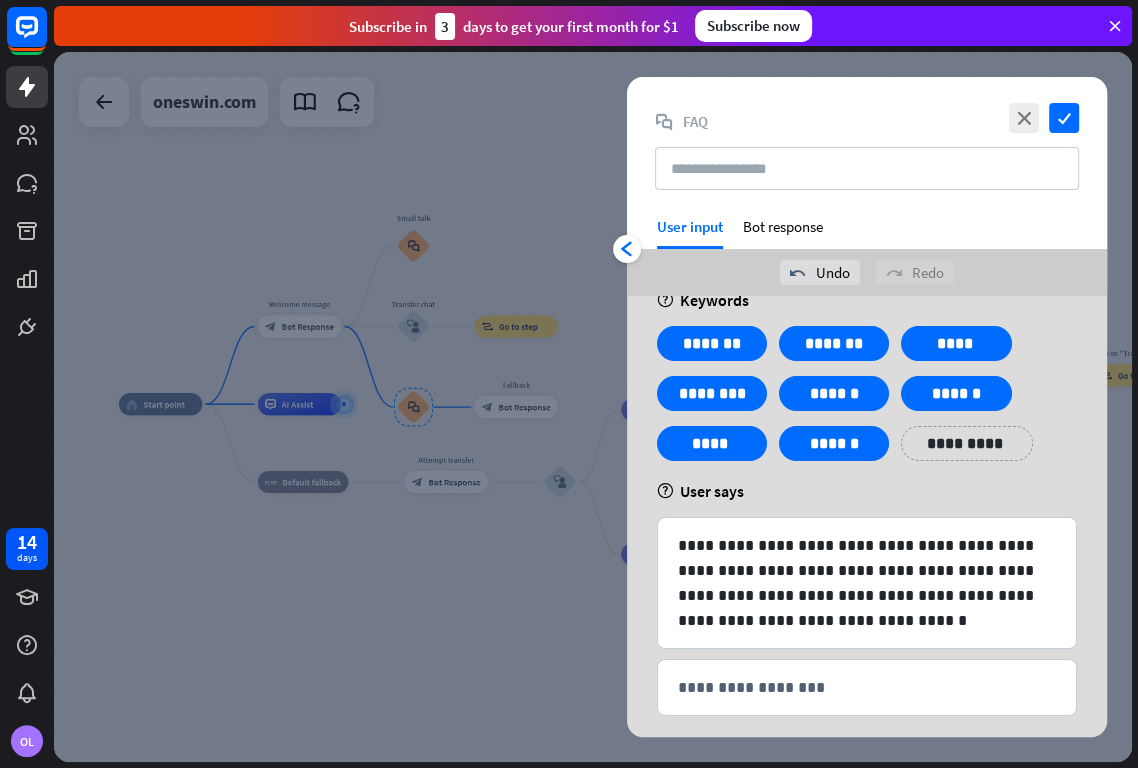 scroll, scrollTop: 54, scrollLeft: 0, axis: vertical 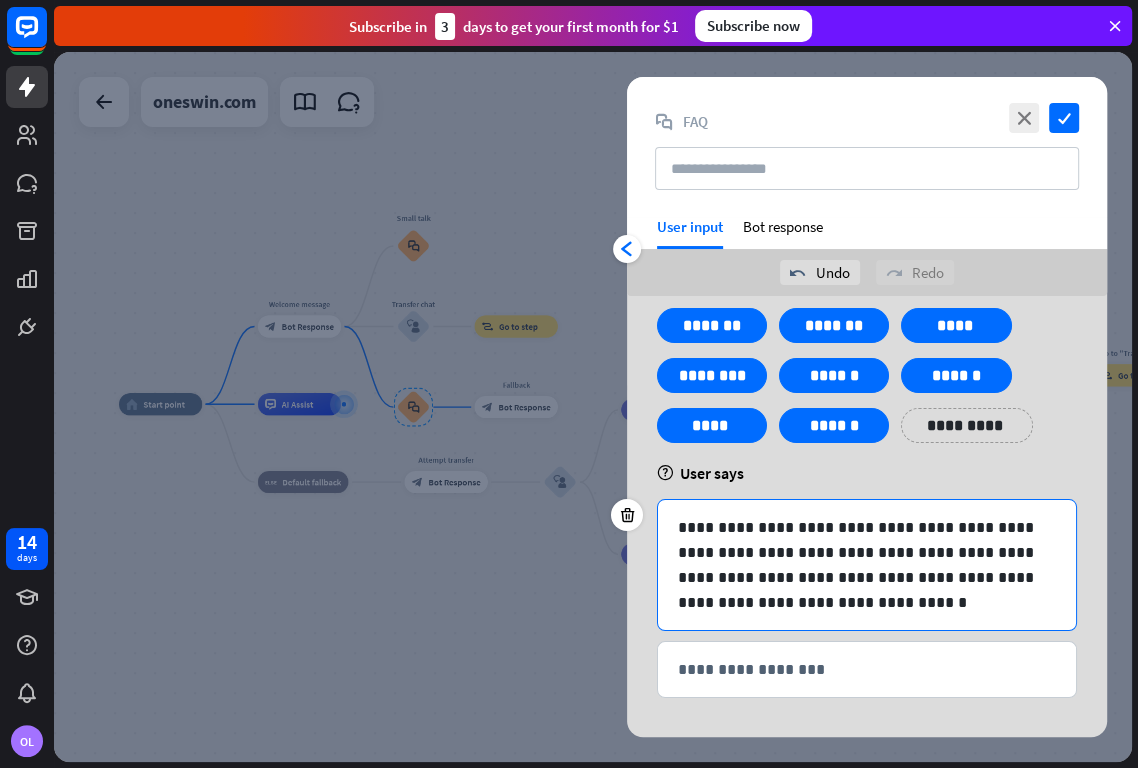 click on "**********" at bounding box center (867, 565) 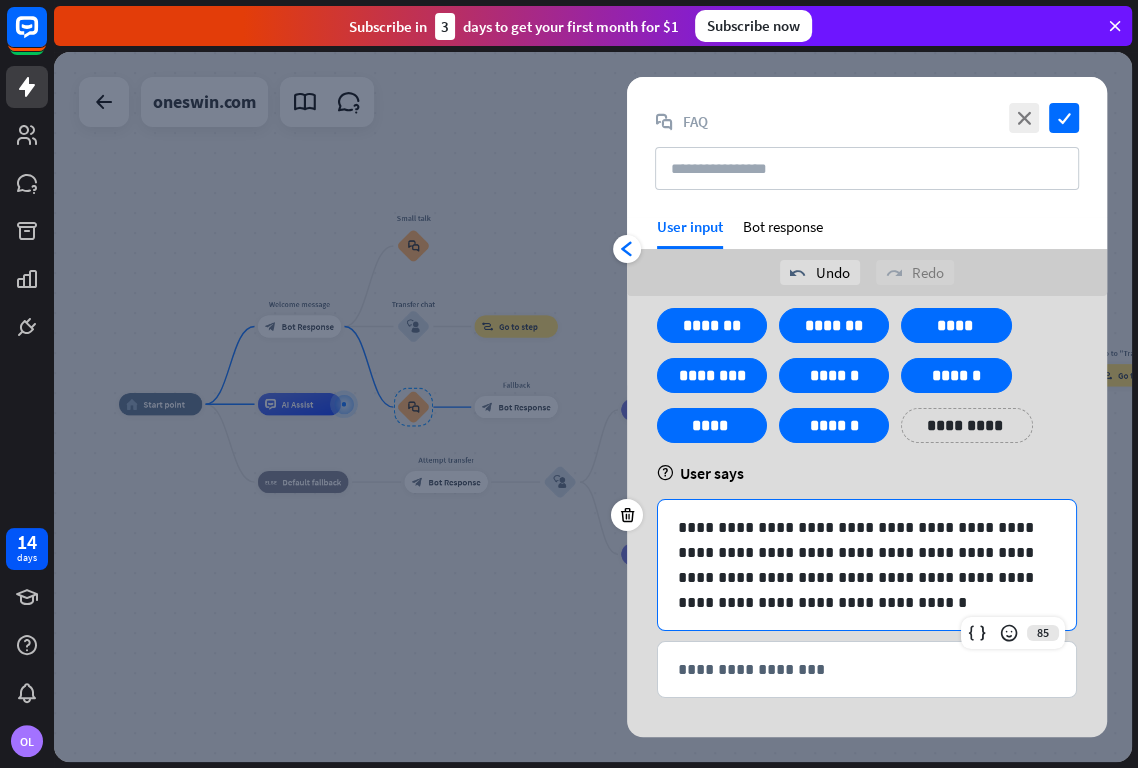 click on "**********" at bounding box center [966, 425] 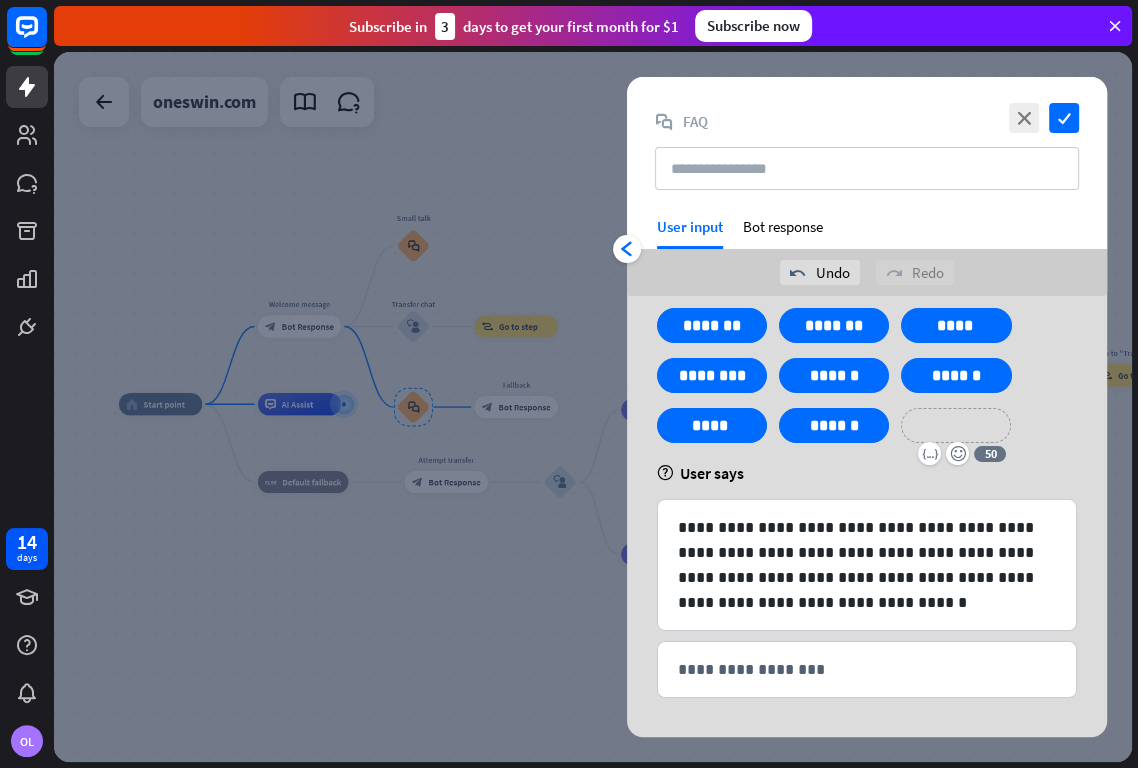 click on "**********" at bounding box center [956, 425] 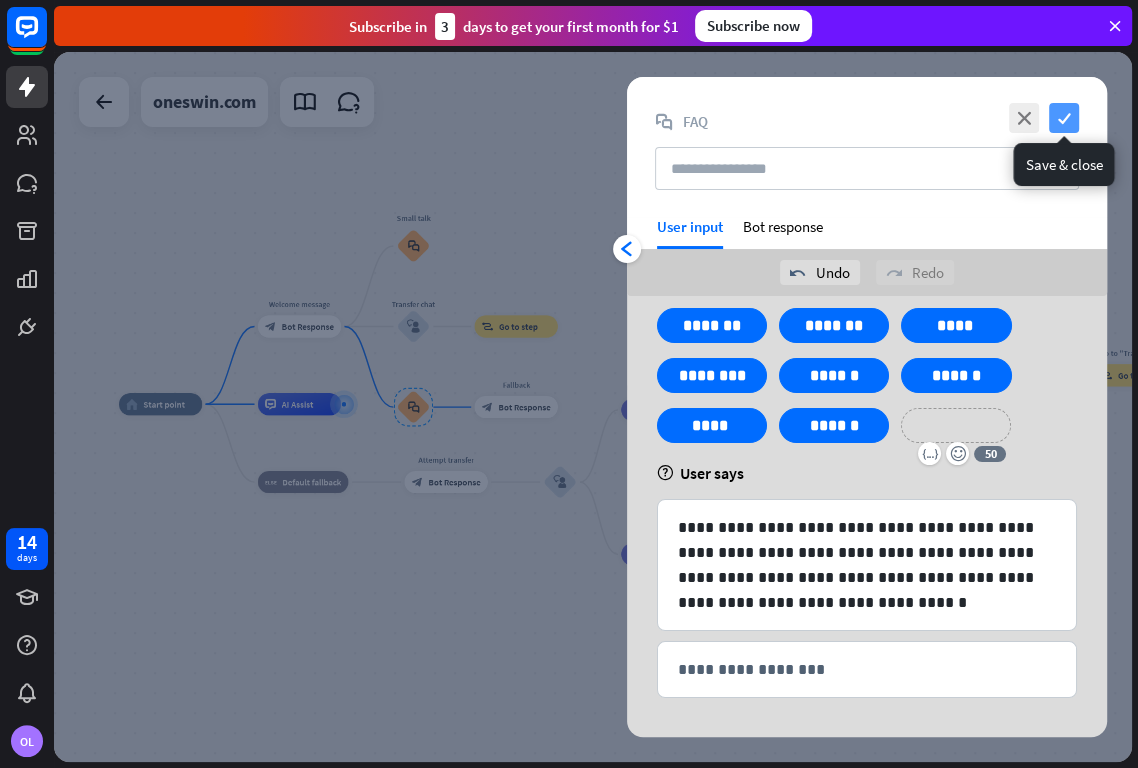 click on "check" at bounding box center [1064, 118] 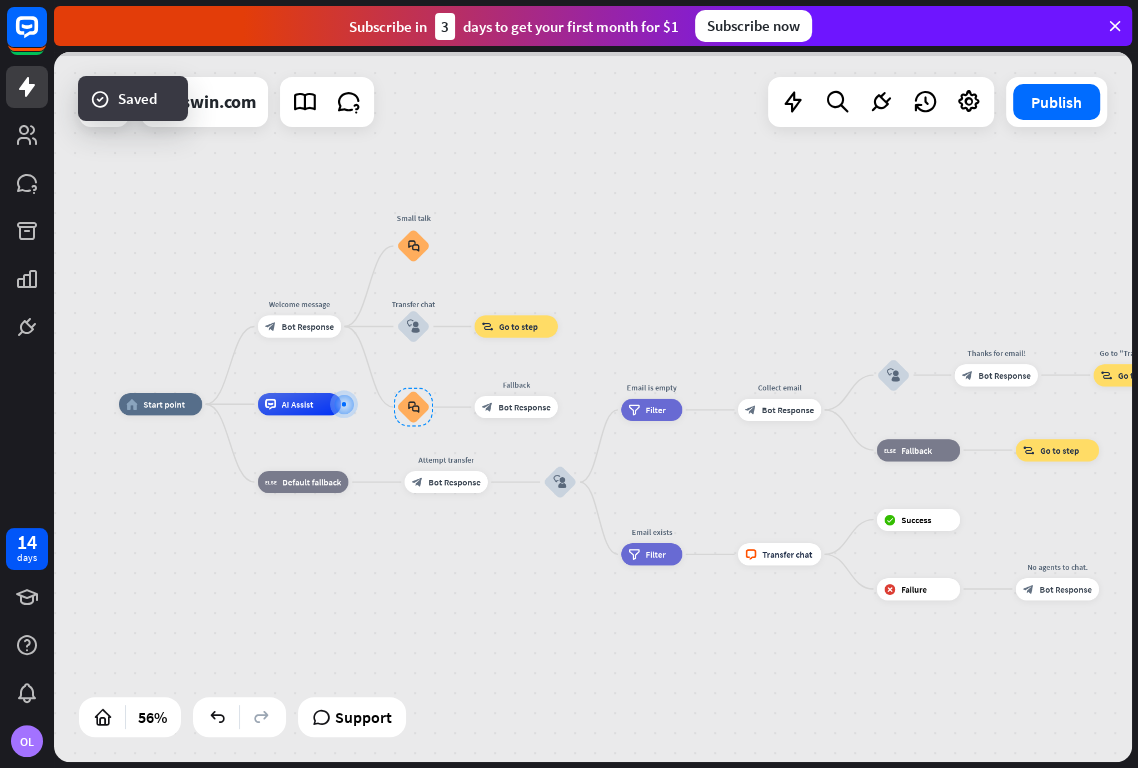 scroll, scrollTop: 2019, scrollLeft: 0, axis: vertical 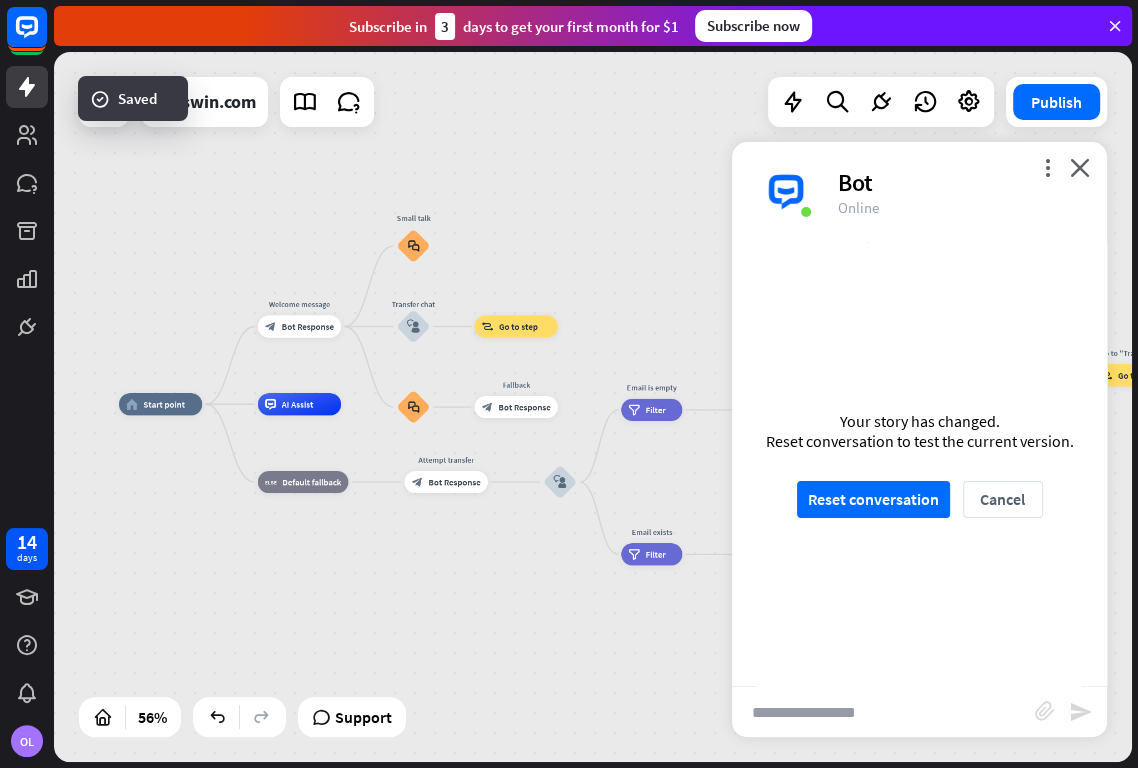 click on "Reset conversation" at bounding box center (873, 499) 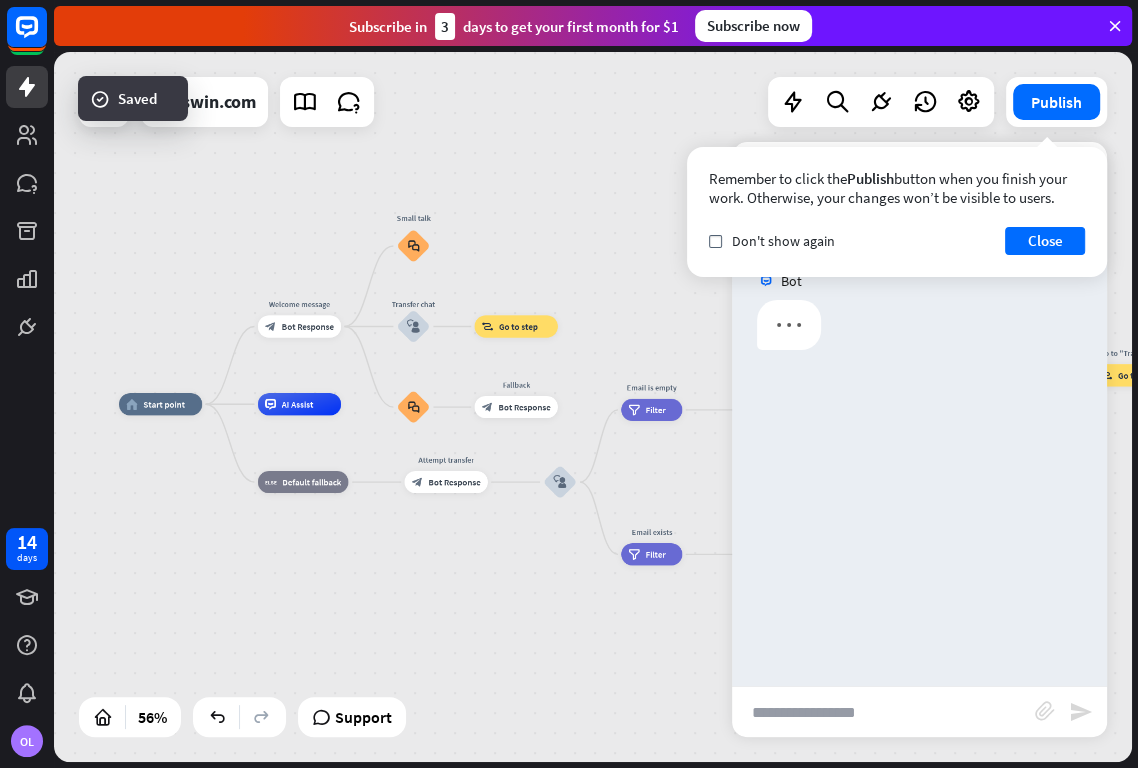 click at bounding box center [883, 712] 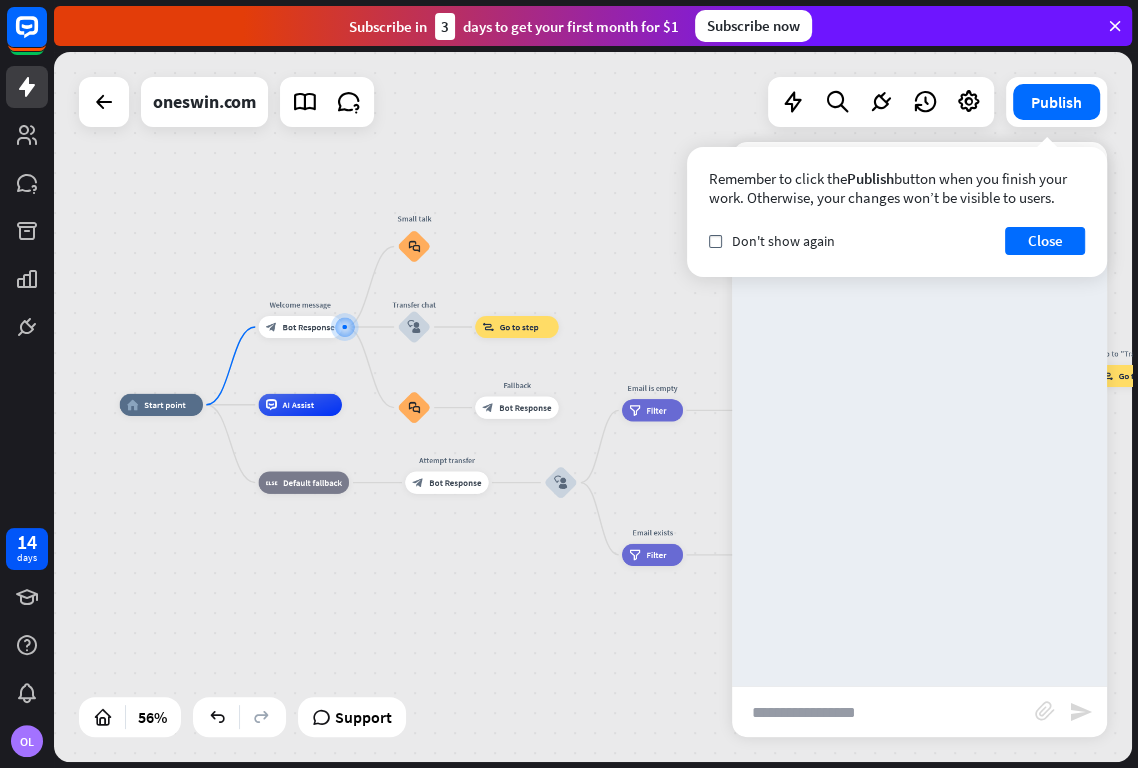 click at bounding box center [883, 712] 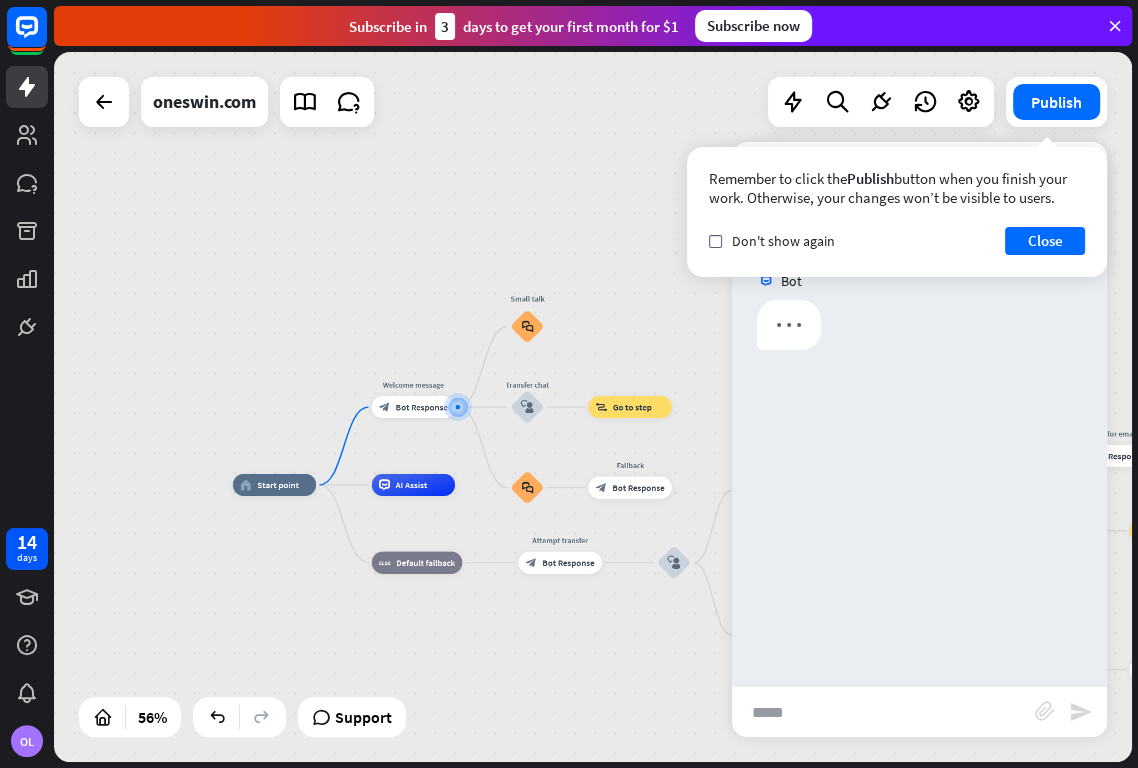 type on "******" 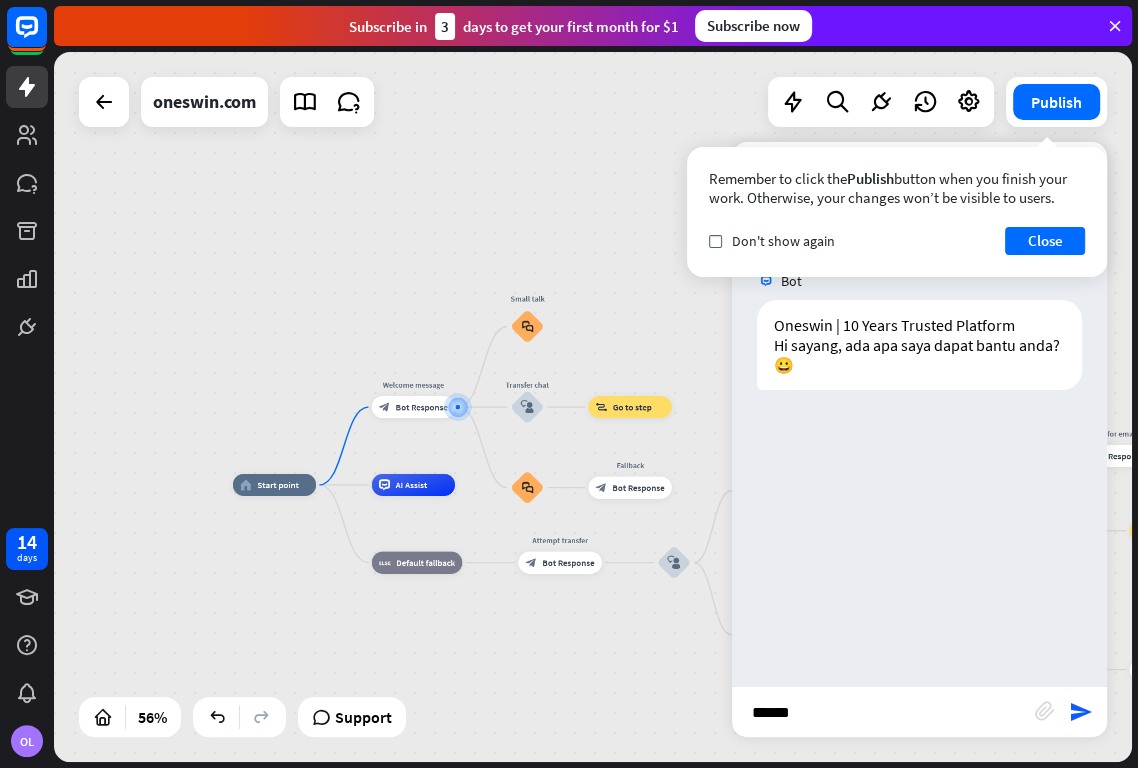 type 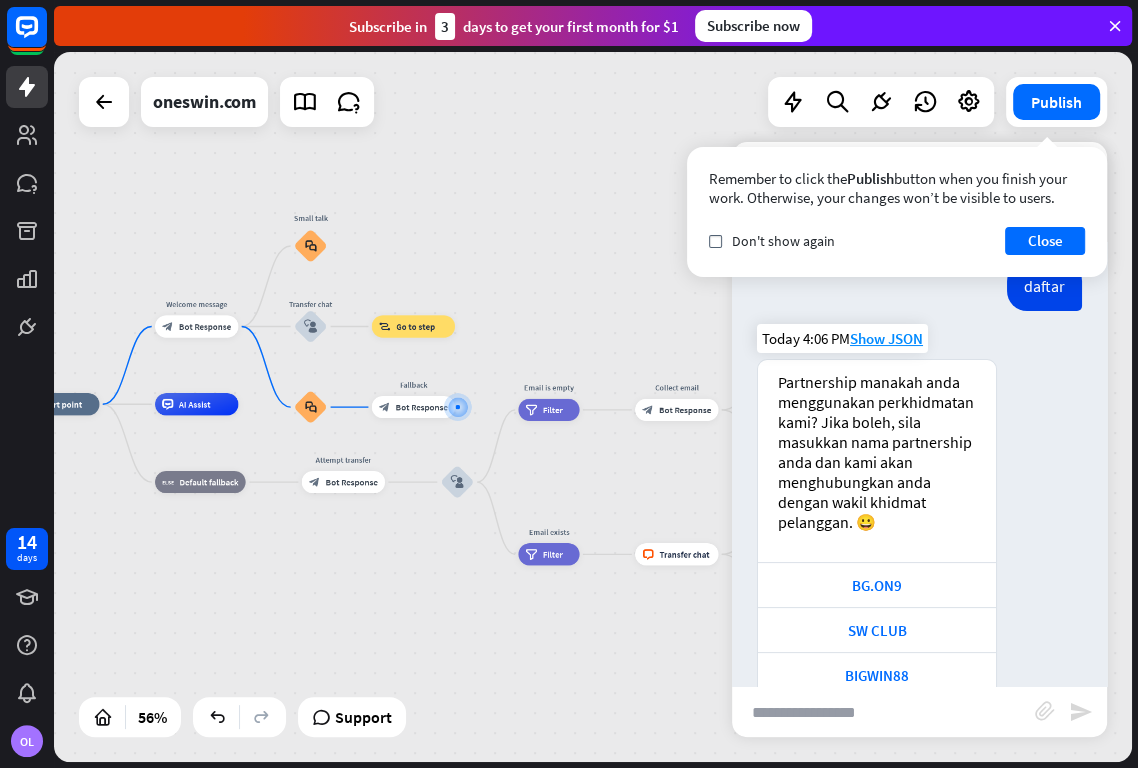 scroll, scrollTop: 218, scrollLeft: 0, axis: vertical 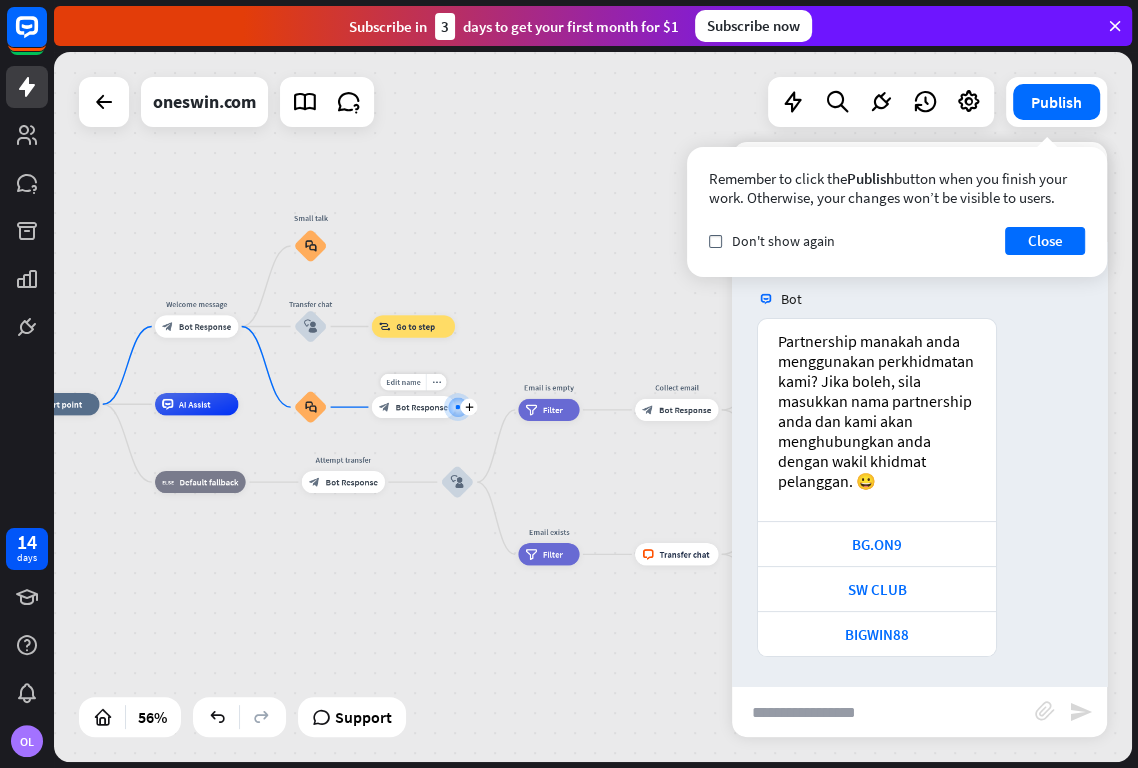 click on "Bot Response" at bounding box center [422, 406] 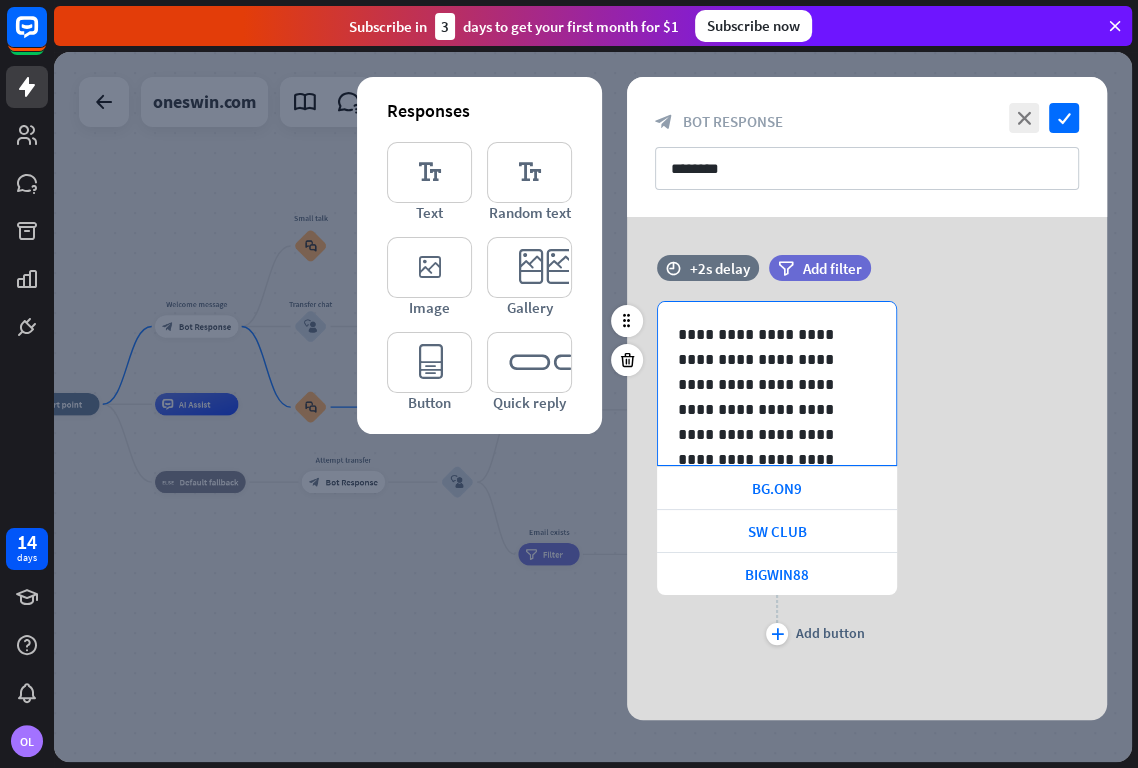 click on "**********" at bounding box center (768, 434) 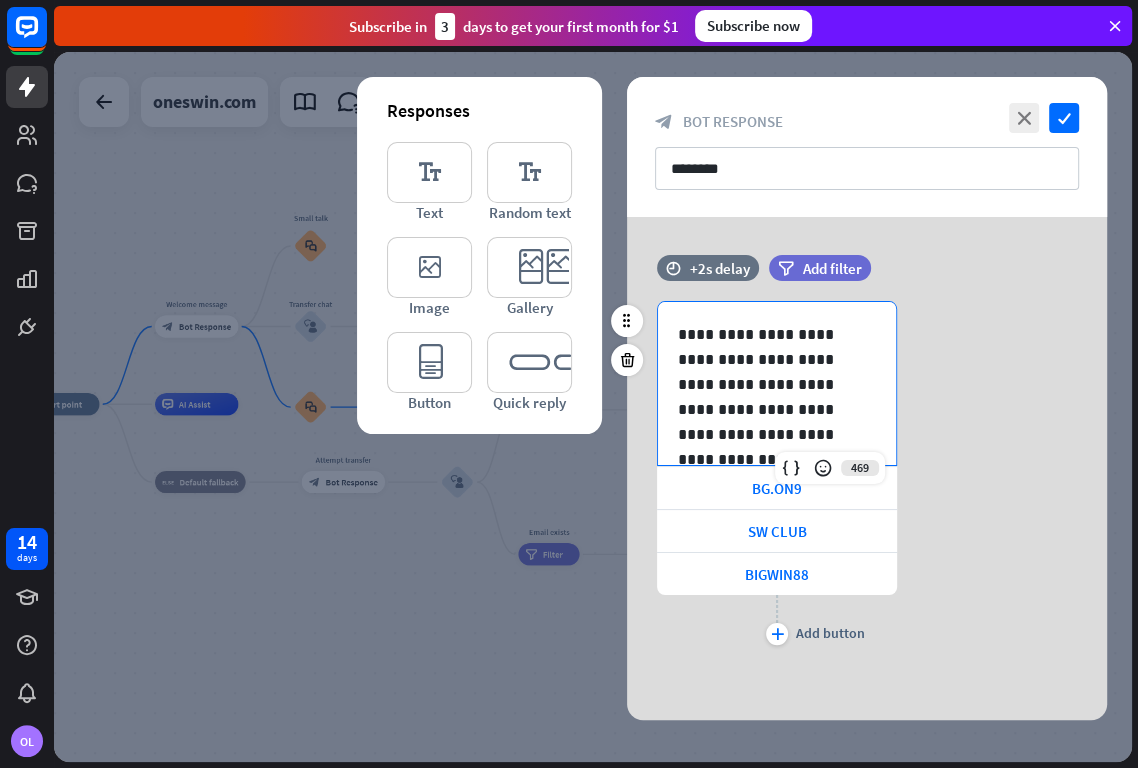 click on "**********" at bounding box center (768, 434) 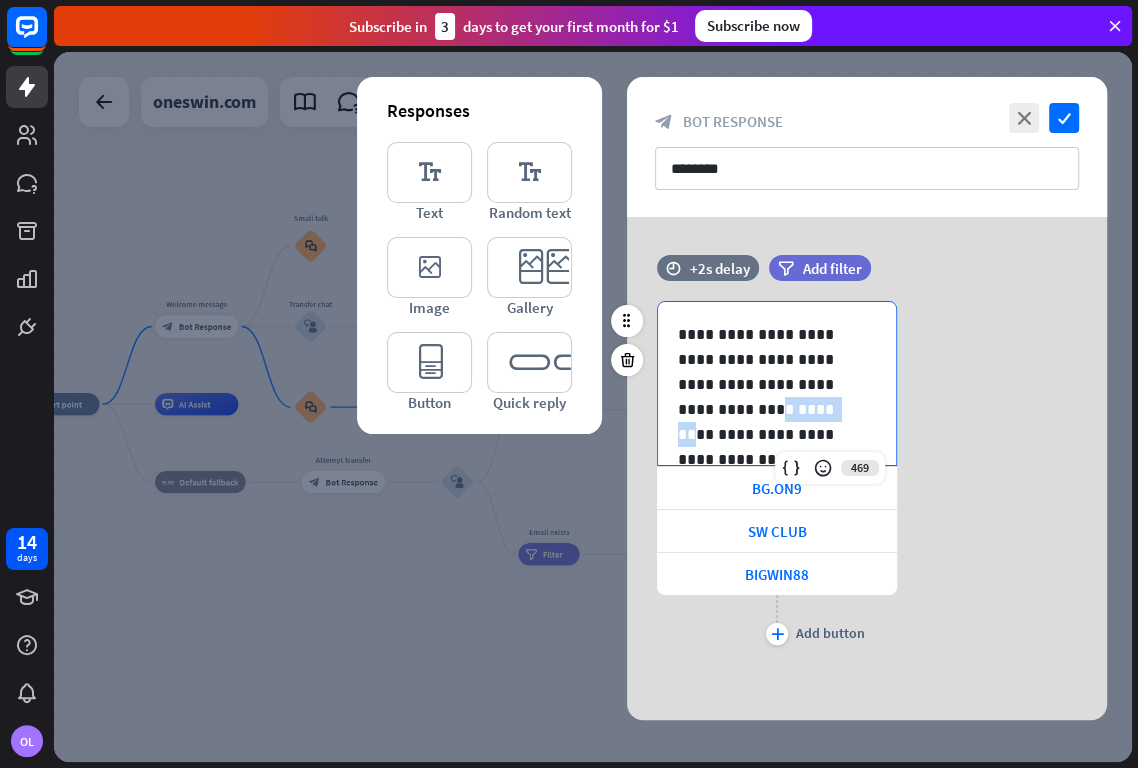 click on "**********" at bounding box center [768, 434] 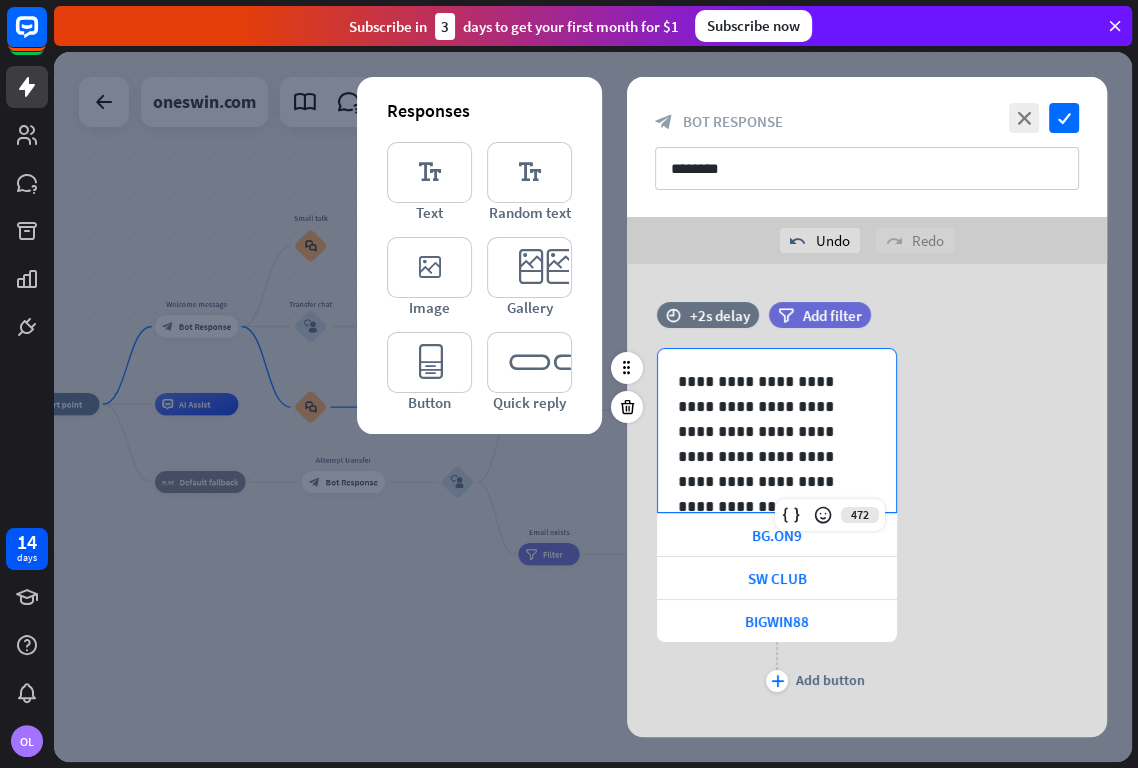 scroll, scrollTop: 101, scrollLeft: 0, axis: vertical 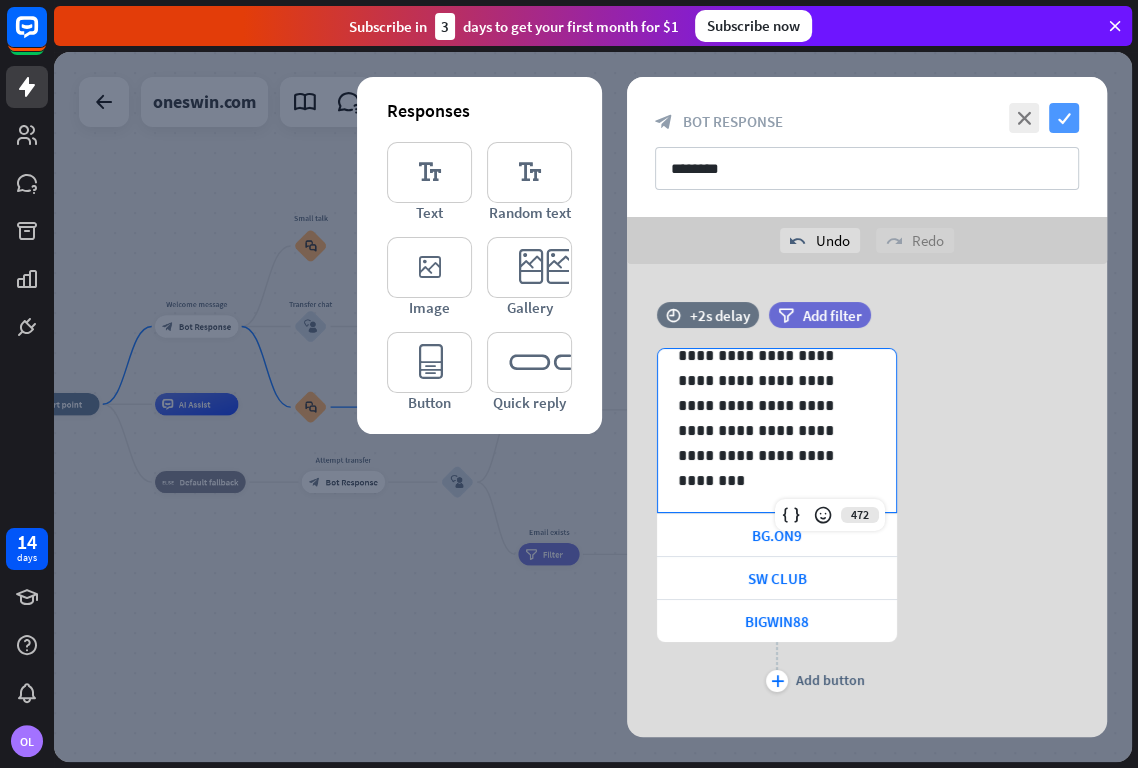 click on "check" at bounding box center (1064, 118) 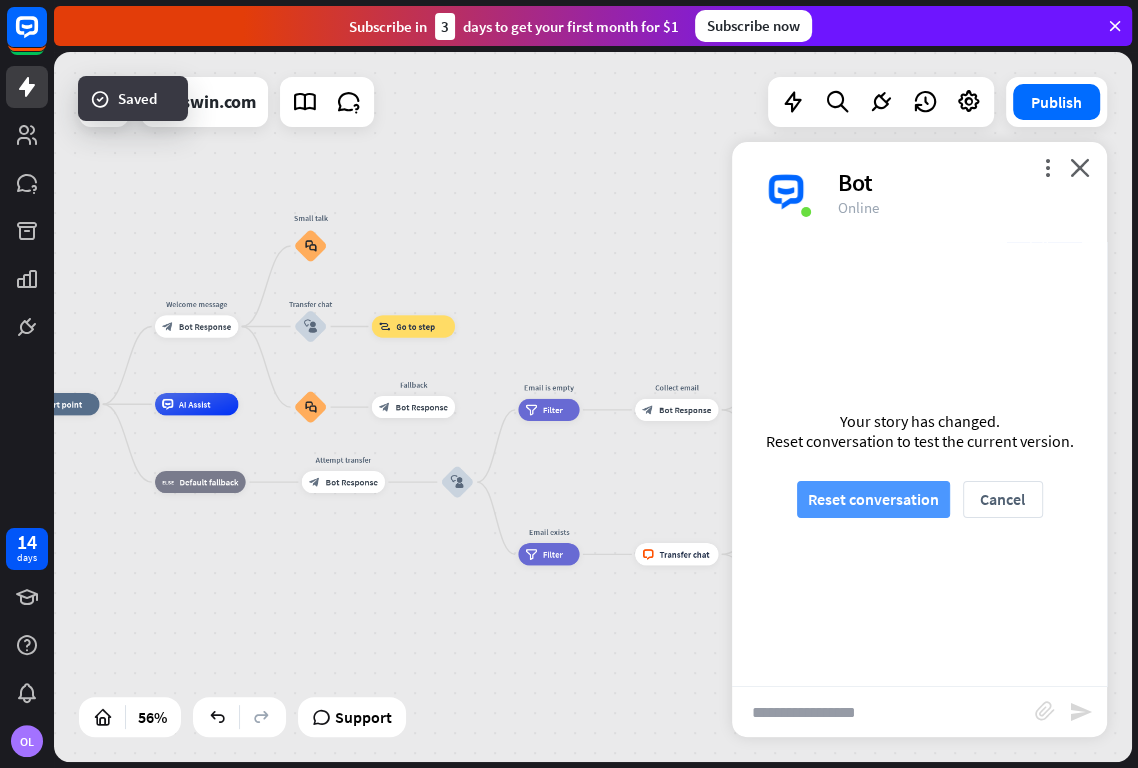 click on "Your story has changed.
Reset conversation to test the current version.
Reset conversation
Cancel" at bounding box center (919, 464) 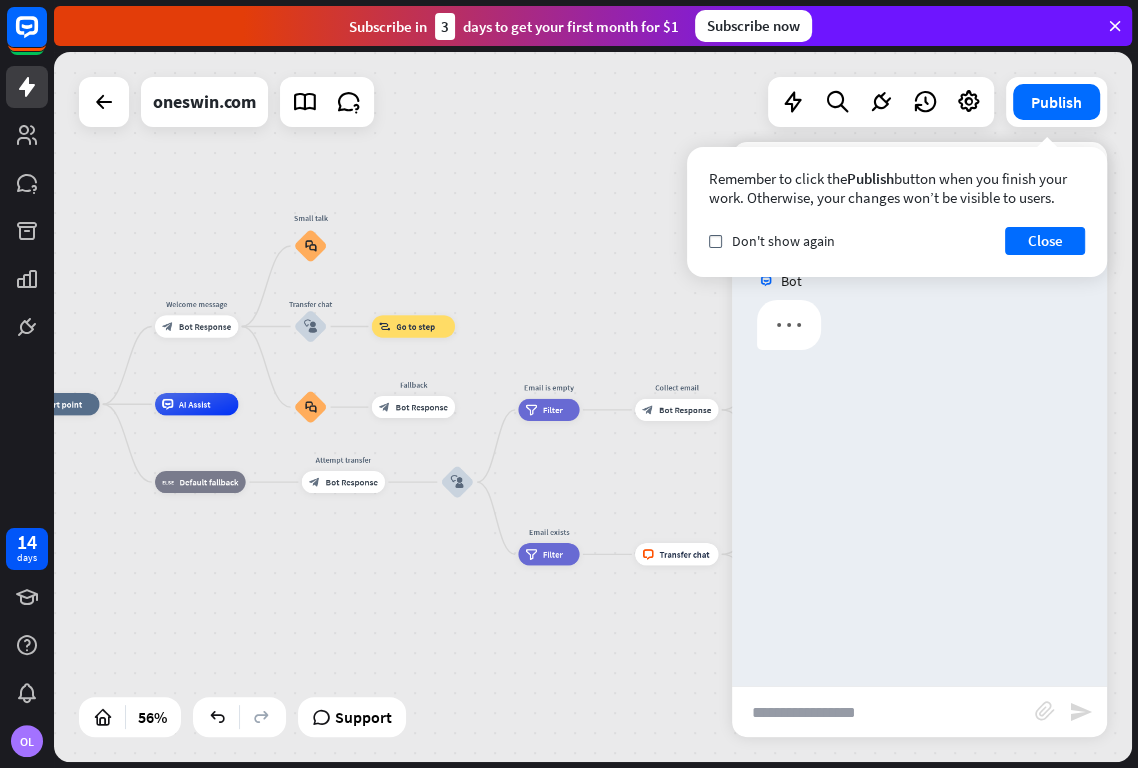 scroll, scrollTop: 0, scrollLeft: 0, axis: both 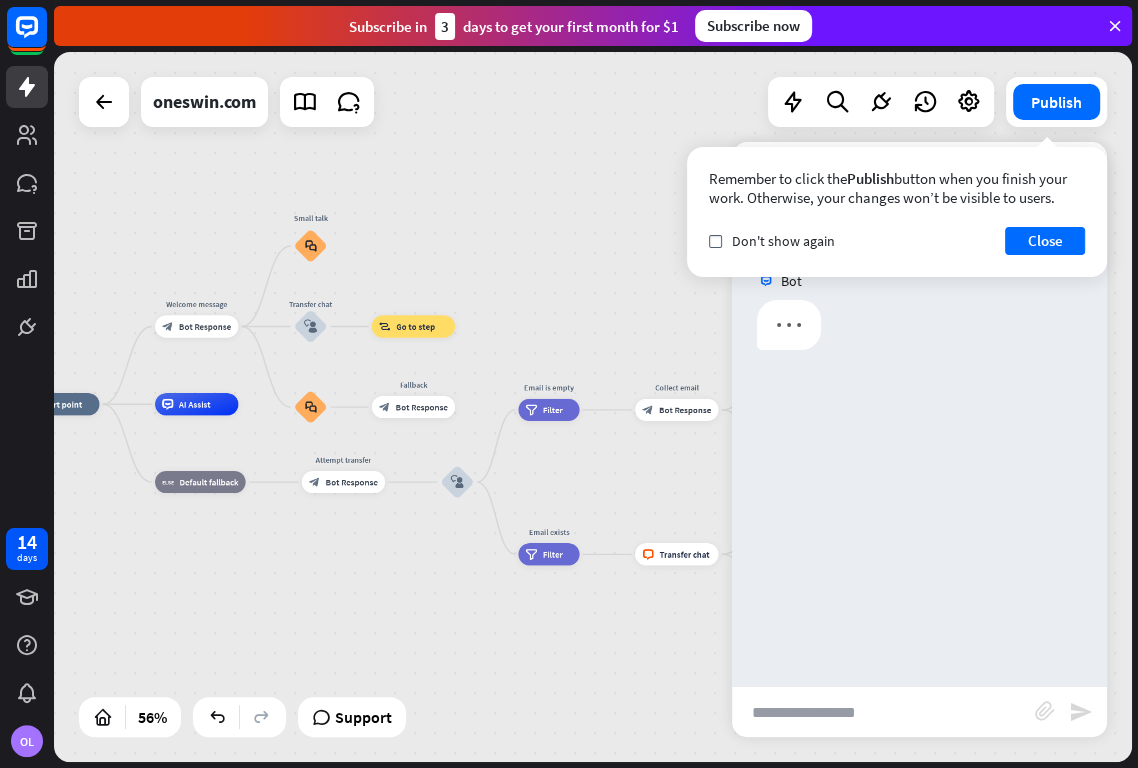 click at bounding box center [883, 712] 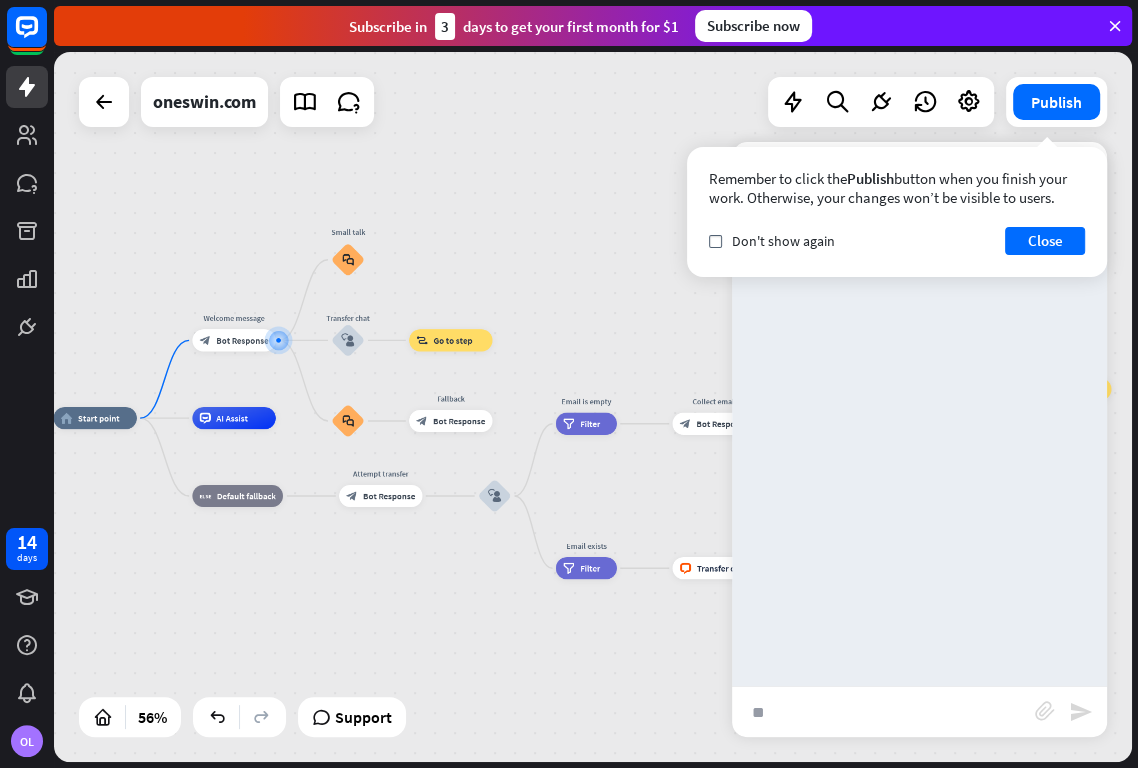 type on "**" 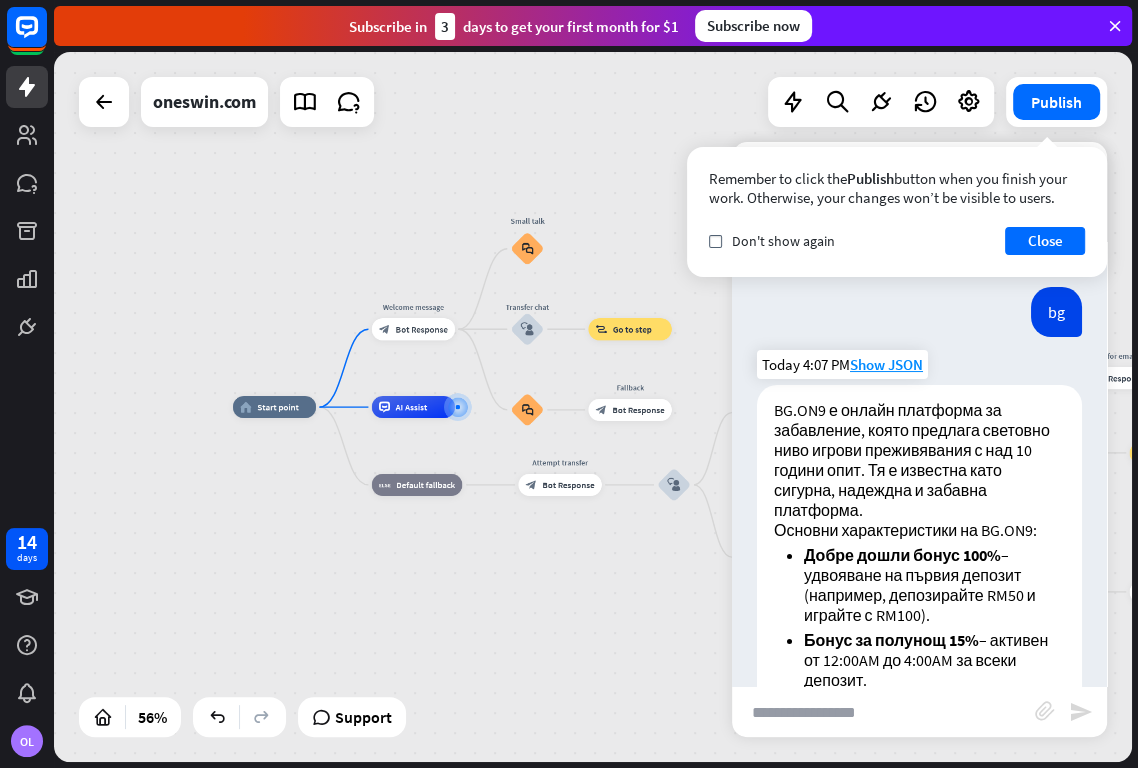 scroll, scrollTop: 135, scrollLeft: 0, axis: vertical 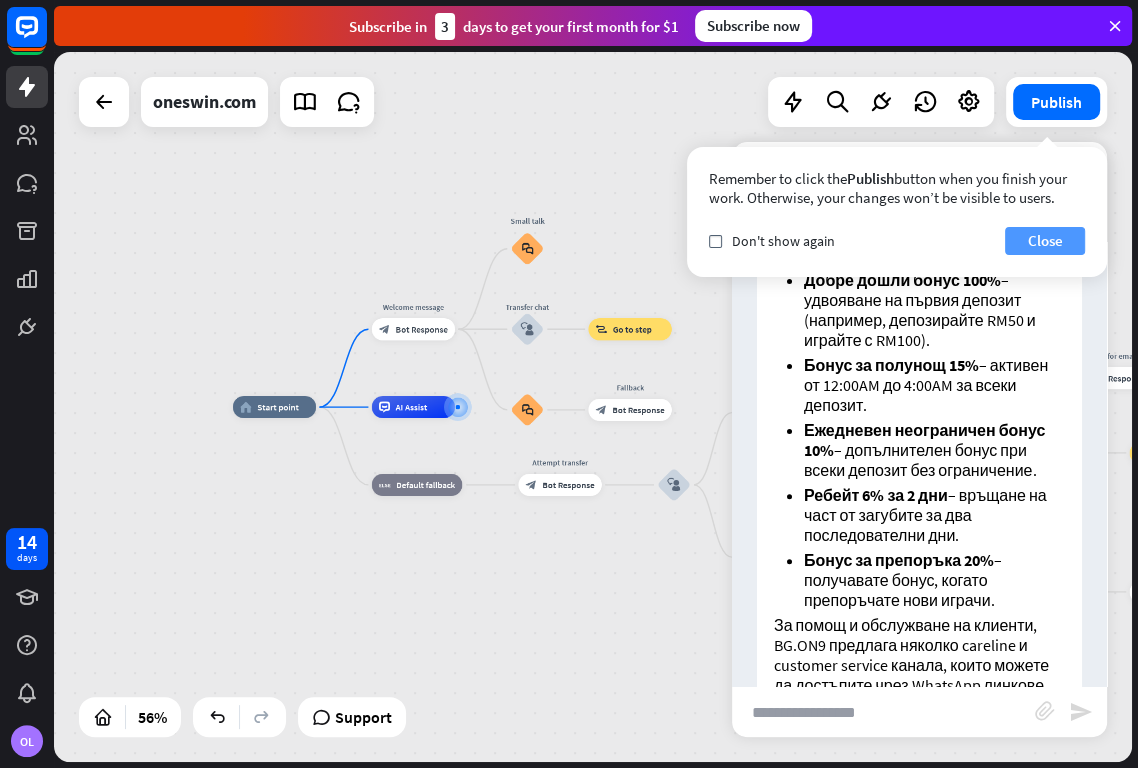 click on "Close" at bounding box center (1045, 241) 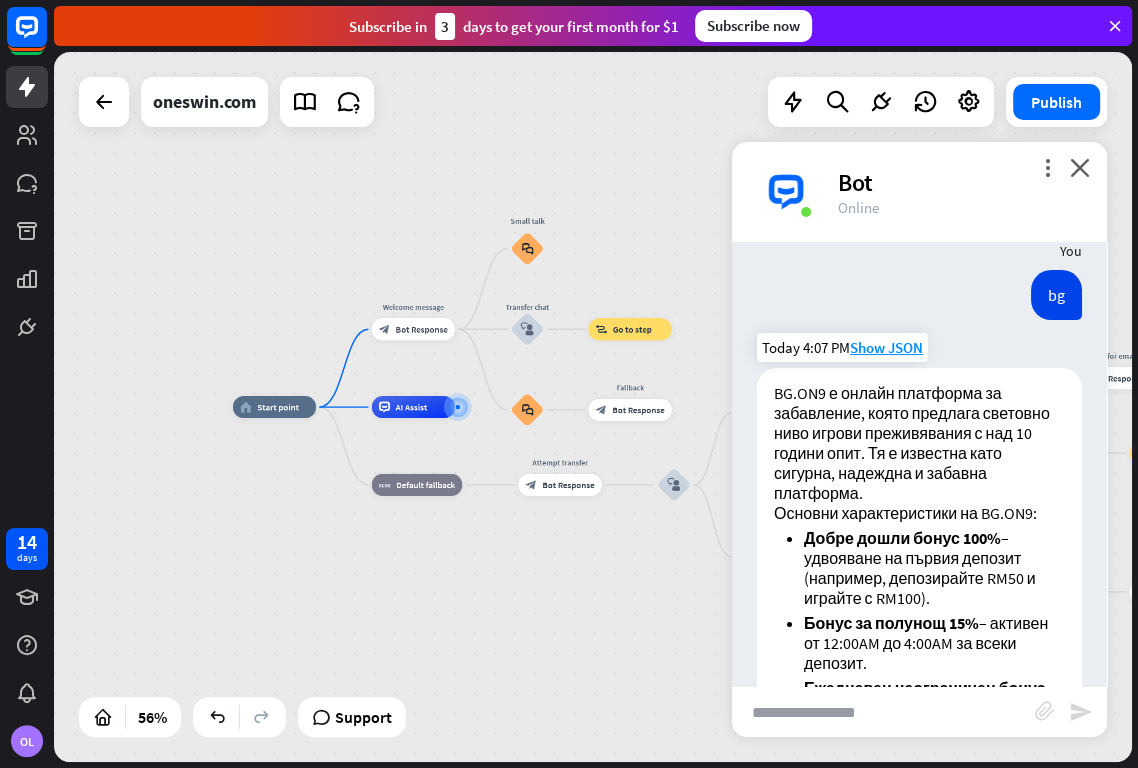 scroll, scrollTop: 135, scrollLeft: 0, axis: vertical 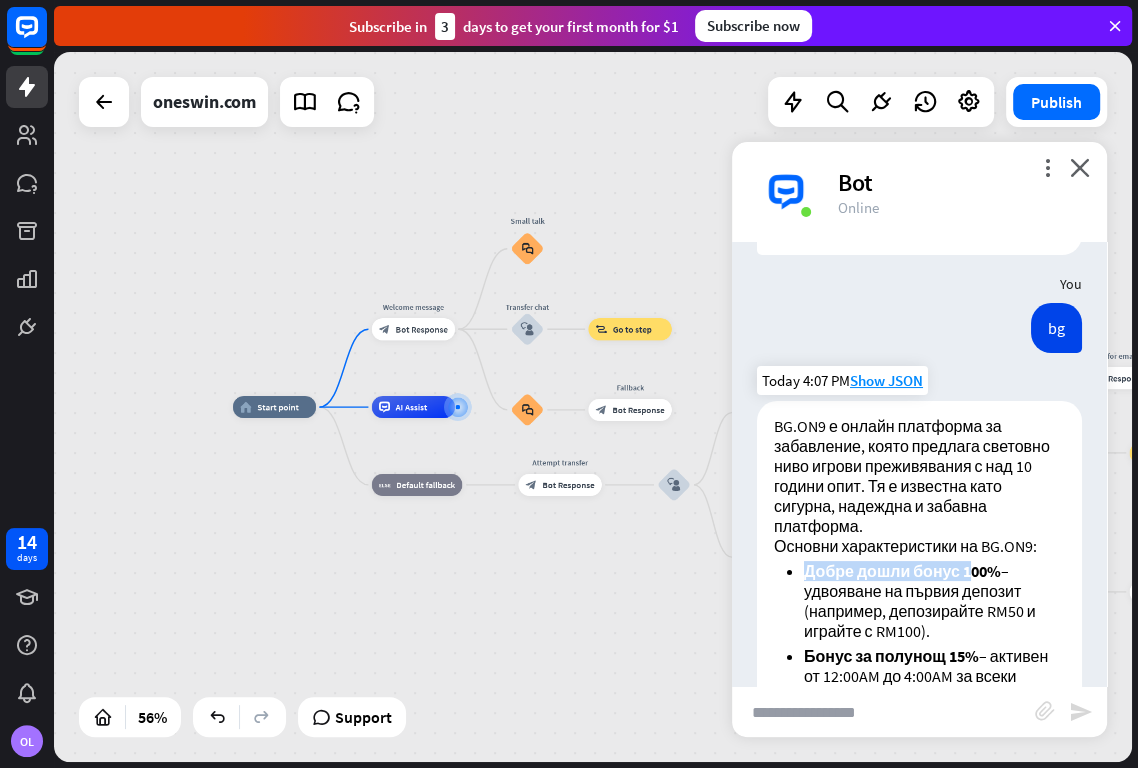 drag, startPoint x: 801, startPoint y: 567, endPoint x: 982, endPoint y: 580, distance: 181.46625 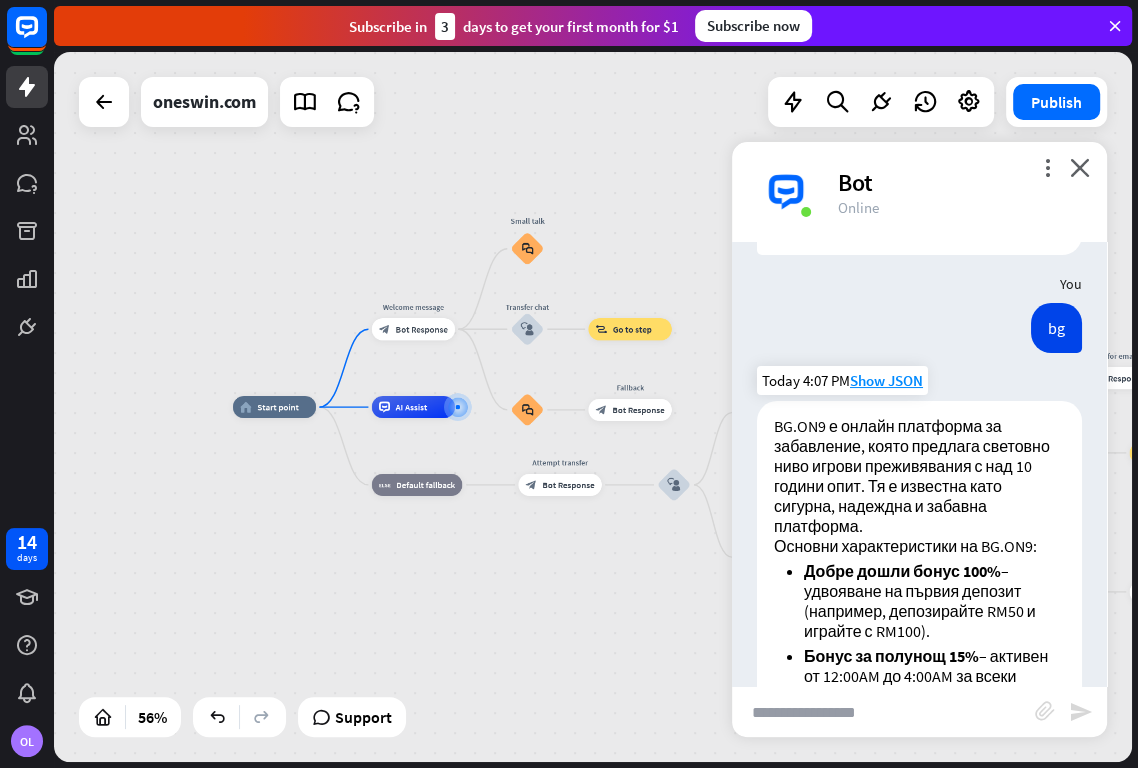 click on "Основни характеристики на BG.ON9:" at bounding box center (919, 546) 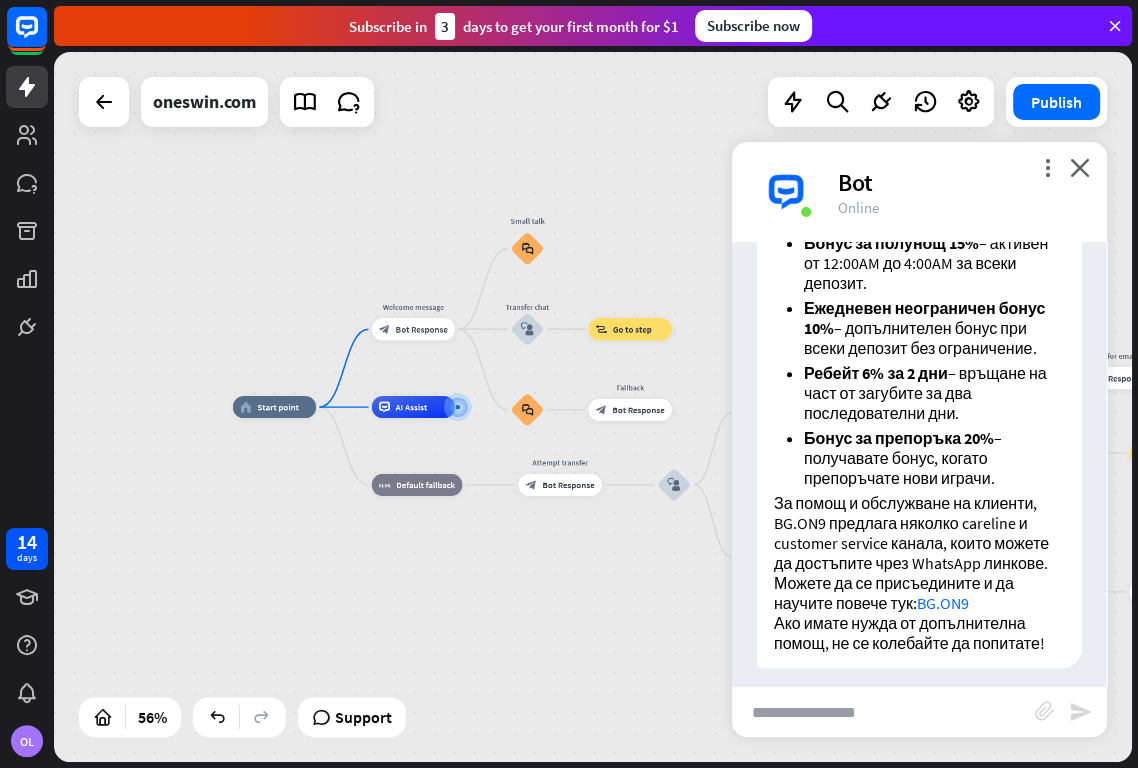 scroll, scrollTop: 579, scrollLeft: 0, axis: vertical 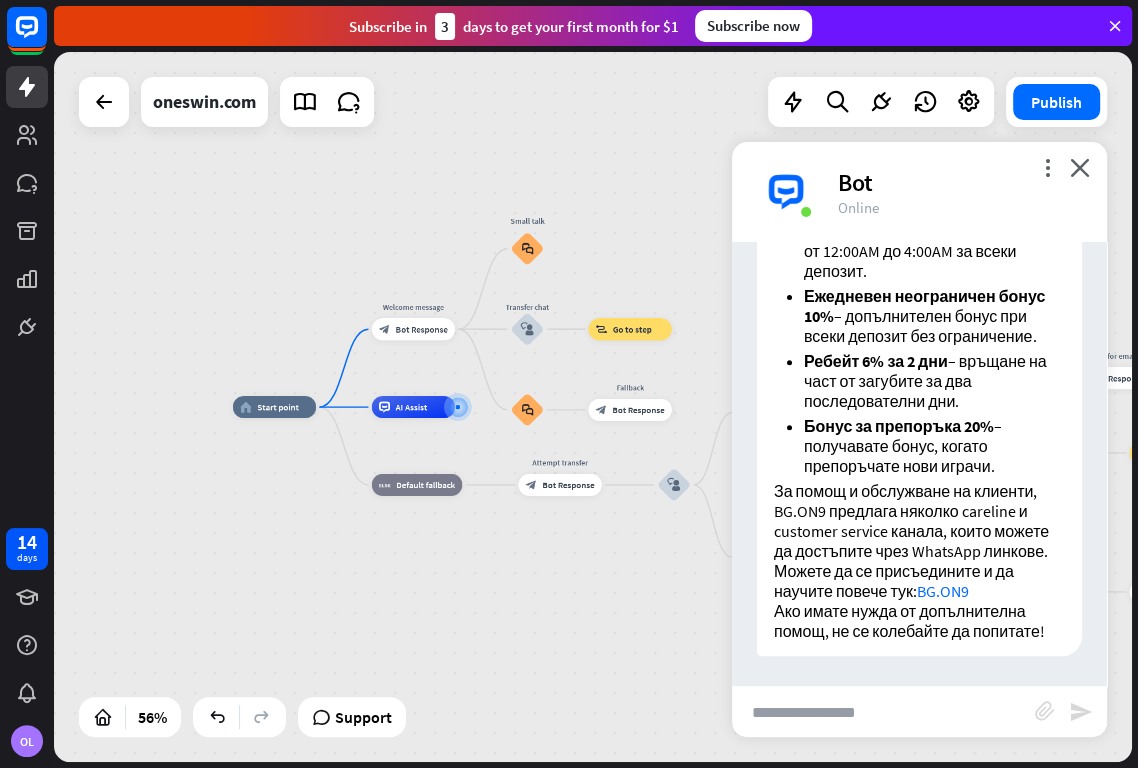 click at bounding box center (883, 712) 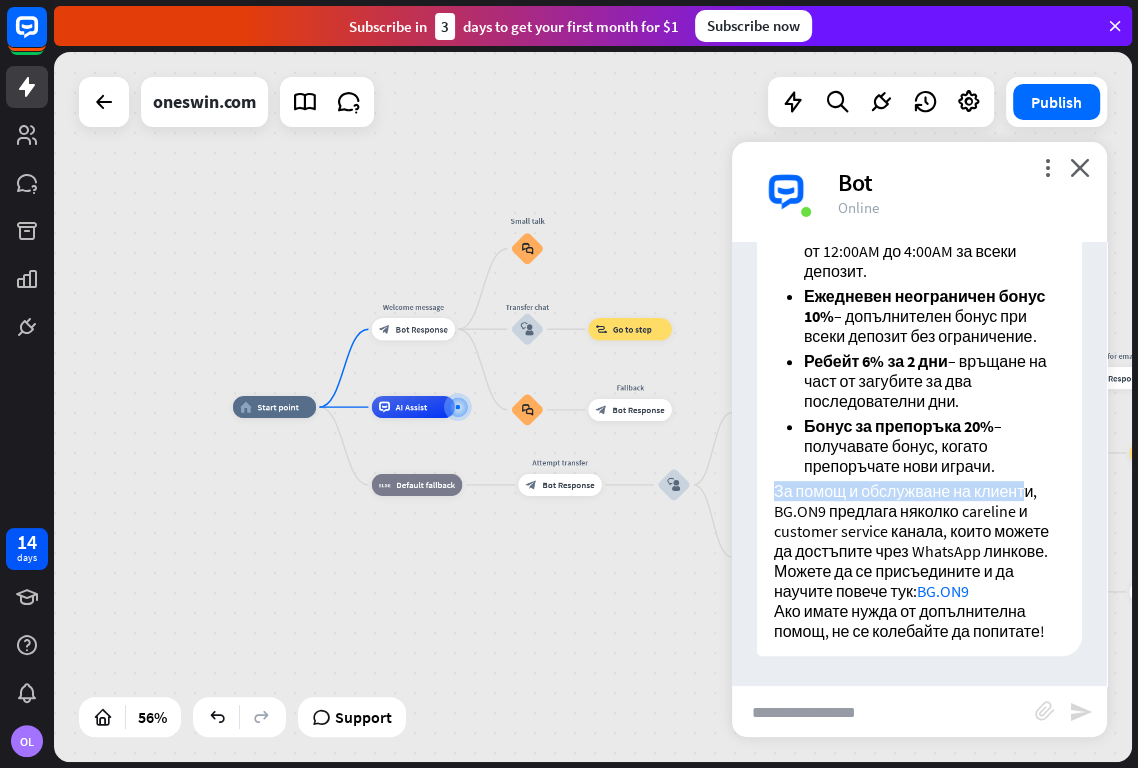 drag, startPoint x: 768, startPoint y: 465, endPoint x: 1026, endPoint y: 468, distance: 258.01746 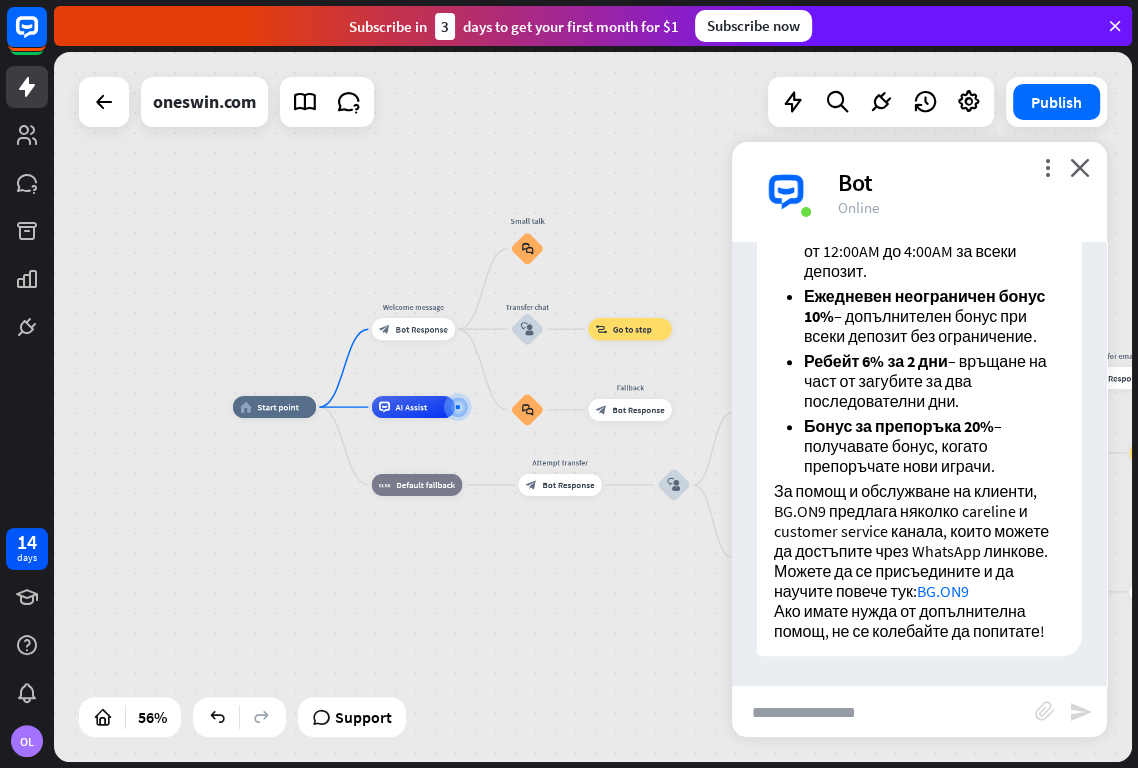 click on "За помощ и обслужване на клиенти, BG.ON9 предлага няколко careline и customer service канала, които можете да достъпите чрез WhatsApp линкове." at bounding box center (919, 521) 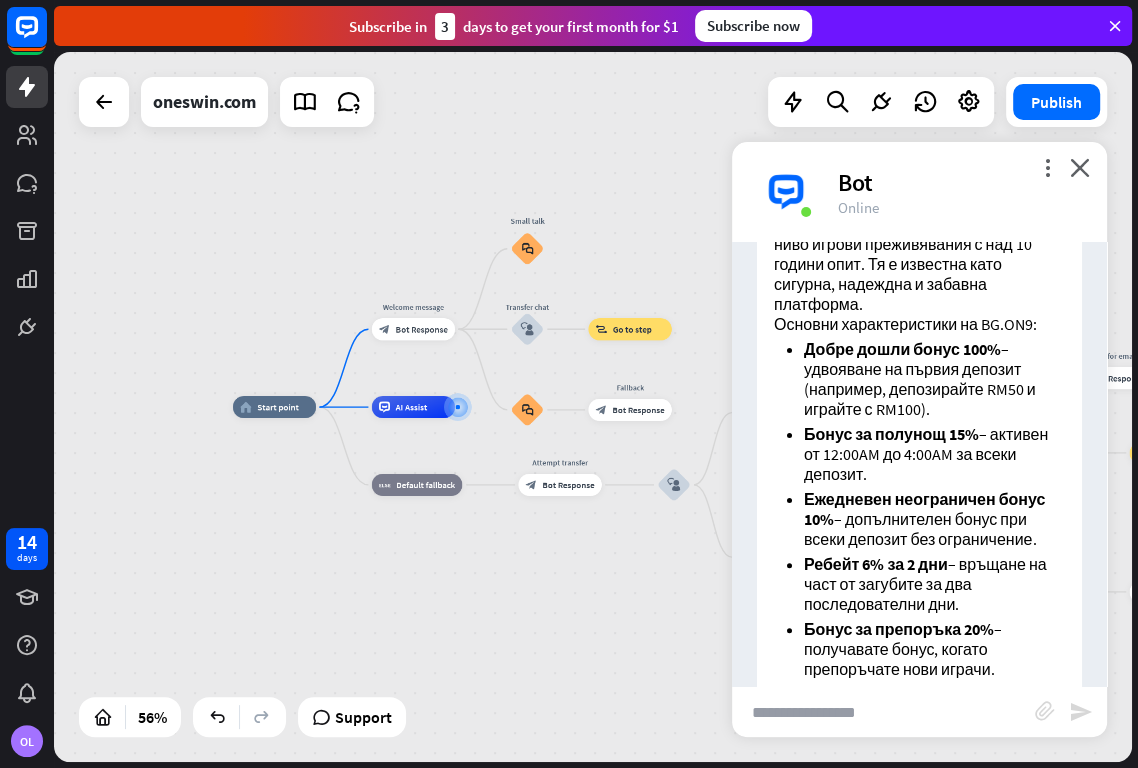 scroll, scrollTop: 135, scrollLeft: 0, axis: vertical 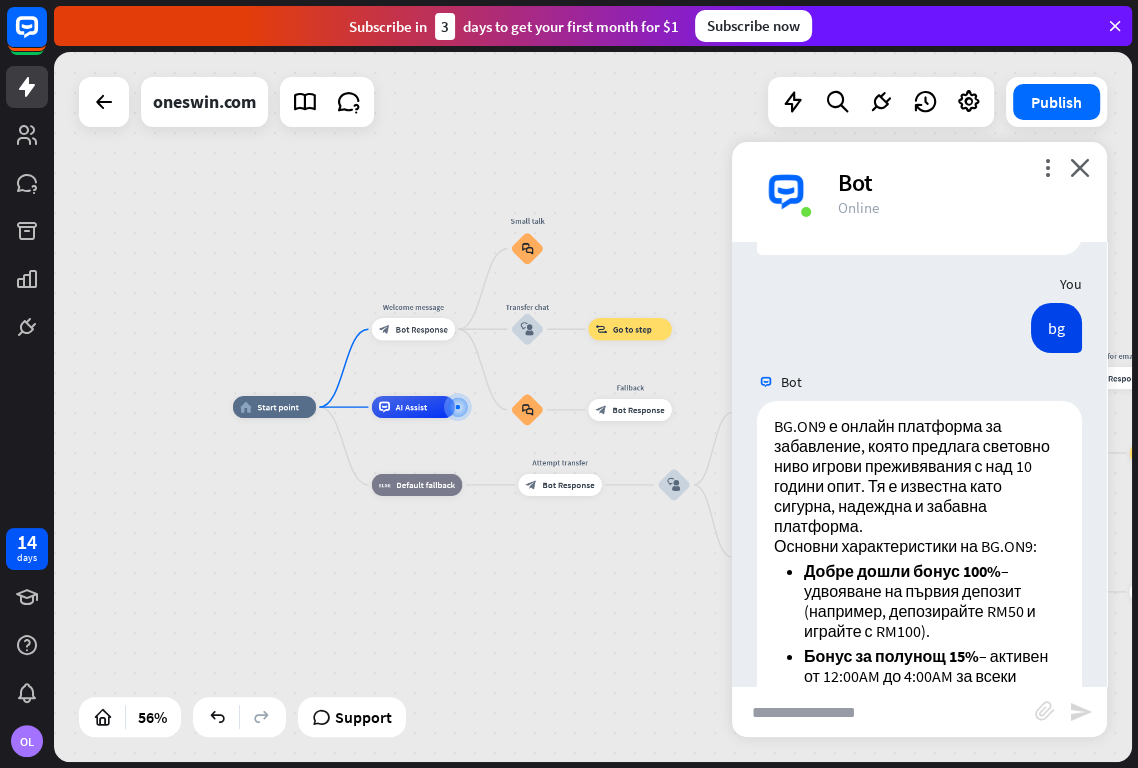 click at bounding box center (883, 712) 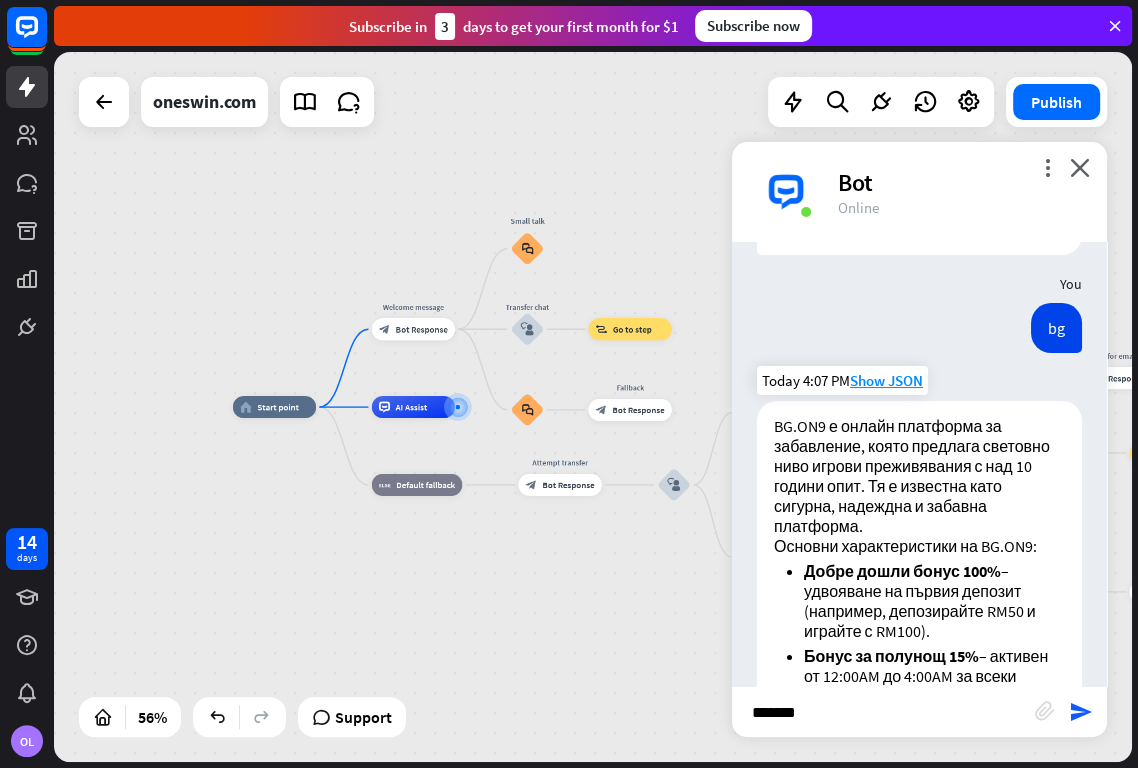 type on "********" 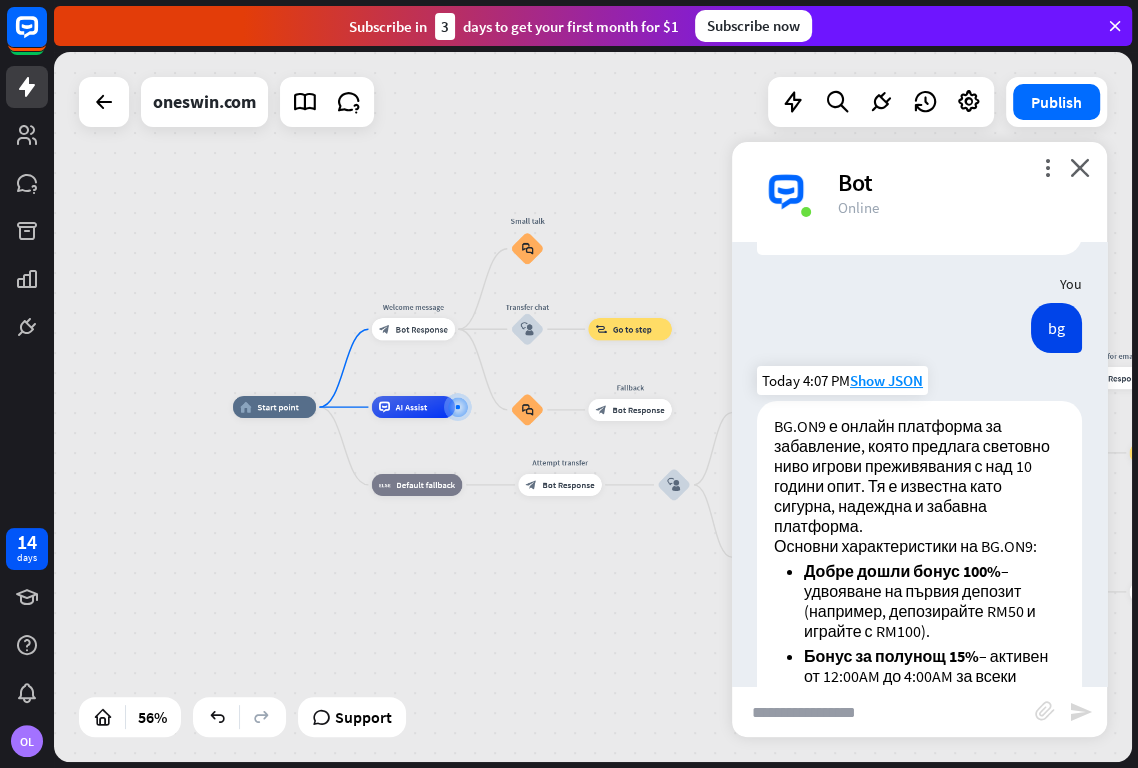 scroll, scrollTop: 796, scrollLeft: 0, axis: vertical 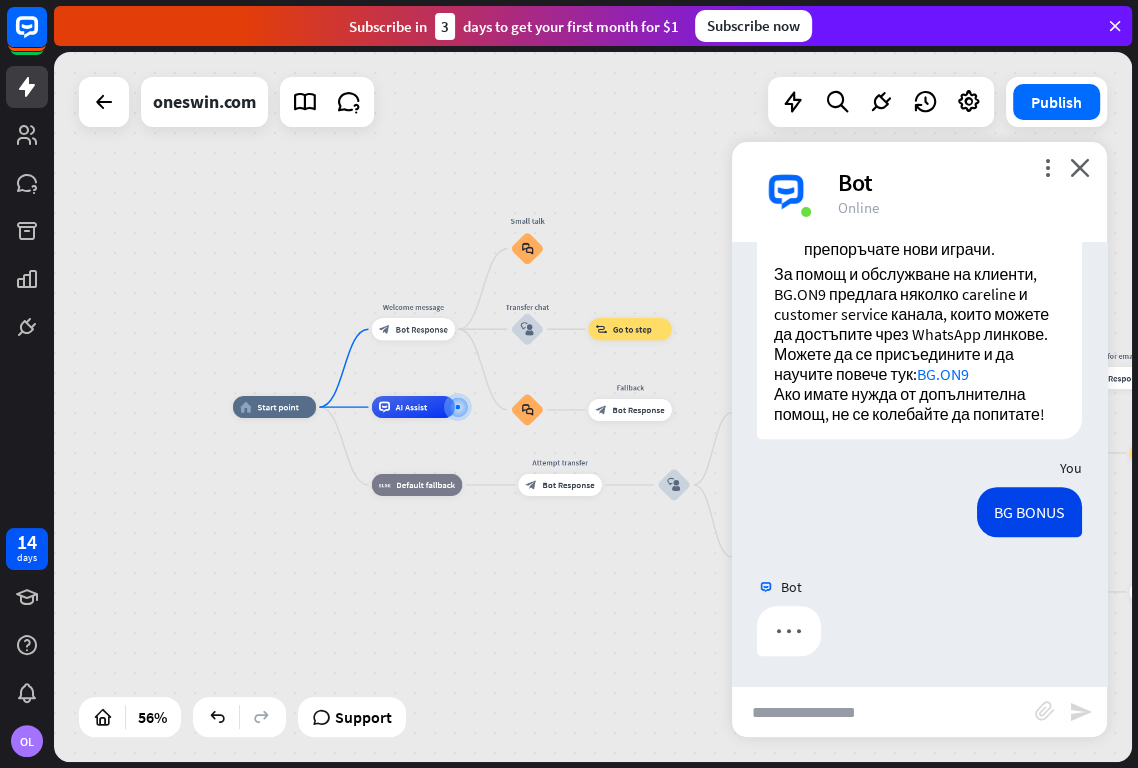 click at bounding box center (883, 712) 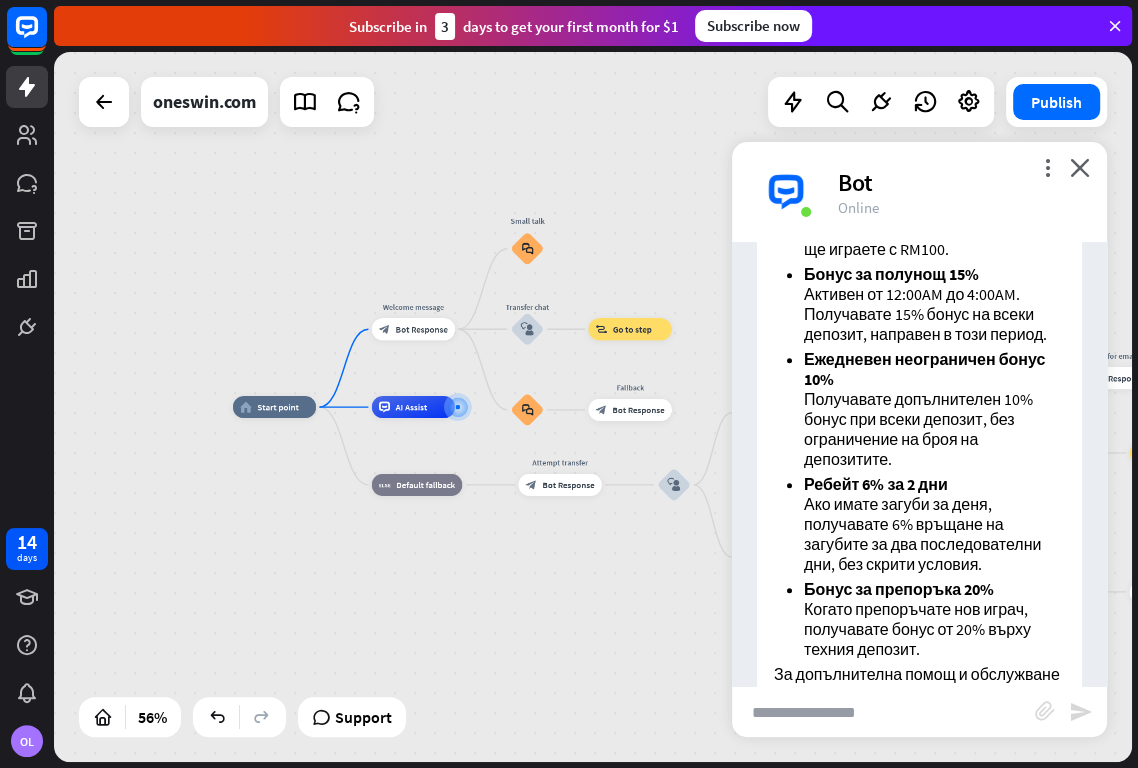 scroll, scrollTop: 1021, scrollLeft: 0, axis: vertical 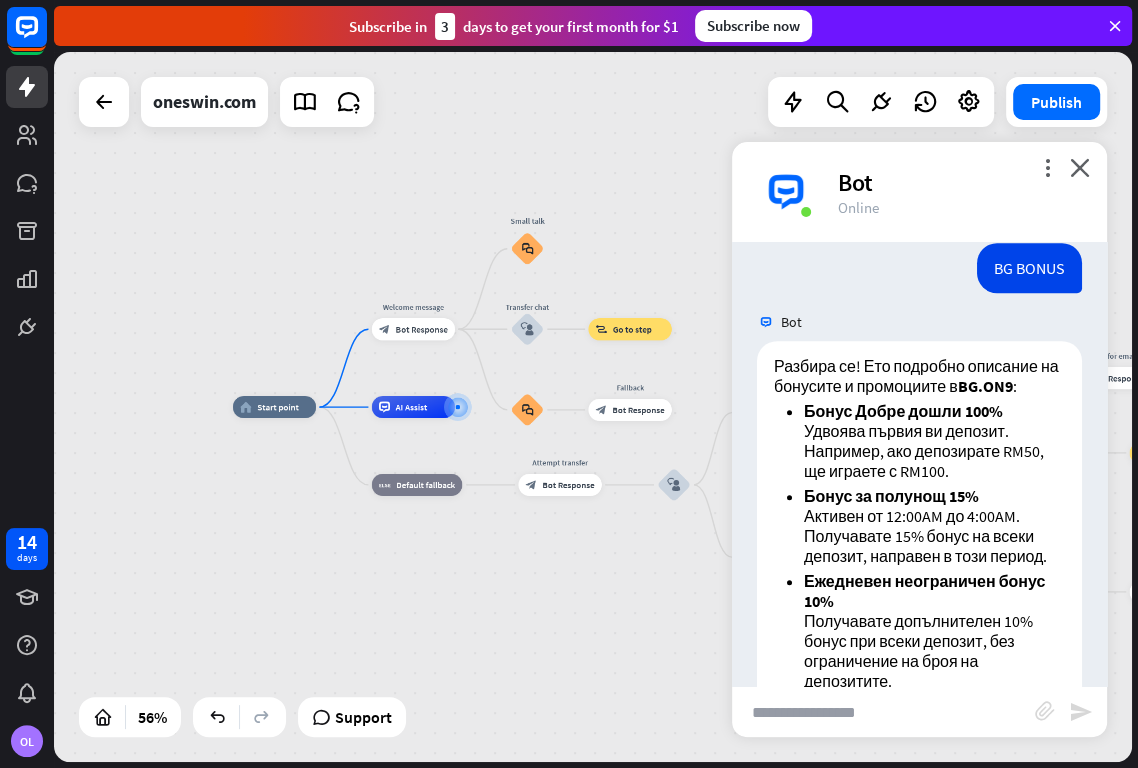click on "home_2   Start point                 Welcome message   block_bot_response   Bot Response                 Small talk   block_faq                 Transfer chat   block_user_input                   block_goto   Go to step                   block_faq                 Fallback   block_bot_response   Bot Response                     AI Assist                       block_fallback   Default fallback                 Attempt transfer   block_bot_response   Bot Response                   block_user_input                 Email is empty   filter   Filter                 Collect email   block_bot_response   Bot Response                   block_user_input                 Thanks for email!   block_bot_response   Bot Response                 Go to "Transfer chat"   block_goto   Go to step                   block_fallback   Fallback                   block_goto   Go to step                 Email exists   filter   Filter                   block_livechat   Transfer chat                   block_success   Success" at bounding box center [532, 604] 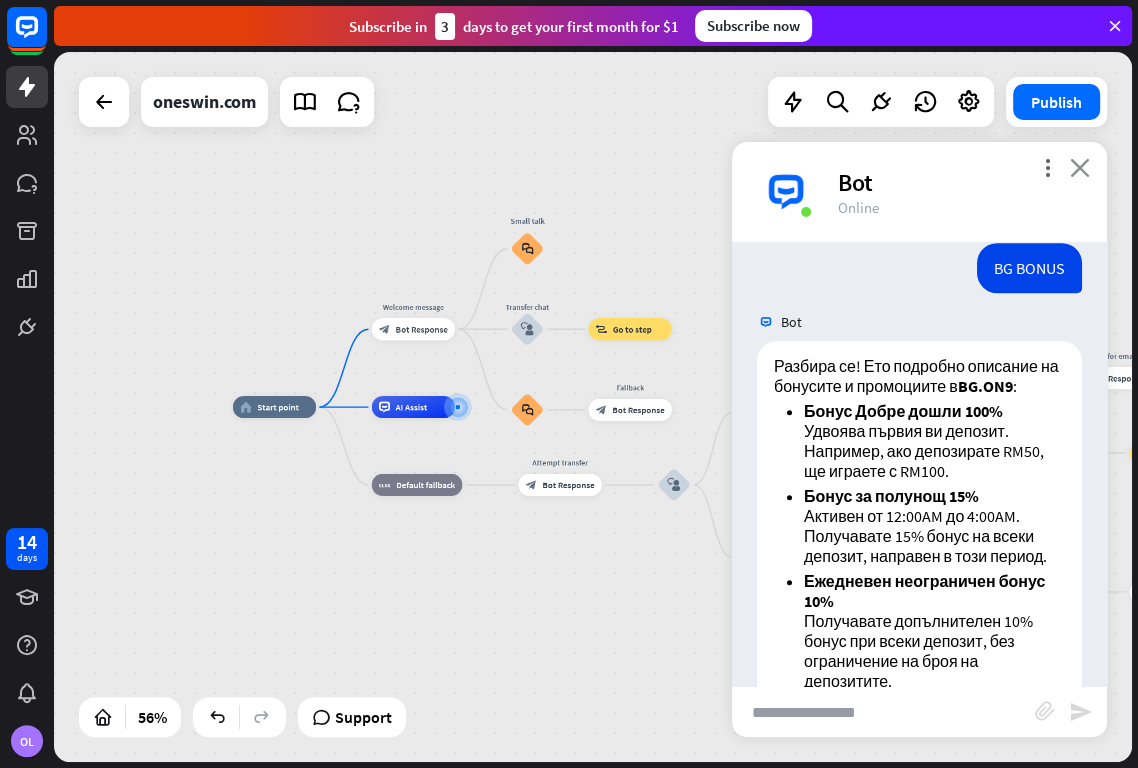 click on "close" at bounding box center [1080, 167] 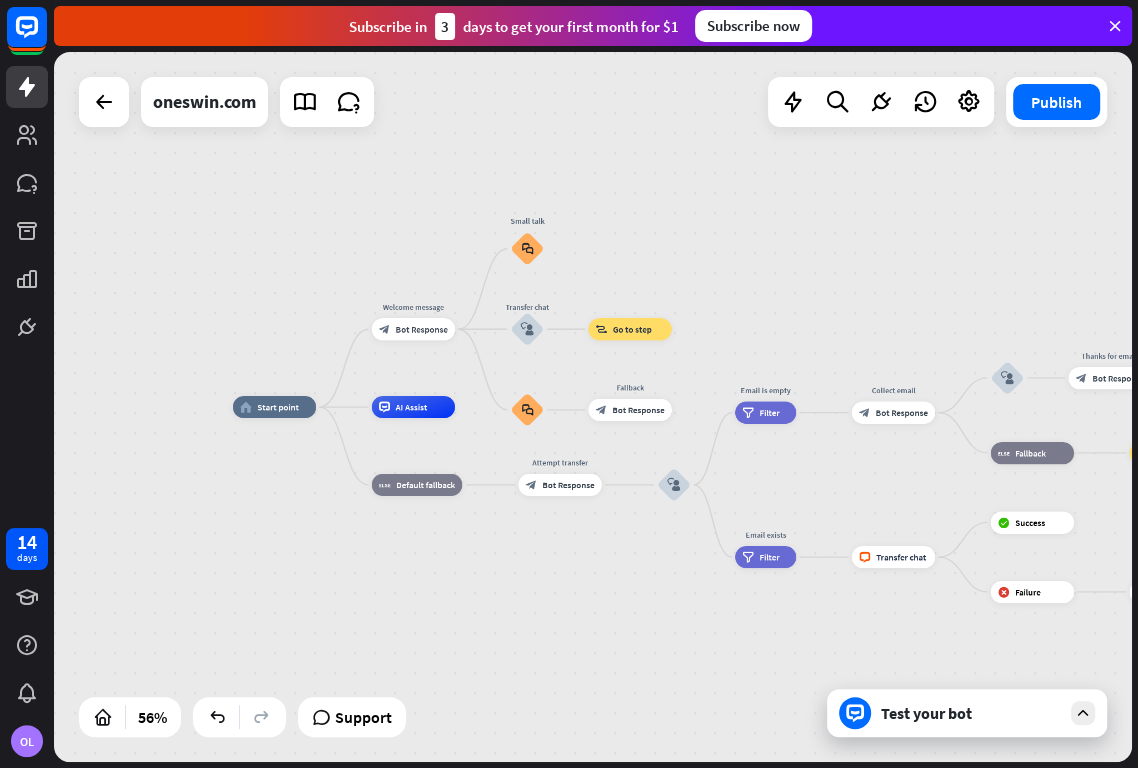 click on "Test your bot" at bounding box center (971, 713) 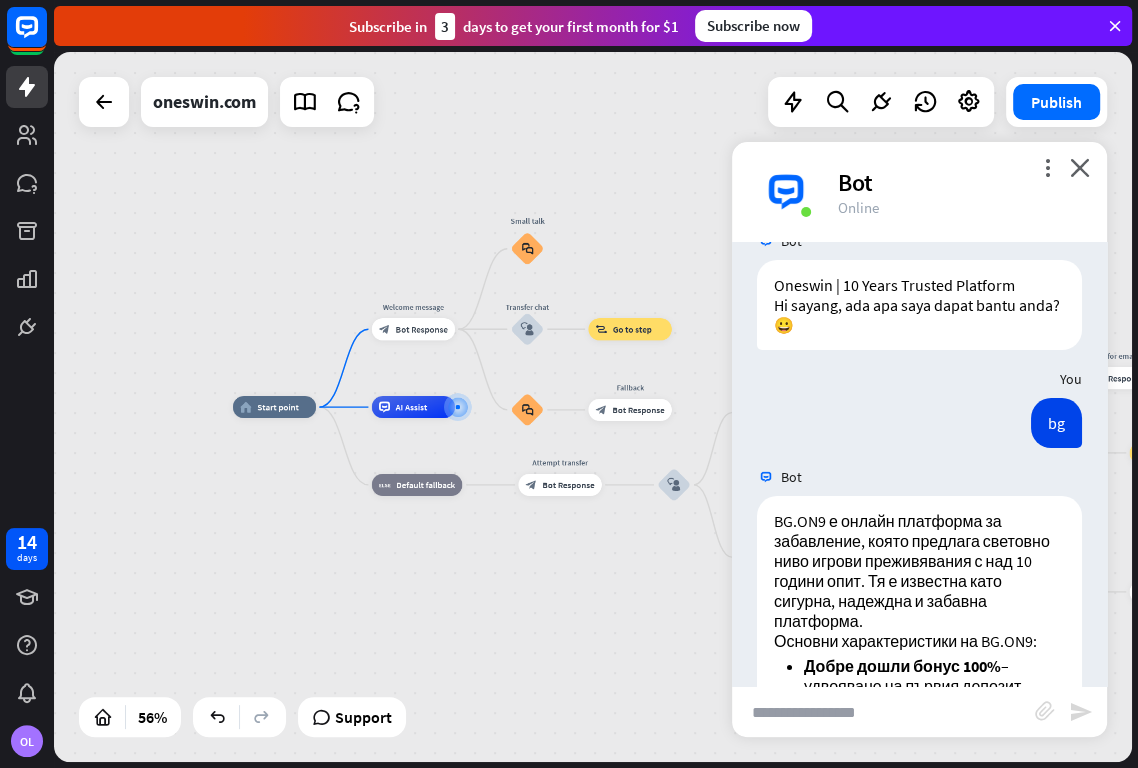 scroll, scrollTop: 0, scrollLeft: 0, axis: both 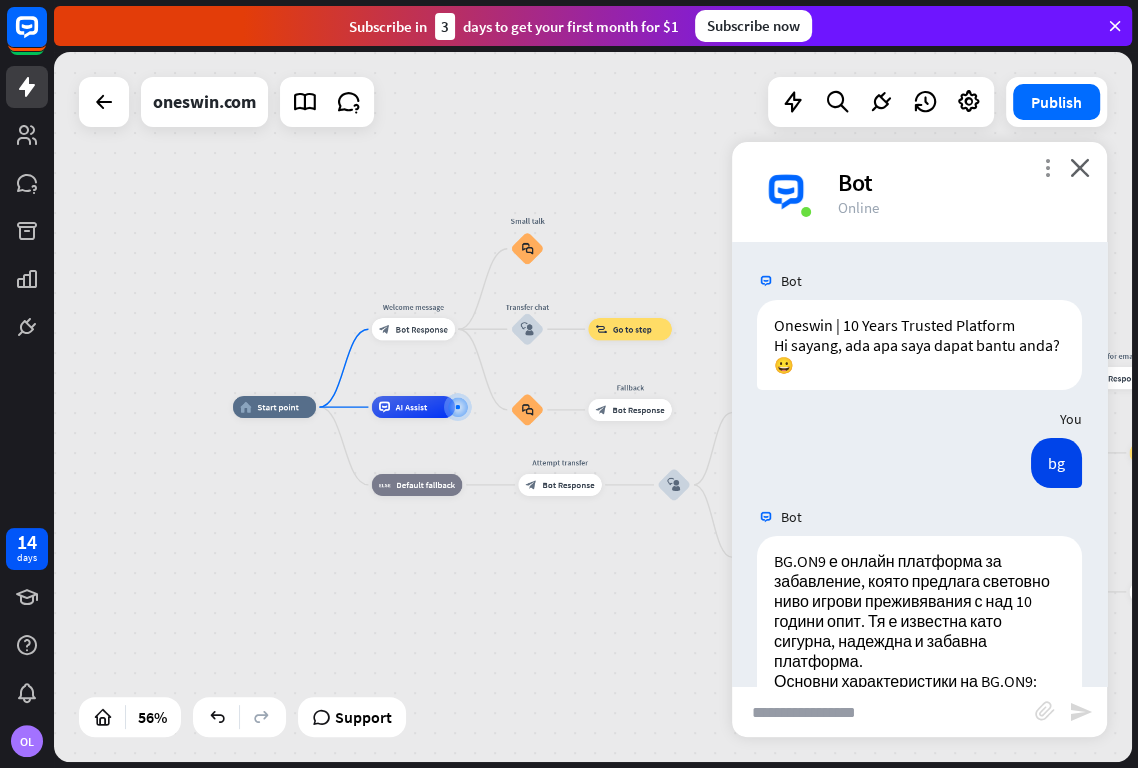 click on "more_vert" at bounding box center [1047, 167] 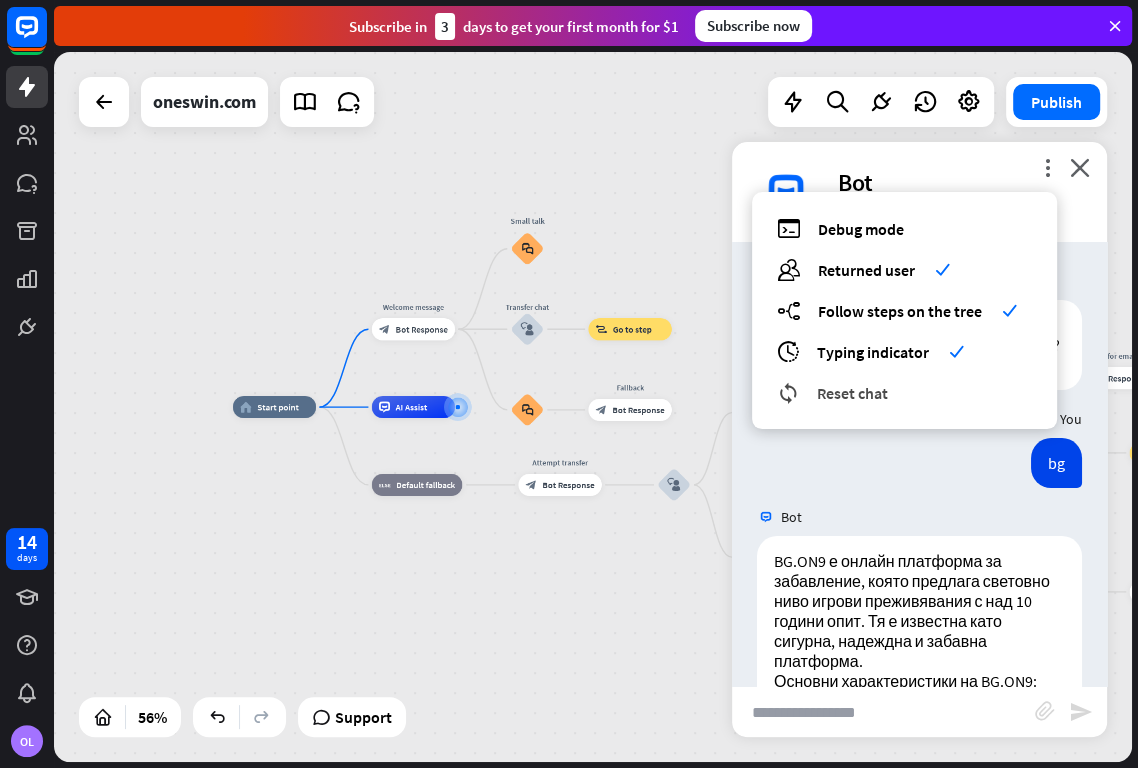 click on "Reset chat" at bounding box center (852, 393) 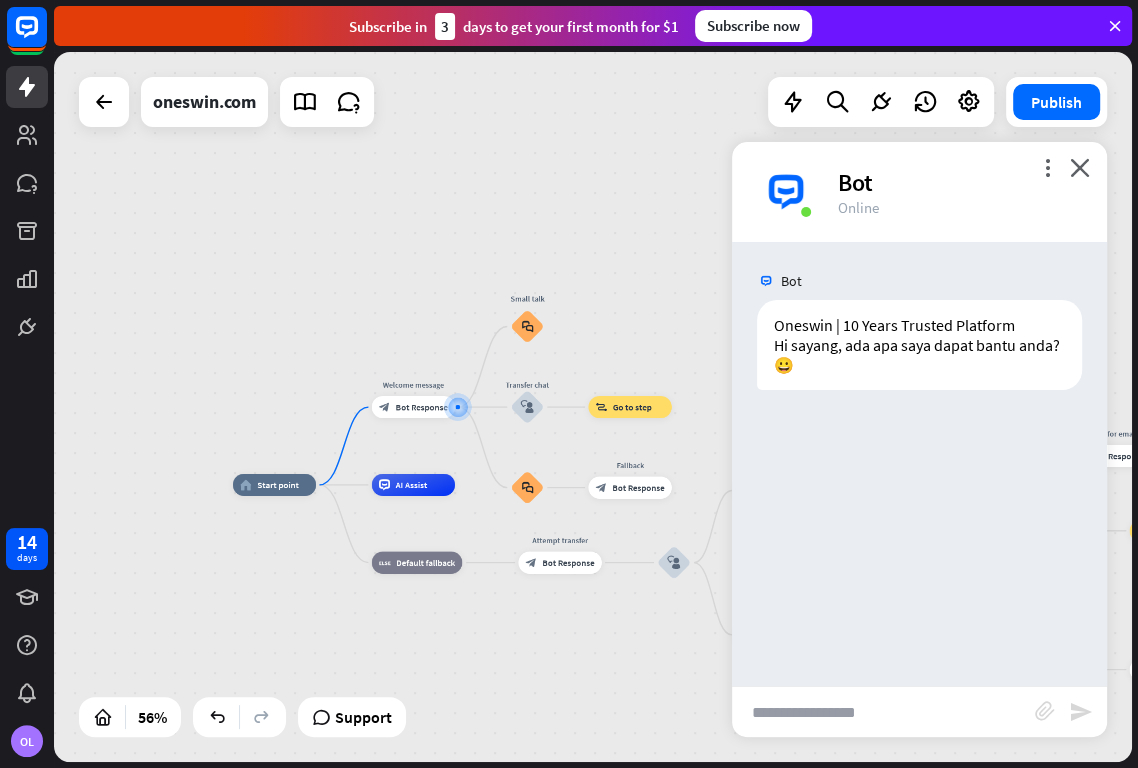 click at bounding box center (883, 712) 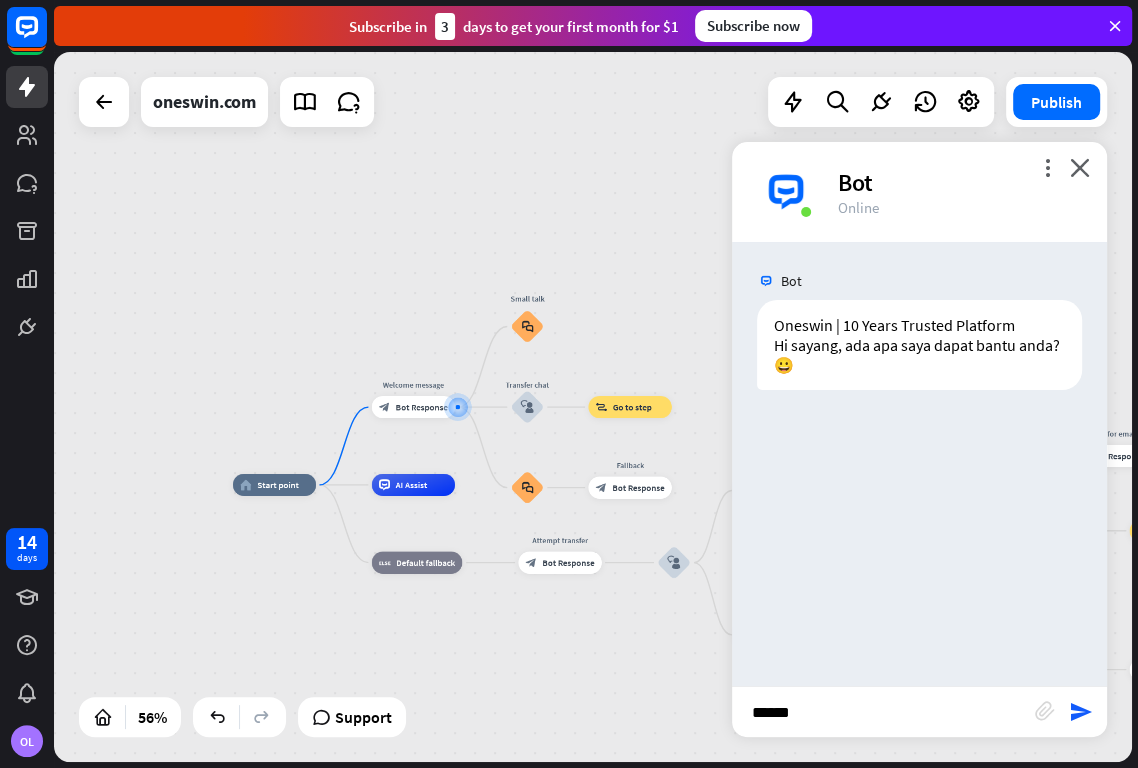 type on "*******" 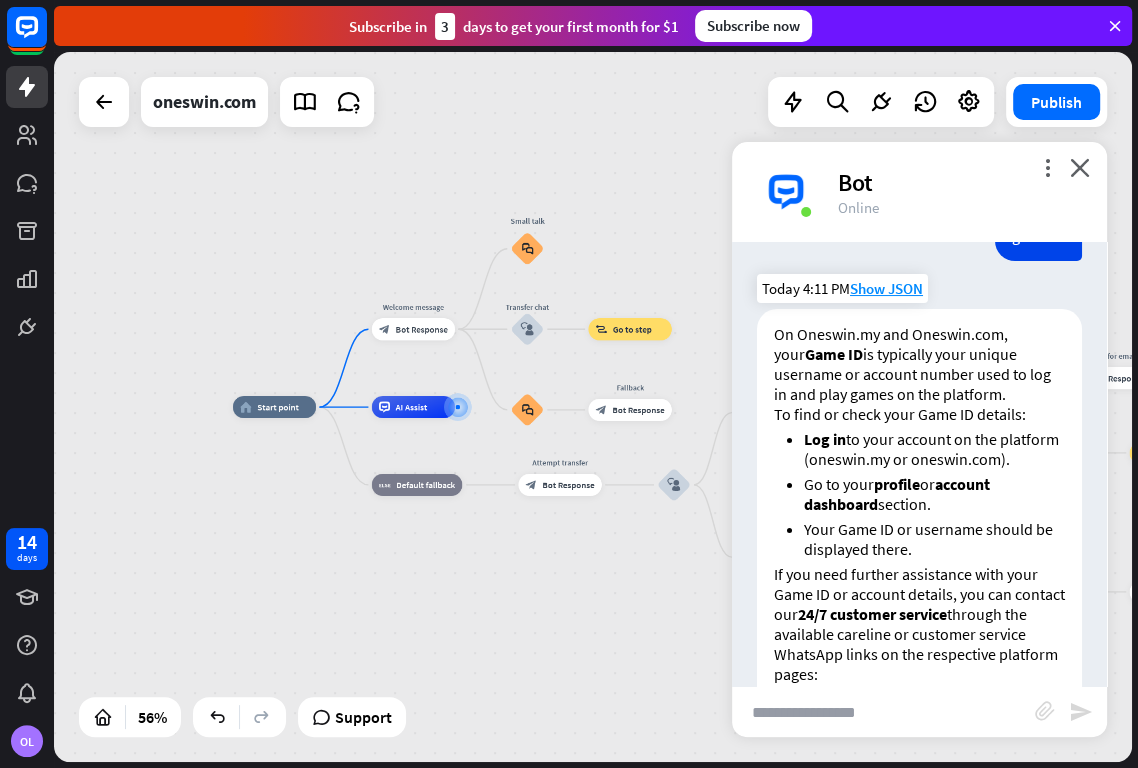 scroll, scrollTop: 449, scrollLeft: 0, axis: vertical 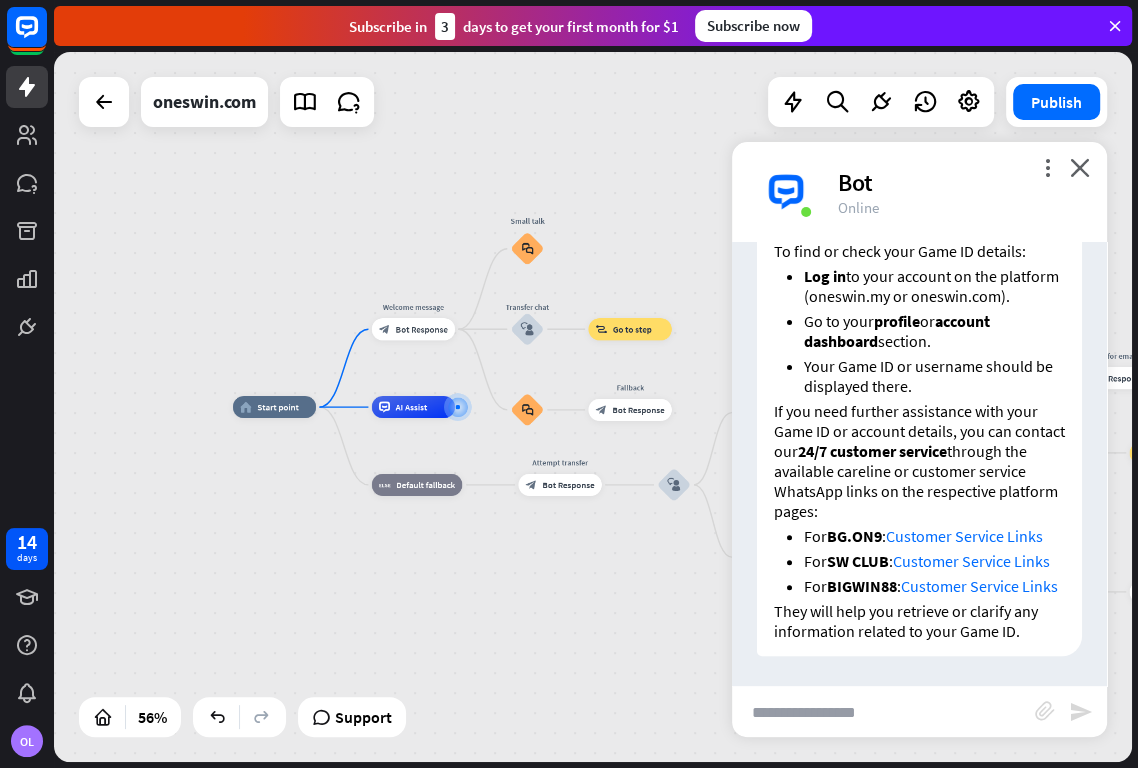 click at bounding box center [883, 712] 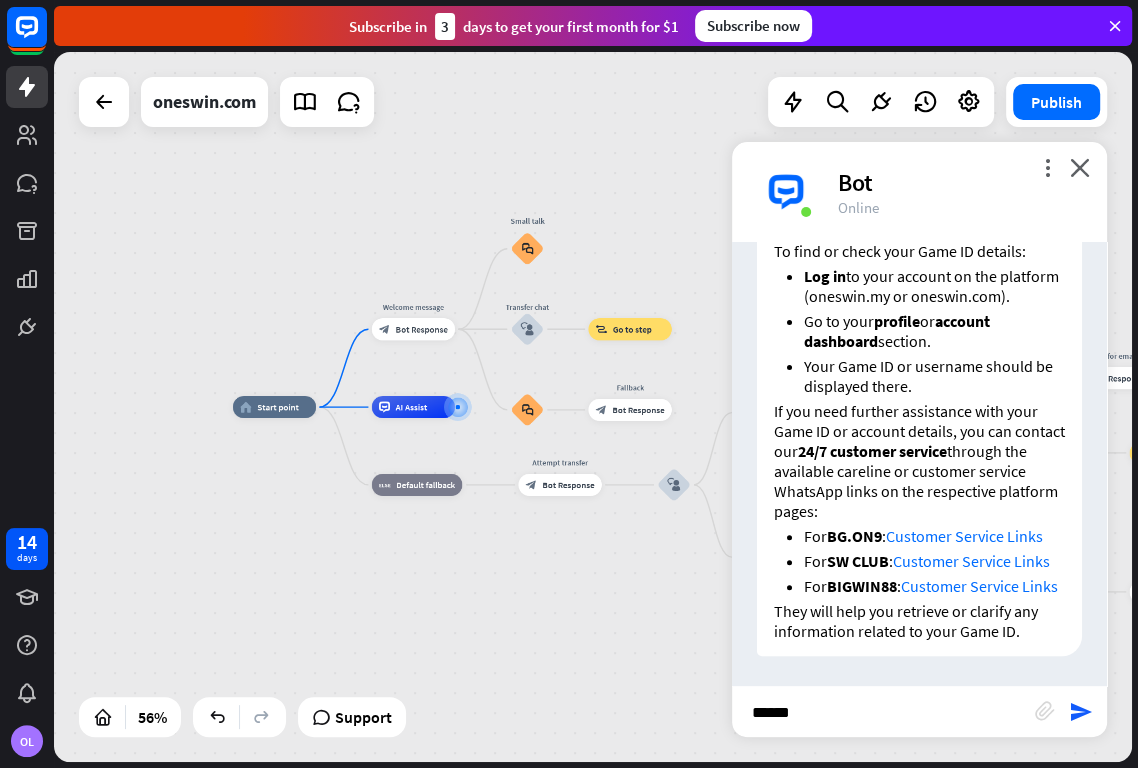 type on "*******" 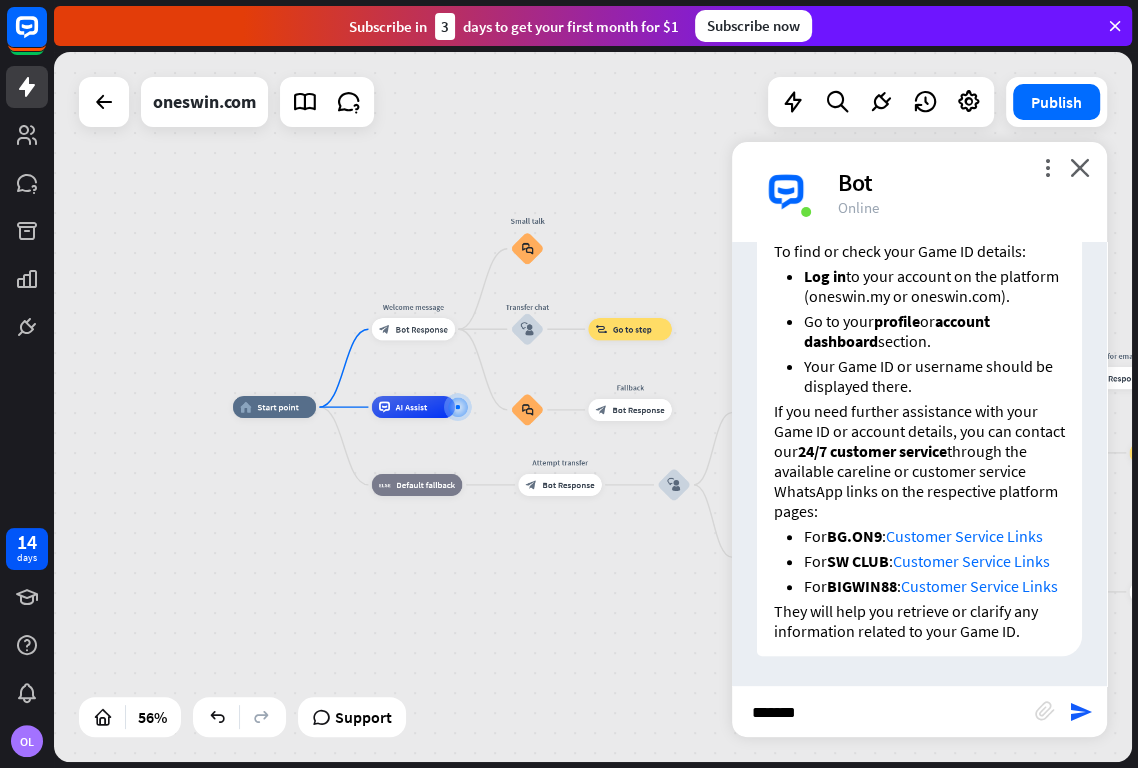 type 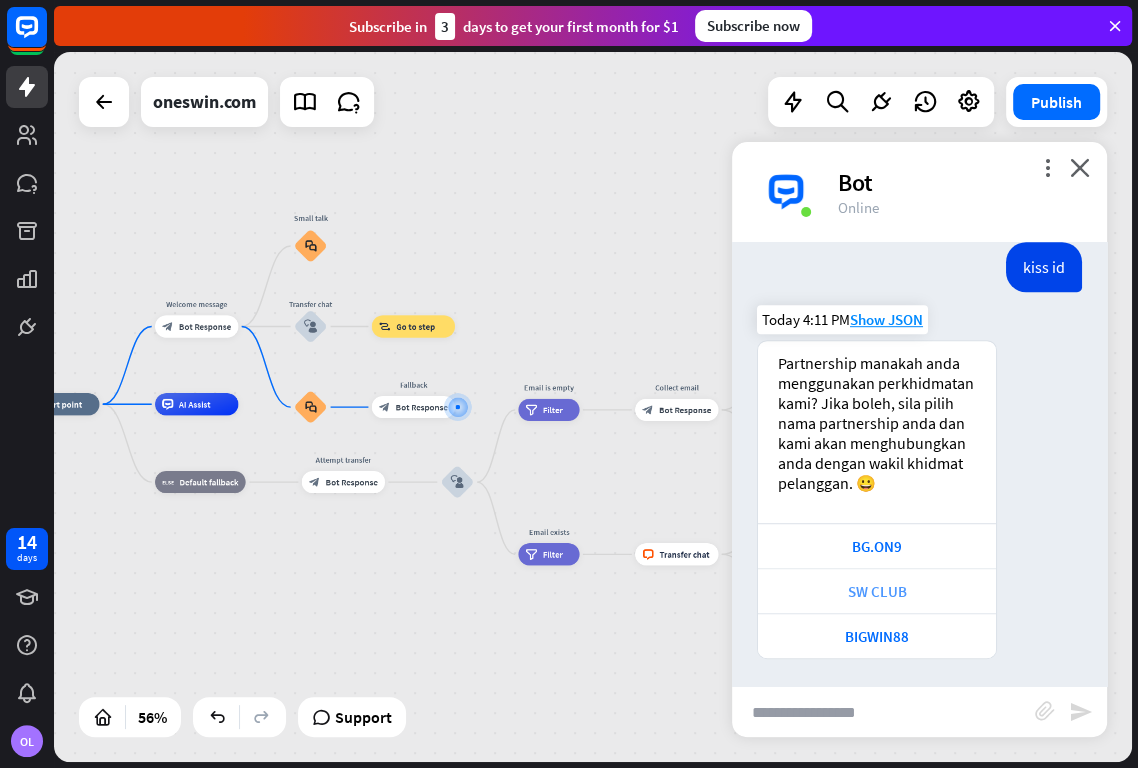 scroll, scrollTop: 914, scrollLeft: 0, axis: vertical 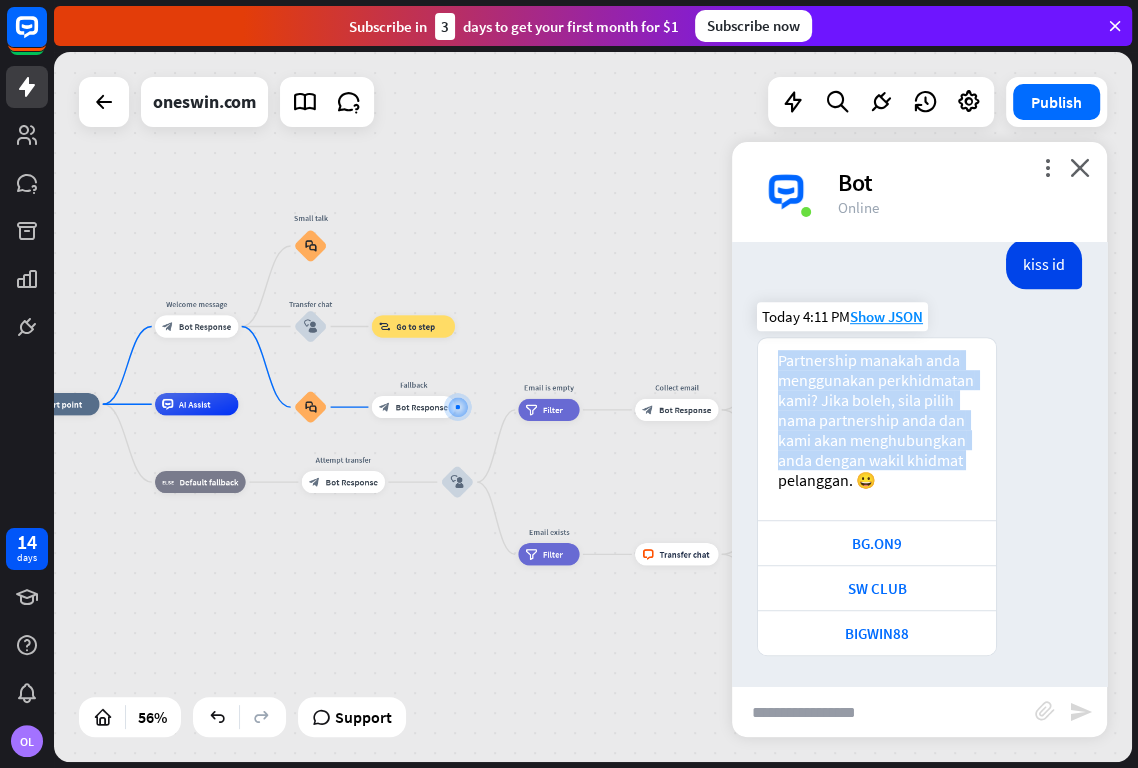 drag, startPoint x: 779, startPoint y: 350, endPoint x: 986, endPoint y: 464, distance: 236.31546 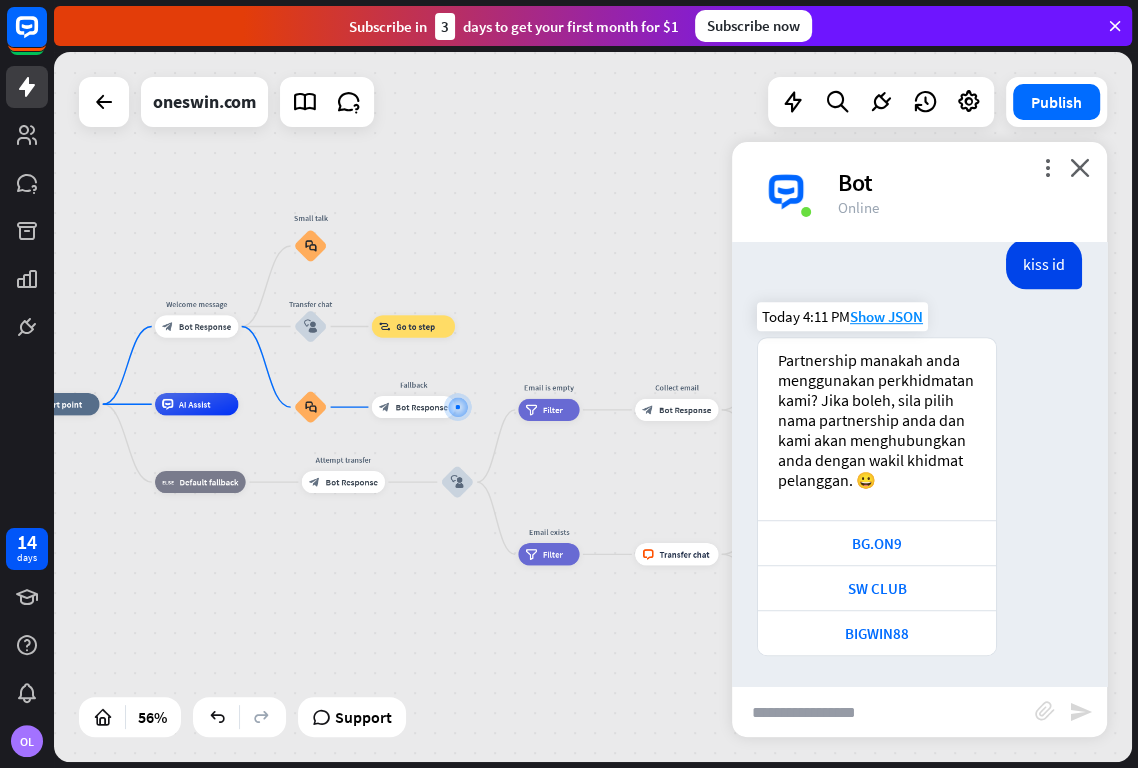 click on "Partnership manakah anda menggunakan perkhidmatan kami? Jika boleh, sila pilih nama partnership anda dan kami akan menghubungkan anda dengan wakil khidmat pelanggan. 😀" at bounding box center (877, 429) 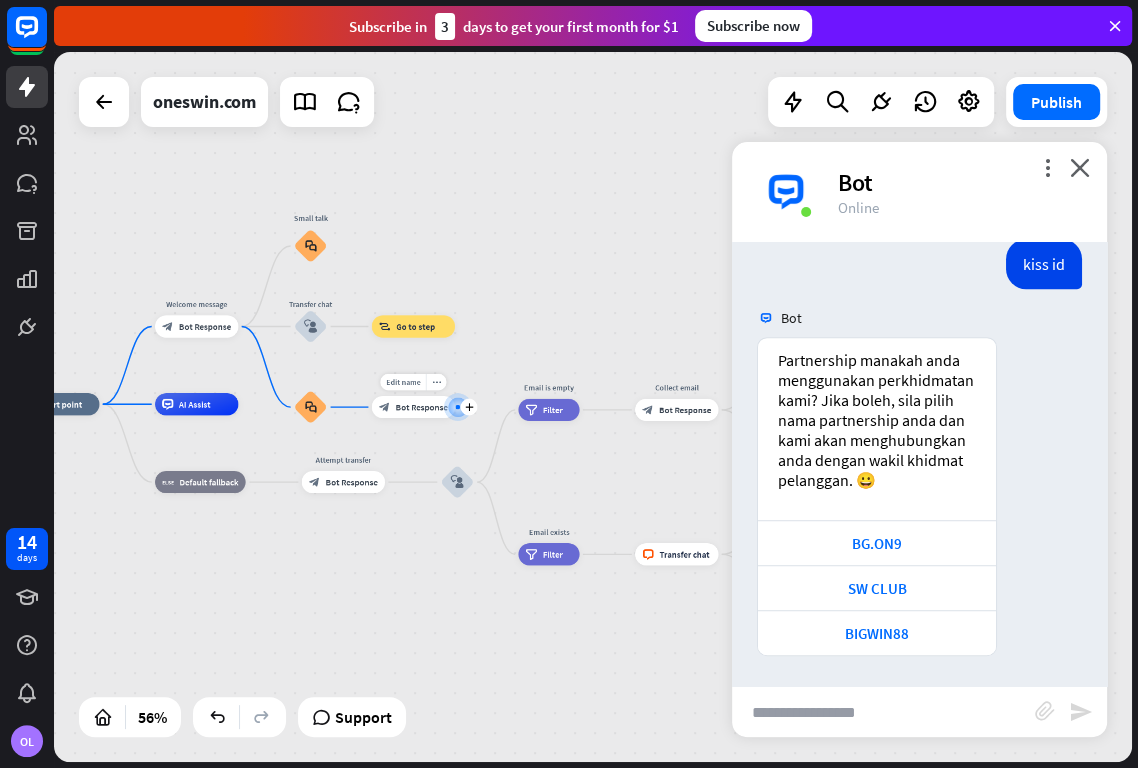 click on "Edit name   more_horiz         plus   Fallback   block_bot_response   Bot Response" at bounding box center (413, 407) 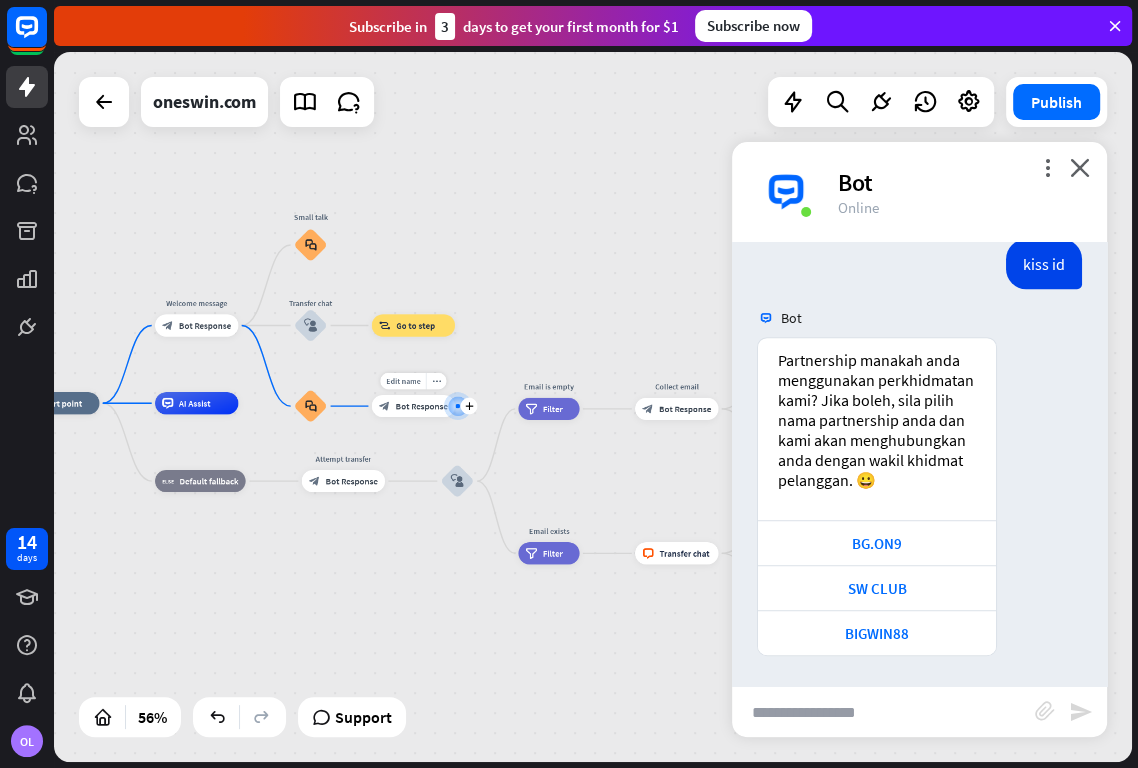 click on "Bot Response" at bounding box center [422, 405] 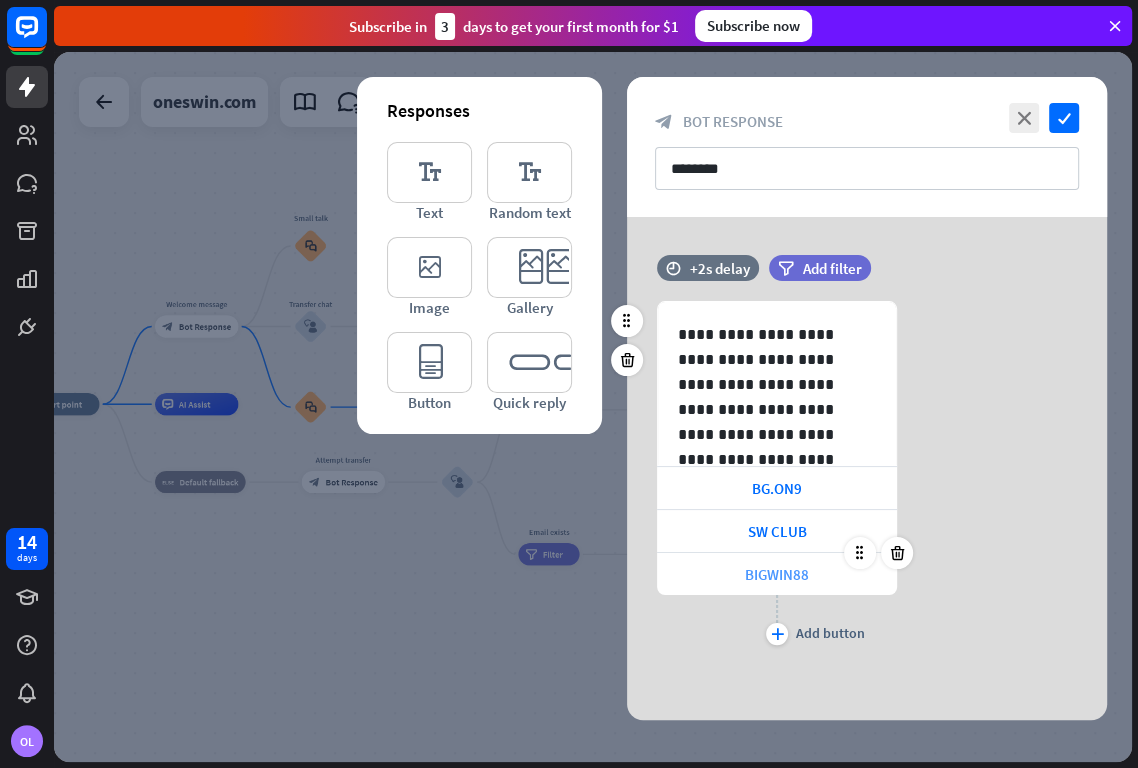 click on "BIGWIN88" at bounding box center [777, 574] 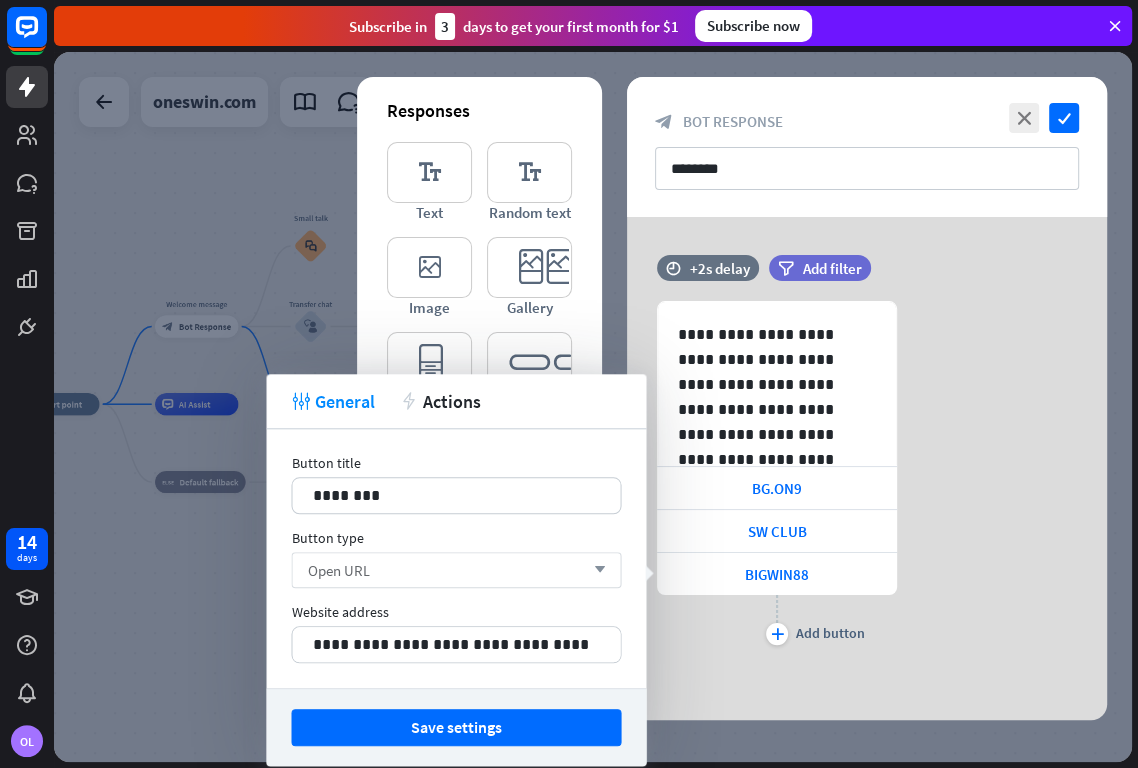 click on "Open URL
arrow_down" at bounding box center (456, 570) 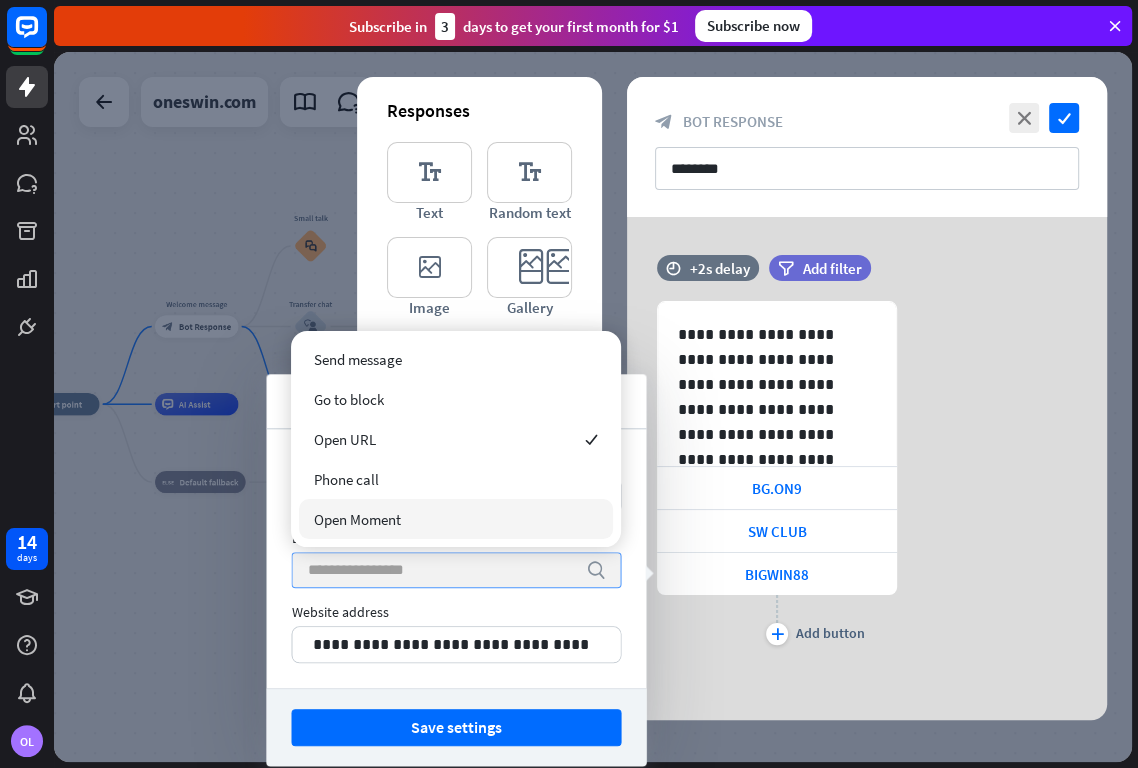click at bounding box center [441, 570] 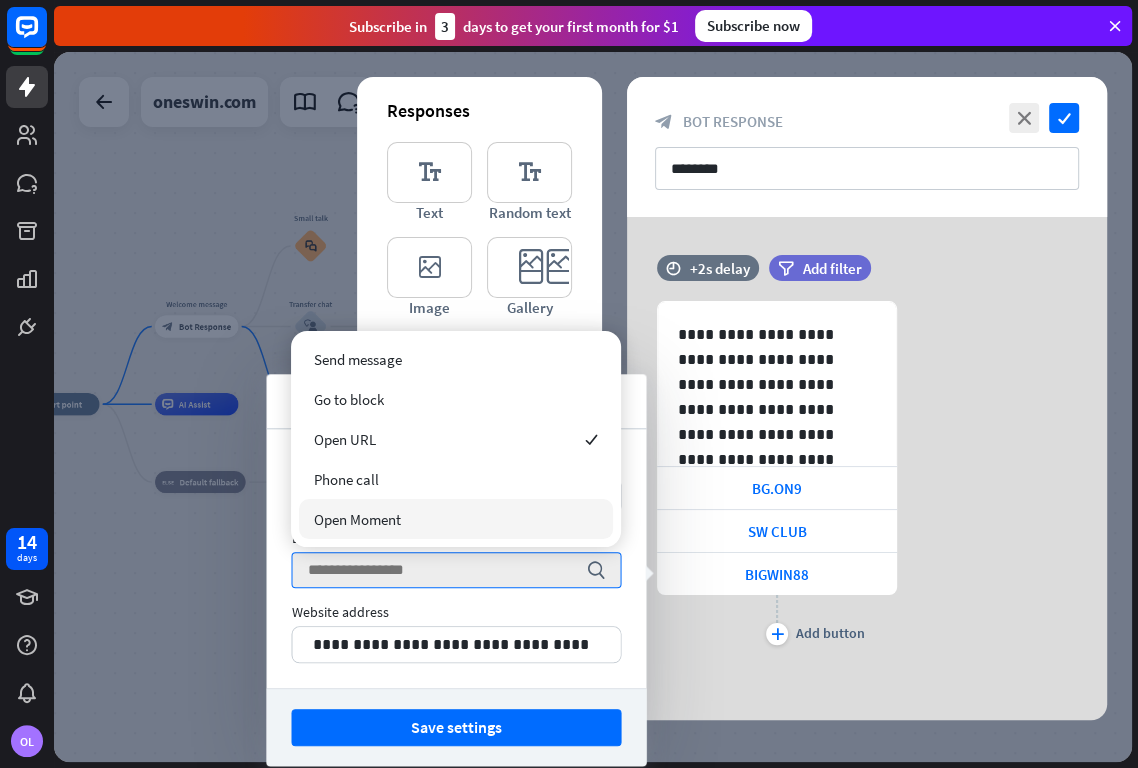 click on "**********" at bounding box center (456, 558) 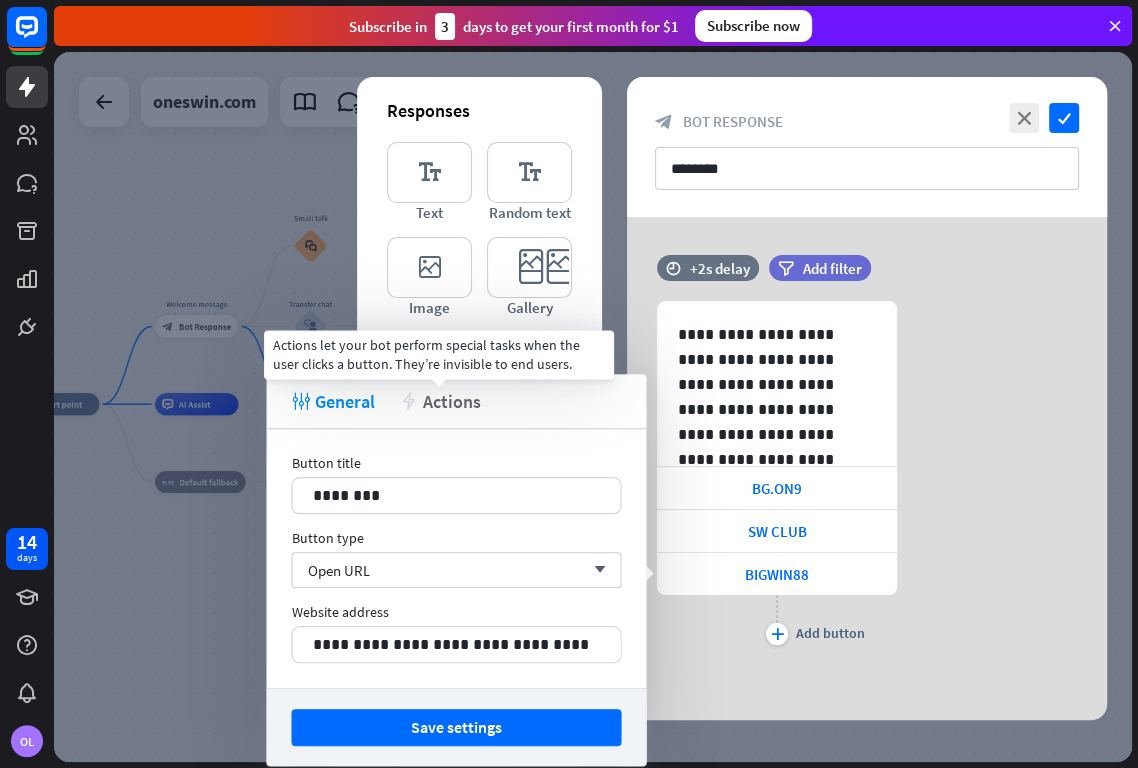 click on "Actions" at bounding box center (451, 401) 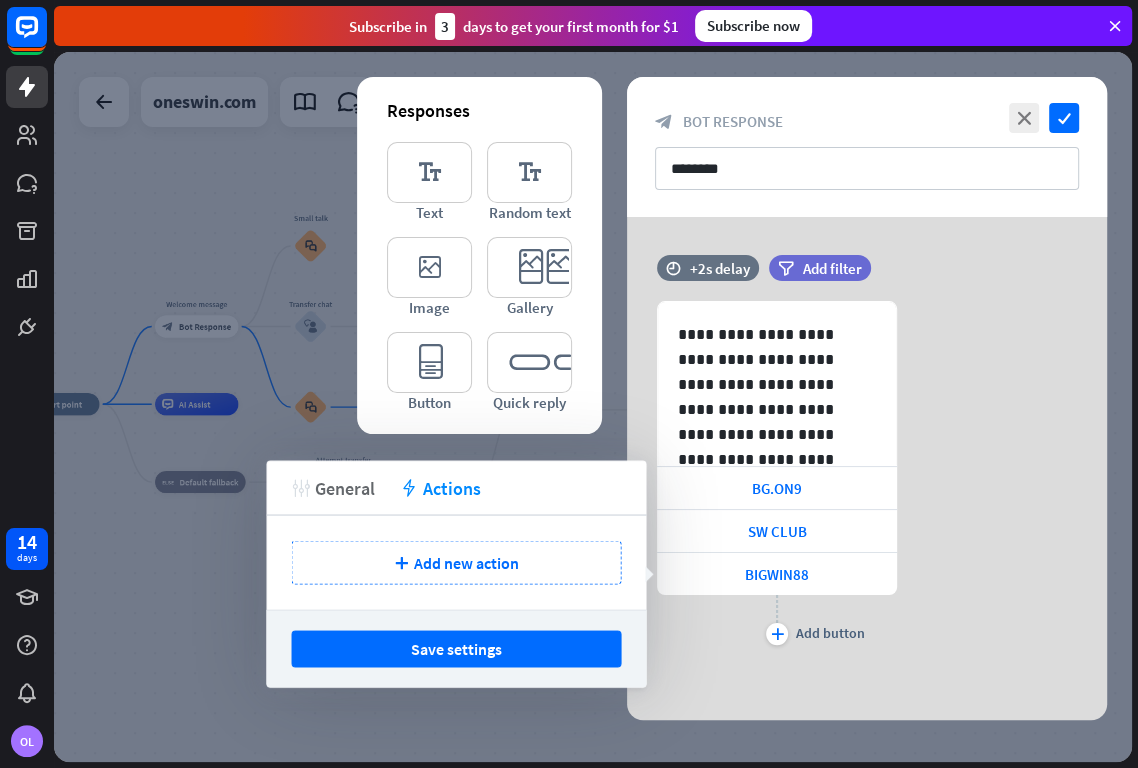 click on "General" at bounding box center [344, 487] 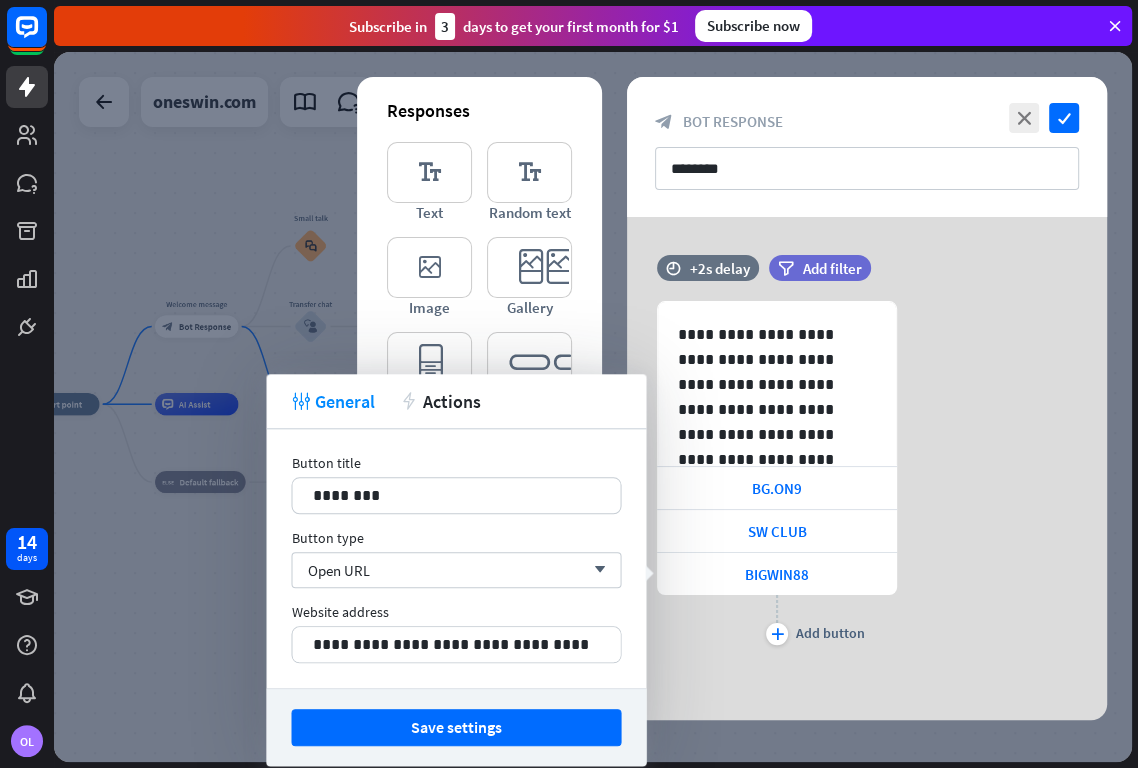click on "**********" at bounding box center [456, 558] 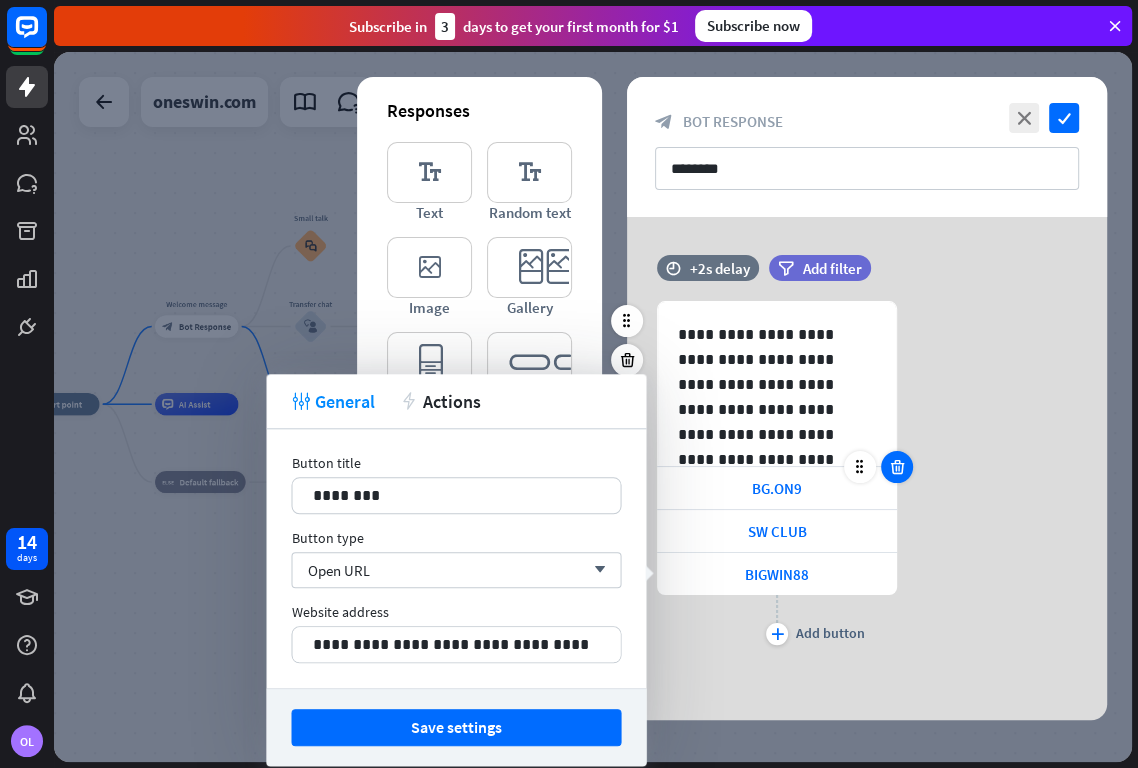 click at bounding box center [897, 467] 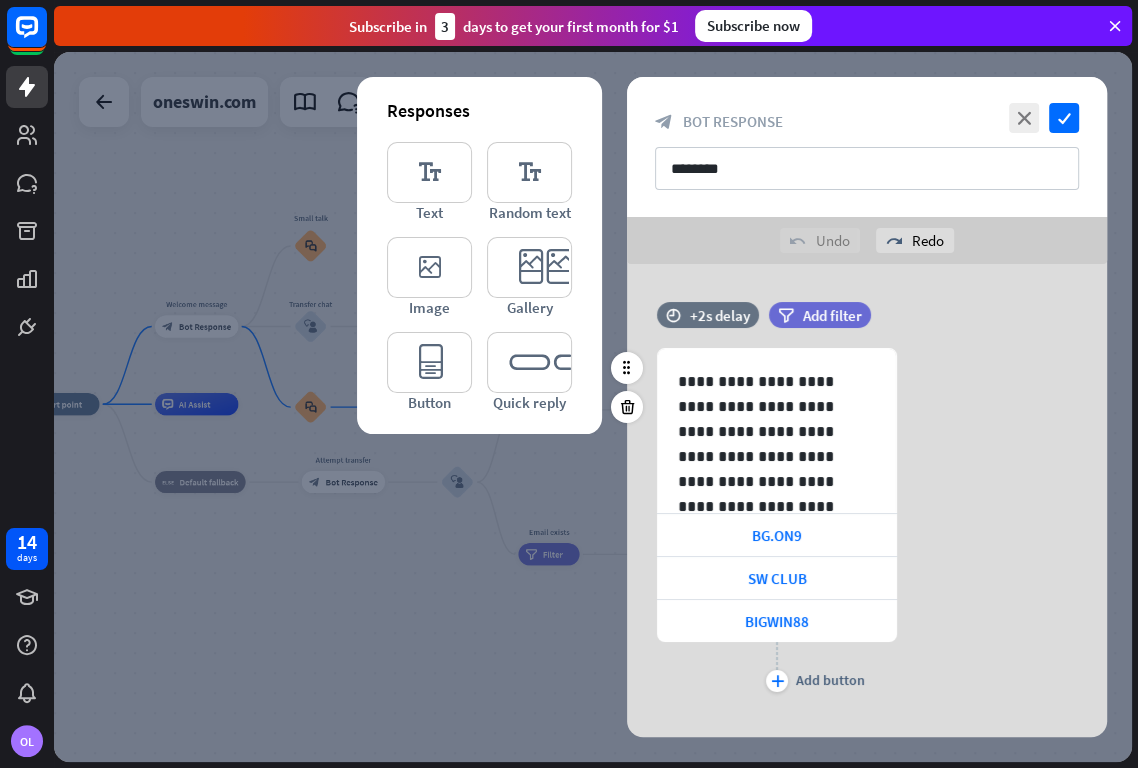 click on "**********" at bounding box center [867, 522] 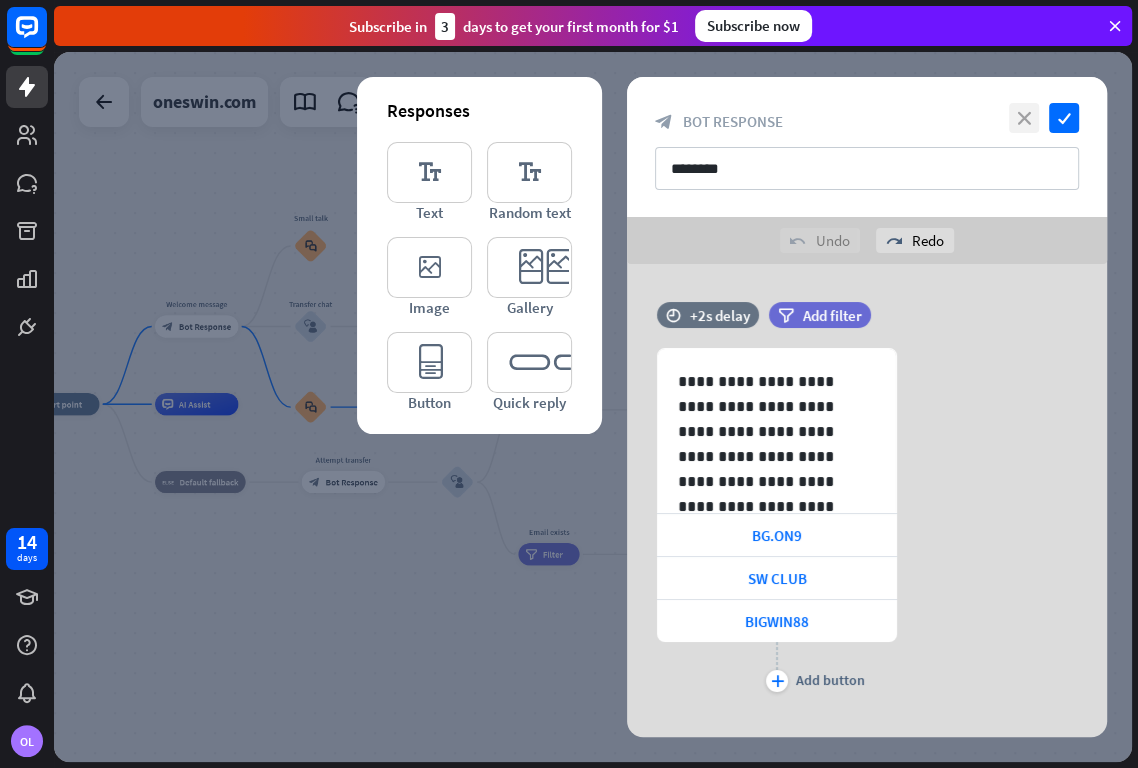 click on "close" at bounding box center (1024, 118) 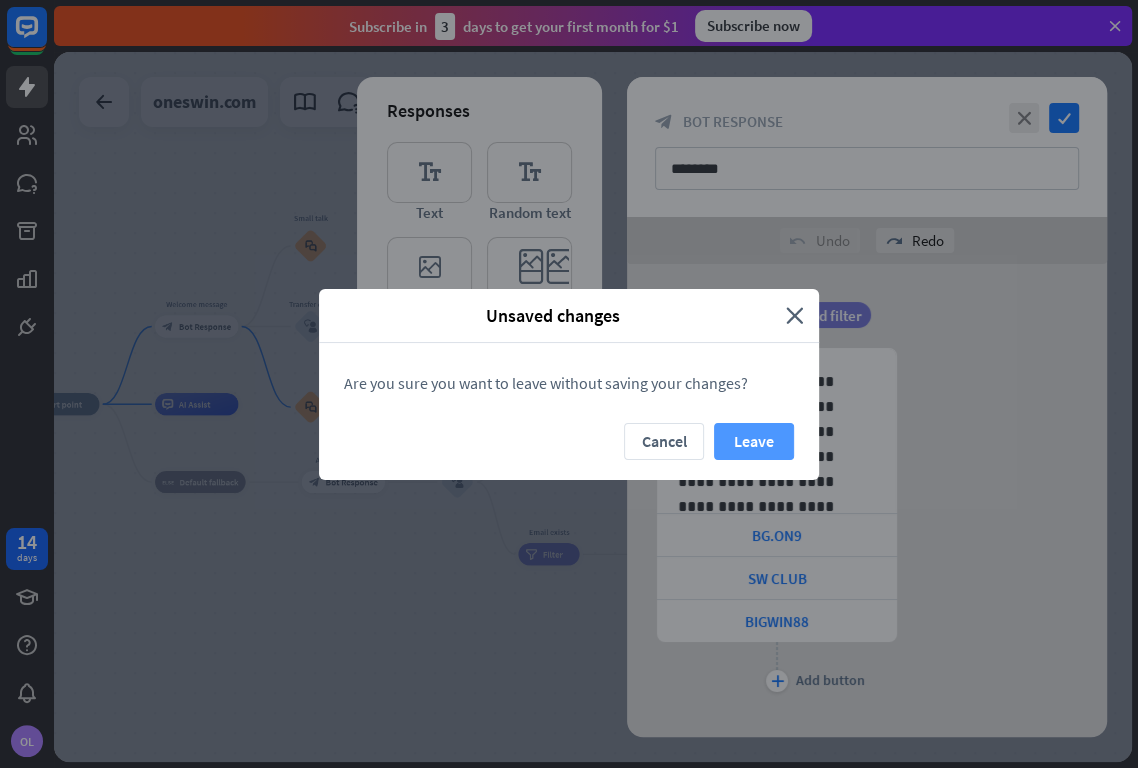 click on "Leave" at bounding box center (754, 441) 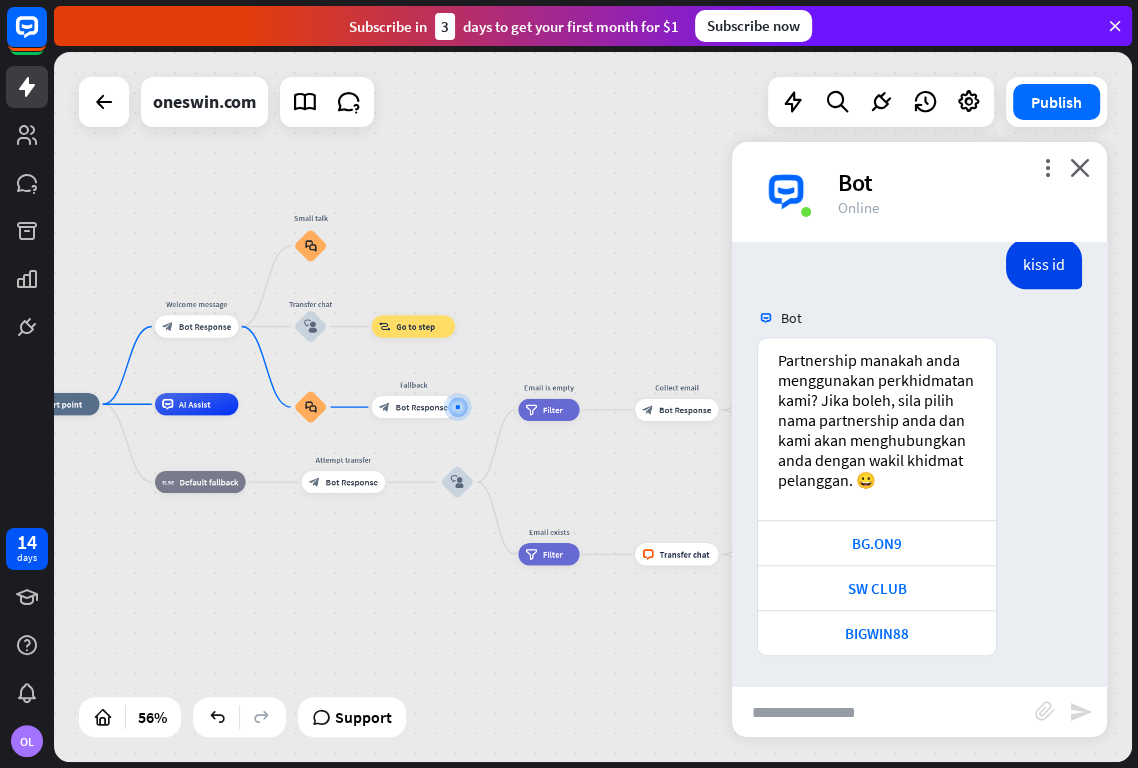click on "more_vert
close
Bot
Online" at bounding box center (919, 192) 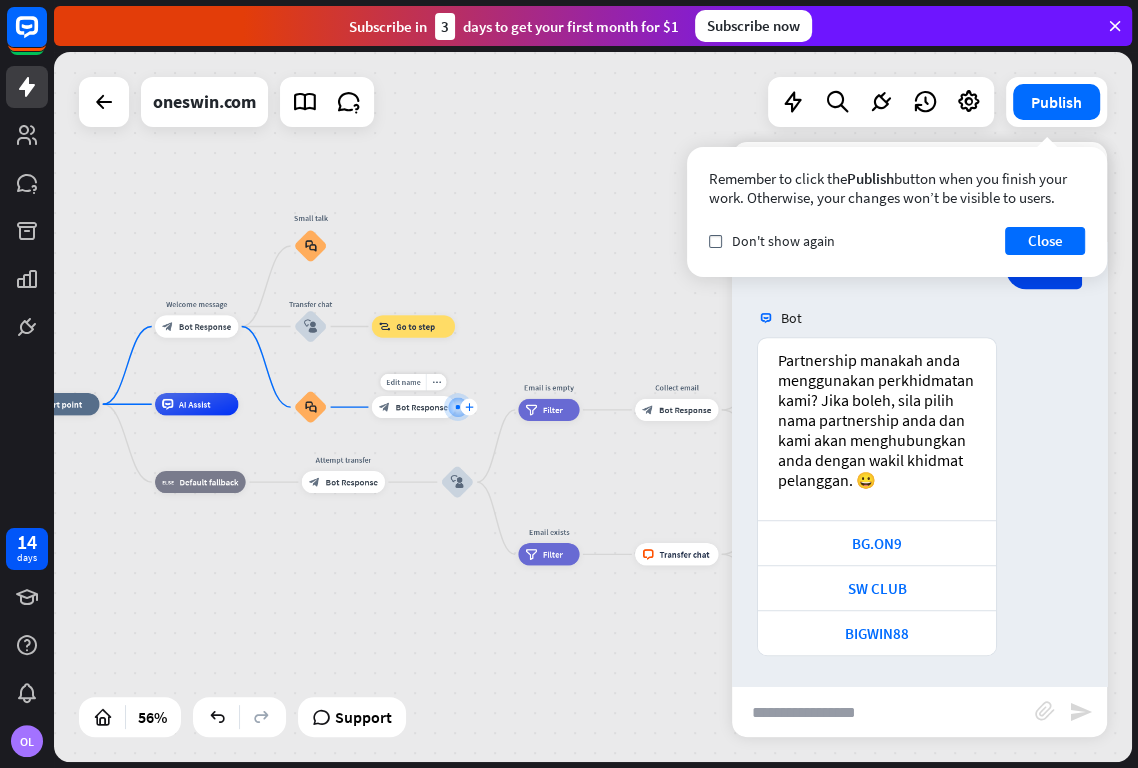 click on "plus" at bounding box center (469, 407) 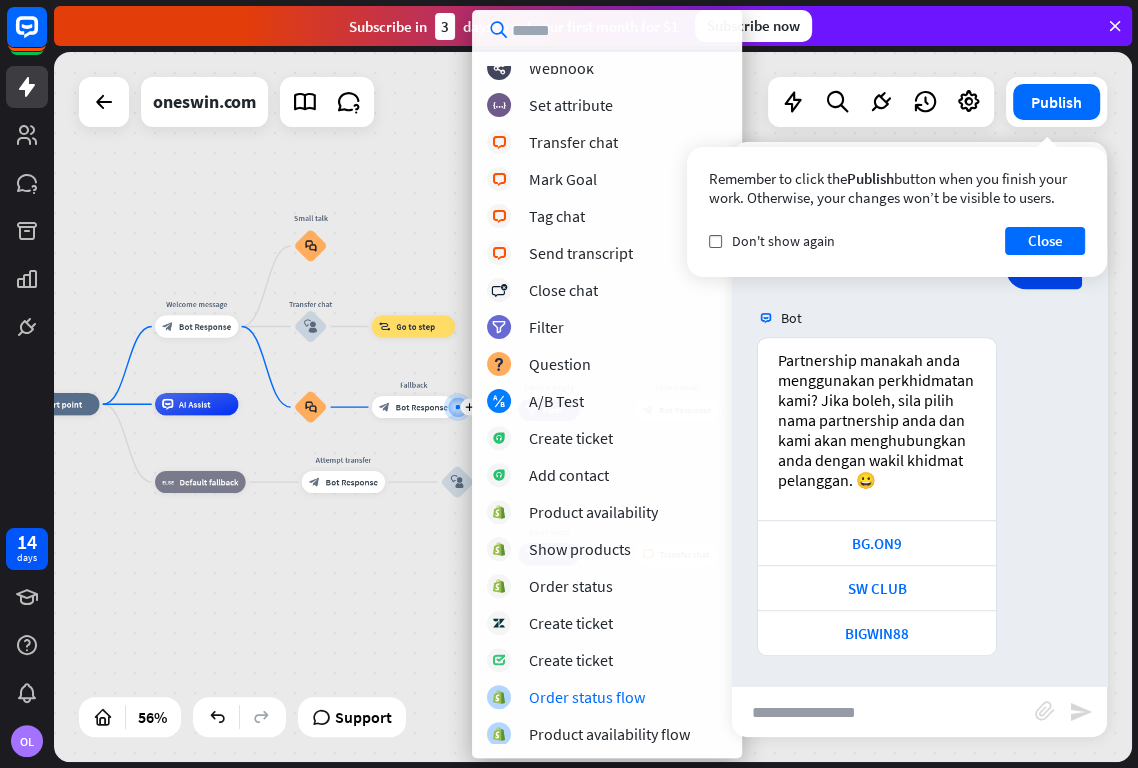 scroll, scrollTop: 419, scrollLeft: 0, axis: vertical 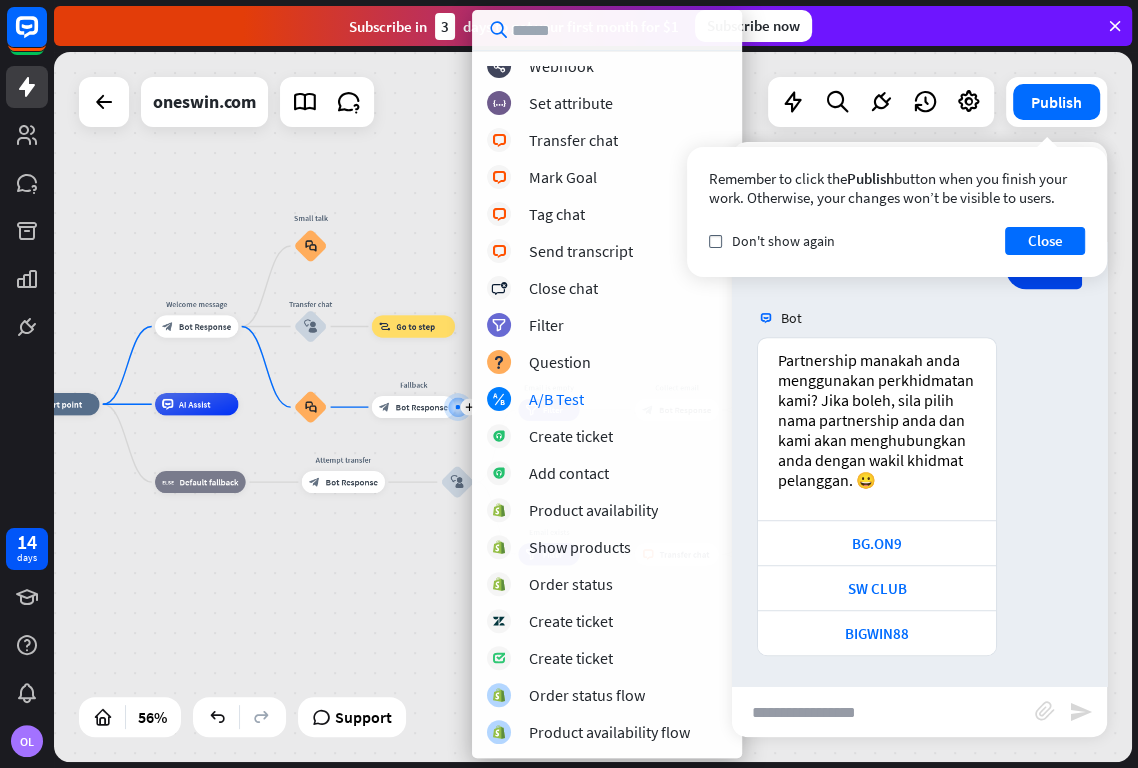 click on "Close" at bounding box center (1045, 241) 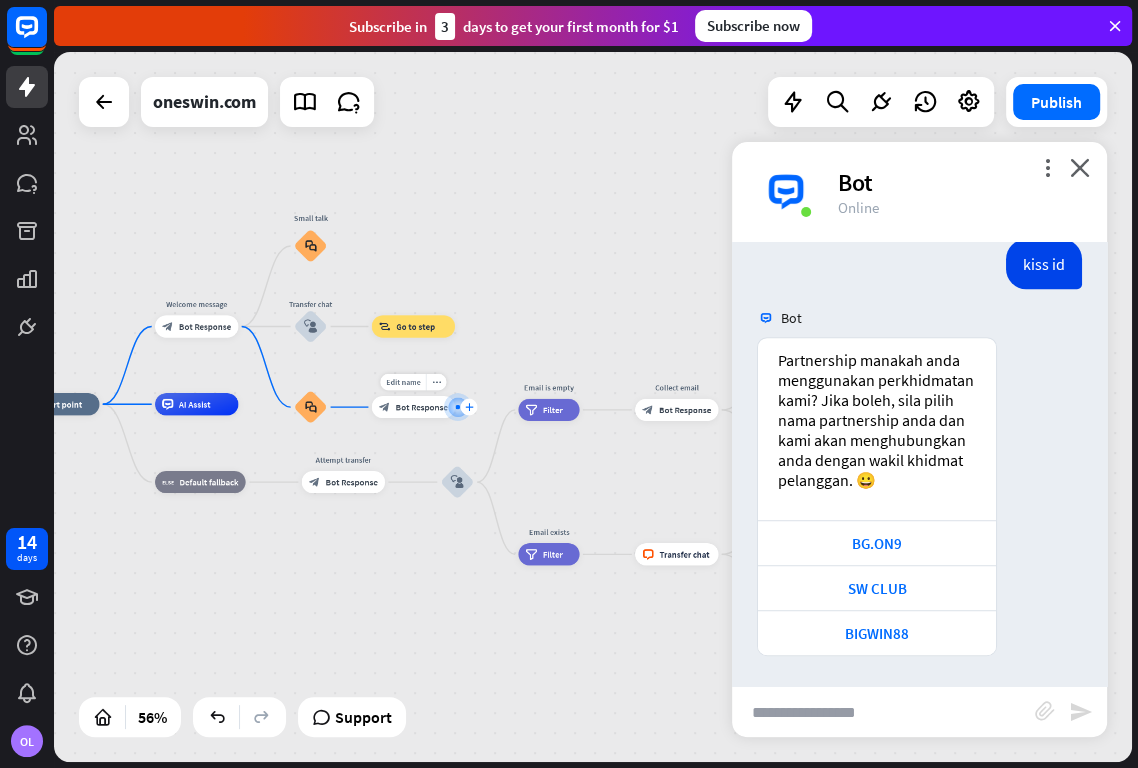 click on "plus" at bounding box center [469, 407] 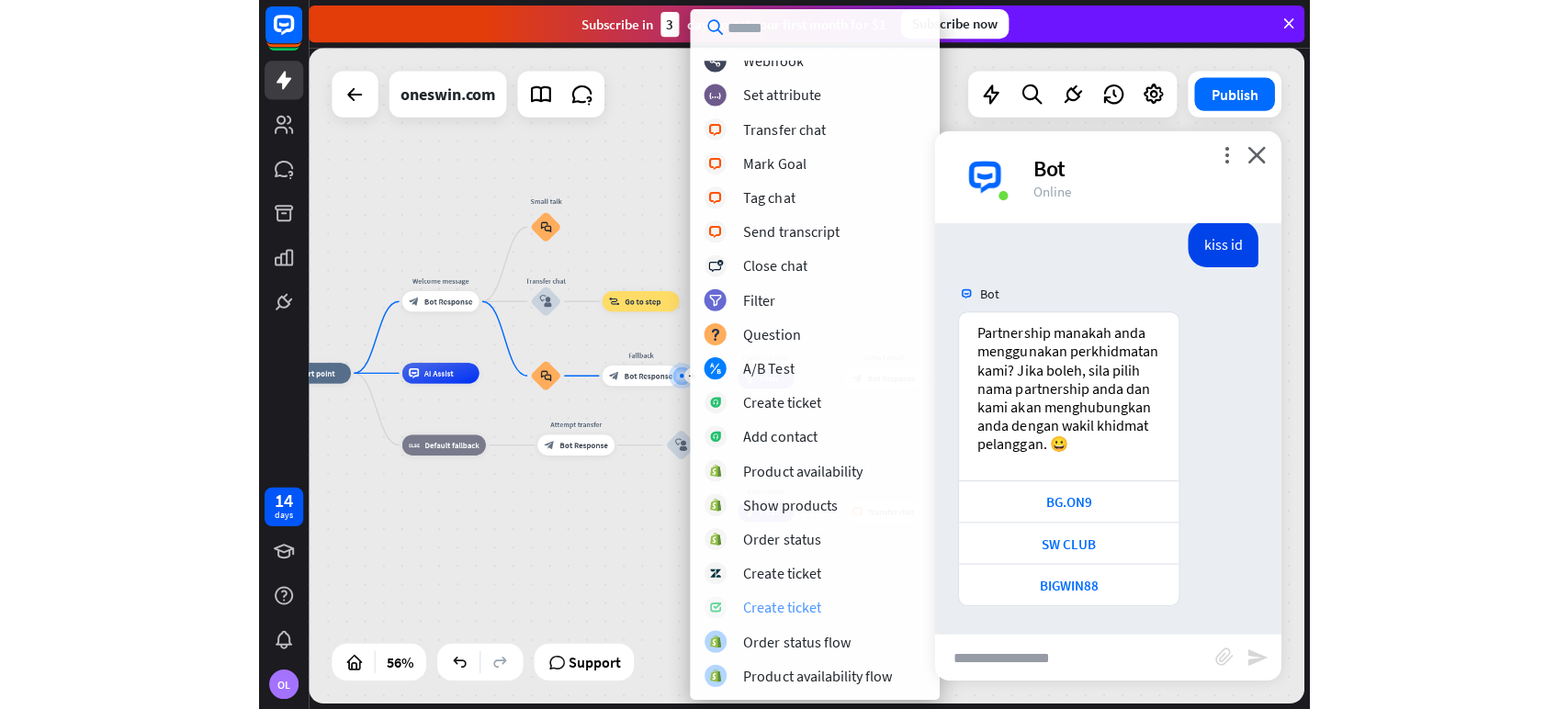 scroll, scrollTop: 0, scrollLeft: 0, axis: both 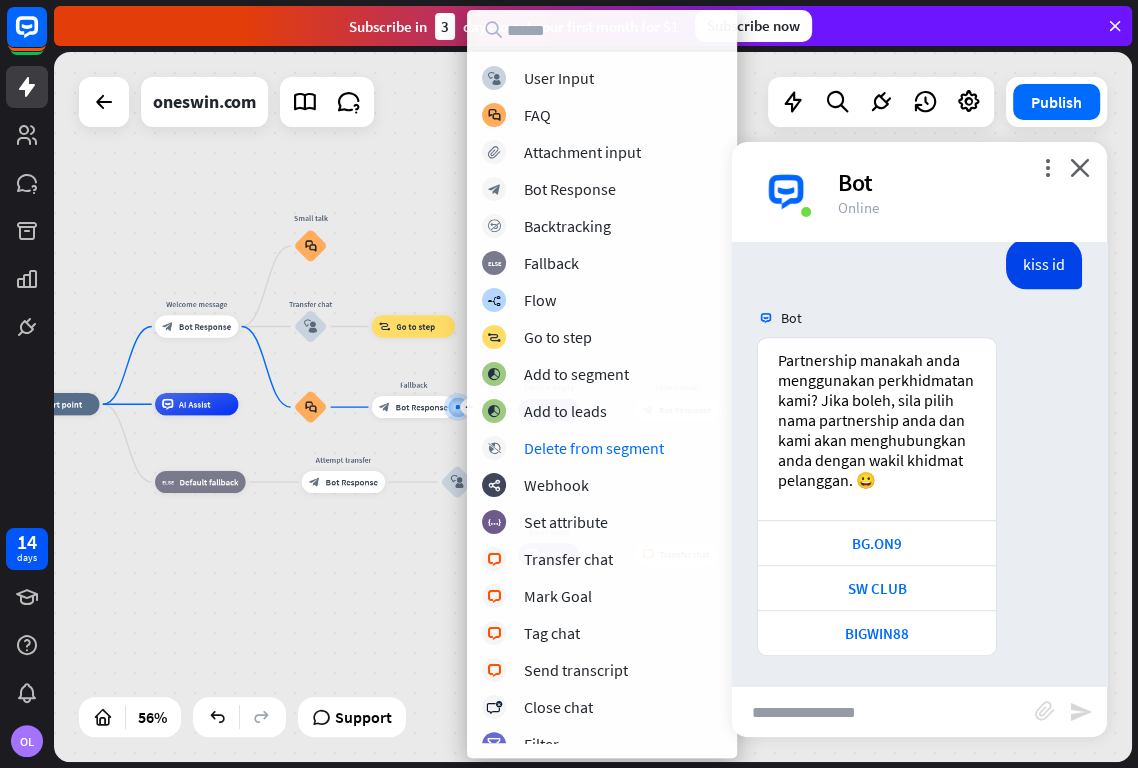 click on "home_2   Start point                 Welcome message   block_bot_response   Bot Response                 Small talk   block_faq                 Transfer chat   block_user_input                   block_goto   Go to step                   block_faq               plus   Fallback   block_bot_response   Bot Response                         AI Assist                   block_fallback   Default fallback                 Attempt transfer   block_bot_response   Bot Response                   block_user_input                 Email is empty   filter   Filter                 Collect email   block_bot_response   Bot Response                   block_user_input                 Thanks for email!   block_bot_response   Bot Response                 Go to "Transfer chat"   block_goto   Go to step                   block_fallback   Fallback                   block_goto   Go to step                 Email exists   filter   Filter                   block_livechat   Transfer chat                   block_success" at bounding box center [315, 601] 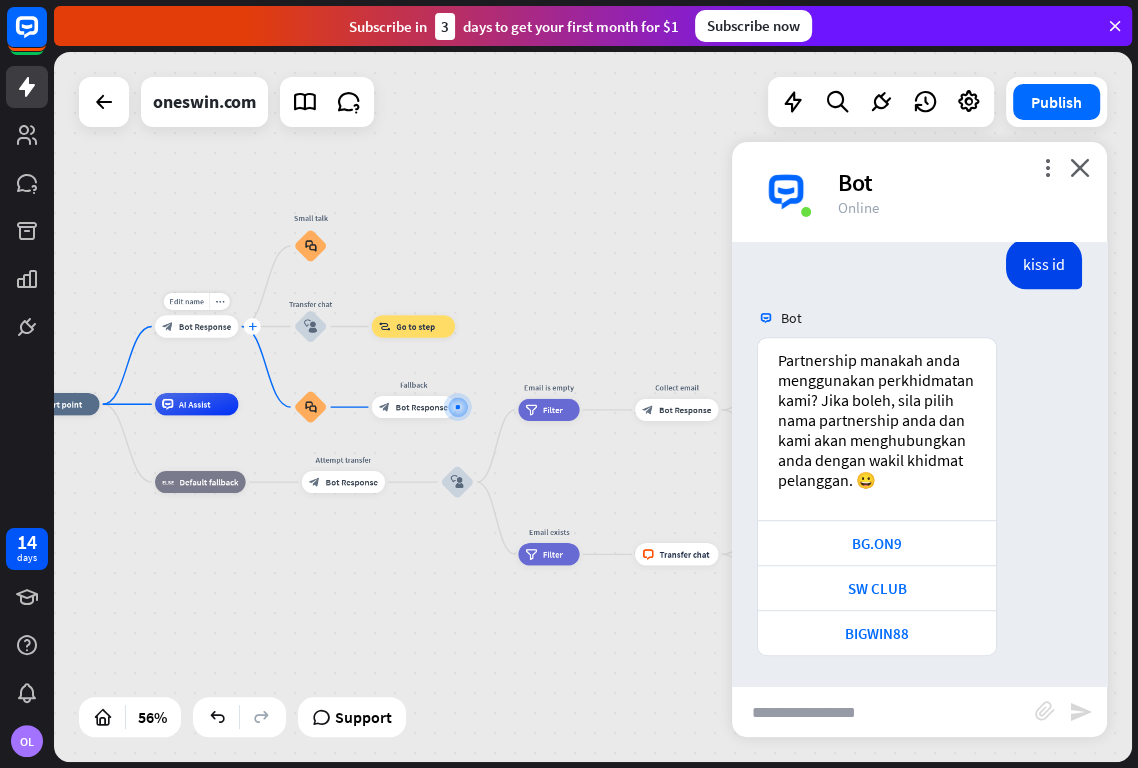 click on "plus" at bounding box center [252, 326] 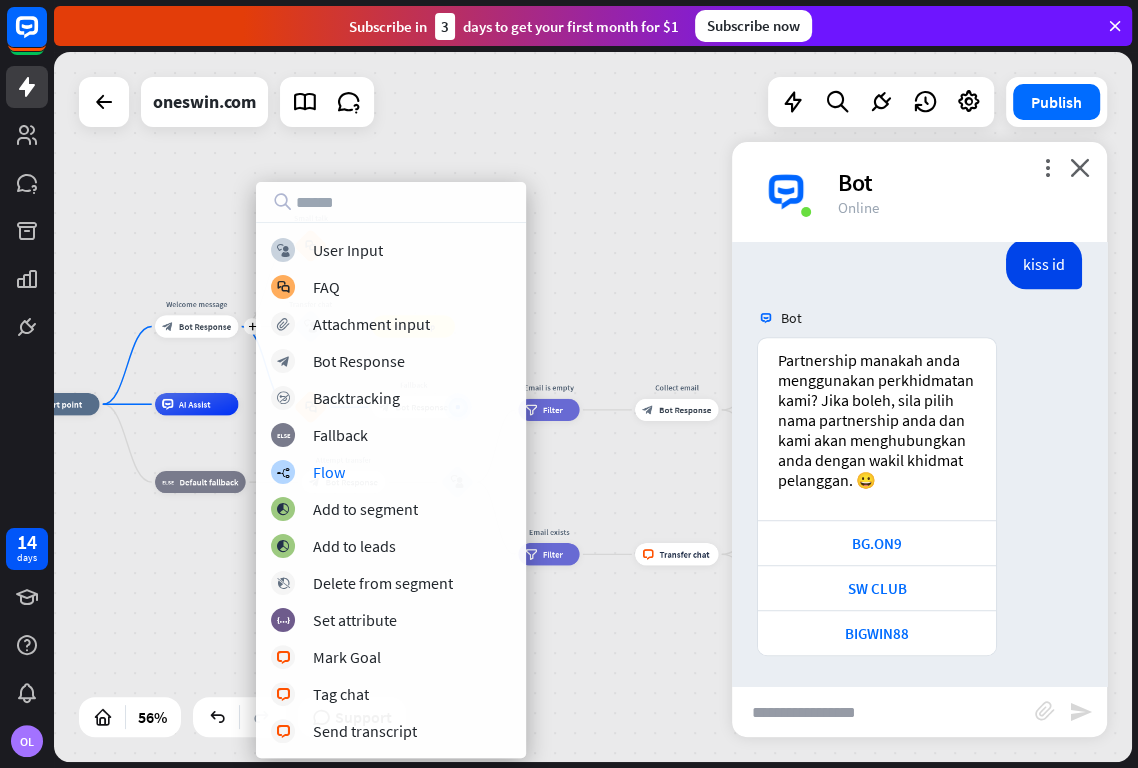 click on "home_2   Start point               plus   Welcome message   block_bot_response   Bot Response                 Small talk   block_faq                 Transfer chat   block_user_input                   block_goto   Go to step                   block_faq                 Fallback   block_bot_response   Bot Response                         AI Assist                   block_fallback   Default fallback                 Attempt transfer   block_bot_response   Bot Response                   block_user_input                 Email is empty   filter   Filter                 Collect email   block_bot_response   Bot Response                   block_user_input                 Thanks for email!   block_bot_response   Bot Response                 Go to "Transfer chat"   block_goto   Go to step                   block_fallback   Fallback                   block_goto   Go to step                 Email exists   filter   Filter                   block_livechat   Transfer chat                   block_success" at bounding box center [315, 601] 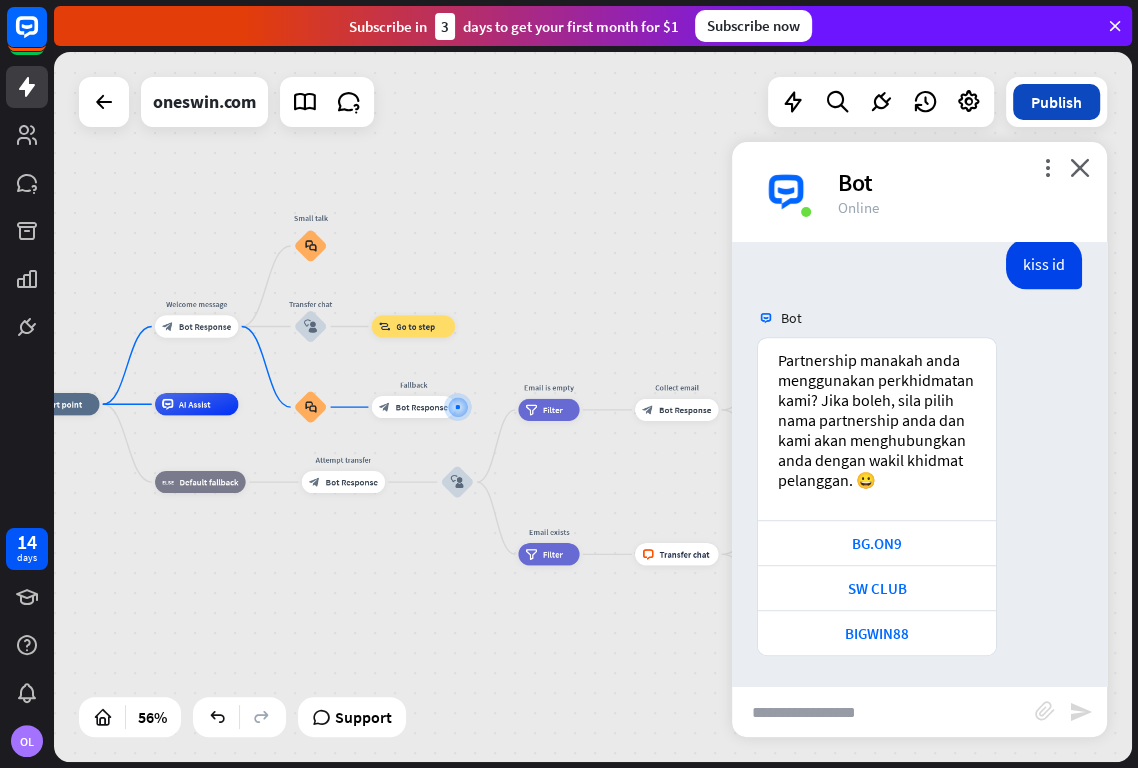 click on "Publish" at bounding box center [1056, 102] 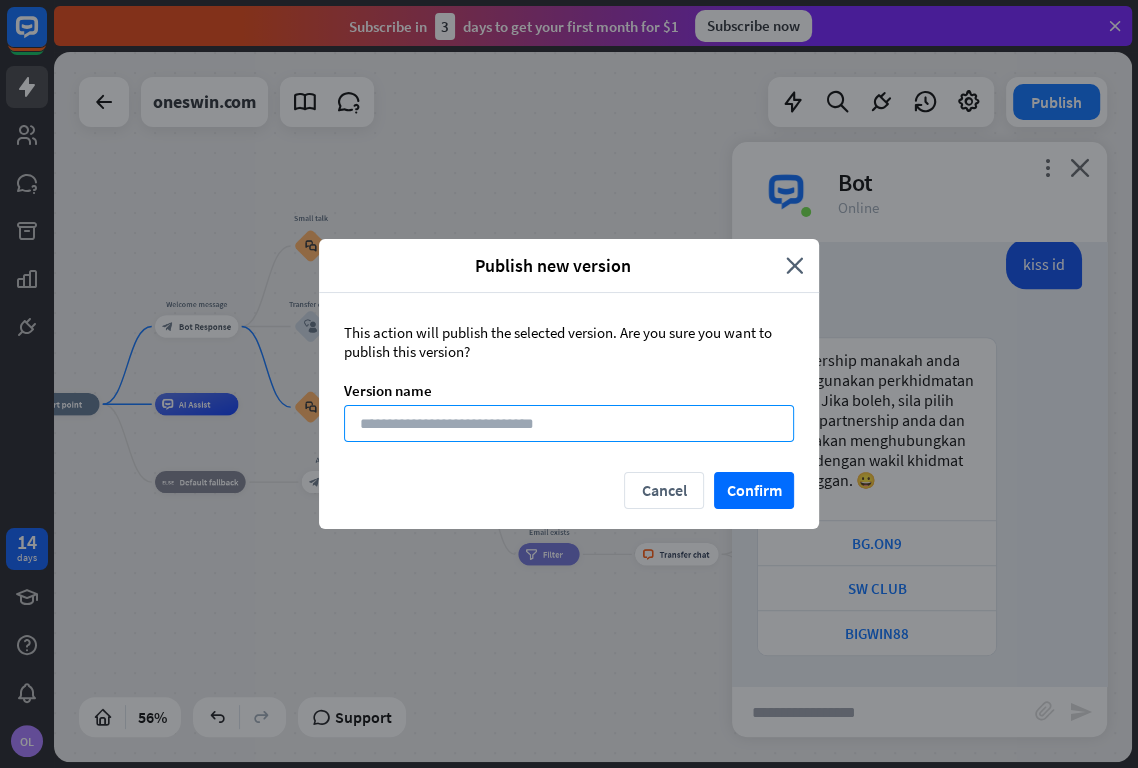 click at bounding box center (569, 423) 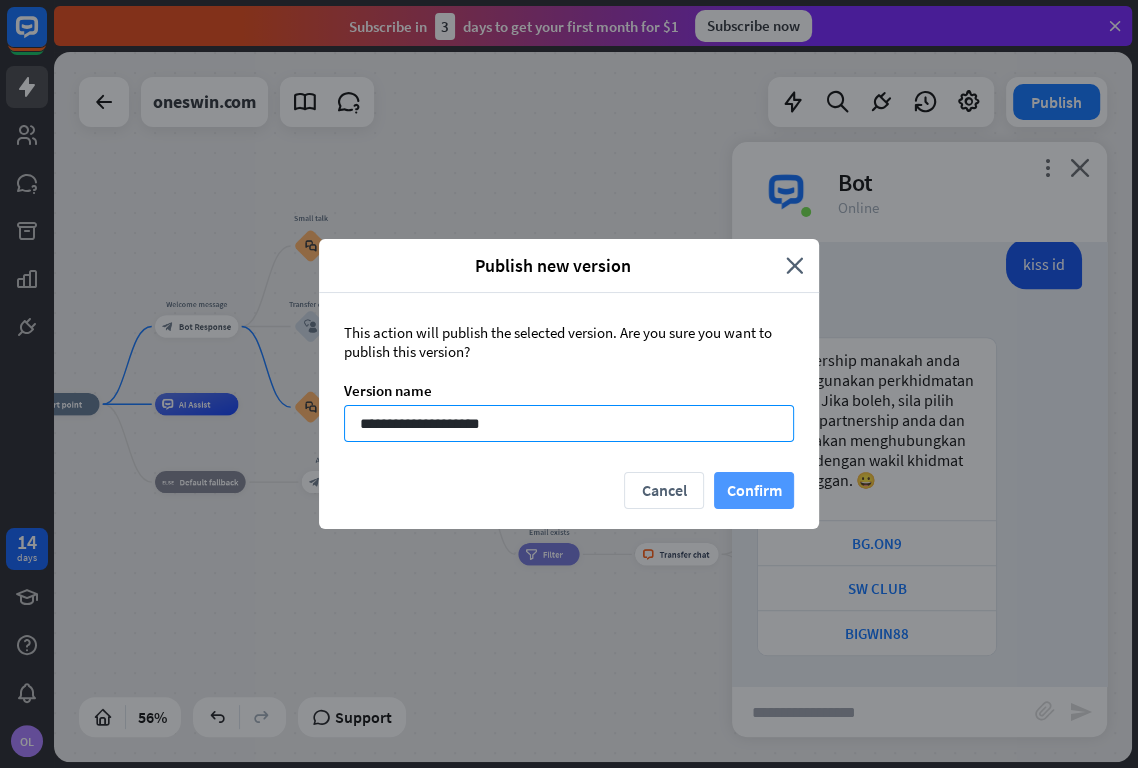 type on "**********" 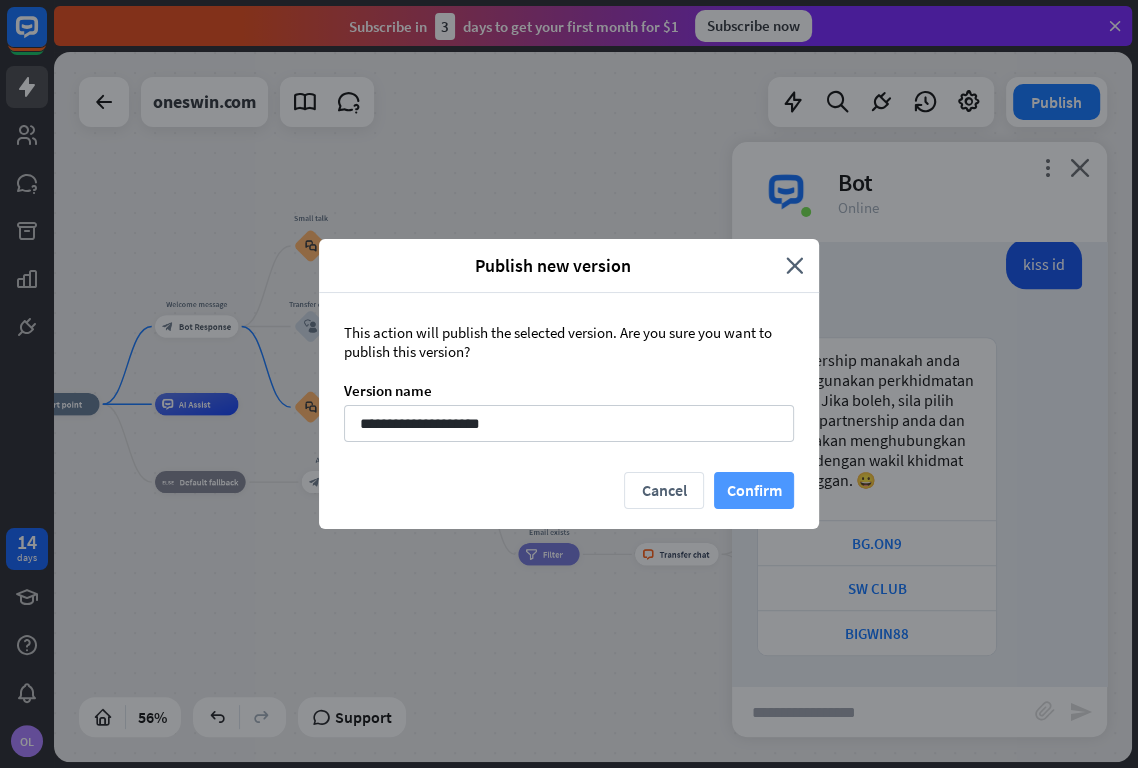 click on "Confirm" at bounding box center [754, 490] 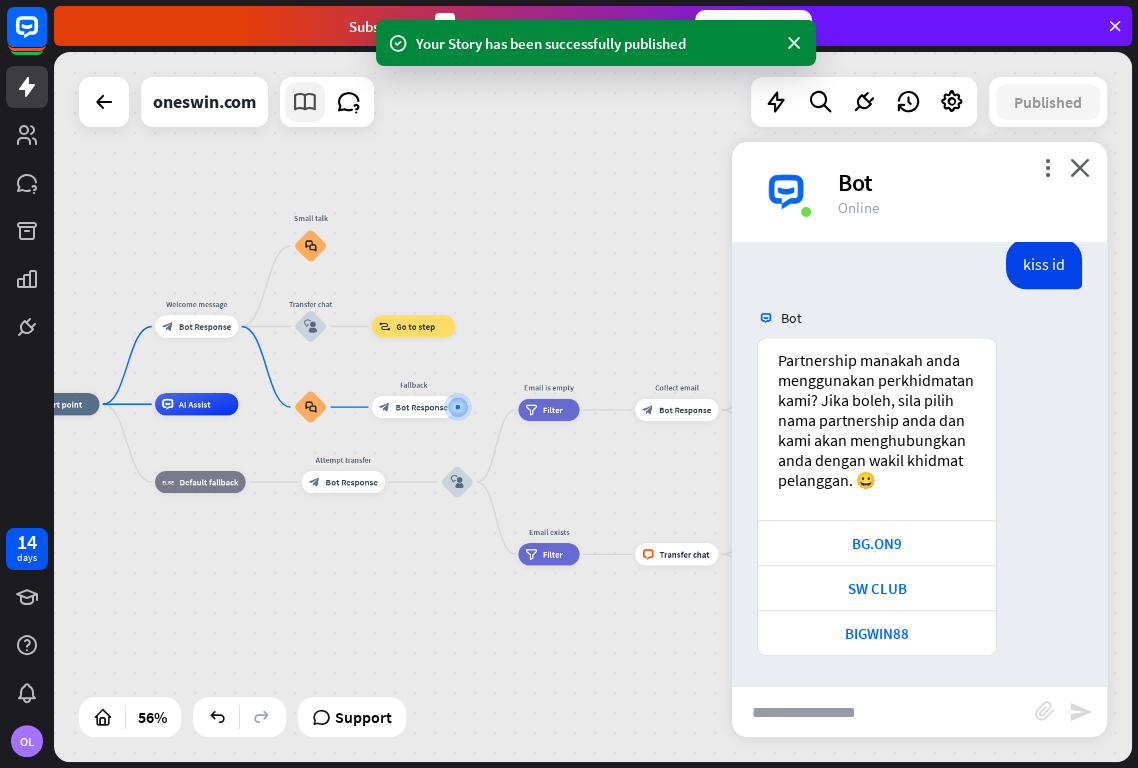 click at bounding box center (305, 102) 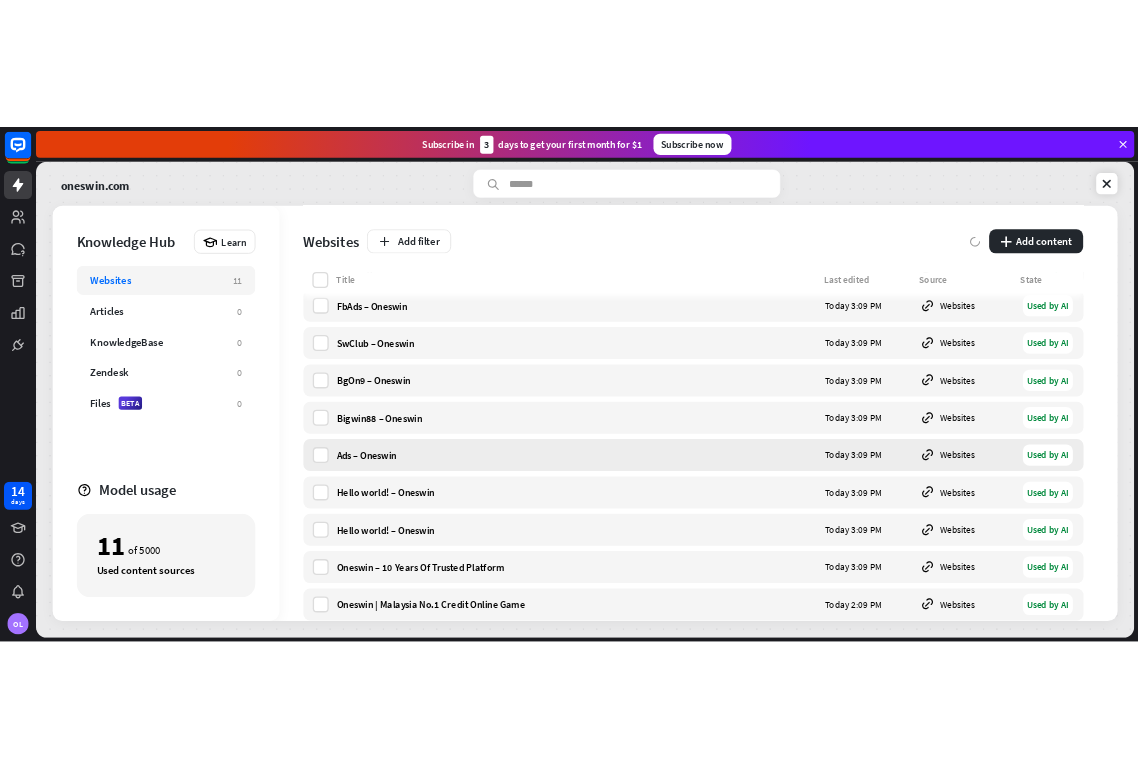 scroll, scrollTop: 168, scrollLeft: 0, axis: vertical 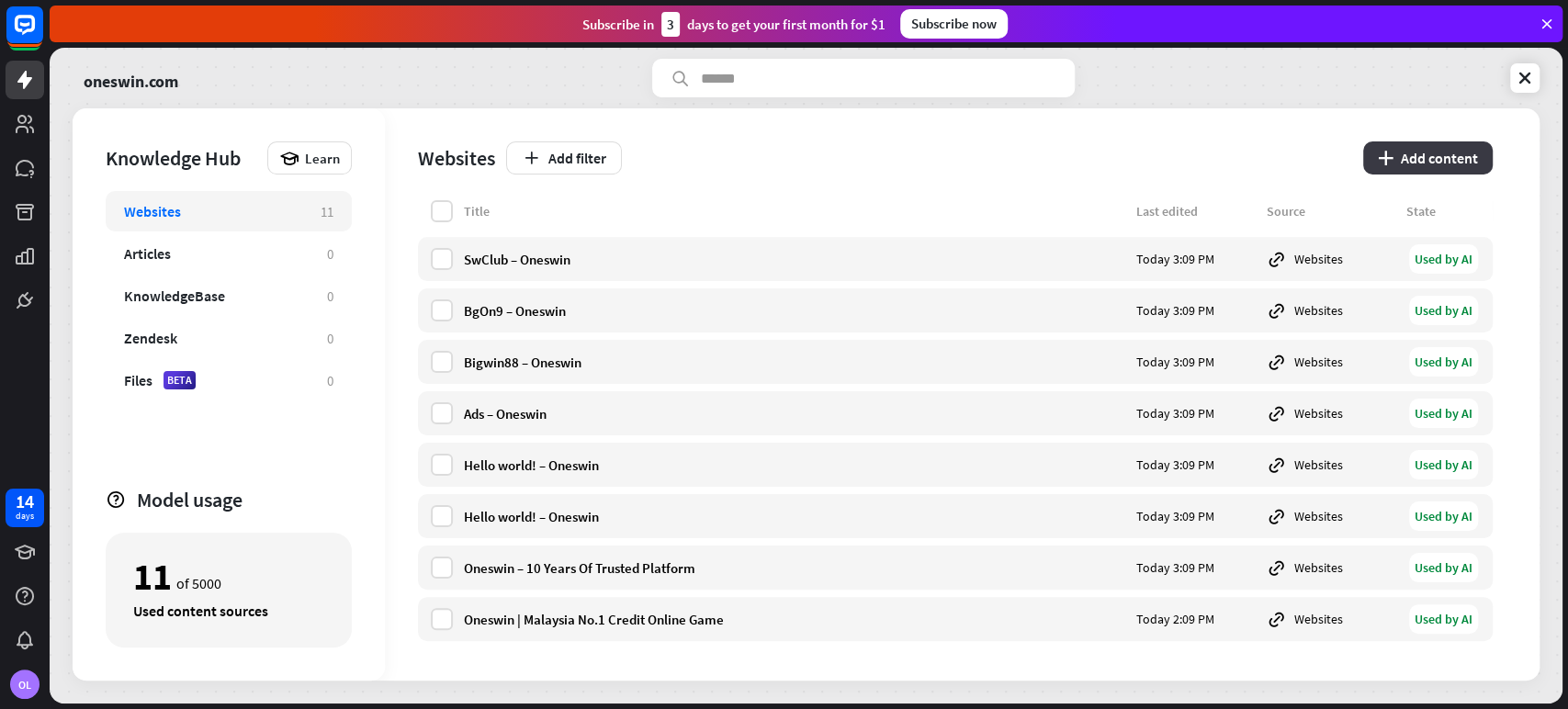 click on "plus
Add content" at bounding box center (1427, 158) 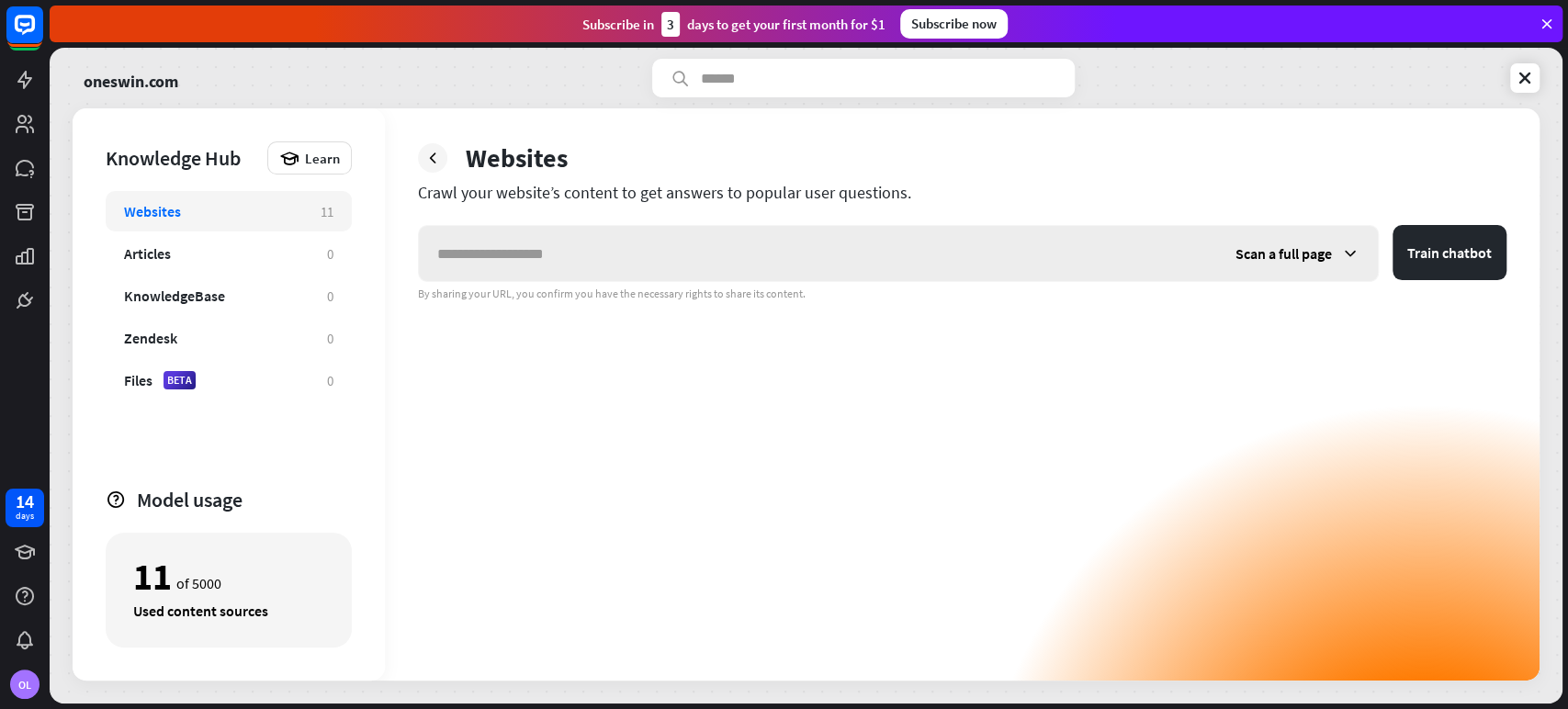 click at bounding box center [818, 253] 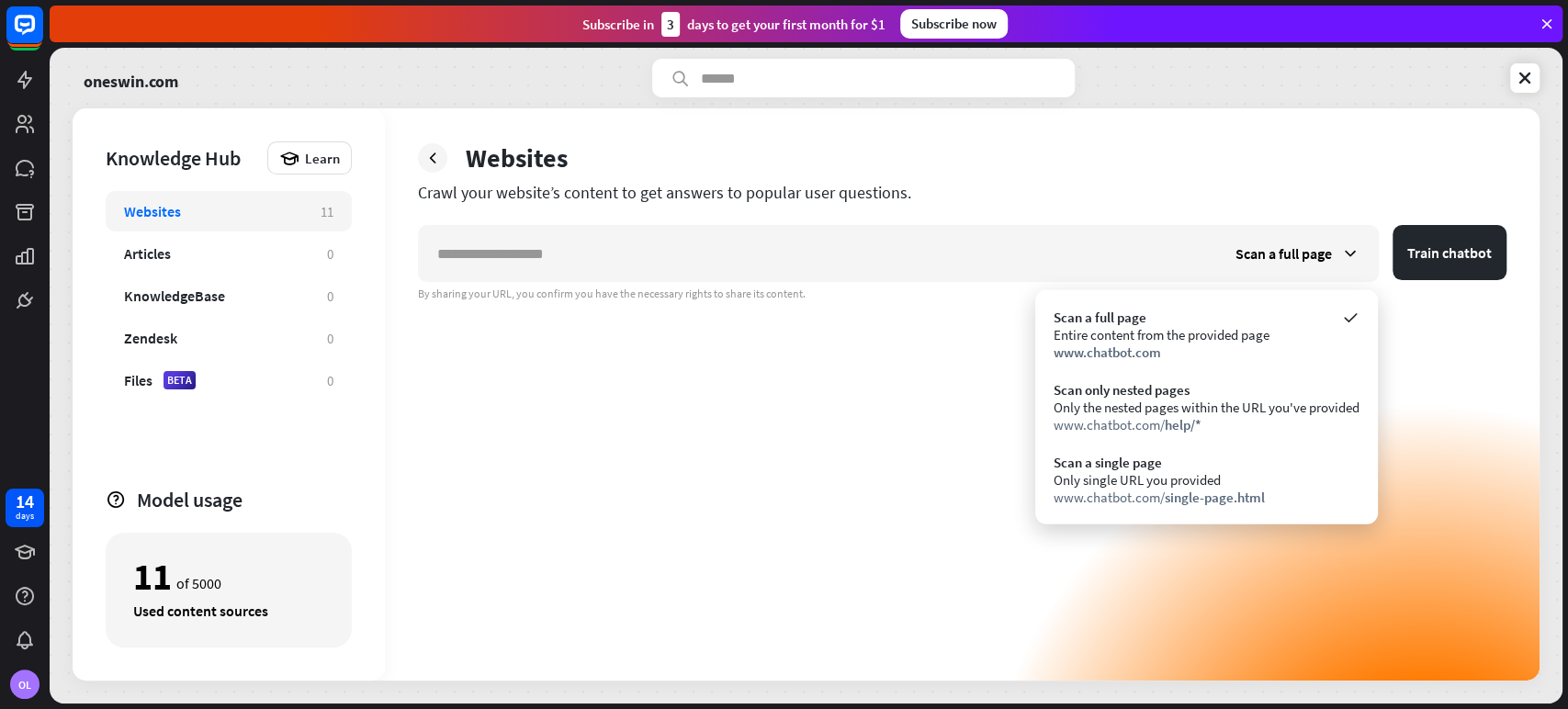 click on "Scan a full page
Train chatbot
By sharing your URL, you confirm you have the necessary rights to
share its content." at bounding box center (962, 453) 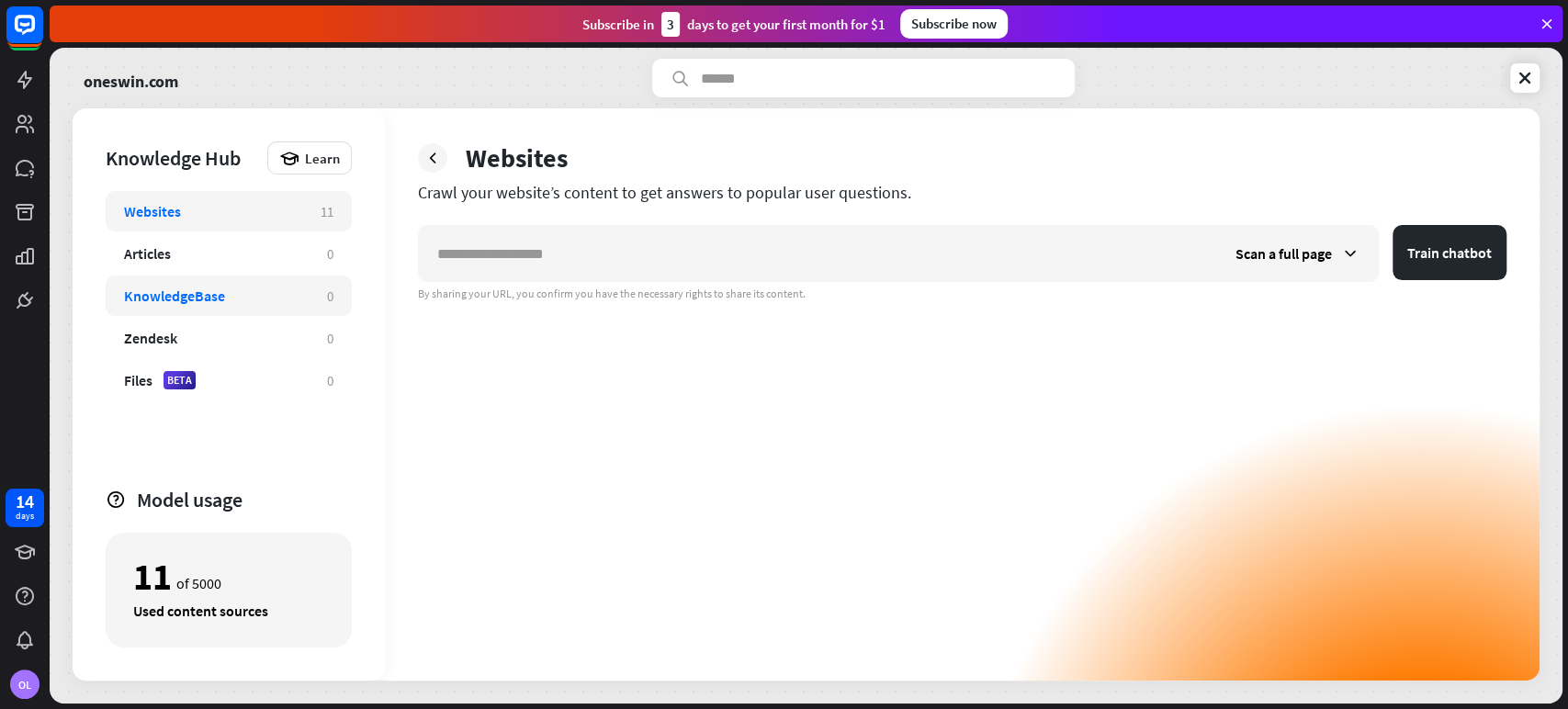 click on "KnowledgeBase" at bounding box center (175, 296) 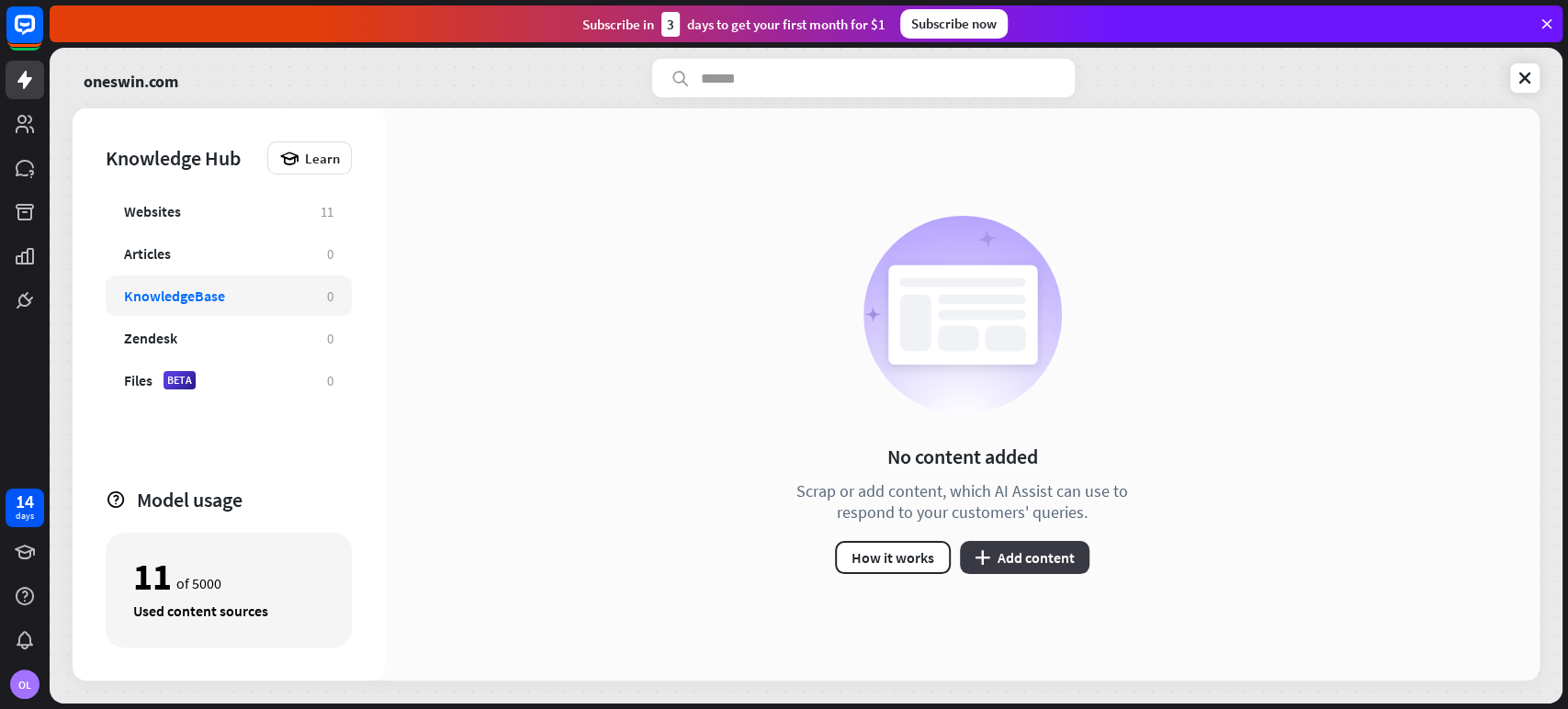 click on "plus
Add content" at bounding box center (1024, 557) 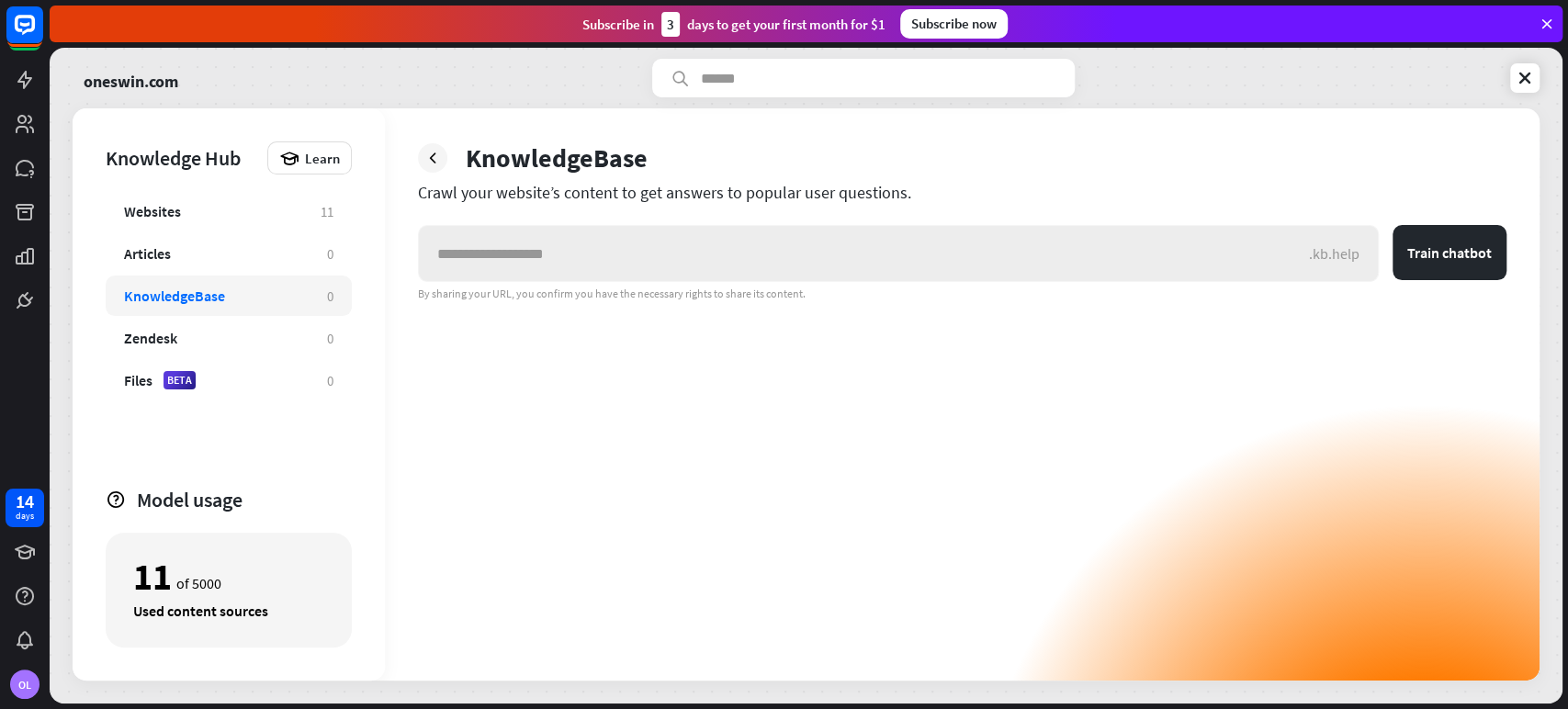 click at bounding box center (863, 253) 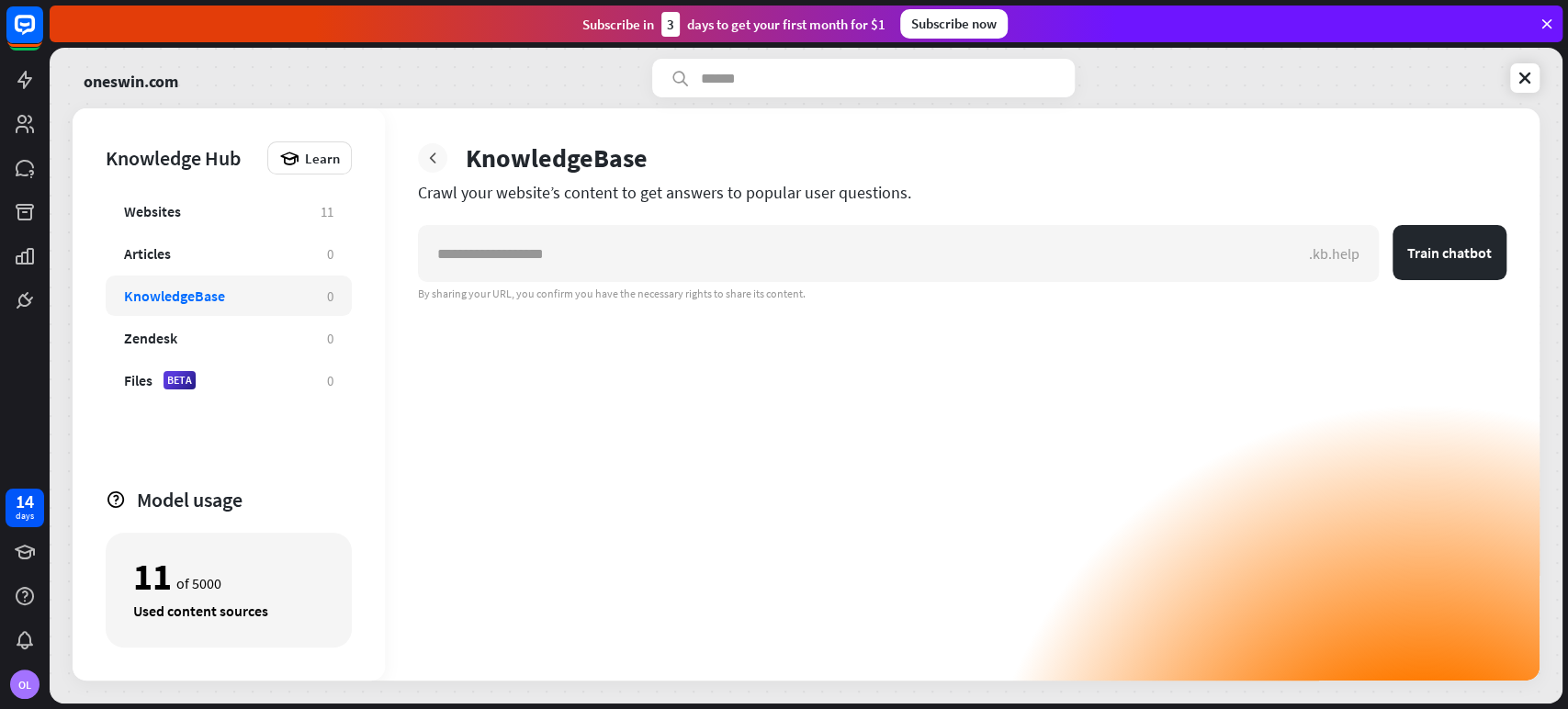 click at bounding box center (433, 158) 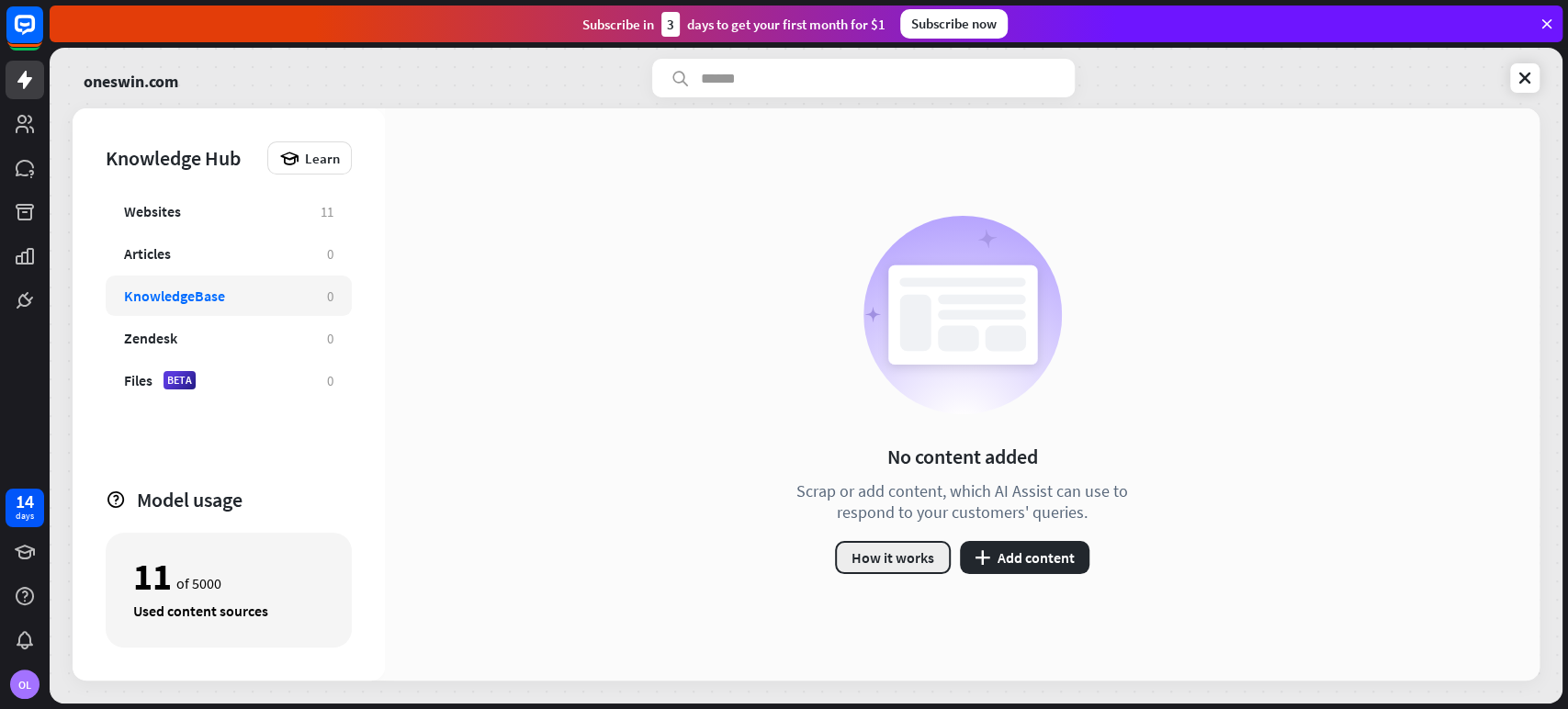 click on "How it works" at bounding box center [893, 557] 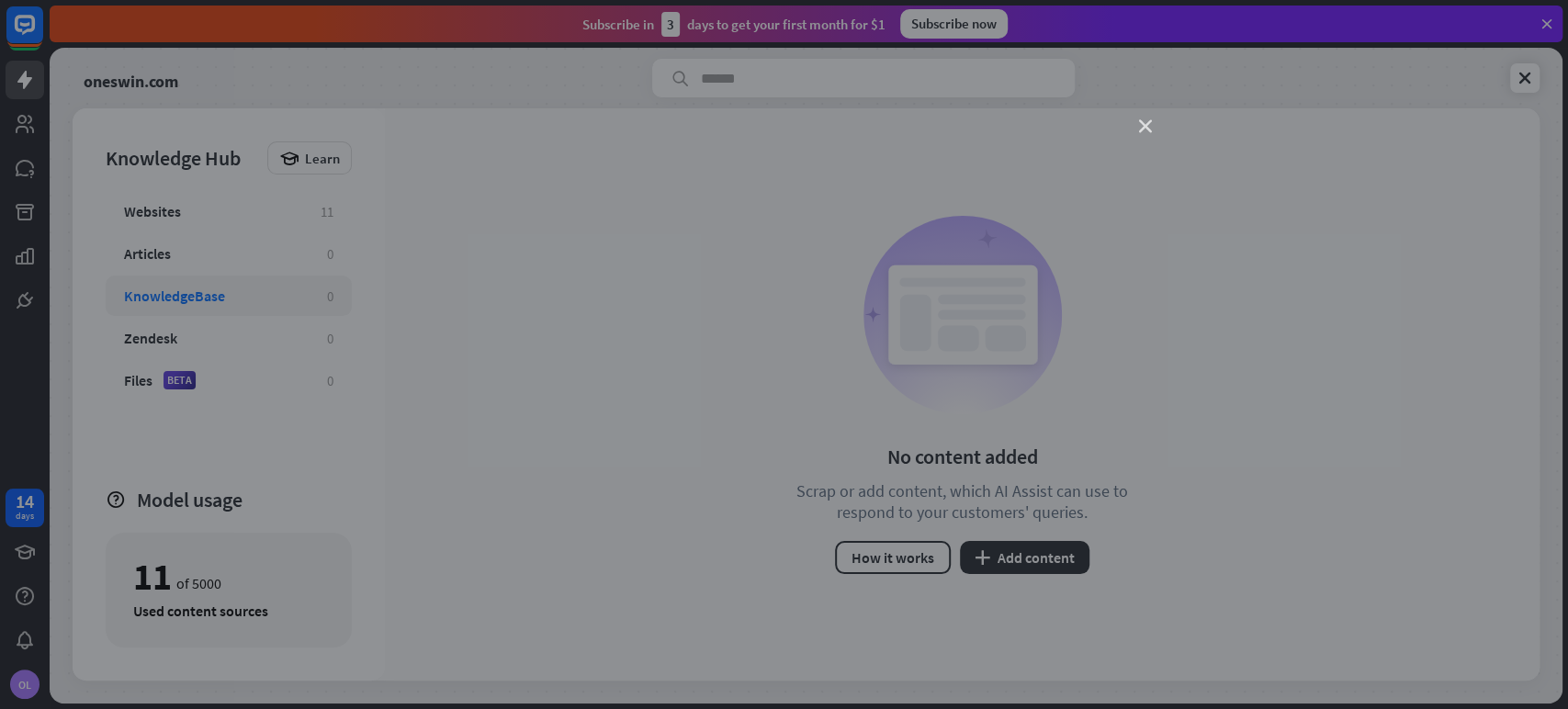 click on "close" at bounding box center [1145, 127] 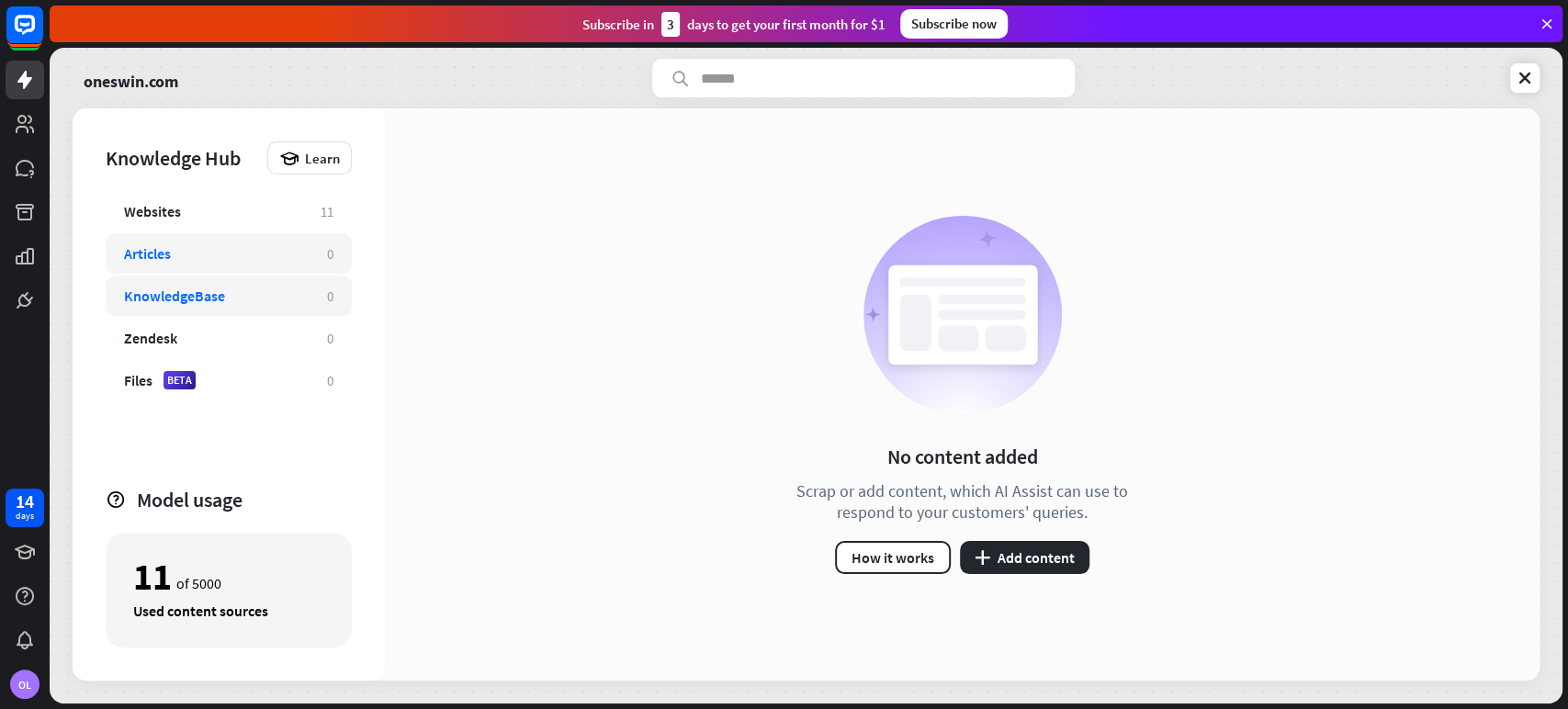 click on "Articles" at bounding box center [147, 253] 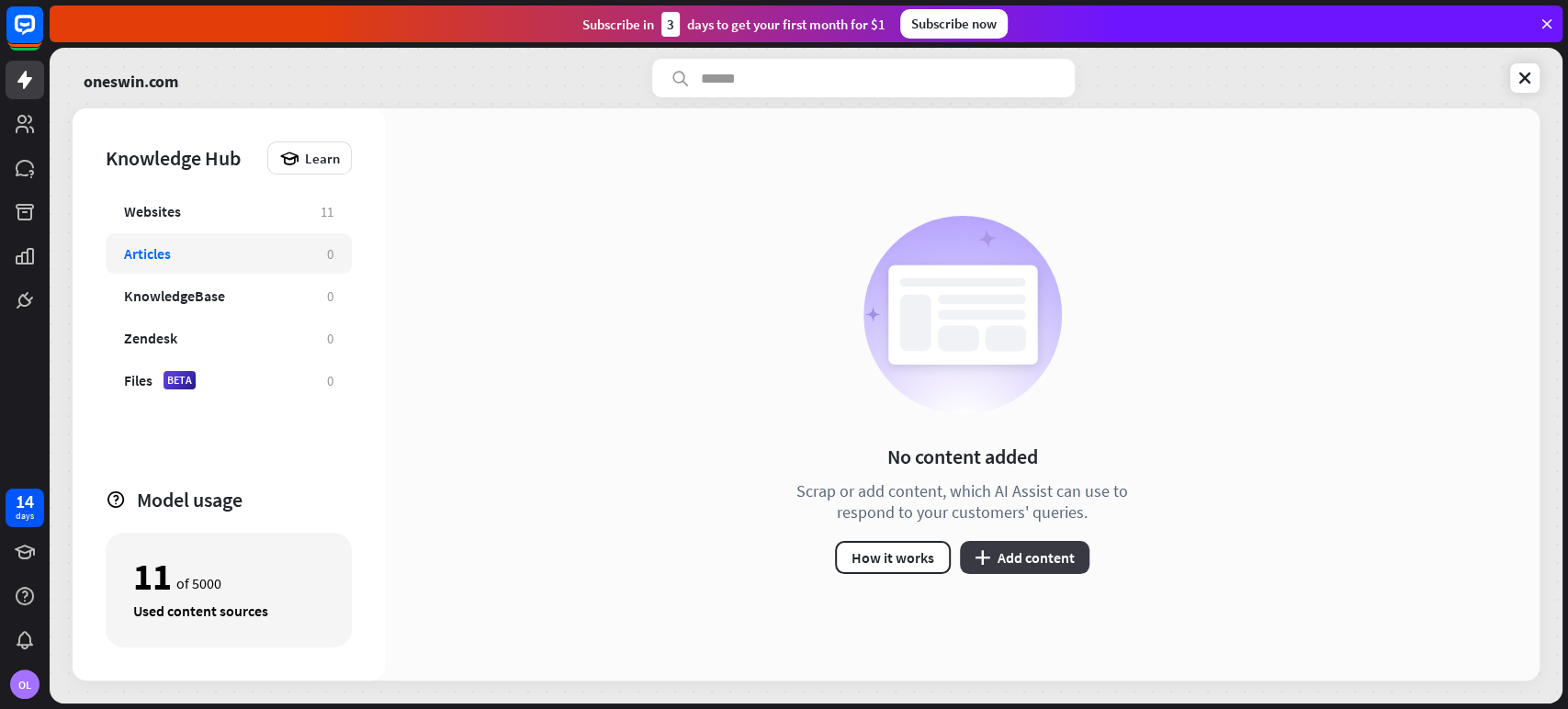 click on "plus
Add content" at bounding box center [1024, 557] 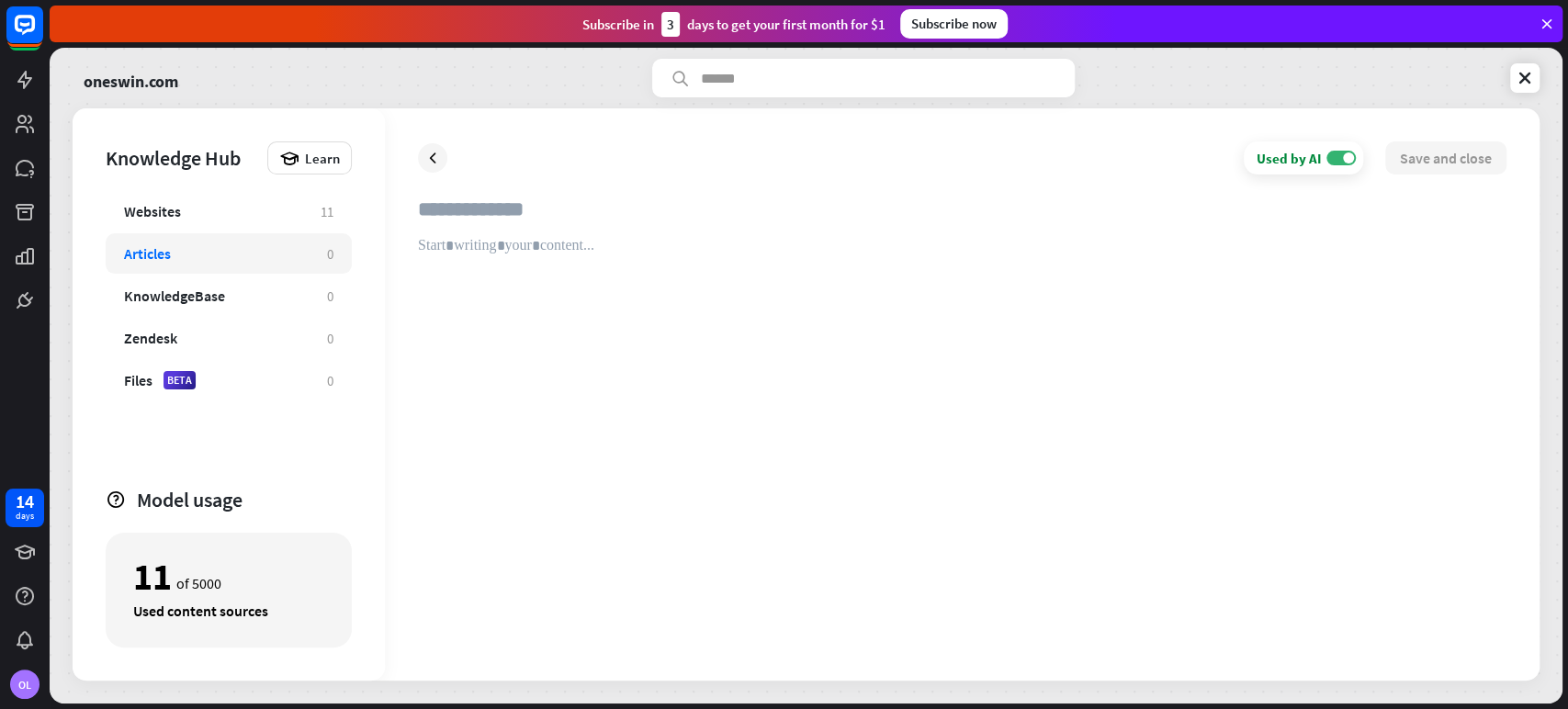 click at bounding box center [962, 217] 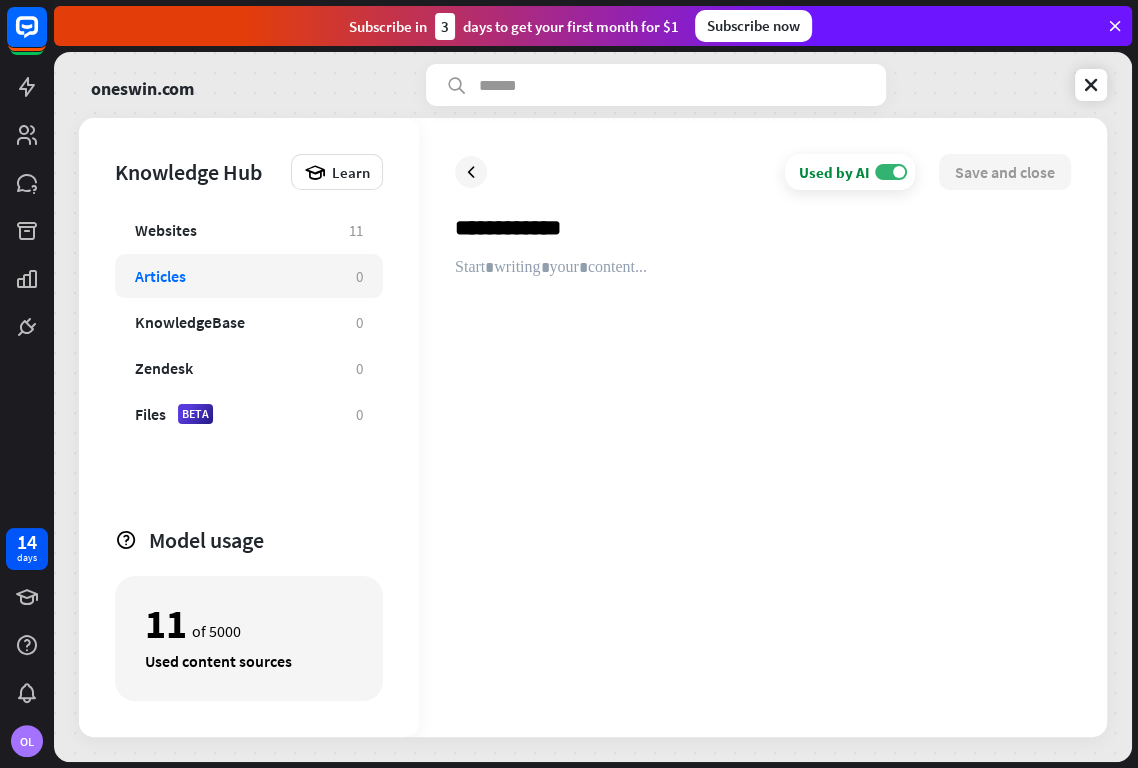 type on "**********" 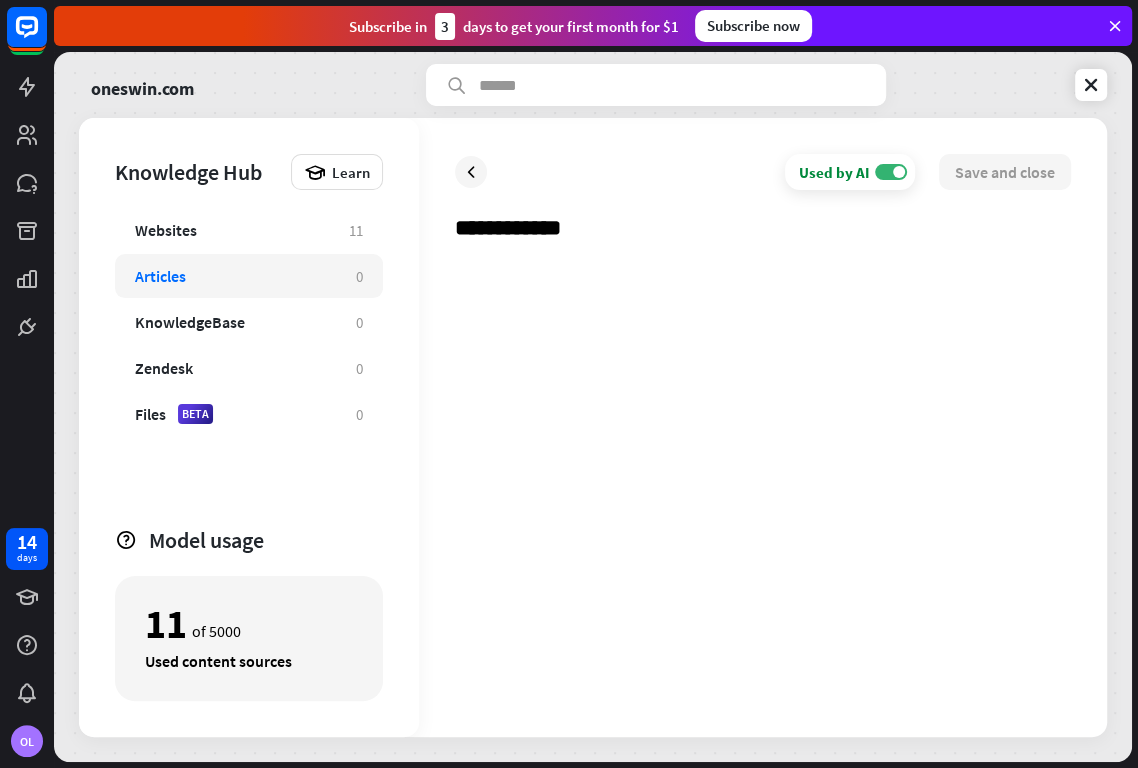 click at bounding box center (763, 479) 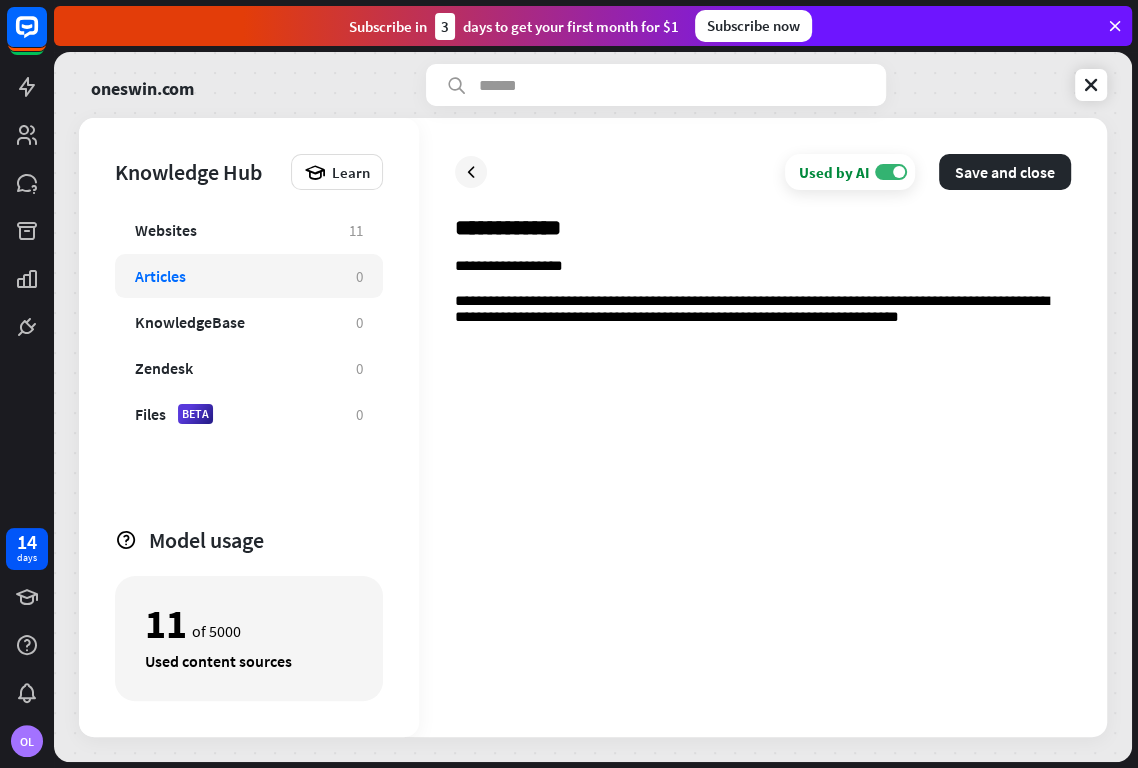 click on "**********" at bounding box center (763, 479) 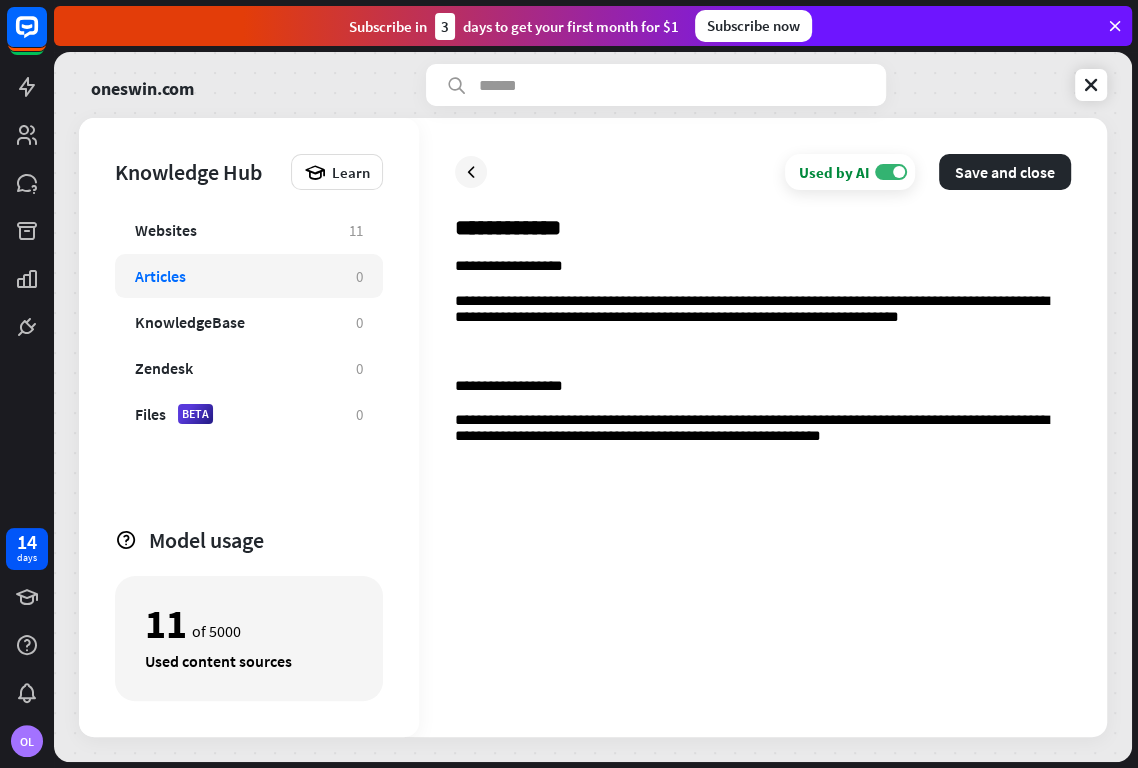click on "**********" at bounding box center (763, 479) 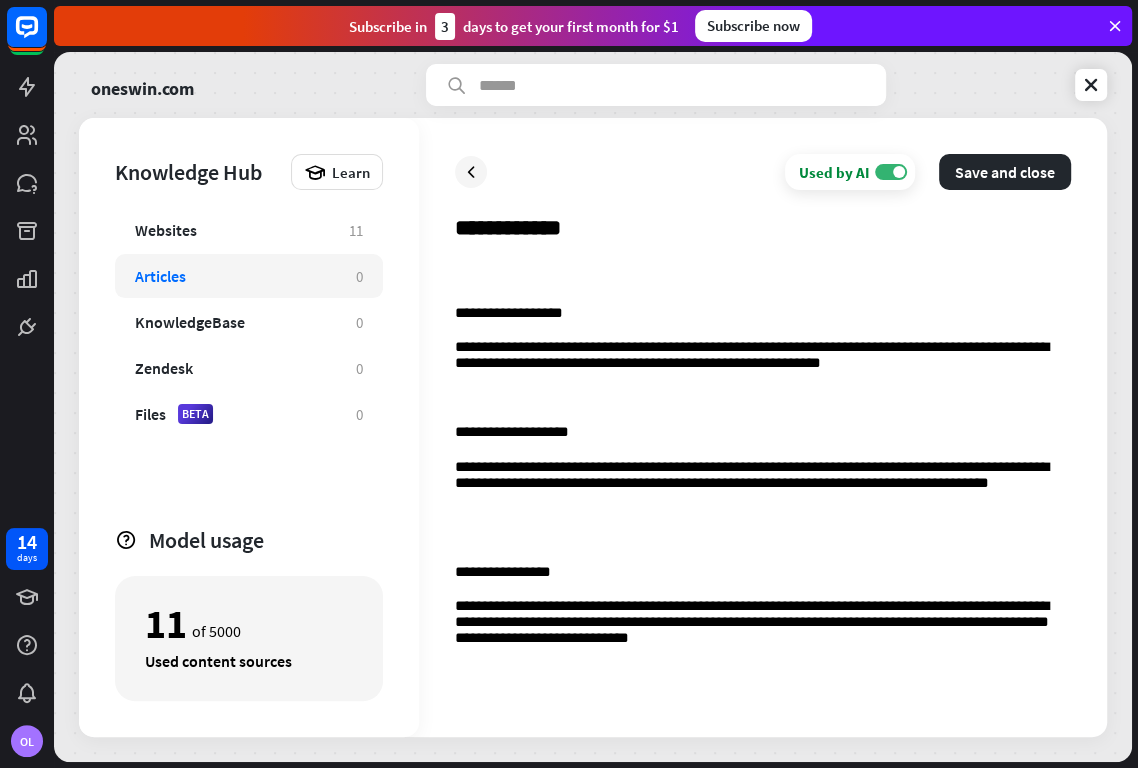 scroll, scrollTop: 108, scrollLeft: 0, axis: vertical 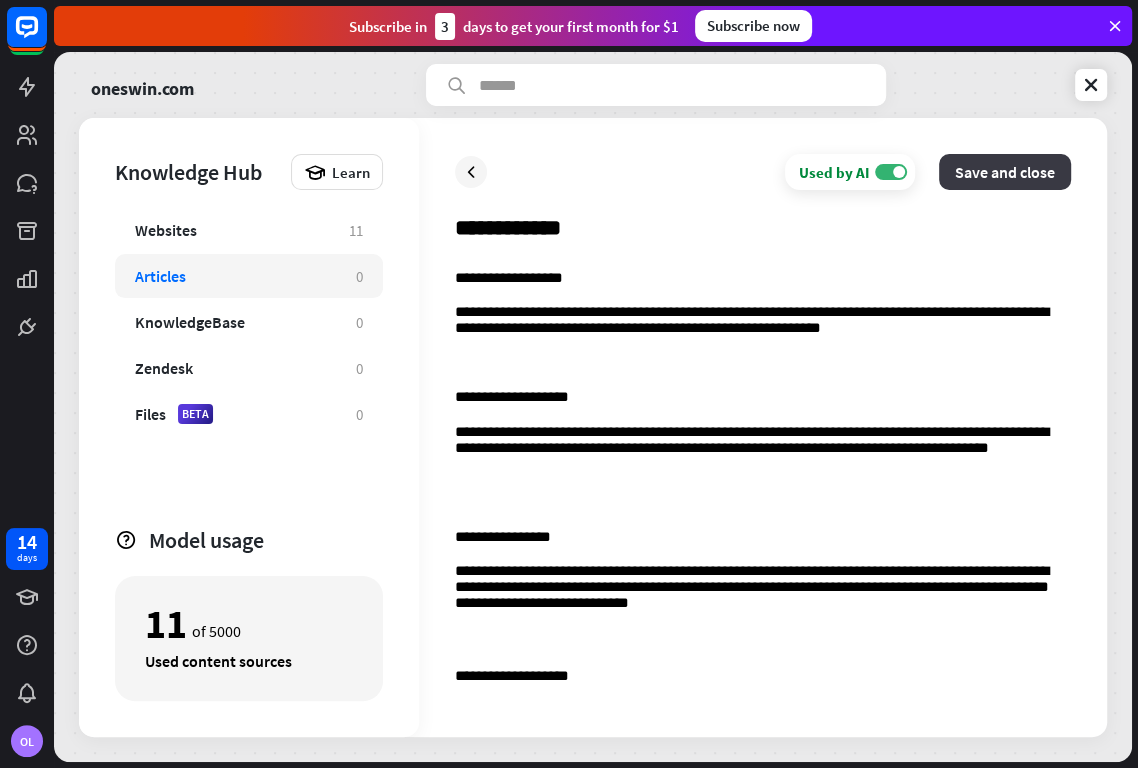 click on "Save and close" at bounding box center [1005, 172] 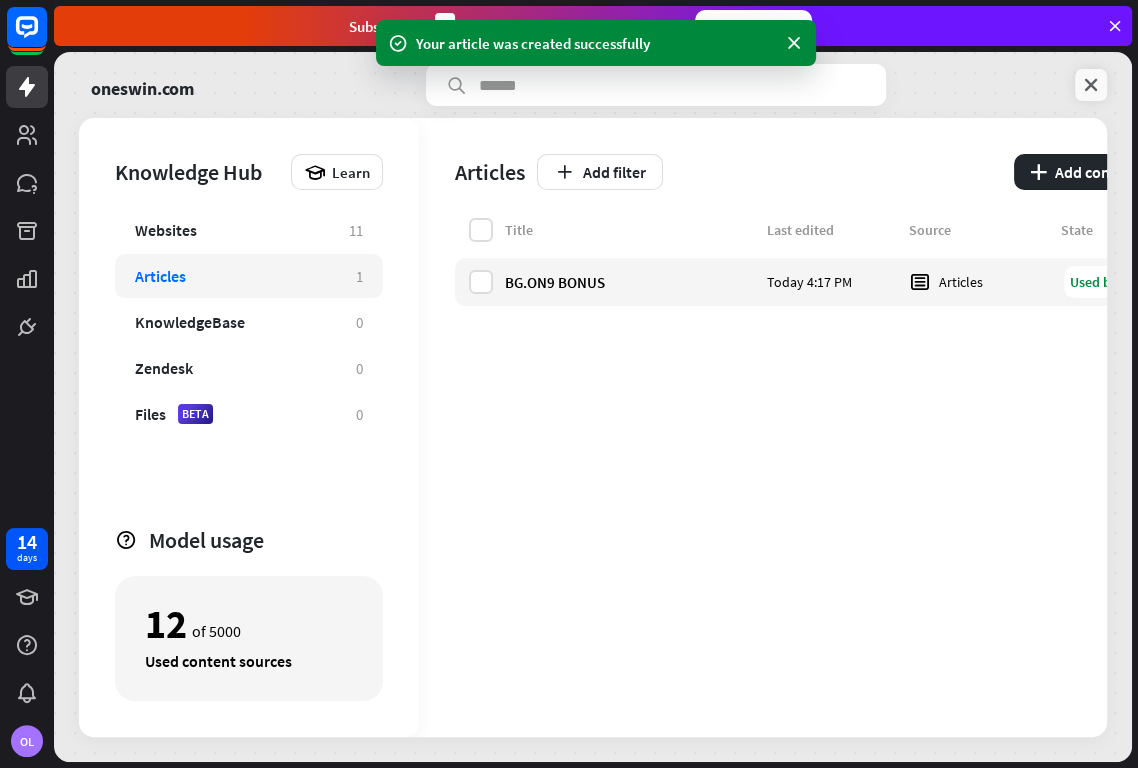 click at bounding box center [1091, 85] 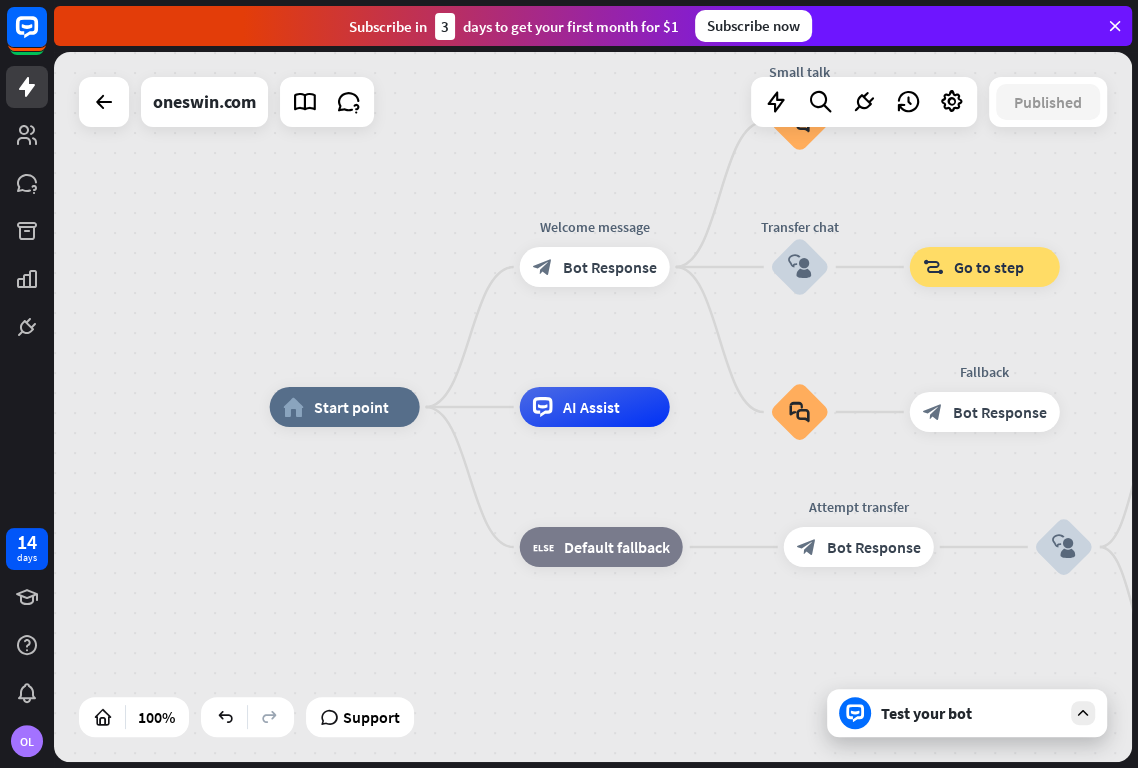 click on "Test your bot" at bounding box center [967, 713] 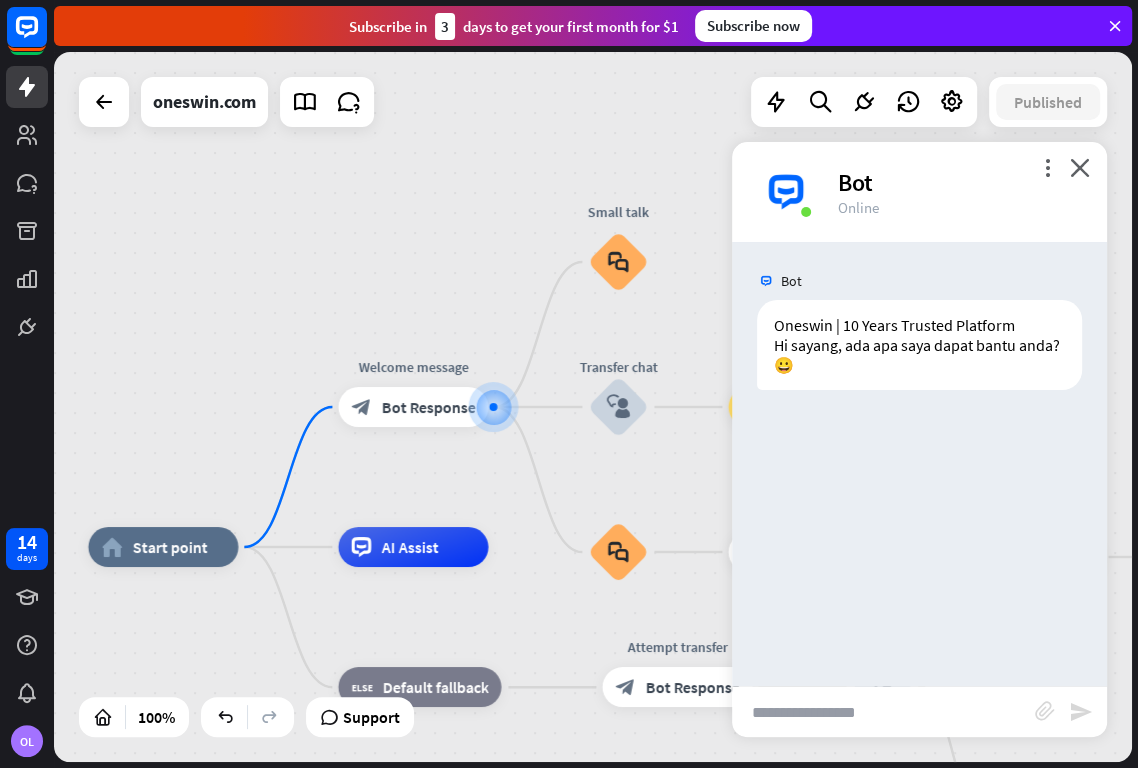 click at bounding box center (883, 712) 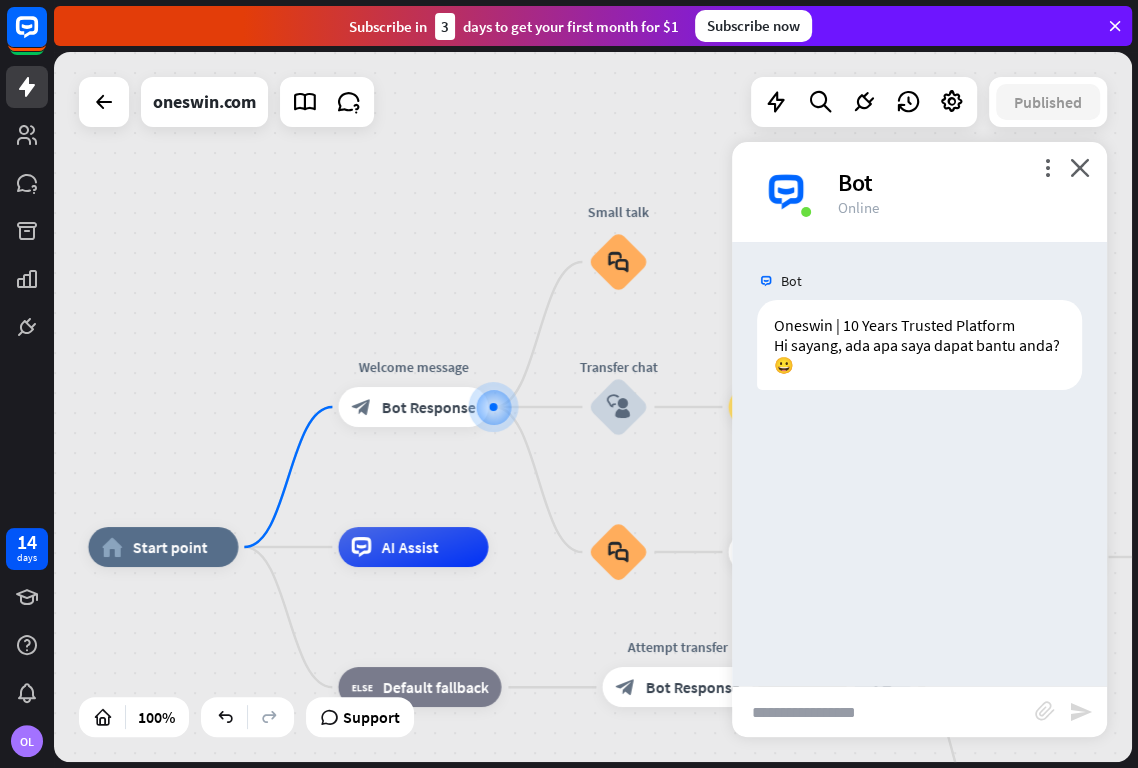 type on "*" 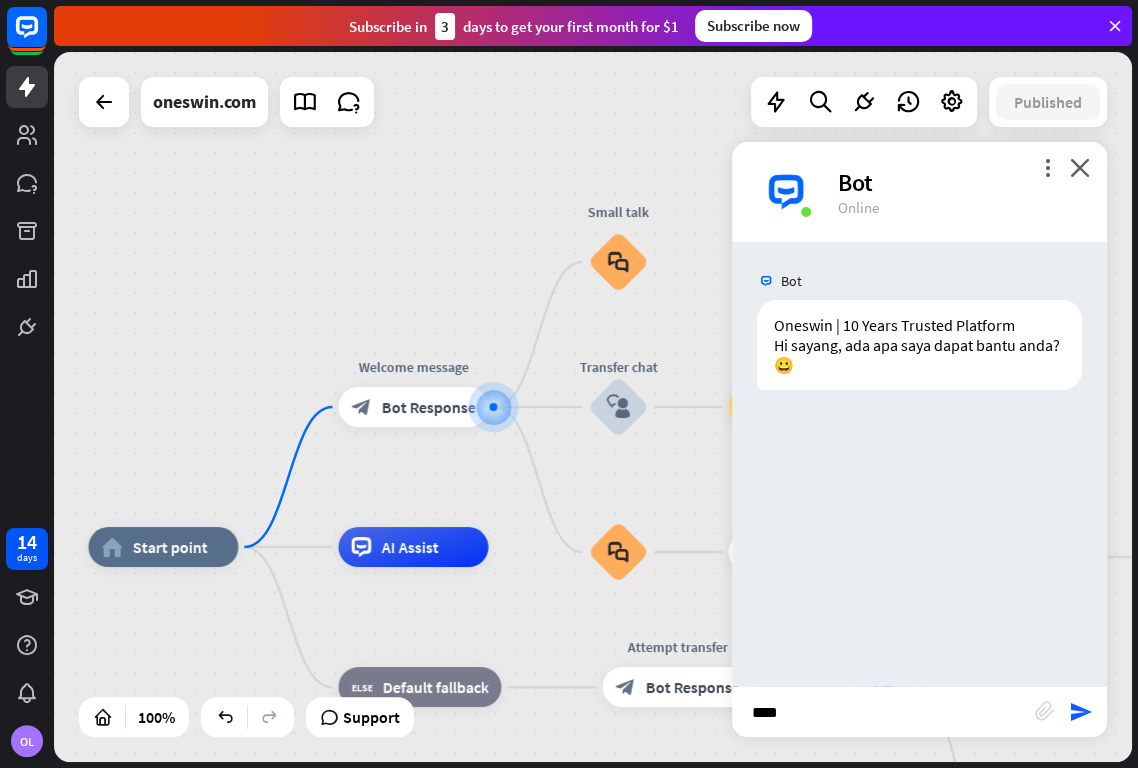 type on "*****" 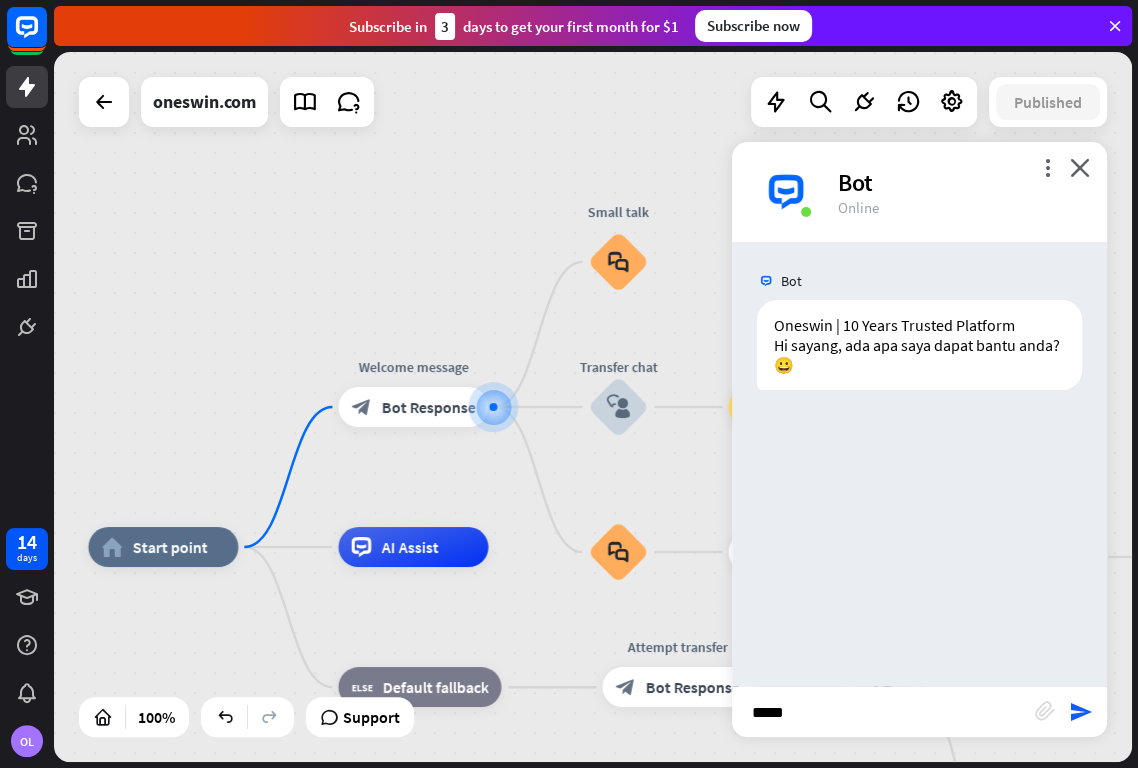 type 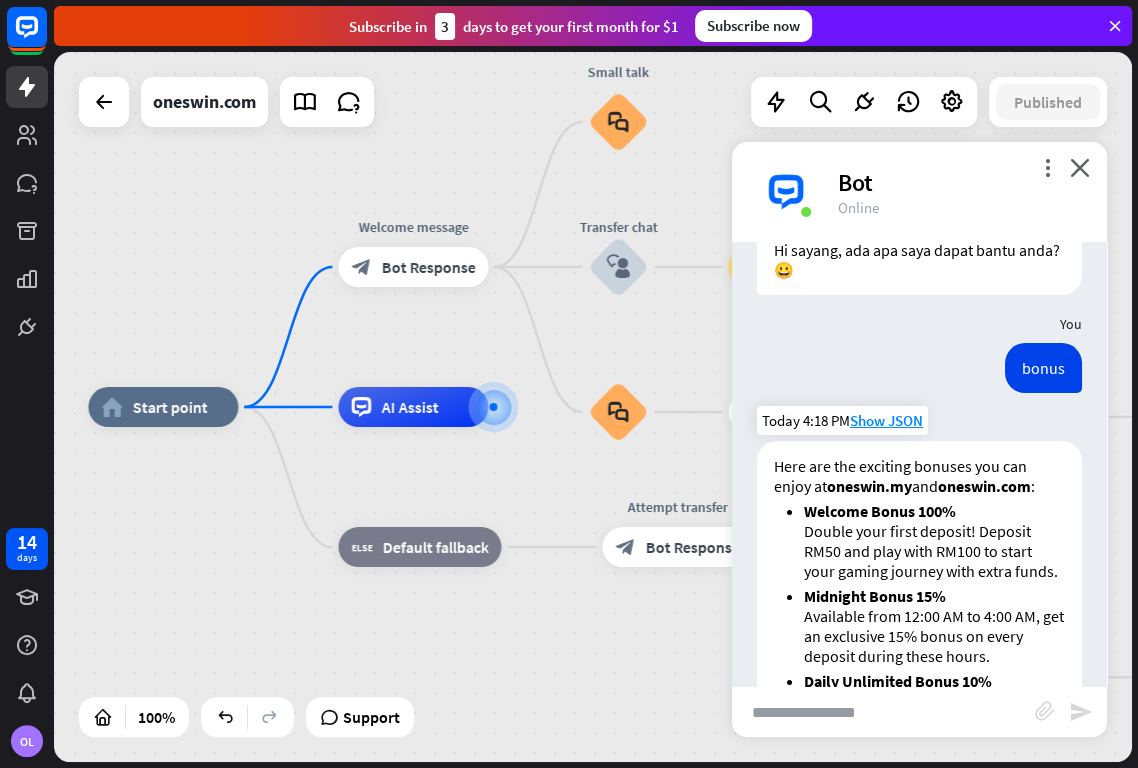 scroll, scrollTop: 317, scrollLeft: 0, axis: vertical 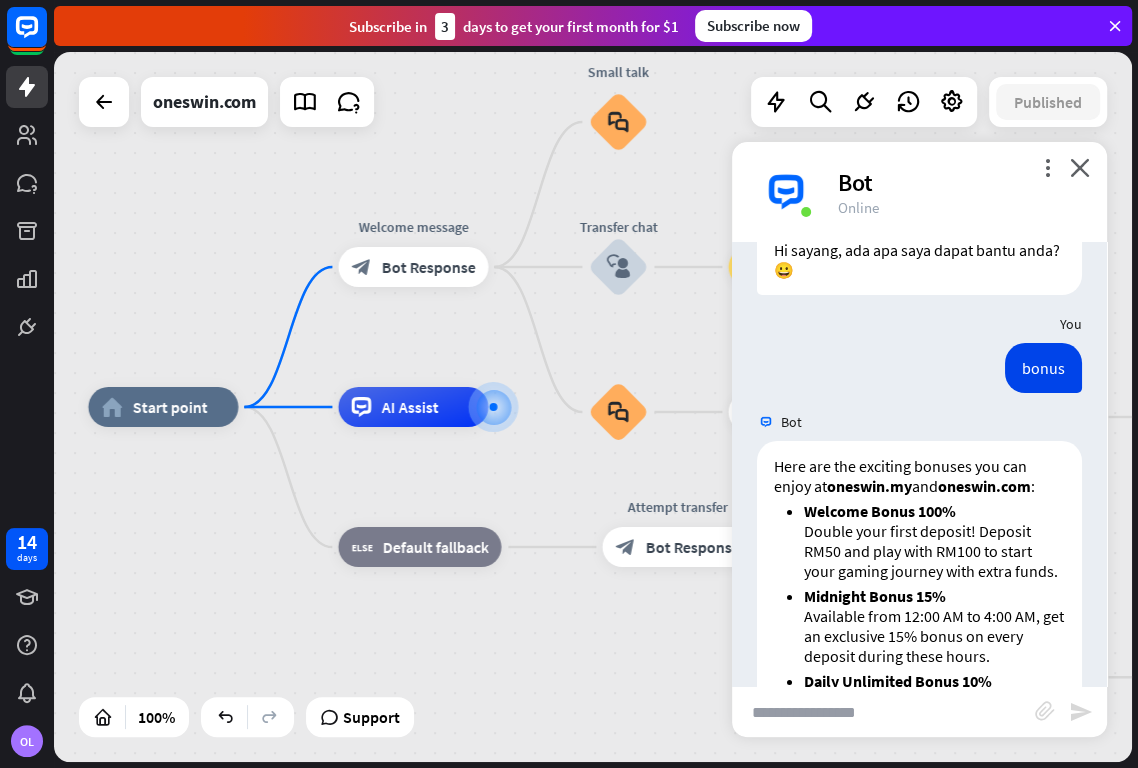 click at bounding box center [883, 712] 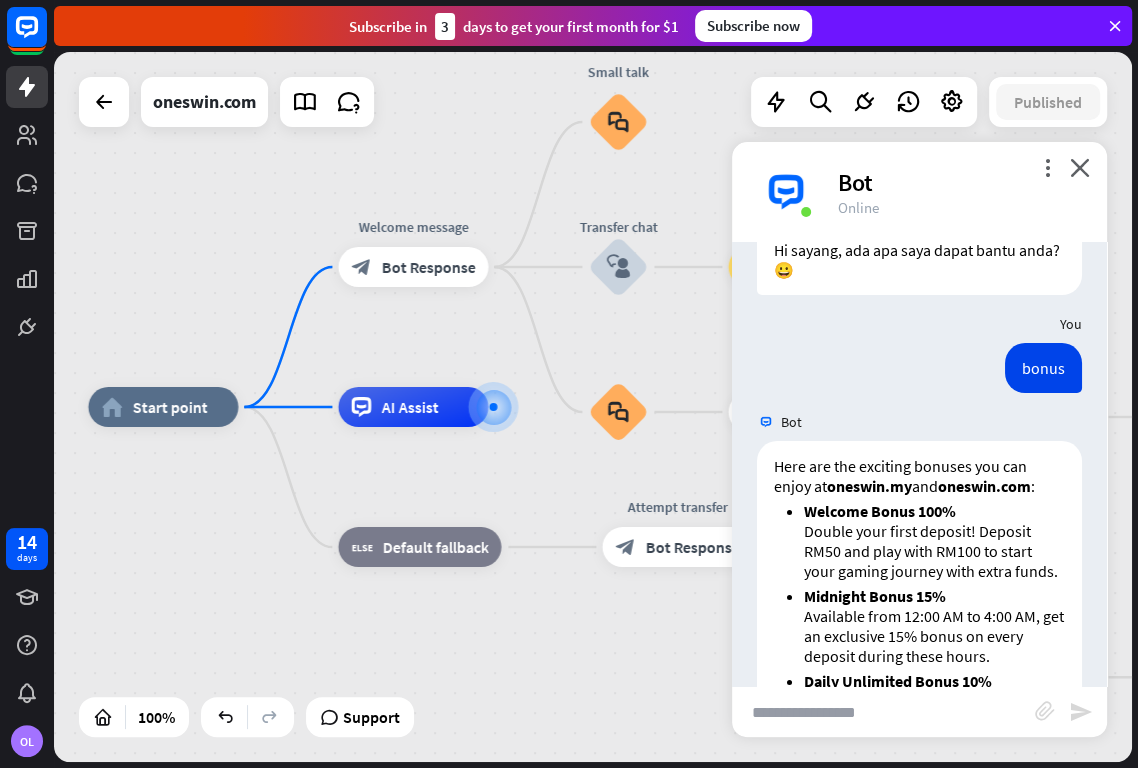 click at bounding box center [883, 712] 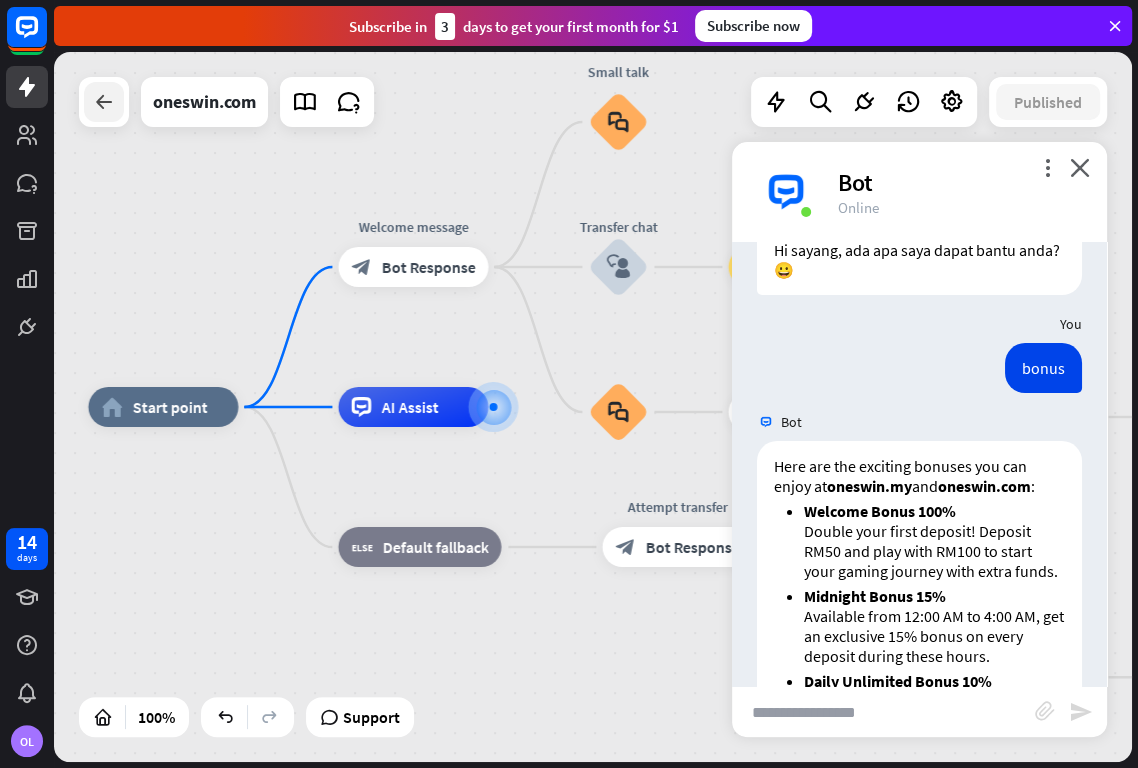 click at bounding box center [104, 102] 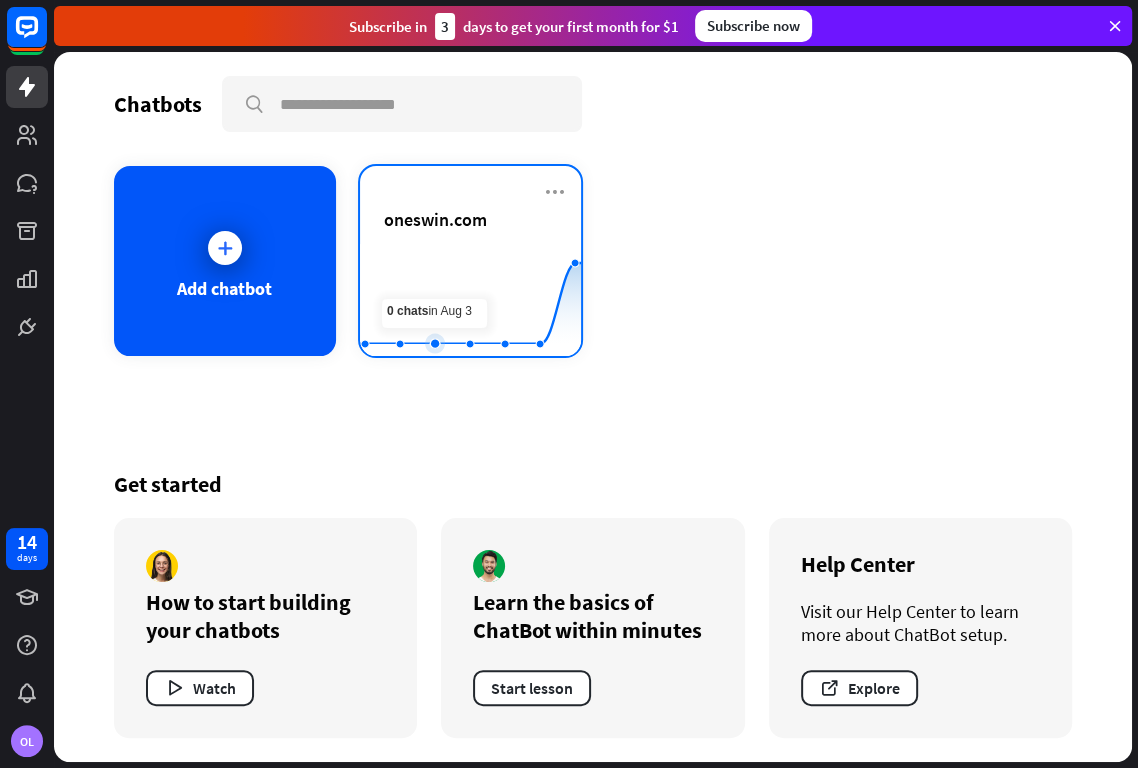 click 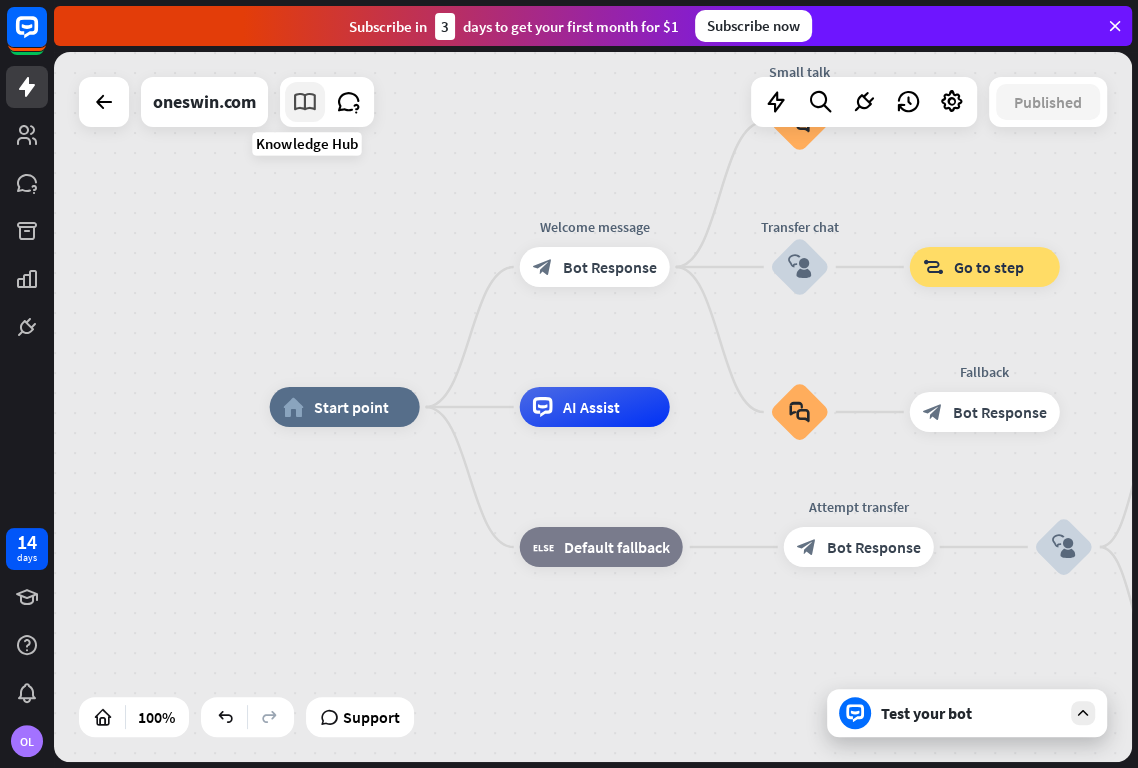 click at bounding box center (305, 102) 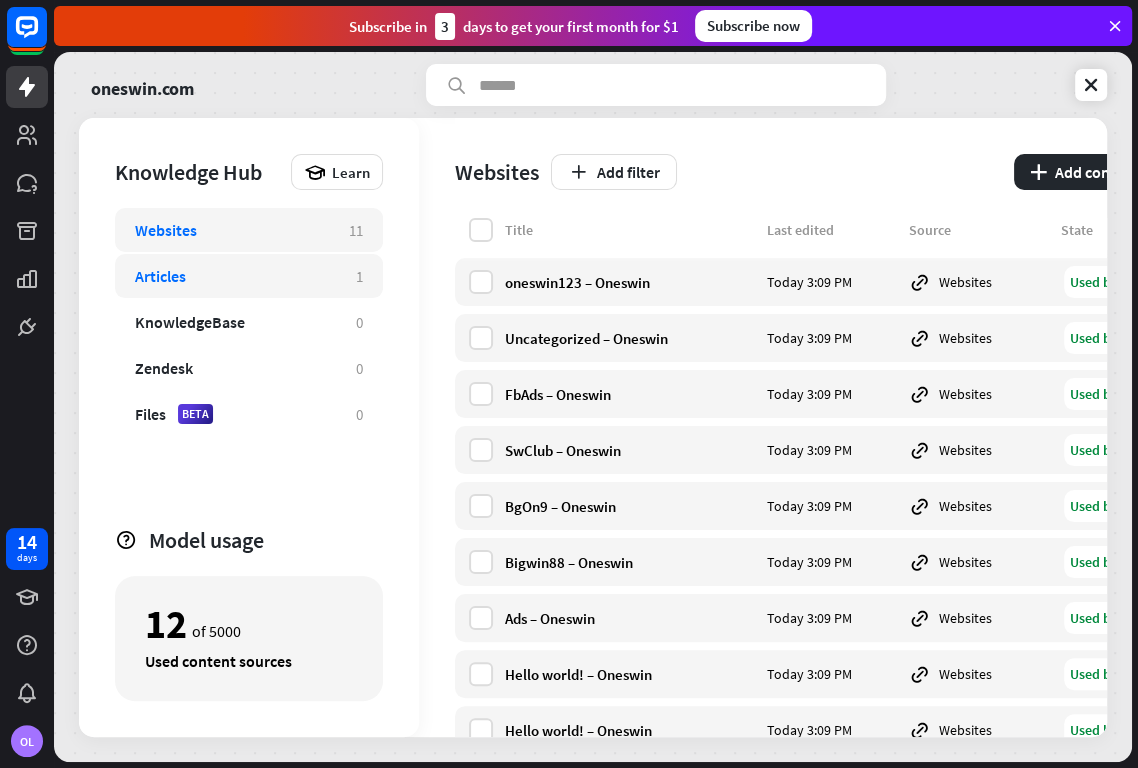 click on "Articles" at bounding box center (235, 276) 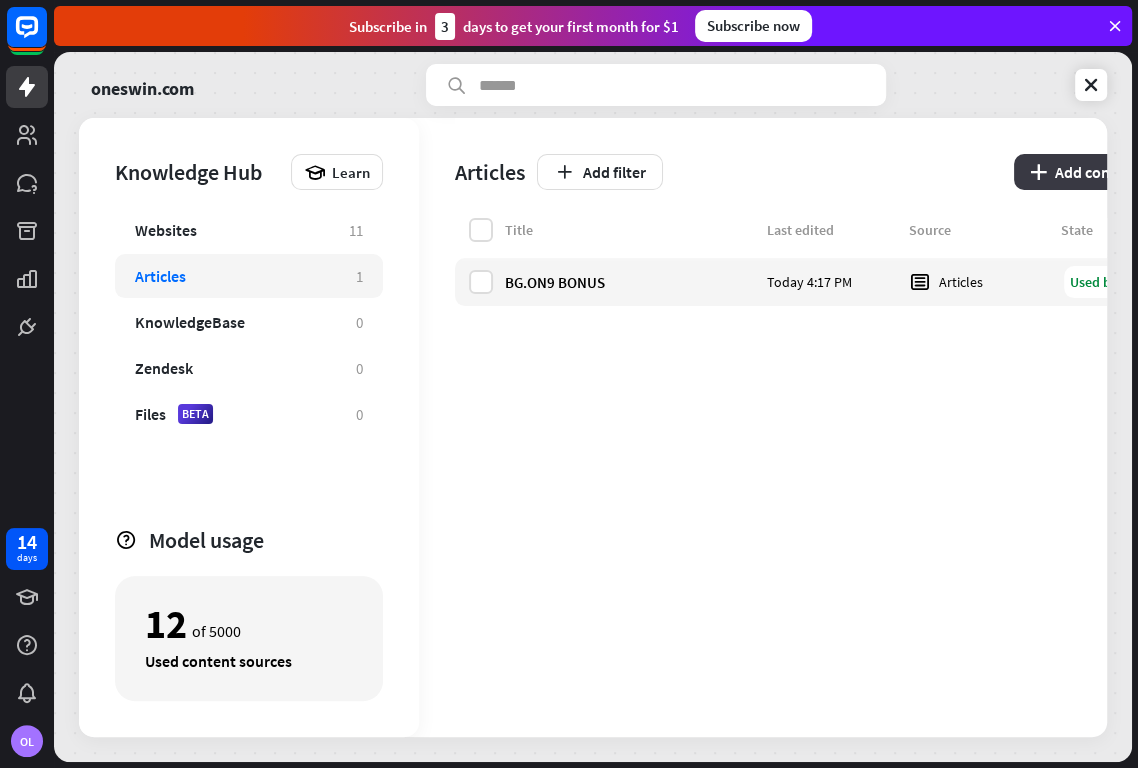 click on "plus
Add content" at bounding box center [1084, 172] 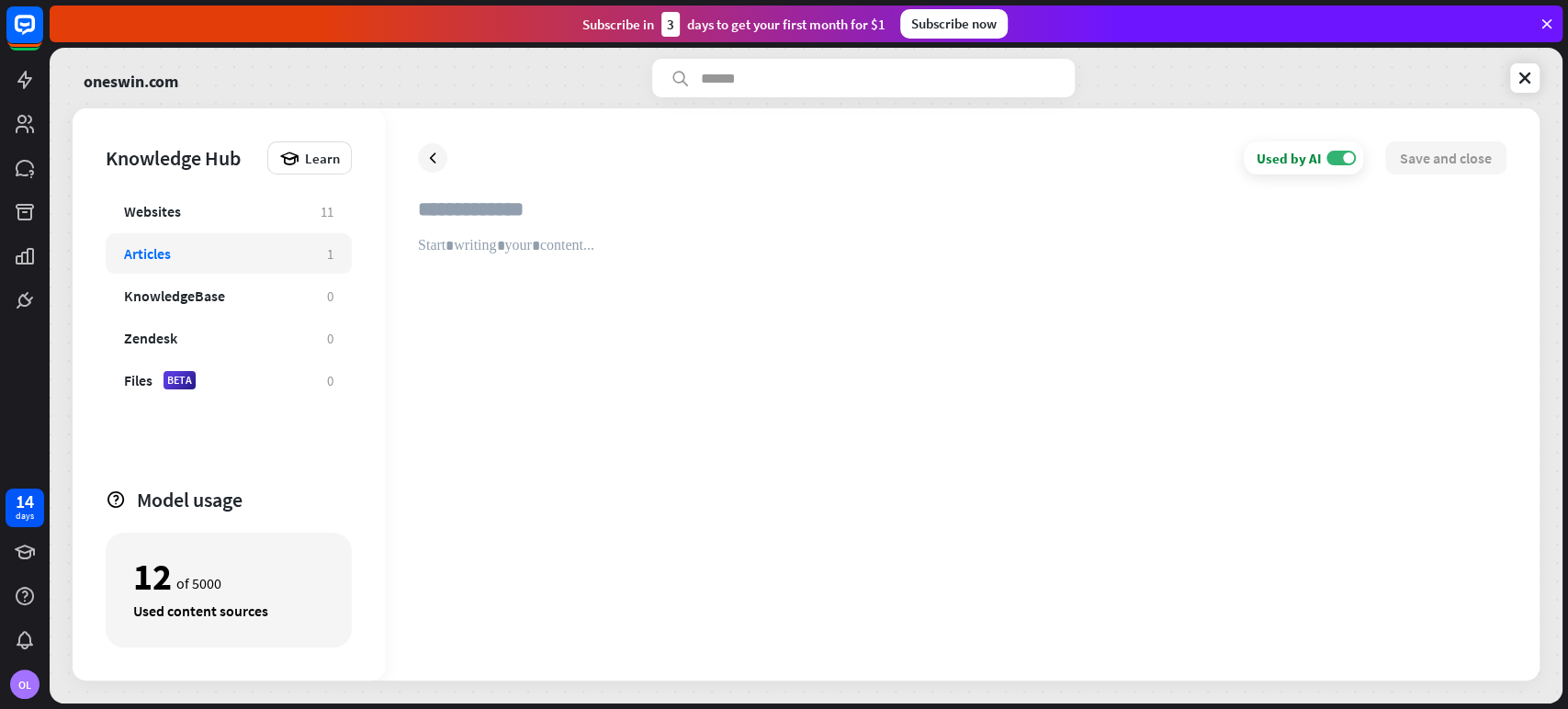 click on "Used by AI
ON
Save and close" at bounding box center (962, 394) 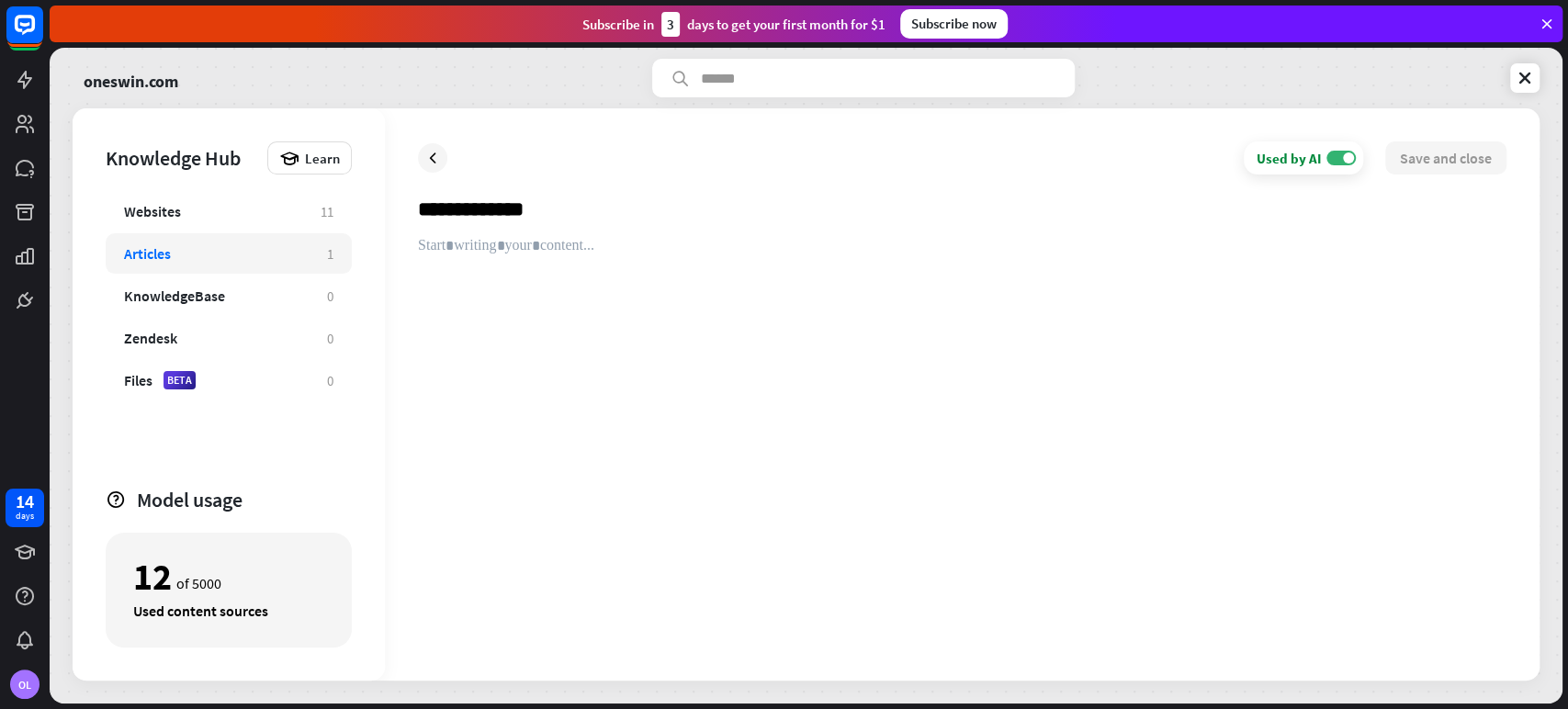 type on "**********" 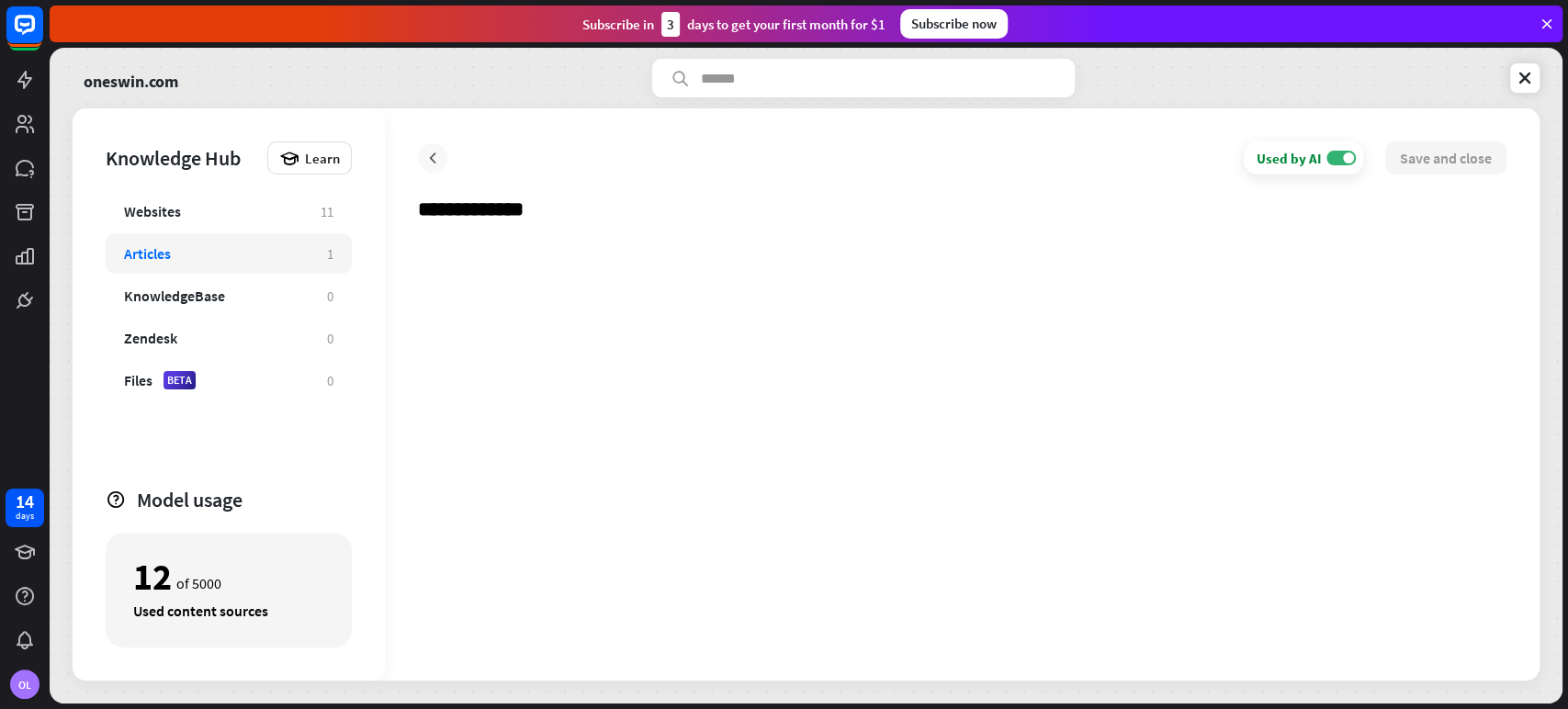 click at bounding box center [433, 158] 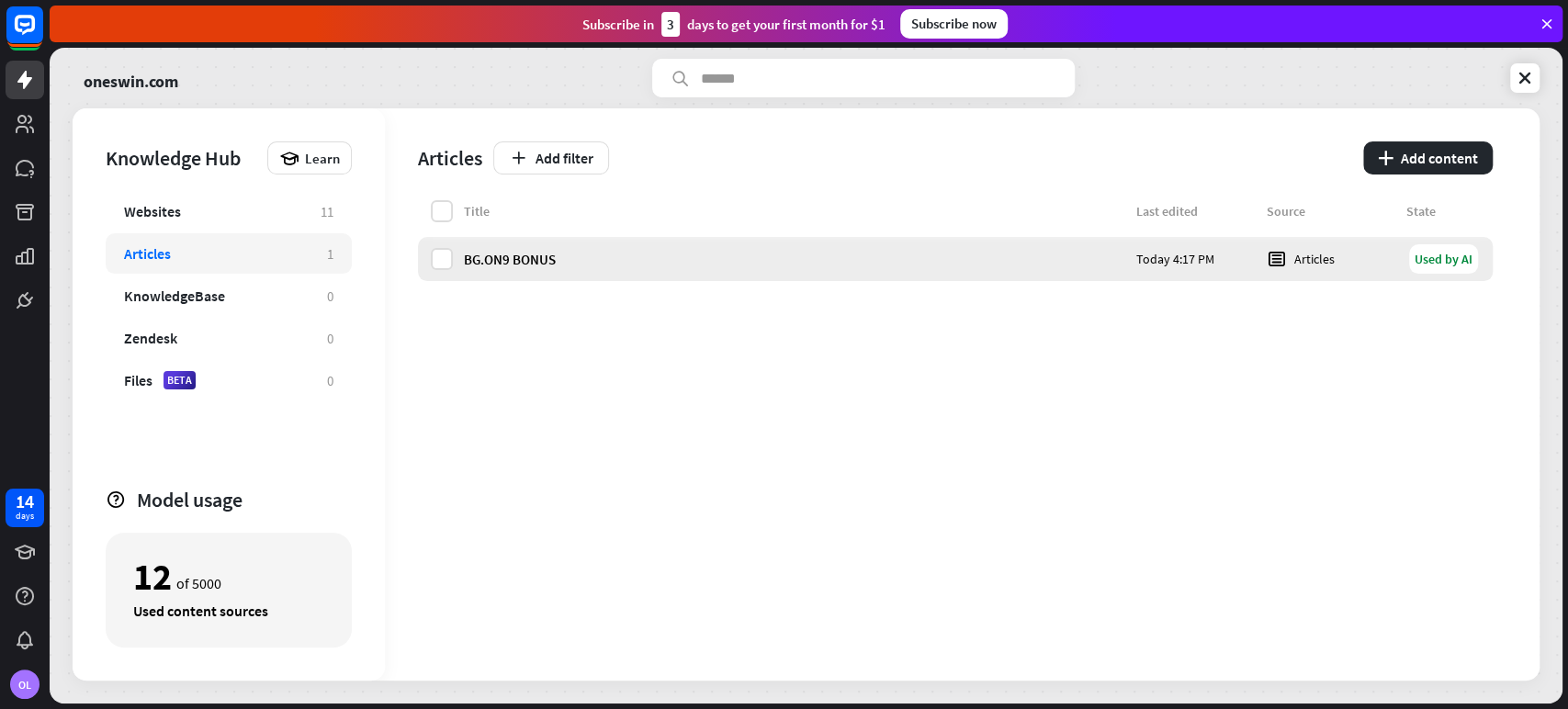 click on "BG.ON9 BONUS" at bounding box center [795, 259] 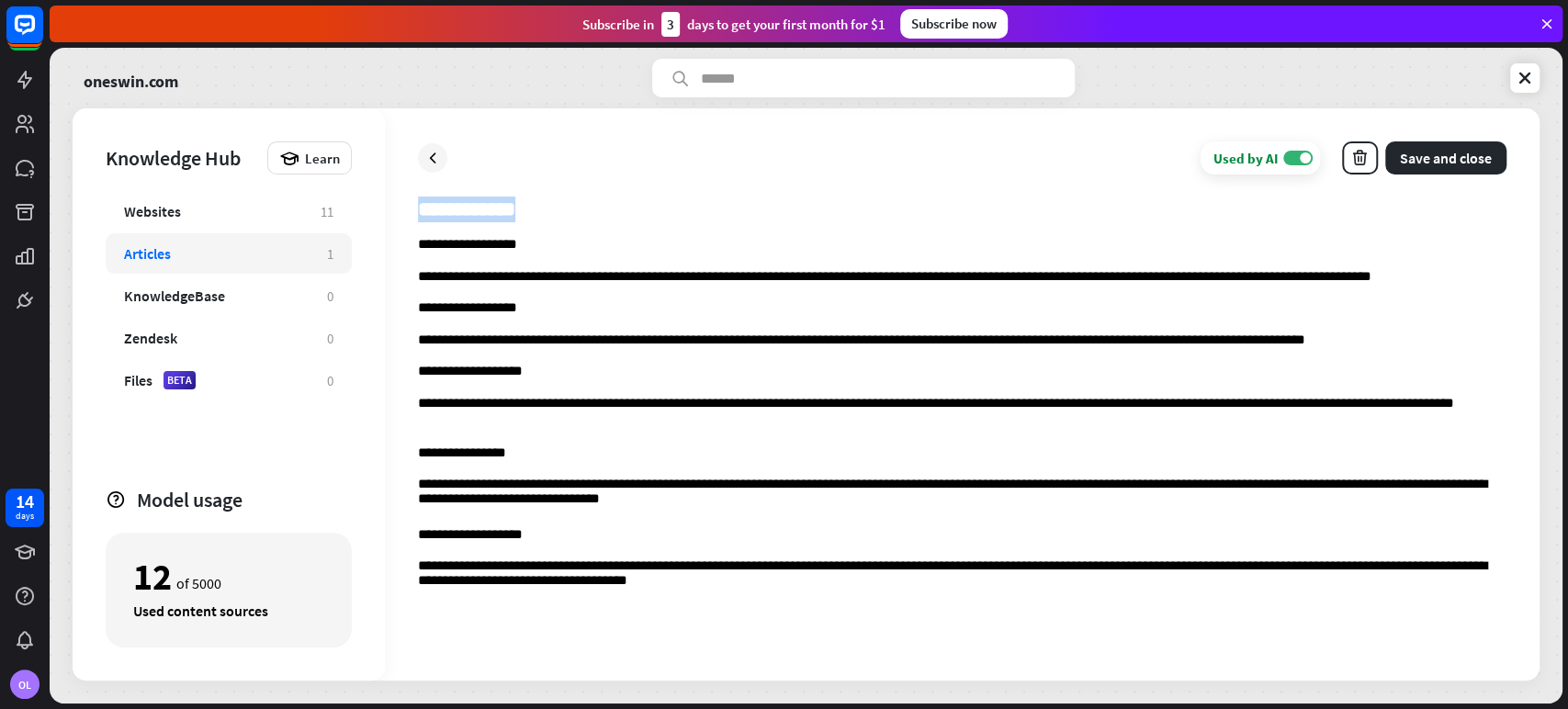 click on "**********" at bounding box center [962, 394] 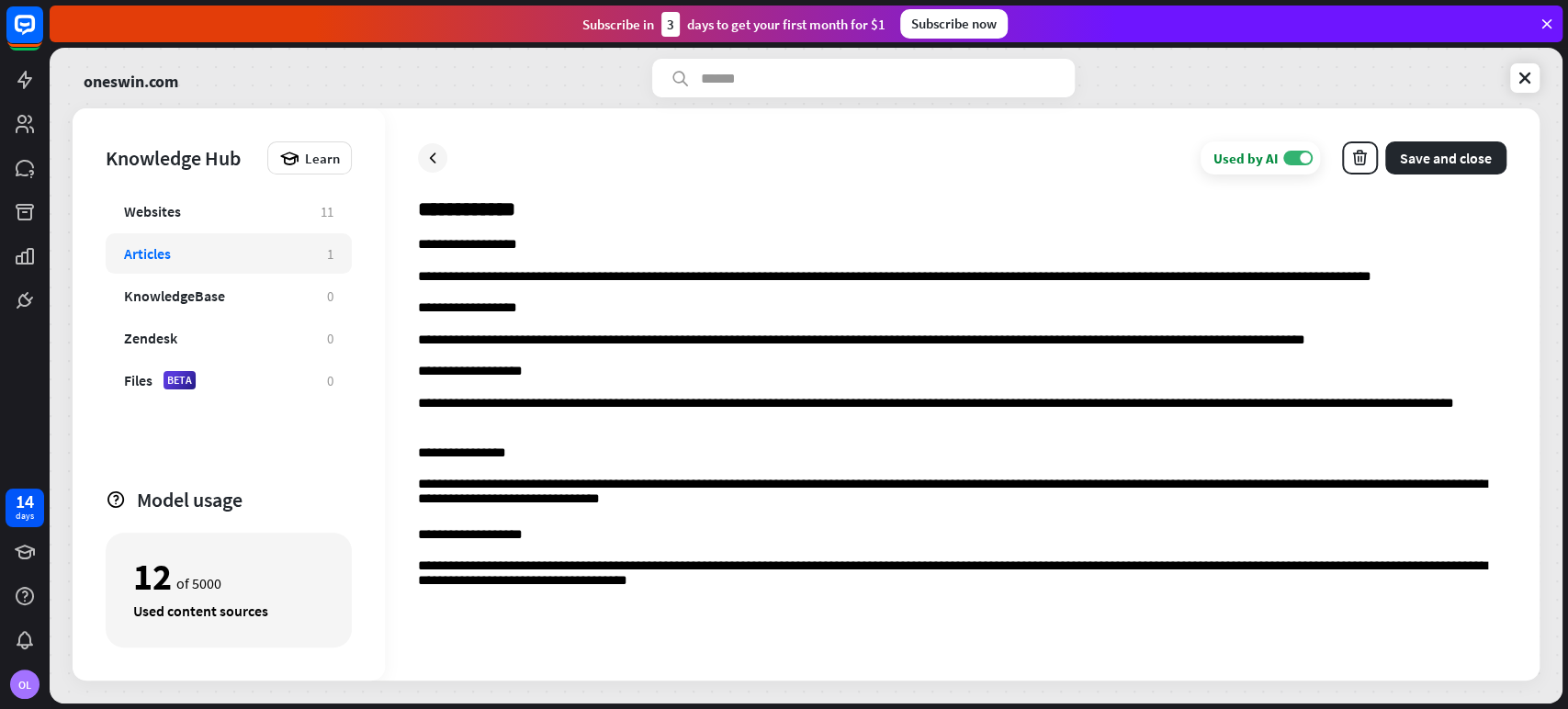 click on "**********" at bounding box center [962, 442] 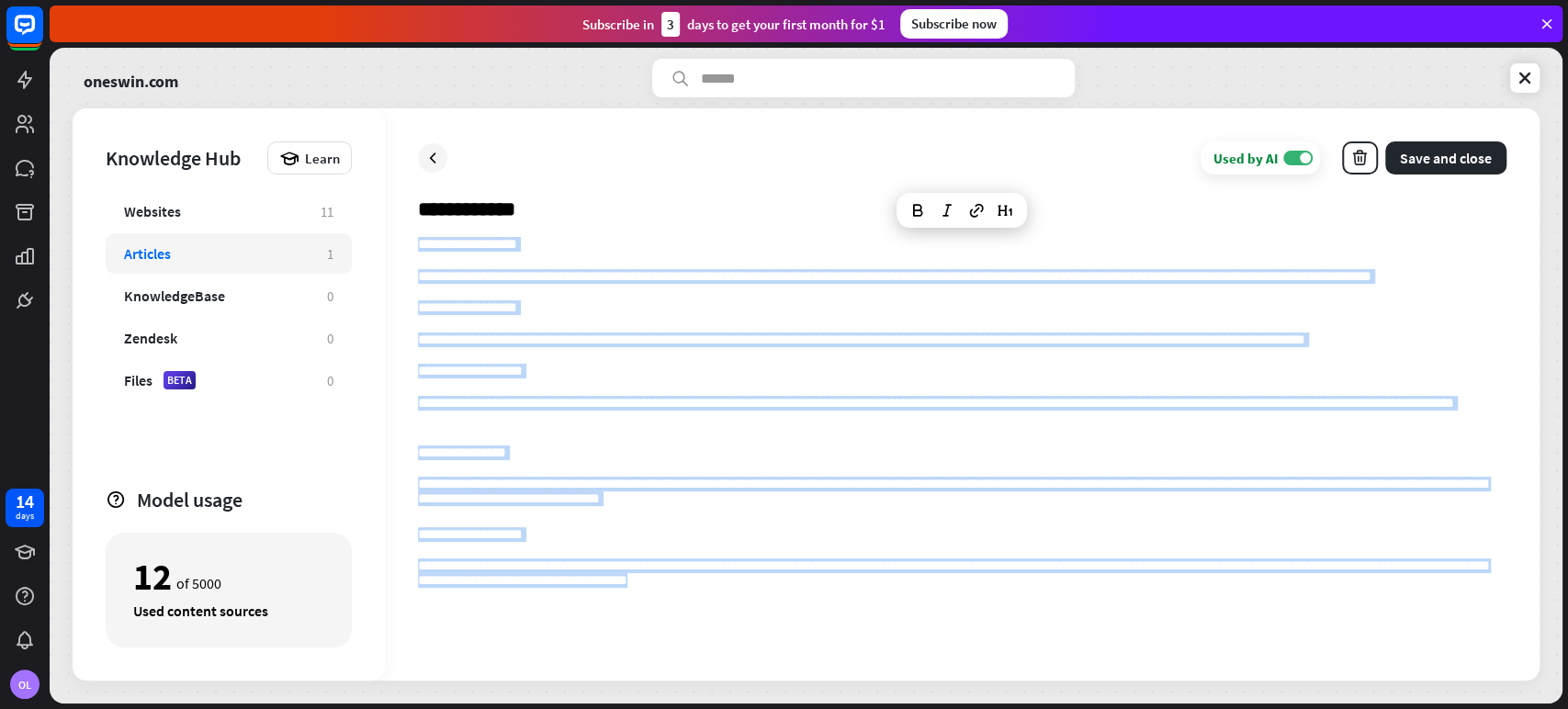 copy on "**********" 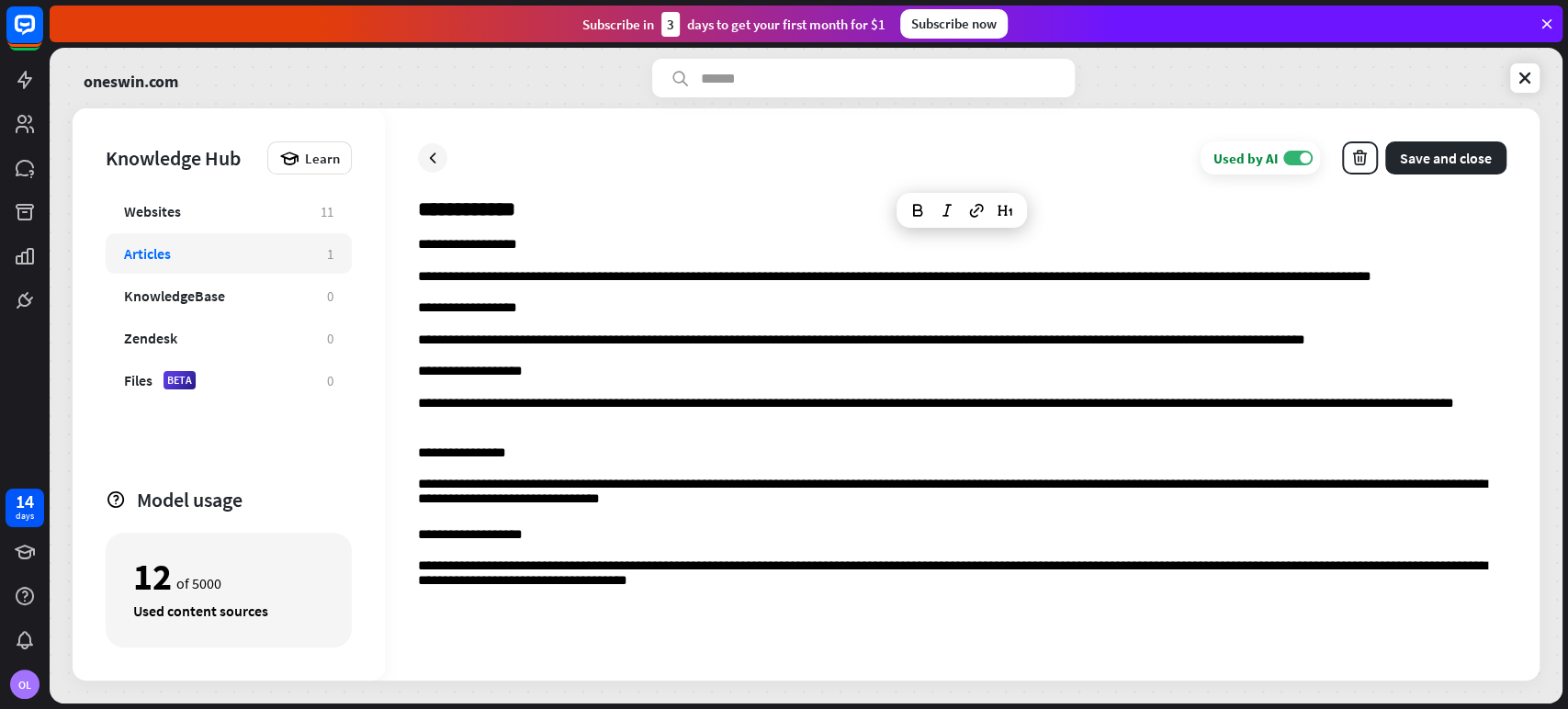 drag, startPoint x: 577, startPoint y: 160, endPoint x: 448, endPoint y: 157, distance: 129.03488 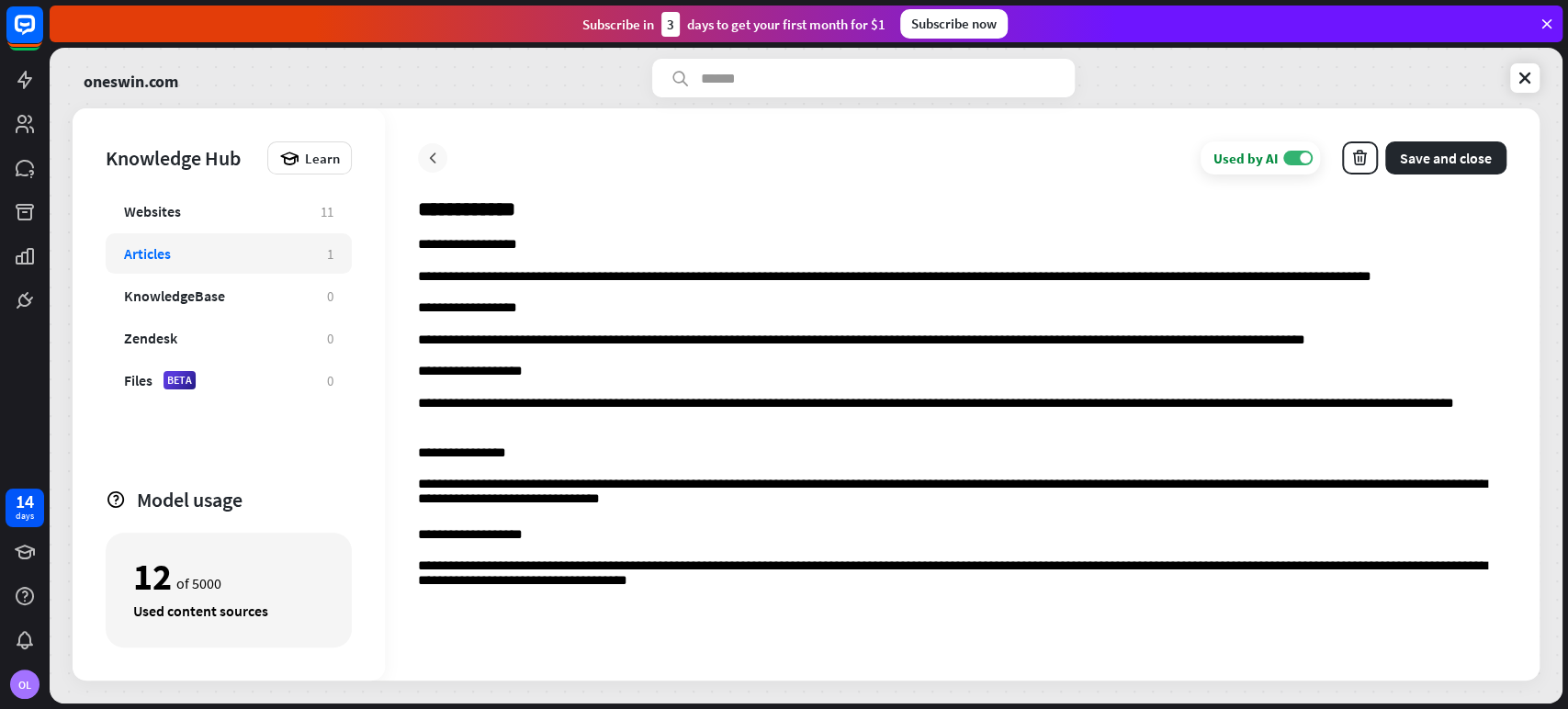 click at bounding box center [433, 158] 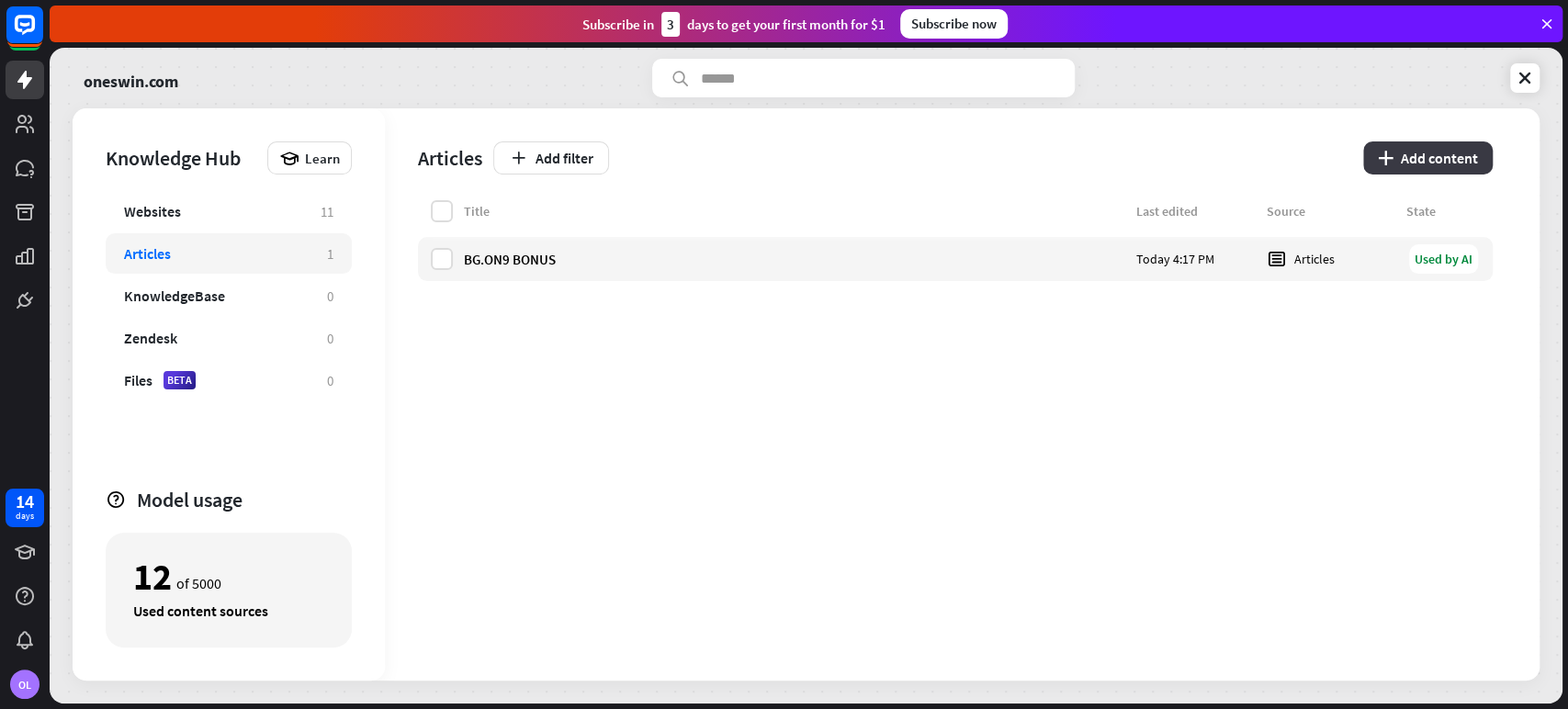 click on "plus
Add content" at bounding box center (1427, 158) 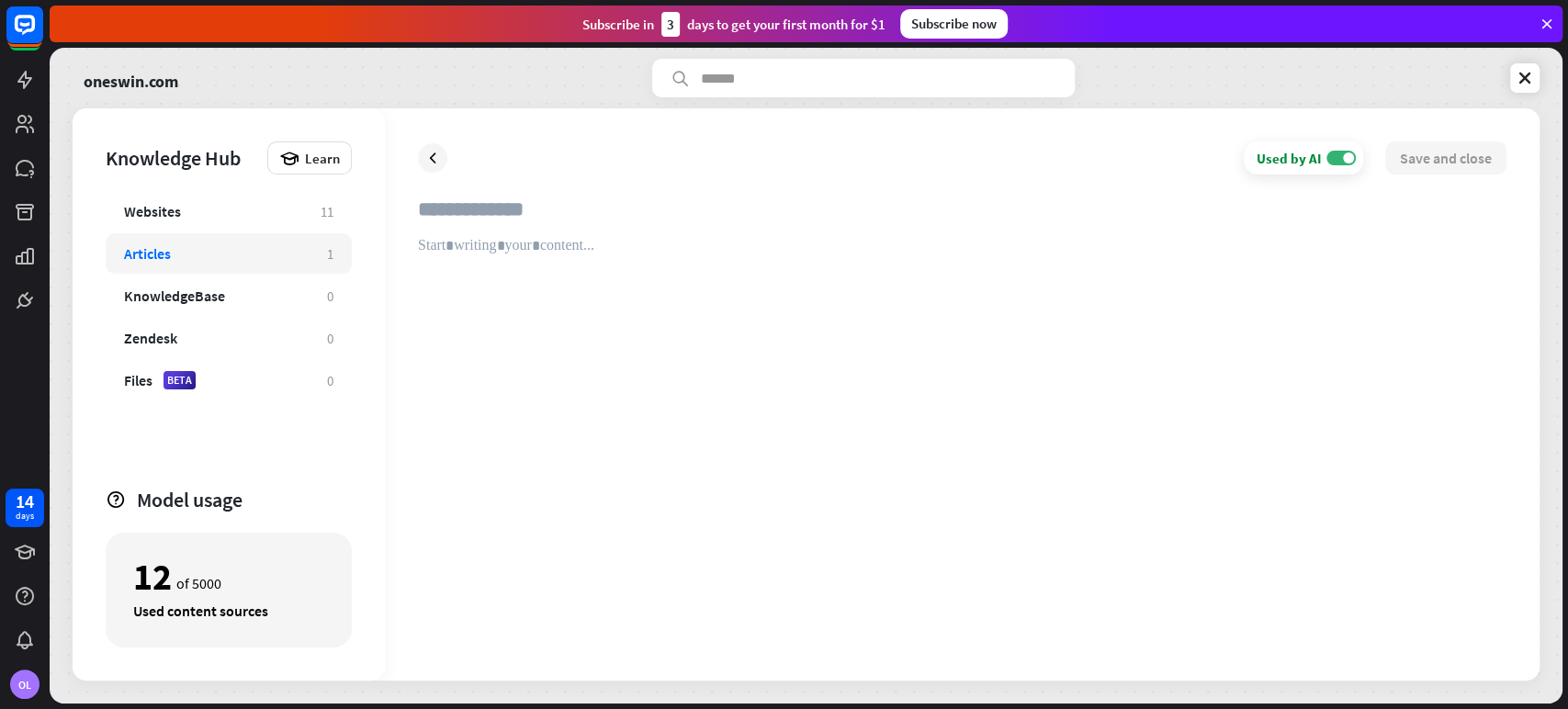 click at bounding box center (962, 217) 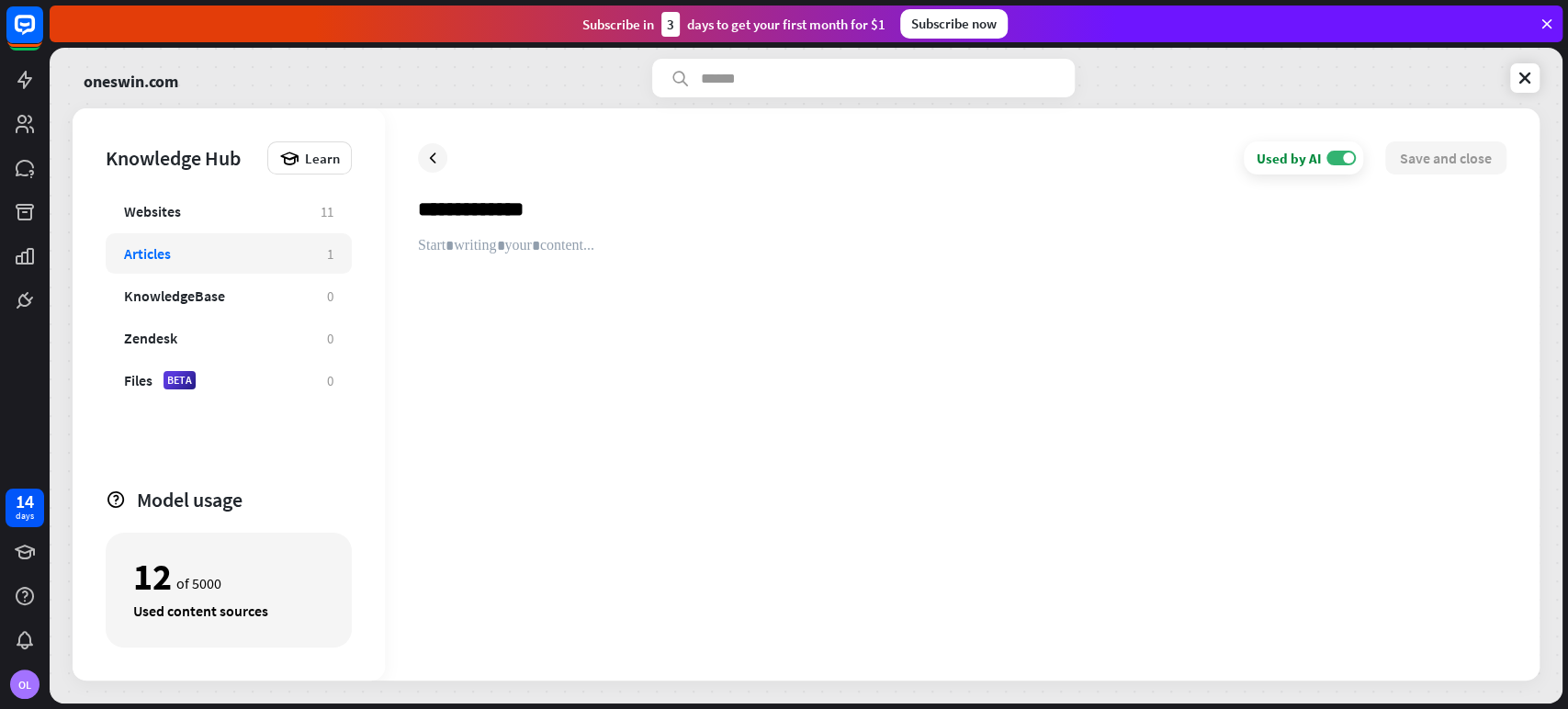 type on "**********" 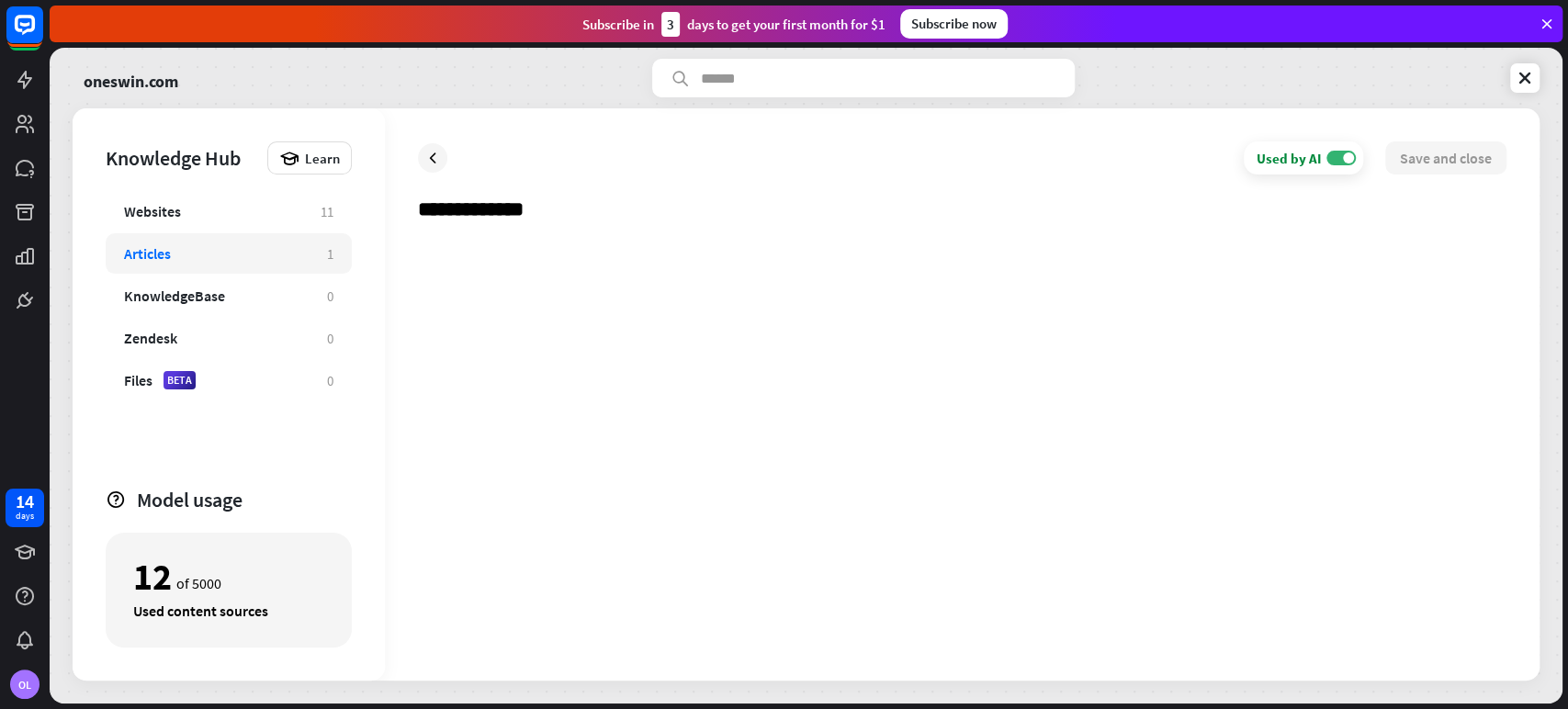 paste 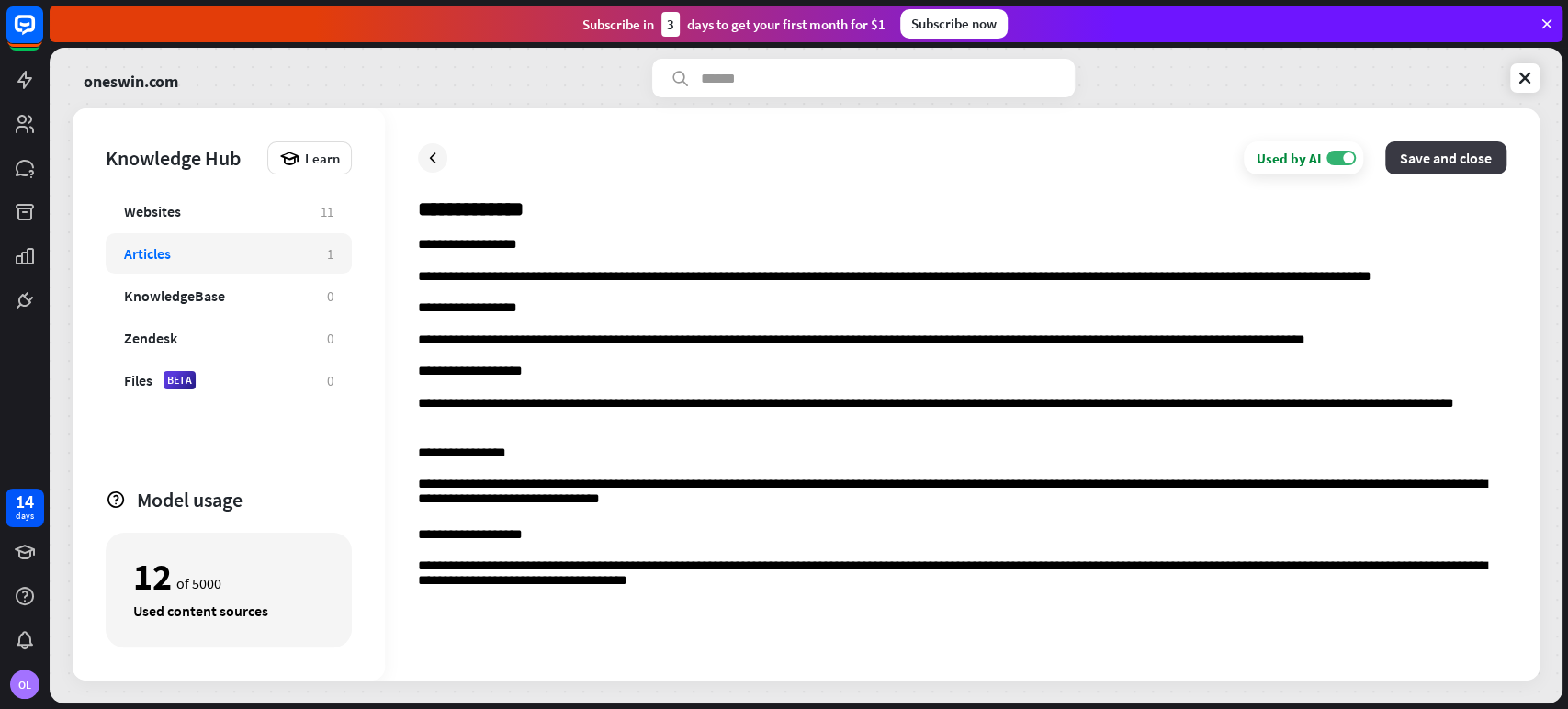click on "Save and close" at bounding box center (1446, 158) 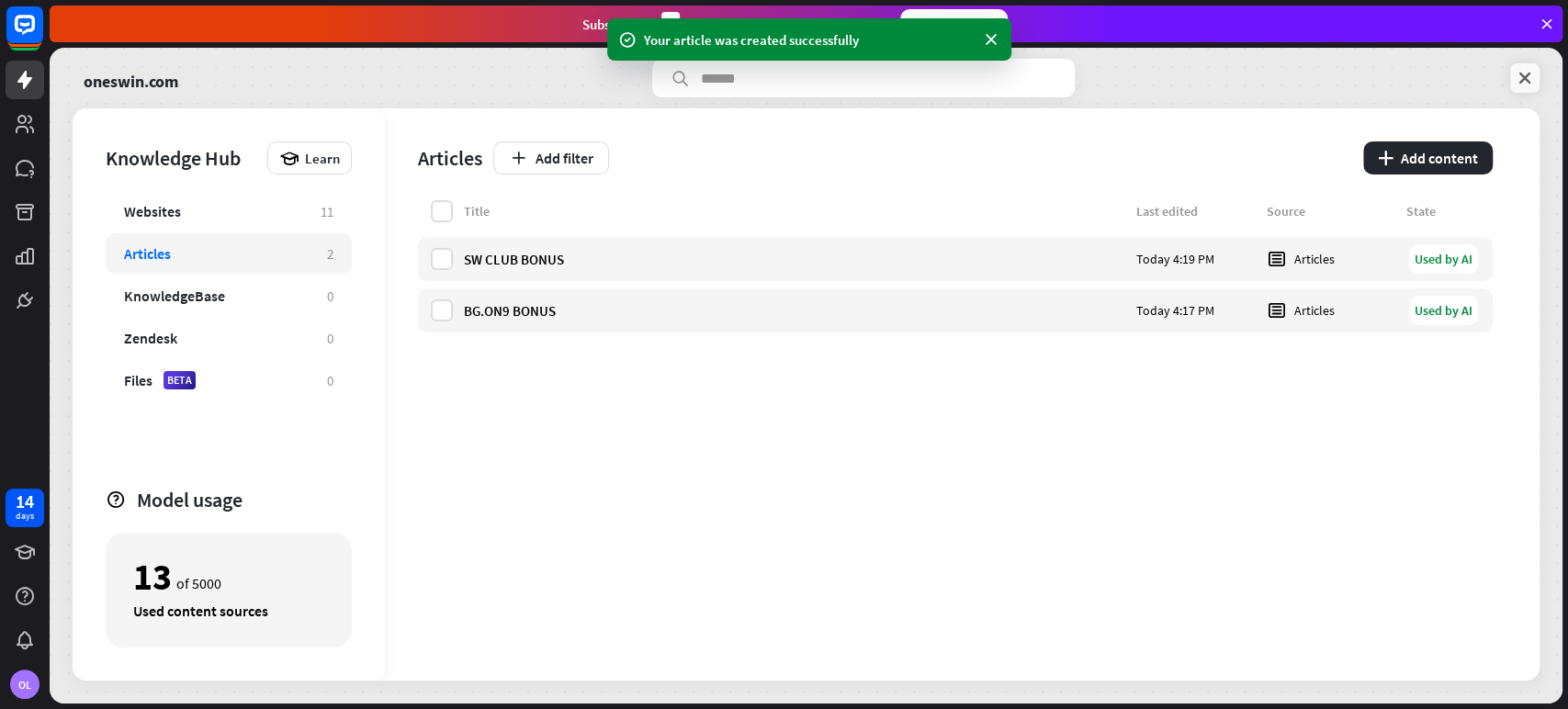 click at bounding box center (1525, 78) 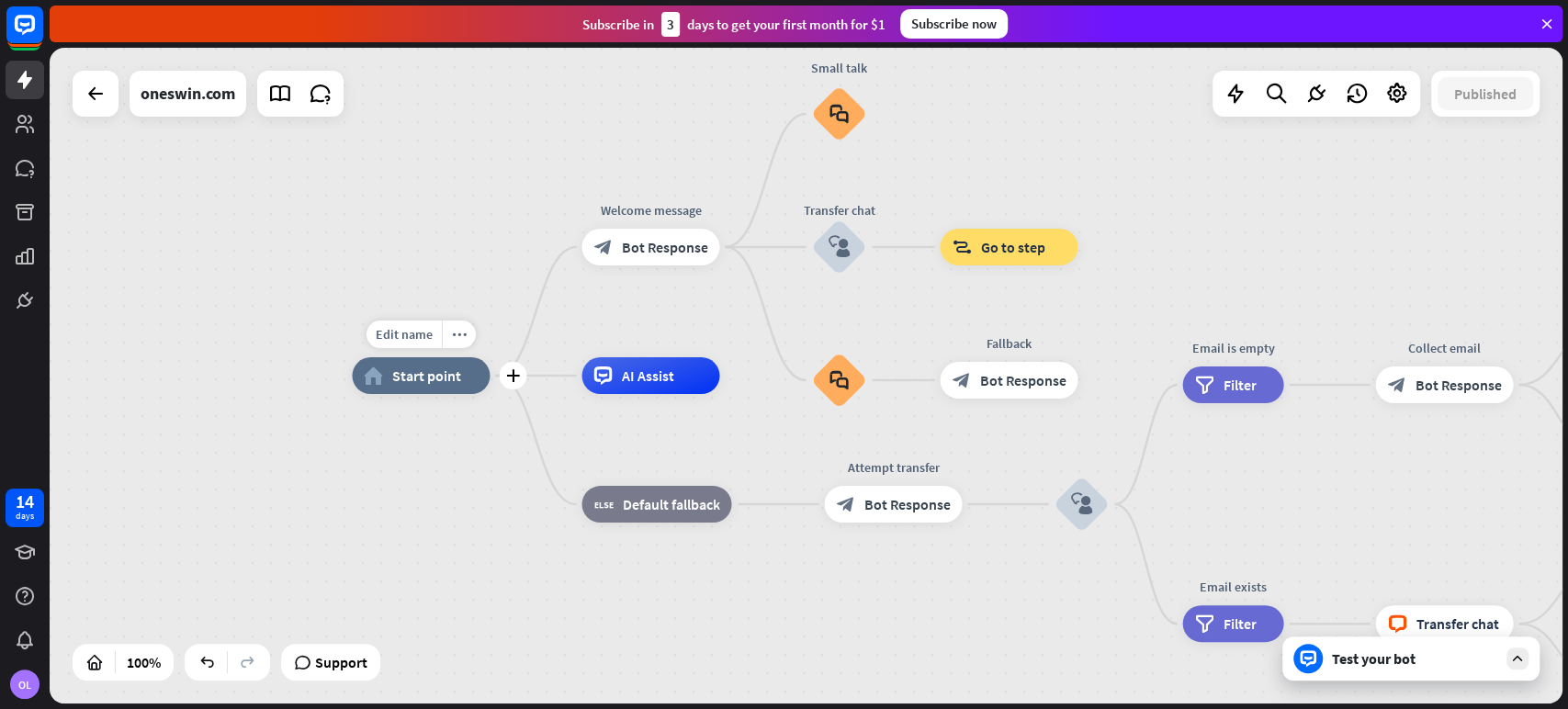 click on "Start point" at bounding box center (426, 376) 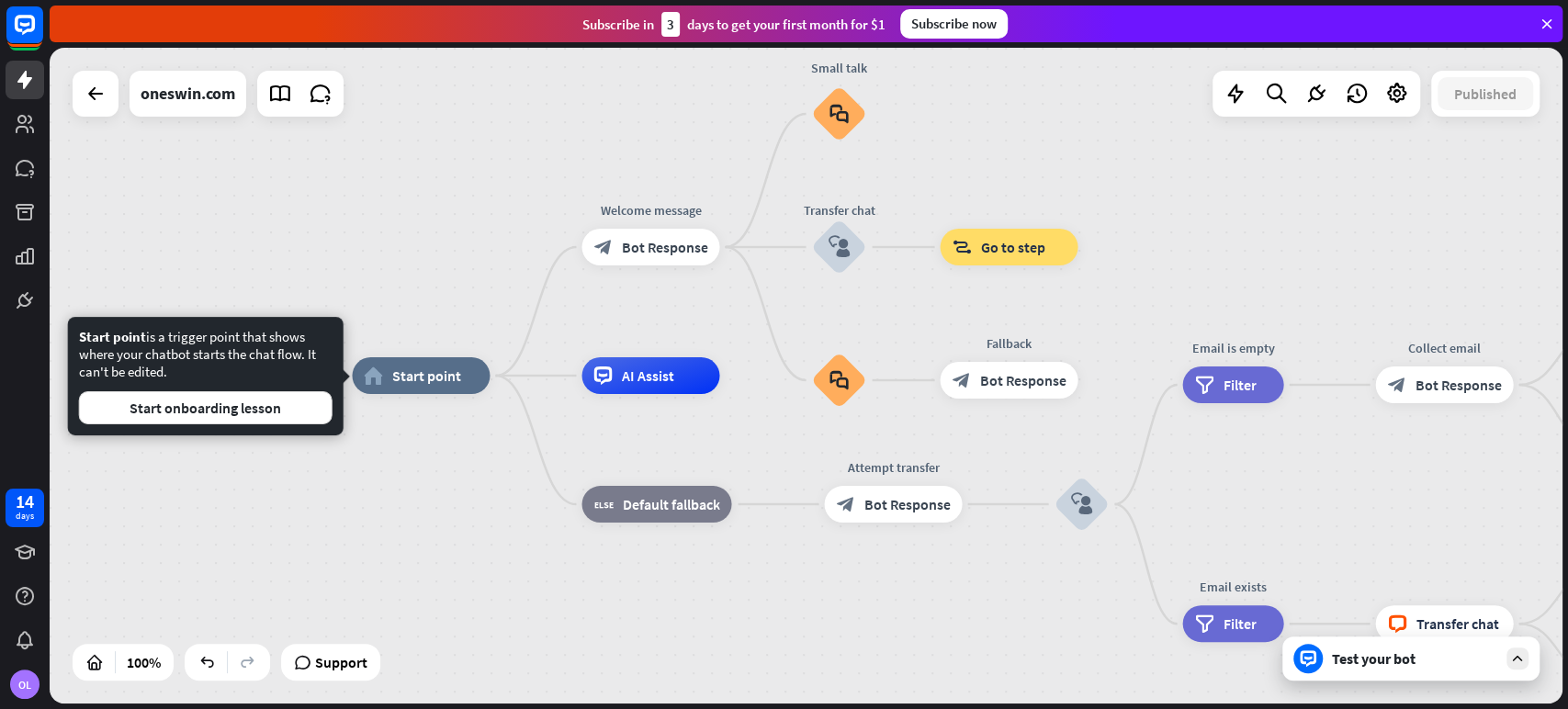 drag, startPoint x: 173, startPoint y: 373, endPoint x: 83, endPoint y: 336, distance: 97.308787 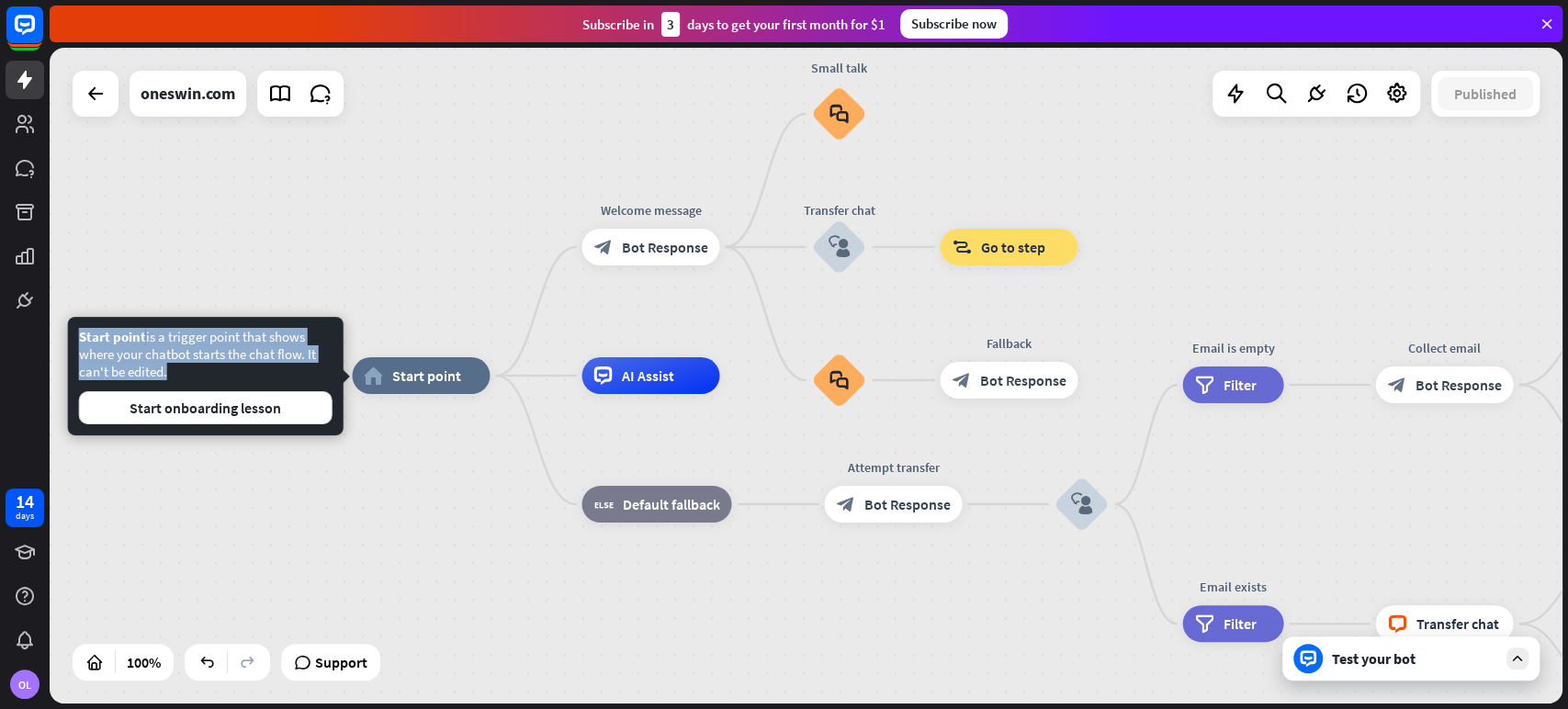 drag, startPoint x: 80, startPoint y: 334, endPoint x: 174, endPoint y: 366, distance: 99.29753 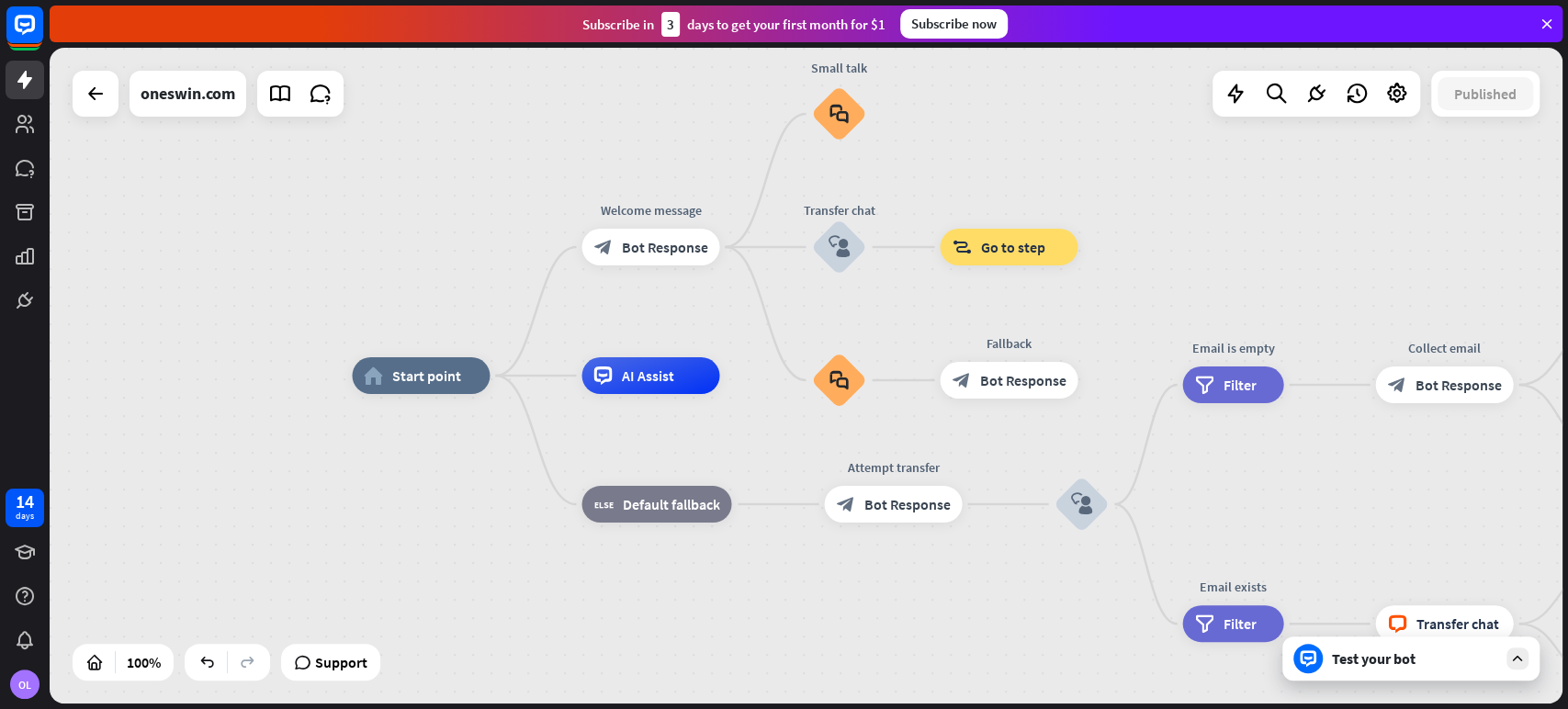 click on "home_2   Start point                 Welcome message   block_bot_response   Bot Response                 Small talk   block_faq                 Transfer chat   block_user_input                   block_goto   Go to step                   block_faq                 Fallback   block_bot_response   Bot Response                     AI Assist                   block_fallback   Default fallback                 Attempt transfer   block_bot_response   Bot Response                   block_user_input                 Email is empty   filter   Filter                 Collect email   block_bot_response   Bot Response                   block_user_input                 Thanks for email!   block_bot_response   Bot Response                 Go to "Transfer chat"   block_goto   Go to step                   block_fallback   Fallback                   block_goto   Go to step                 Email exists   filter   Filter                   block_livechat   Transfer chat                   block_success   Success" at bounding box center [806, 376] 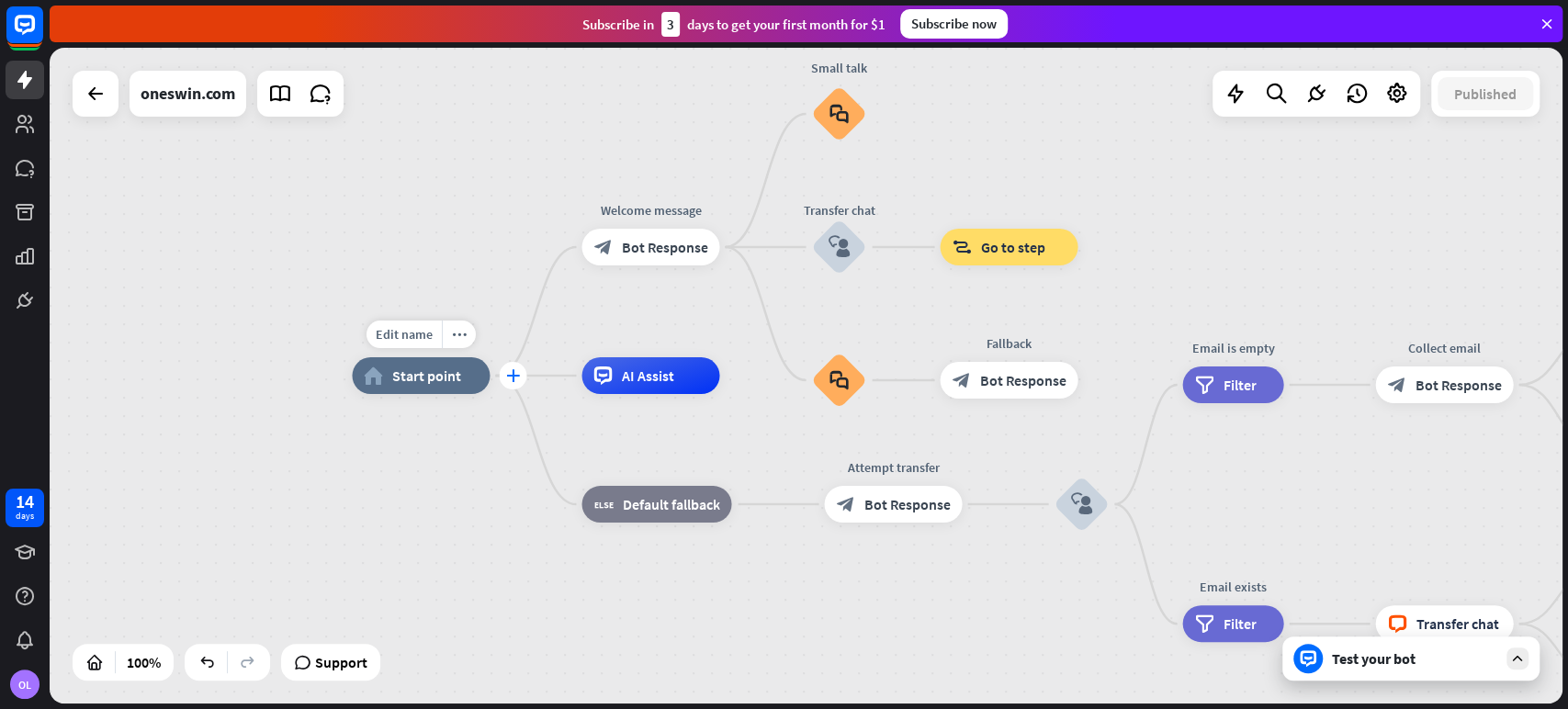 click on "plus" at bounding box center (513, 376) 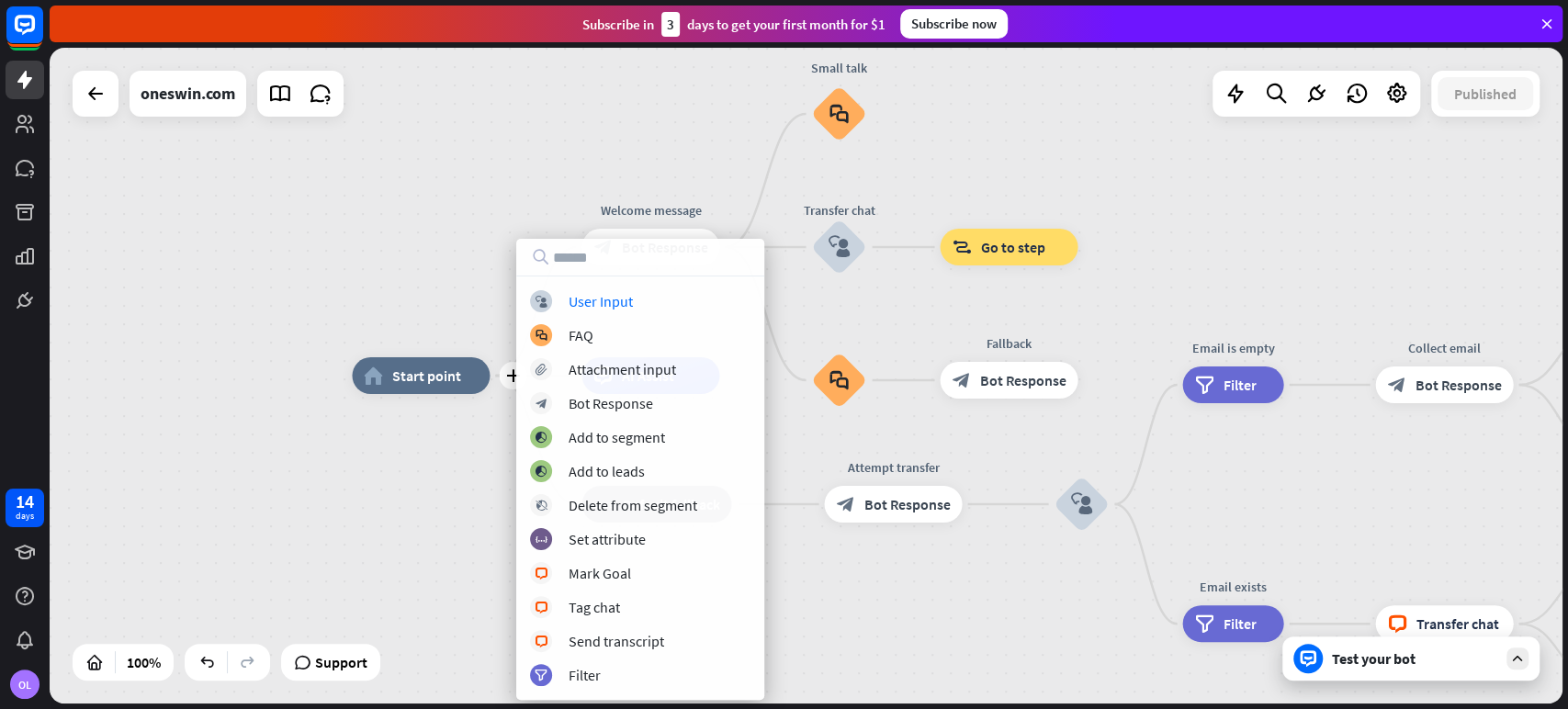 click on "plus     home_2   Start point                 Welcome message   block_bot_response   Bot Response                 Small talk   block_faq                 Transfer chat   block_user_input                   block_goto   Go to step                   block_faq                 Fallback   block_bot_response   Bot Response                     AI Assist                   block_fallback   Default fallback                 Attempt transfer   block_bot_response   Bot Response                   block_user_input                 Email is empty   filter   Filter                 Collect email   block_bot_response   Bot Response                   block_user_input                 Thanks for email!   block_bot_response   Bot Response                 Go to "Transfer chat"   block_goto   Go to step                   block_fallback   Fallback                   block_goto   Go to step                 Email exists   filter   Filter                   block_livechat   Transfer chat                   block_success   Success" at bounding box center (806, 376) 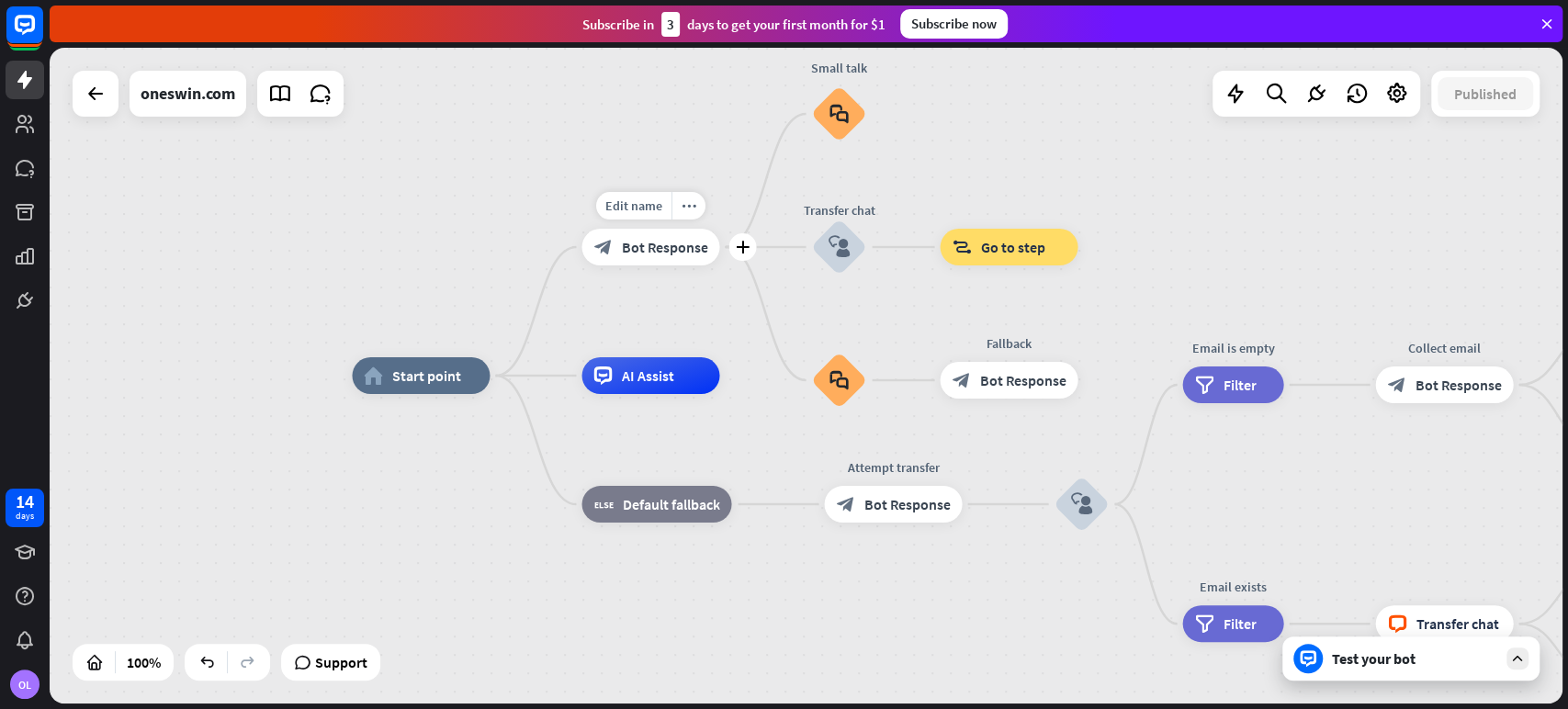 click on "Bot Response" at bounding box center [664, 247] 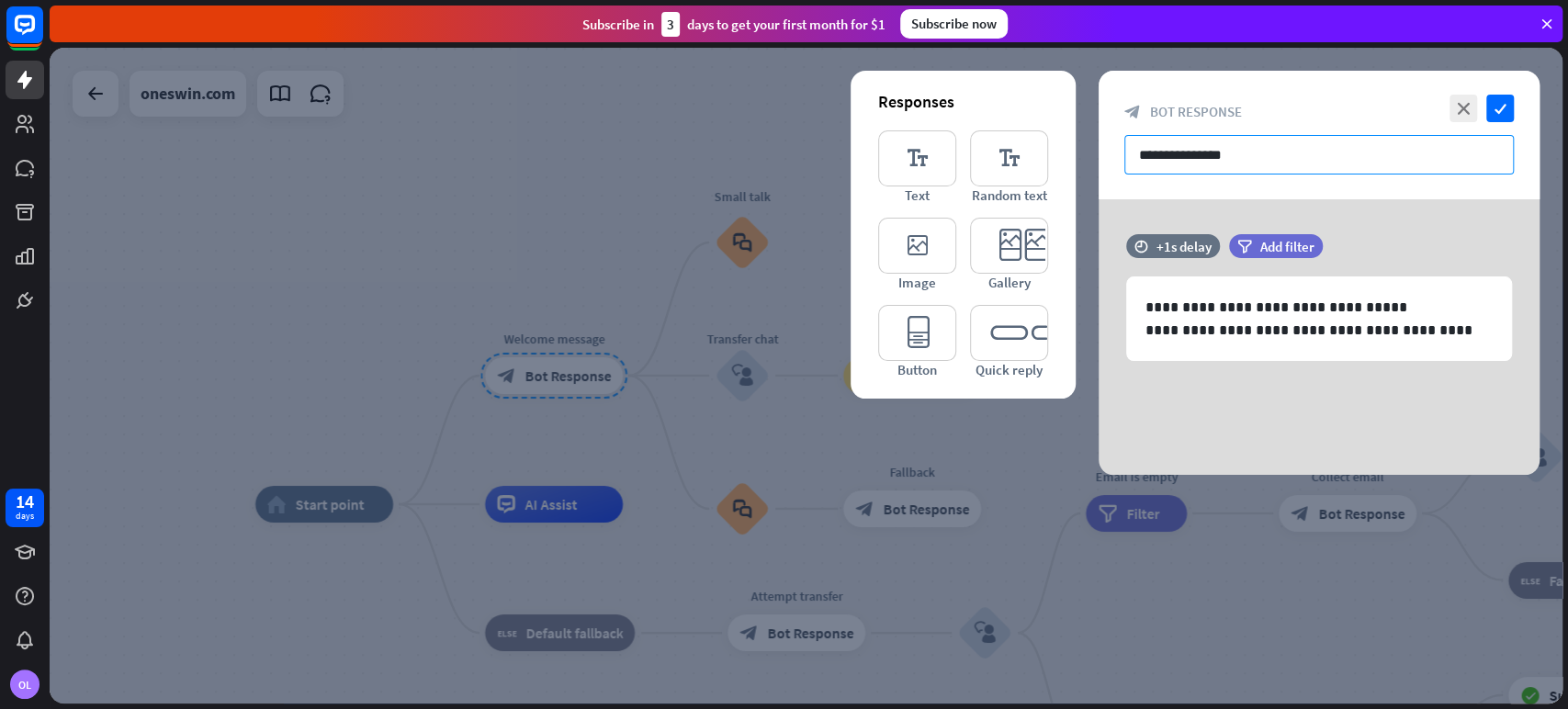 click on "**********" at bounding box center (1319, 154) 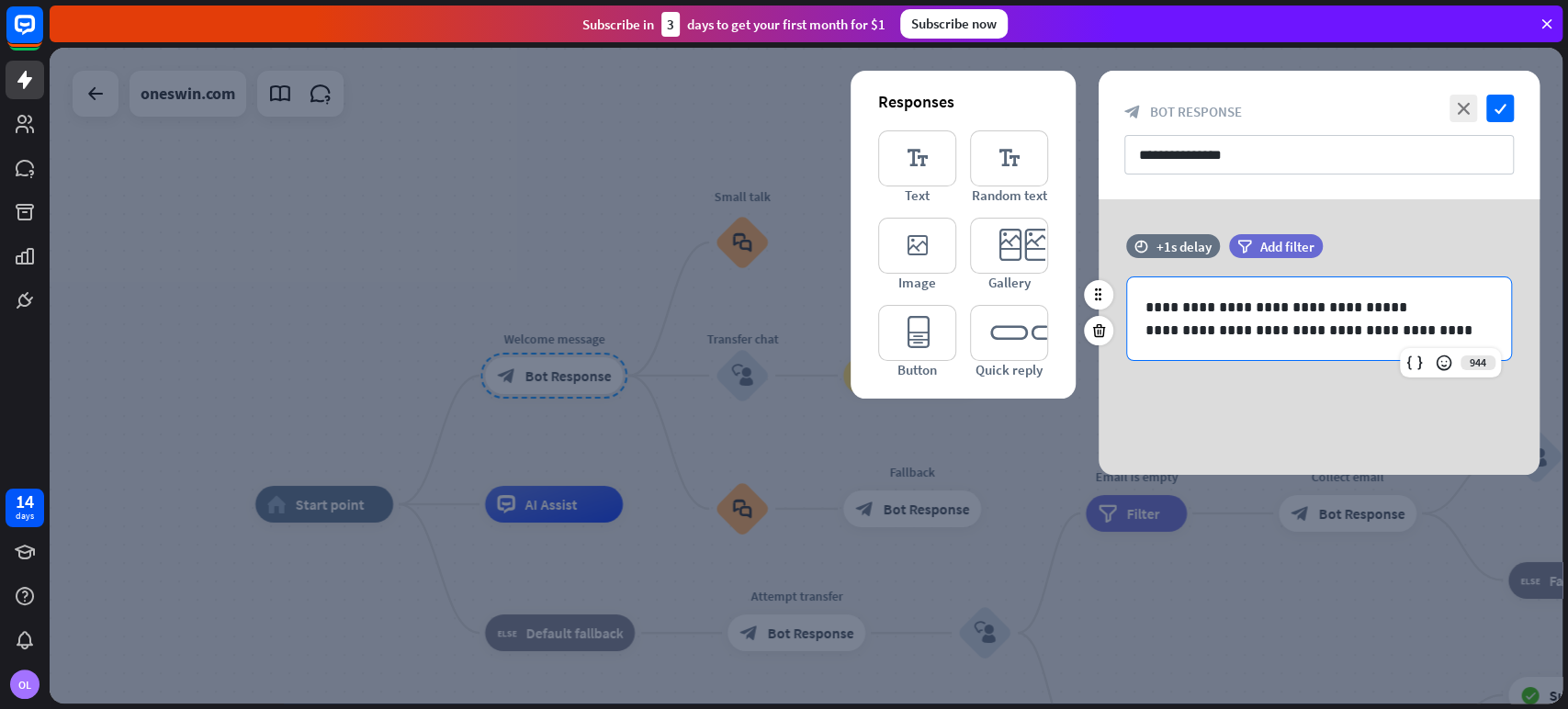 click on "**********" at bounding box center (1319, 330) 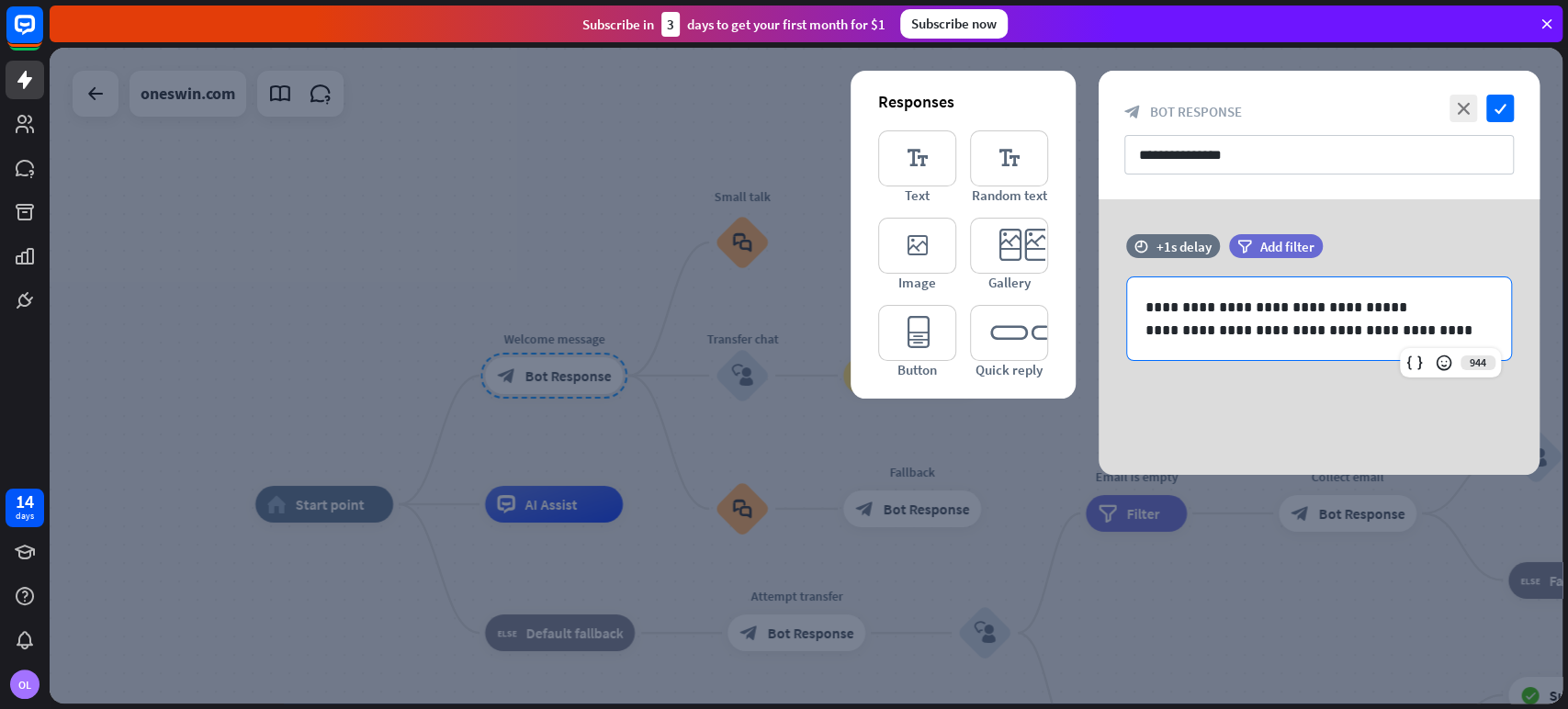click on "**********" at bounding box center (1319, 337) 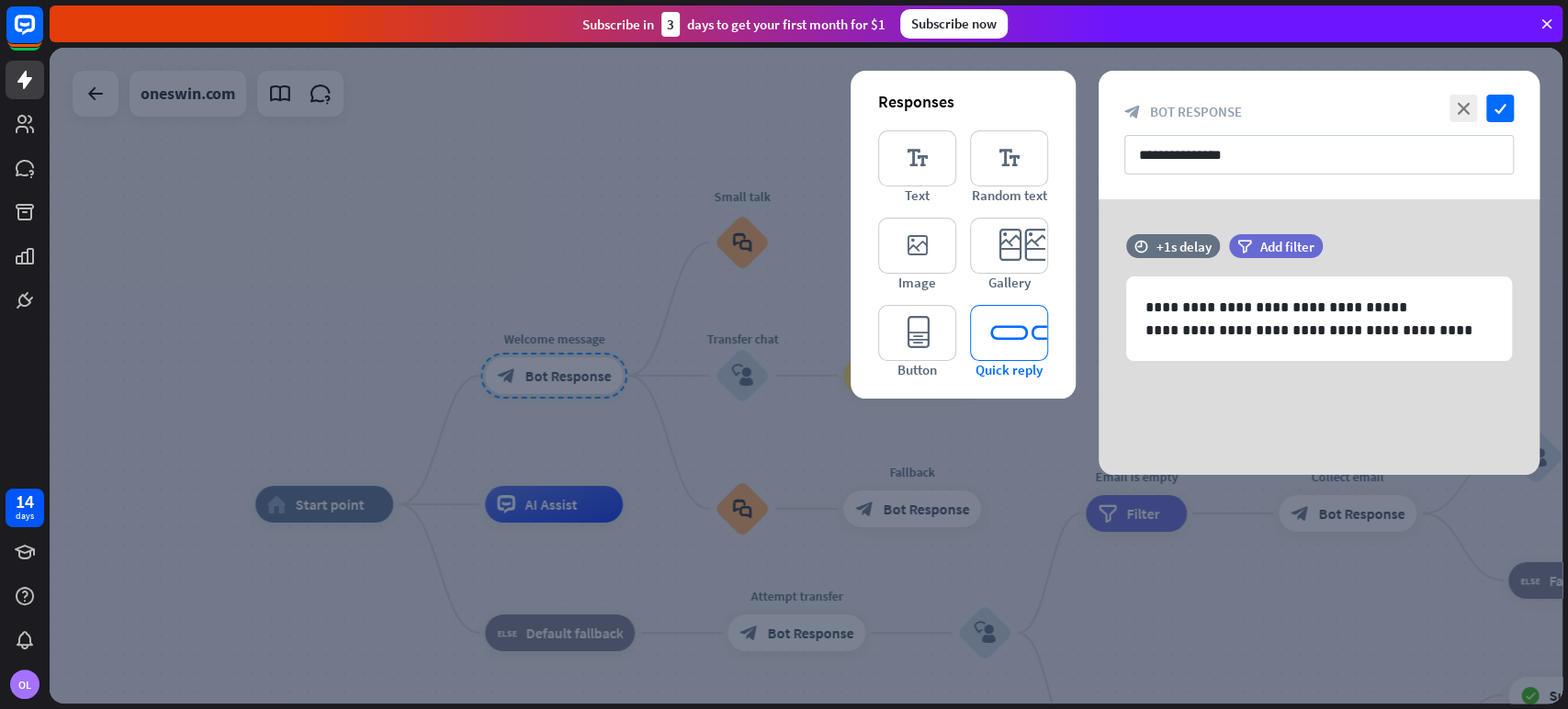 click on "editor_quick_replies" at bounding box center (1009, 332) 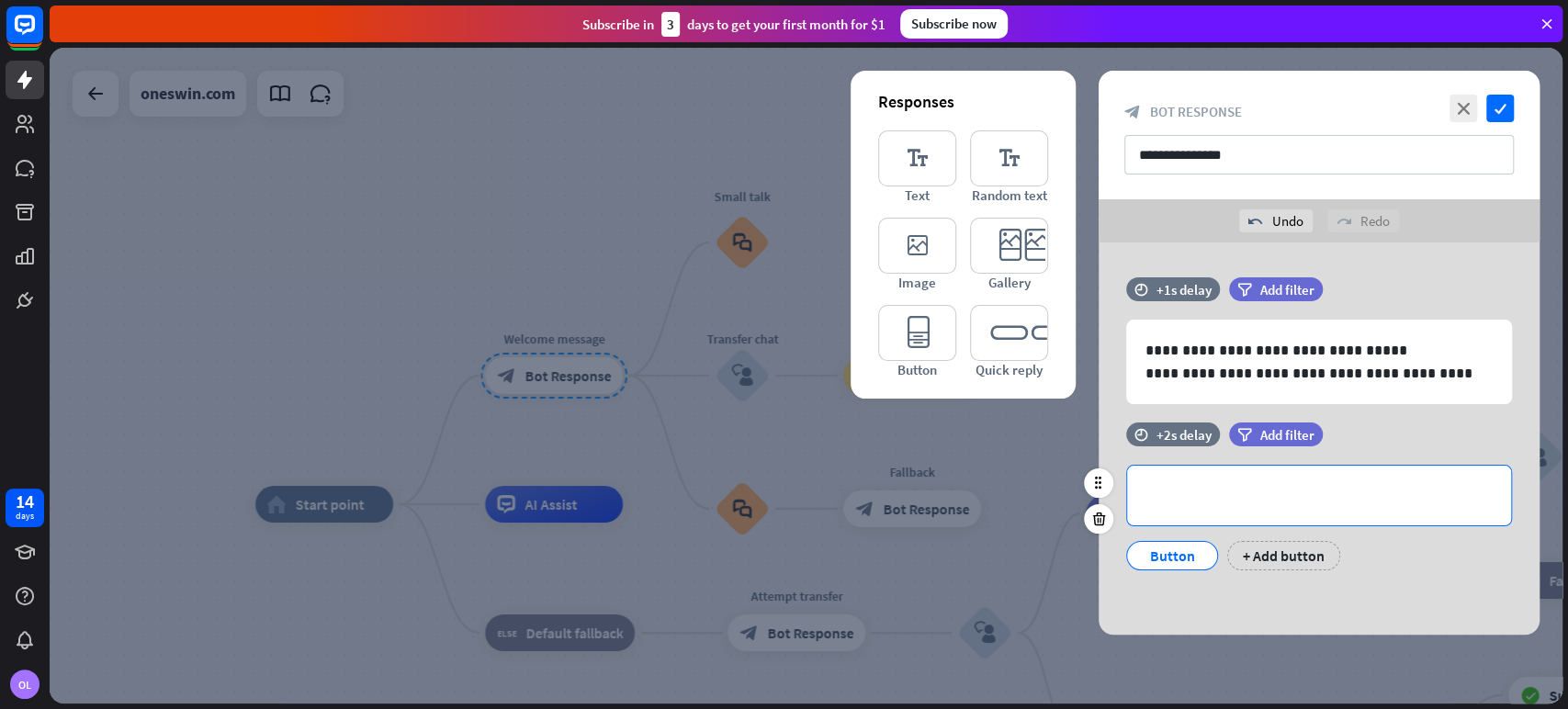 click on "**********" at bounding box center (1319, 495) 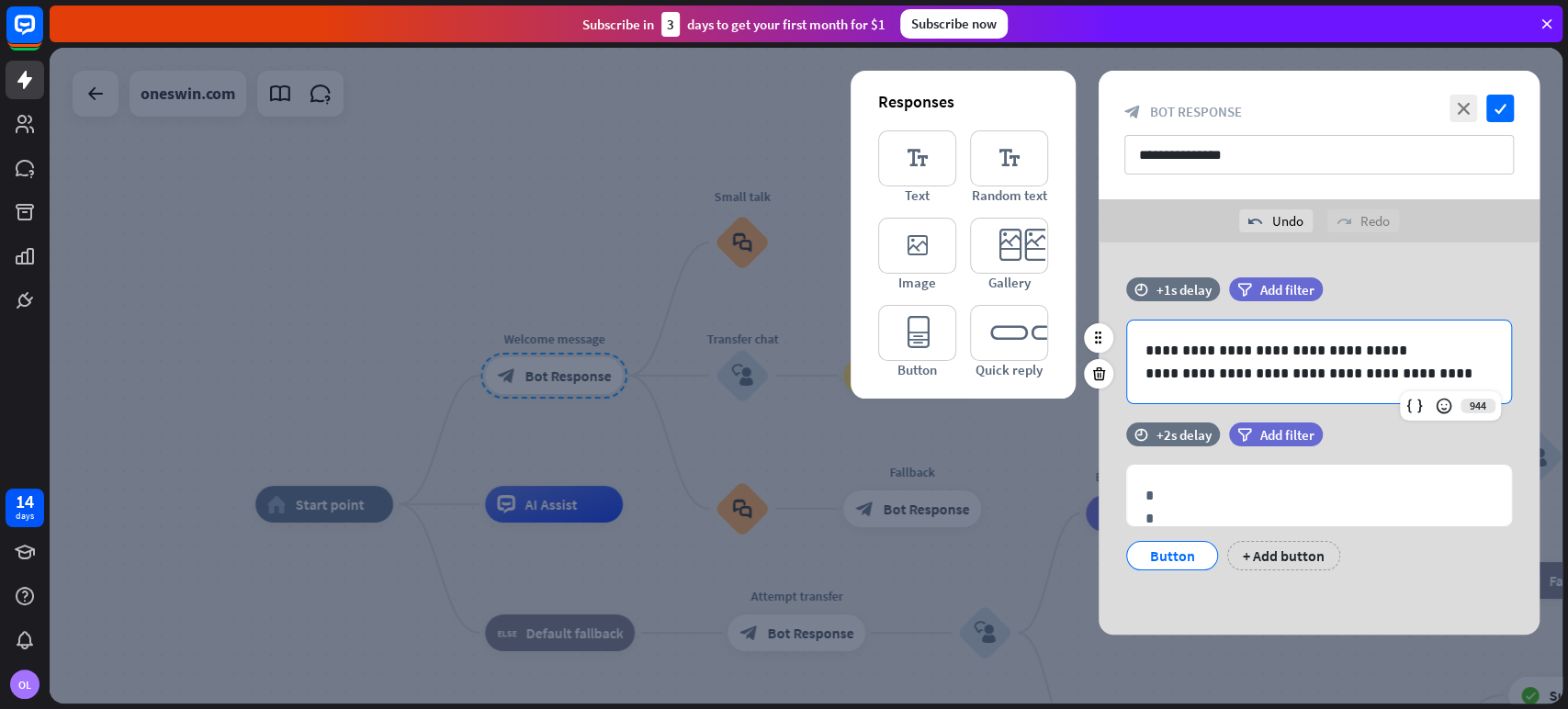 click on "**********" at bounding box center [1319, 373] 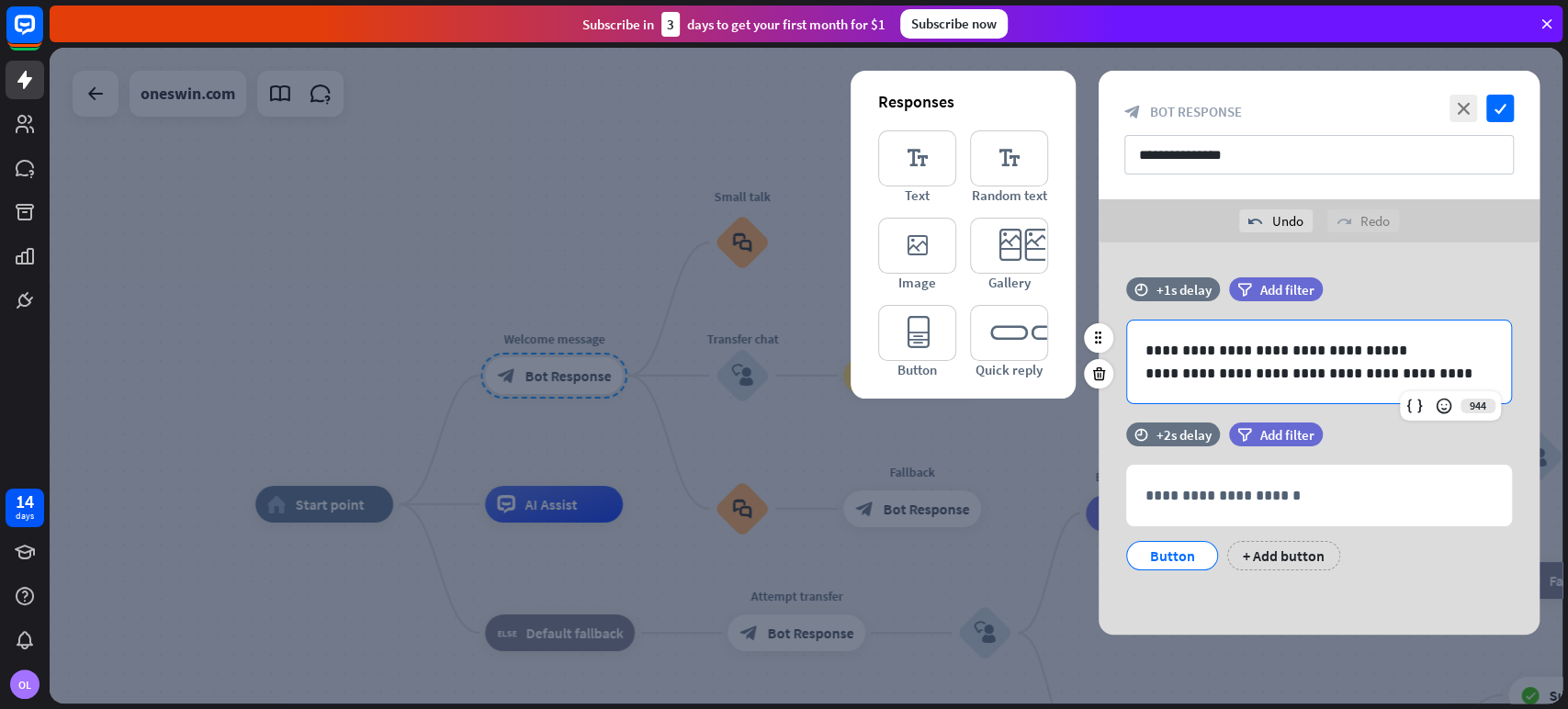click on "**********" at bounding box center [1319, 362] 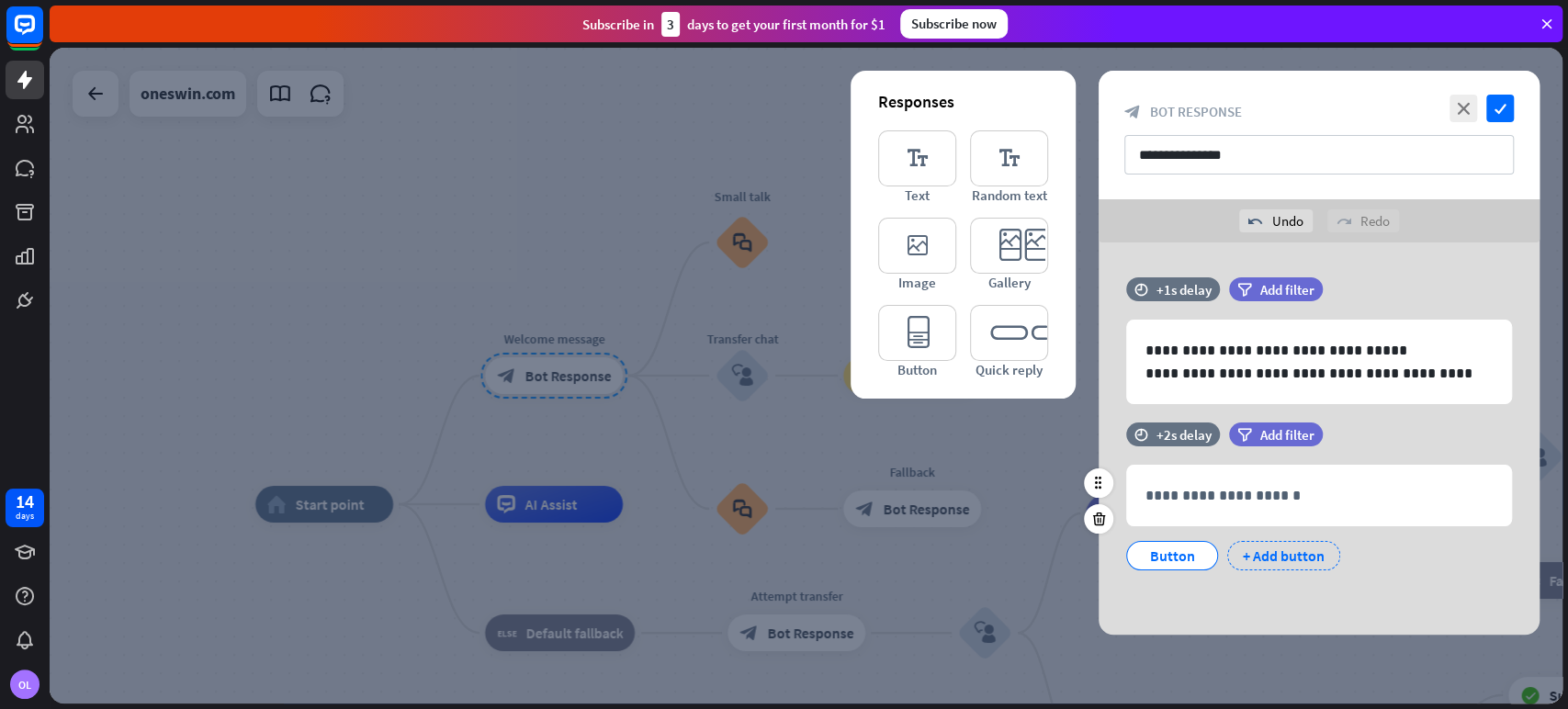 click on "+ Add button" at bounding box center (1283, 556) 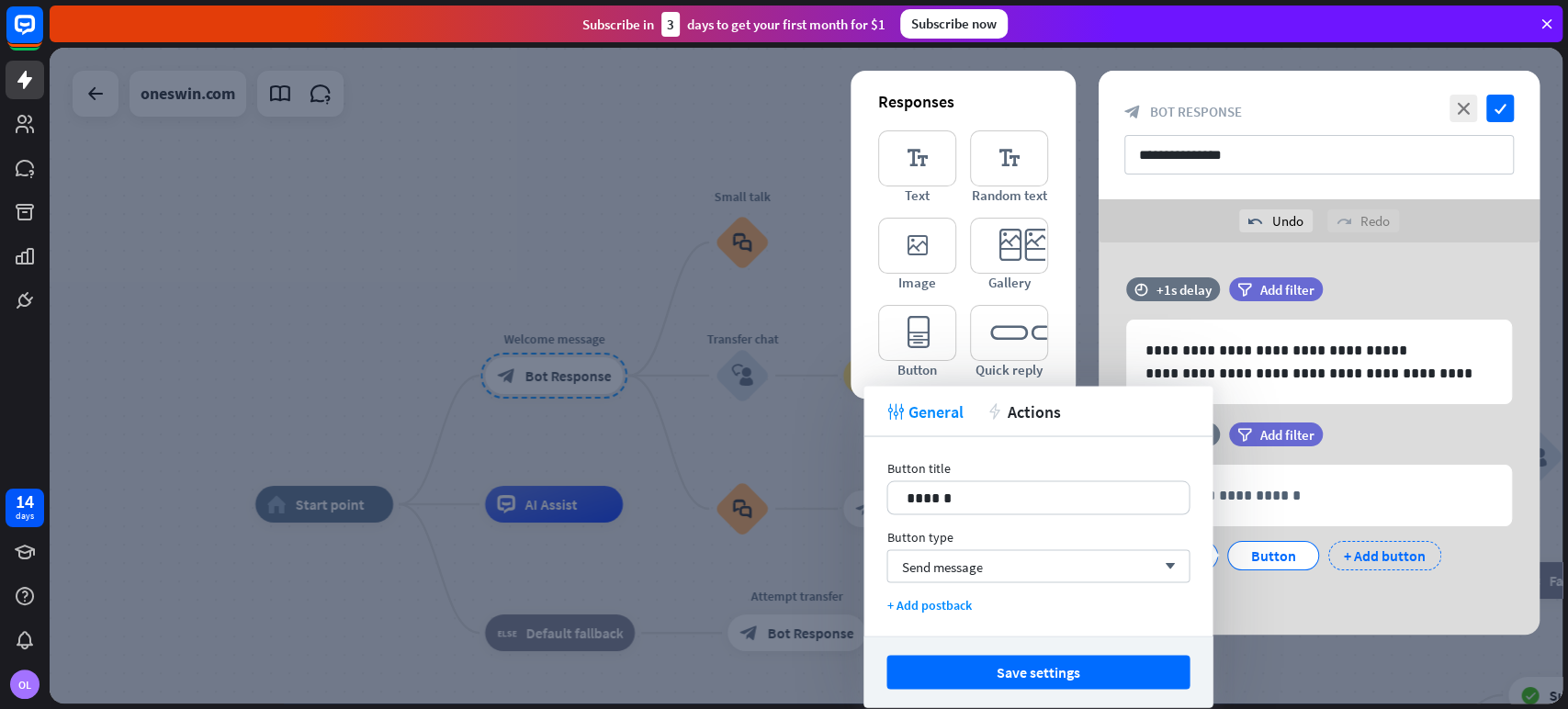 click on "+ Add button" at bounding box center (1384, 556) 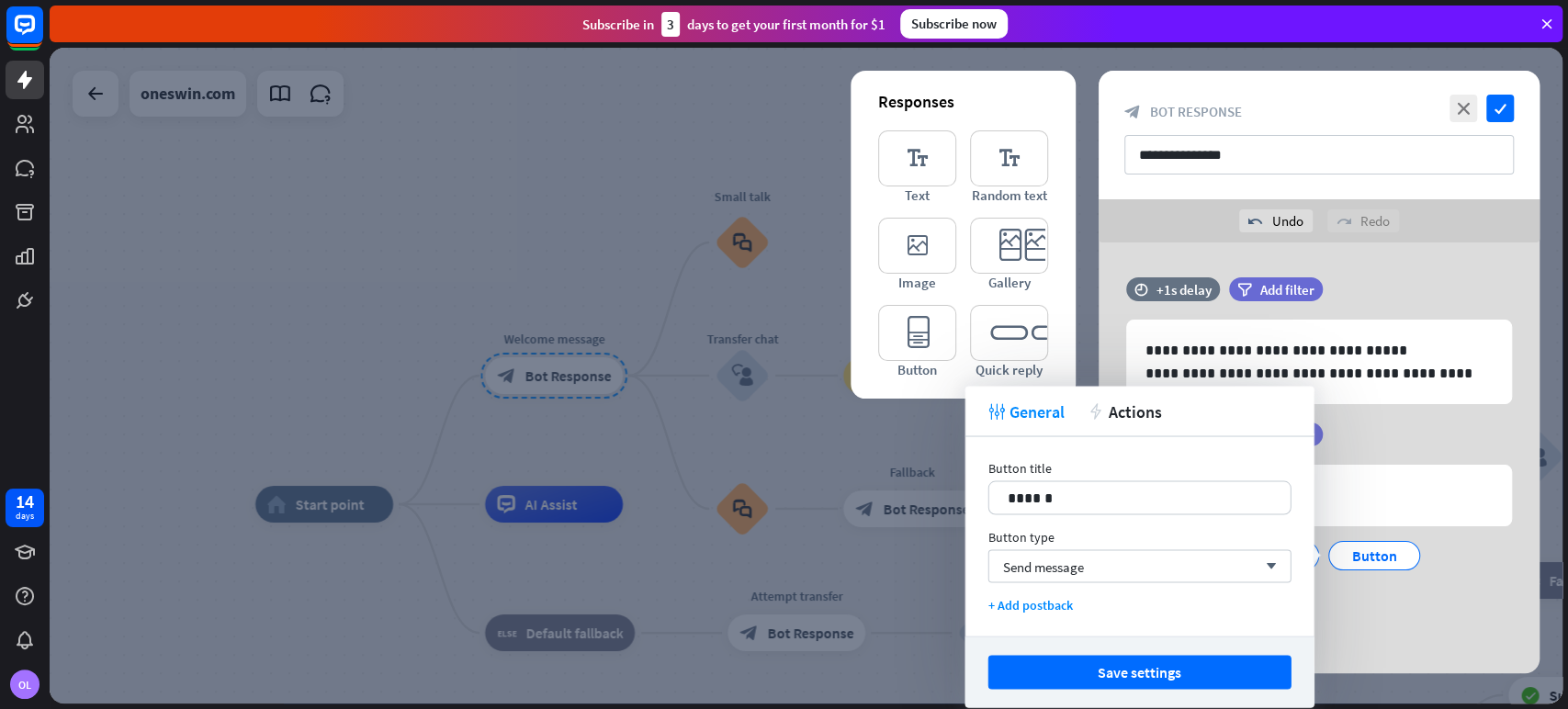 click on "Button
Button
Button
+ Add button" at bounding box center [1314, 570] 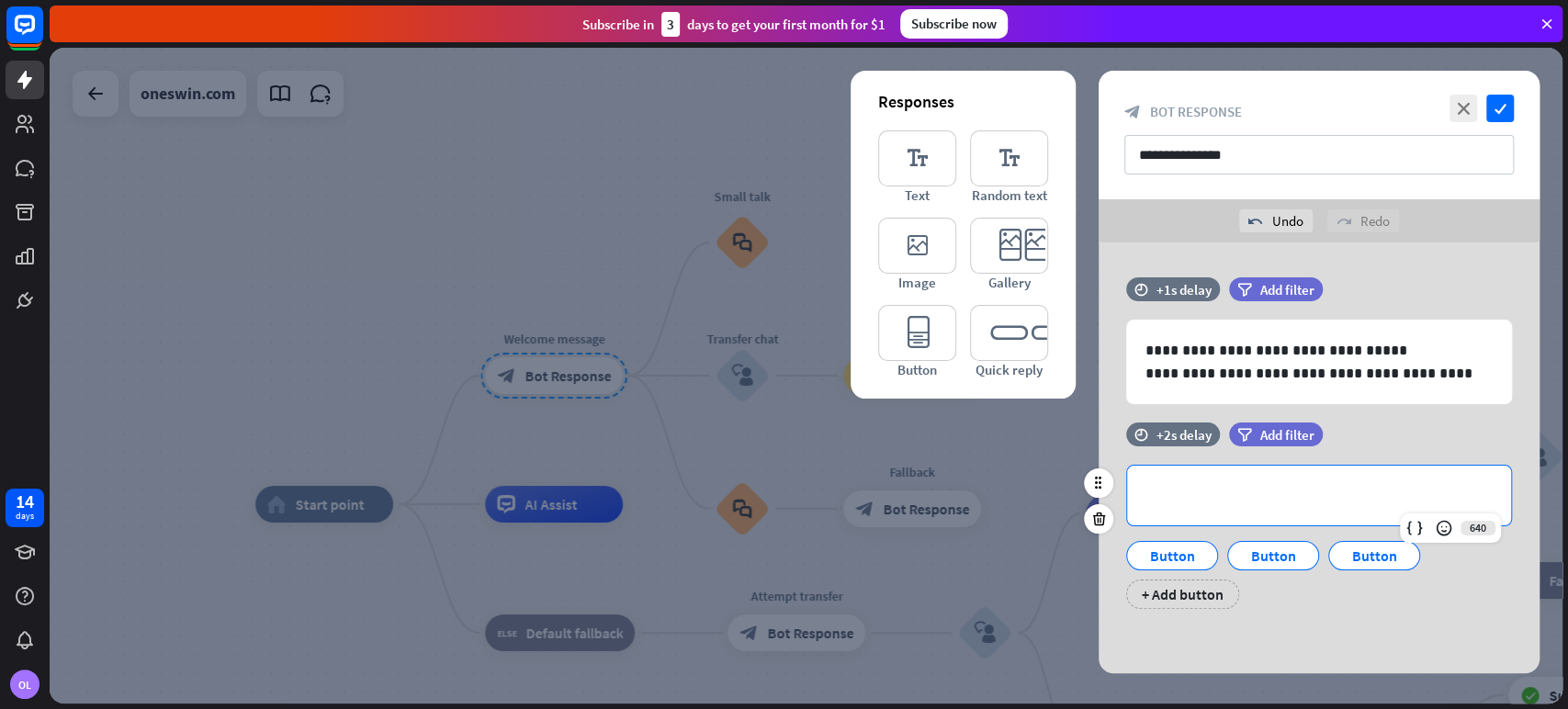 click on "**********" at bounding box center [1319, 495] 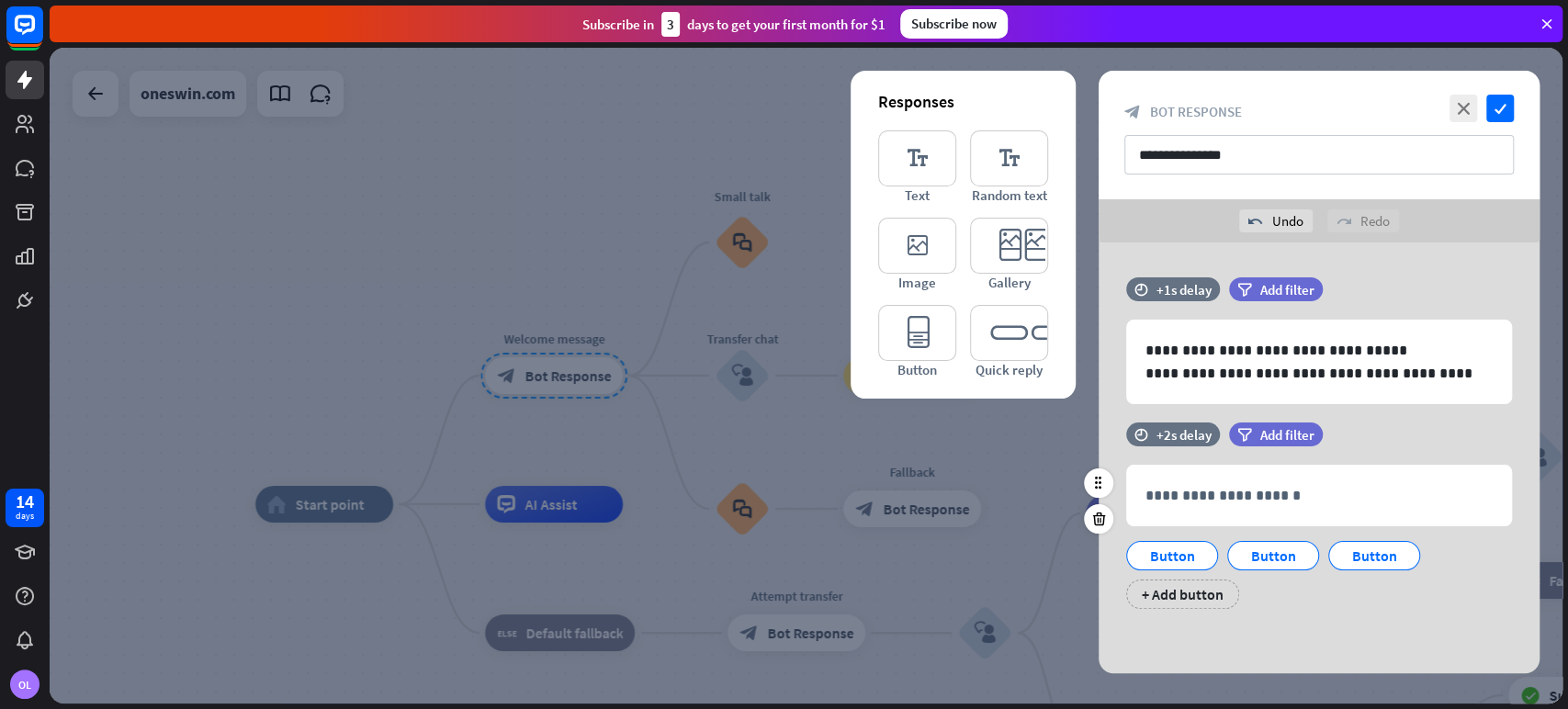 click on "**********" at bounding box center [1319, 524] 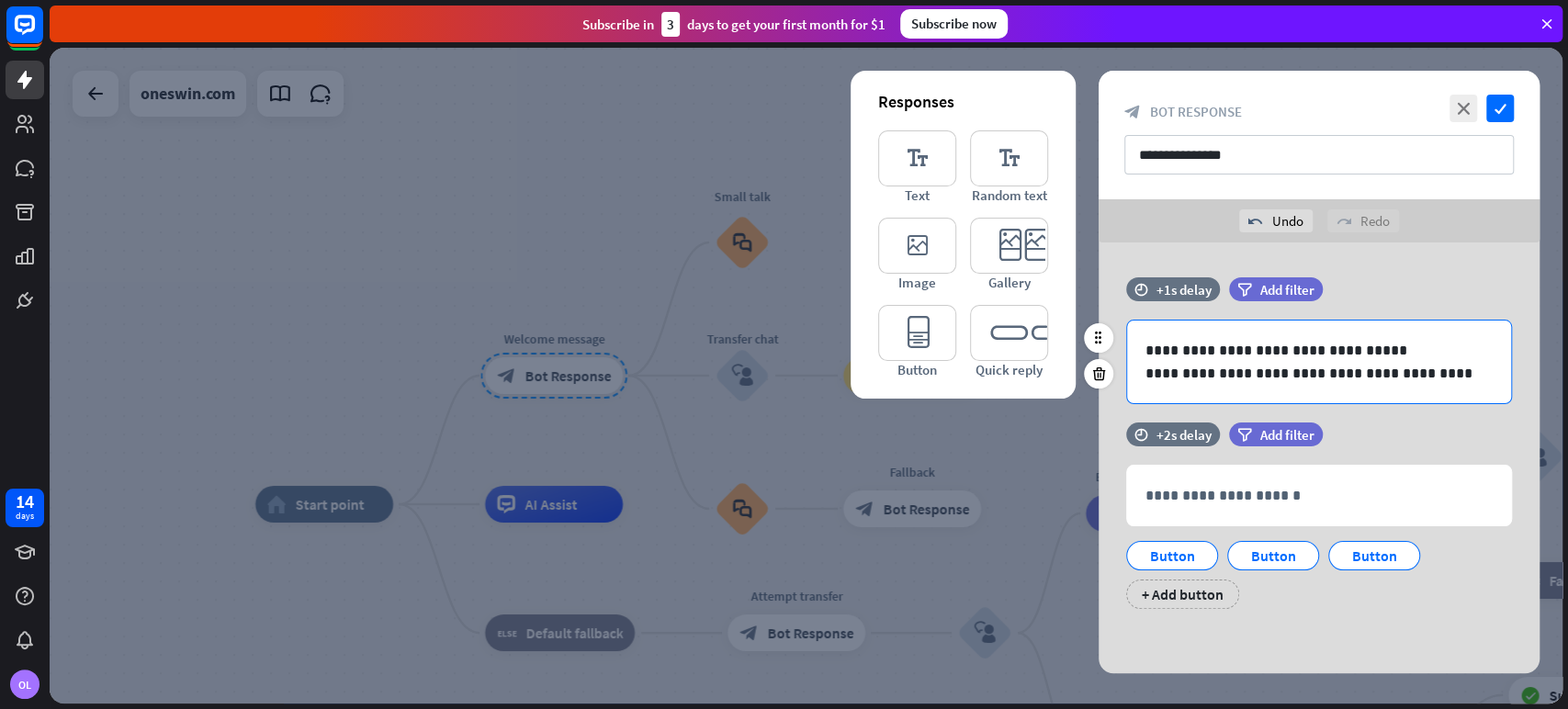 click on "**********" at bounding box center [1319, 350] 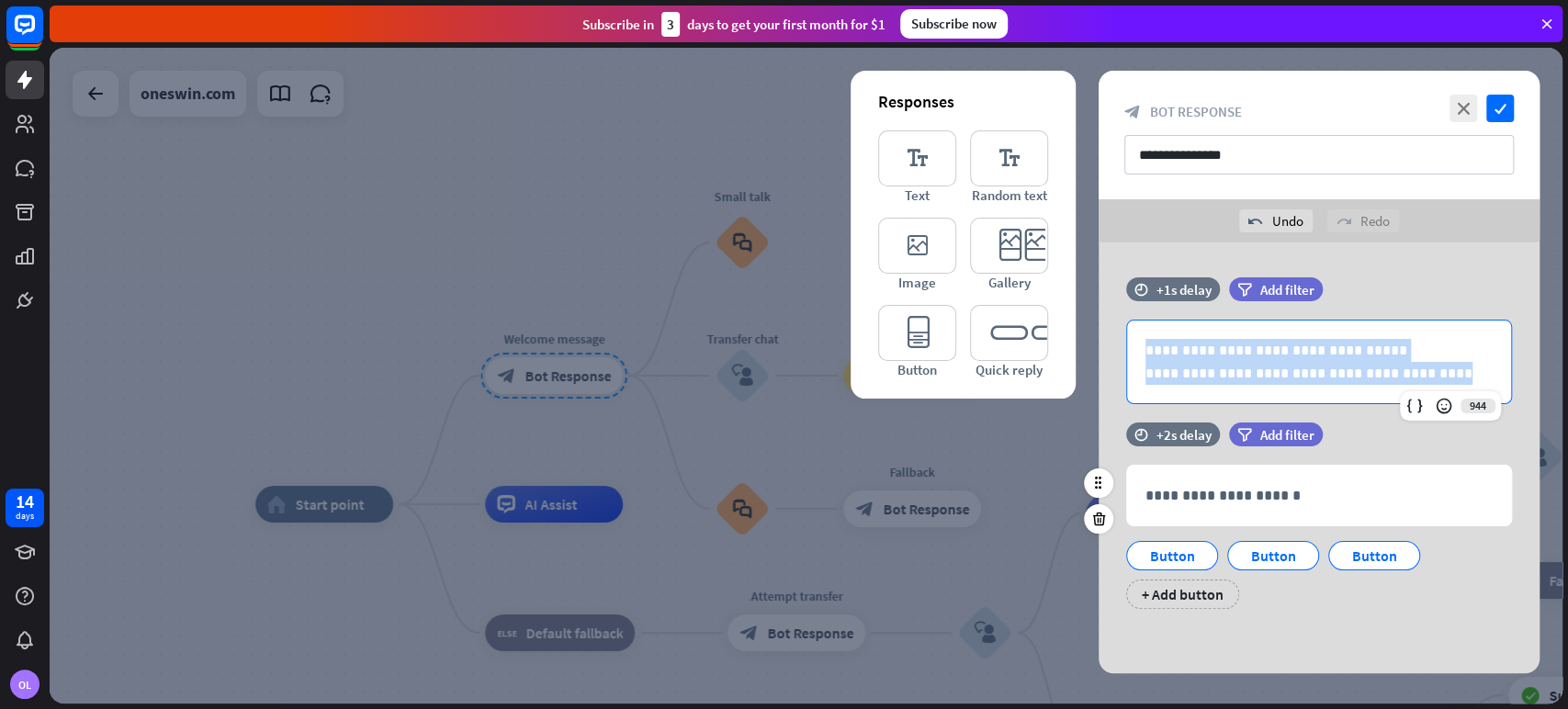 copy on "**********" 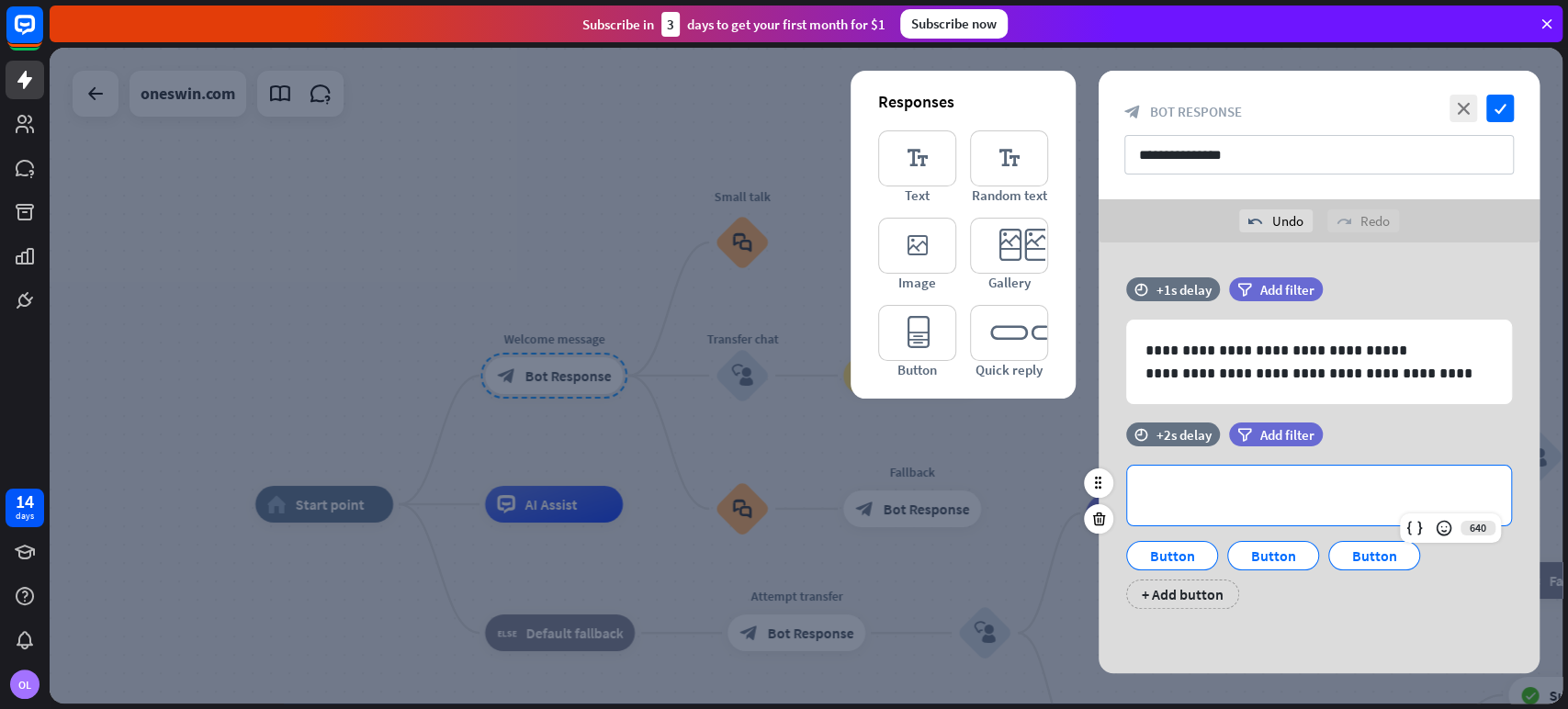 click on "**********" at bounding box center (1319, 495) 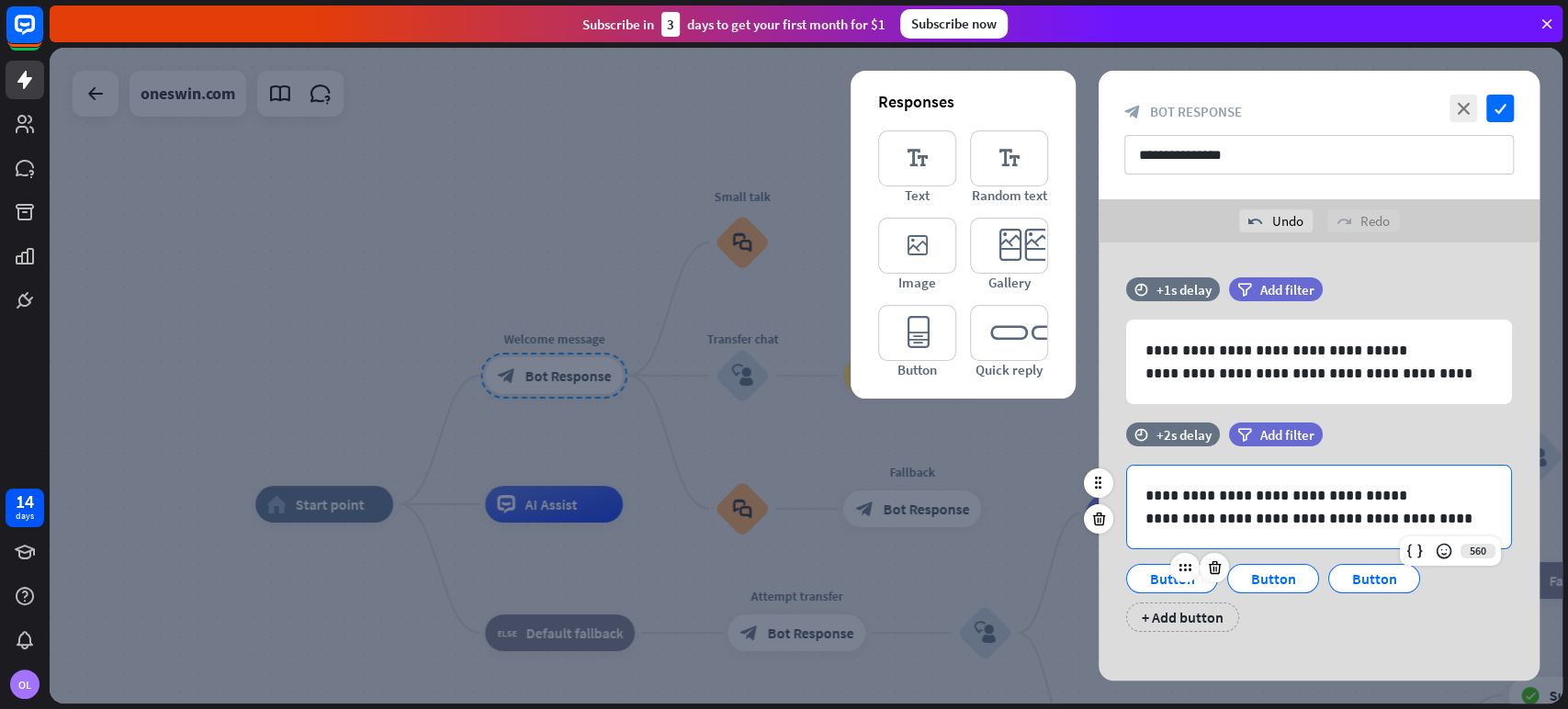 click on "Button" at bounding box center [1172, 579] 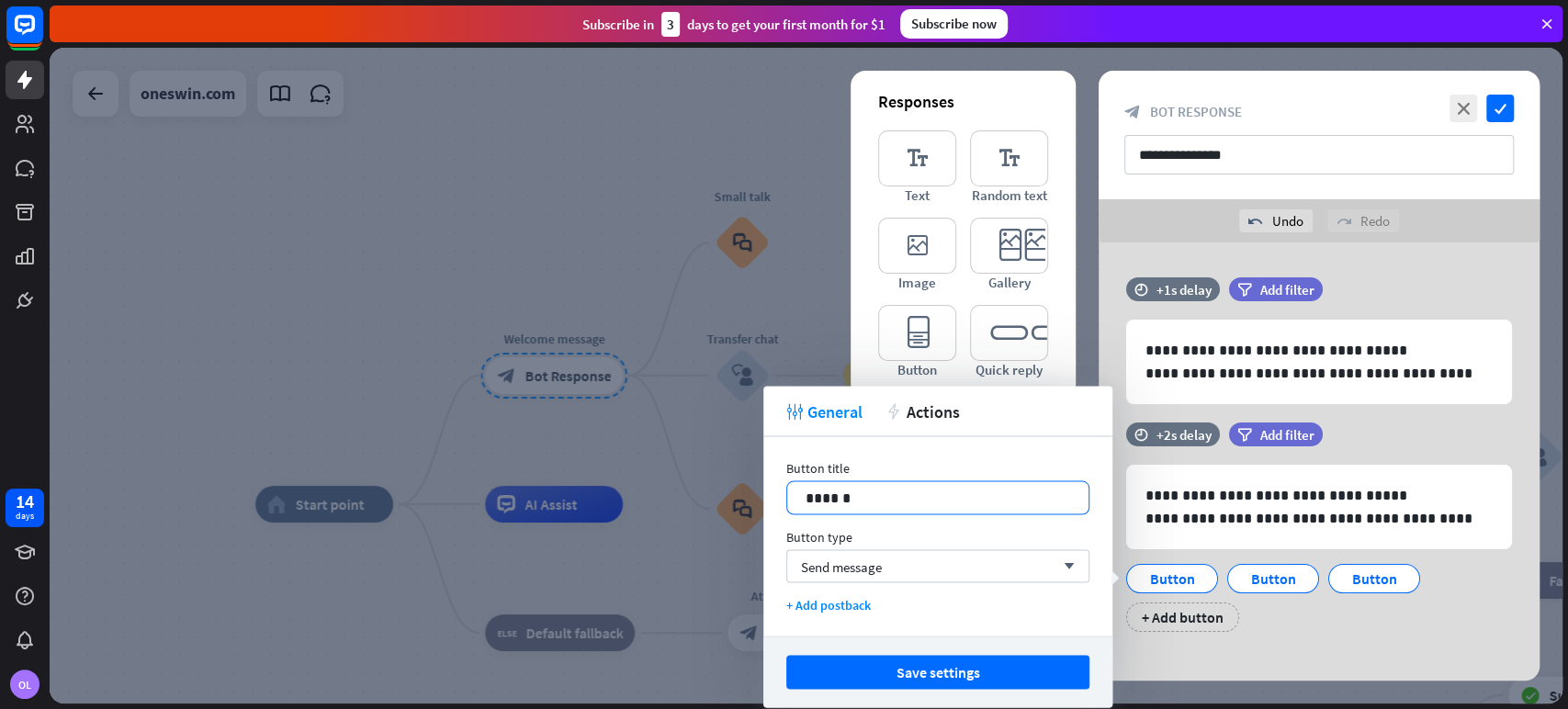 click on "******" at bounding box center [938, 497] 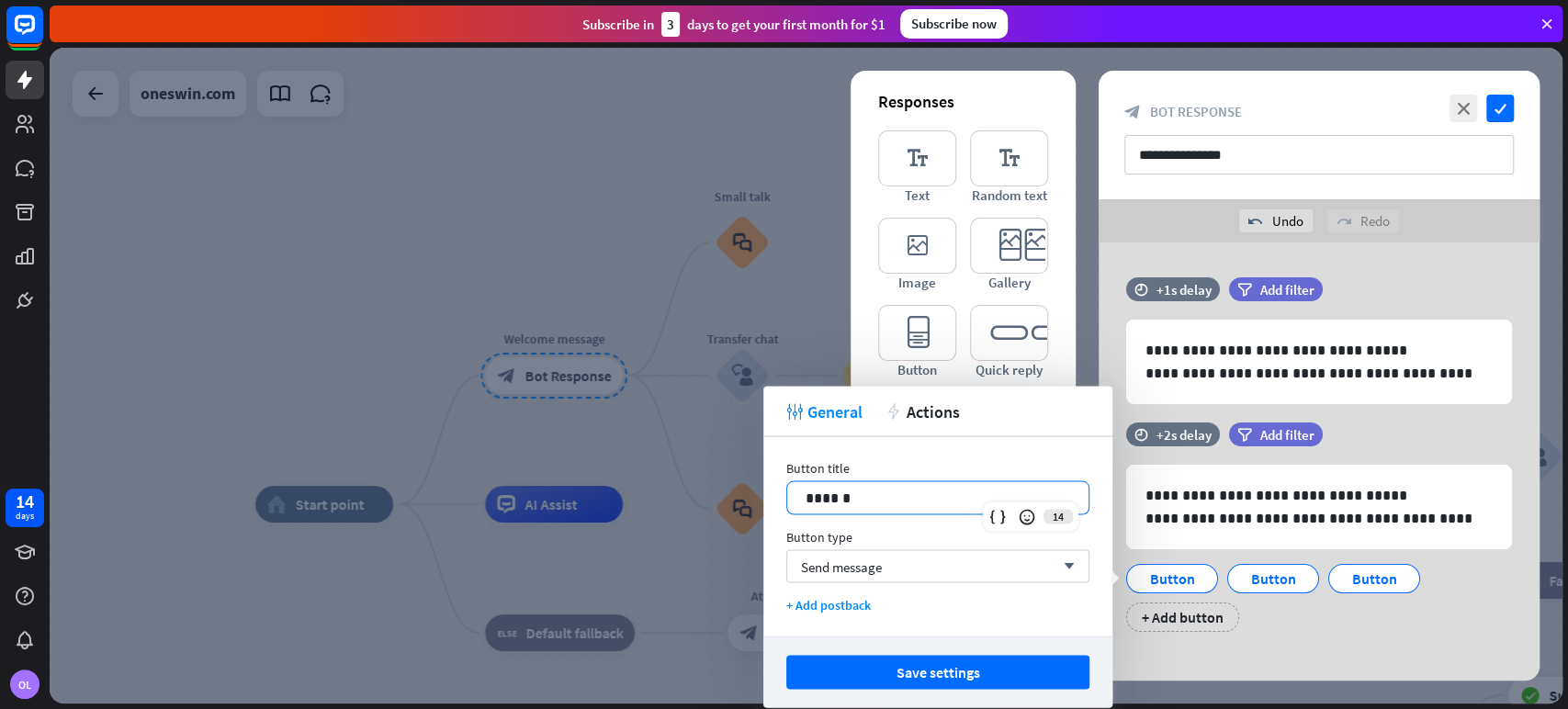 click on "******" at bounding box center (938, 497) 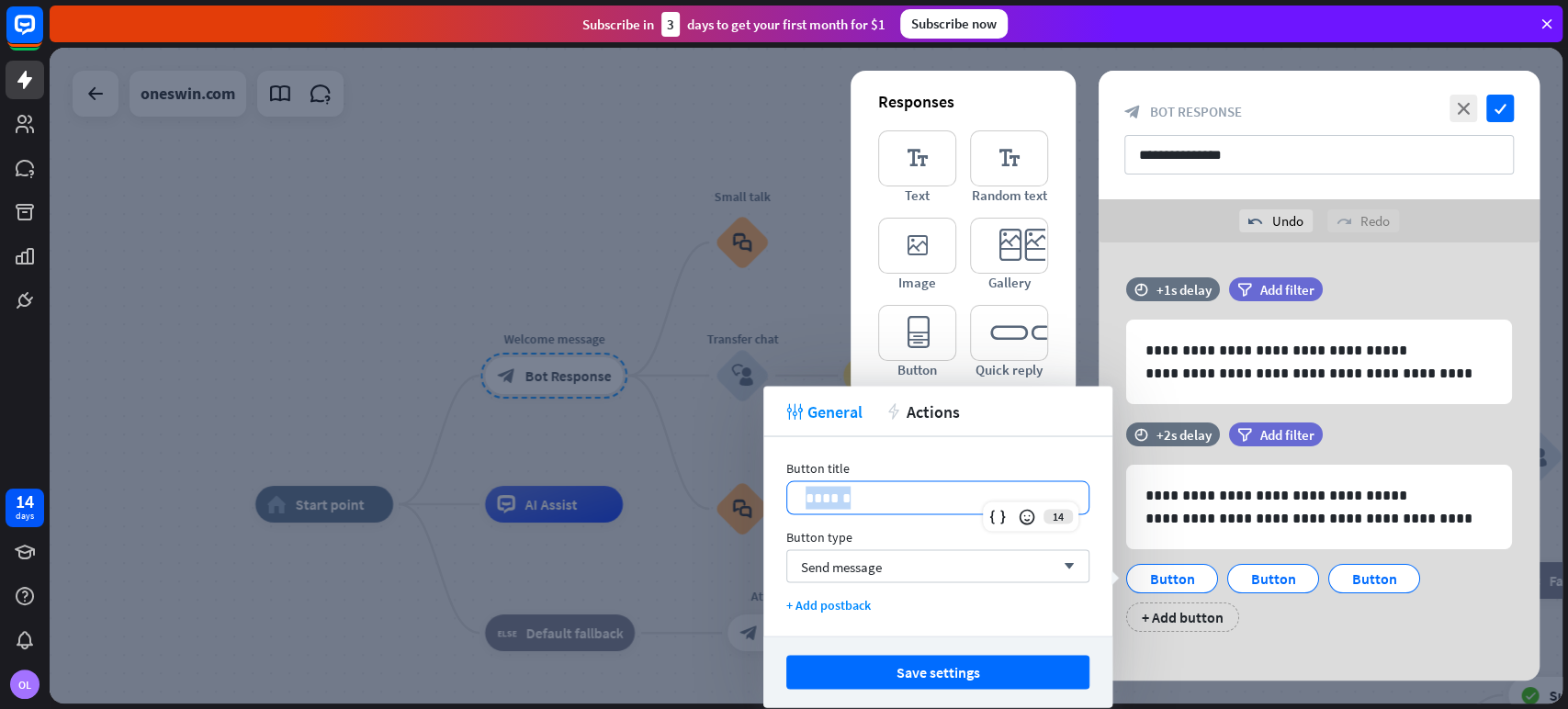 type 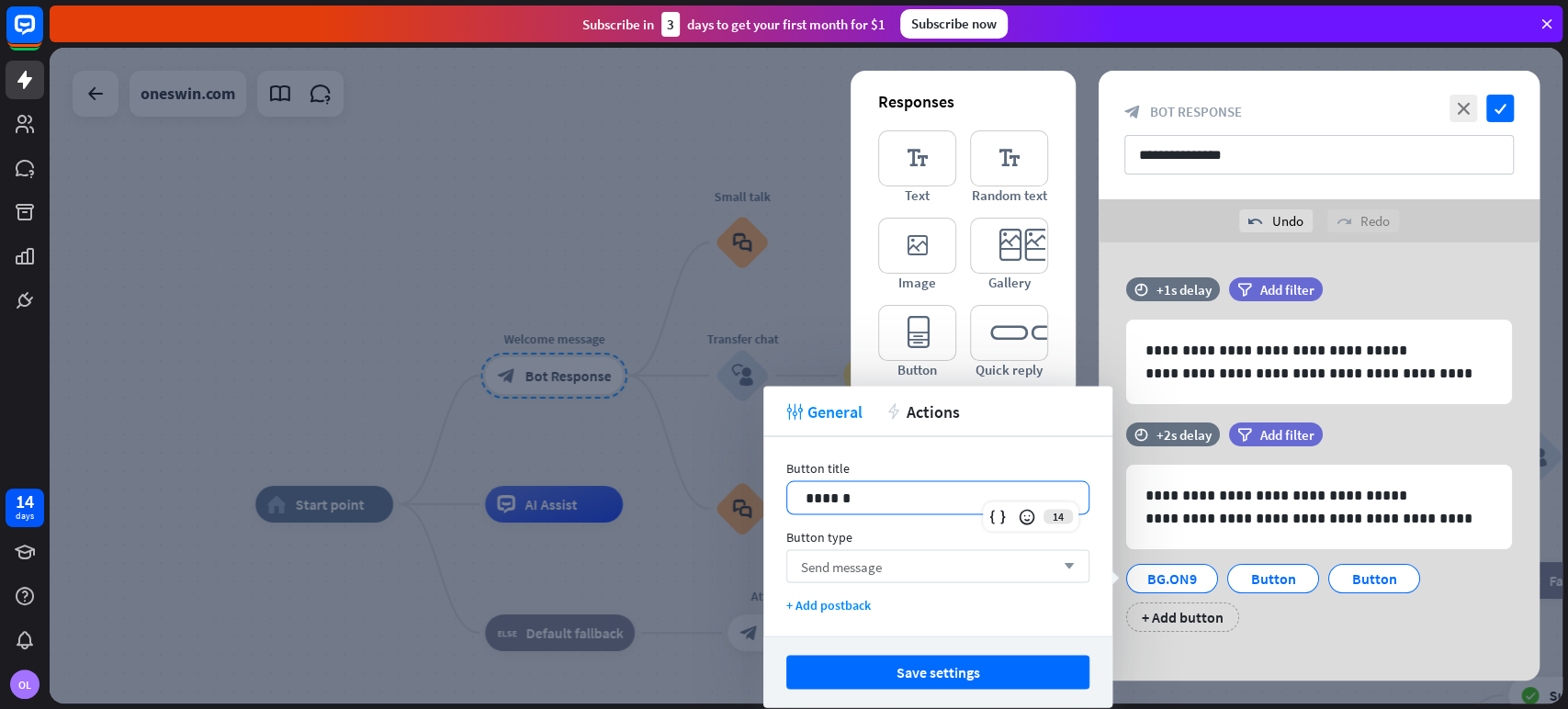 click on "Send message
arrow_down" at bounding box center [938, 566] 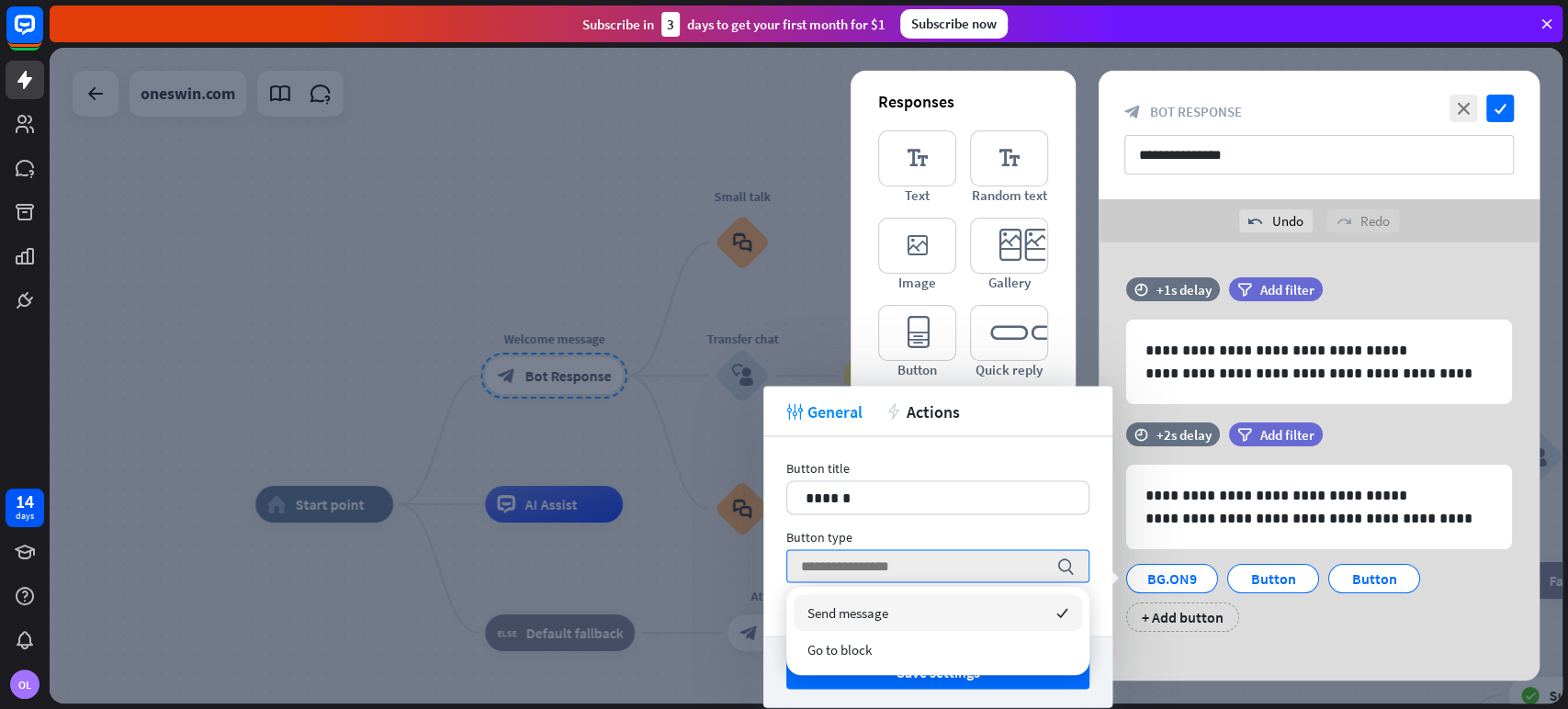 click on "Send message" at bounding box center (848, 613) 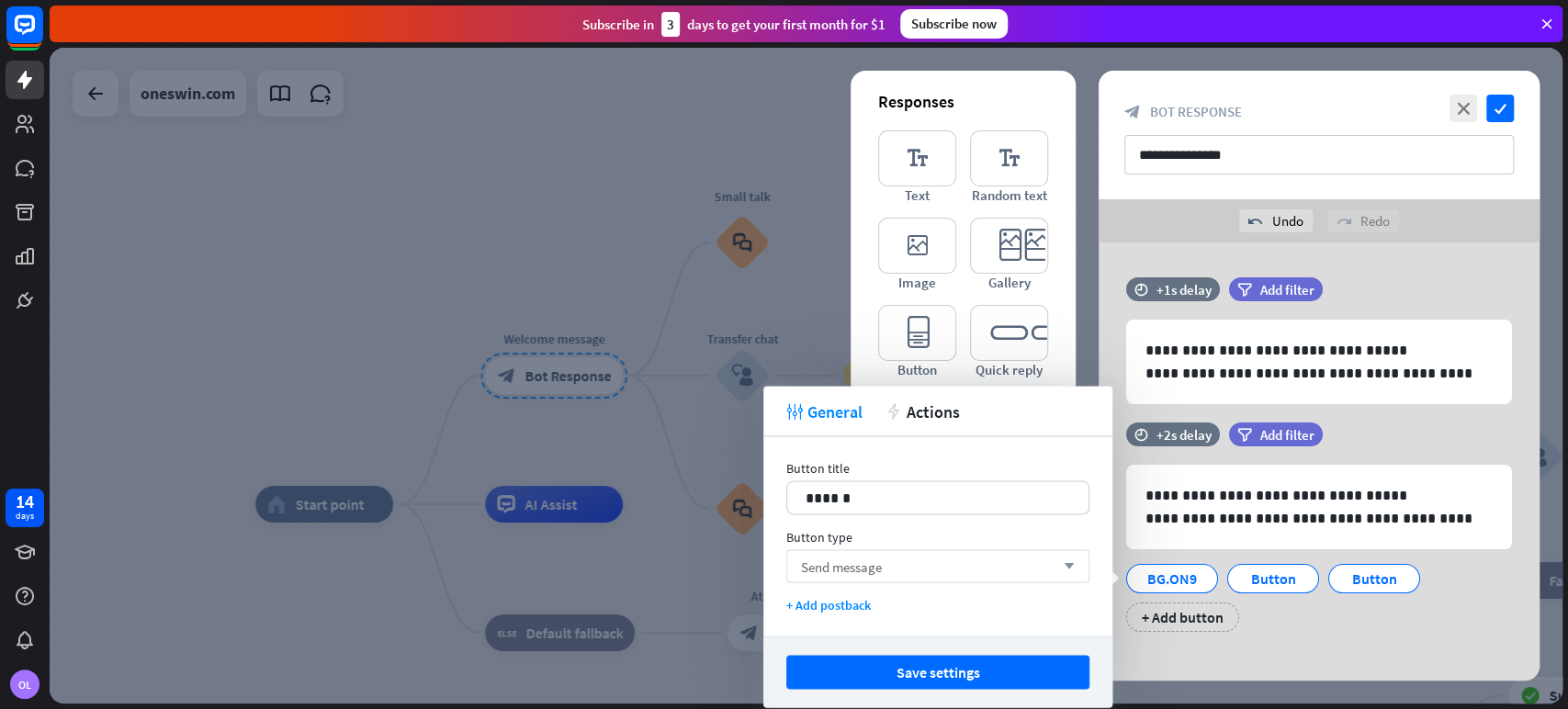 click on "Send message
arrow_down" at bounding box center [938, 566] 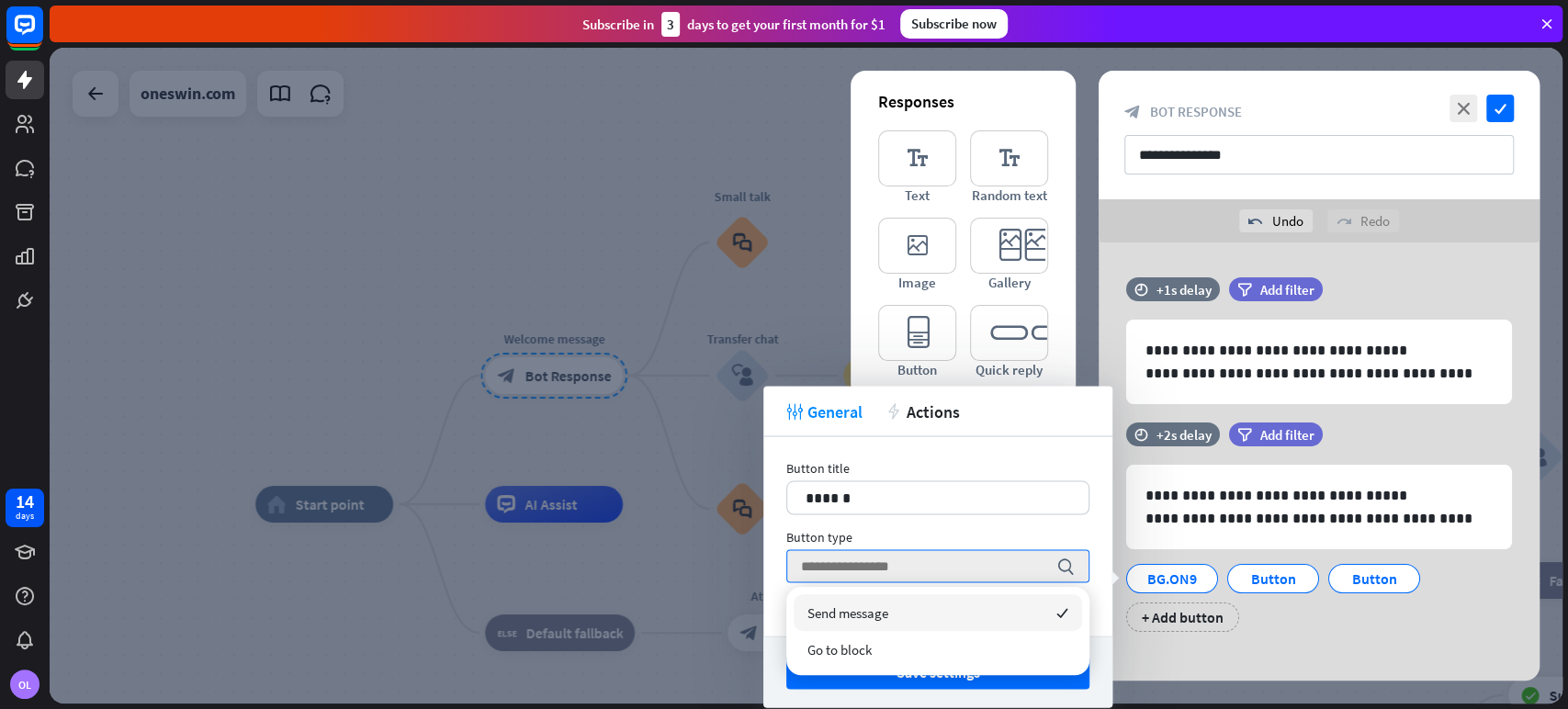click on "Button type" at bounding box center [938, 536] 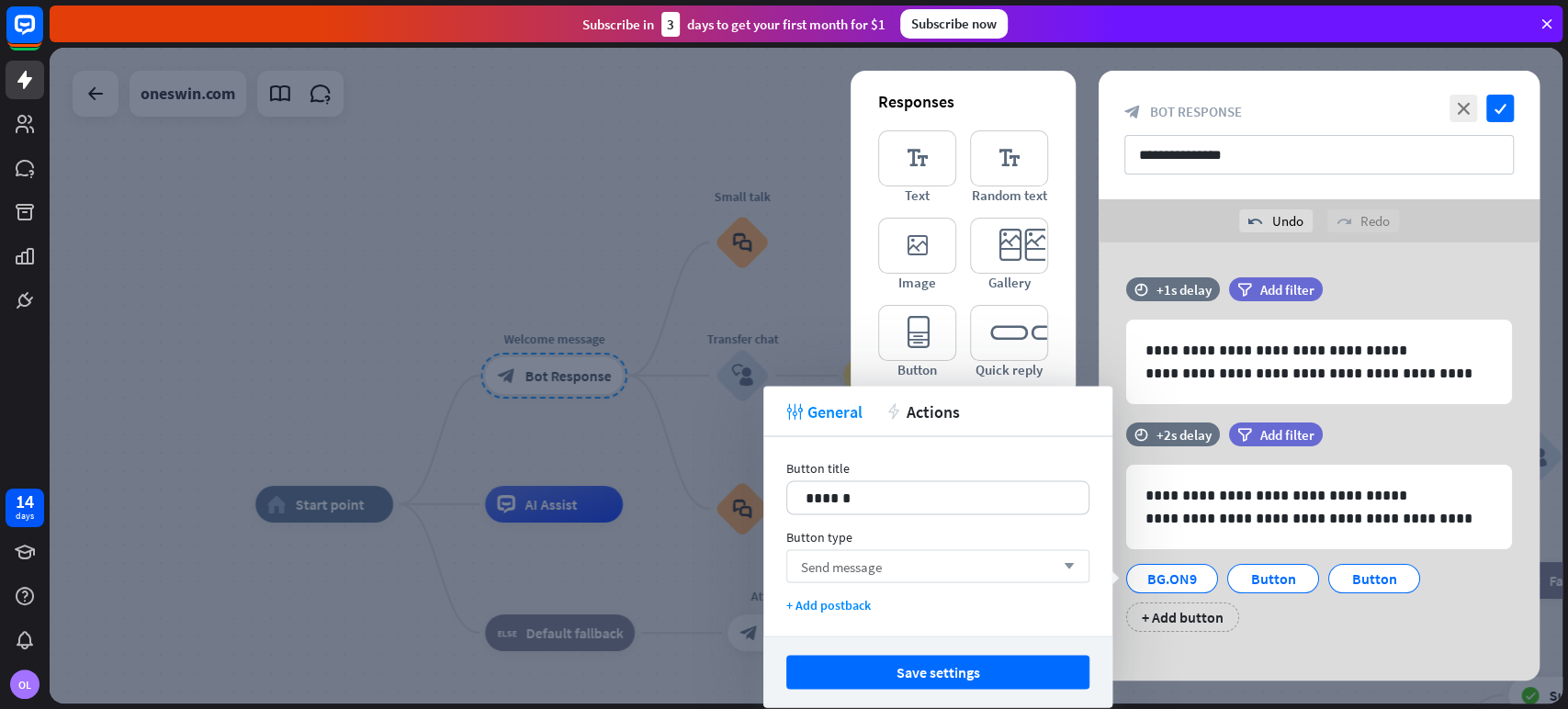 click on "arrow_down" at bounding box center [1065, 566] 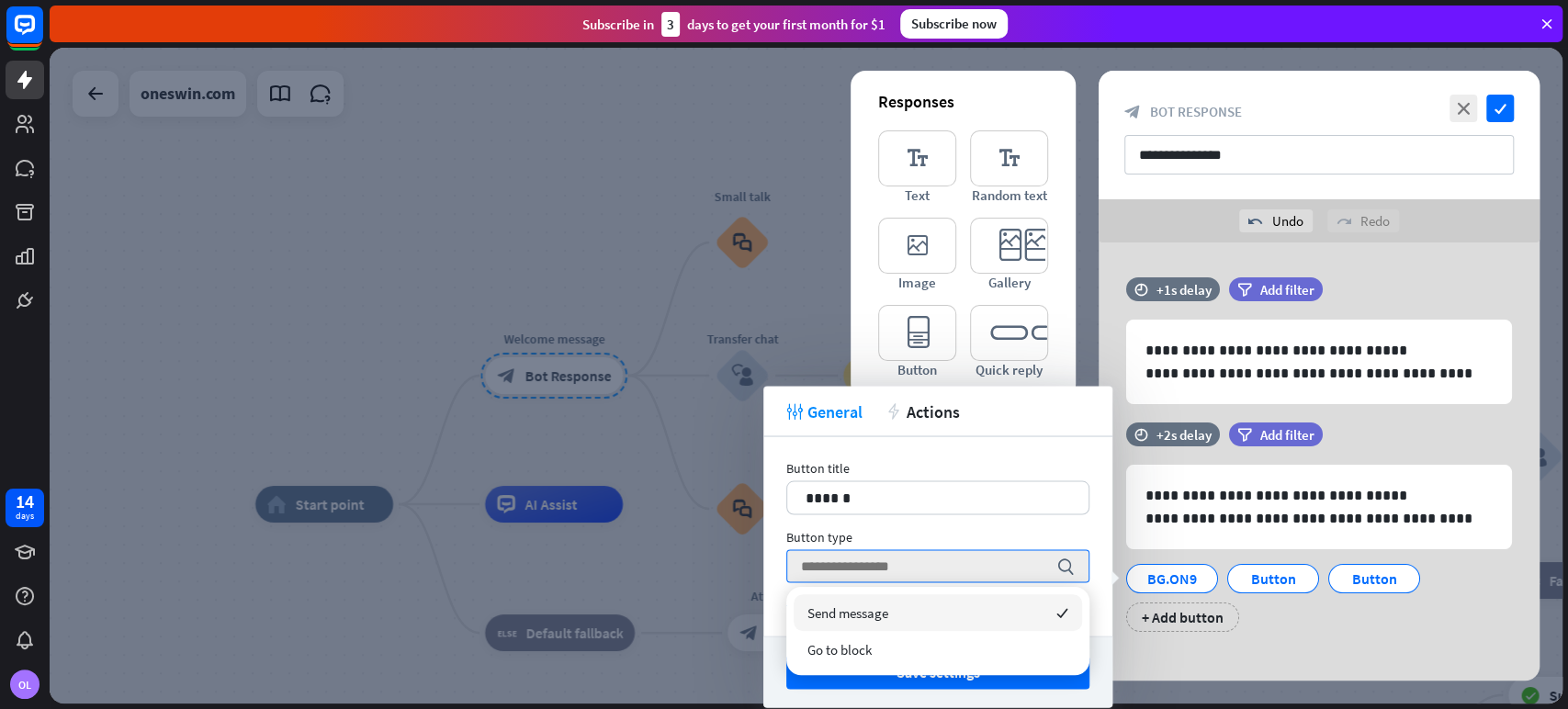 click on "Send message
checked" at bounding box center [938, 613] 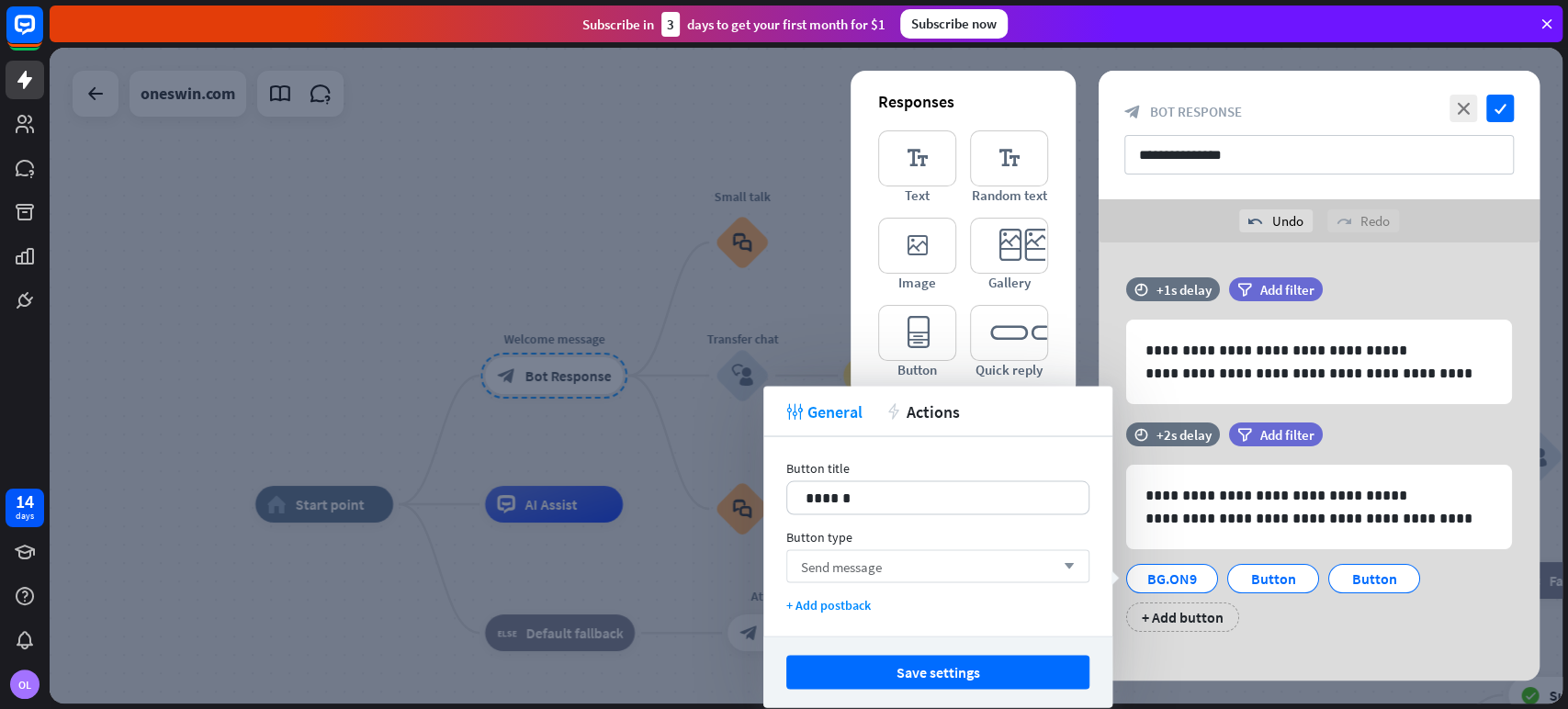 click on "Send message
arrow_down" at bounding box center (938, 566) 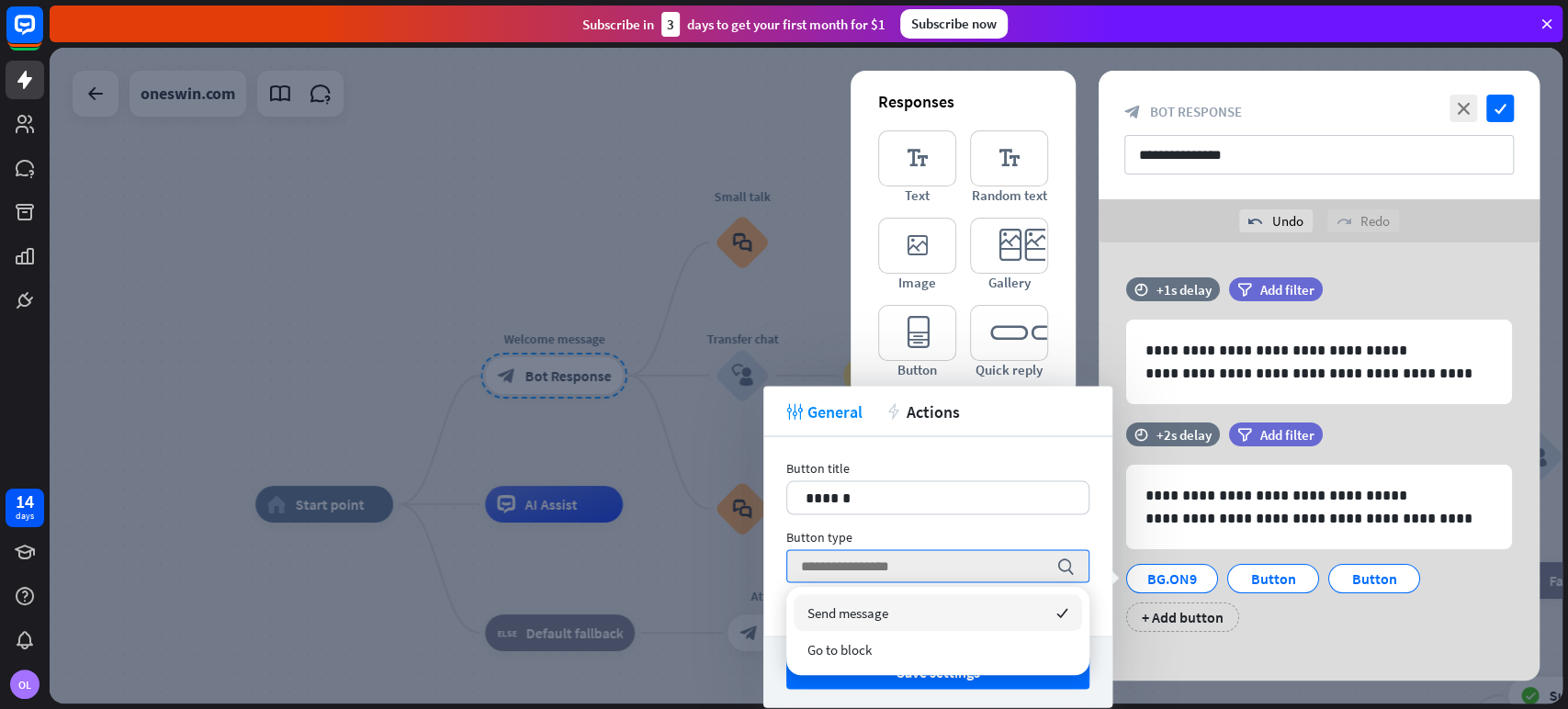 click on "Button title             14   ******   Button type
search
+ Add postback" at bounding box center (938, 535) 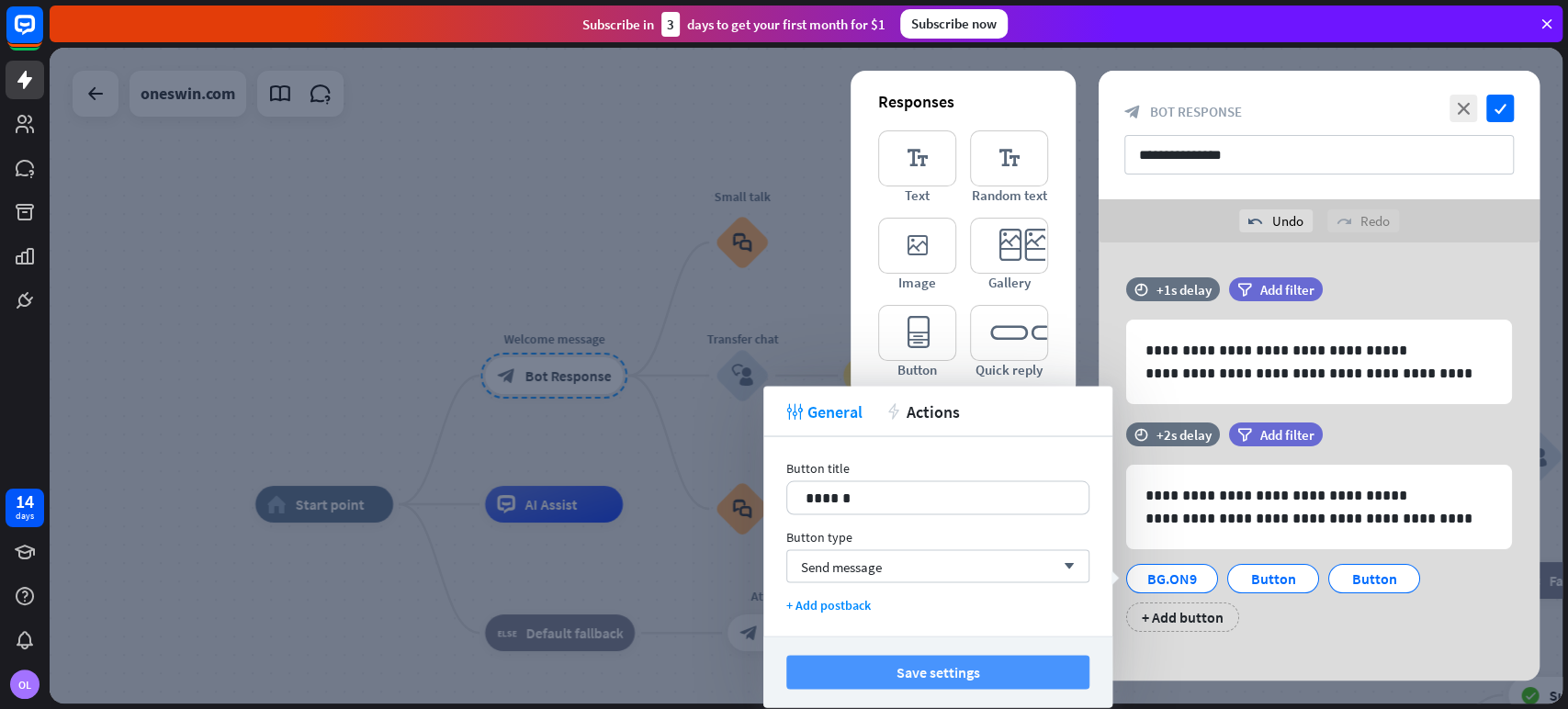 click on "Save settings" at bounding box center (938, 671) 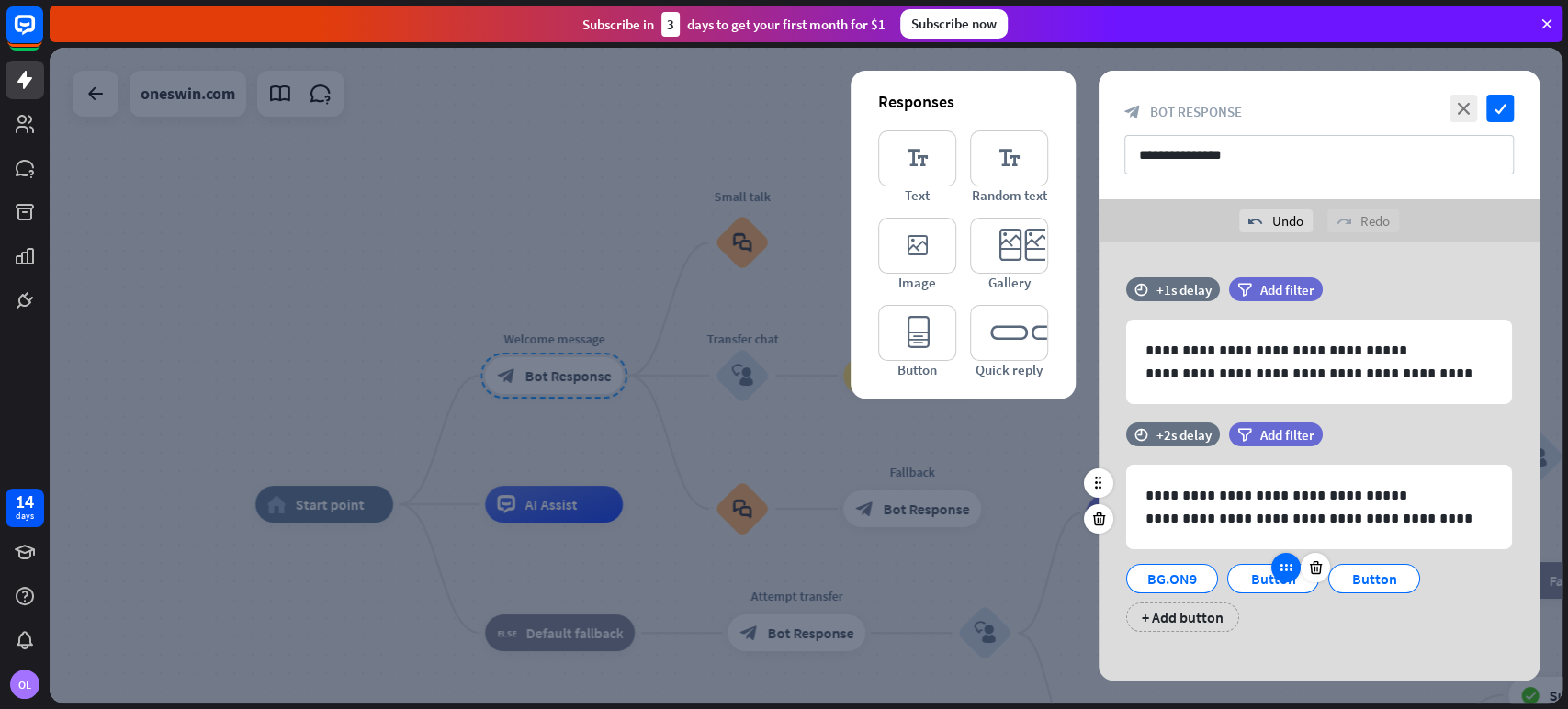 click at bounding box center [1286, 568] 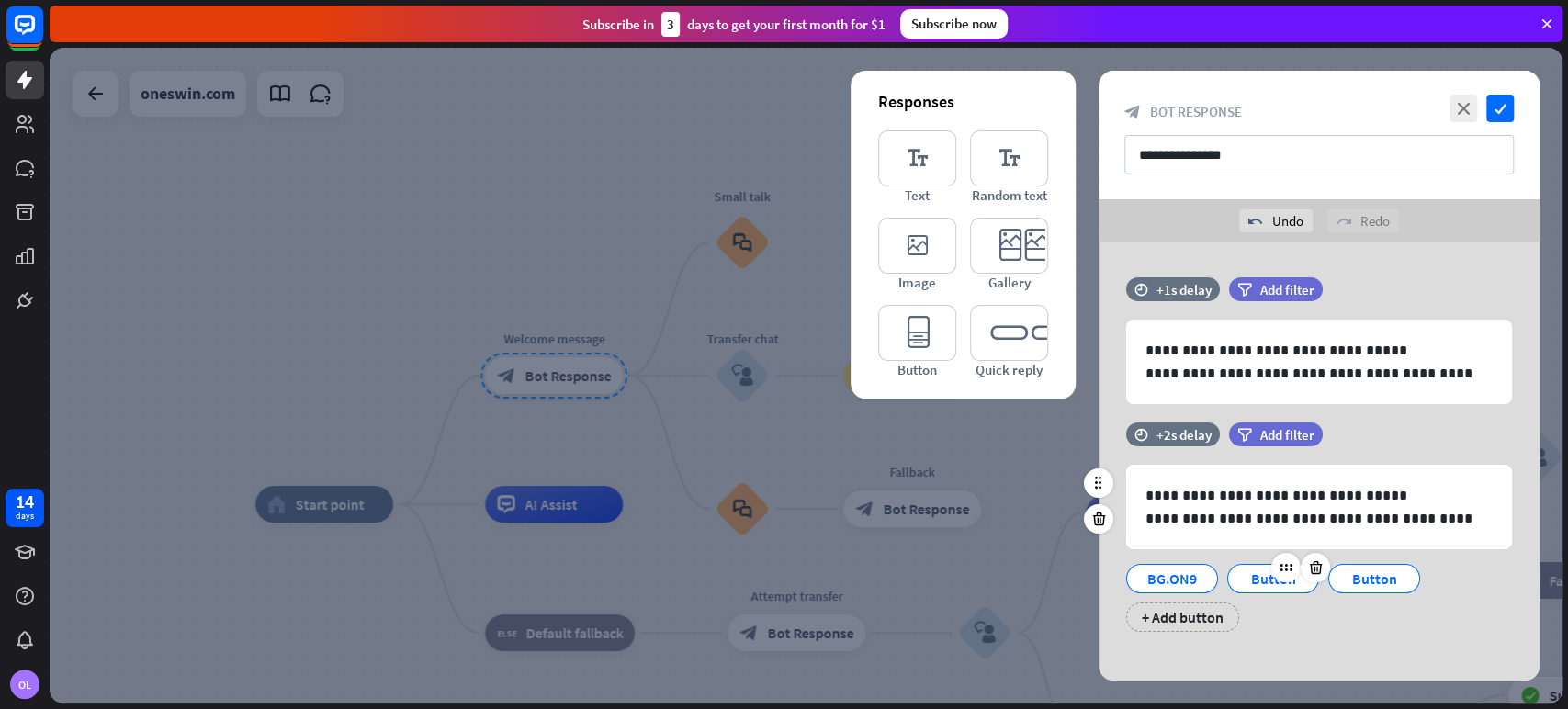 click on "Button" at bounding box center [1273, 579] 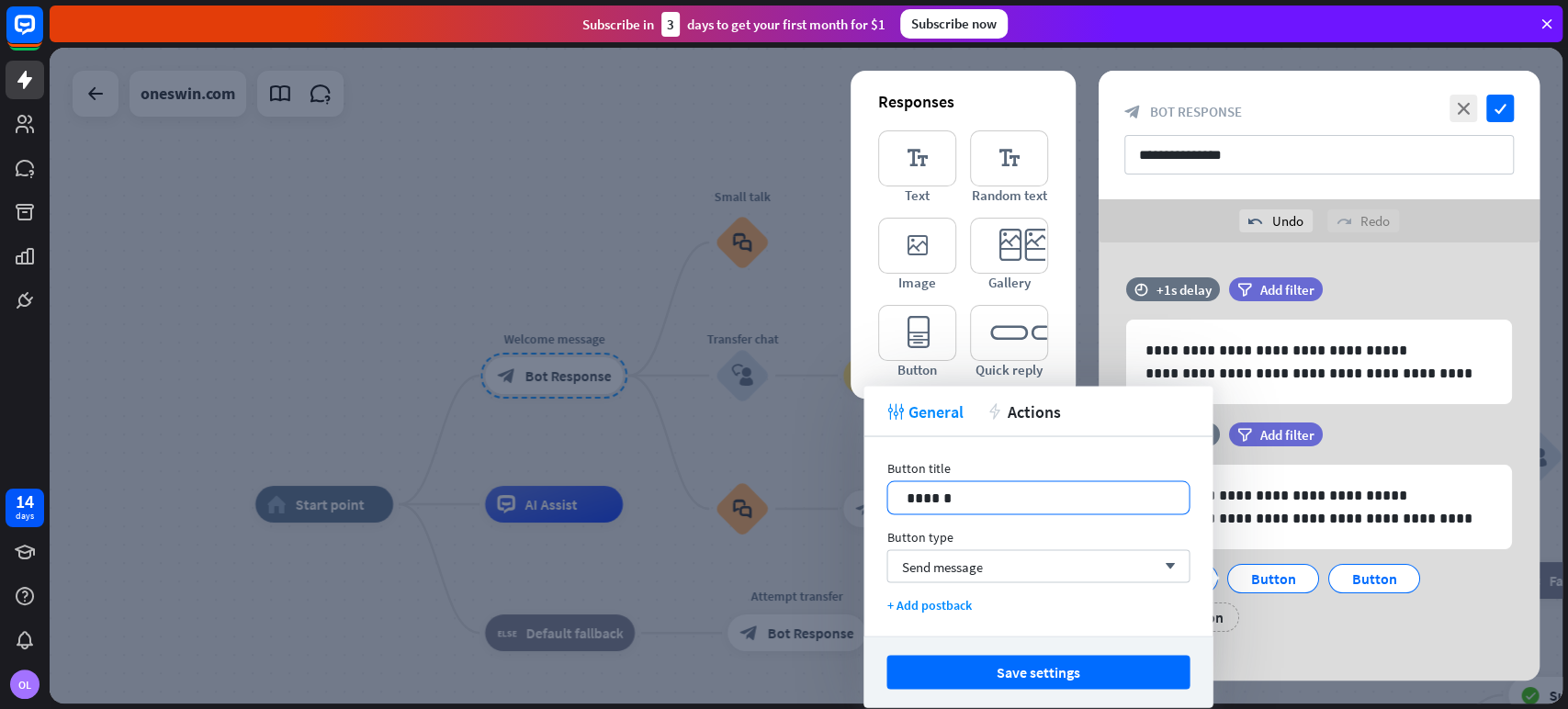 click on "******" at bounding box center (1038, 497) 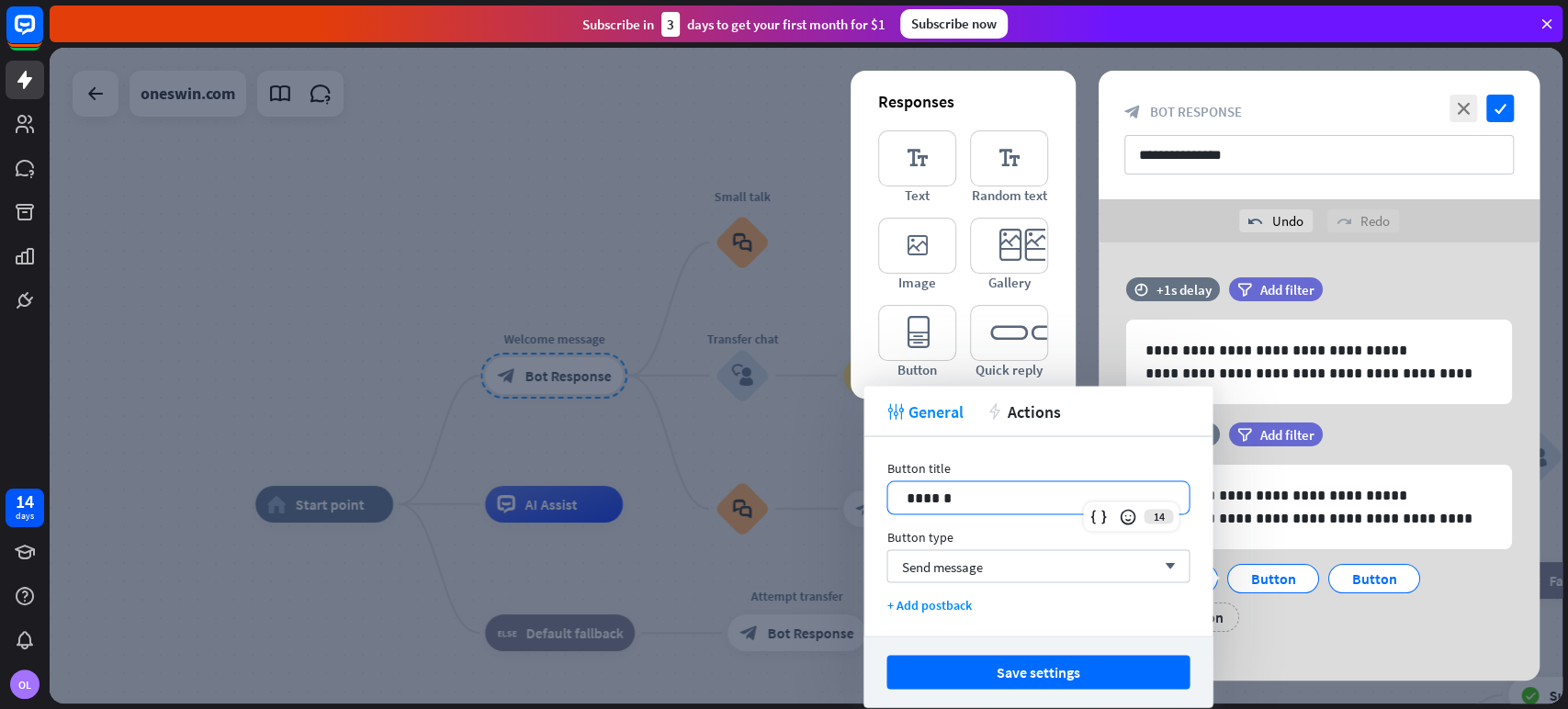 click on "******" at bounding box center (1038, 497) 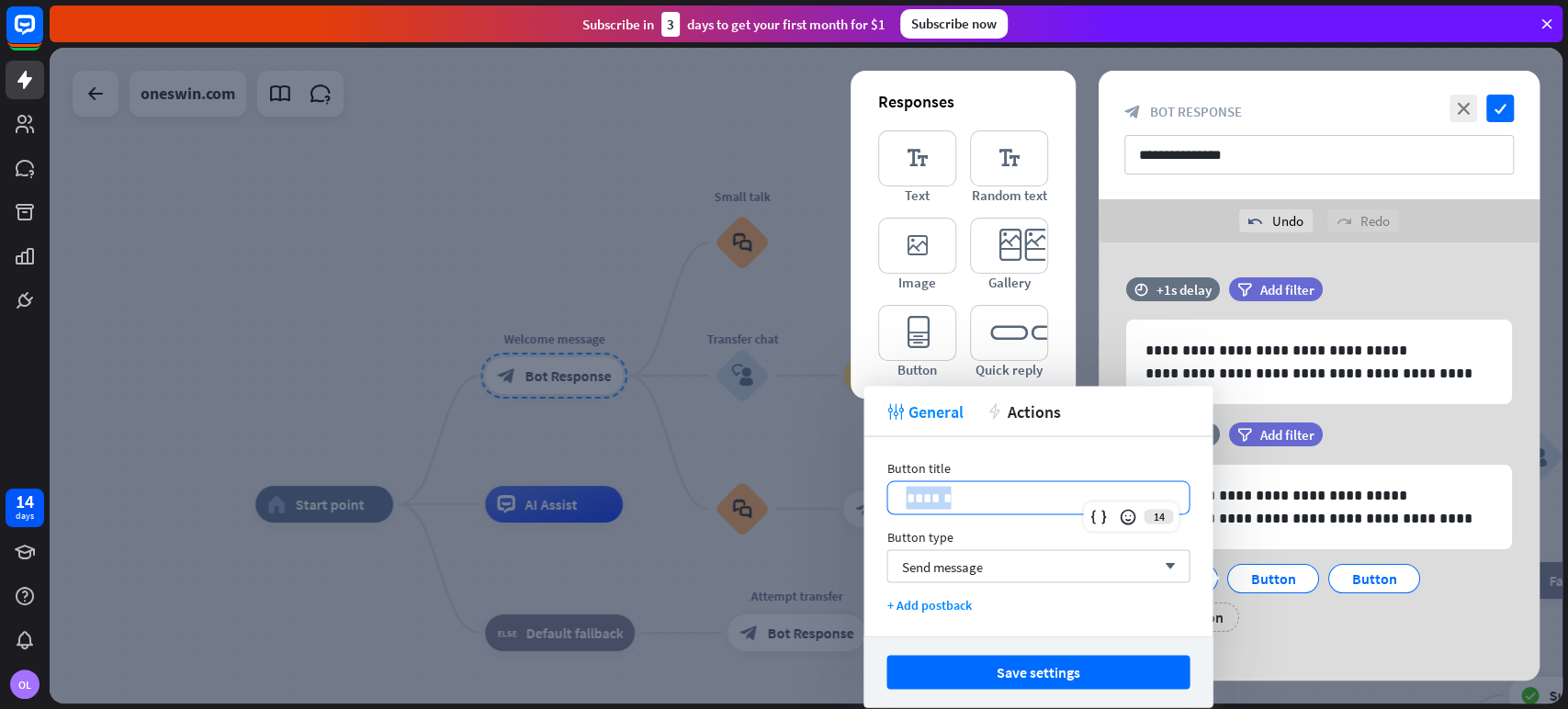 click on "******" at bounding box center [1038, 497] 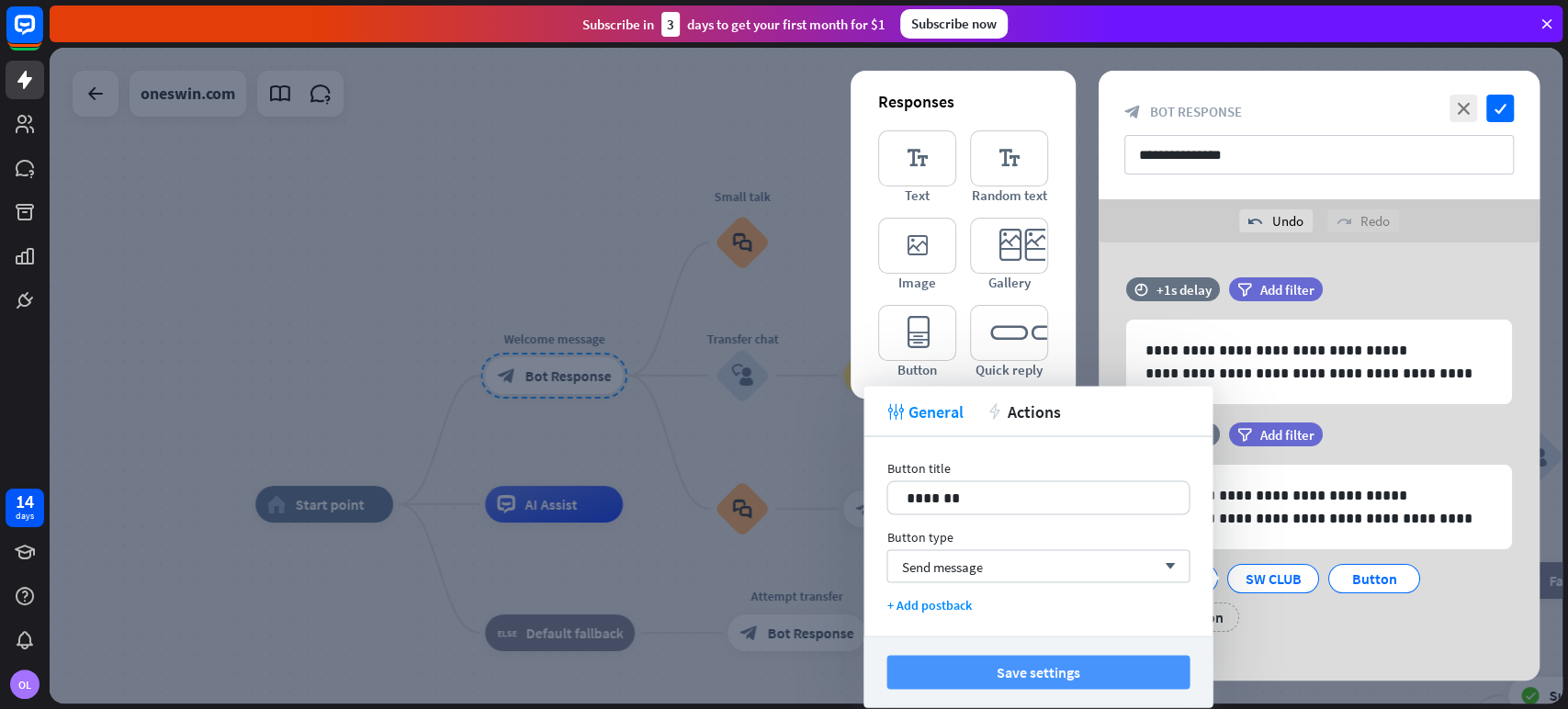 click on "Save settings" at bounding box center (1038, 671) 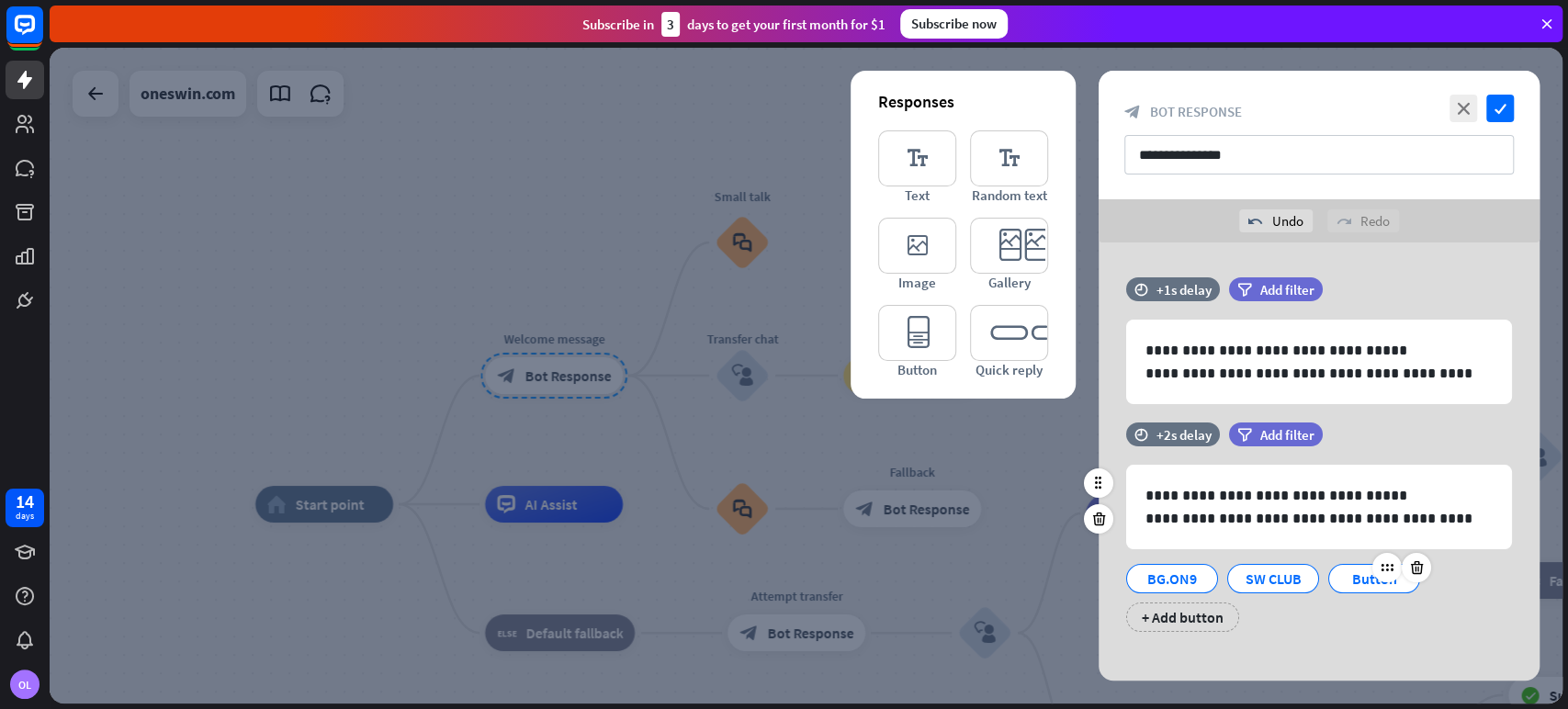 click on "Button" at bounding box center [1374, 579] 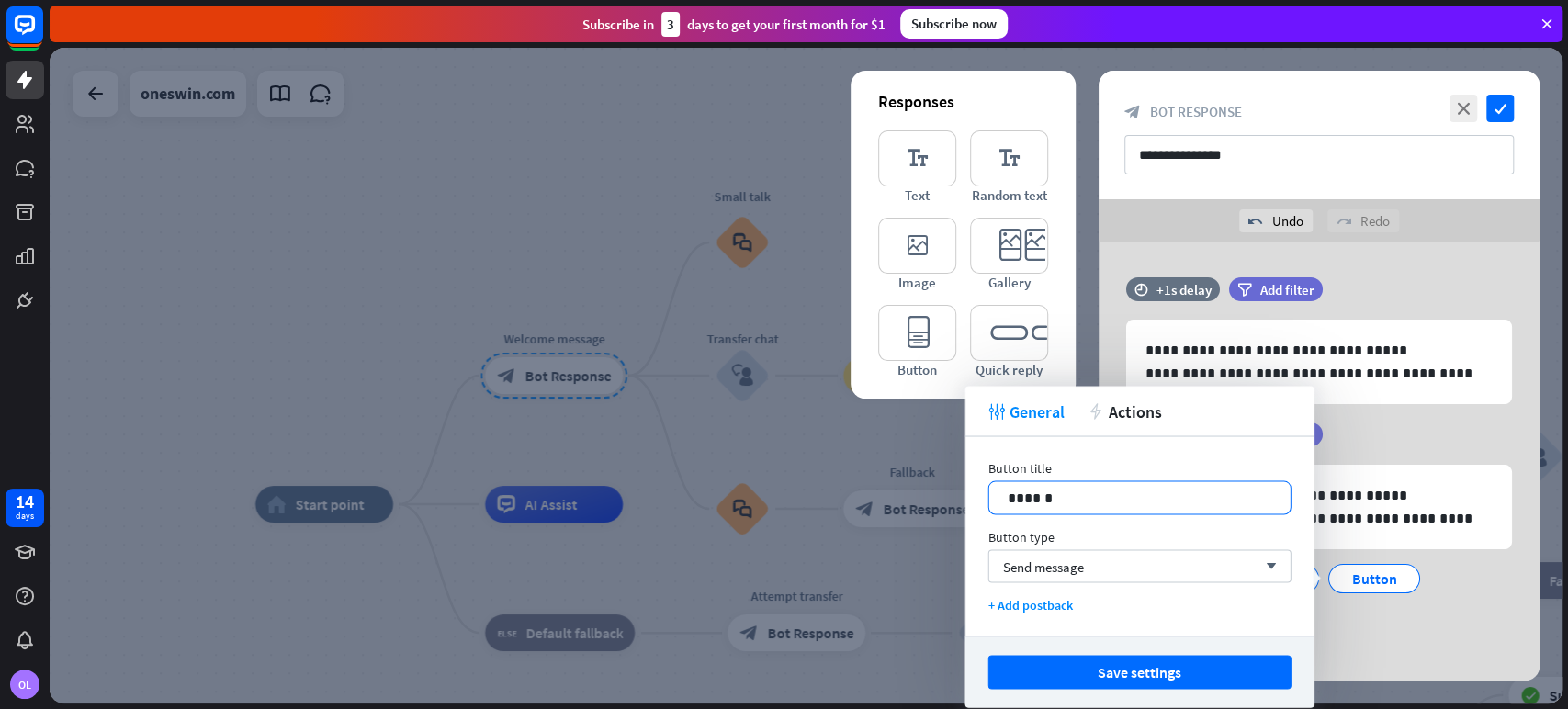 click on "******" at bounding box center (1140, 497) 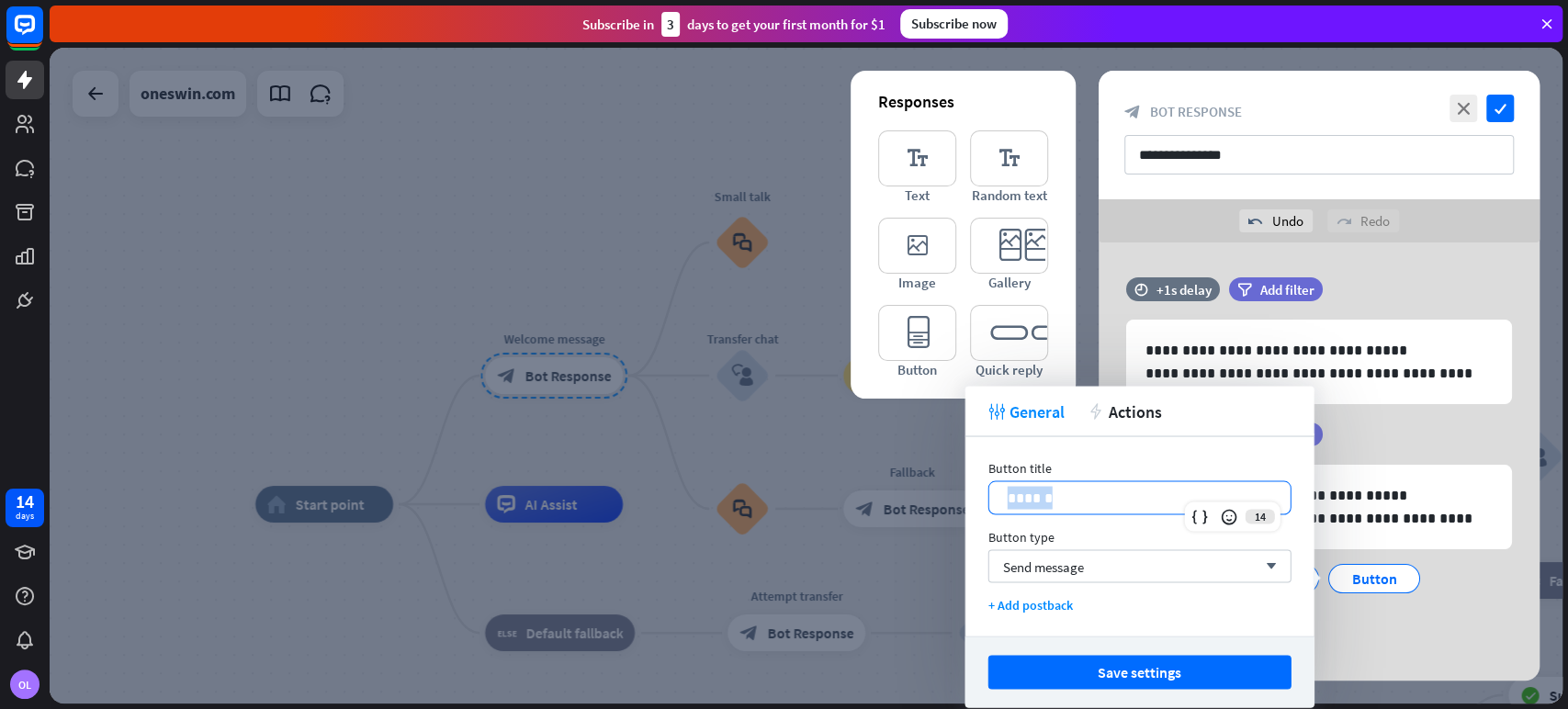 click on "******" at bounding box center [1140, 497] 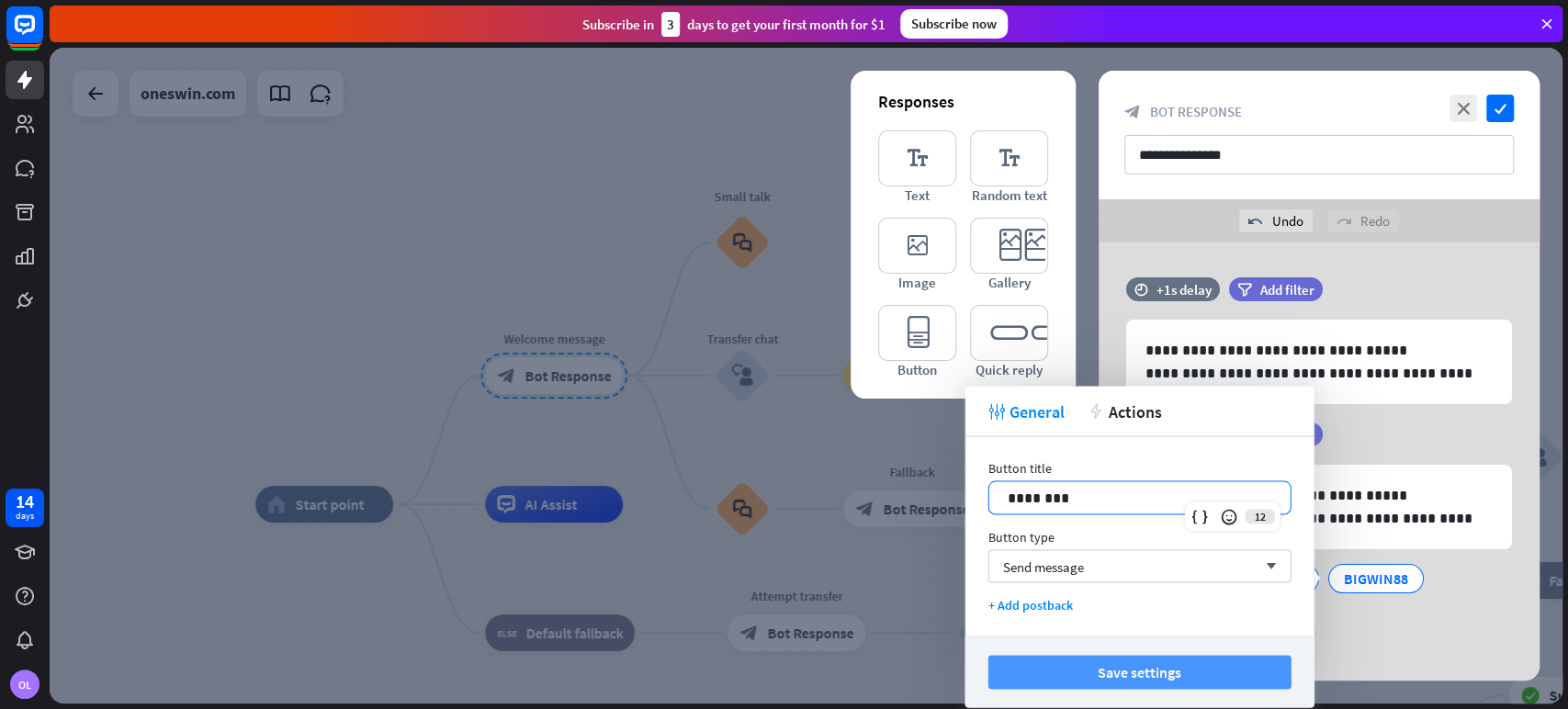 click on "Save settings" at bounding box center (1140, 671) 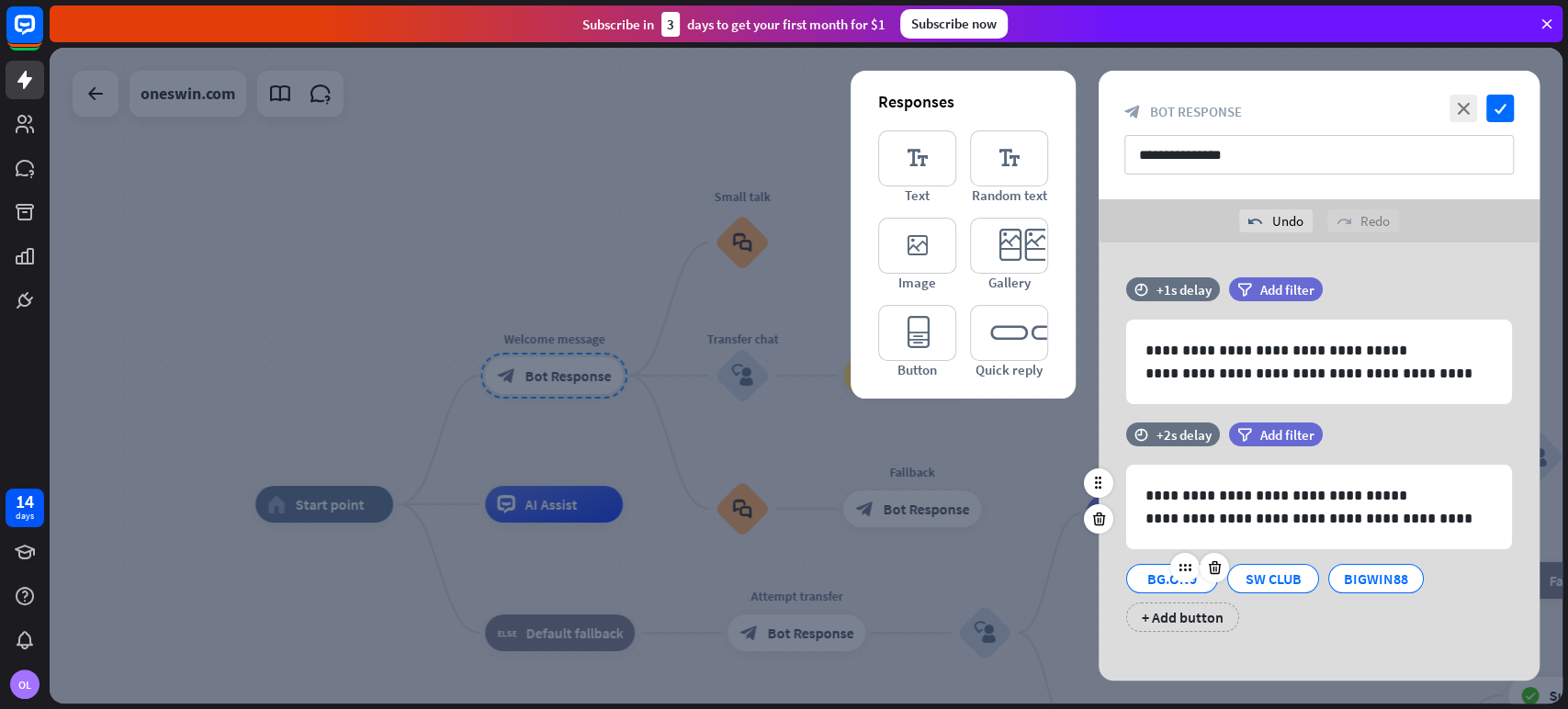 click at bounding box center [1200, 568] 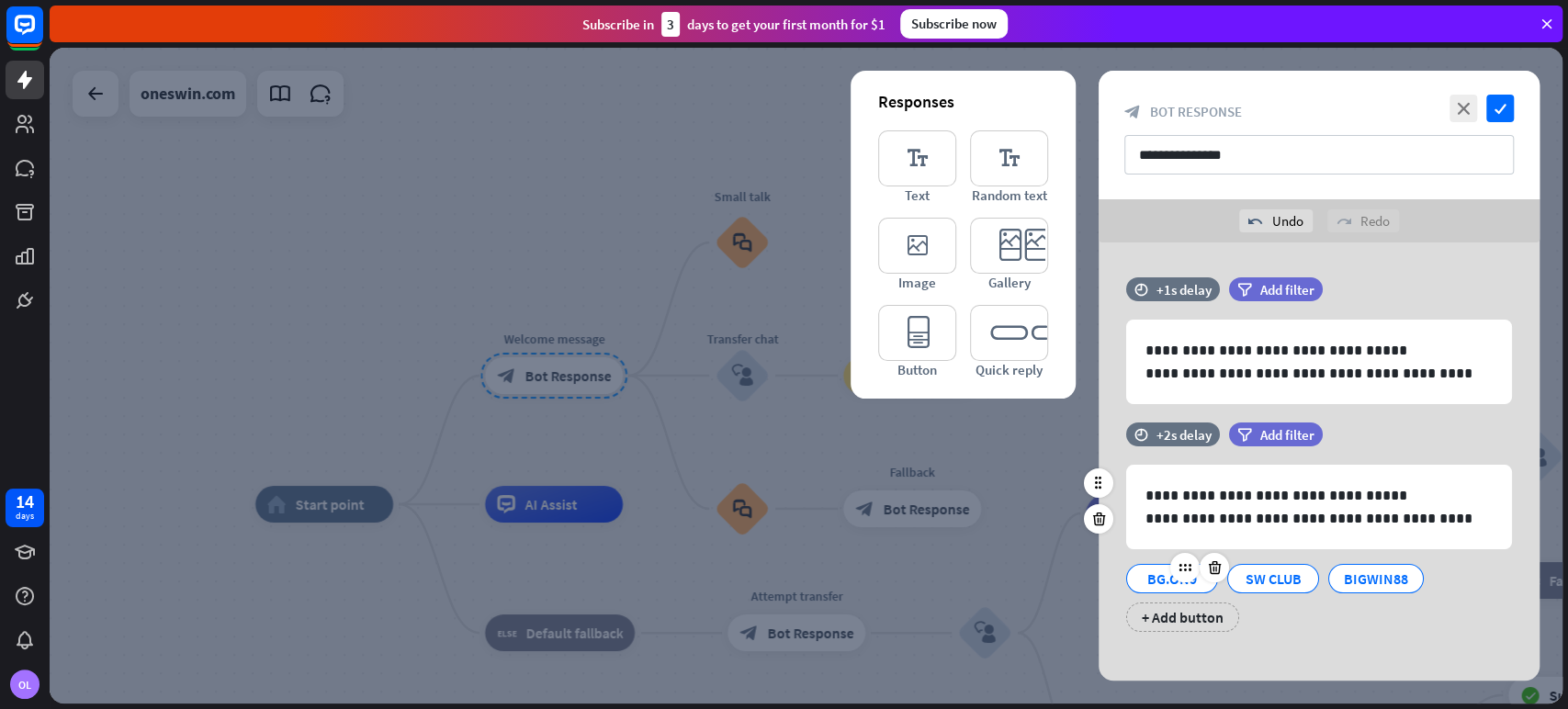 click on "BG.ON9" at bounding box center (1172, 579) 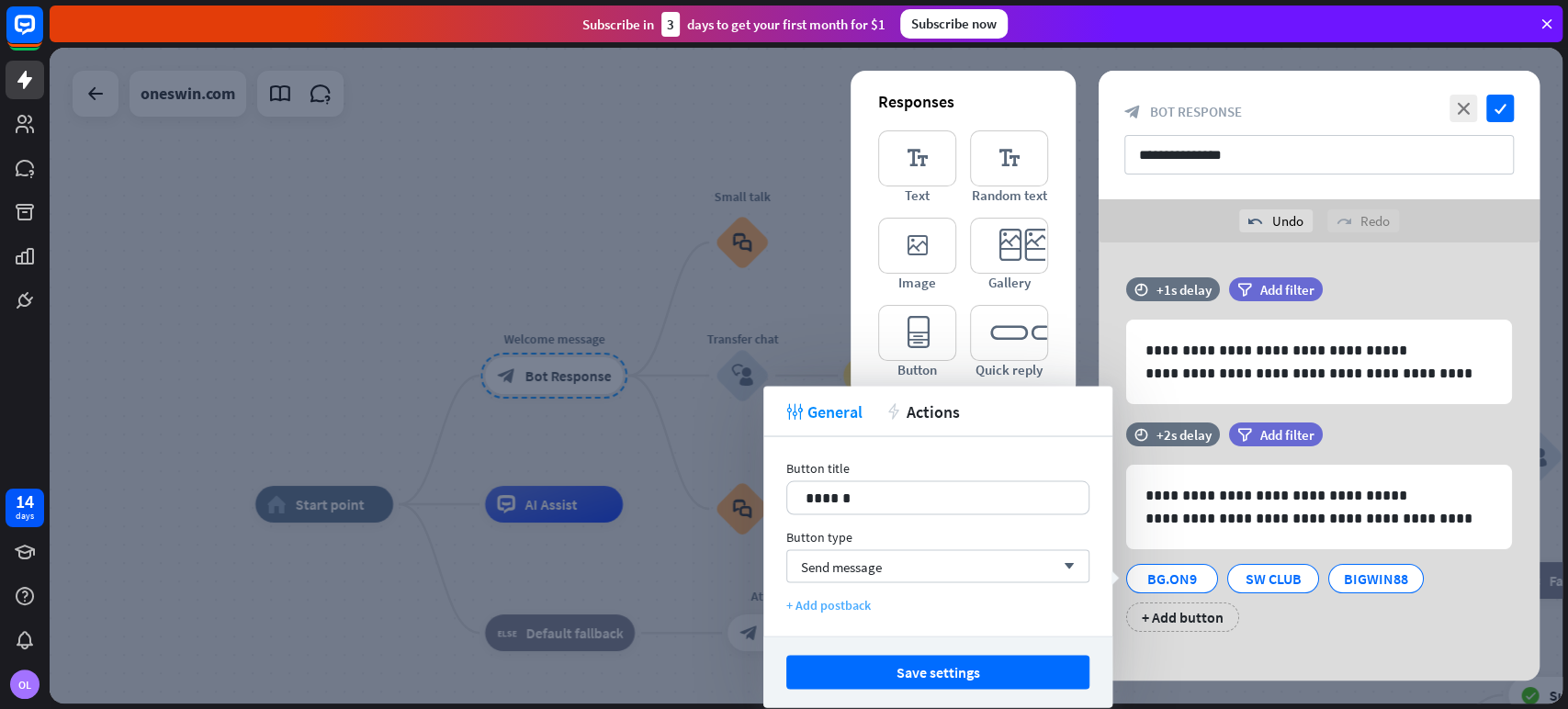 click on "+ Add postback" at bounding box center (938, 604) 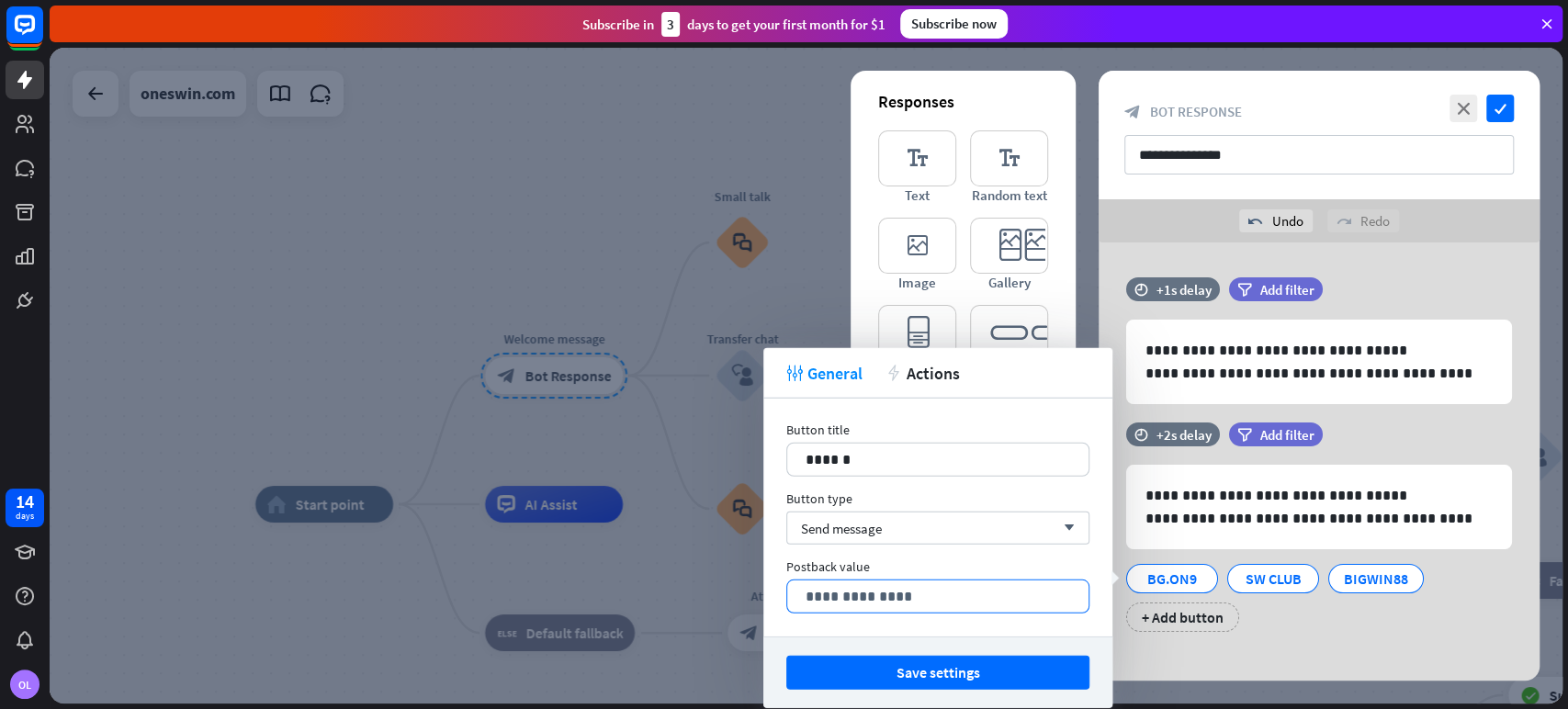 click on "**********" at bounding box center (938, 596) 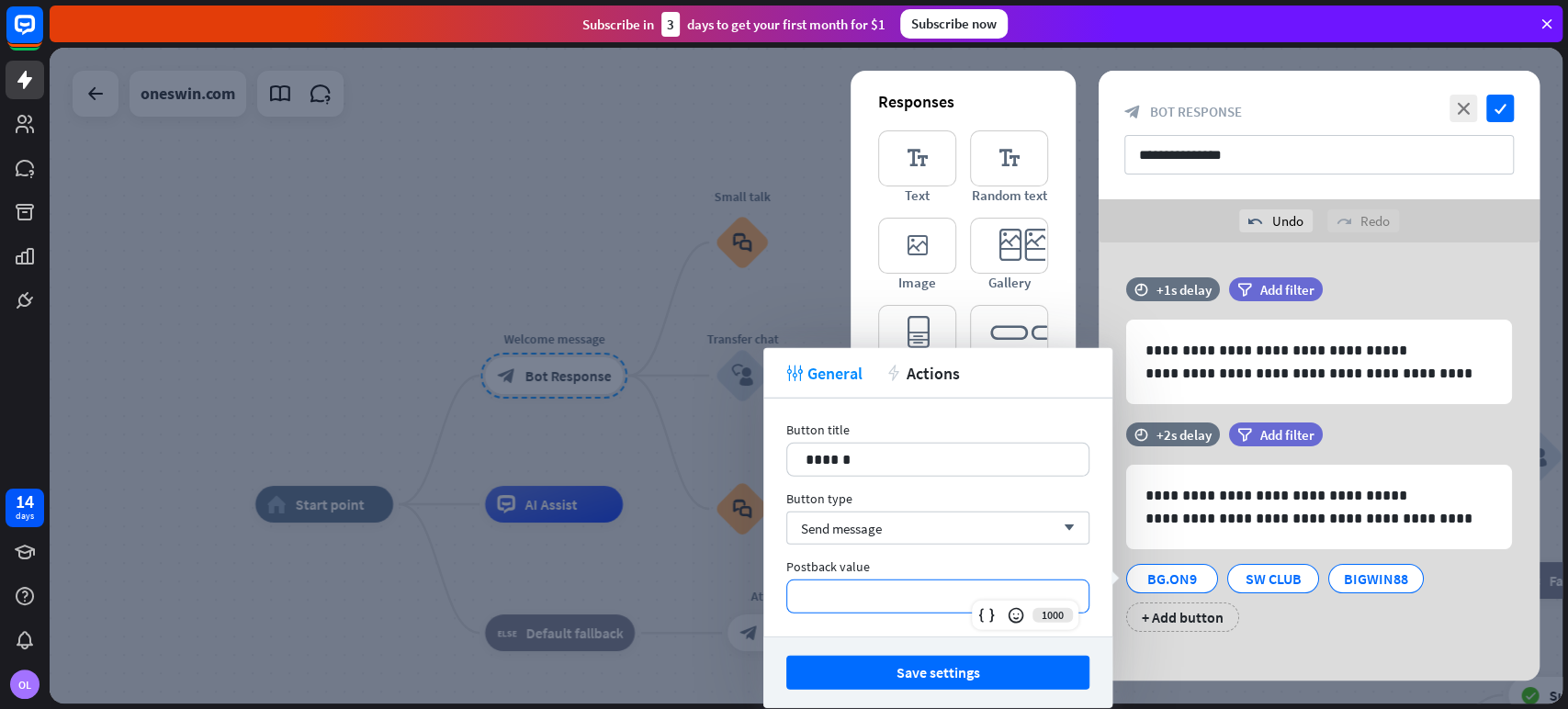click on "**********" at bounding box center [938, 596] 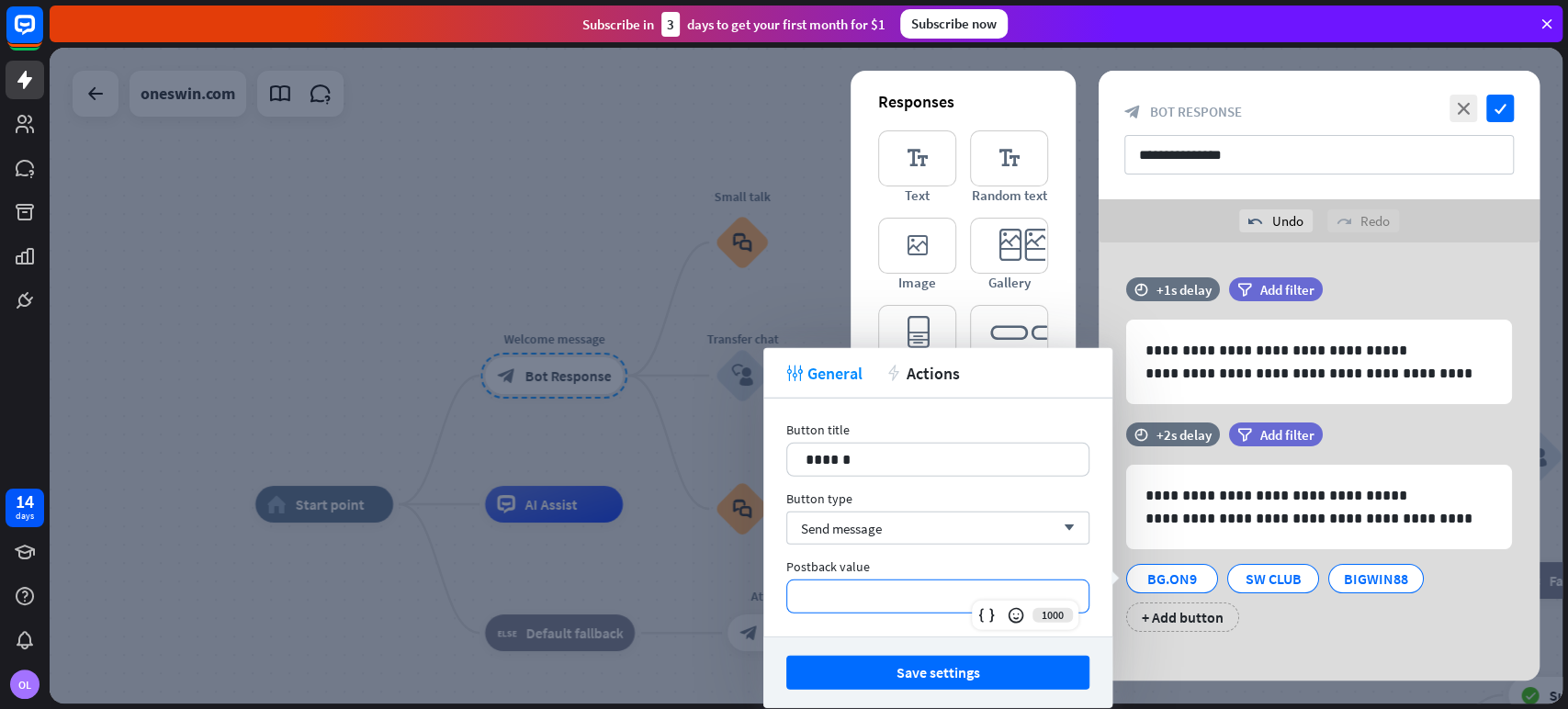 click on "**********" at bounding box center [938, 596] 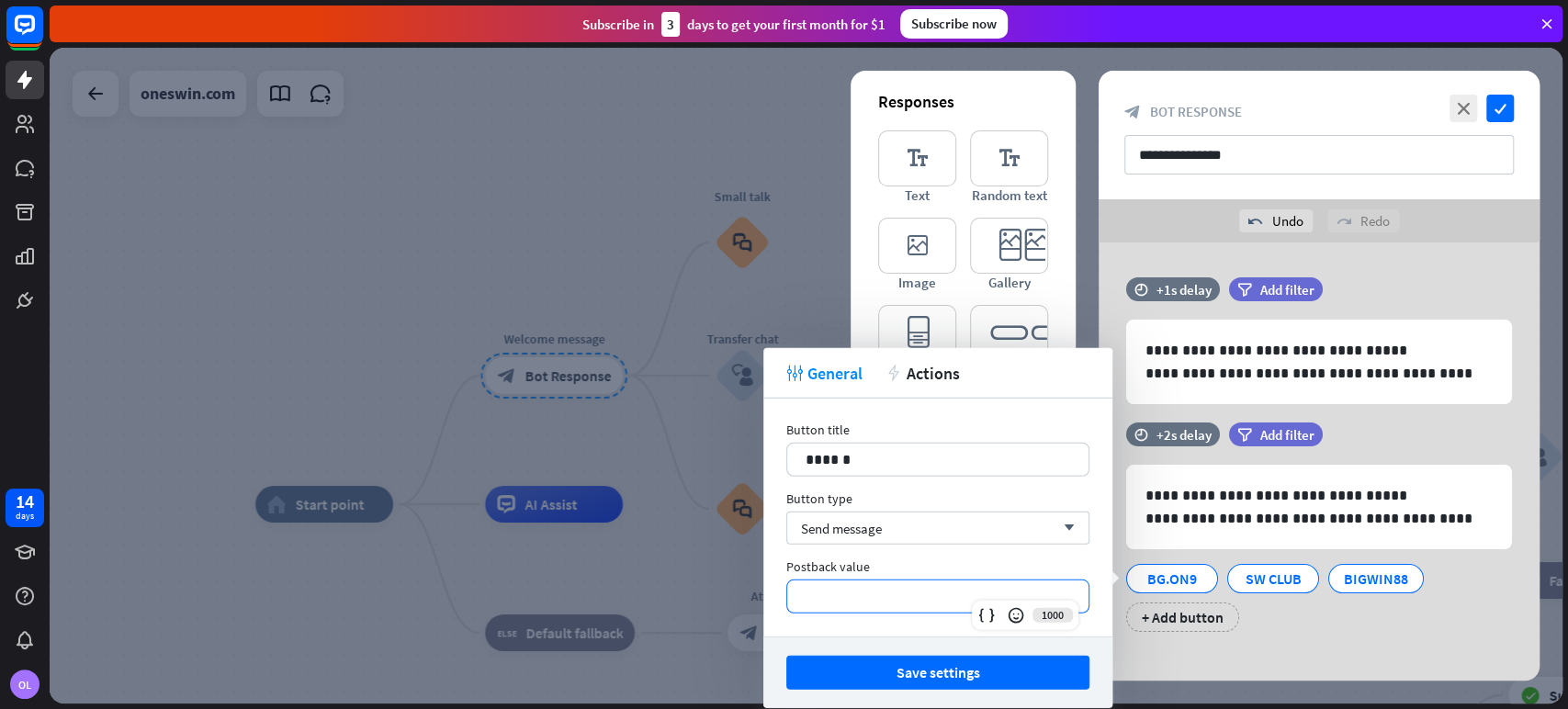 click on "**********" at bounding box center (938, 596) 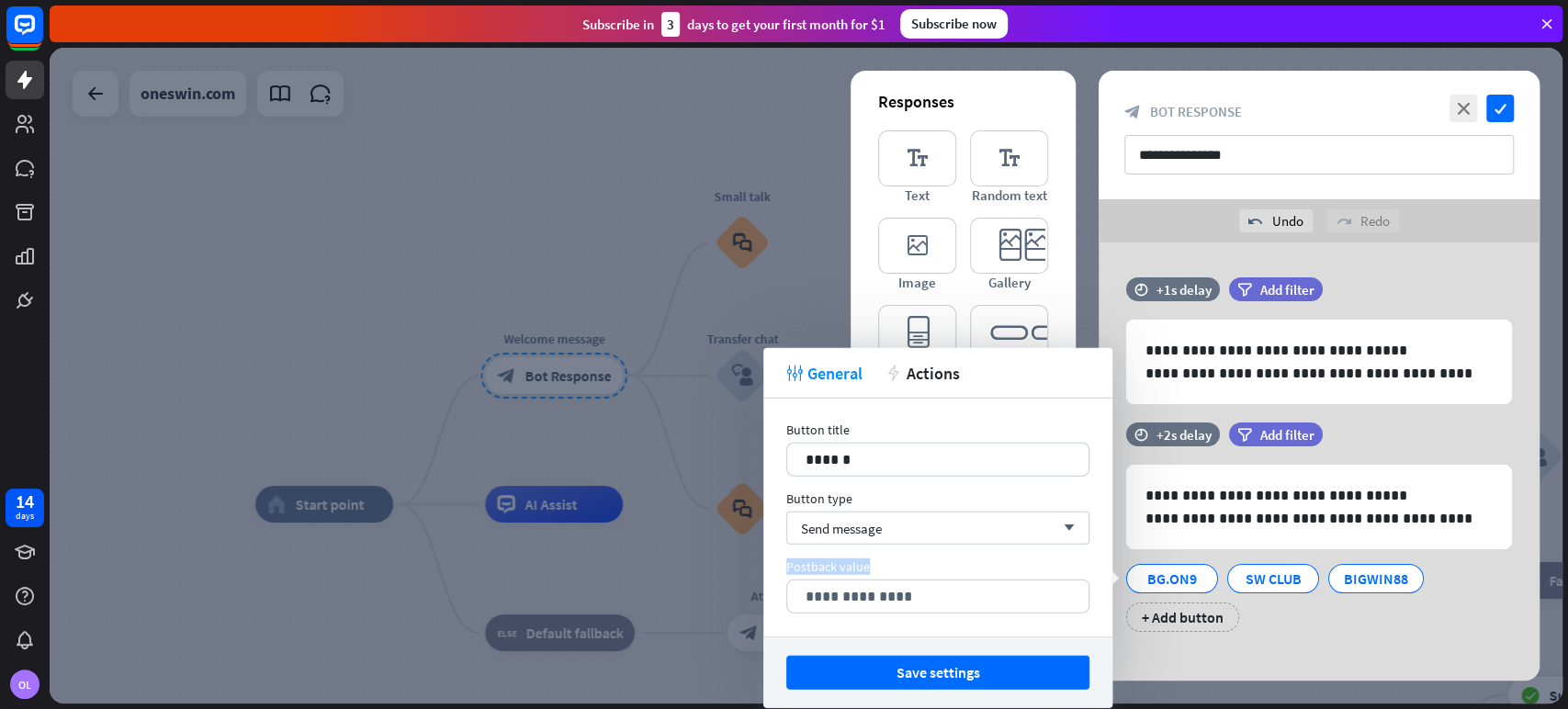 drag, startPoint x: 867, startPoint y: 568, endPoint x: 779, endPoint y: 573, distance: 88.14193 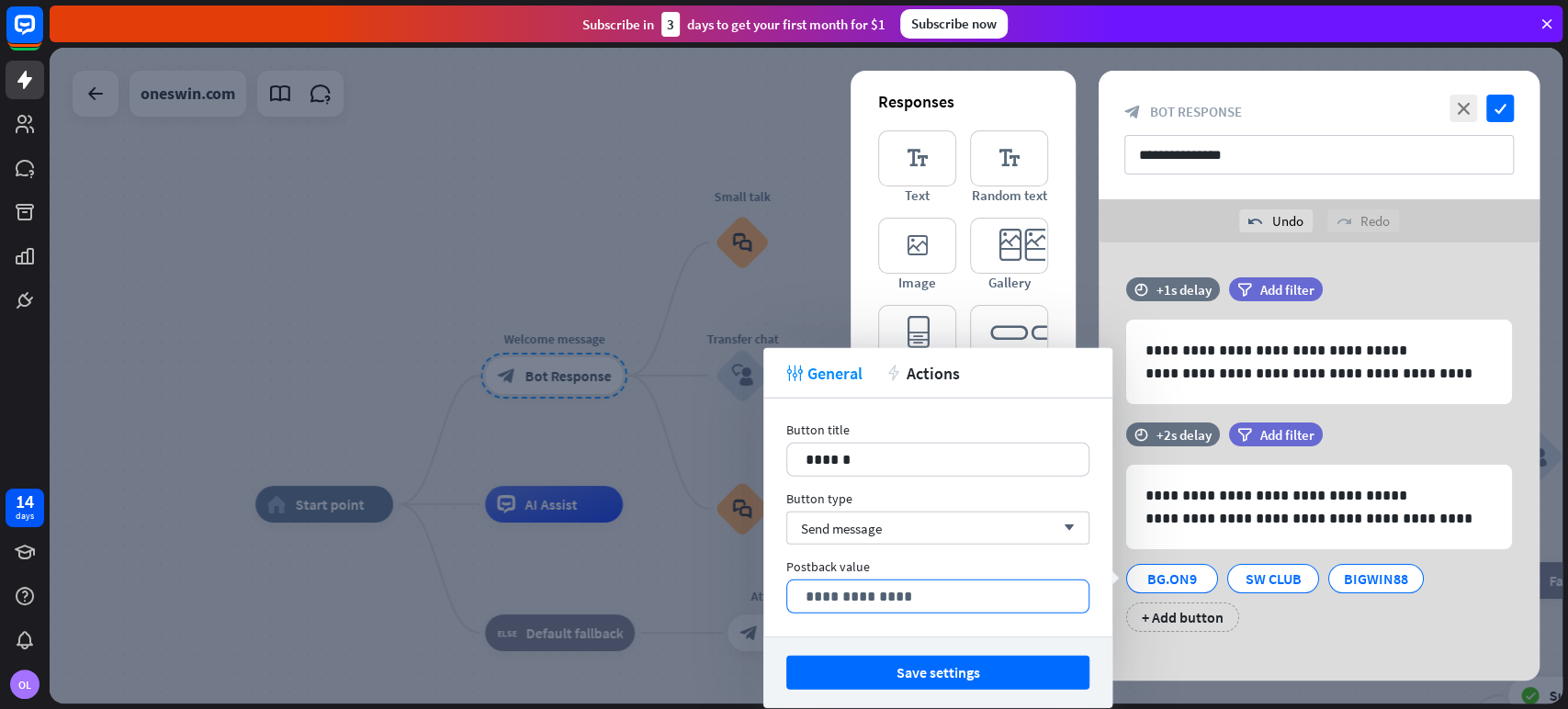 click on "**********" at bounding box center (938, 596) 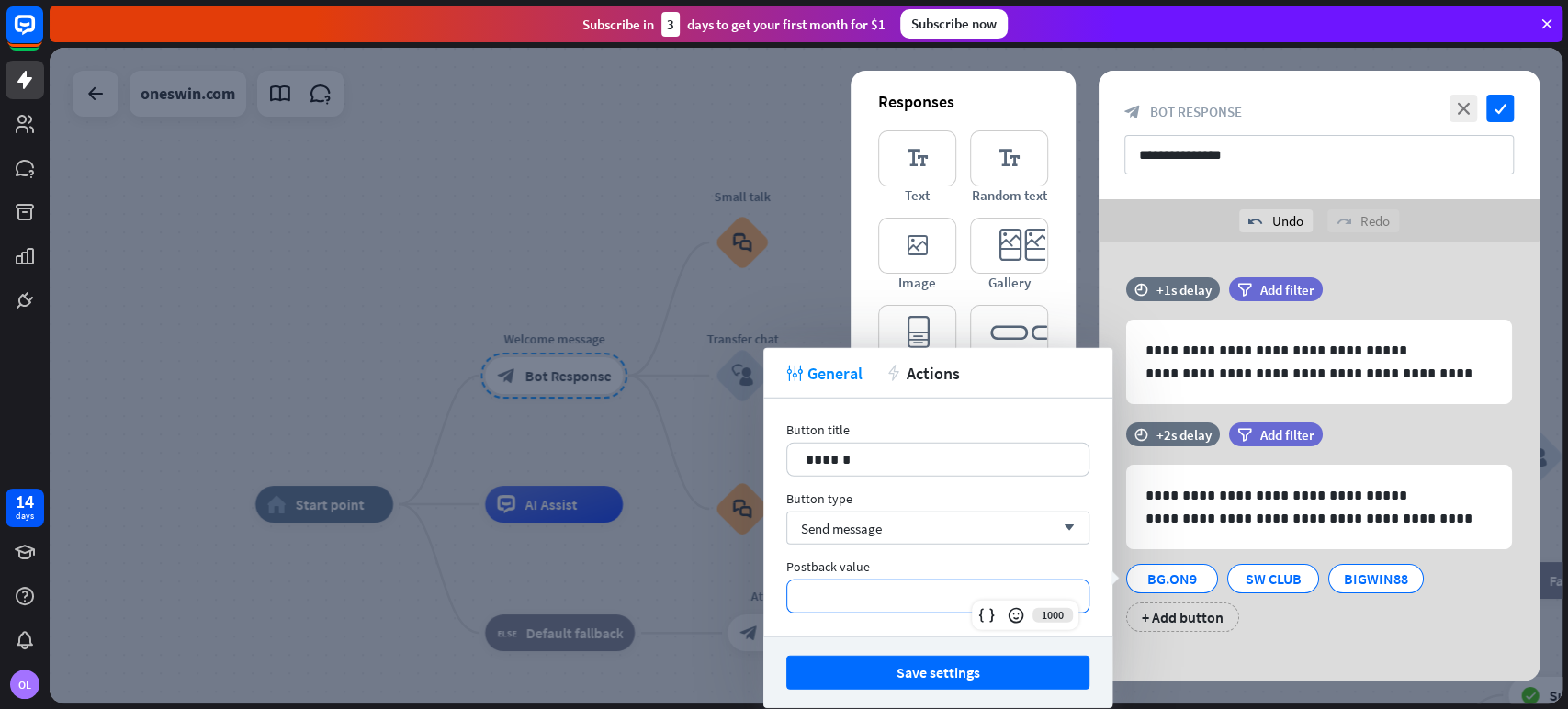 click on "**********" at bounding box center (938, 596) 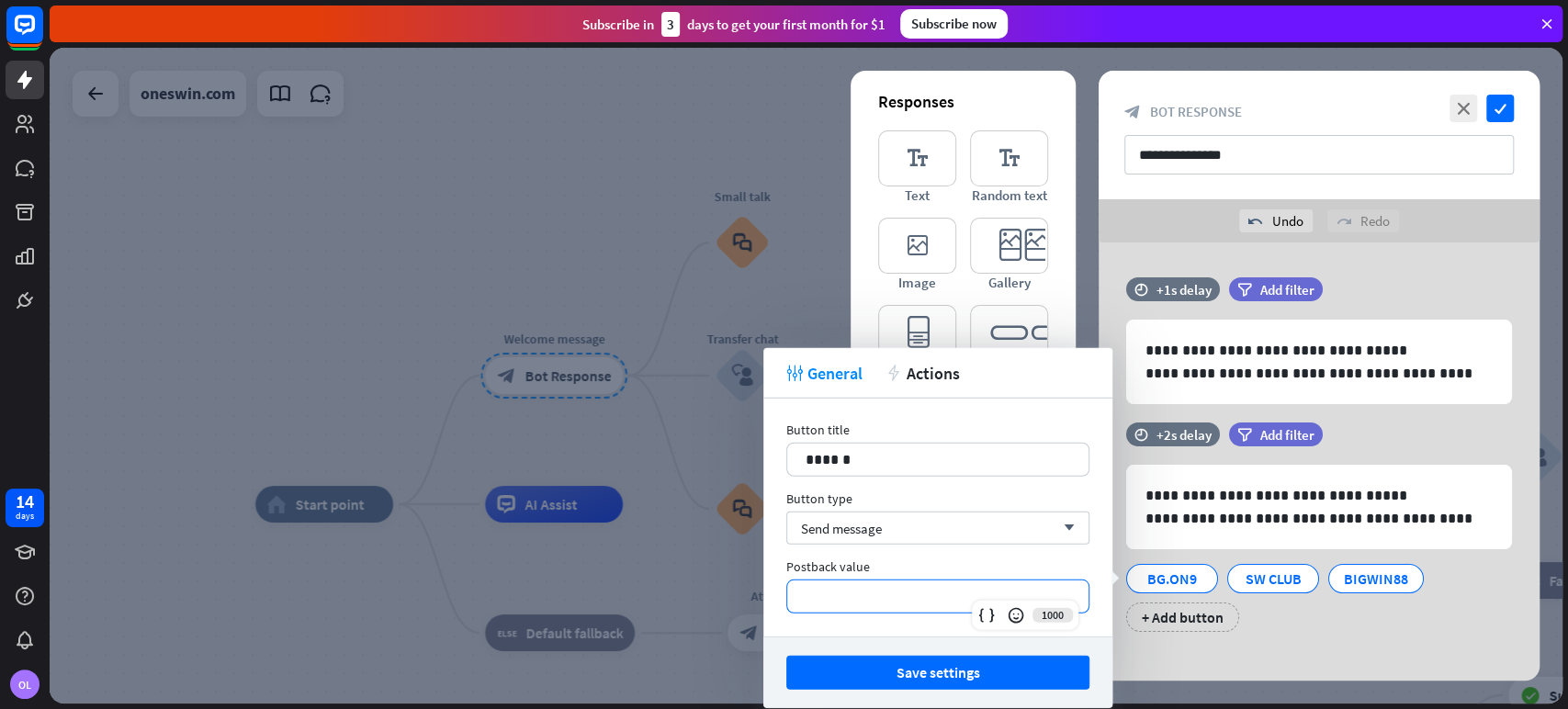 click on "**********" at bounding box center [938, 596] 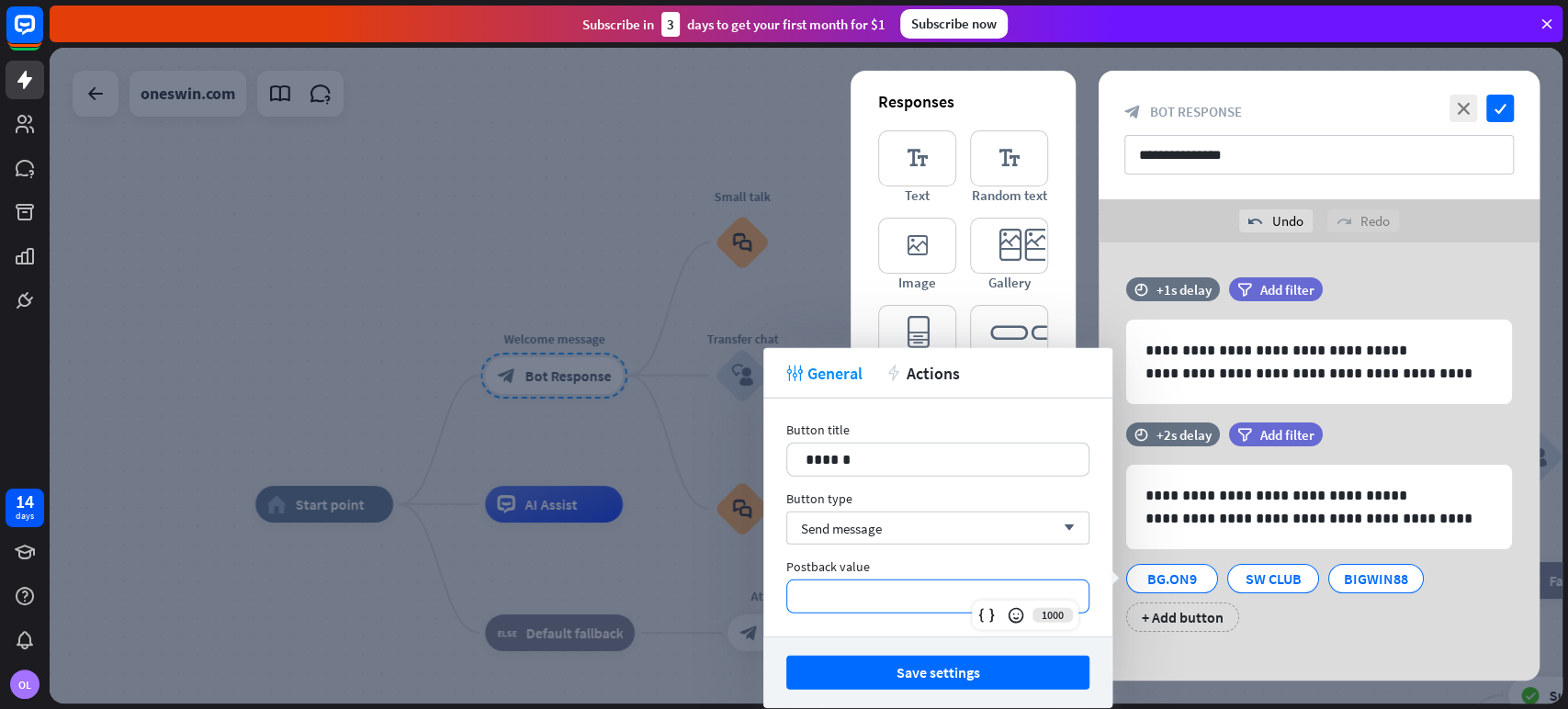 type 